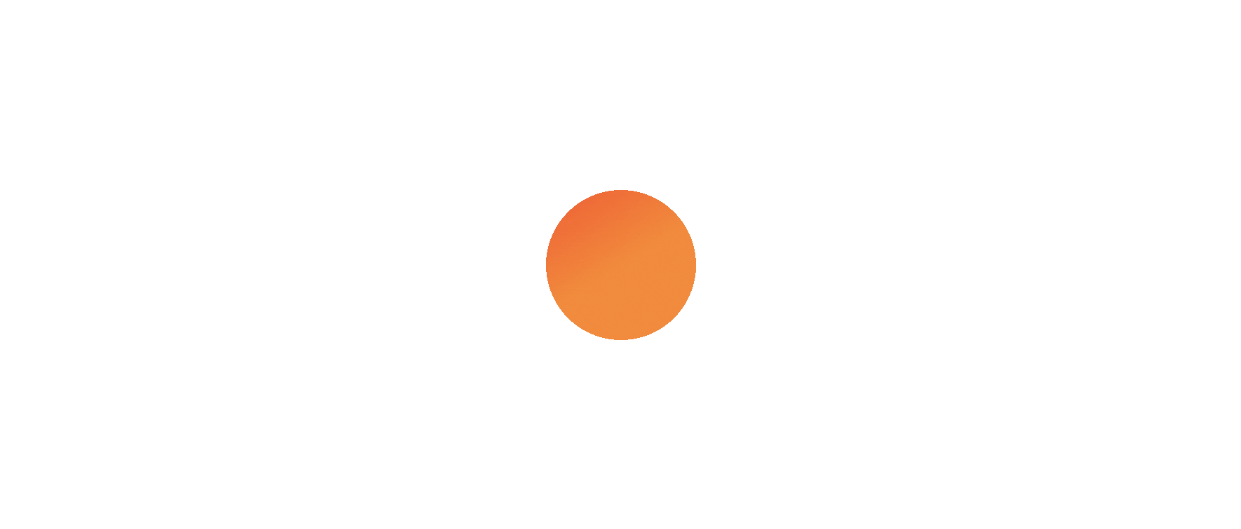 scroll, scrollTop: 0, scrollLeft: 0, axis: both 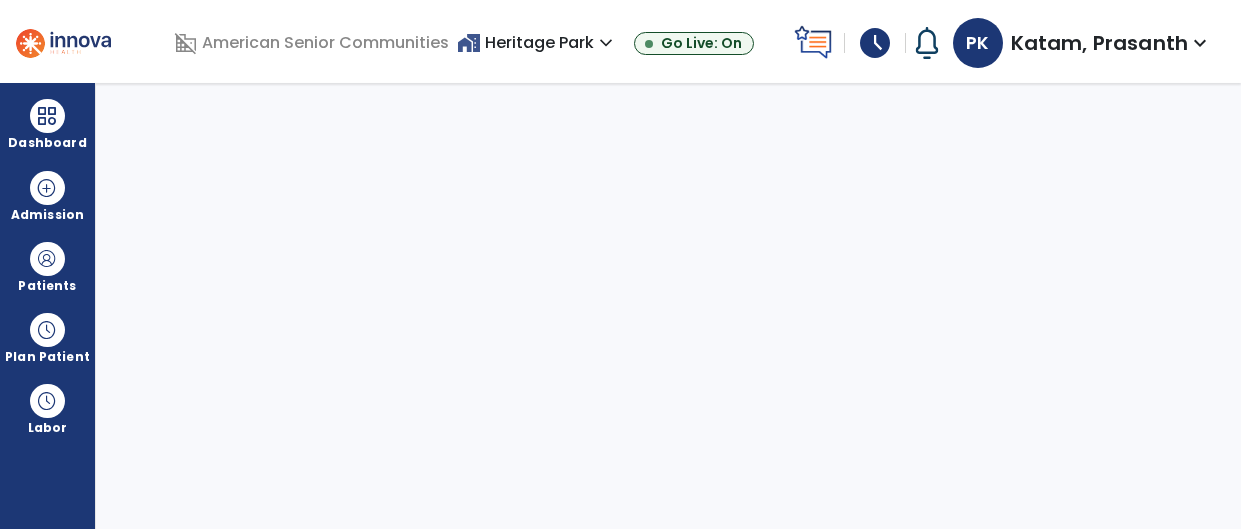 select on "****" 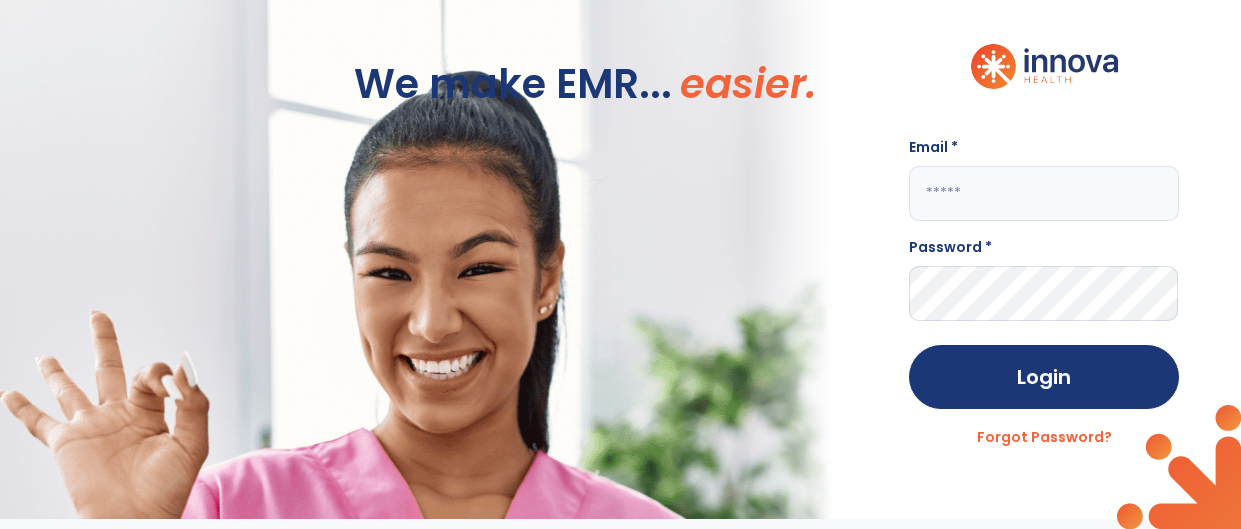 click 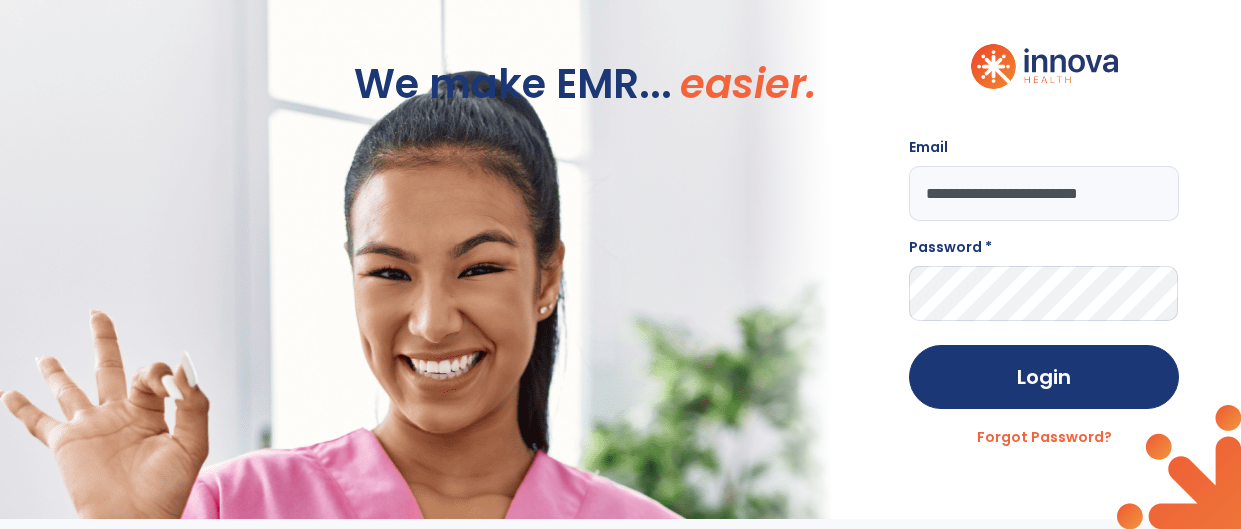 scroll, scrollTop: 0, scrollLeft: 11, axis: horizontal 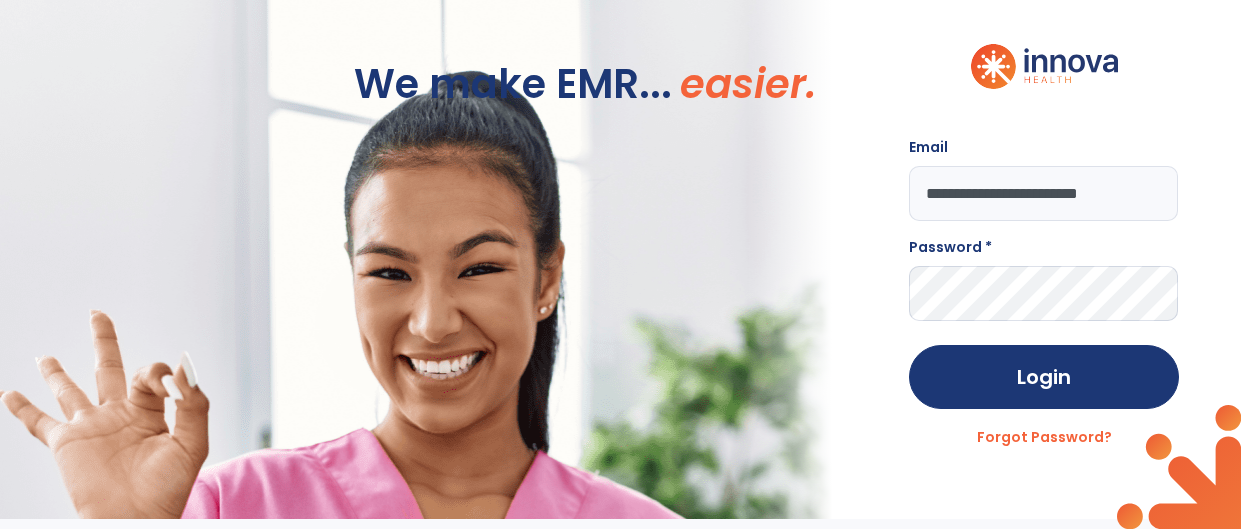 type on "**********" 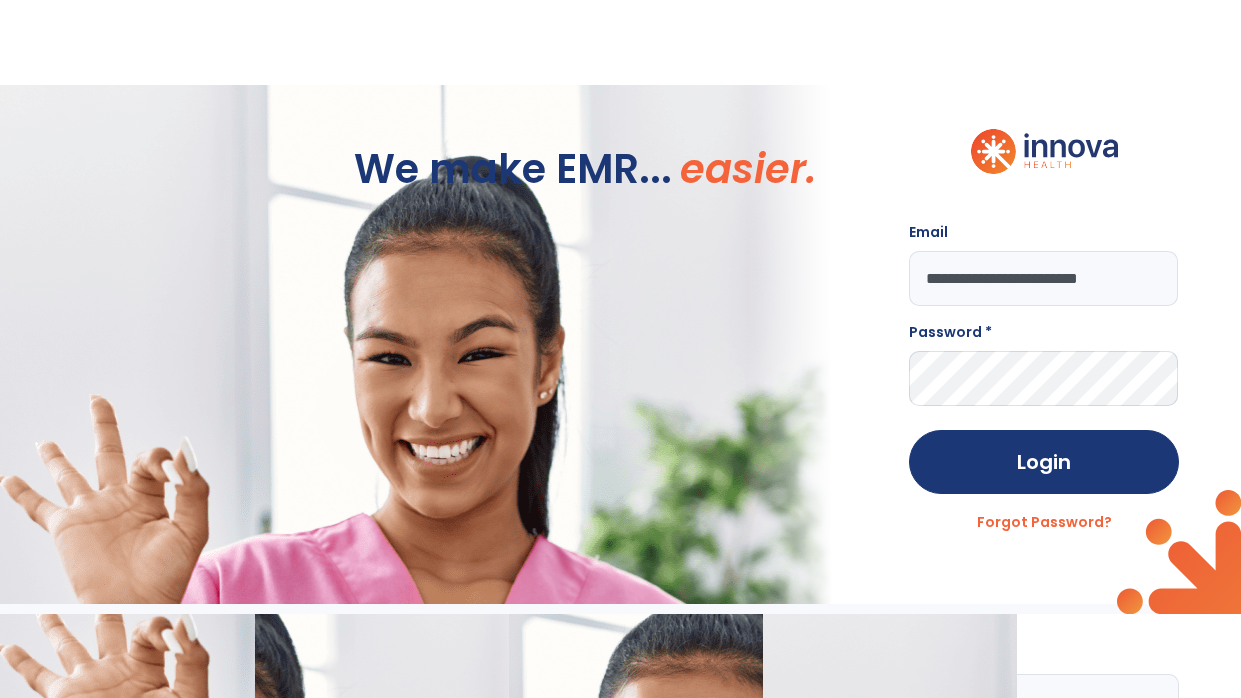 scroll, scrollTop: 0, scrollLeft: 0, axis: both 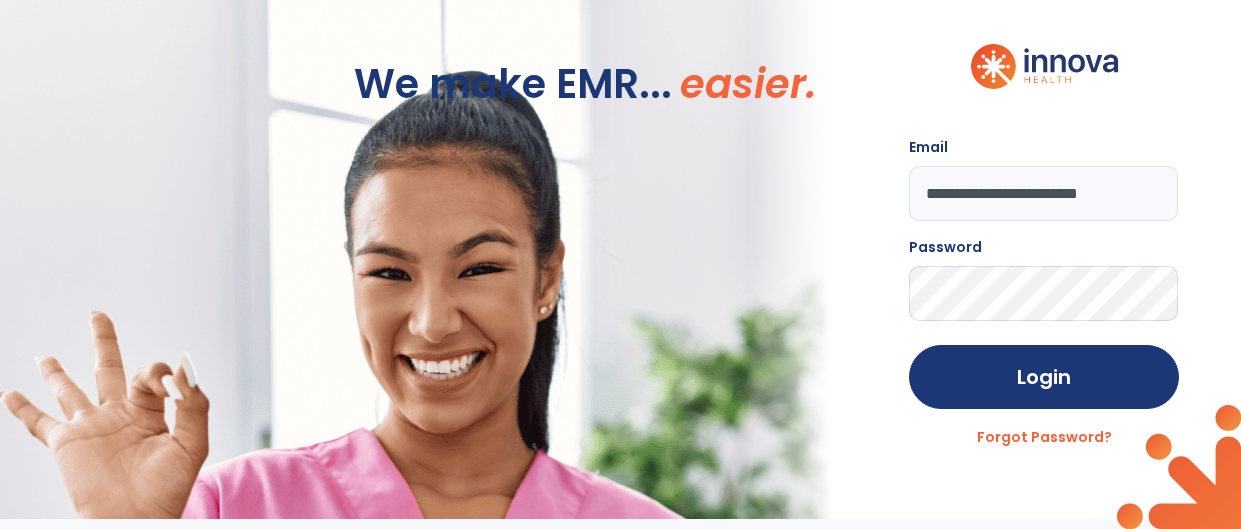 click on "Login" 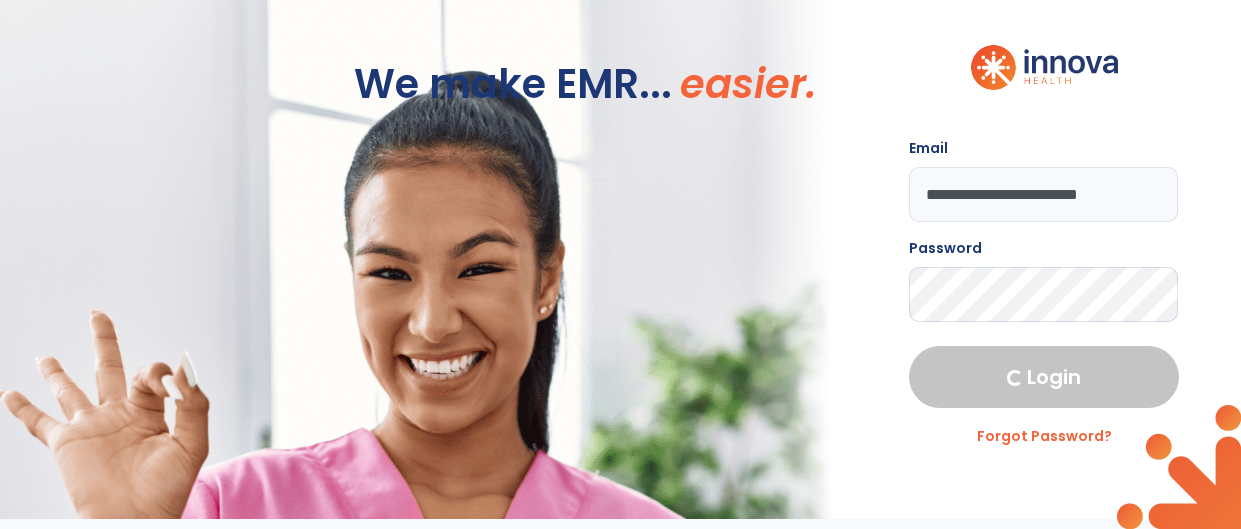 select on "****" 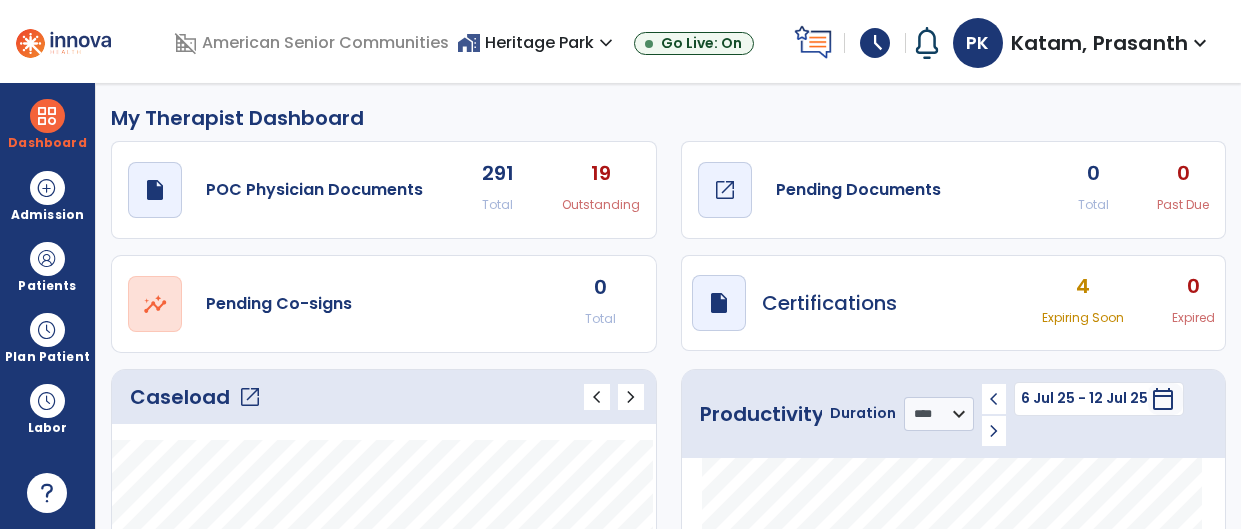 click on "draft   open_in_new  Pending Documents" 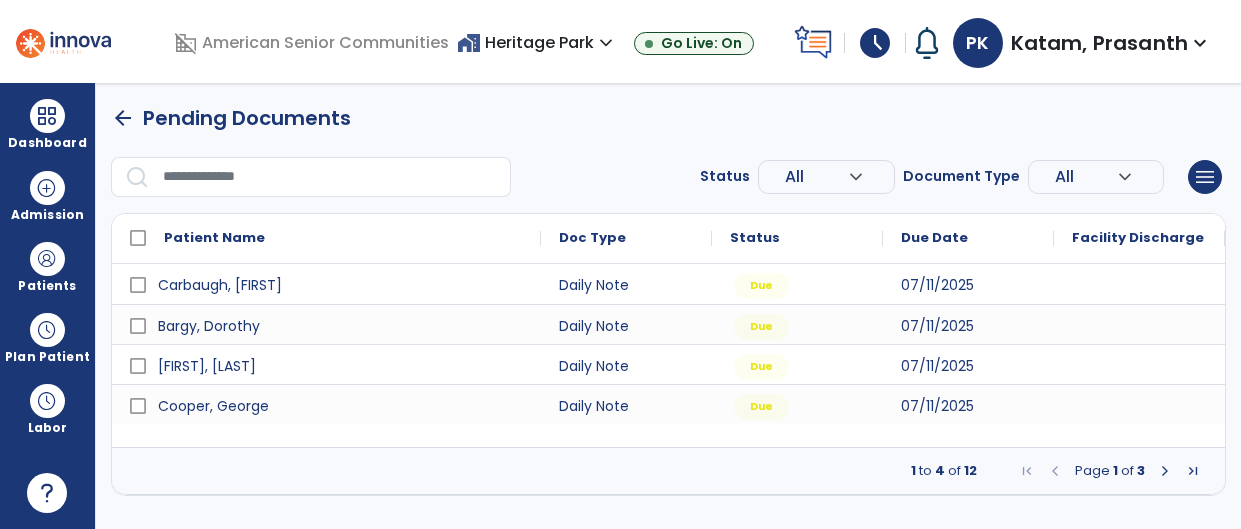 click at bounding box center (1165, 471) 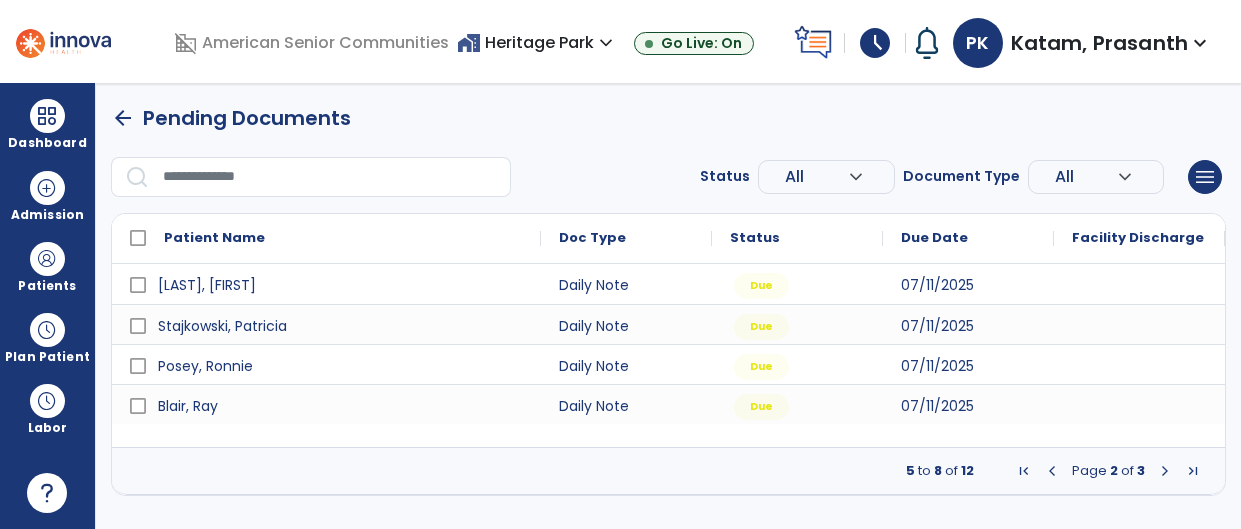 click at bounding box center [1165, 471] 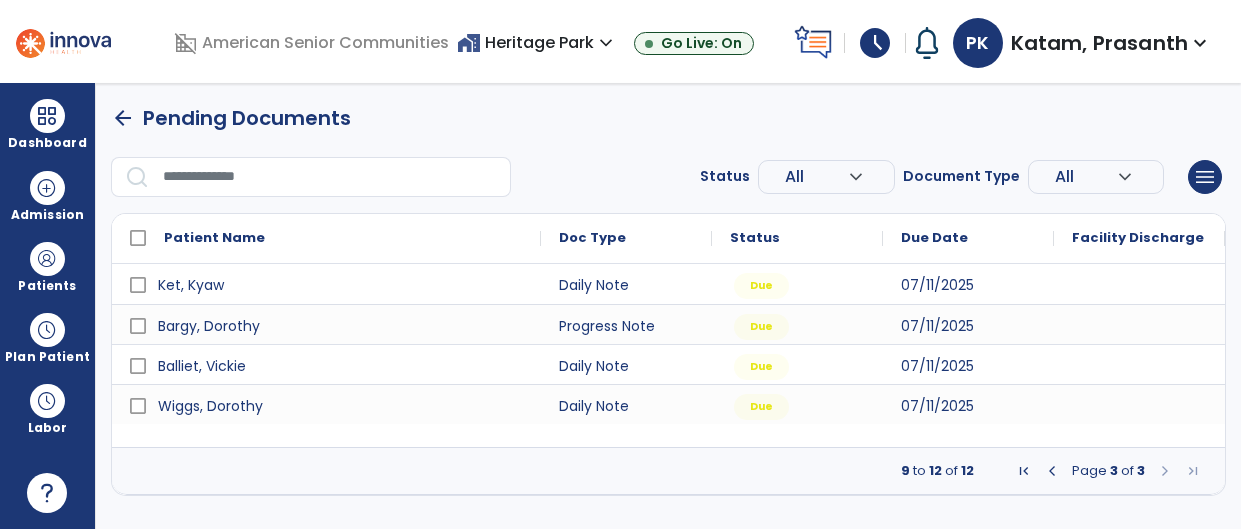 click at bounding box center (1165, 471) 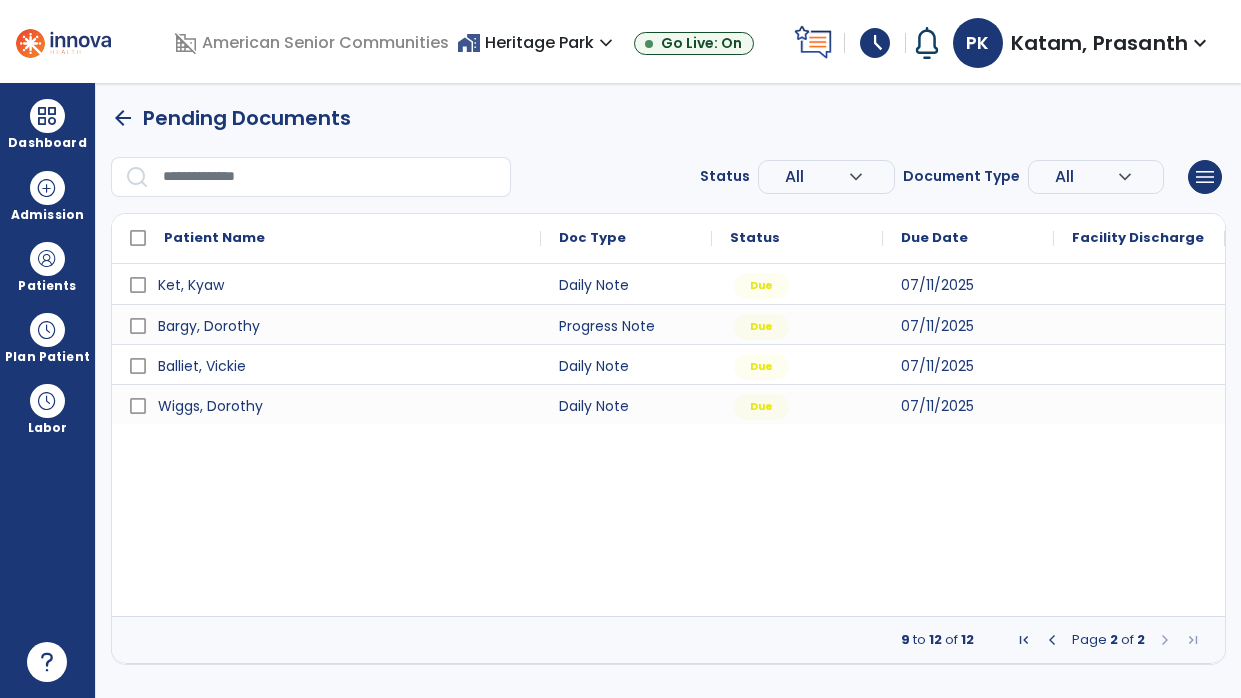 click at bounding box center [1052, 640] 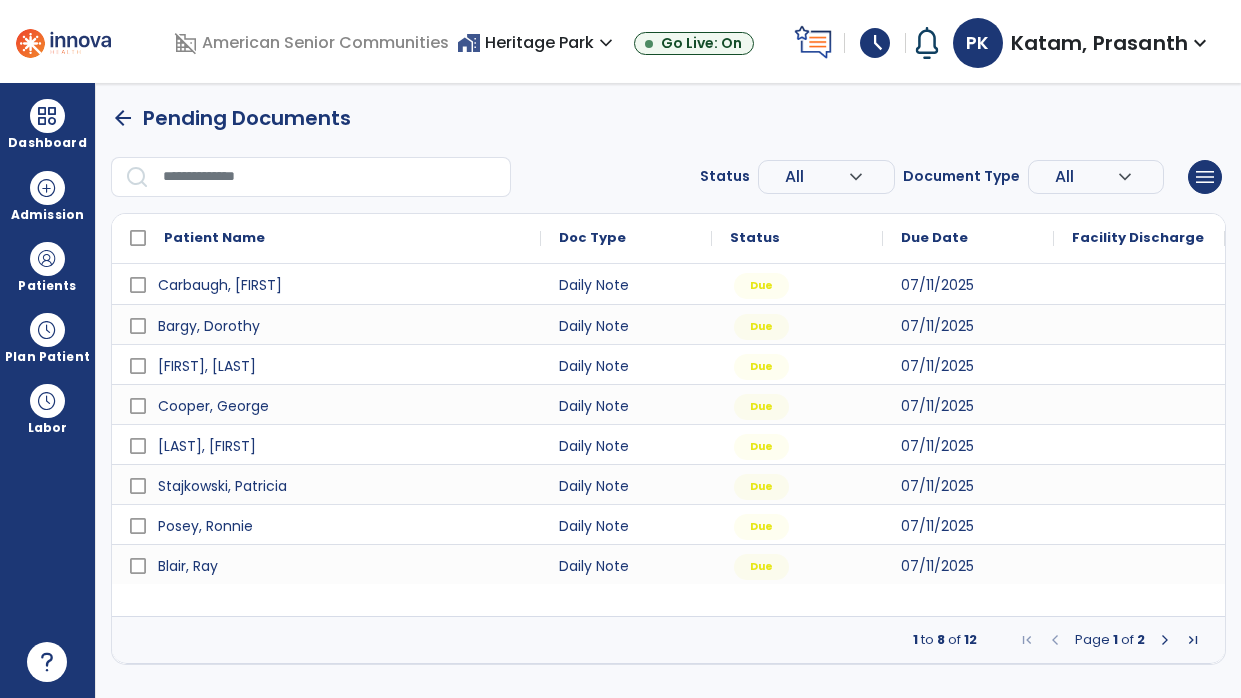 click at bounding box center [1165, 640] 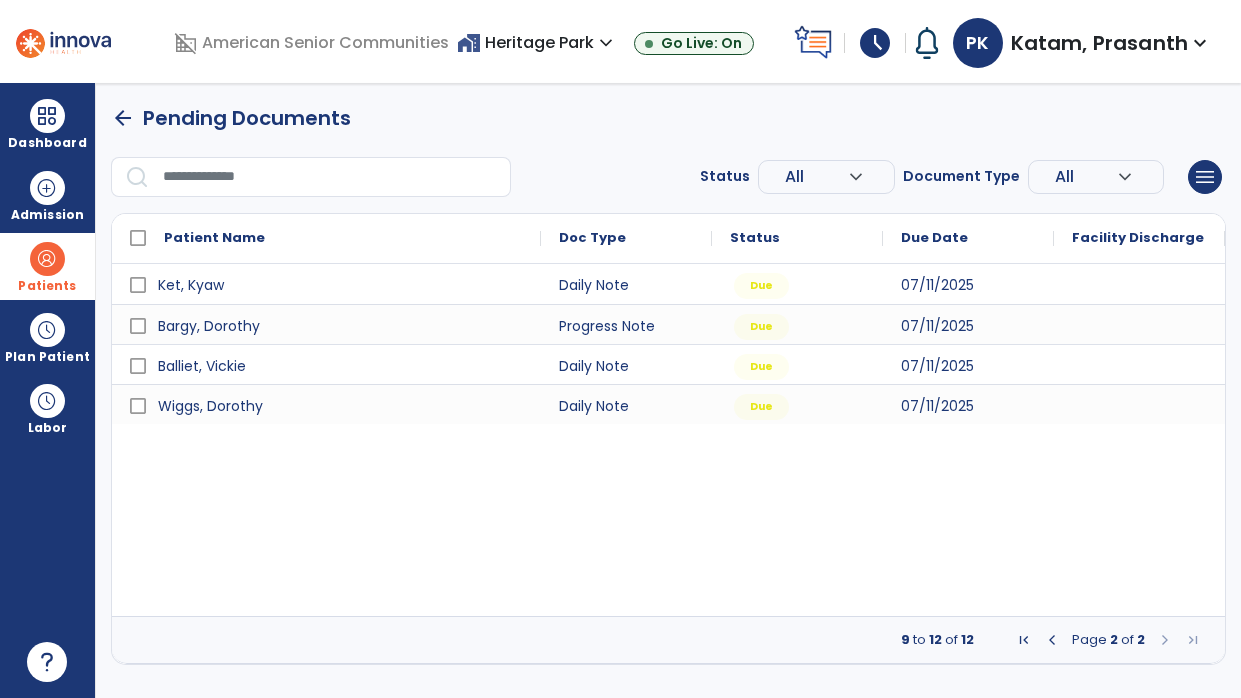 click at bounding box center (47, 259) 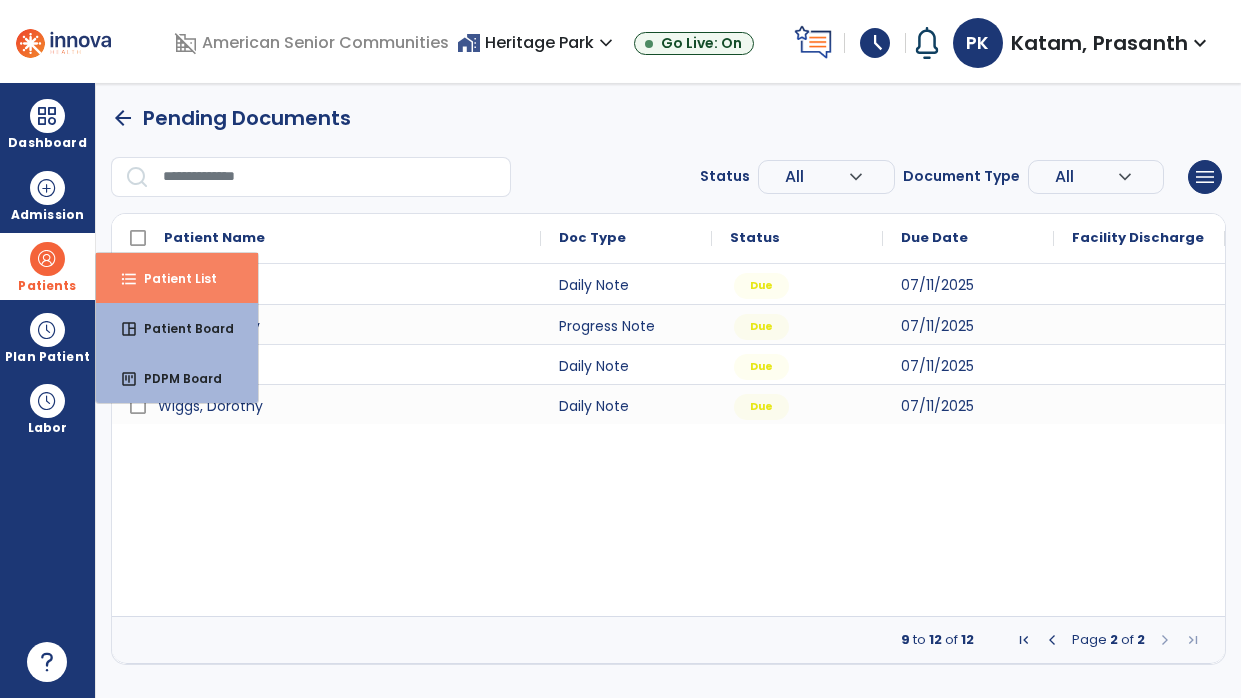 click on "format_list_bulleted  Patient List" at bounding box center (177, 278) 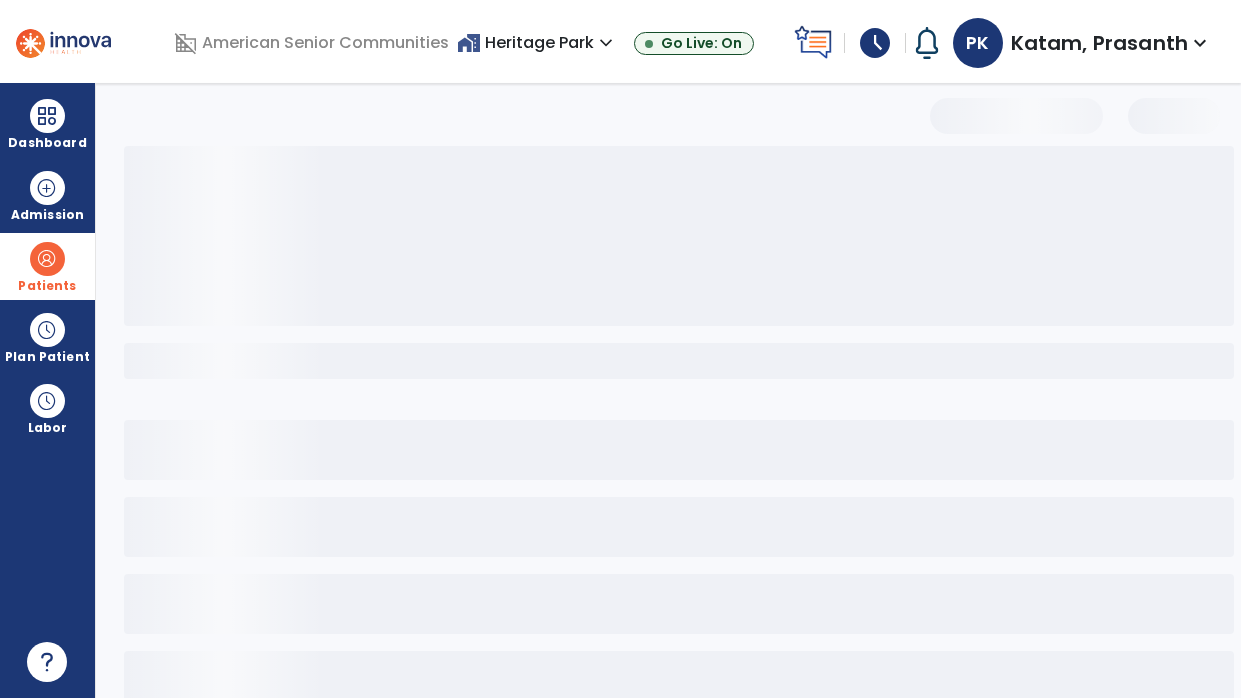 select on "***" 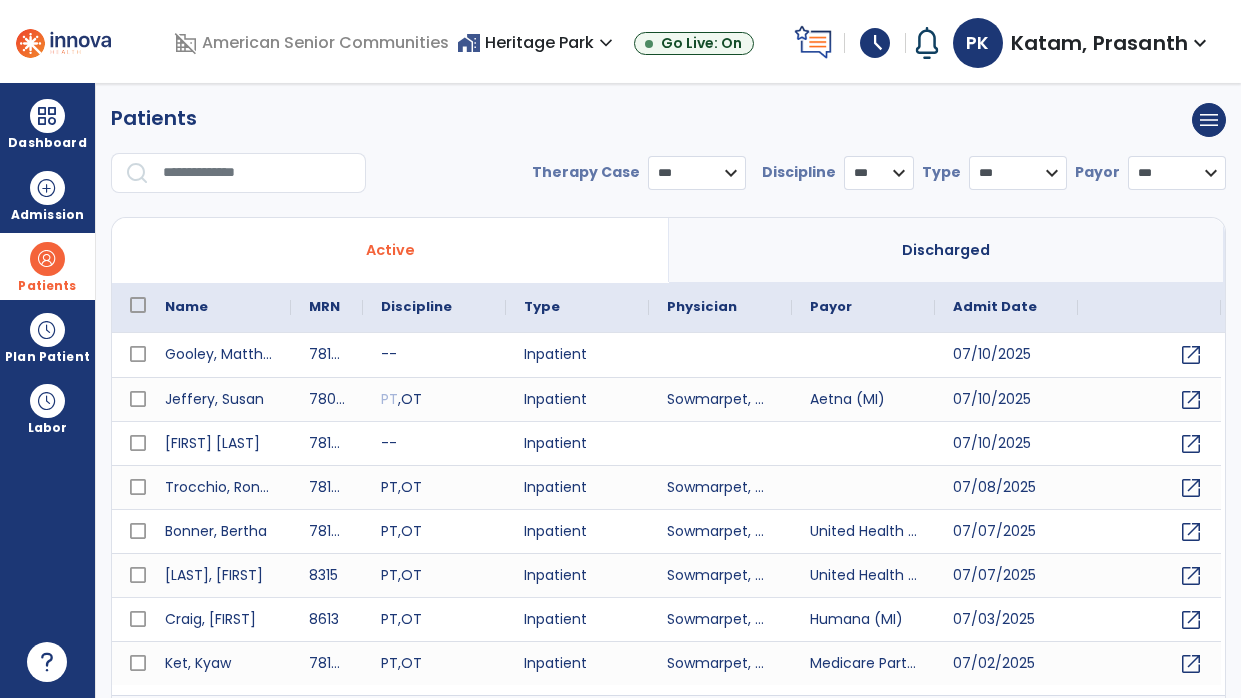 click at bounding box center [257, 173] 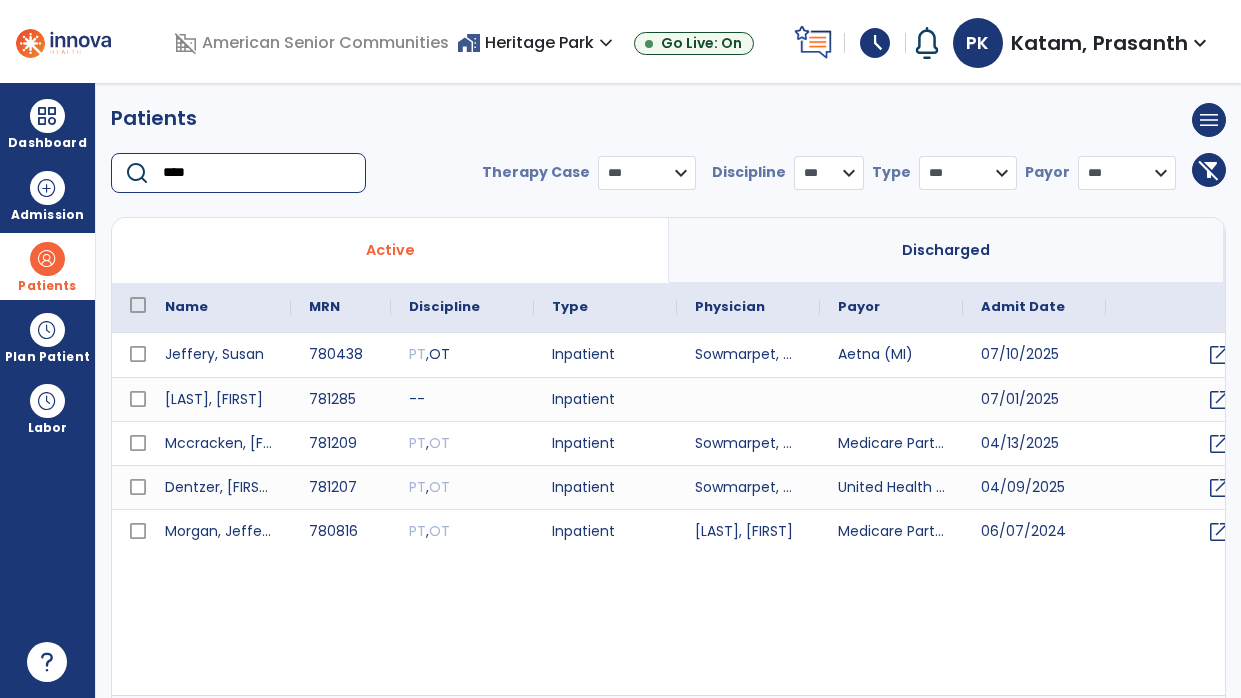 type on "****" 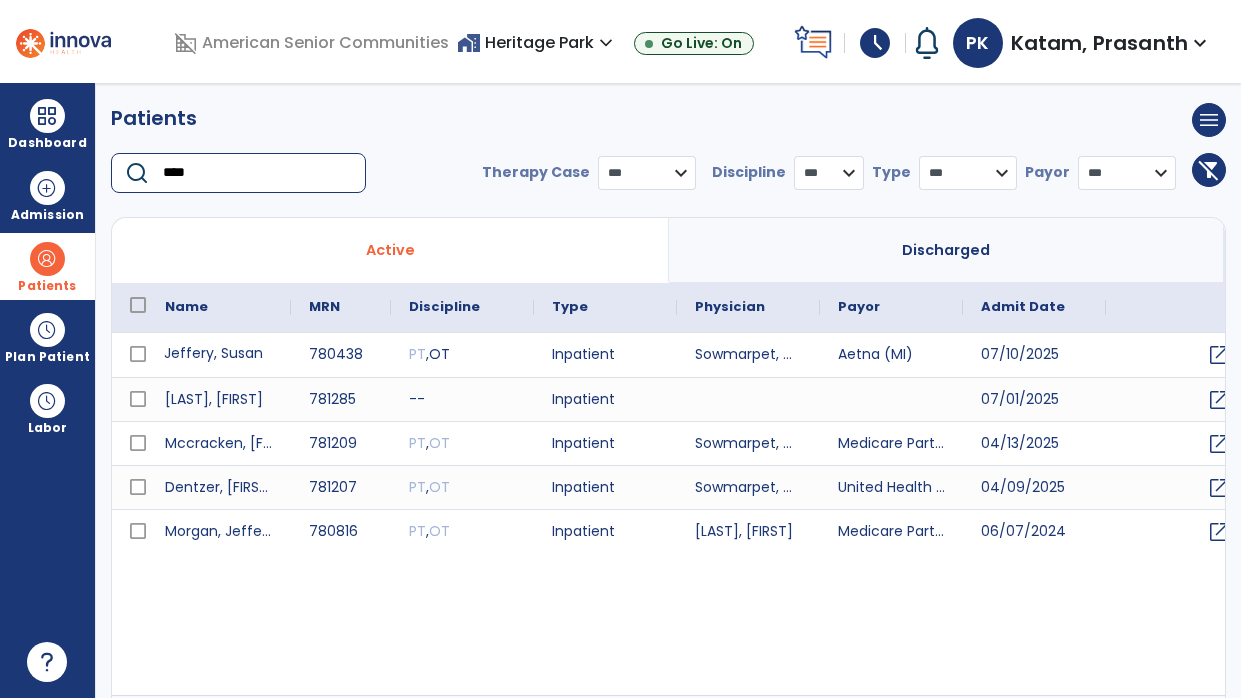 click on "Jeffery, Susan" at bounding box center (219, 355) 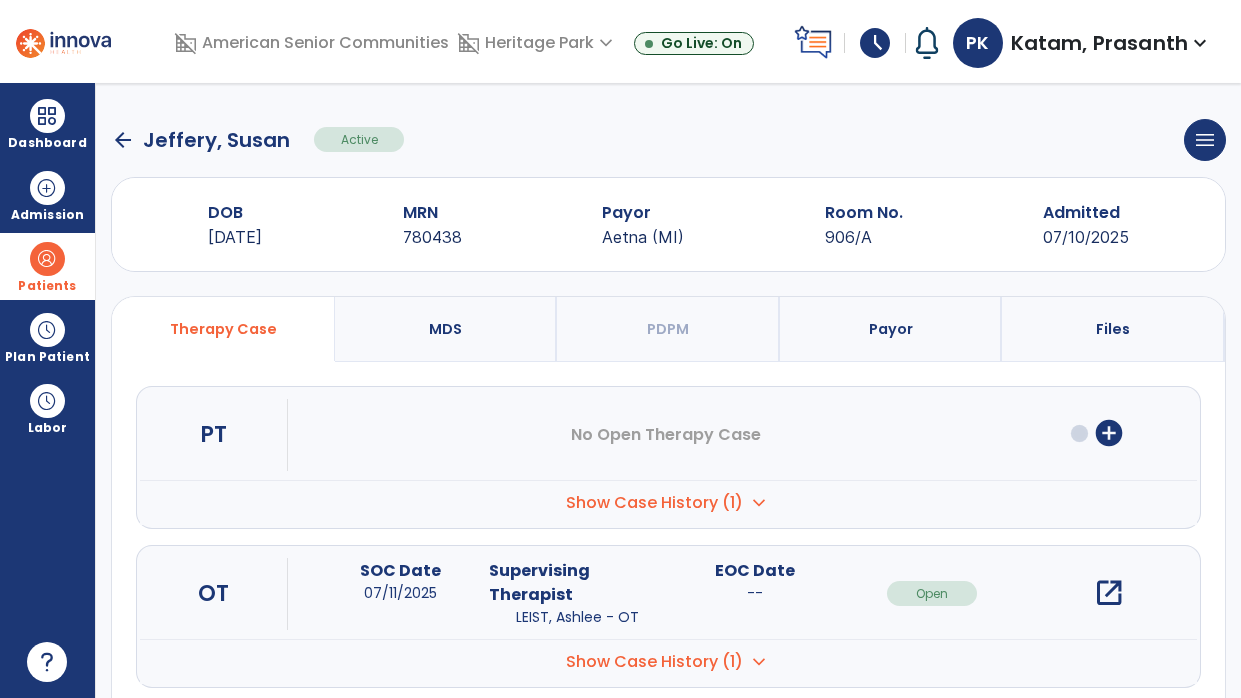 click on "add_circle" at bounding box center (1109, 433) 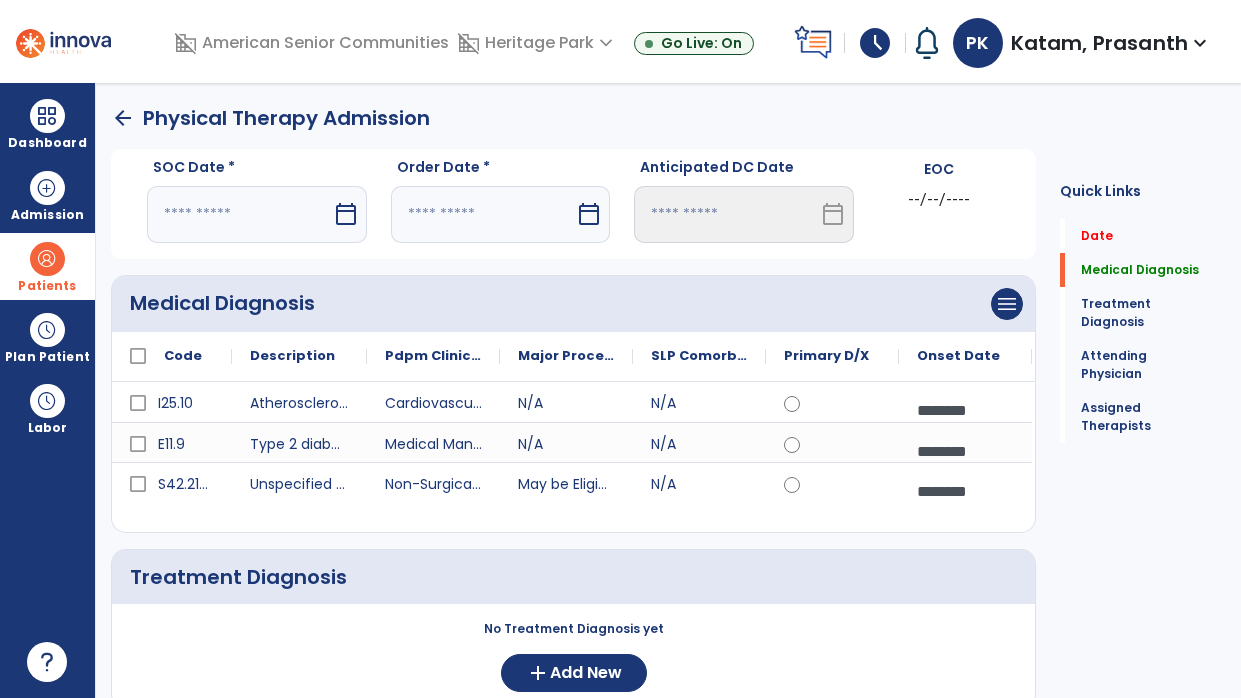 click on "calendar_today" at bounding box center [346, 214] 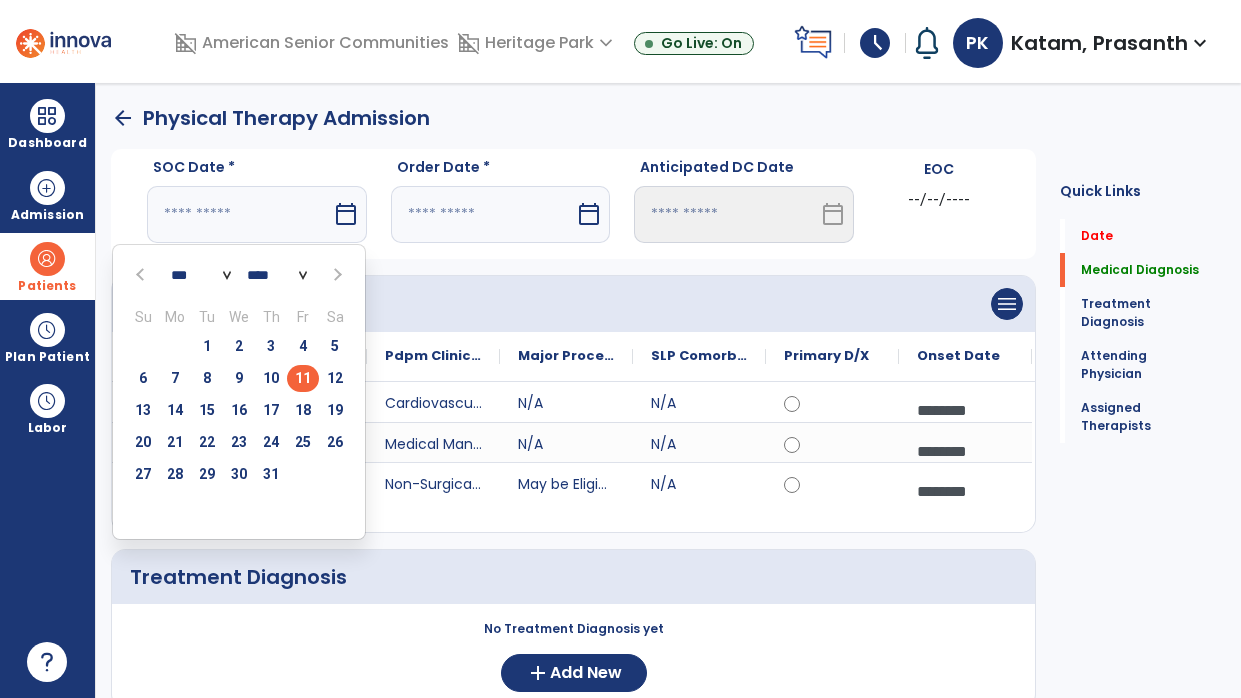 click on "11" at bounding box center (303, 378) 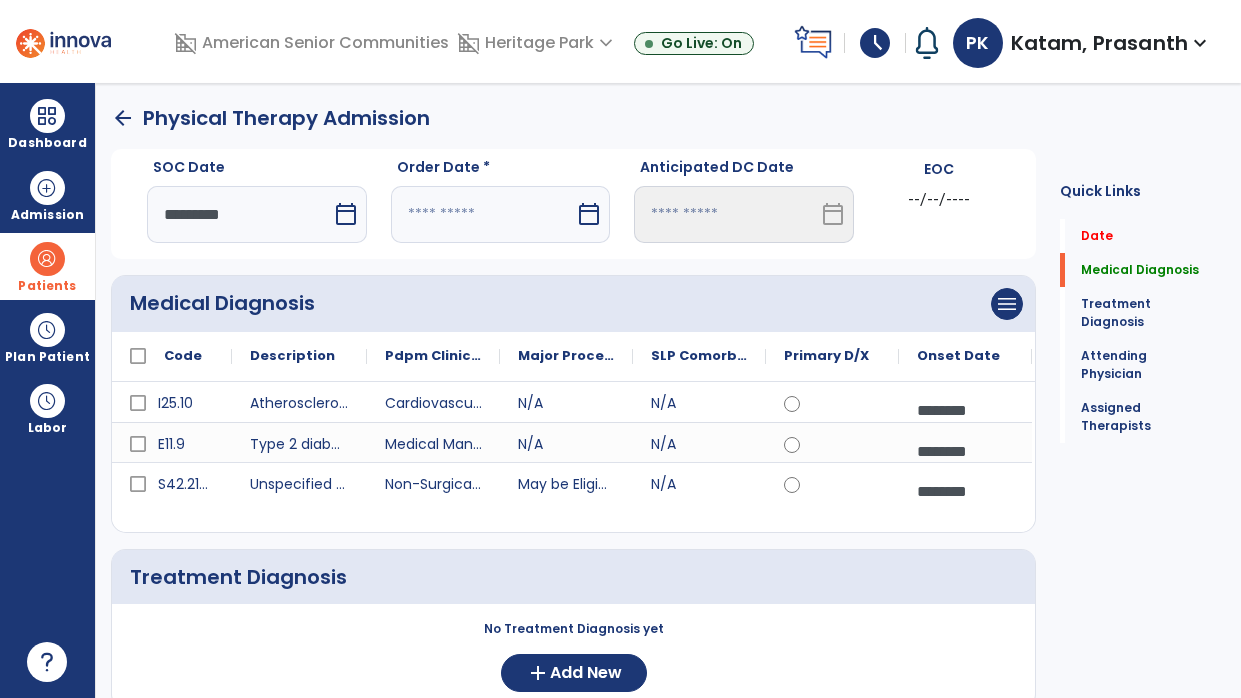 click on "calendar_today" at bounding box center (589, 214) 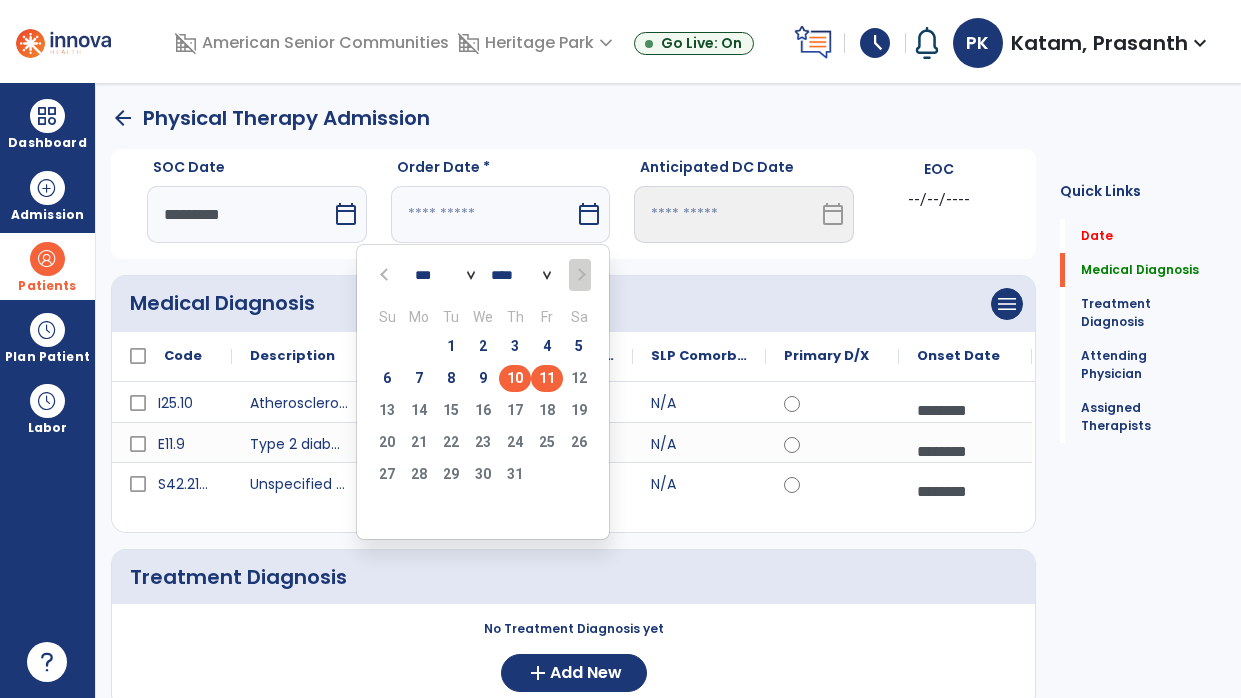 click on "10" at bounding box center (515, 378) 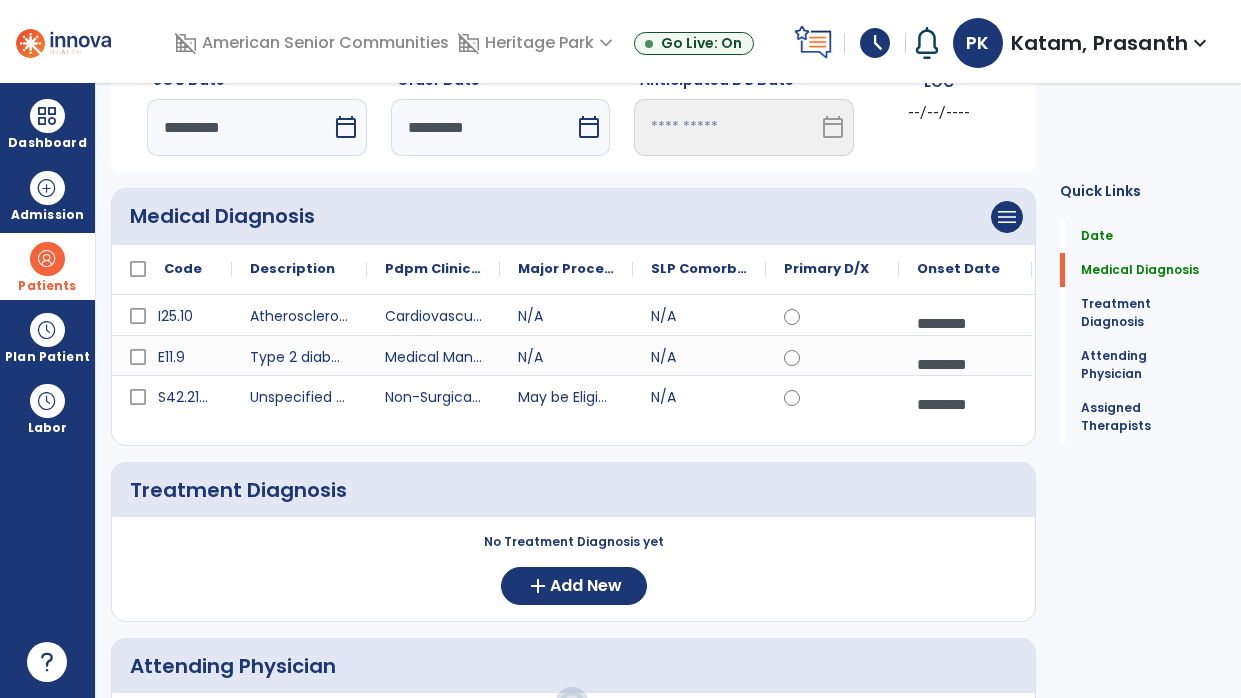 scroll, scrollTop: 165, scrollLeft: 0, axis: vertical 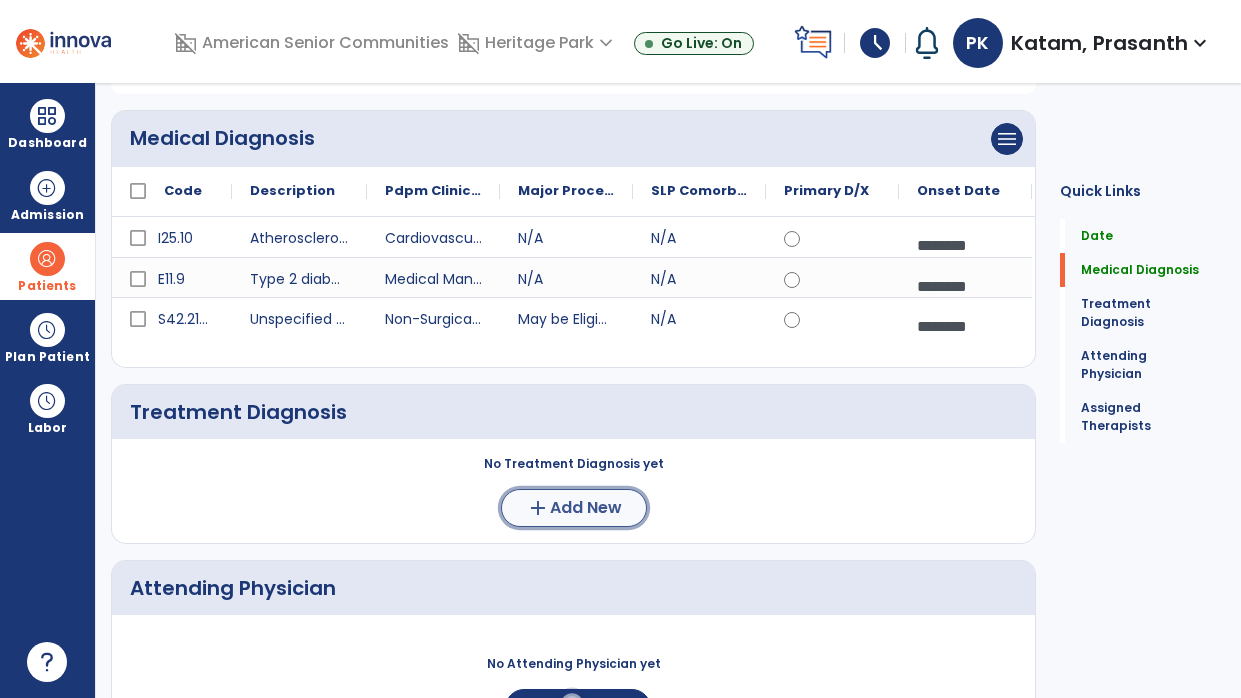 click on "Add New" 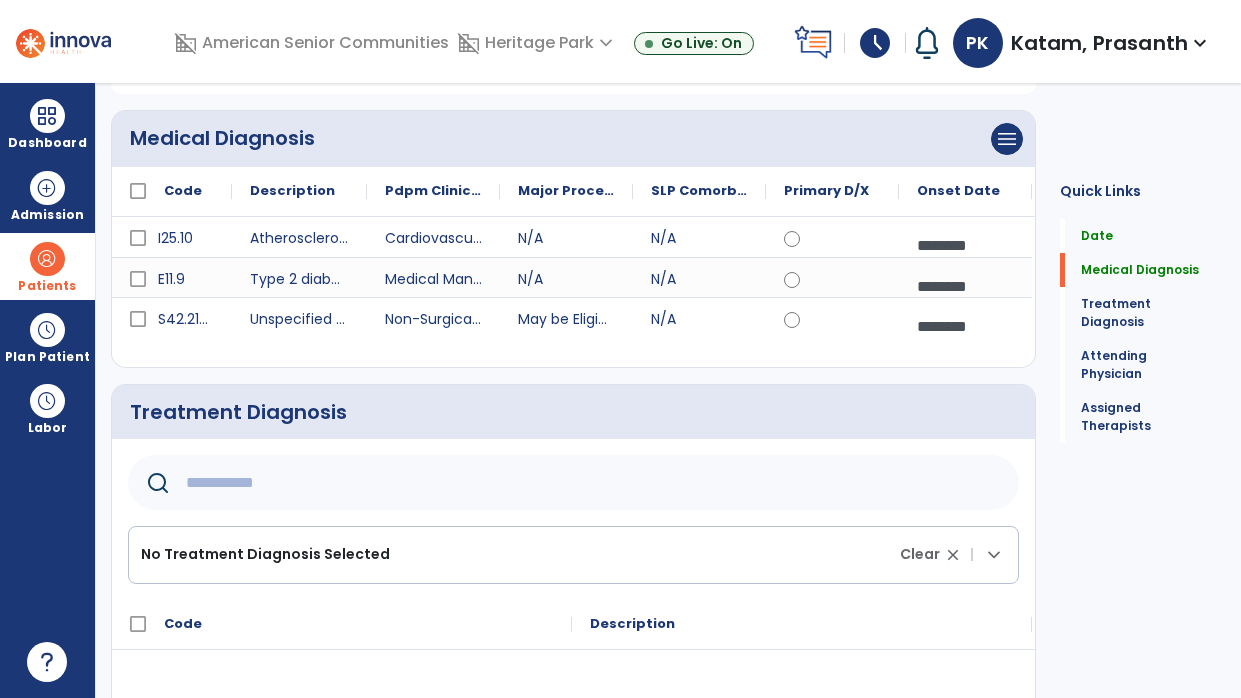 click 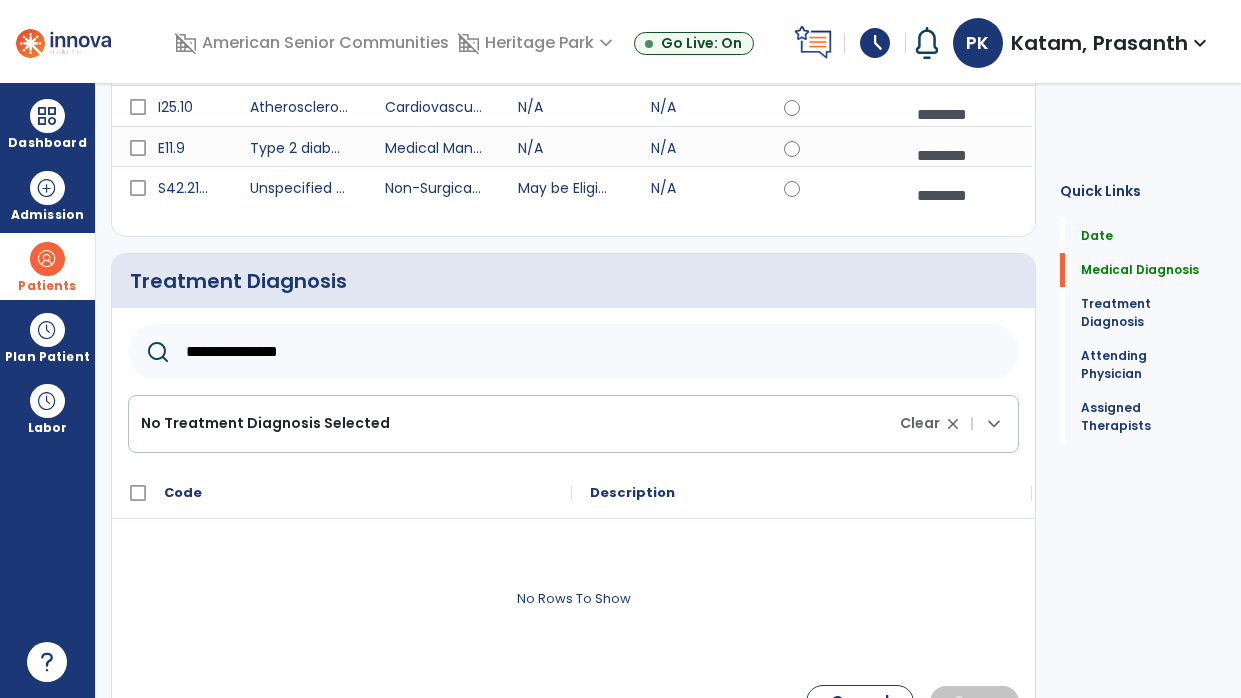 scroll, scrollTop: 356, scrollLeft: 0, axis: vertical 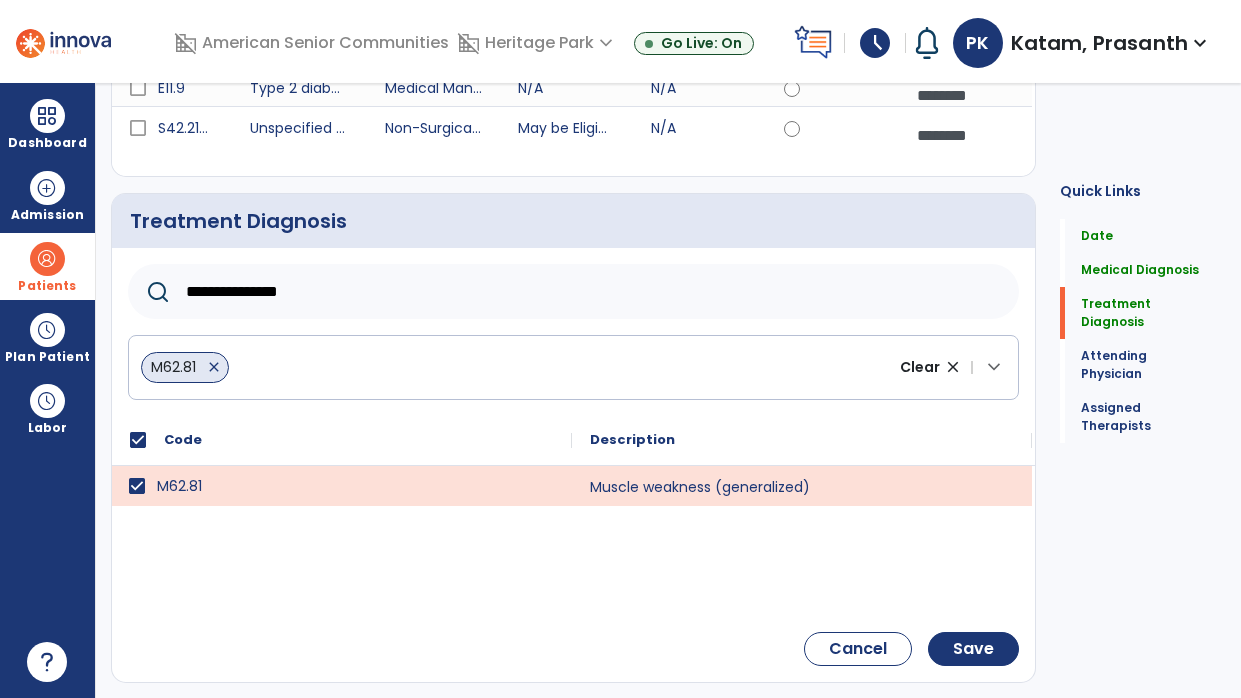 click on "**********" 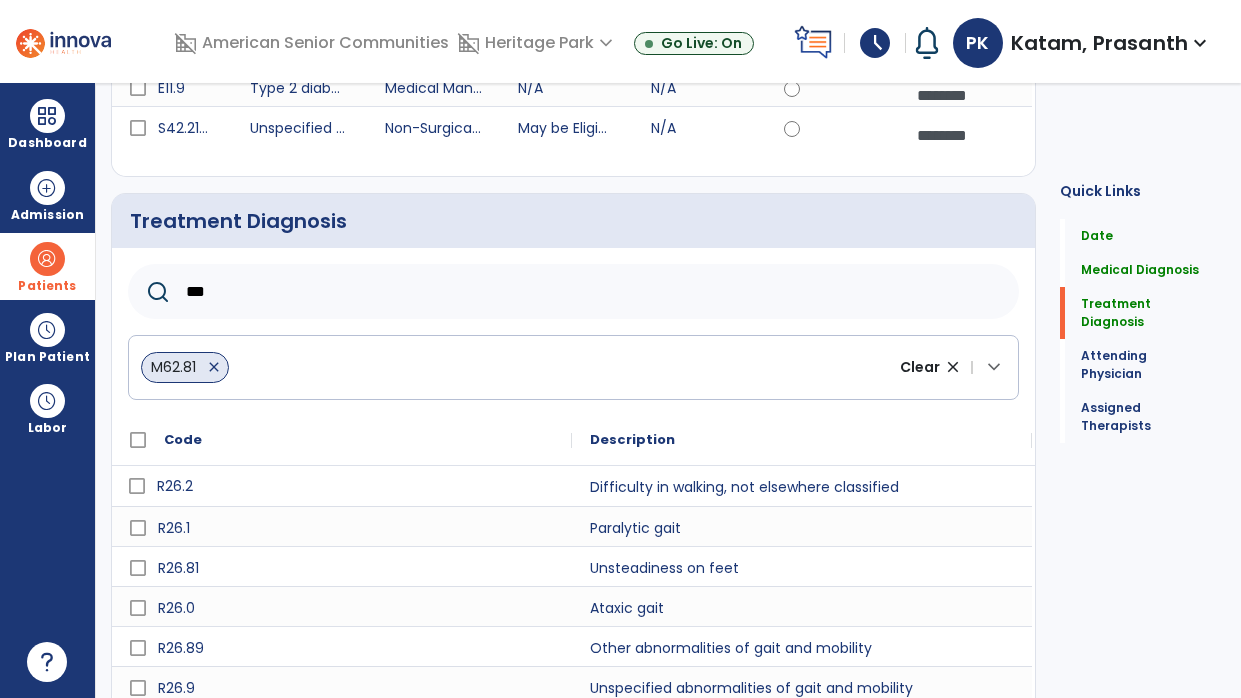 type on "***" 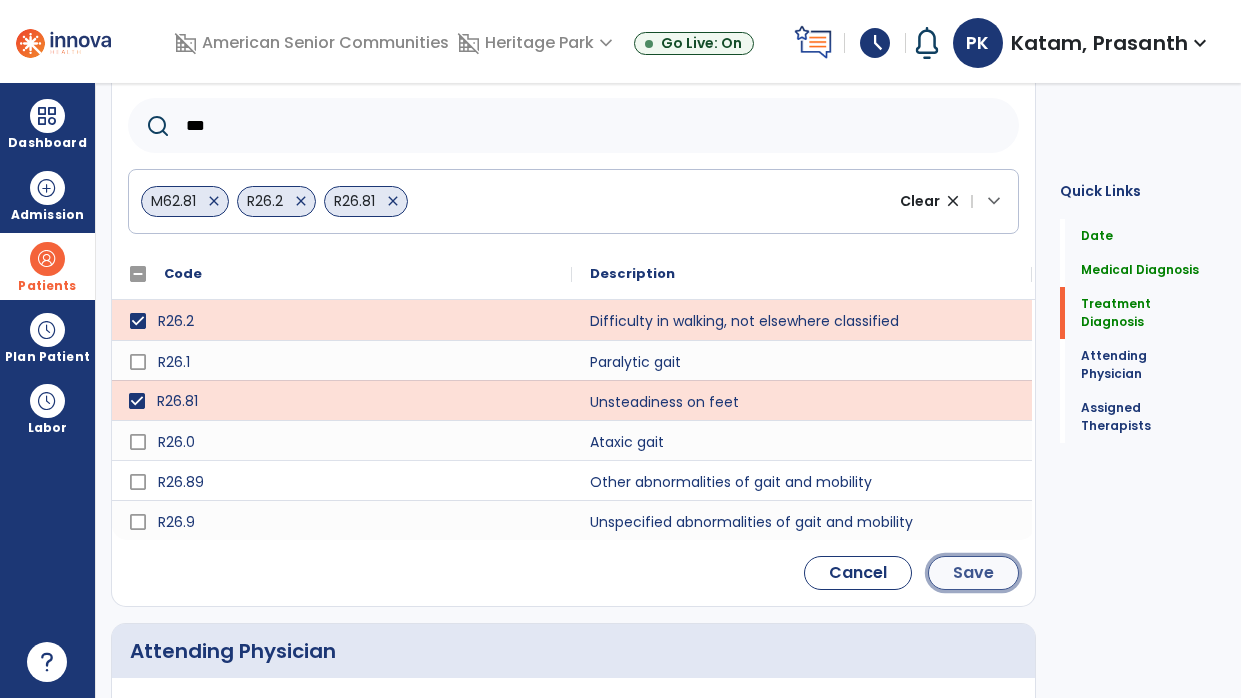 click on "Save" 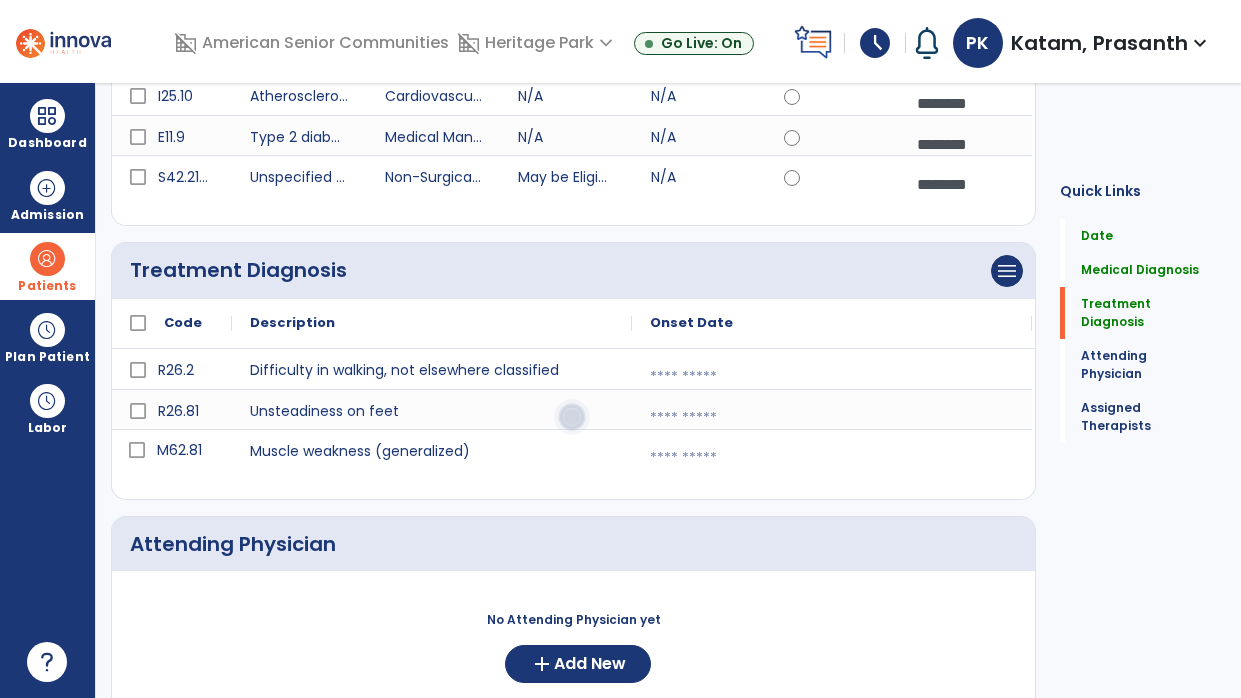 scroll, scrollTop: 310, scrollLeft: 0, axis: vertical 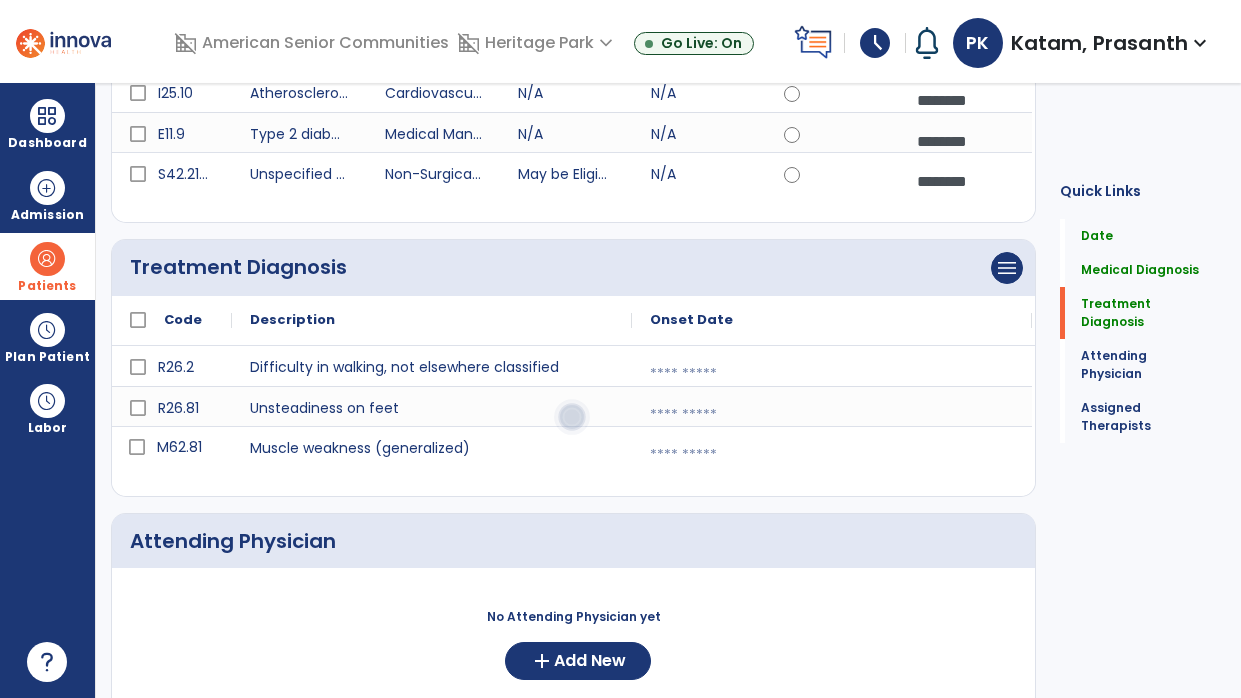 click at bounding box center [965, 100] 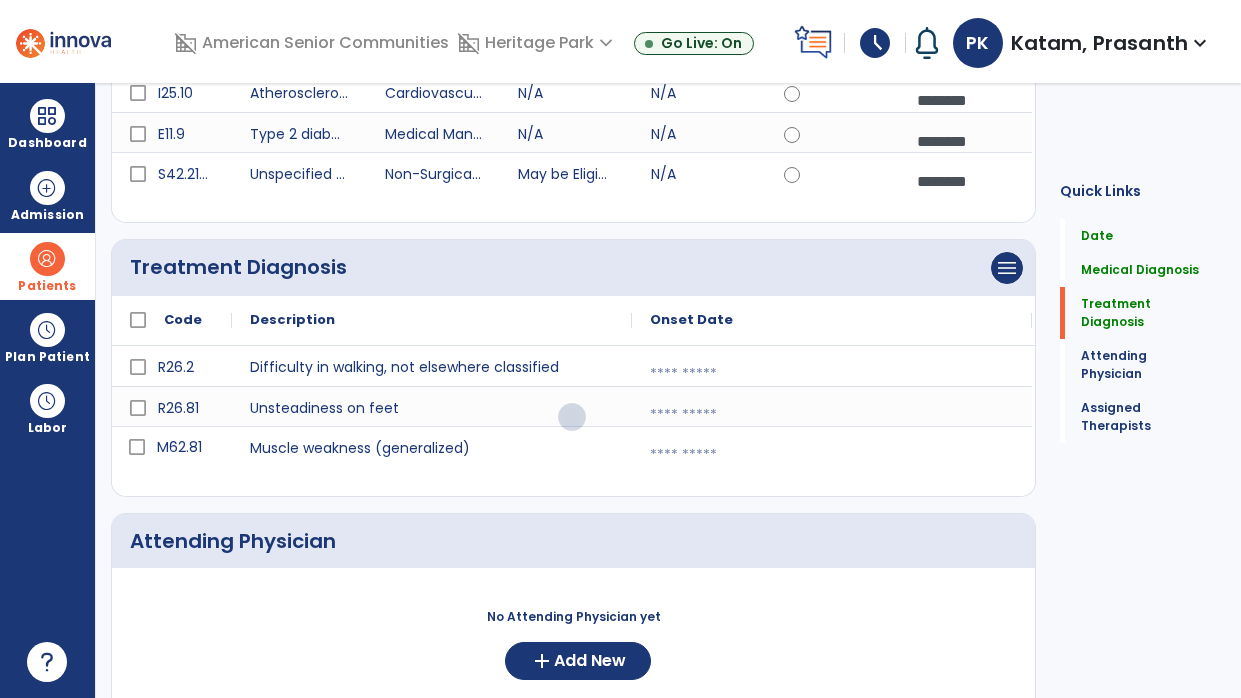 select on "*" 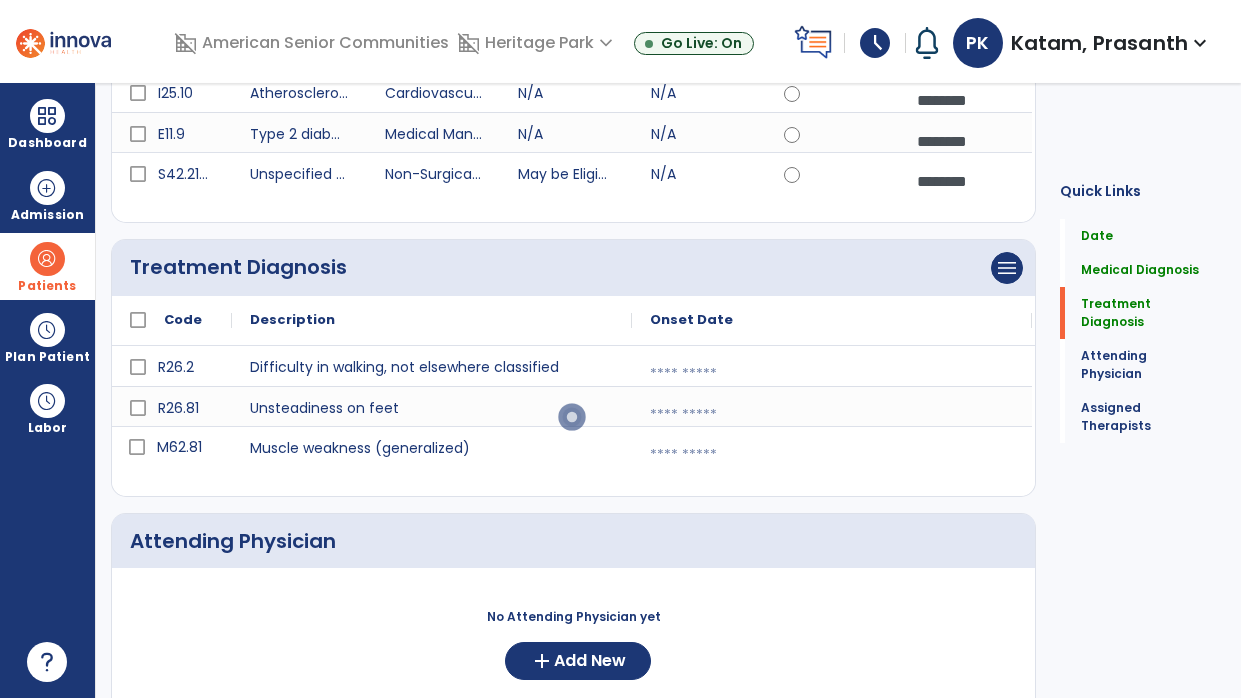 select on "****" 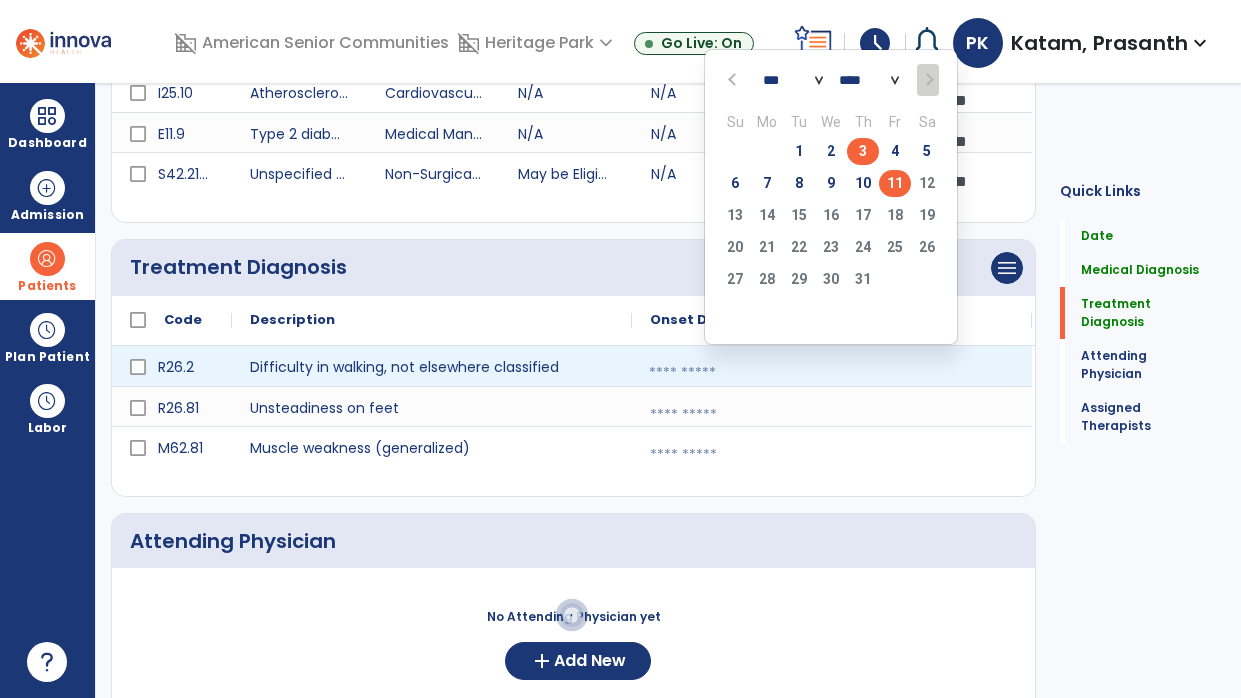 click on "3" 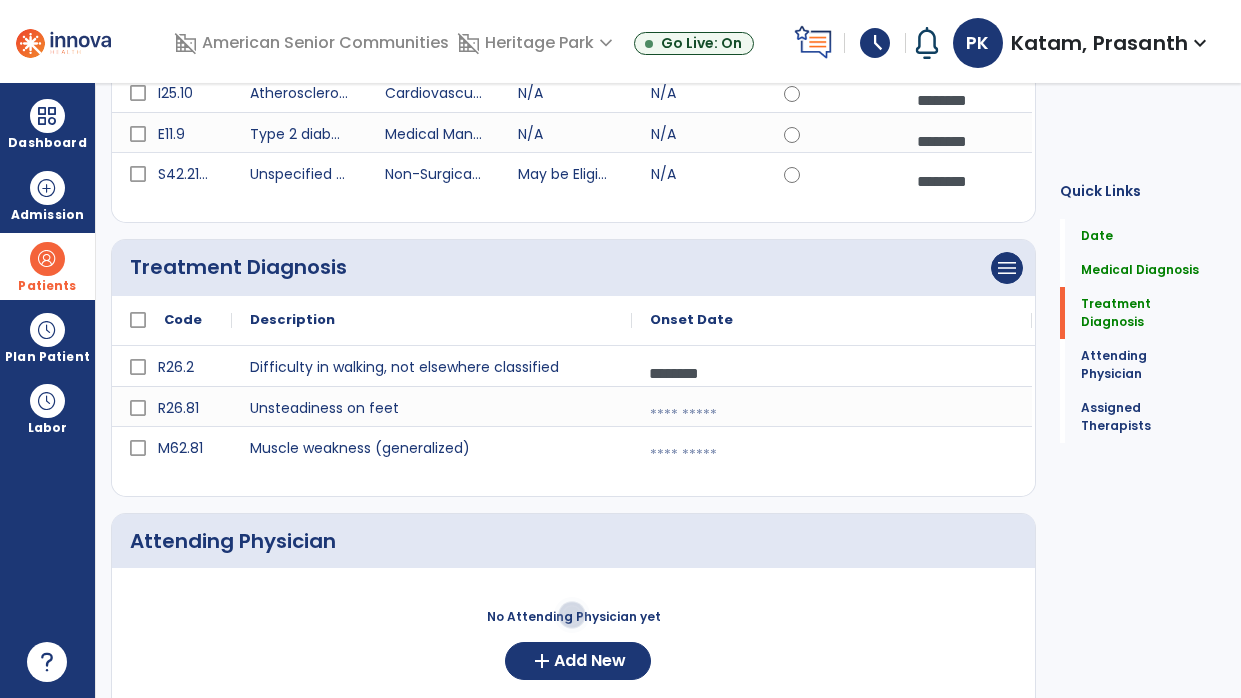 click at bounding box center (965, 141) 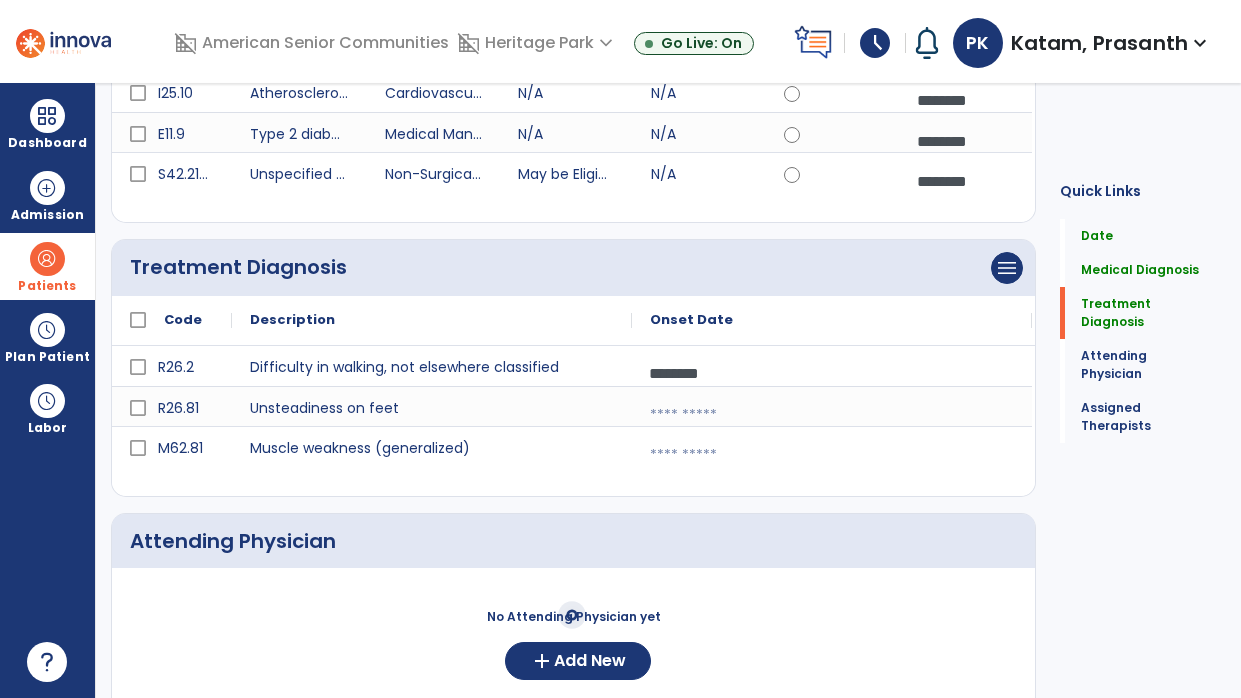 select on "*" 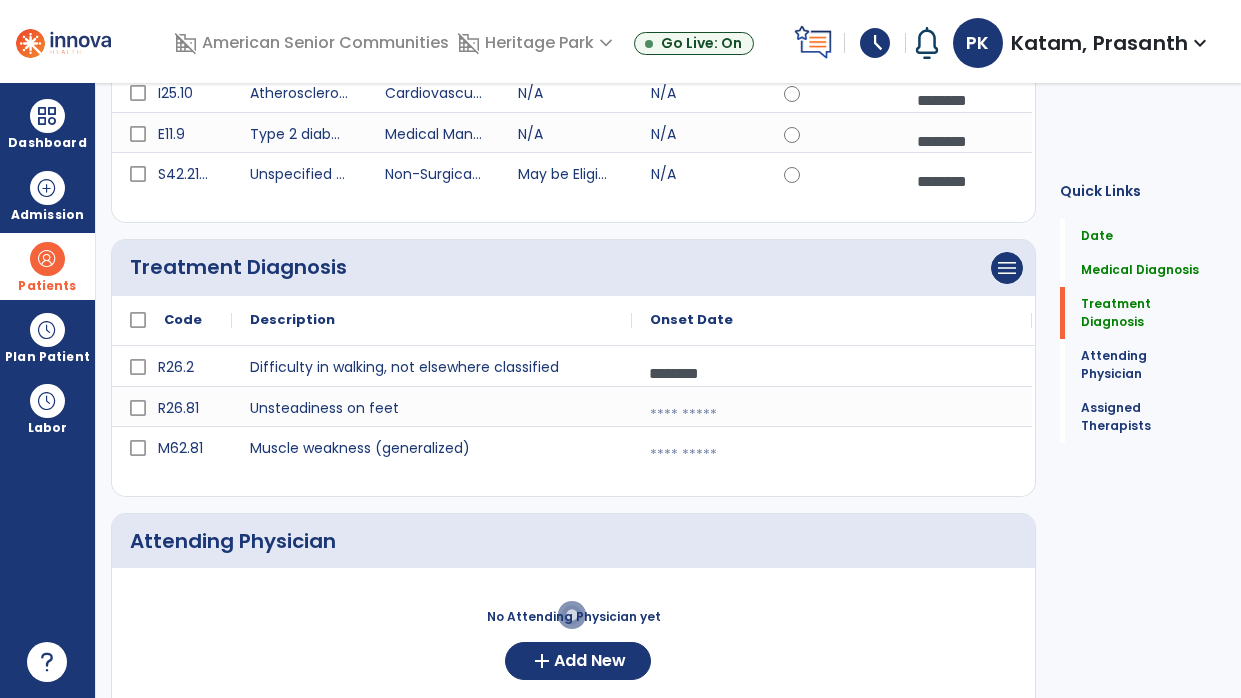 select on "****" 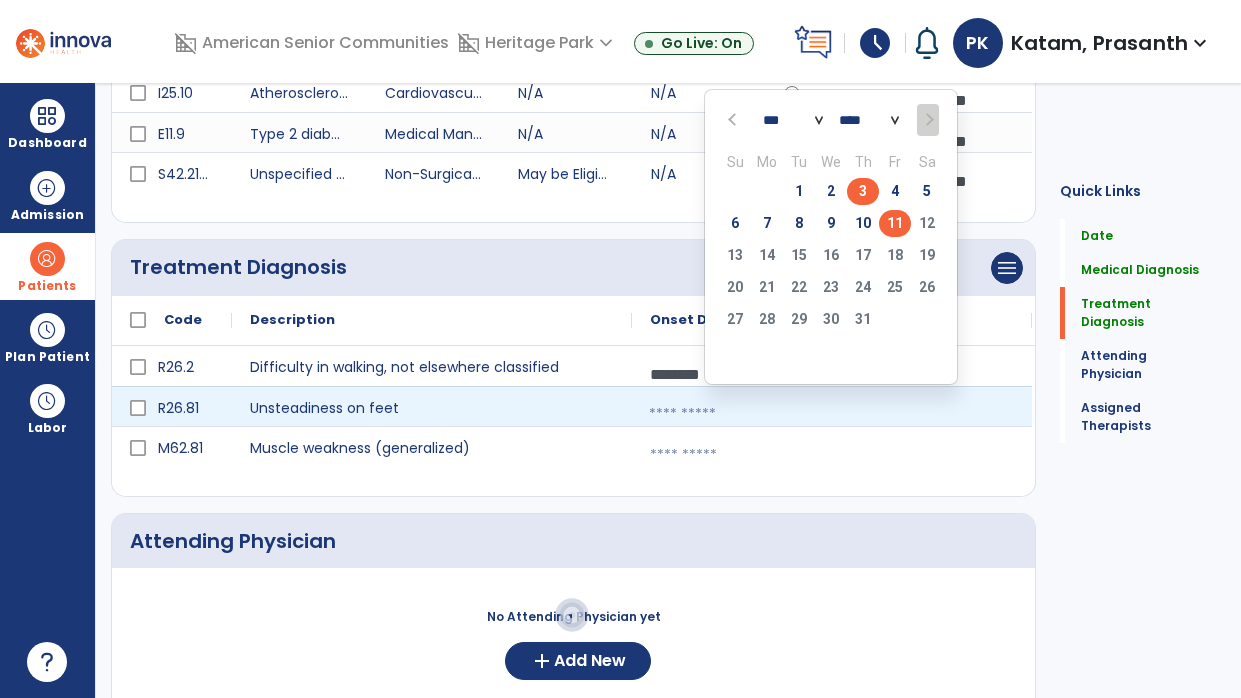 click on "3" 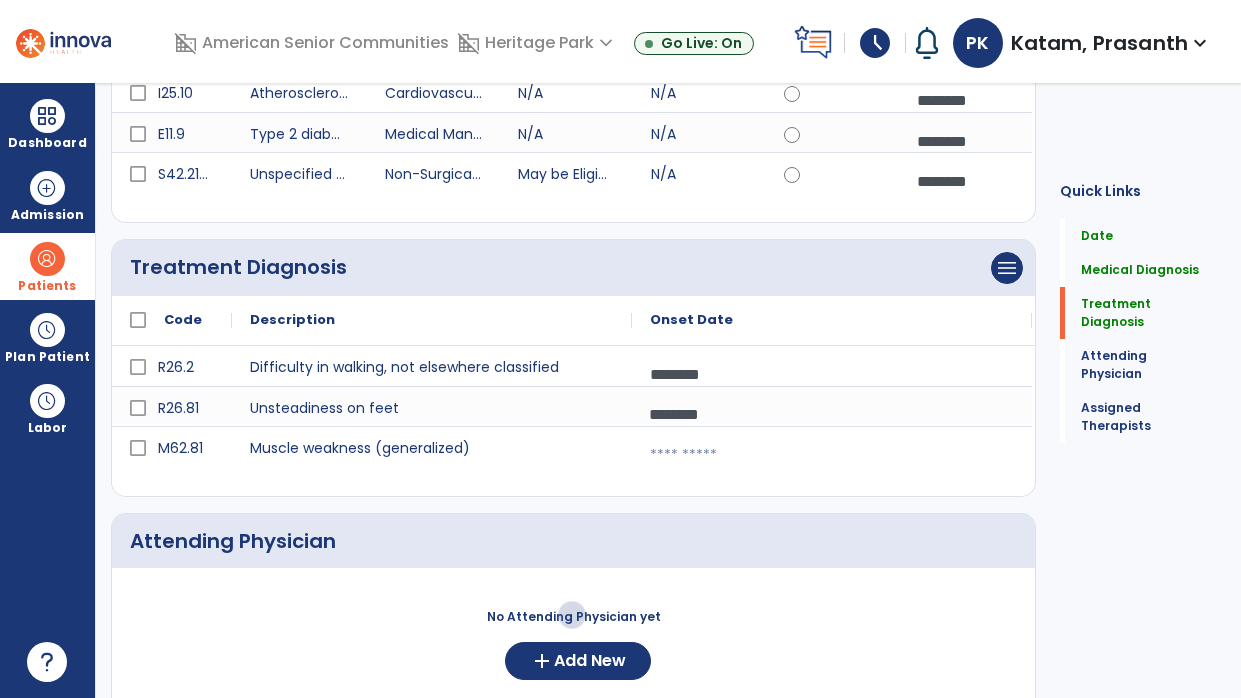click at bounding box center (965, 181) 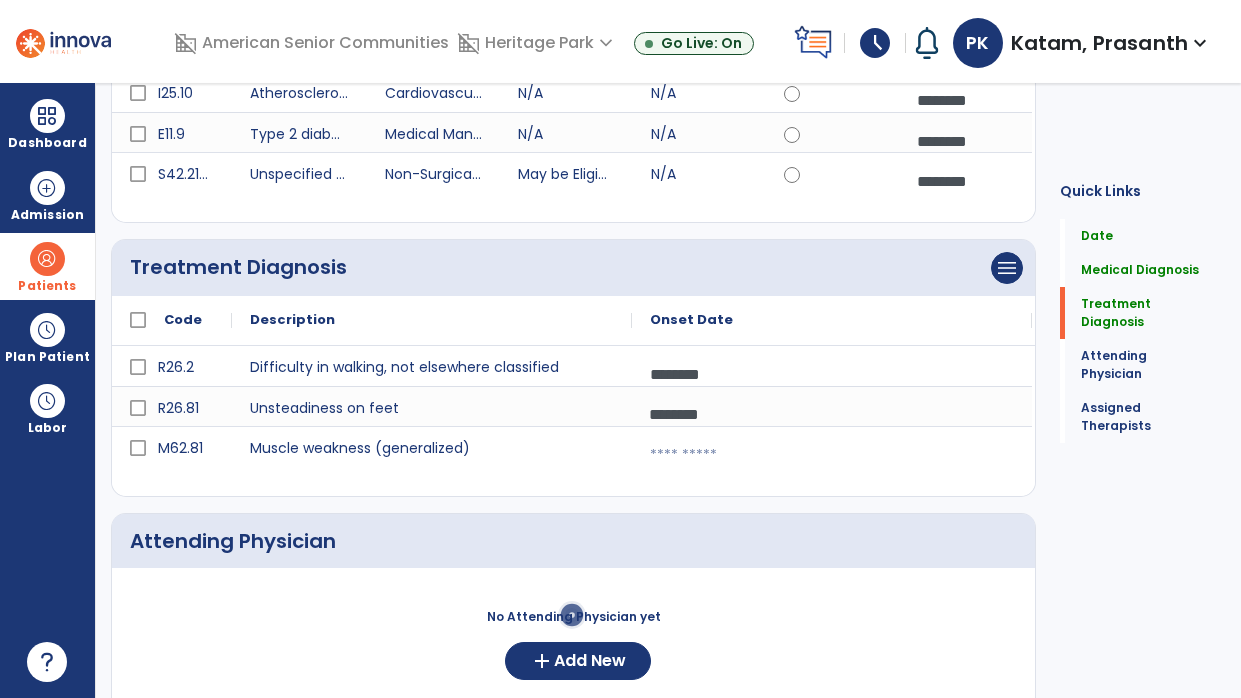 select on "*" 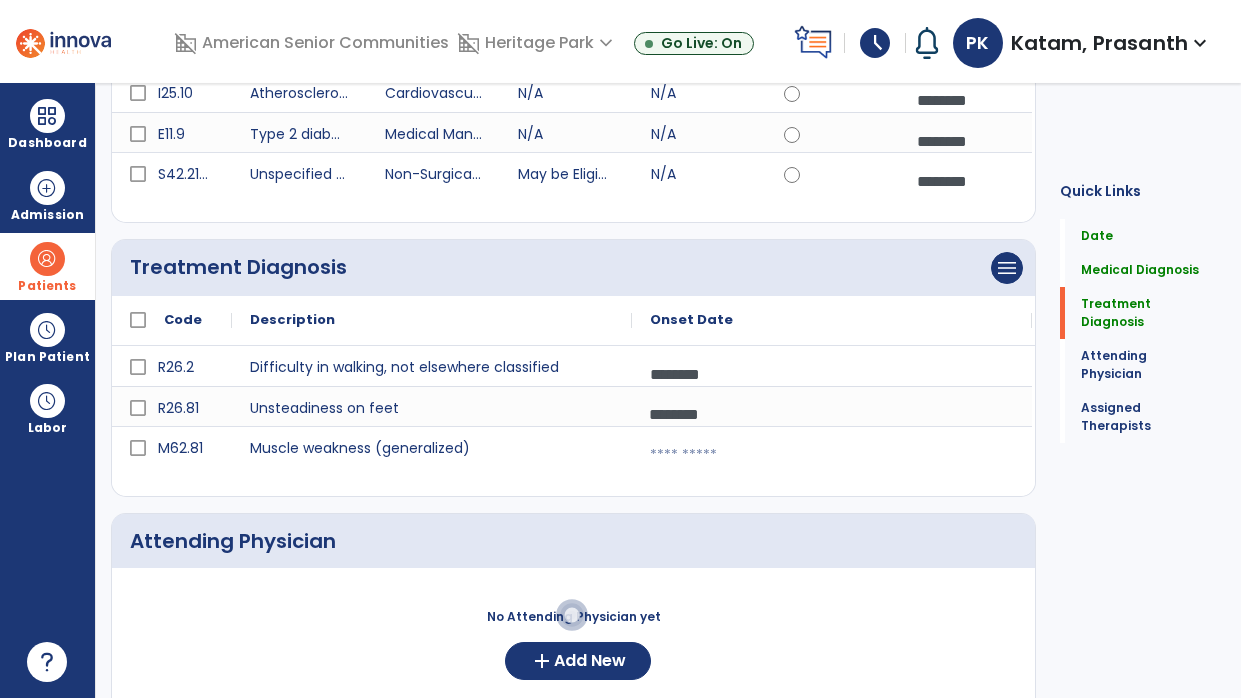 select on "****" 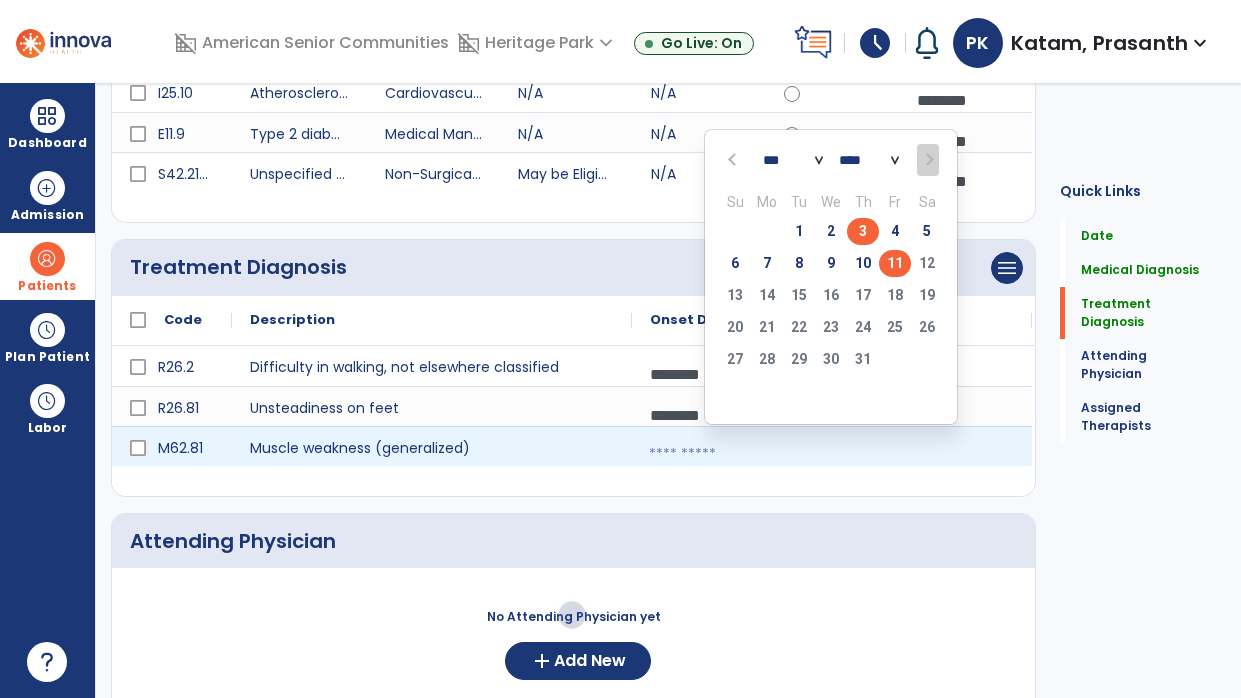 click on "3" 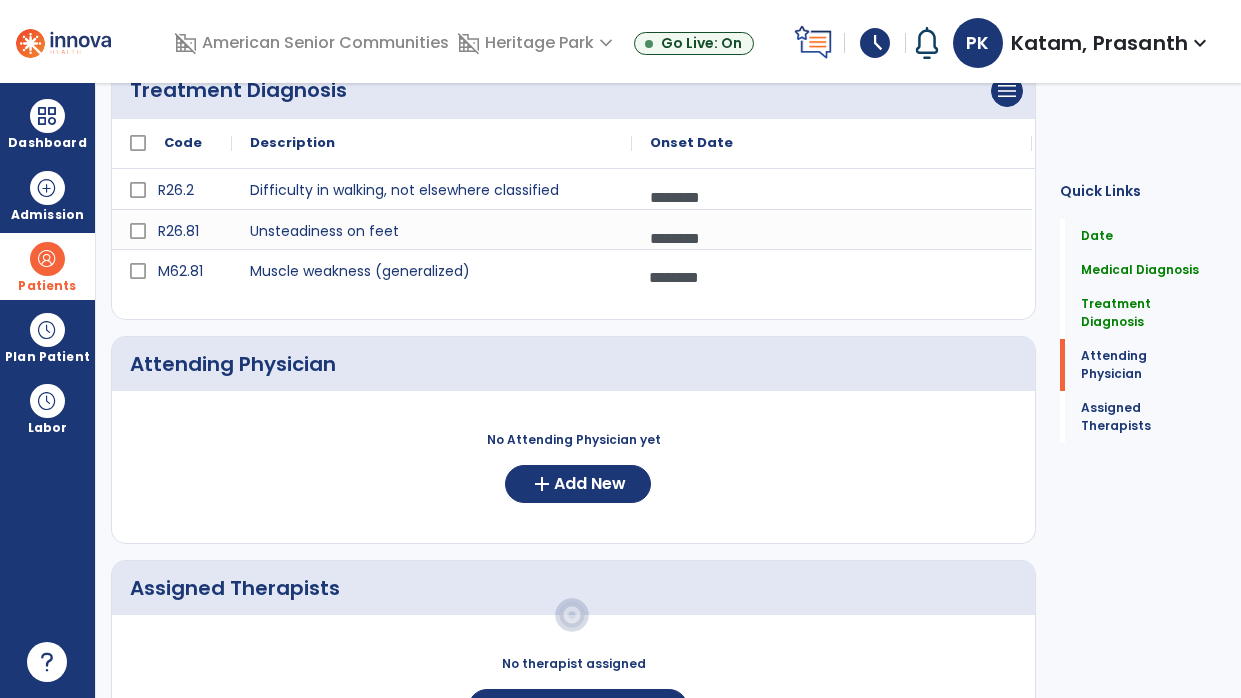 scroll, scrollTop: 488, scrollLeft: 0, axis: vertical 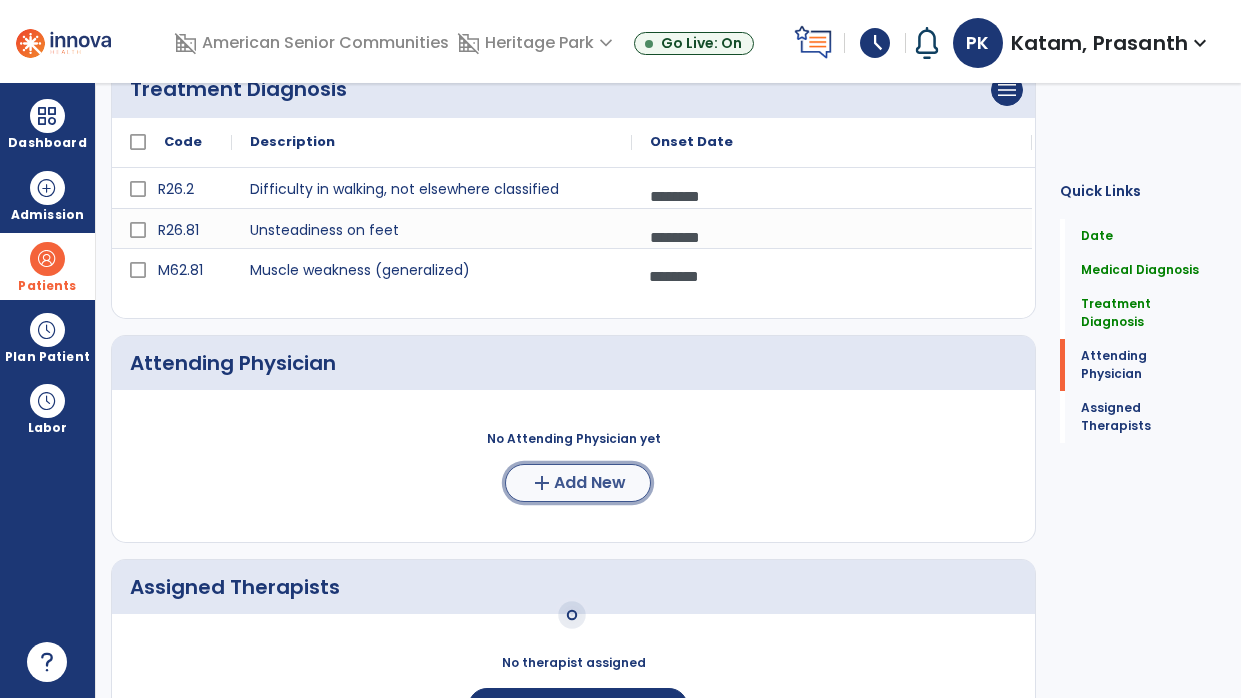 click on "add  Add New" 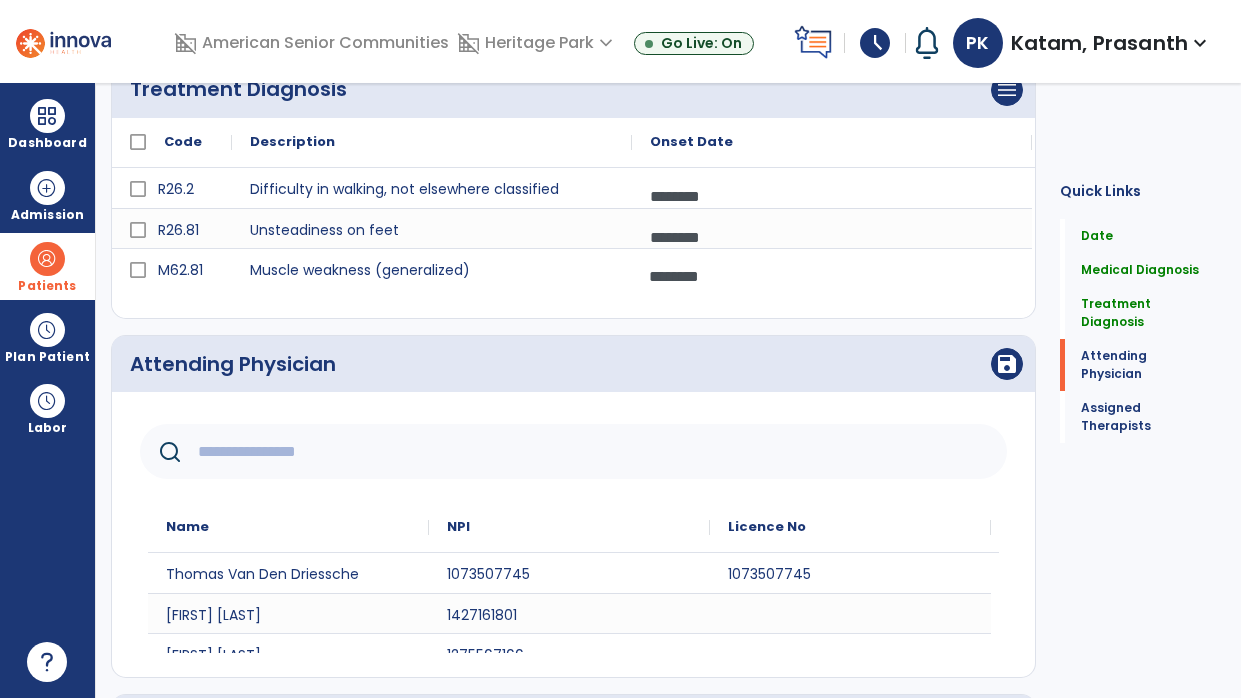 click 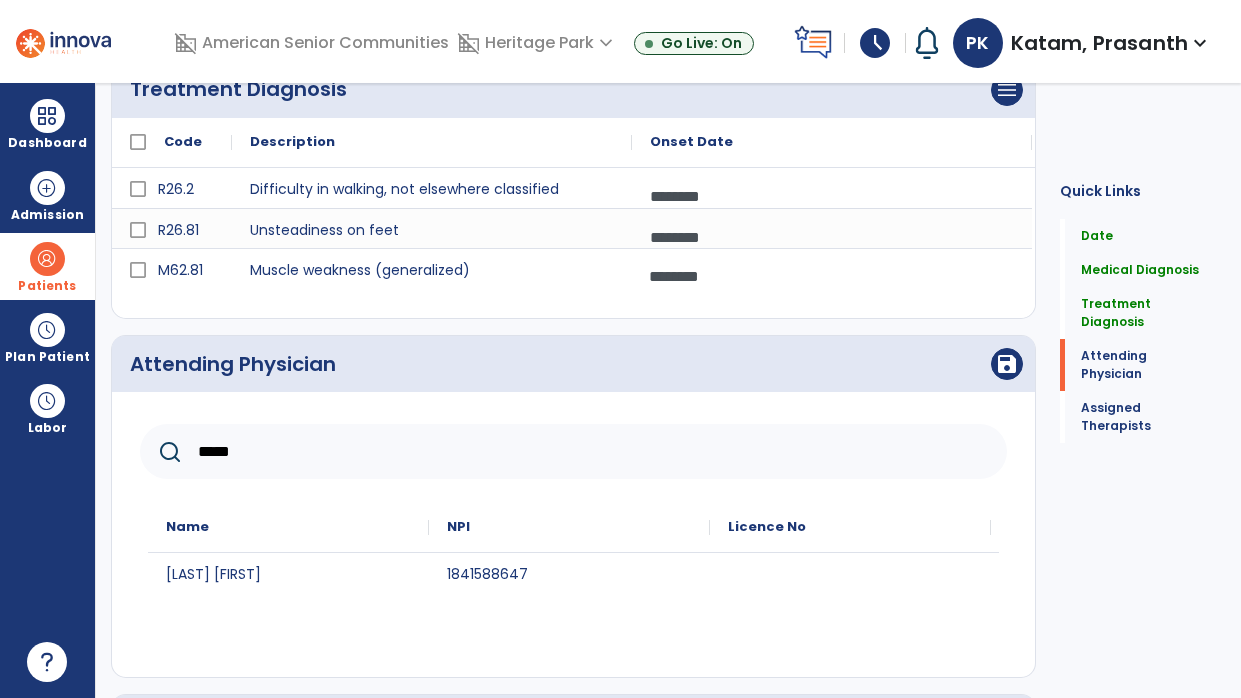 type on "*****" 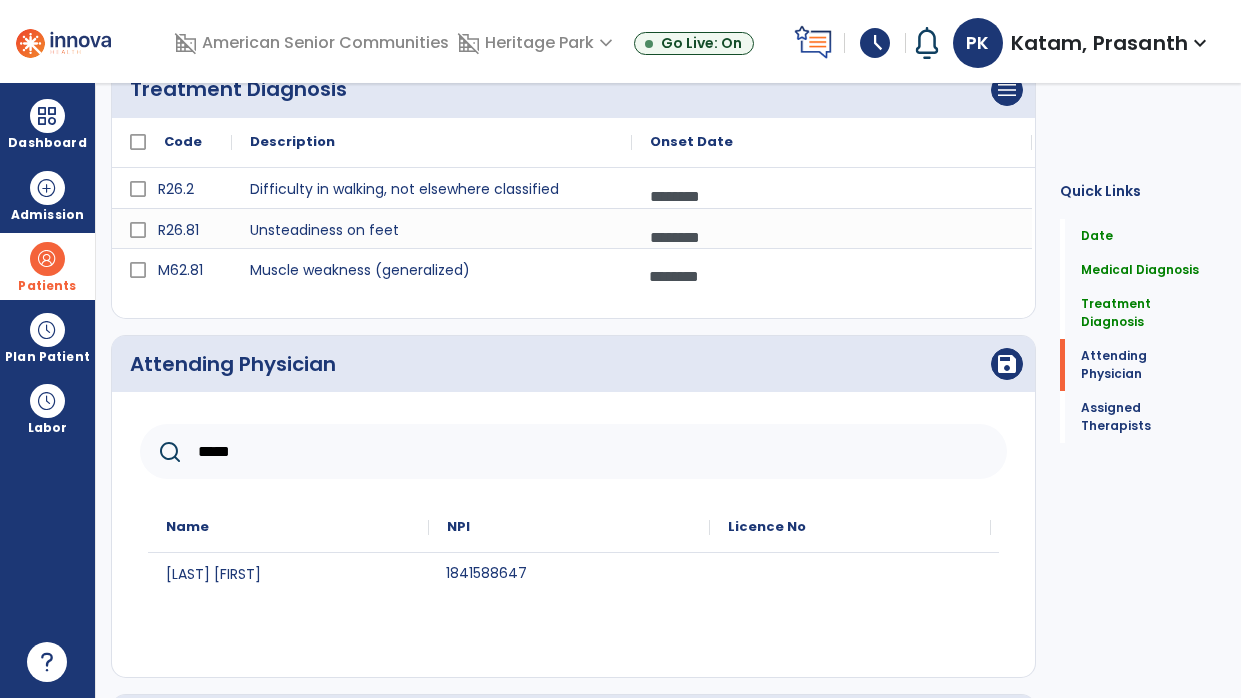 click on "1841588647" 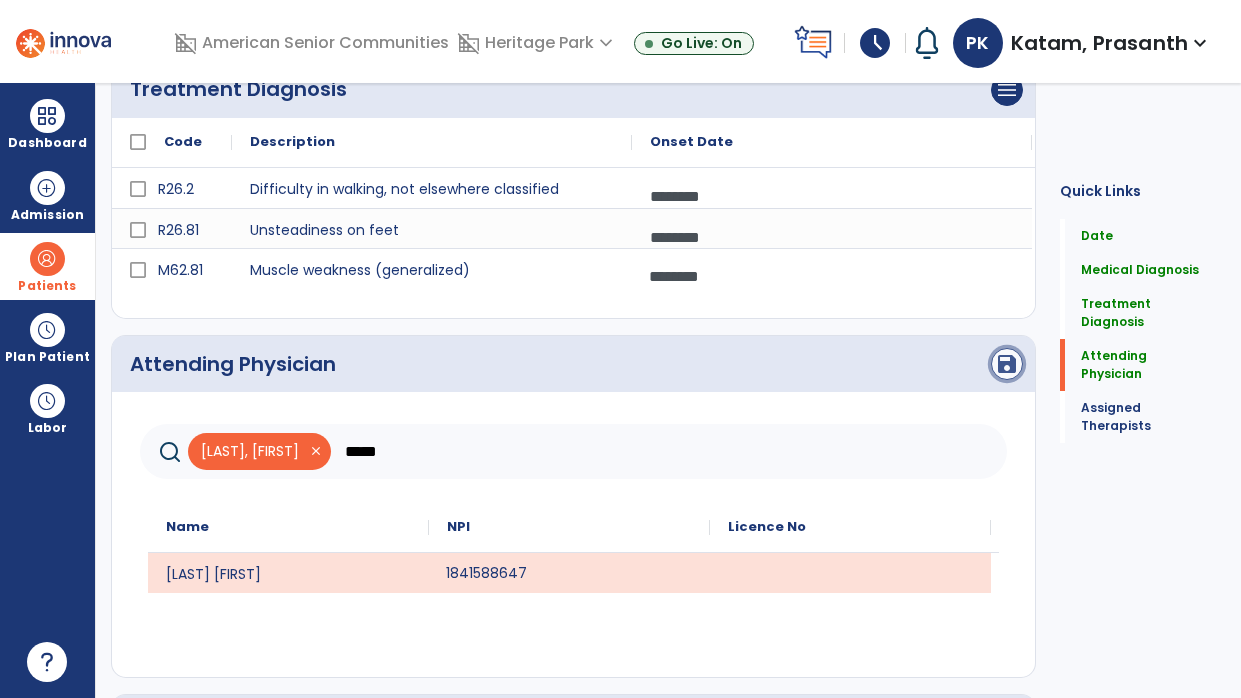 click on "save" 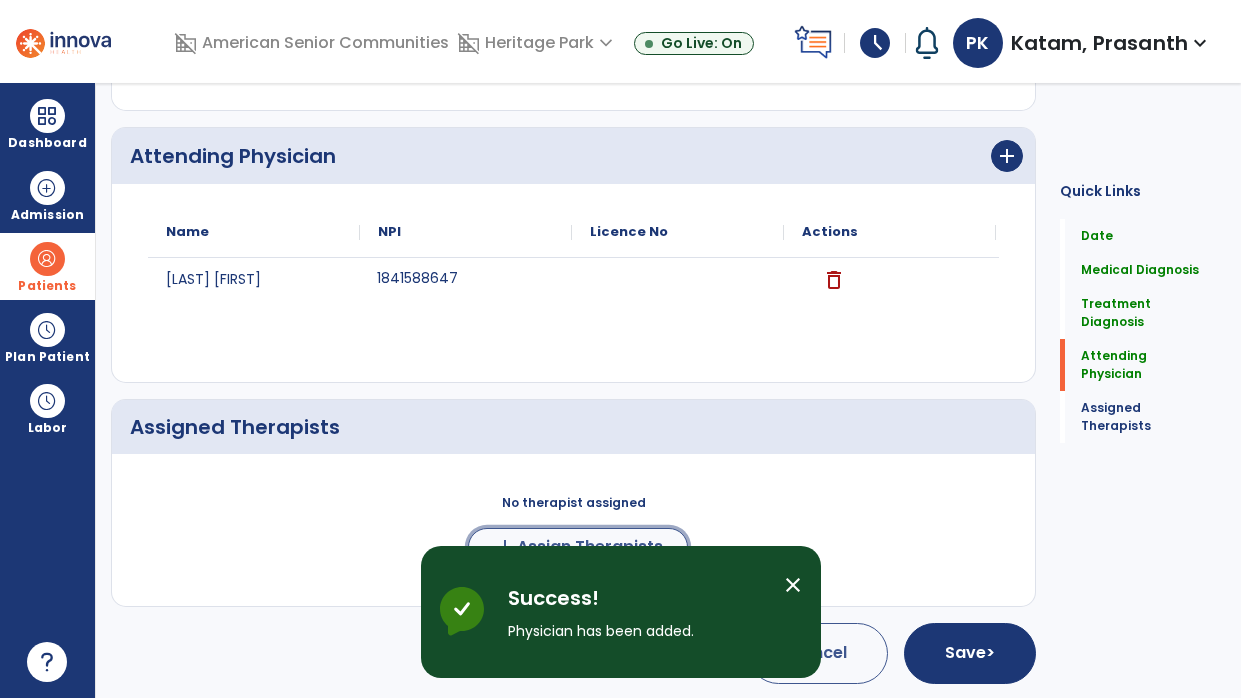 click on "Assign Therapists" 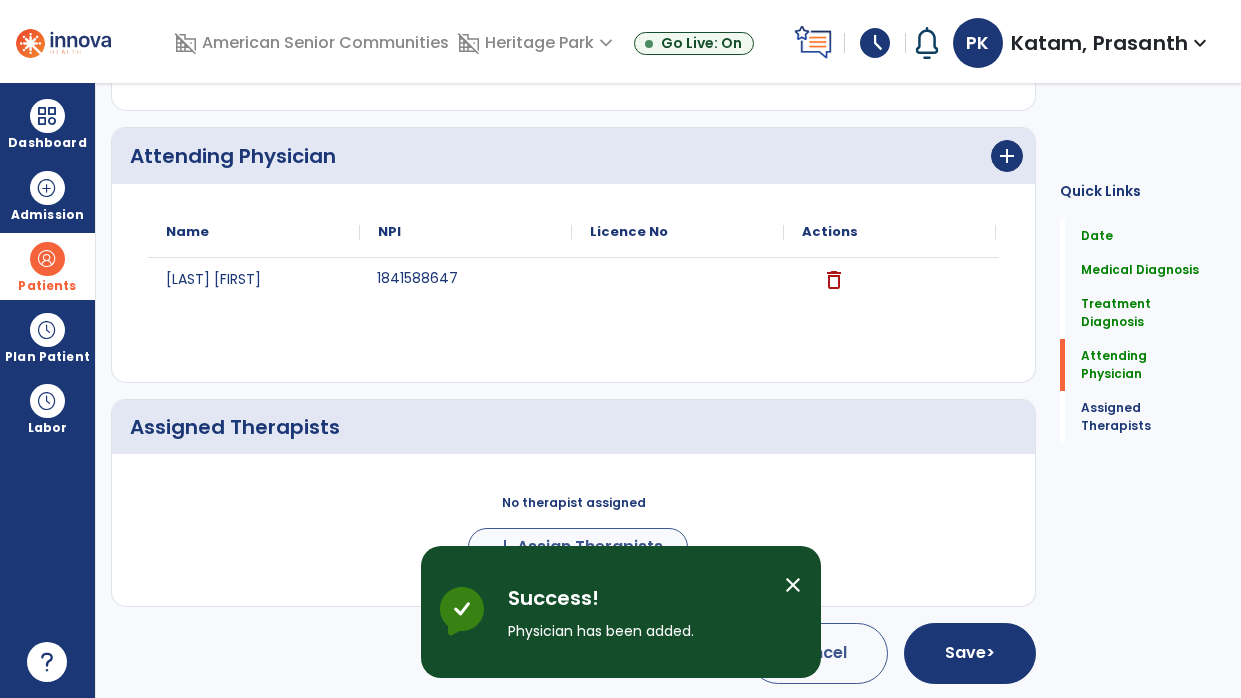 scroll, scrollTop: 693, scrollLeft: 0, axis: vertical 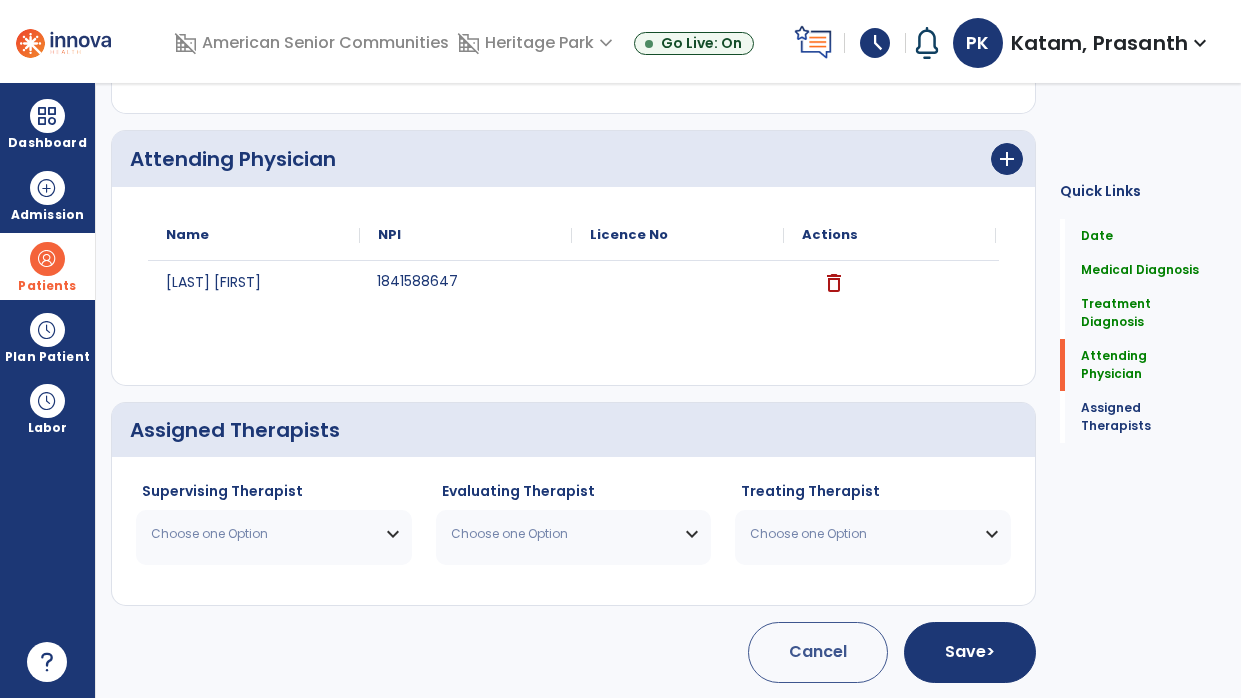 click on "Choose one Option" at bounding box center [261, 534] 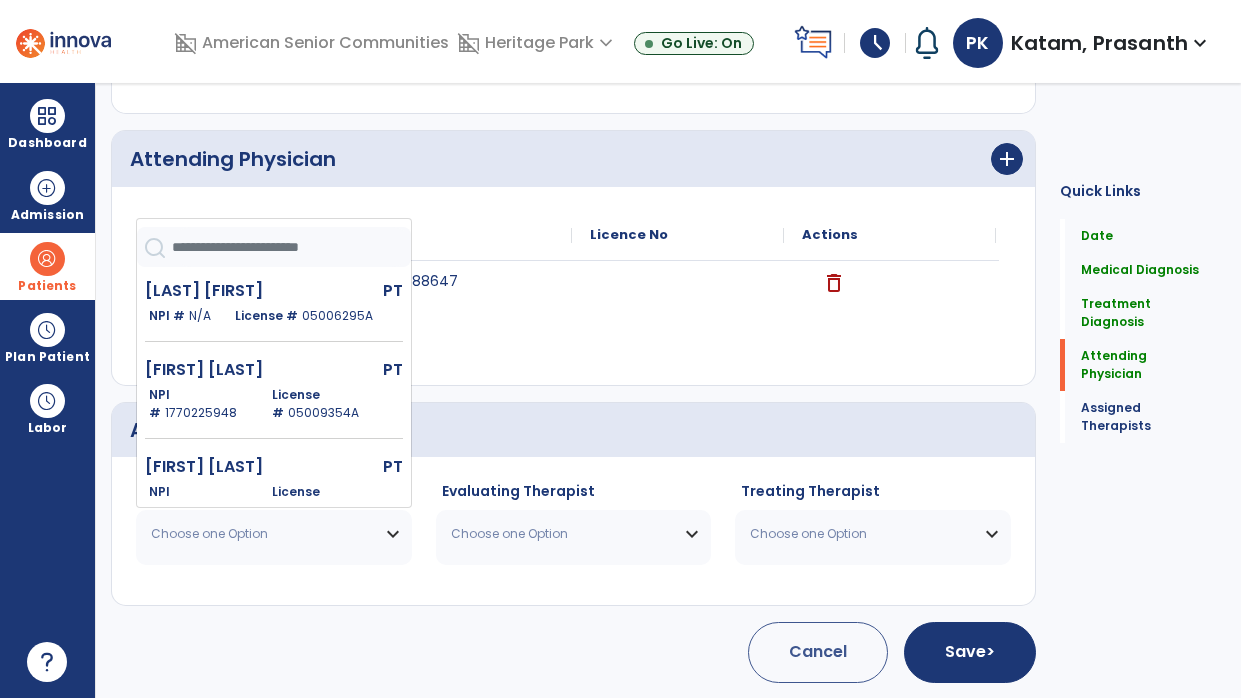 click 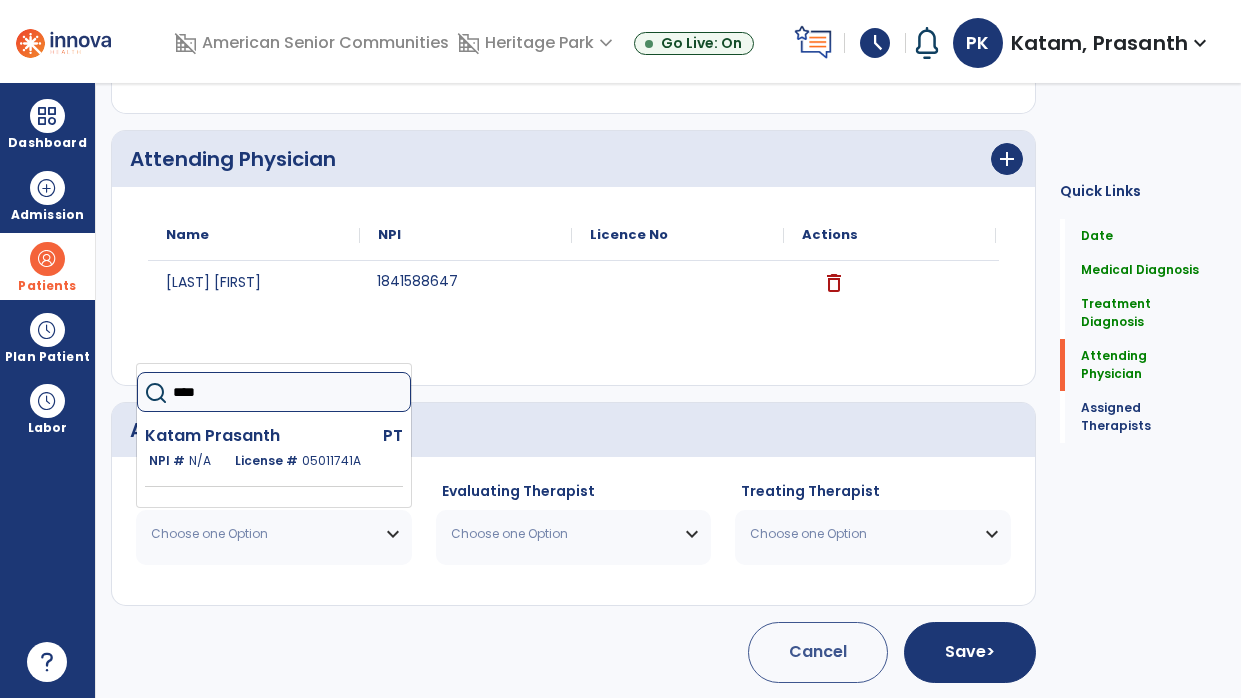 type on "*****" 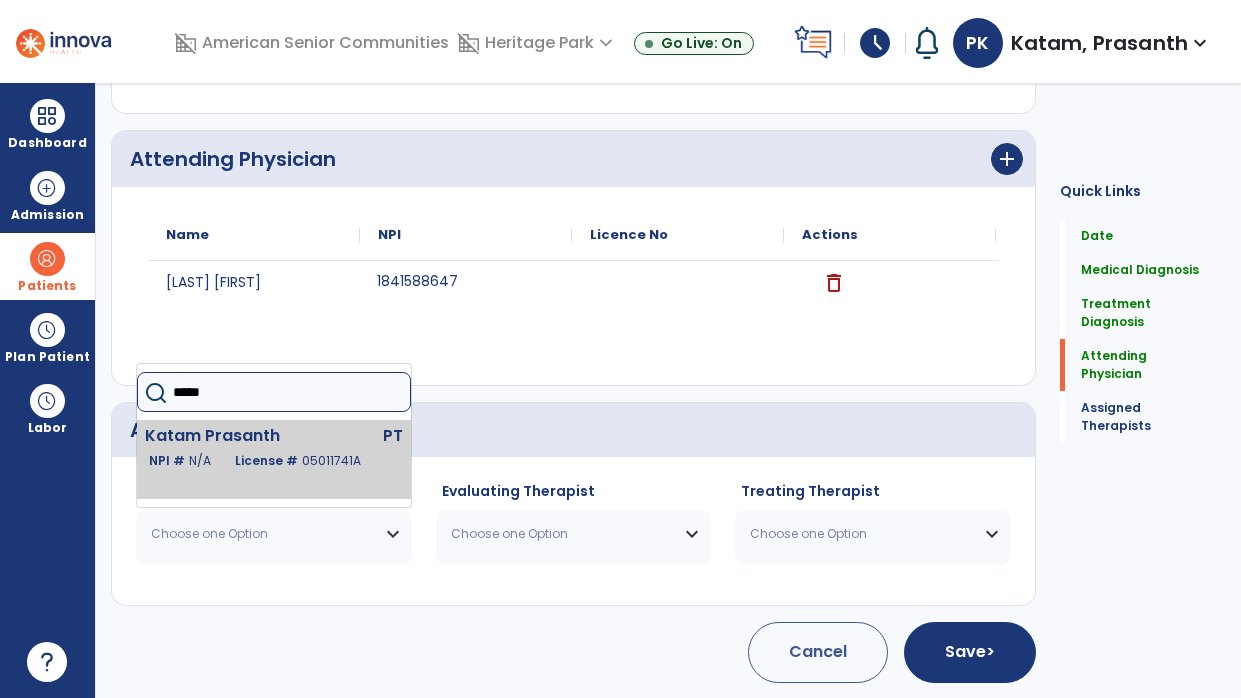 click on "Katam Prasanth" 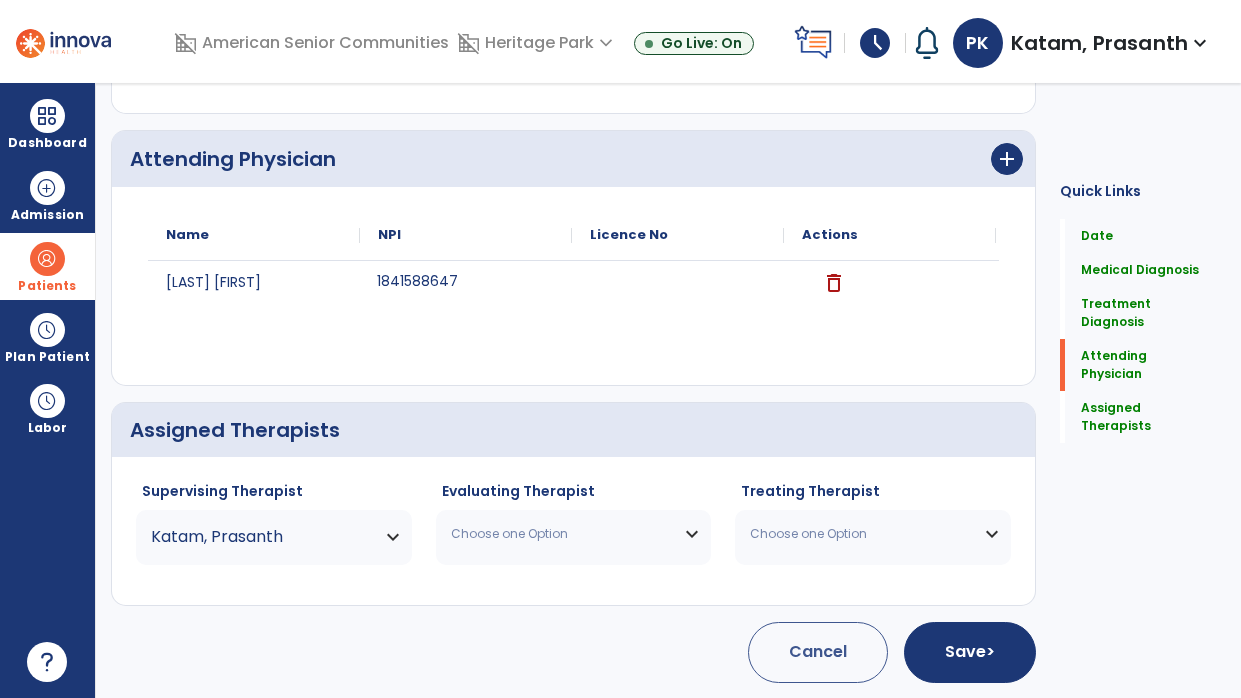 click on "Choose one Option" at bounding box center [561, 534] 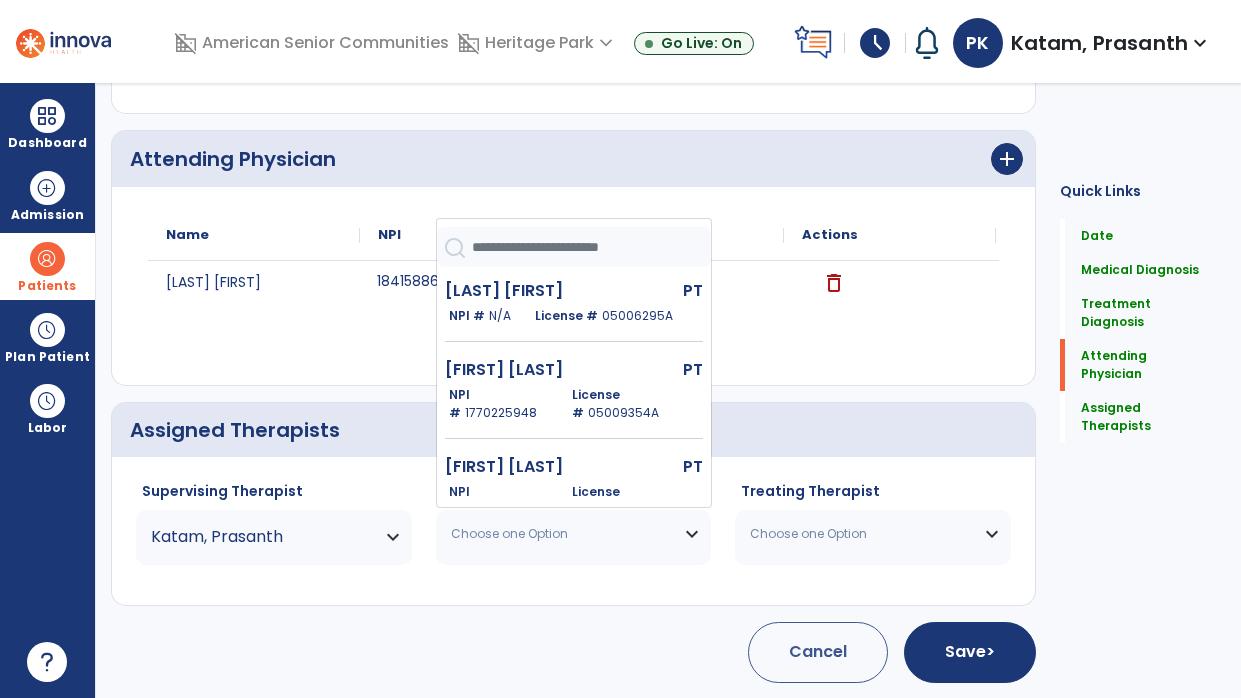 click 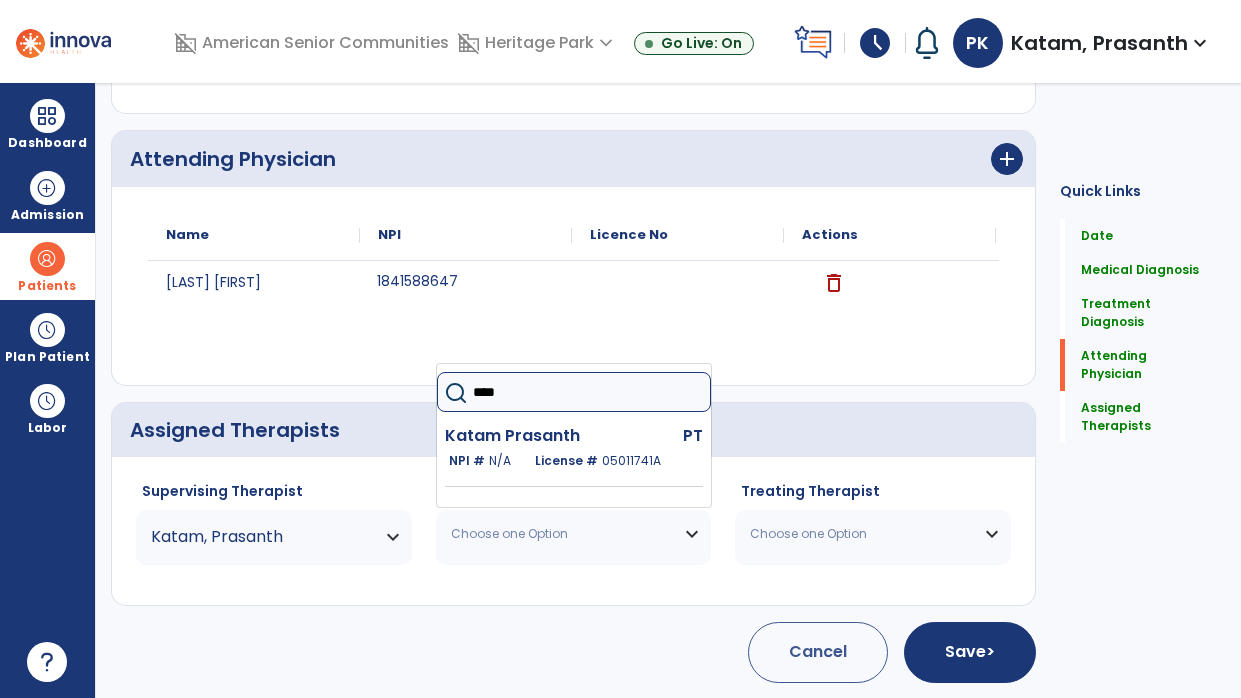 type on "*****" 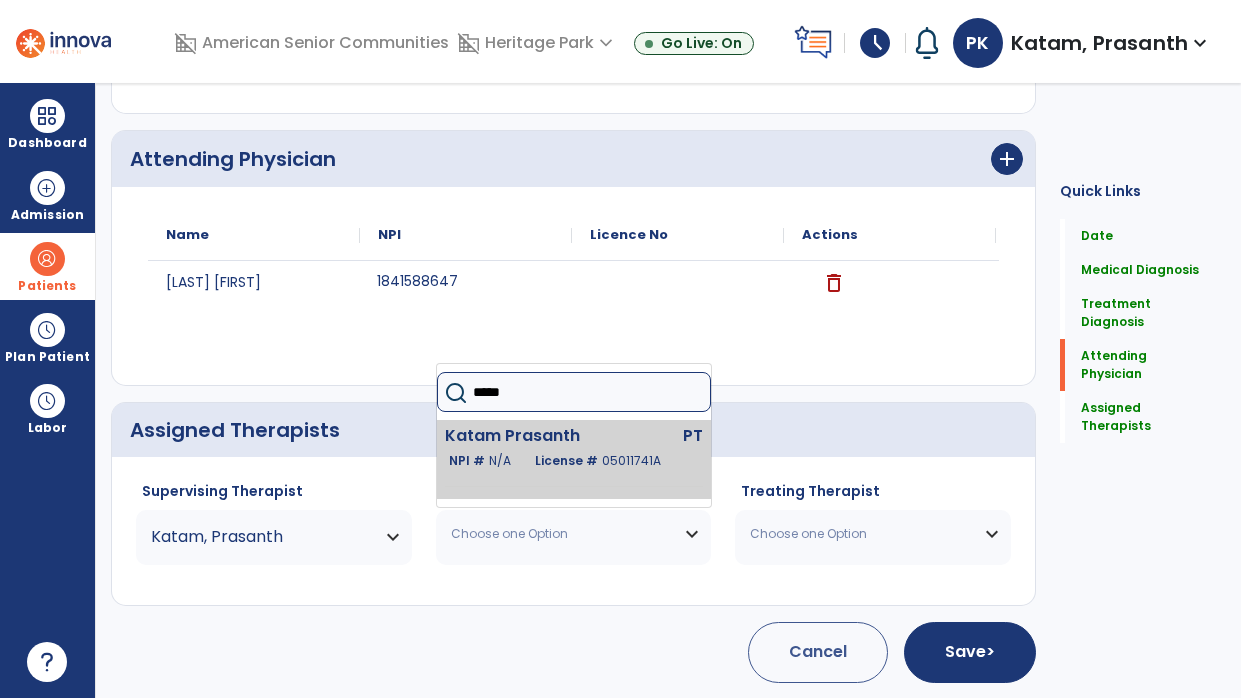click on "[NAME] [LASTNAME]  PT   NPI #  N/A   License #  05011741A" 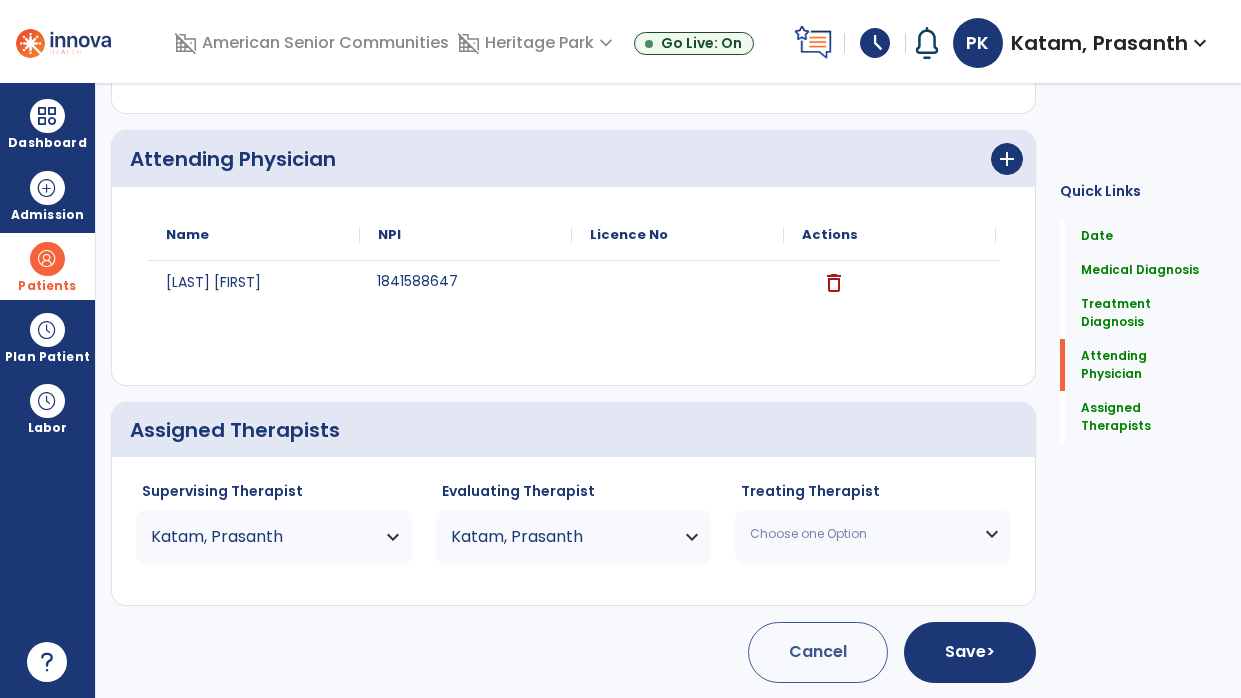 click on "Choose one Option" at bounding box center [860, 534] 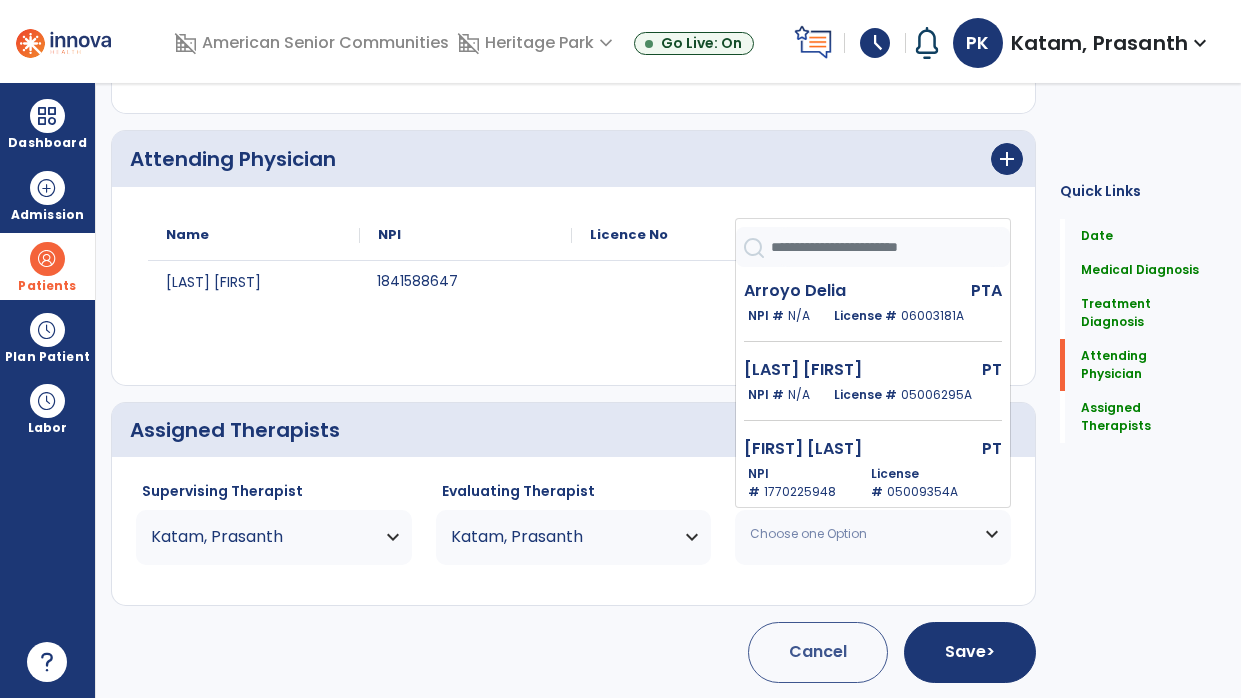 click 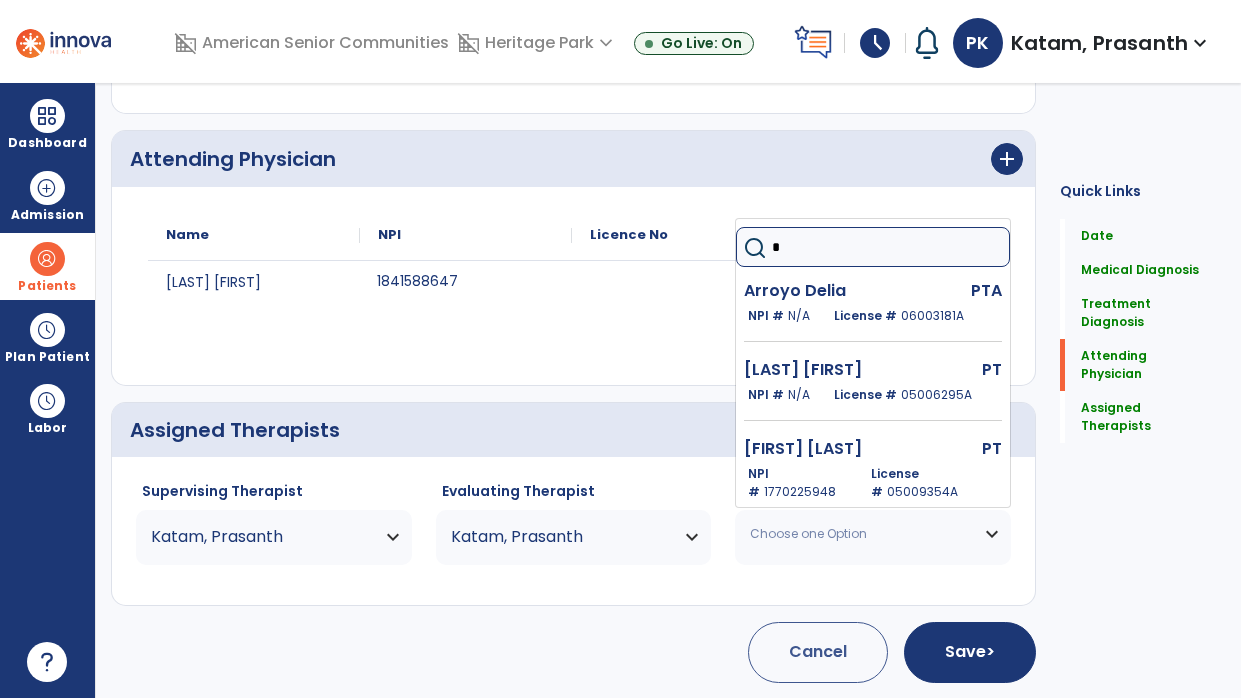 type on "**" 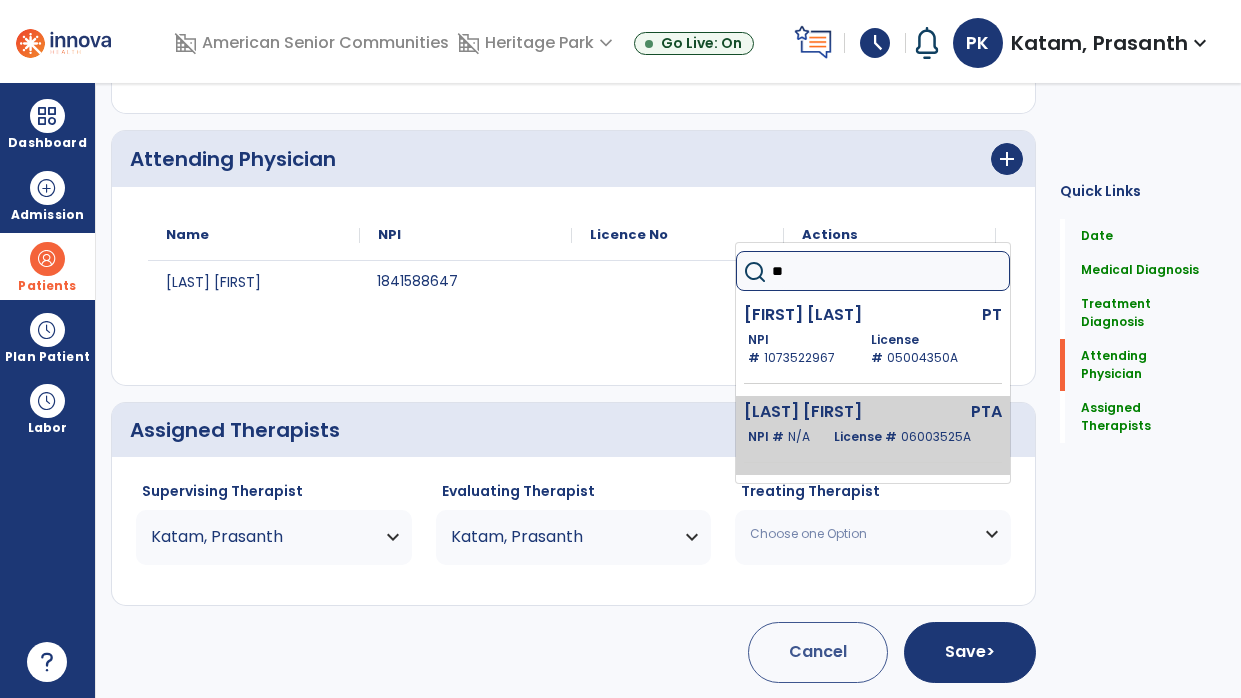click on "[LAST] [FIRST]" 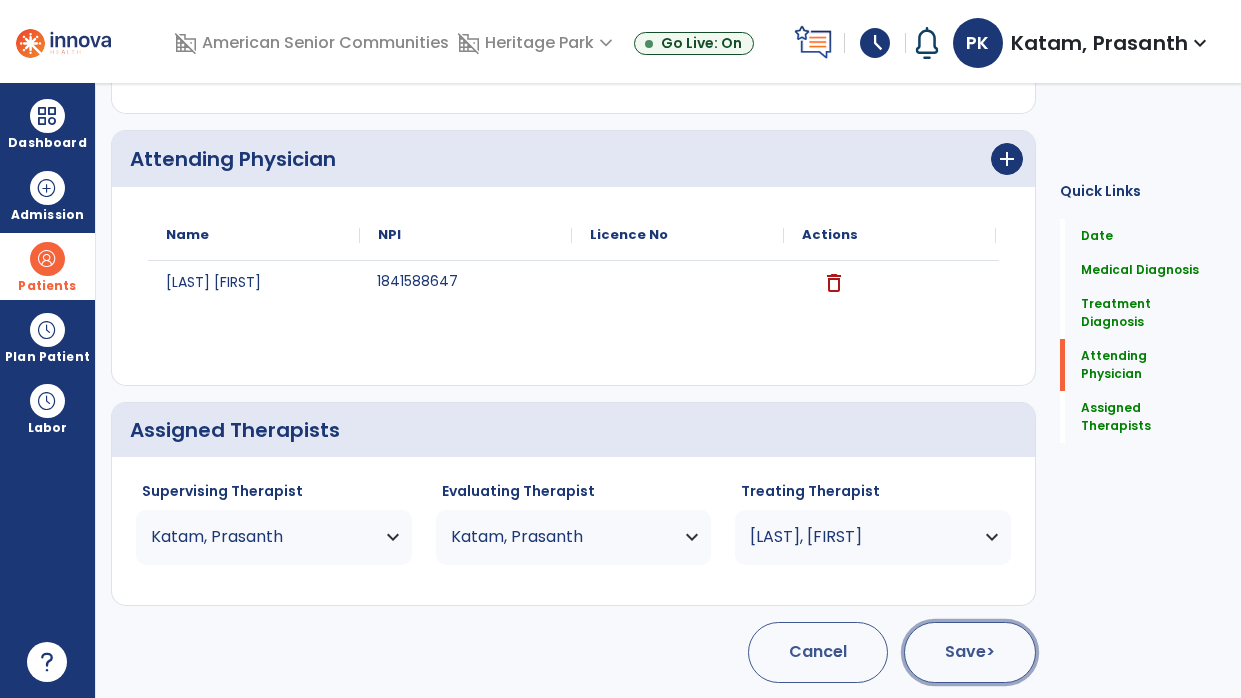 click on "Save  >" 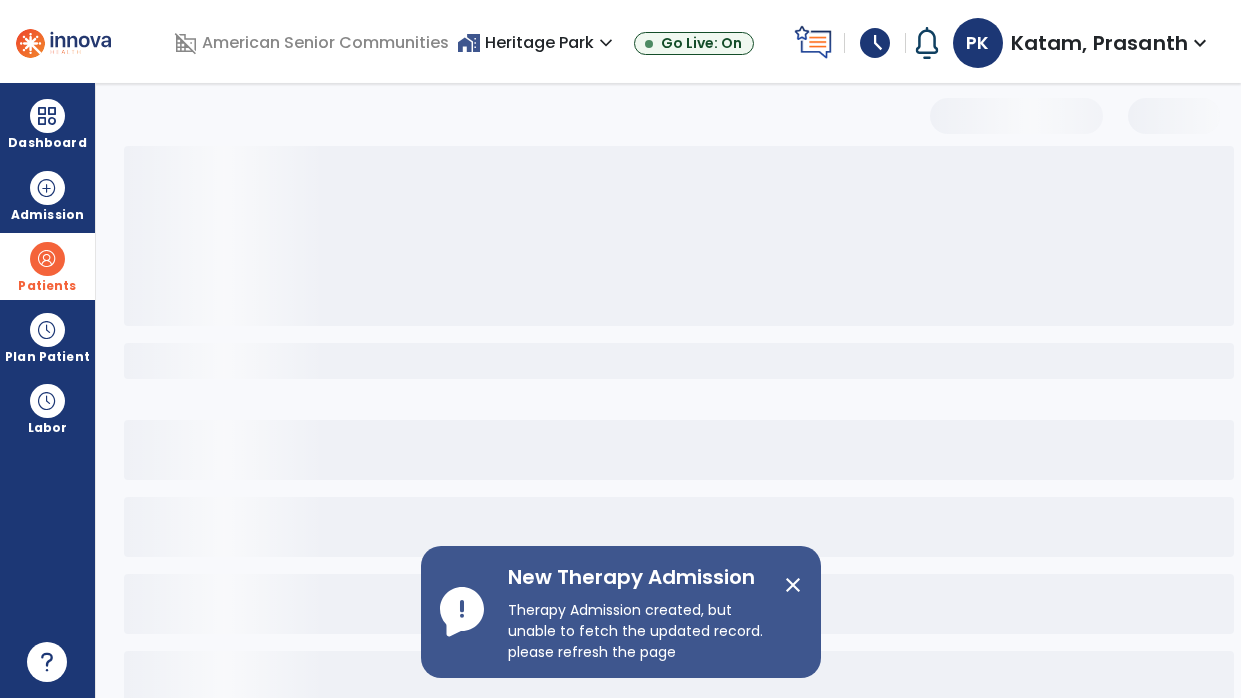 select on "***" 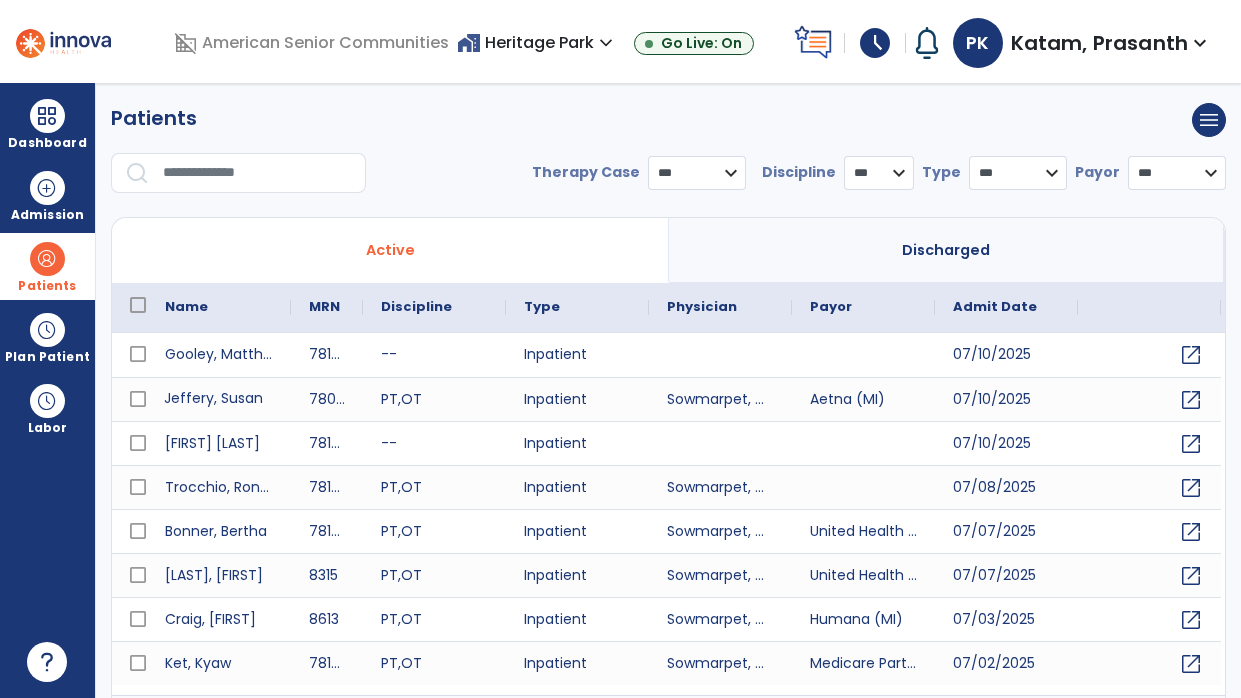 click on "Jeffery, Susan" at bounding box center [219, 399] 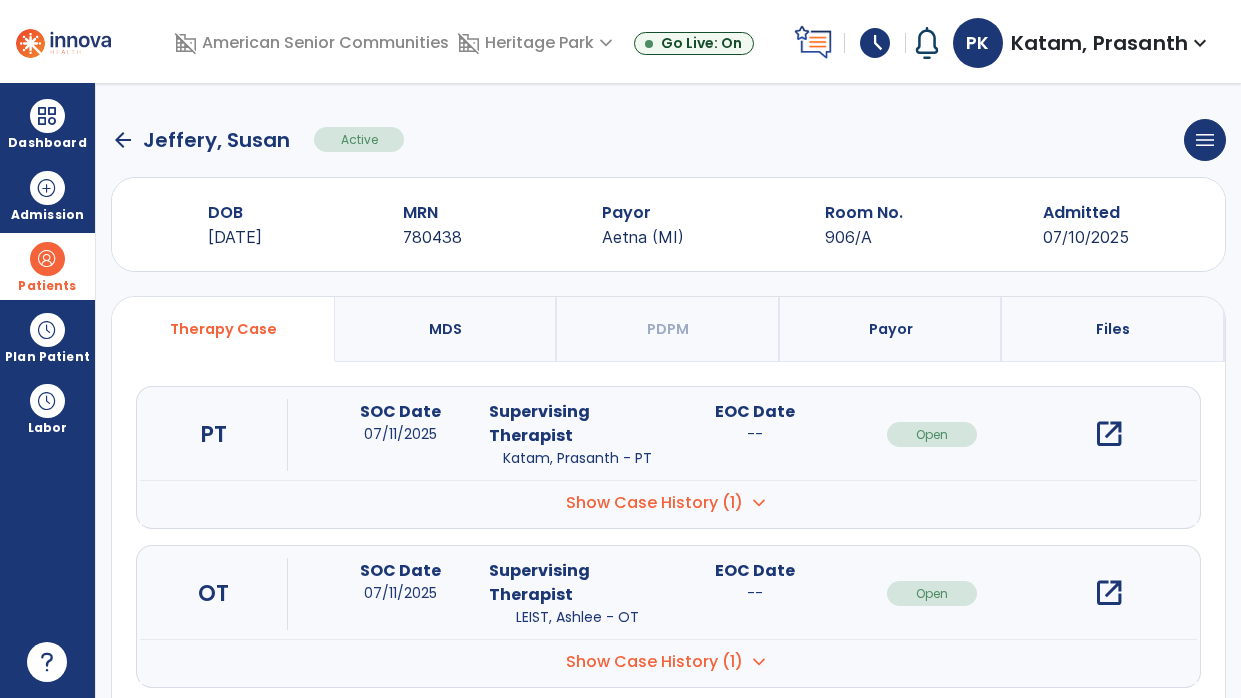 click on "open_in_new" at bounding box center (1109, 434) 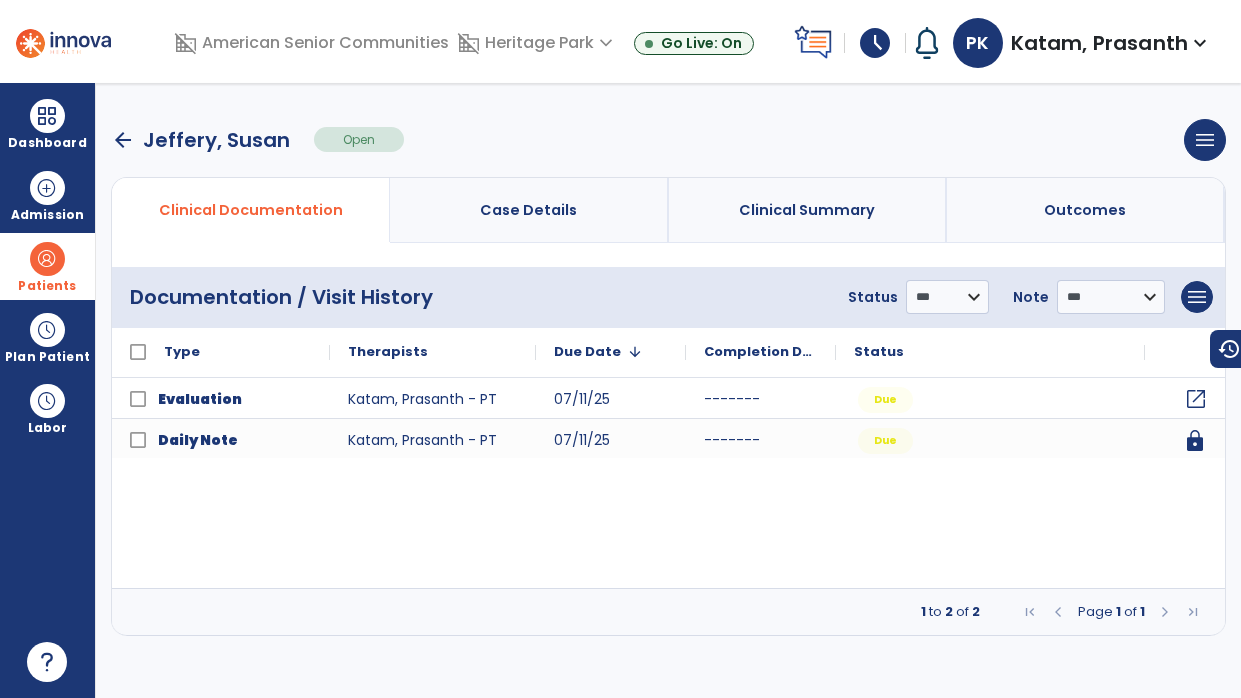 click on "open_in_new" 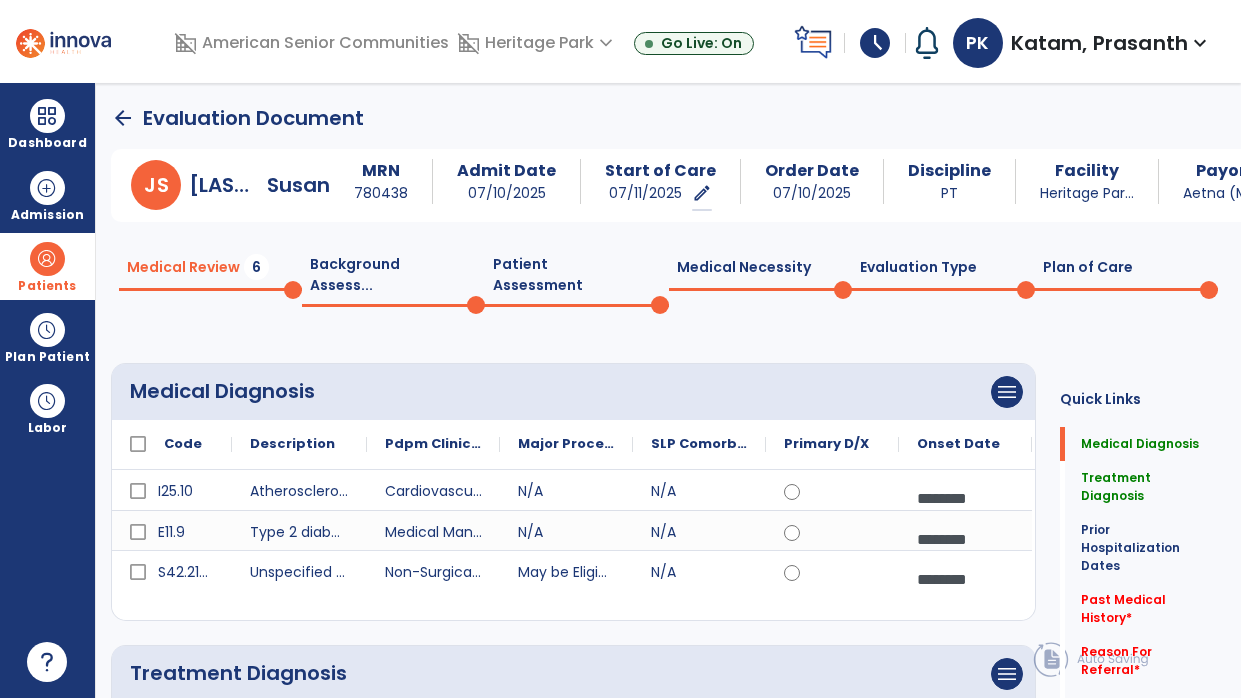 click on "Medical Necessity  0" 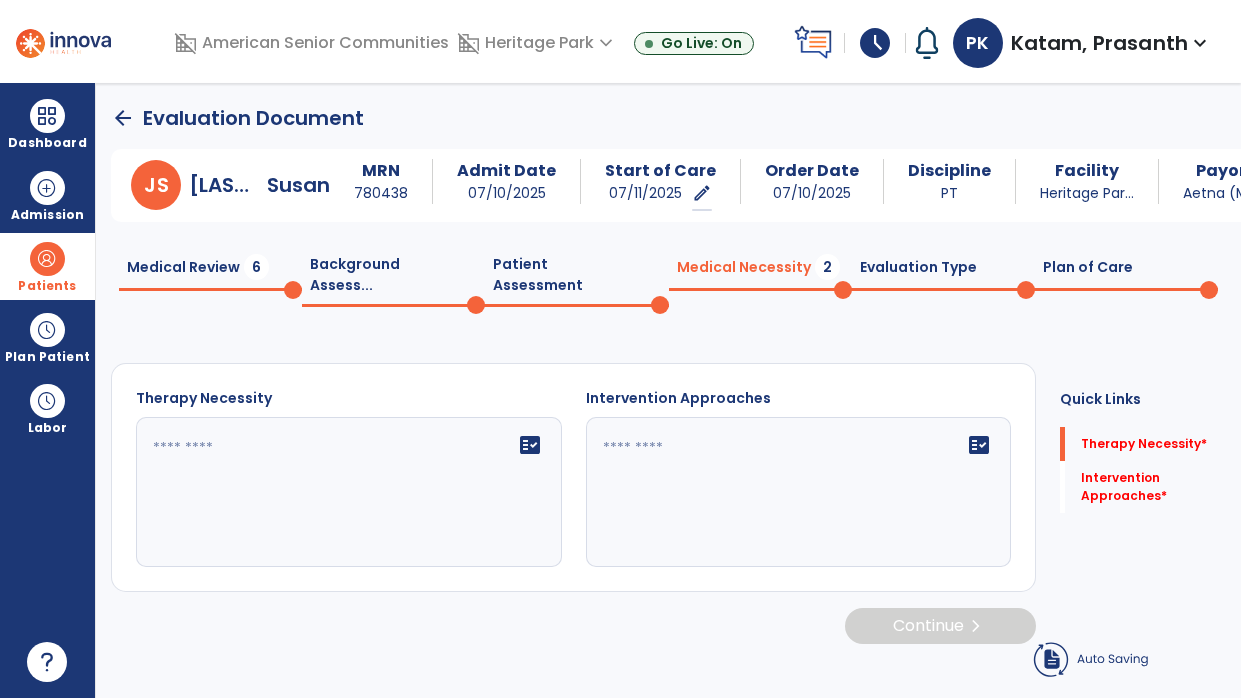 click on "fact_check" 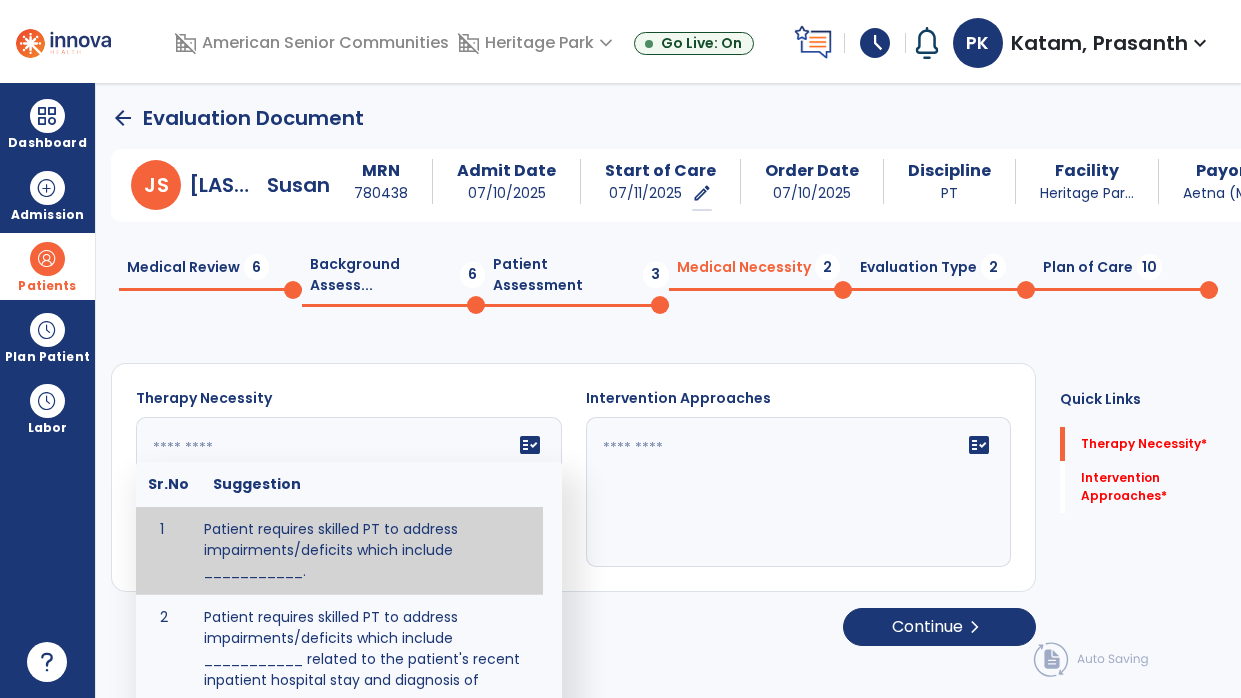 type on "**********" 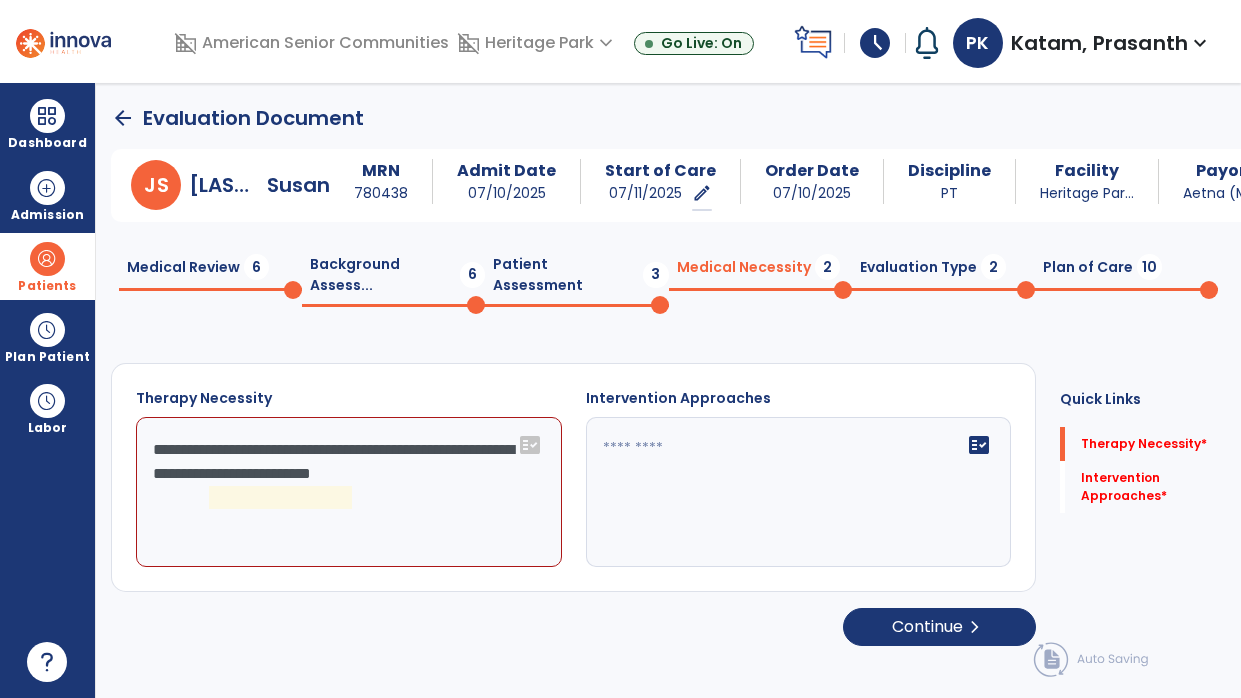 click on "fact_check" 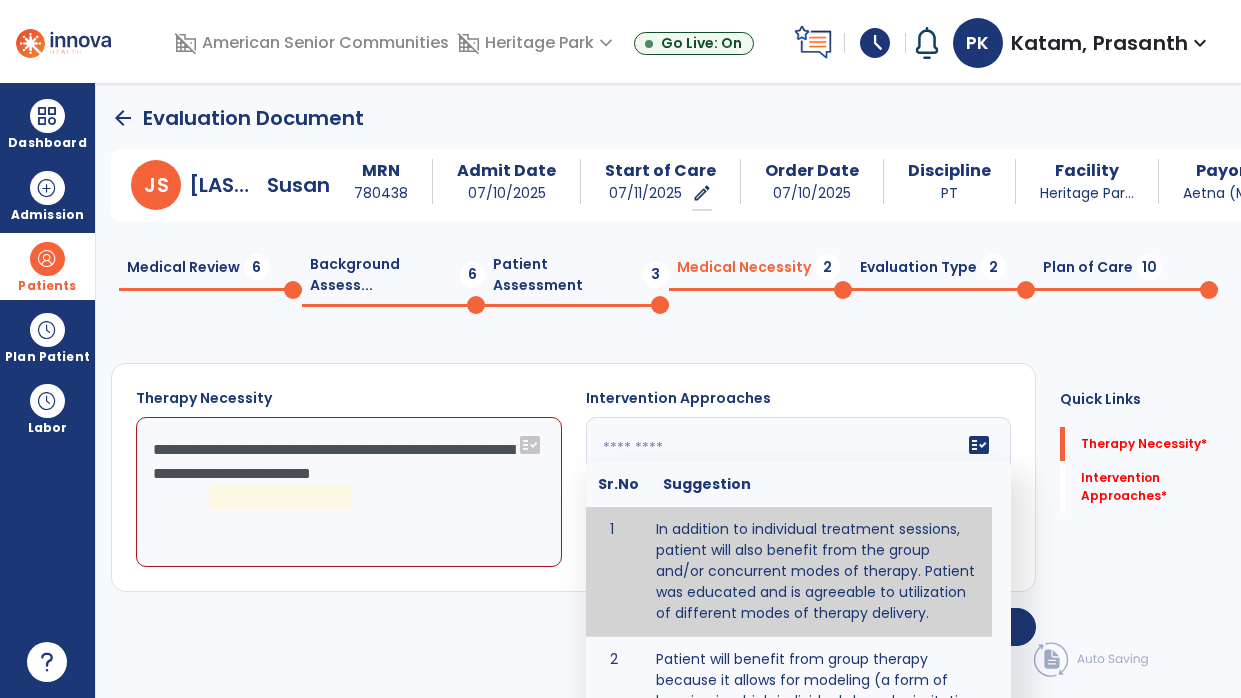 type on "**********" 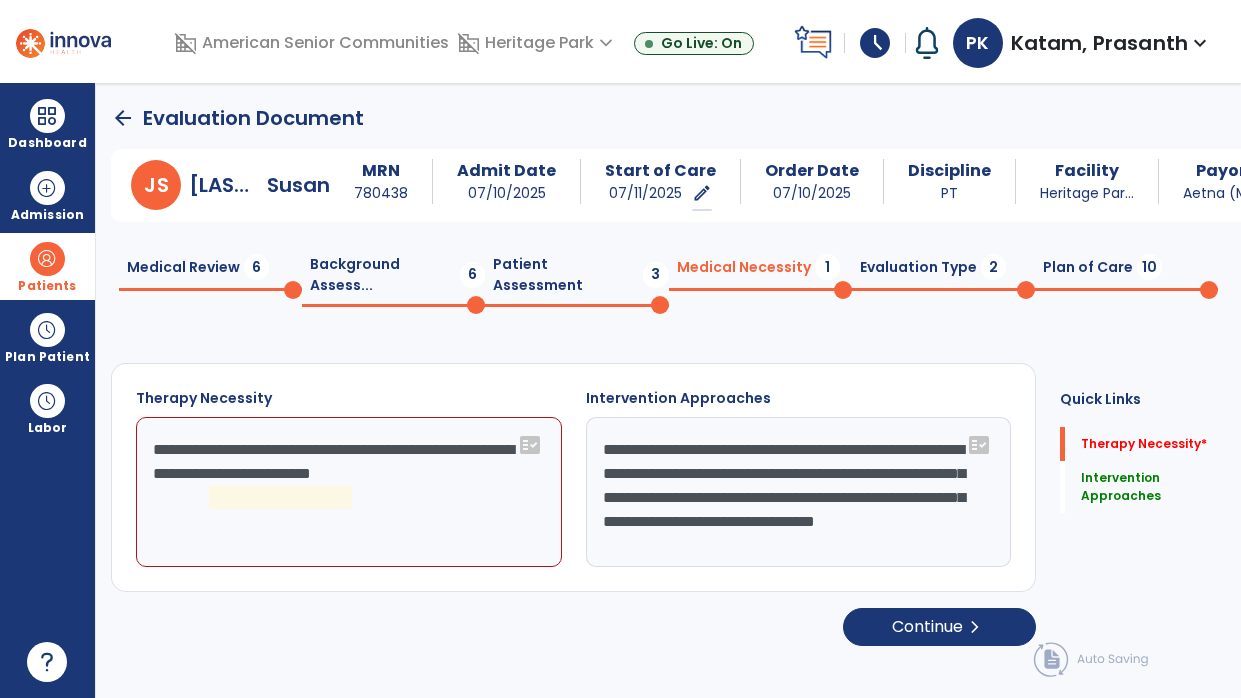 click on "**********" 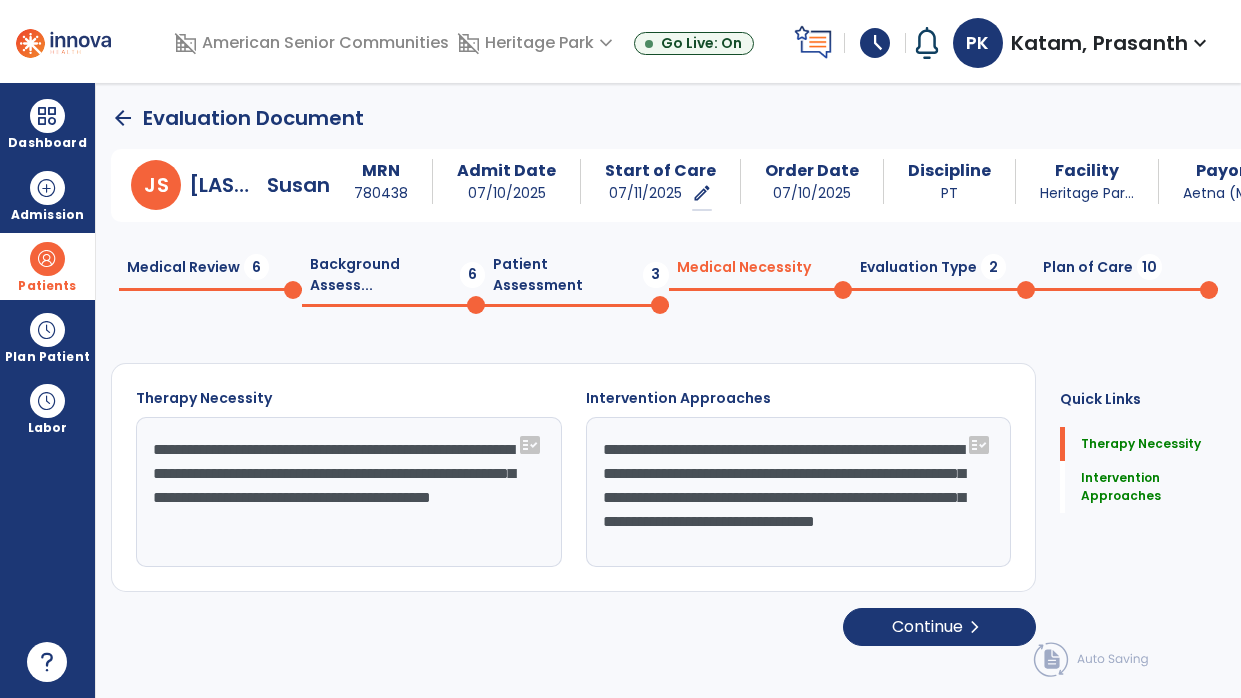 type on "**********" 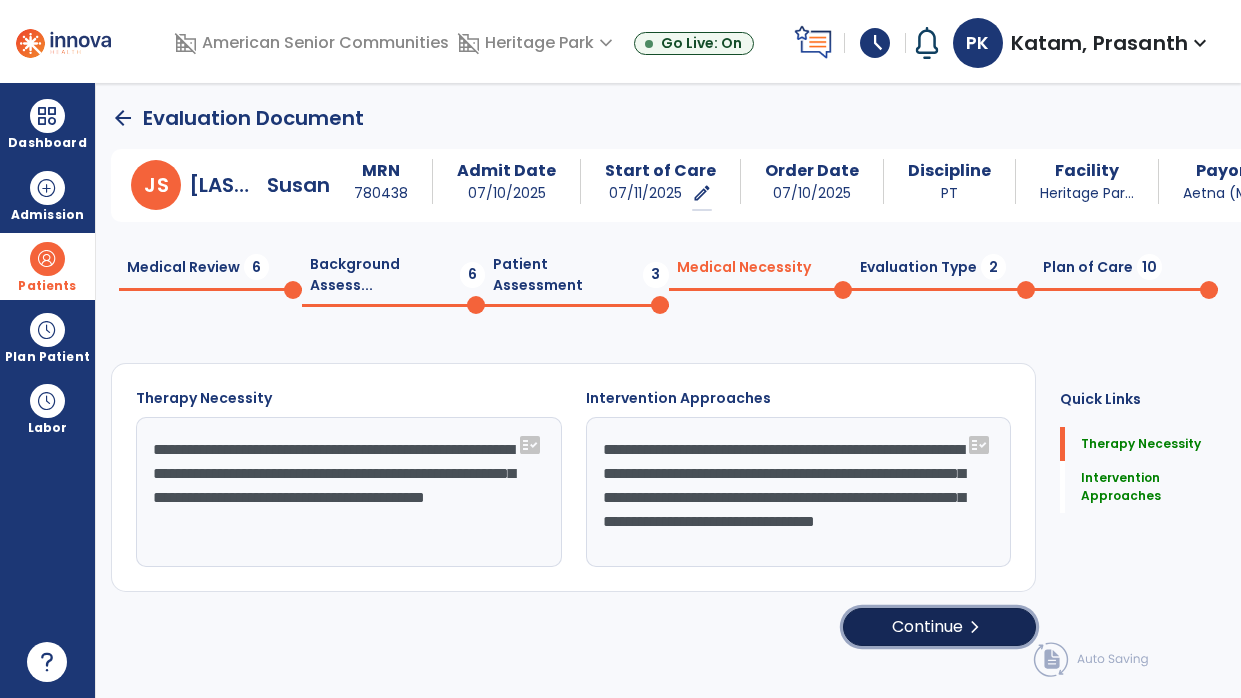 click on "Continue  chevron_right" 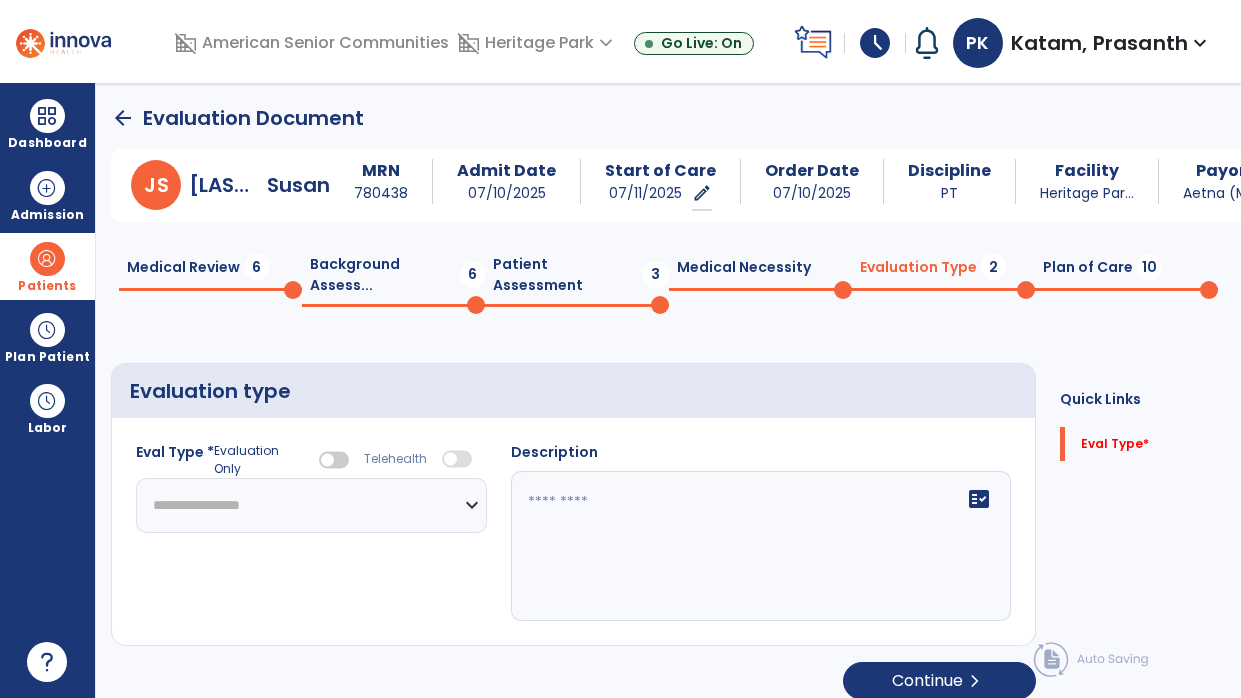click on "**********" 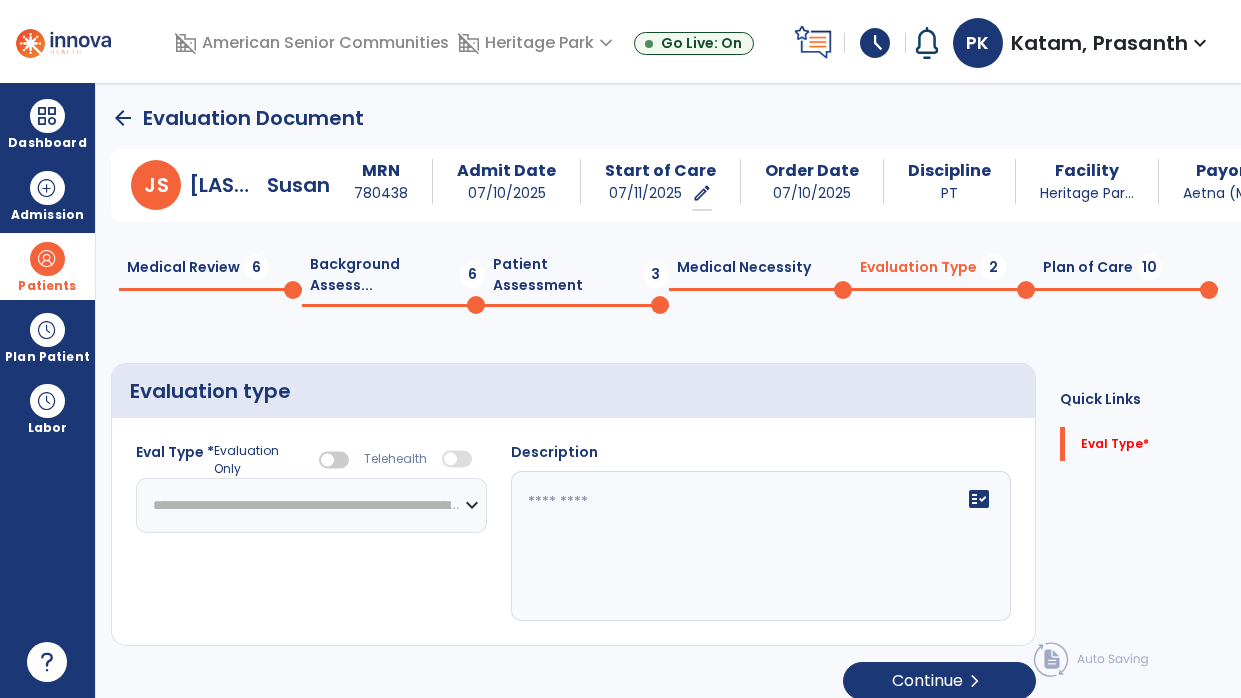 click on "**********" 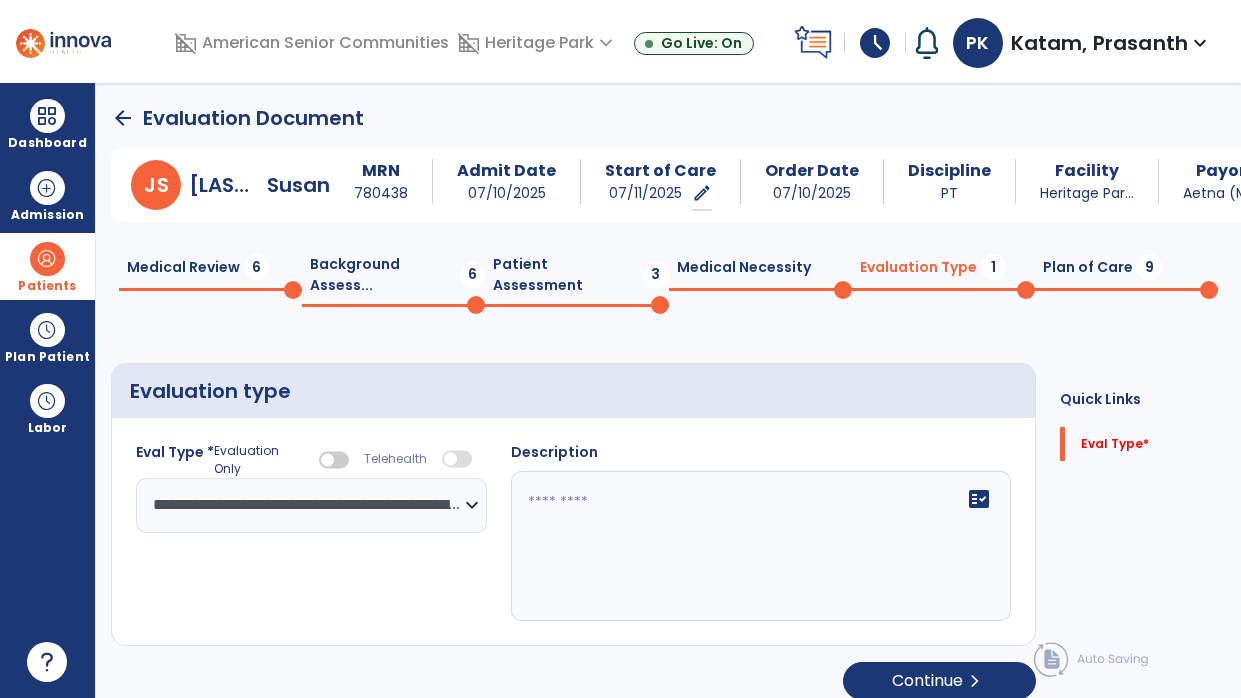 click on "fact_check" 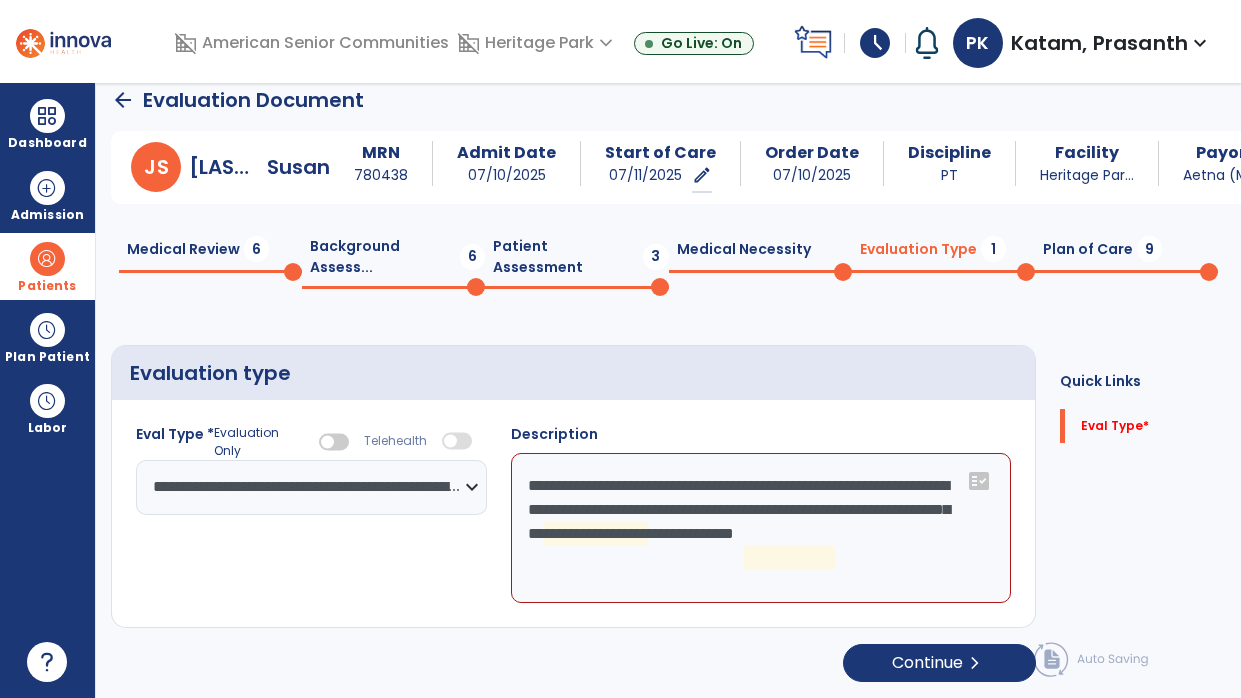 scroll, scrollTop: 0, scrollLeft: 0, axis: both 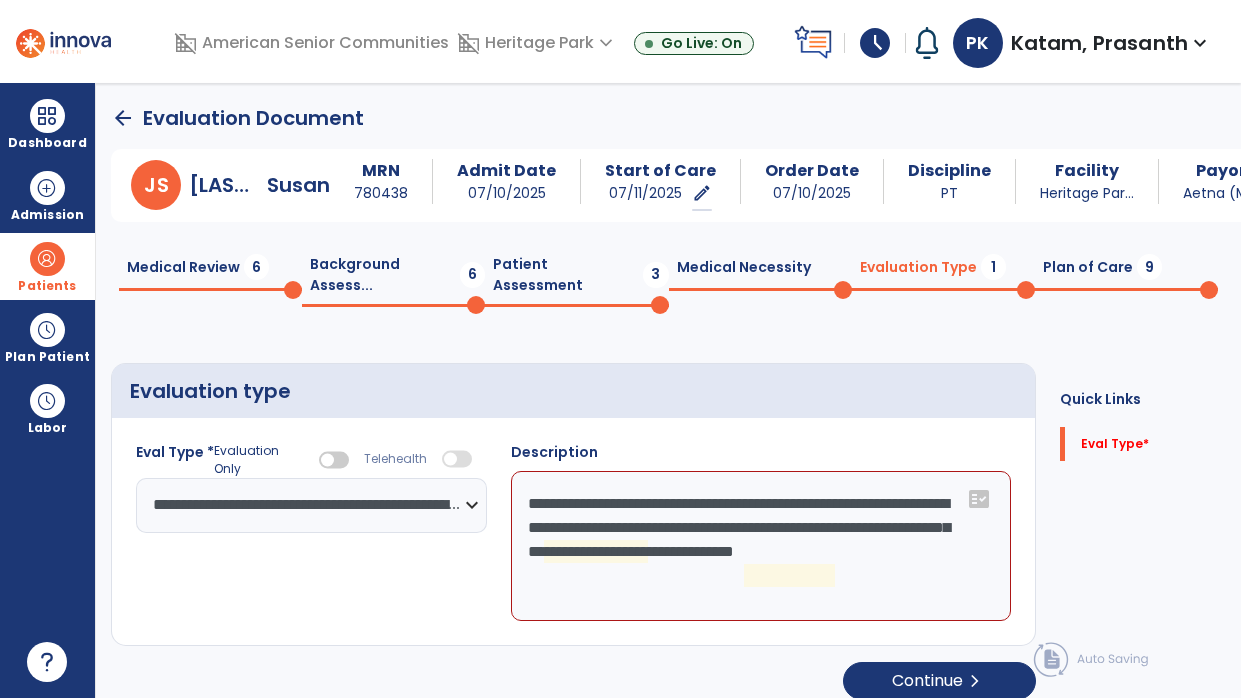 click on "**********" 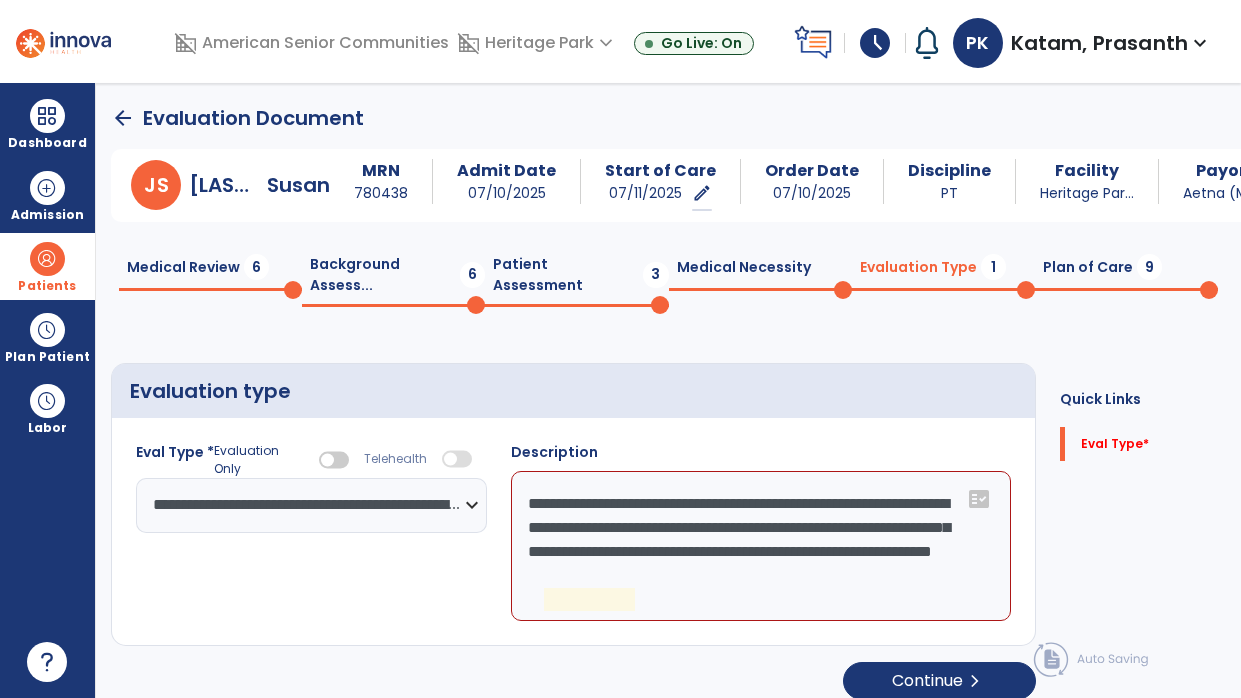 click on "**********" 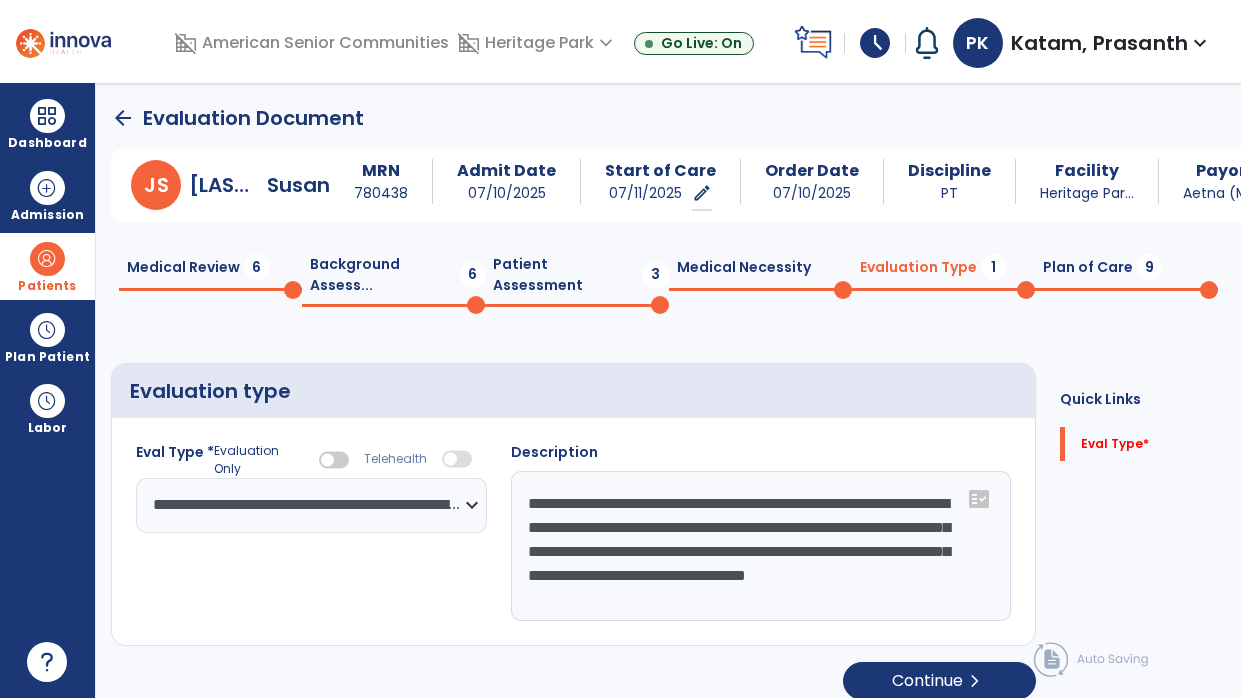 type on "**********" 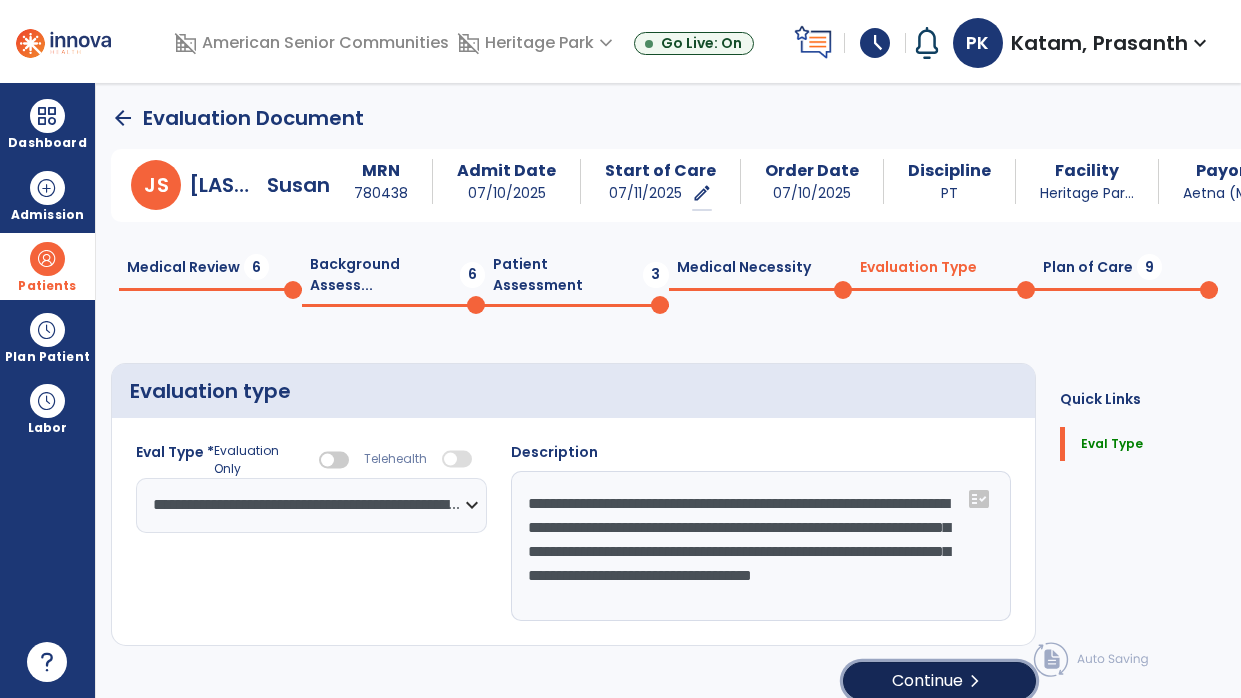 click on "Continue  chevron_right" 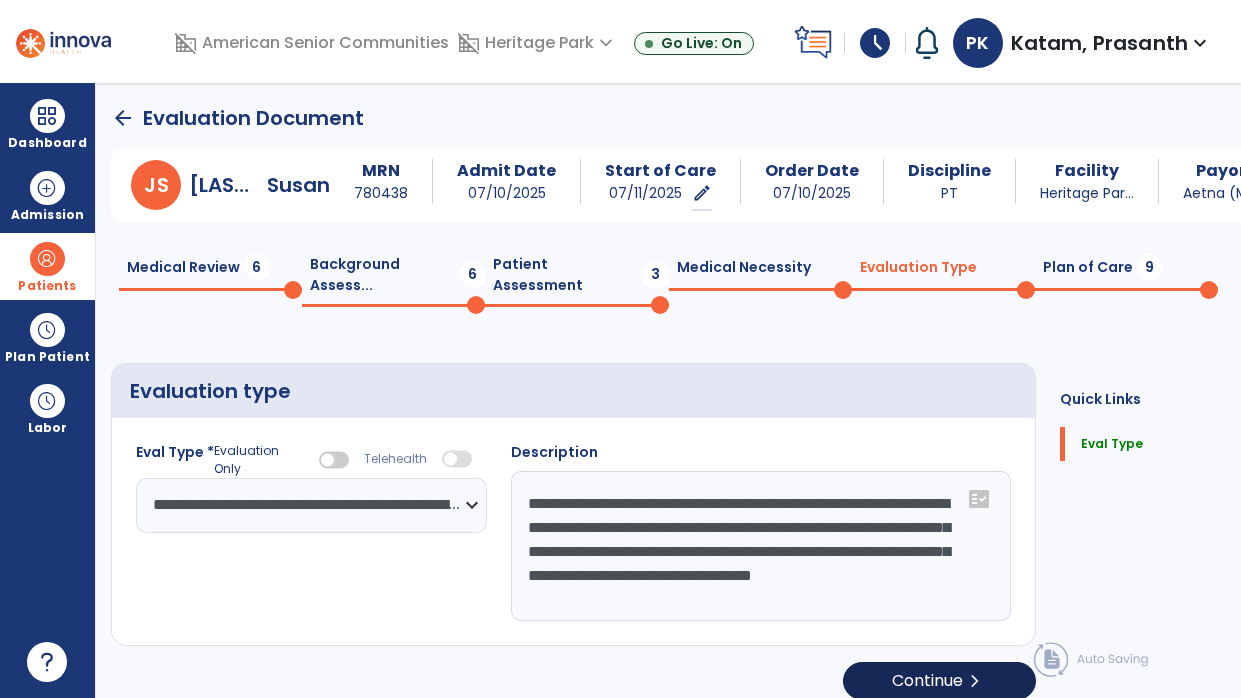 select on "*****" 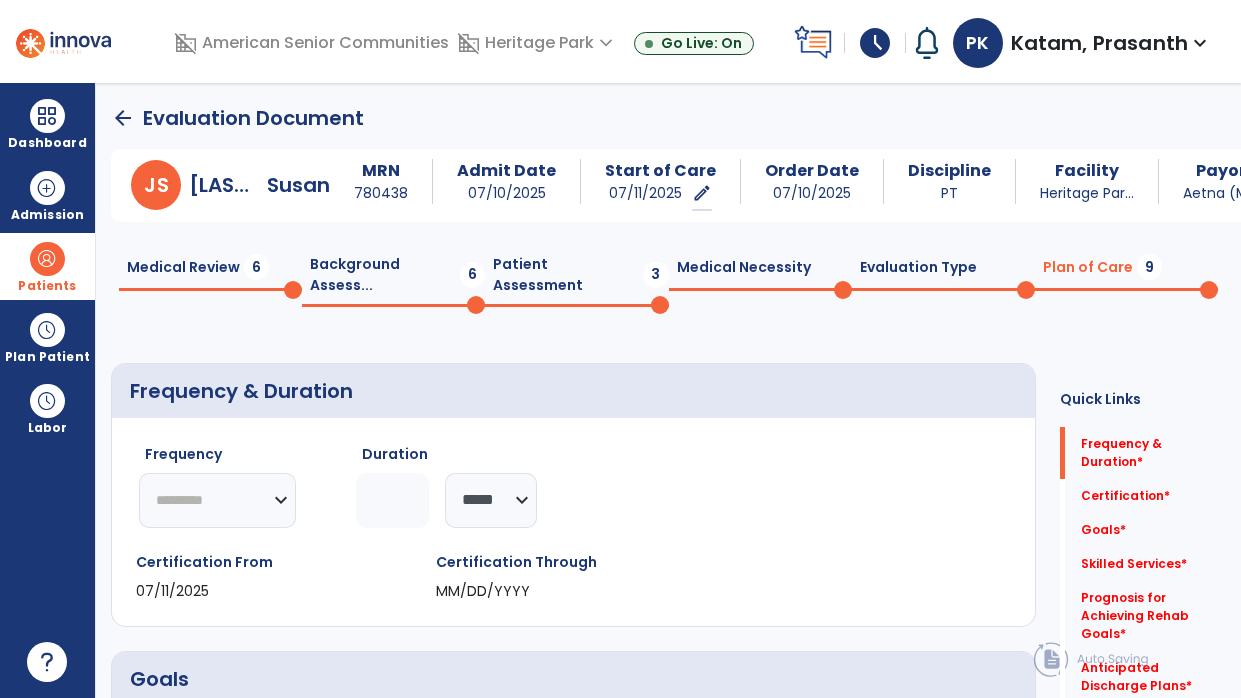 click on "********* ** ** ** ** ** ** **" 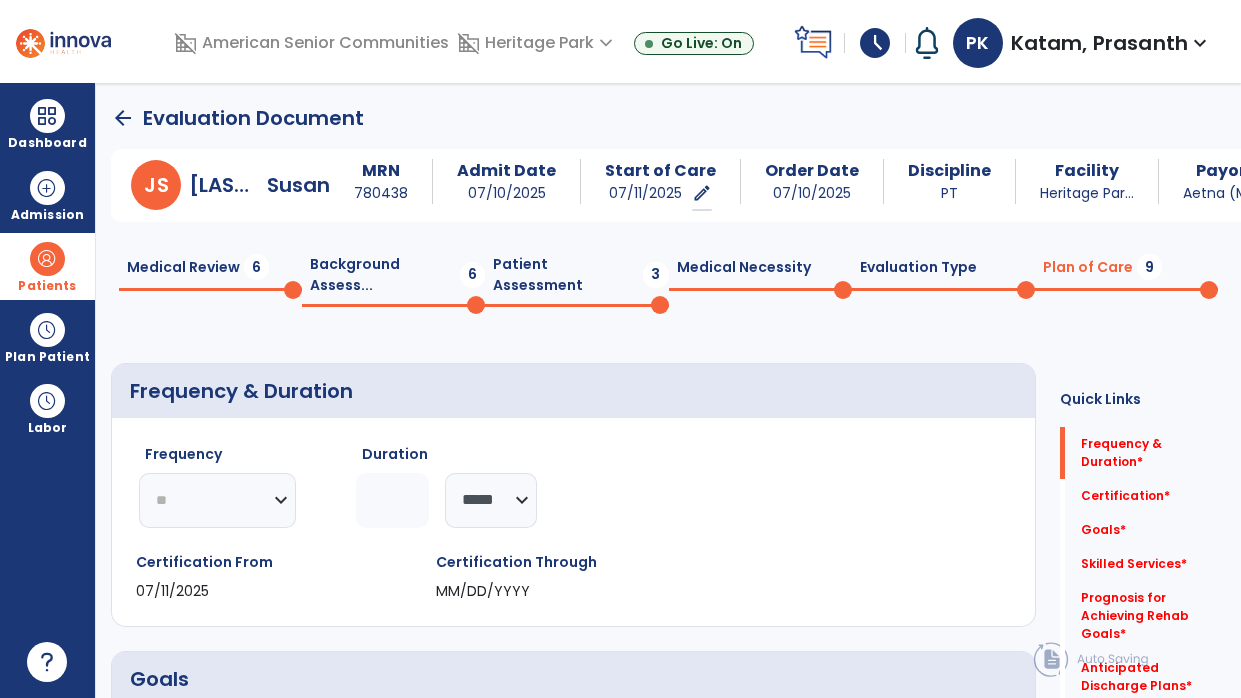 click on "********* ** ** ** ** ** ** **" 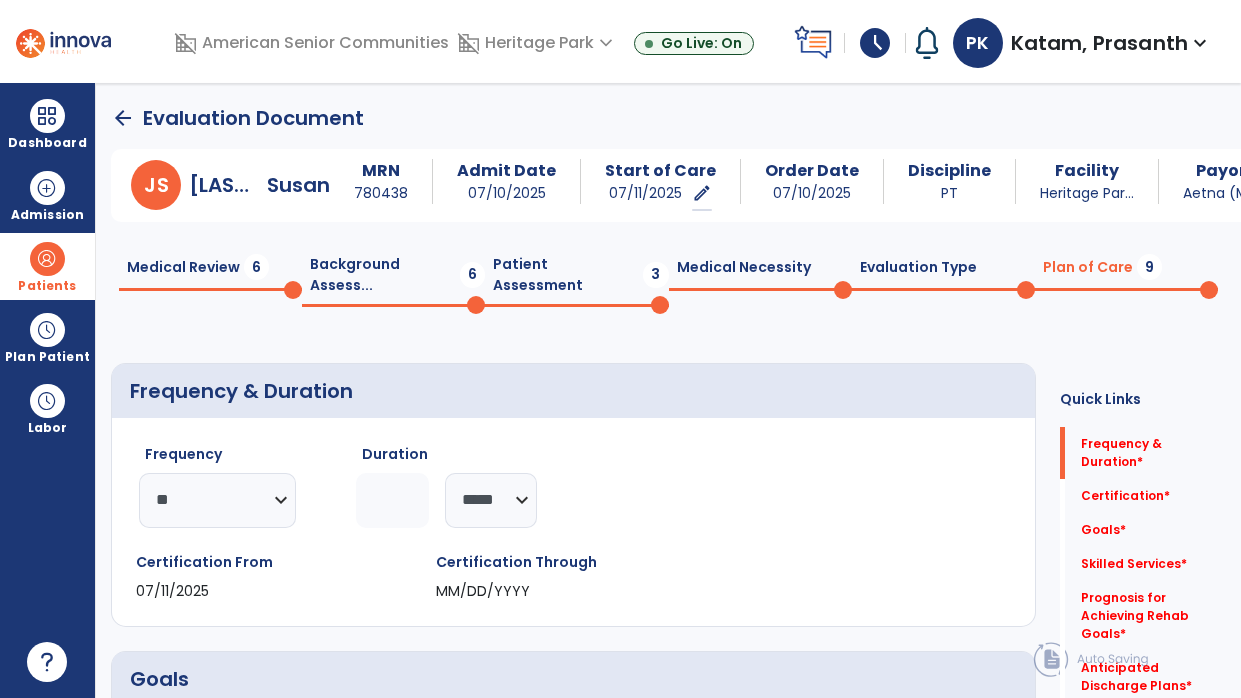 click 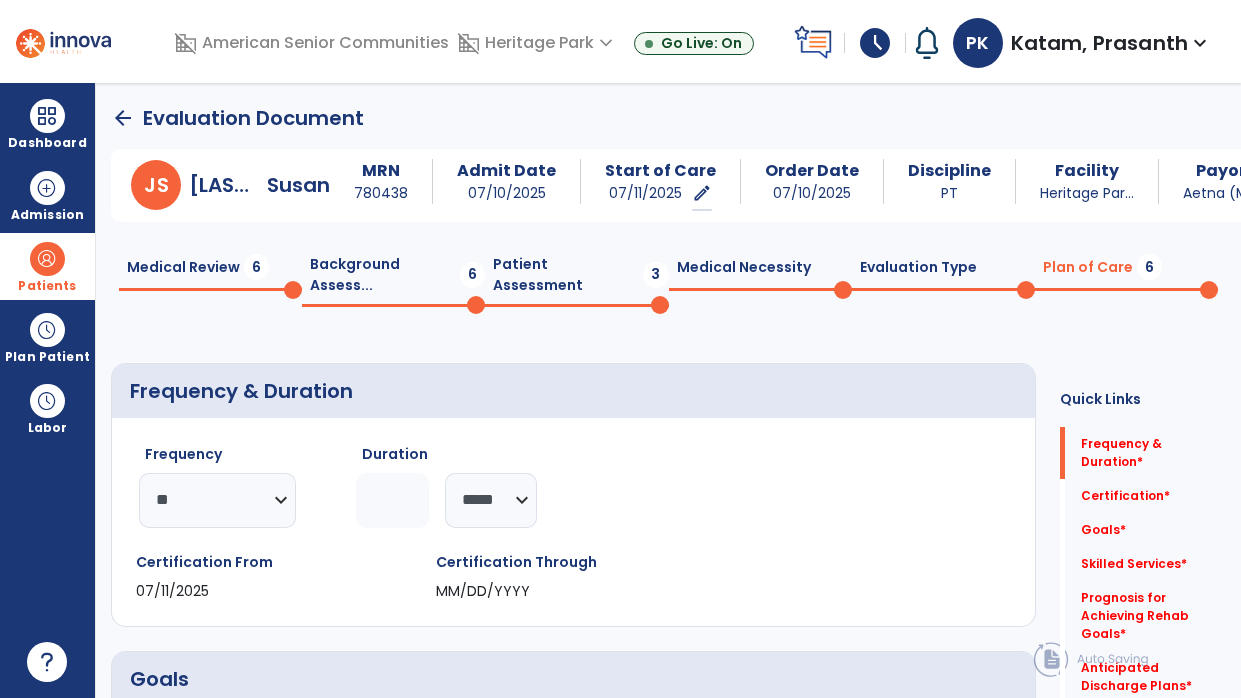 type on "*" 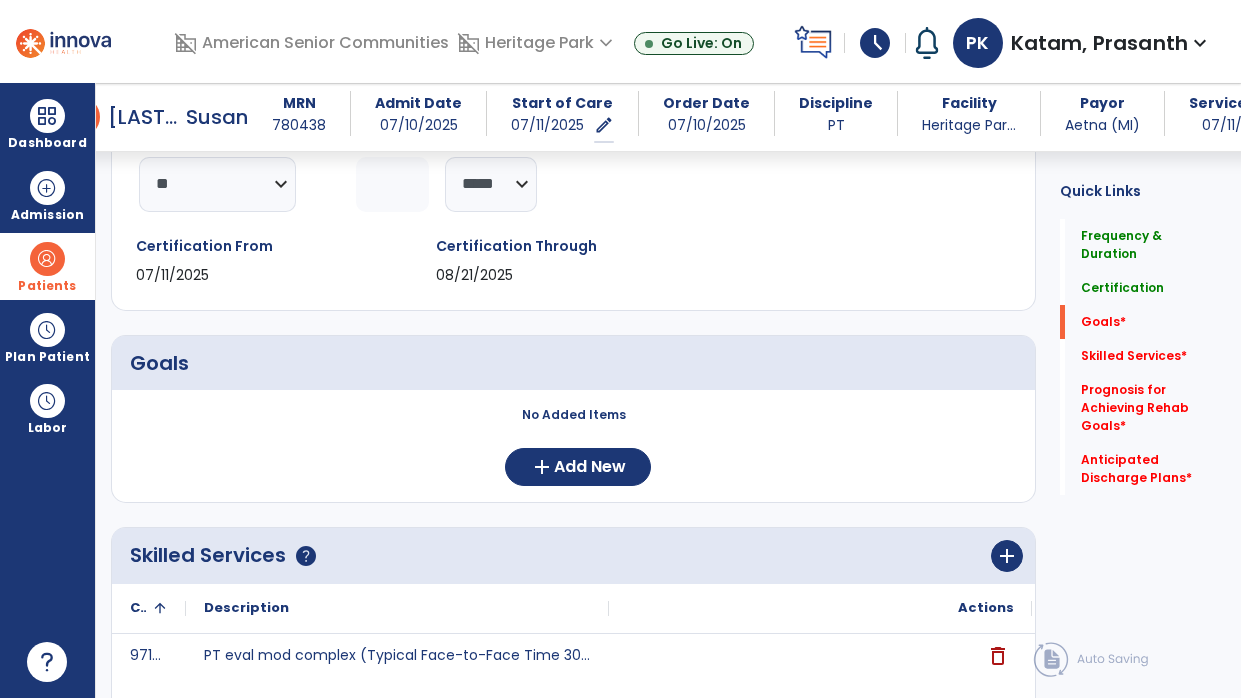 scroll, scrollTop: 304, scrollLeft: 0, axis: vertical 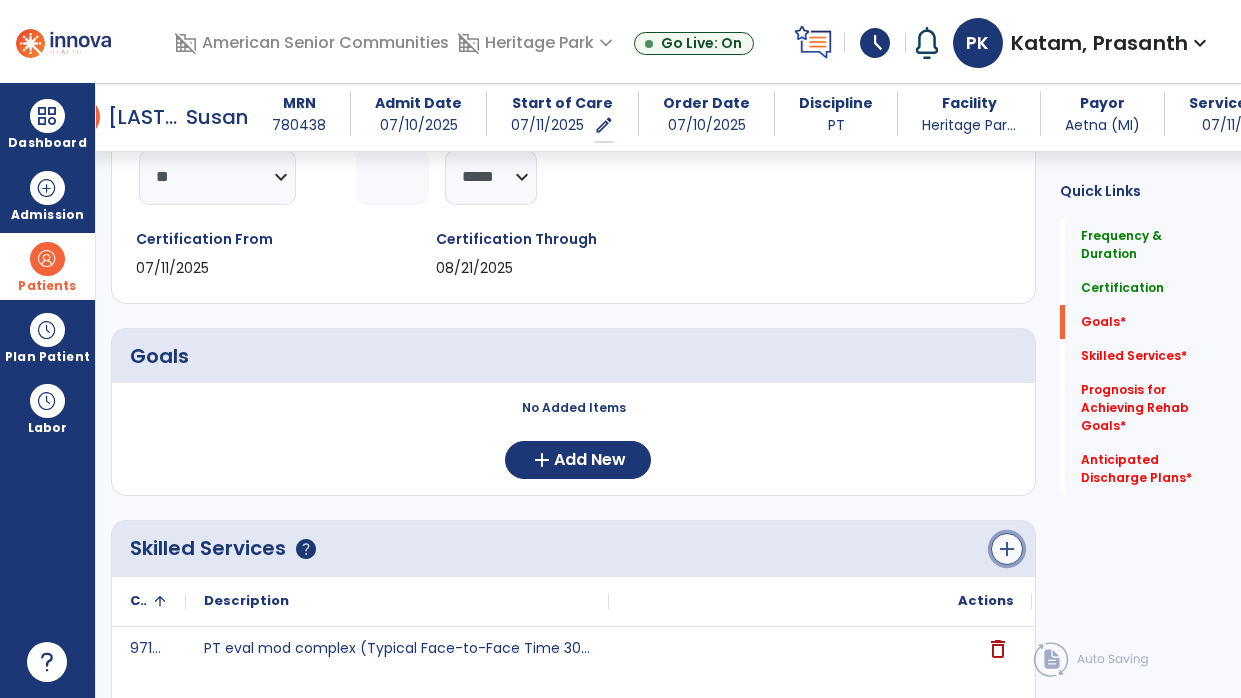 click on "add" 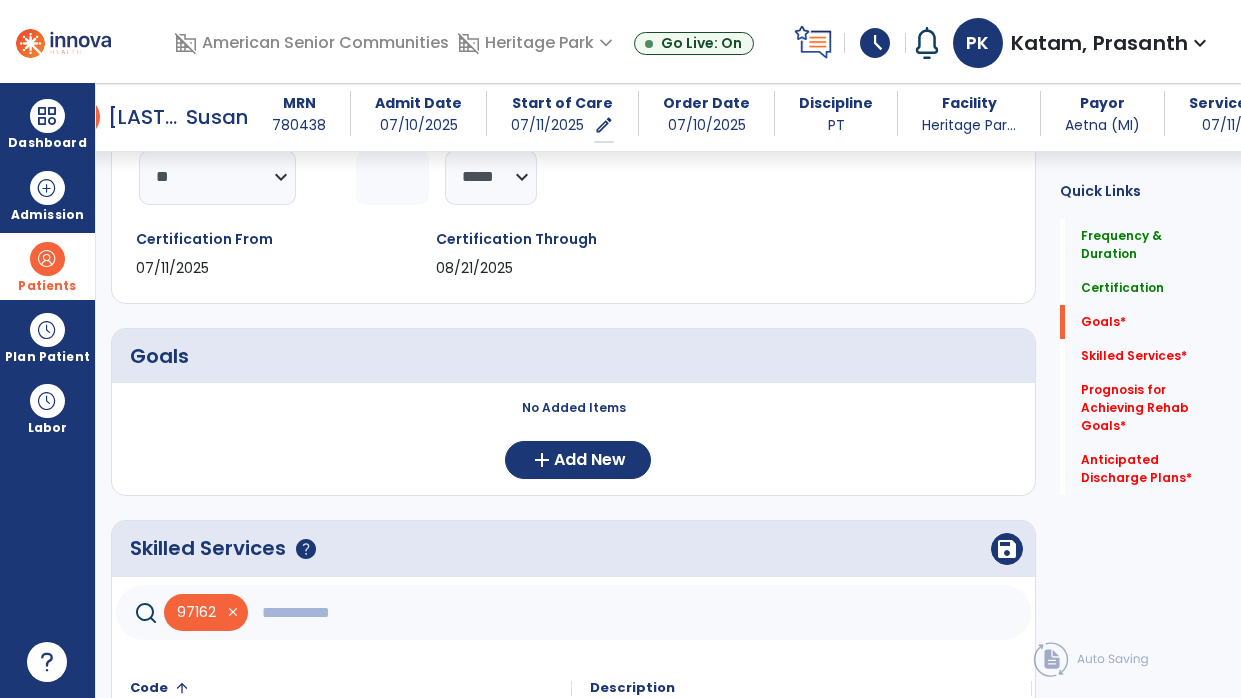 click 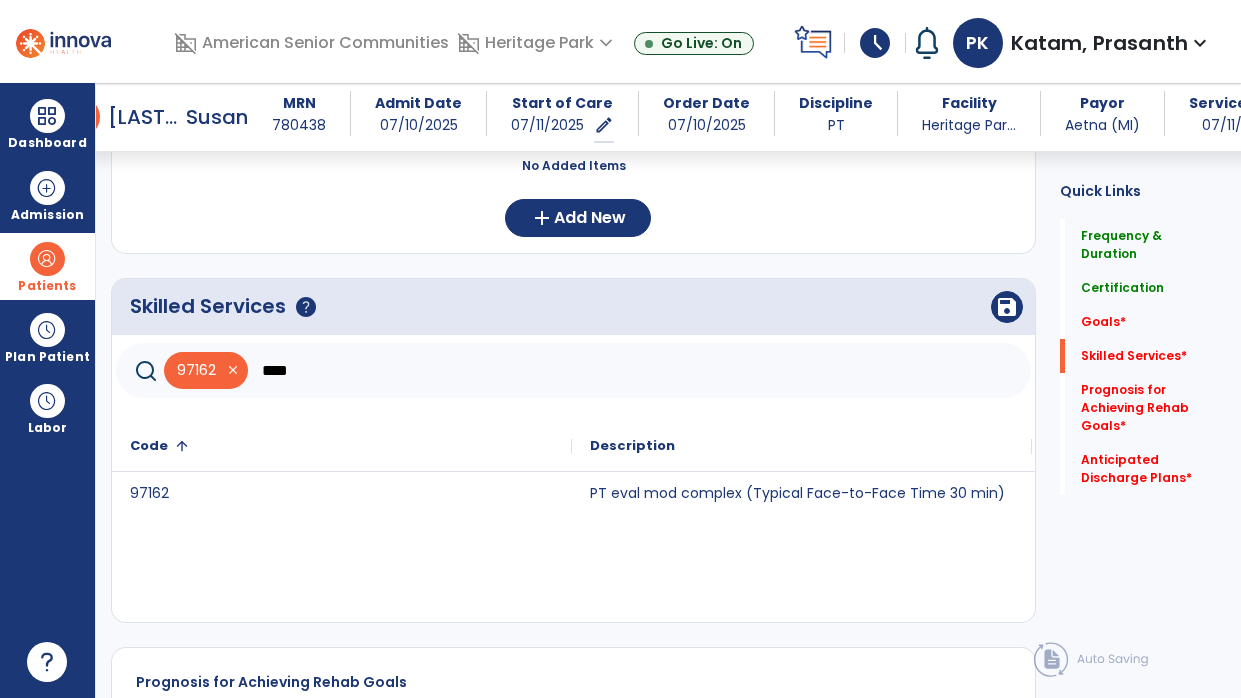 scroll, scrollTop: 547, scrollLeft: 0, axis: vertical 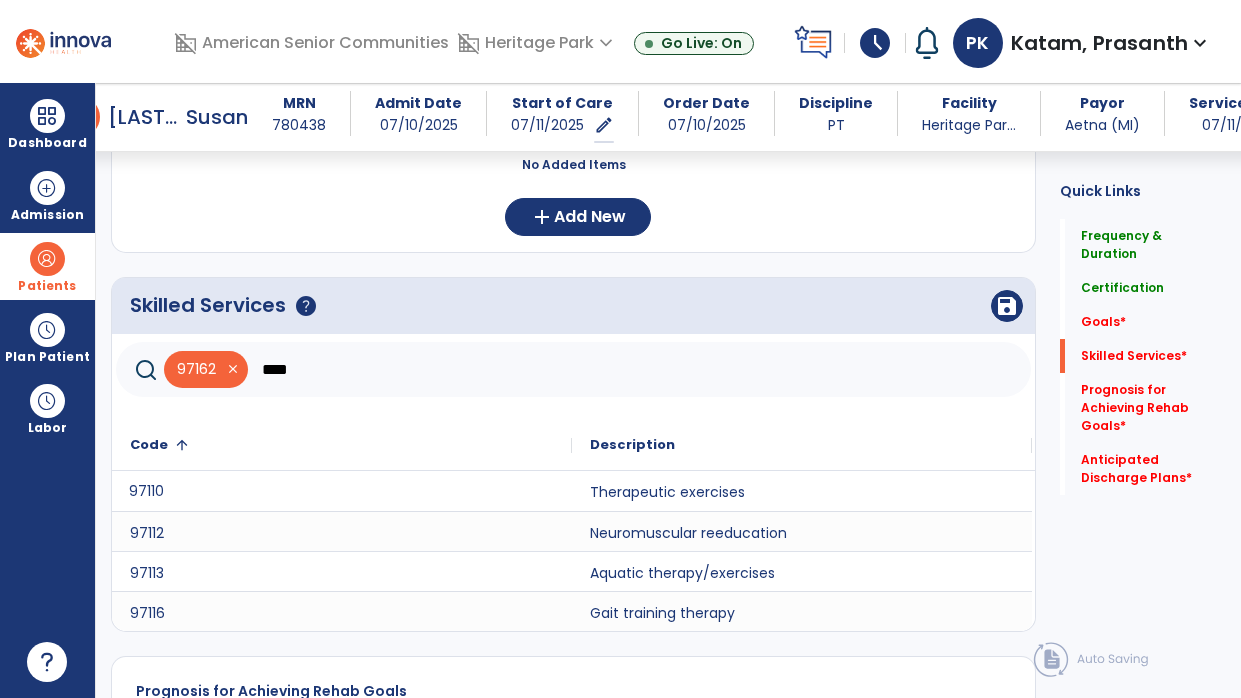 click on "97110" 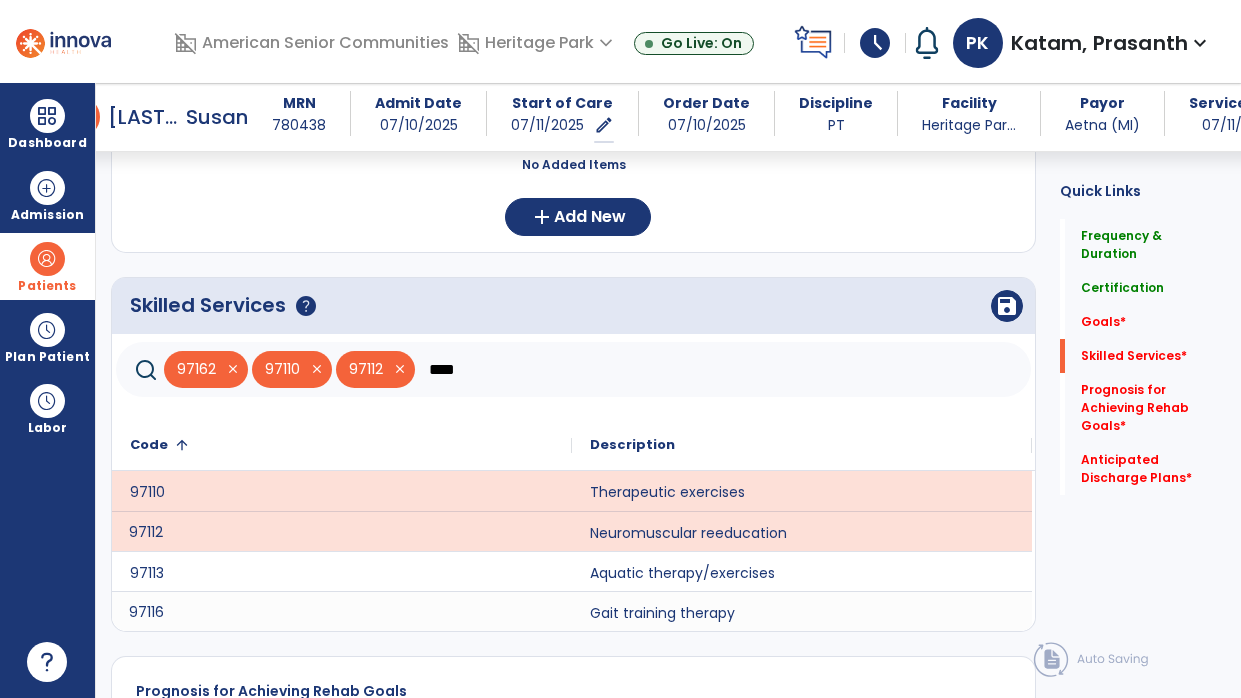 click on "97116" 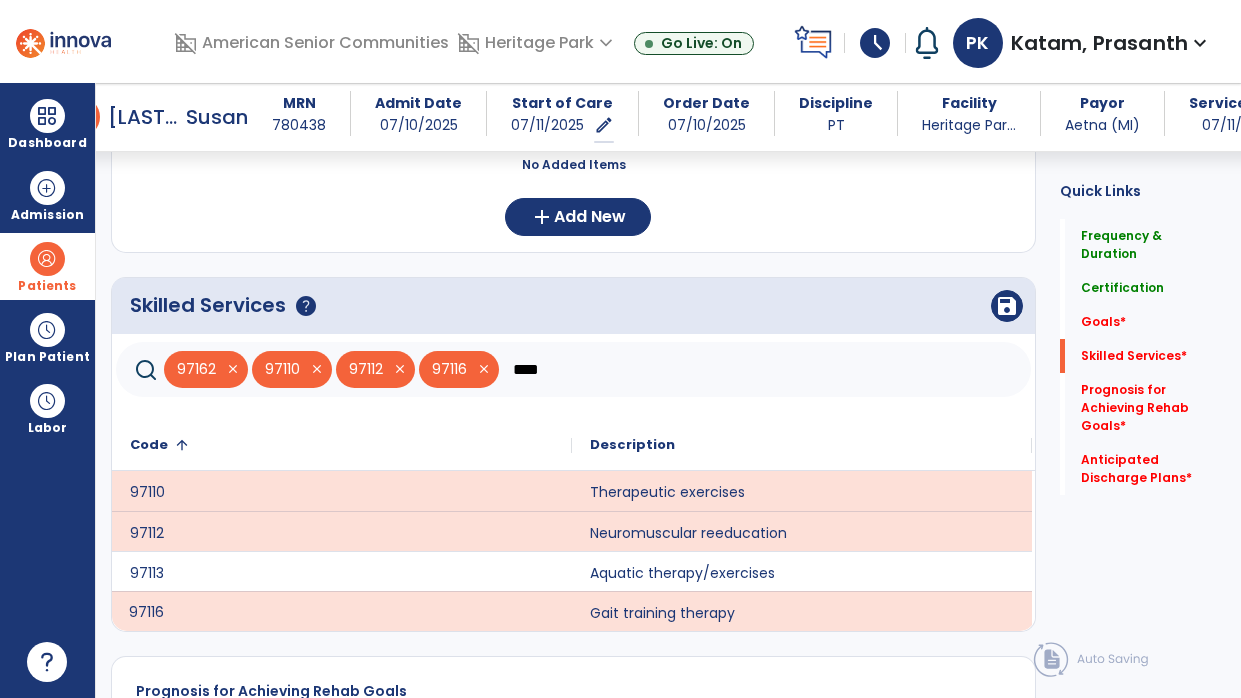 click on "****" 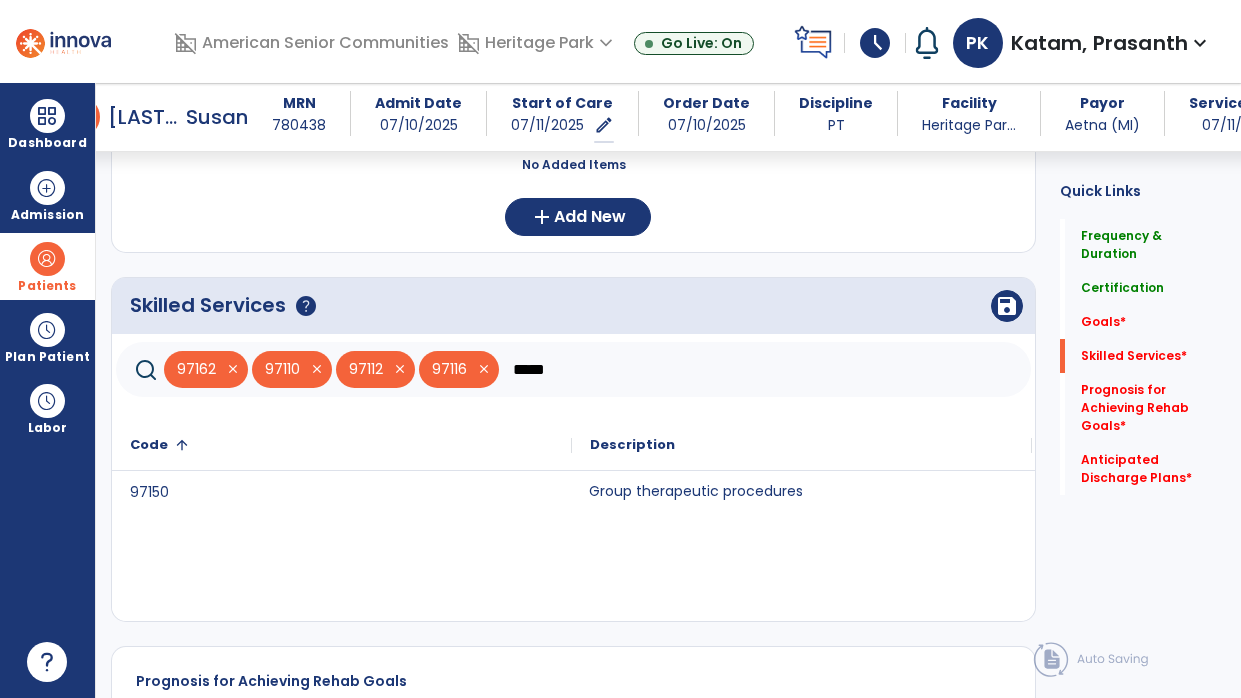 click on "Group therapeutic procedures" 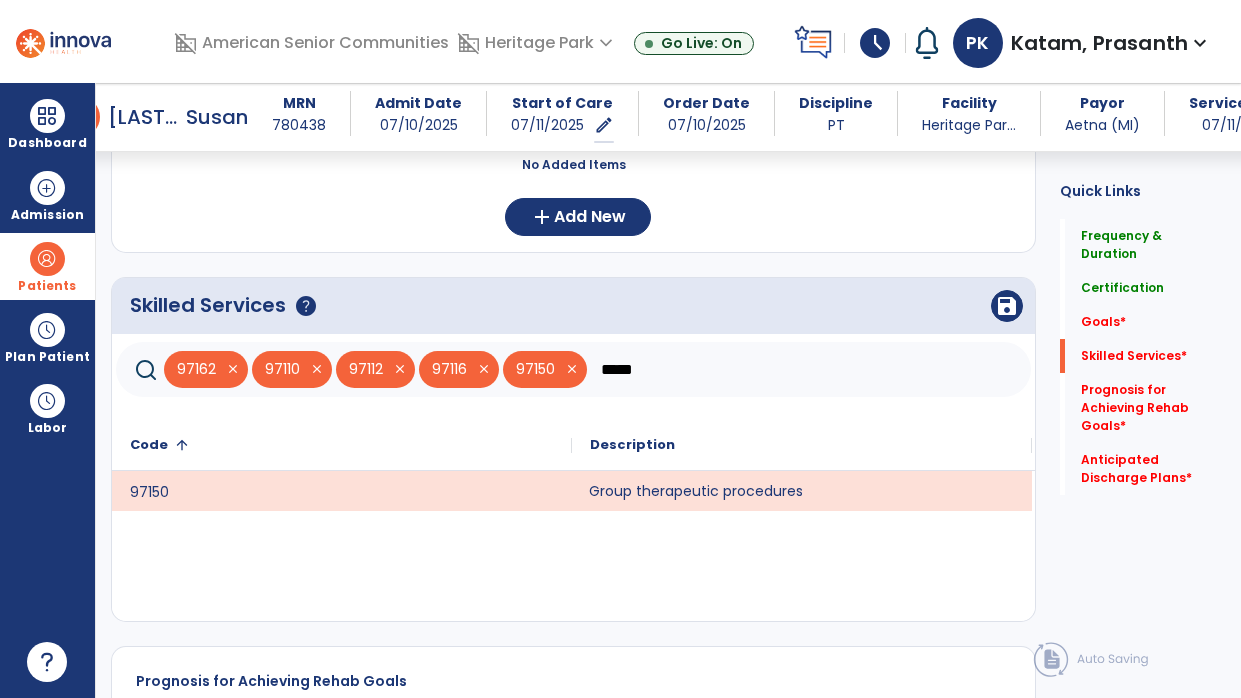 click on "*****" 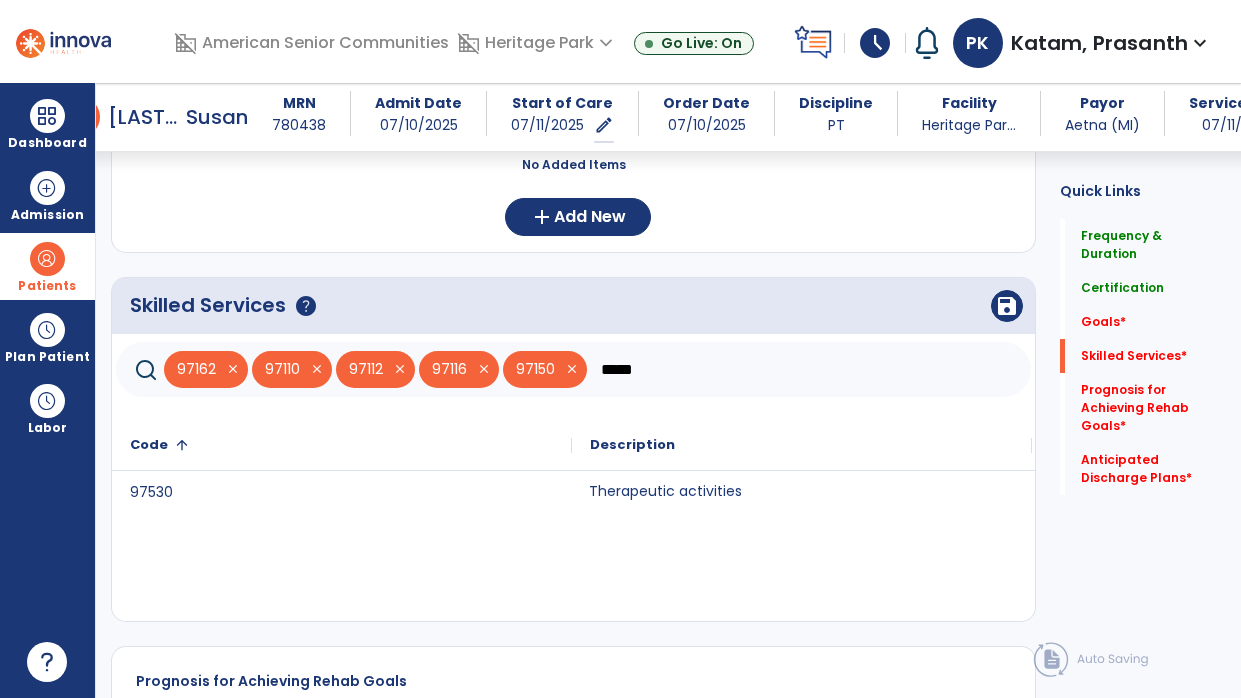 click on "Therapeutic activities" 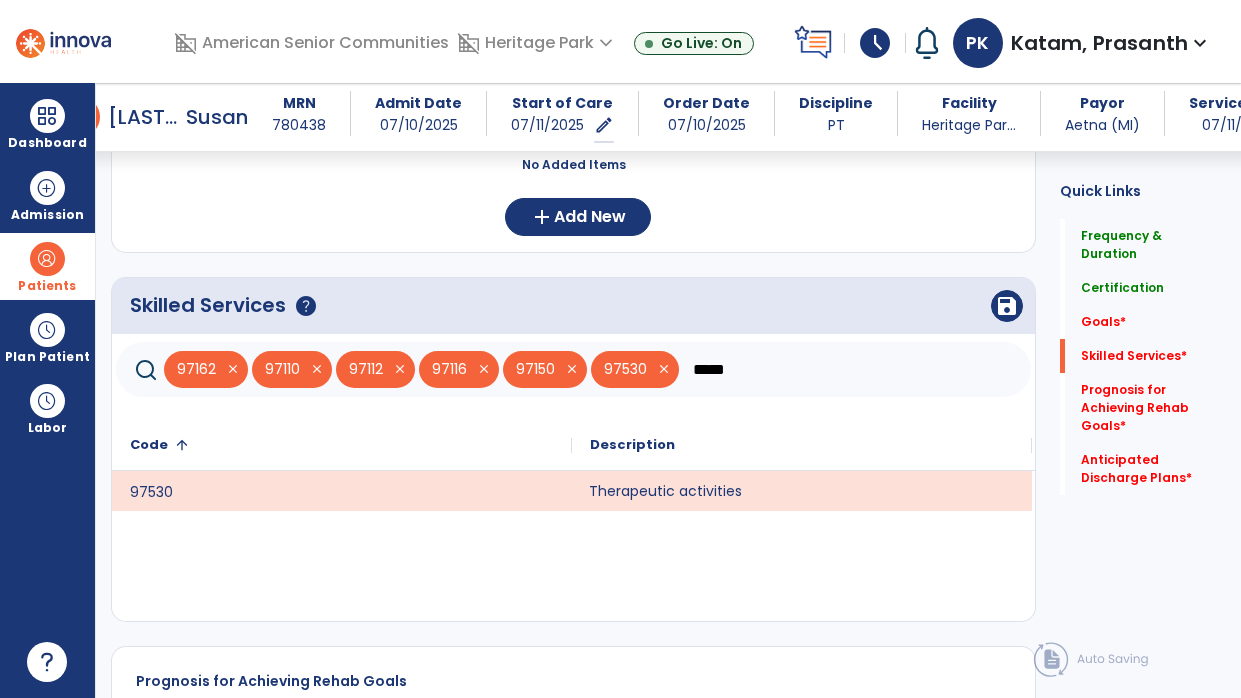 click on "*****" 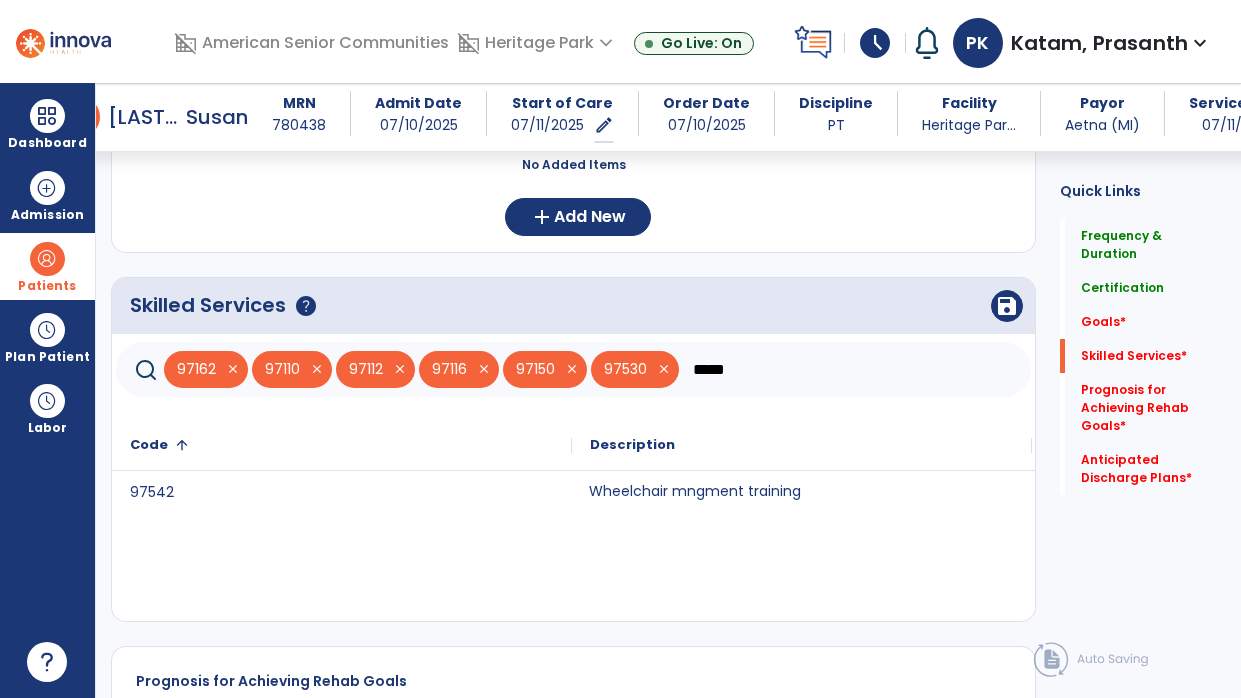 type on "*****" 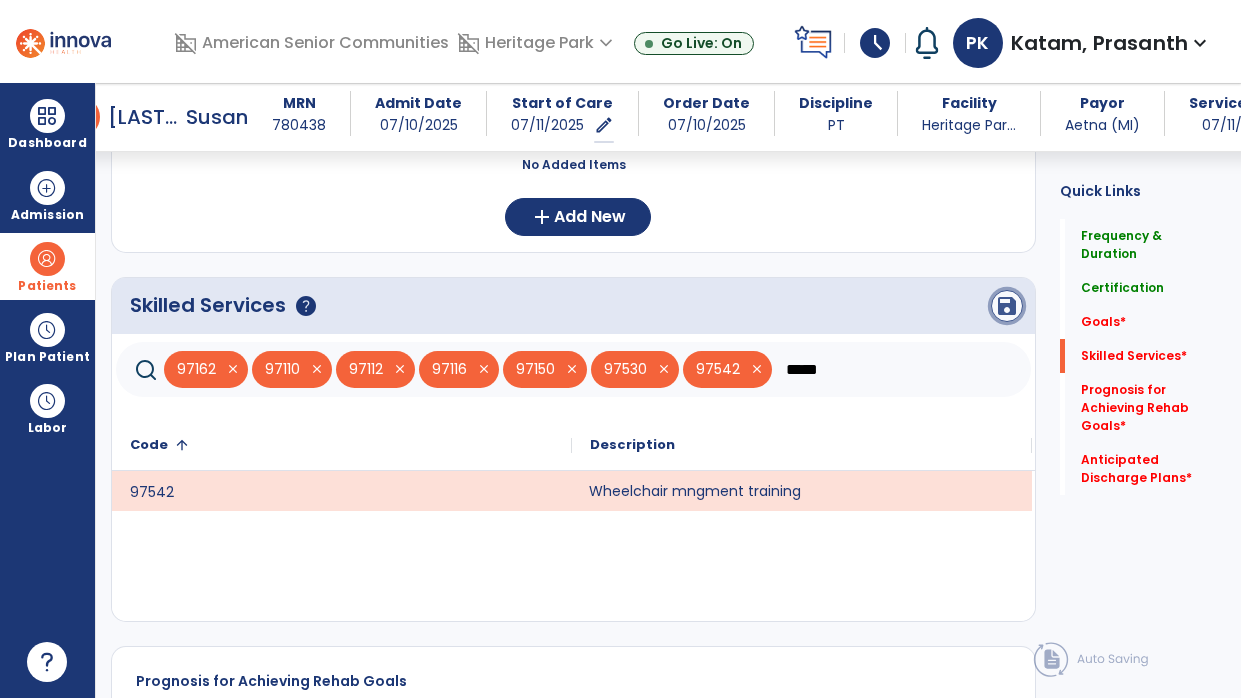 click on "save" 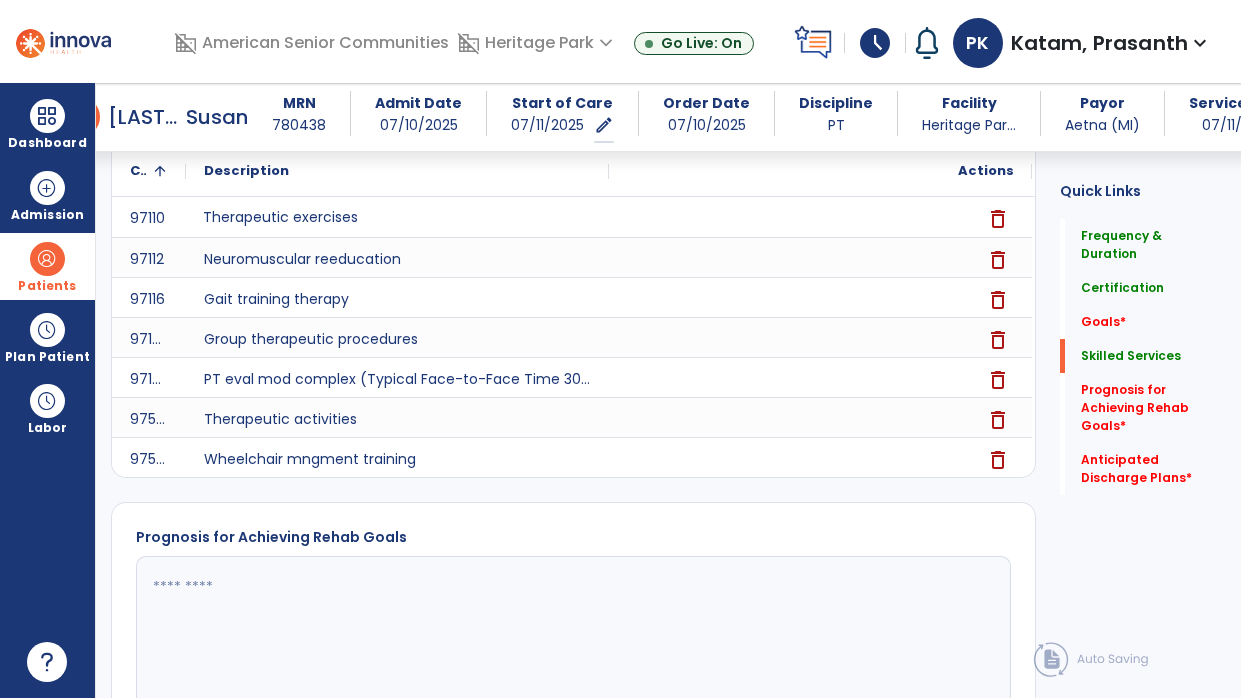 scroll, scrollTop: 743, scrollLeft: 0, axis: vertical 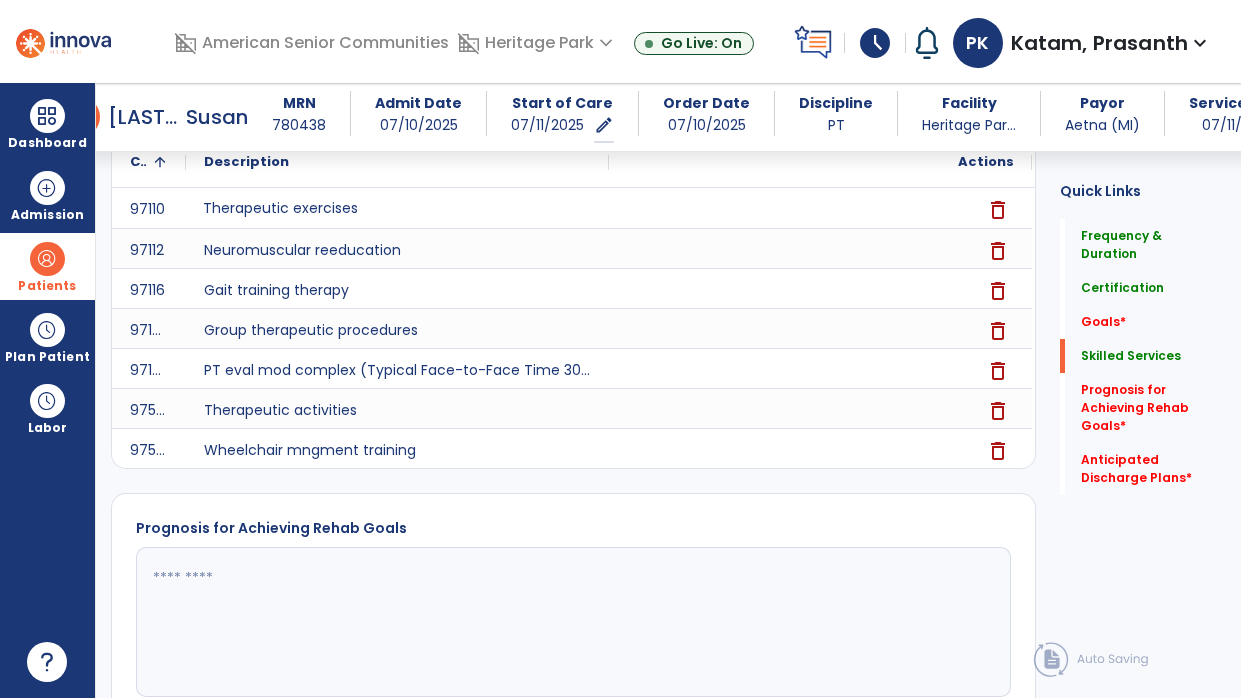 click 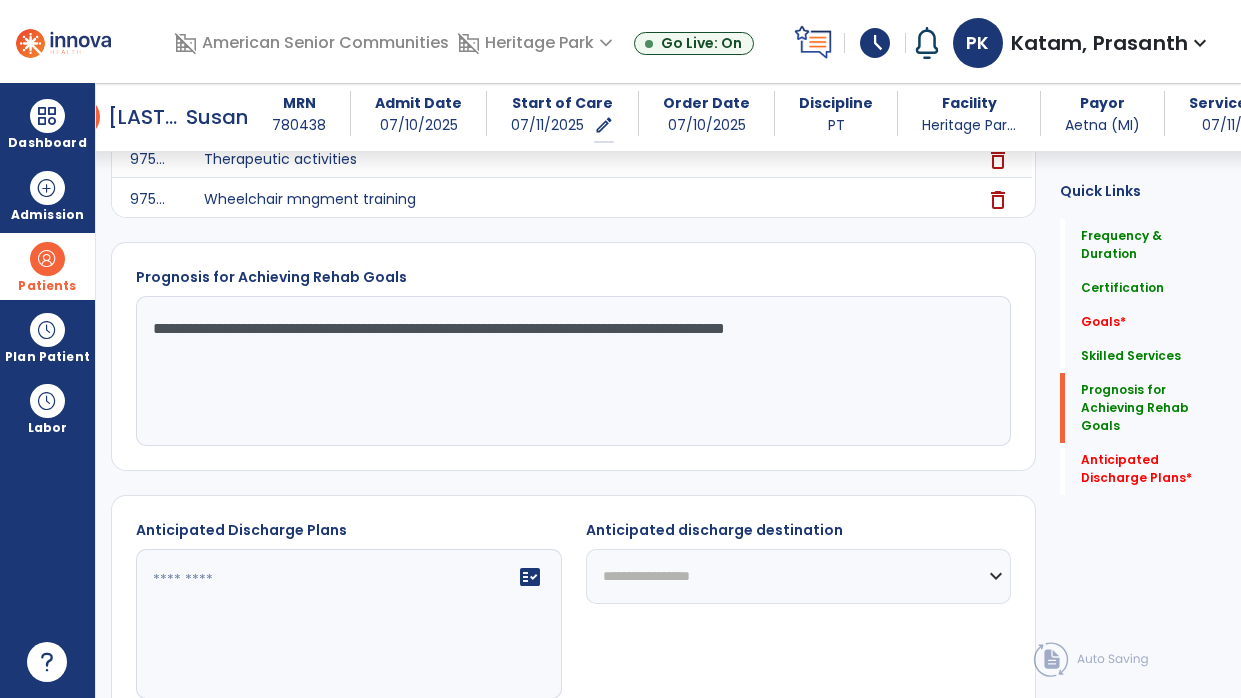 type on "**********" 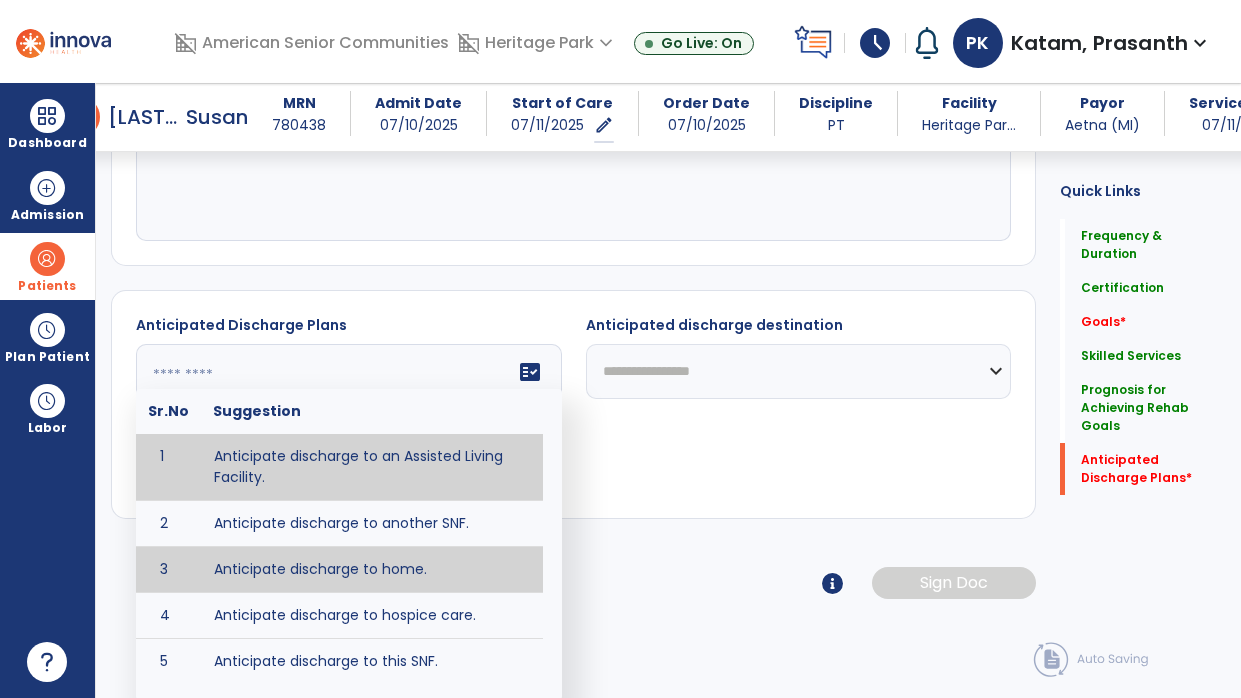 type on "**********" 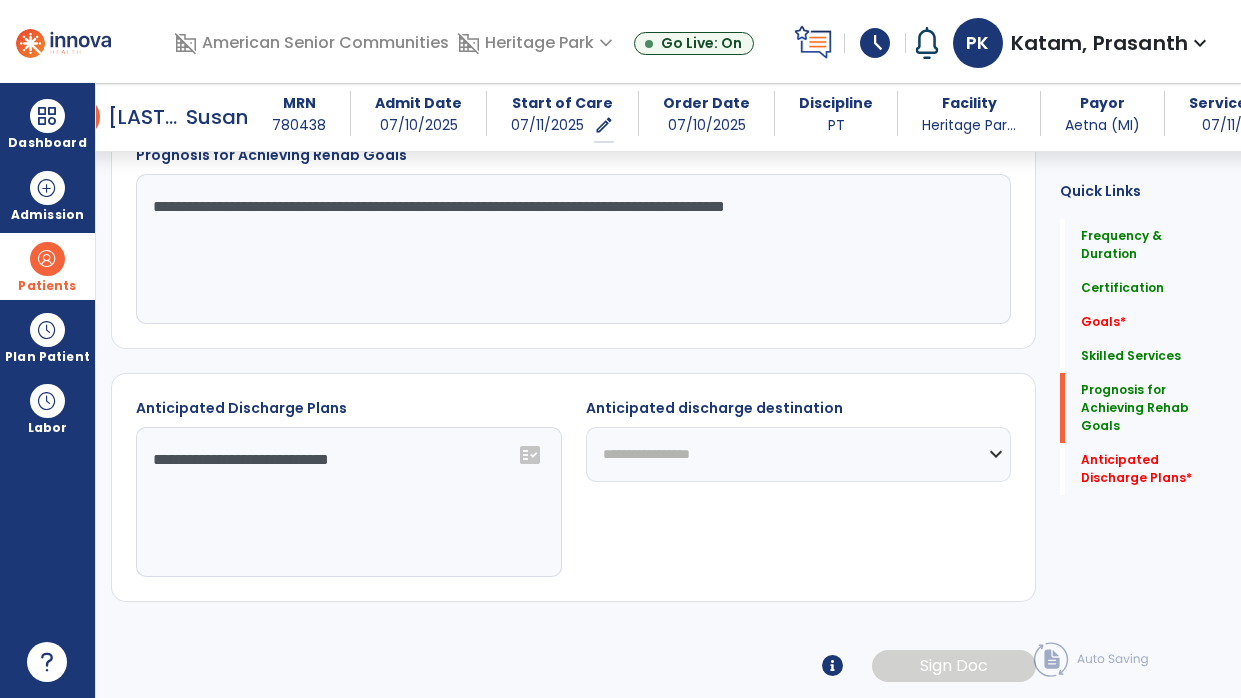 scroll, scrollTop: 1113, scrollLeft: 0, axis: vertical 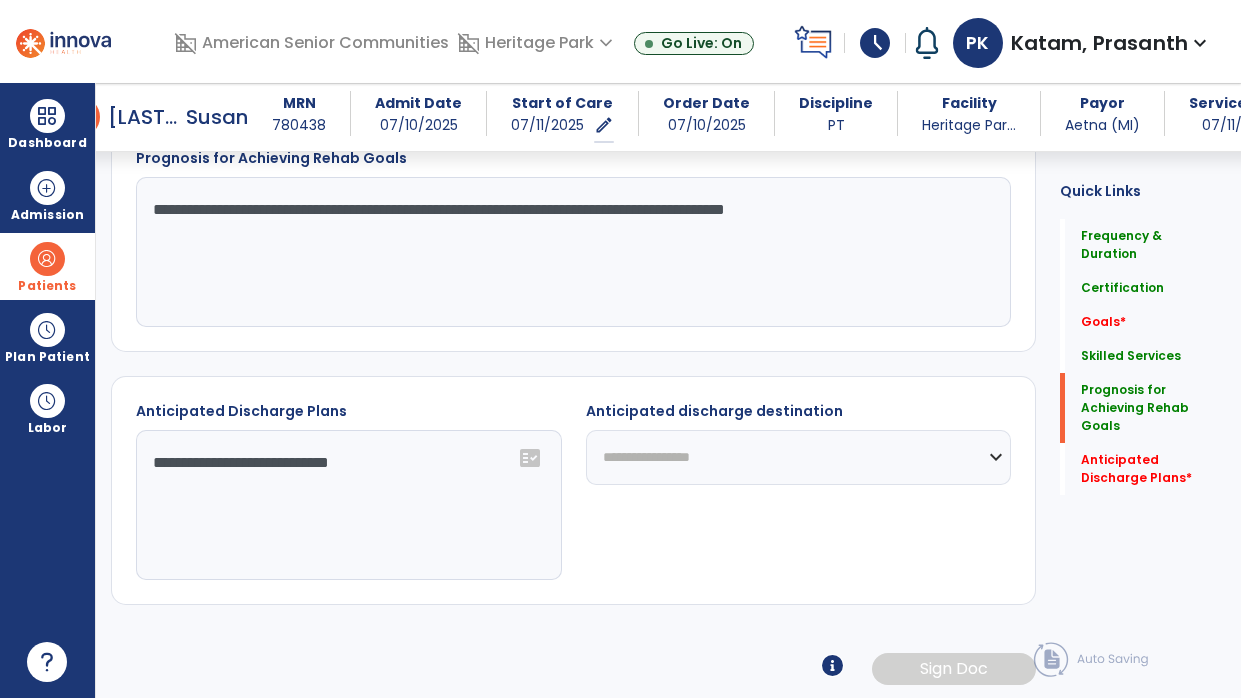click on "**********" 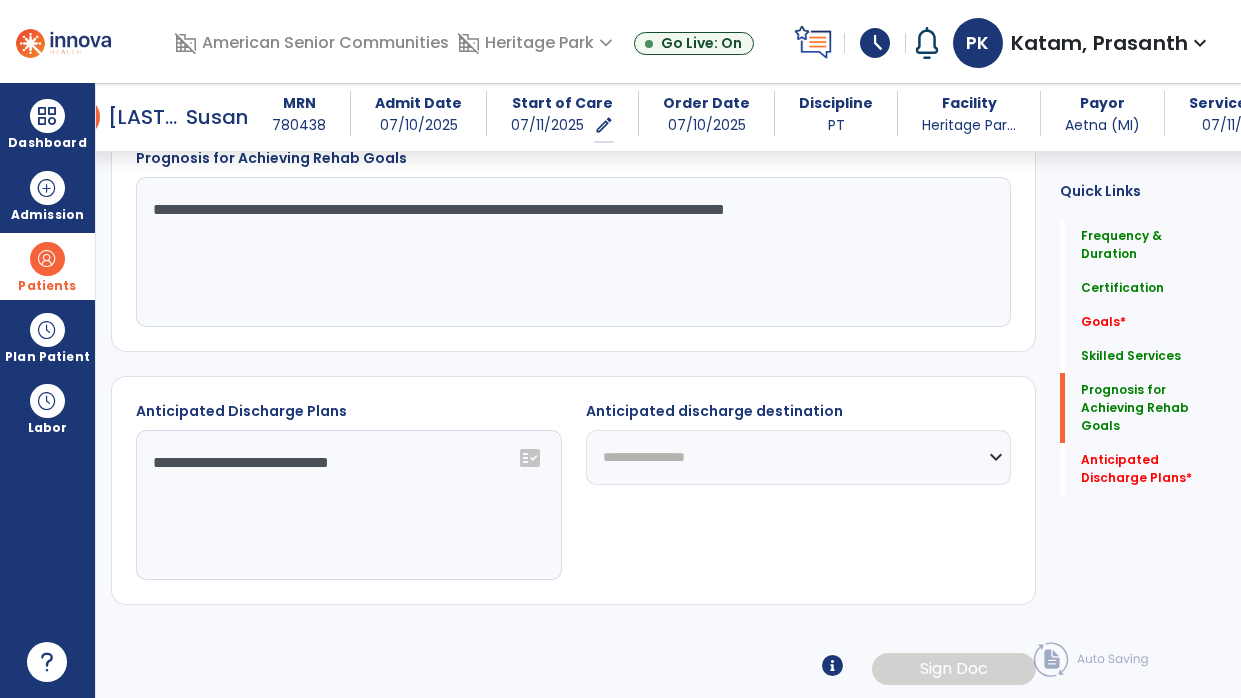 click on "**********" 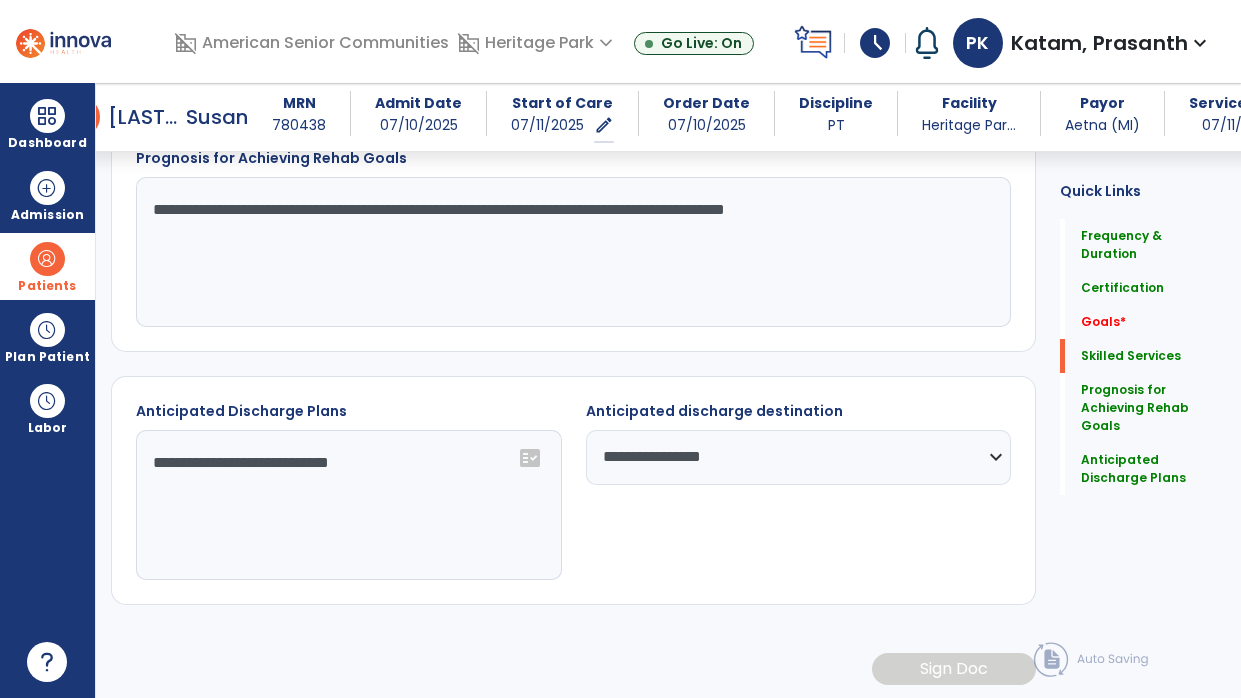 scroll, scrollTop: 0, scrollLeft: 0, axis: both 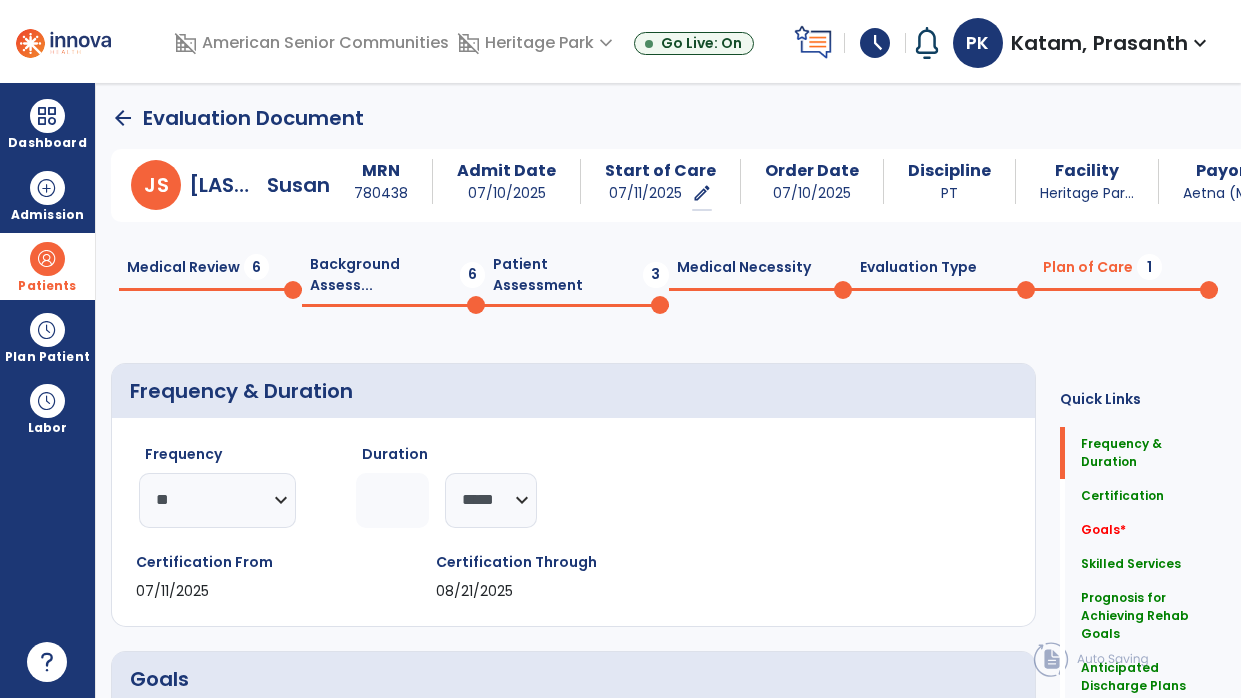 click on "Patient Assessment  3" 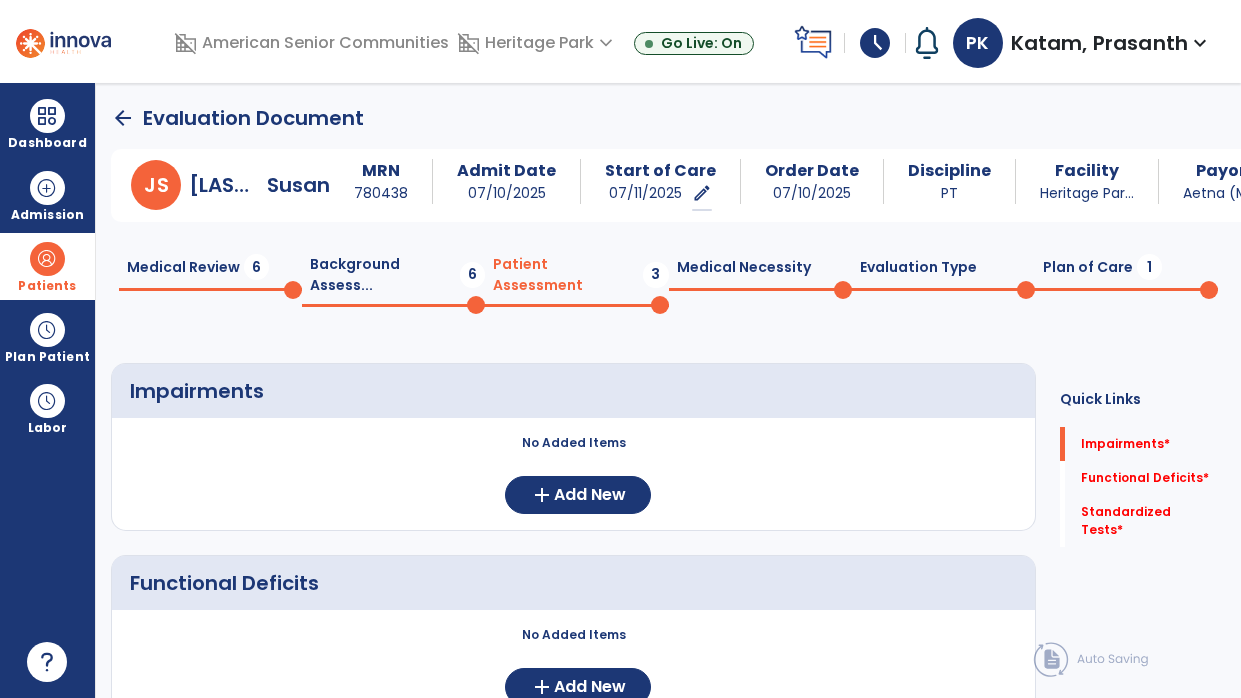 click on "Background Assess...  6" 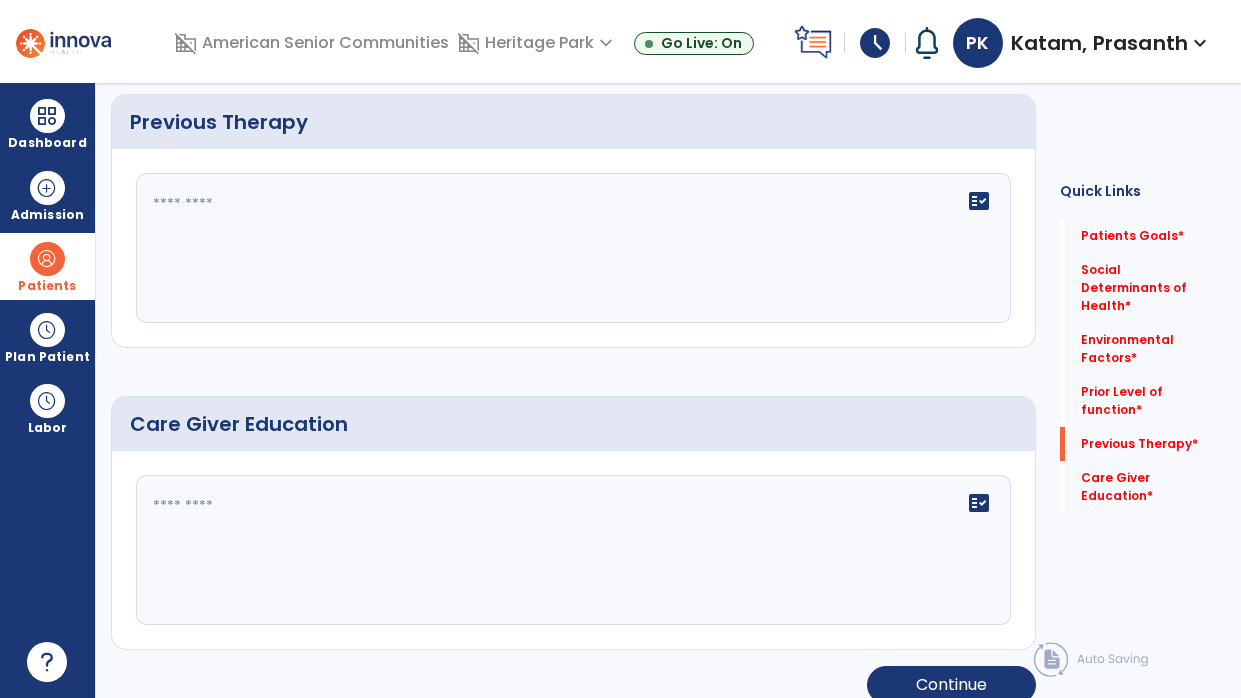 scroll, scrollTop: 0, scrollLeft: 0, axis: both 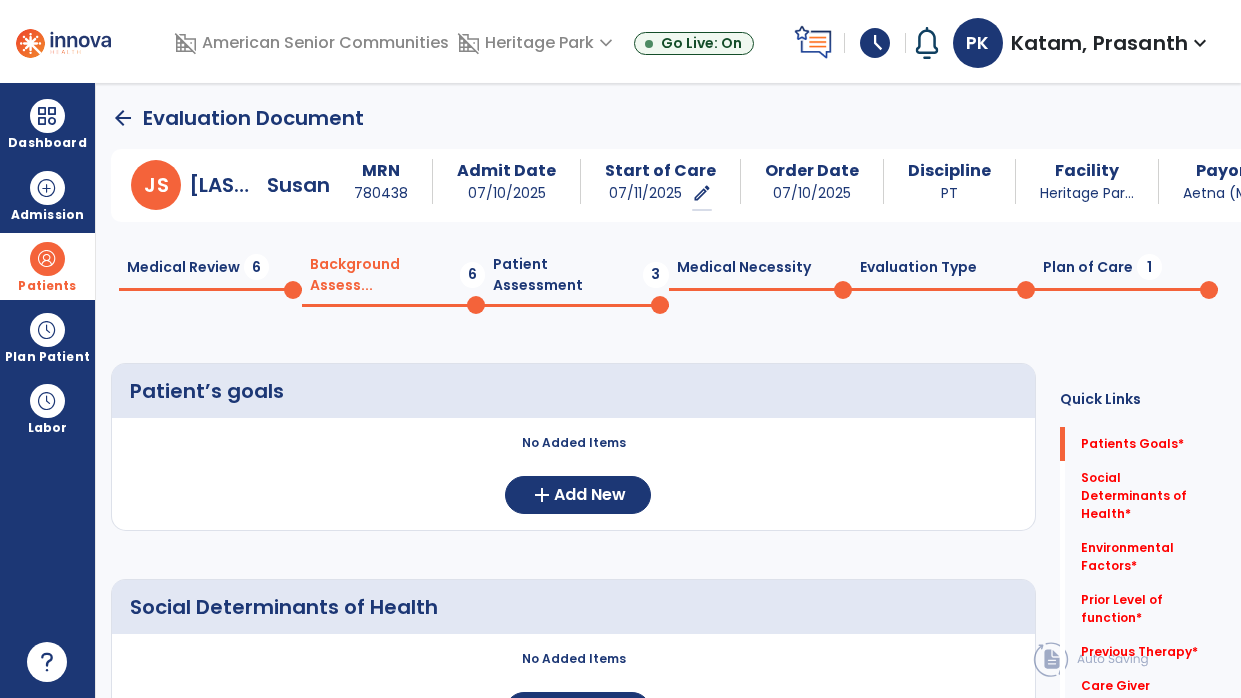 click on "Medical Review  6" 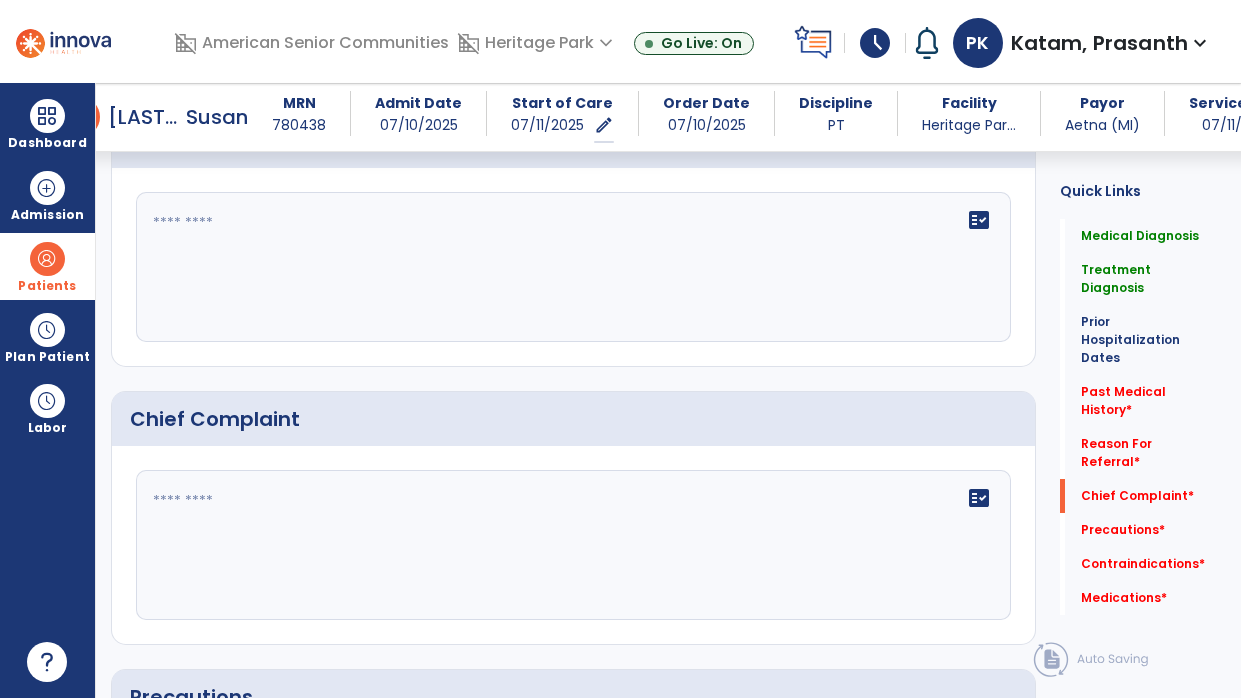 scroll, scrollTop: 1807, scrollLeft: 0, axis: vertical 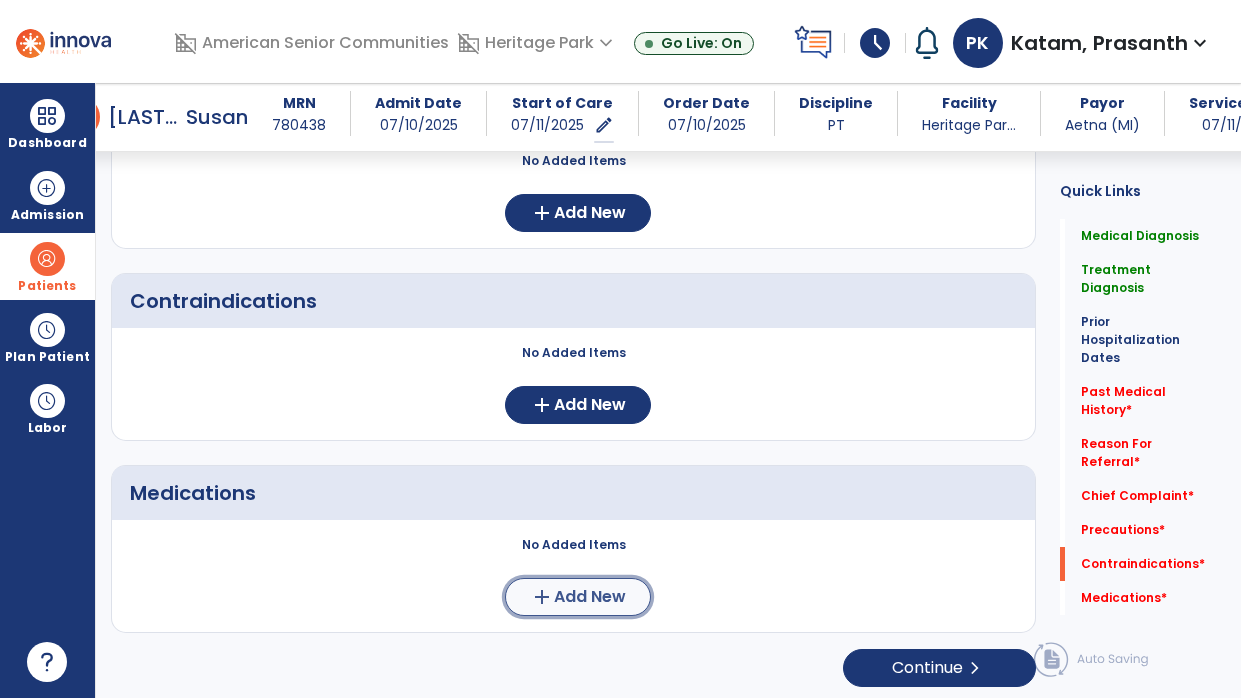 click on "Add New" 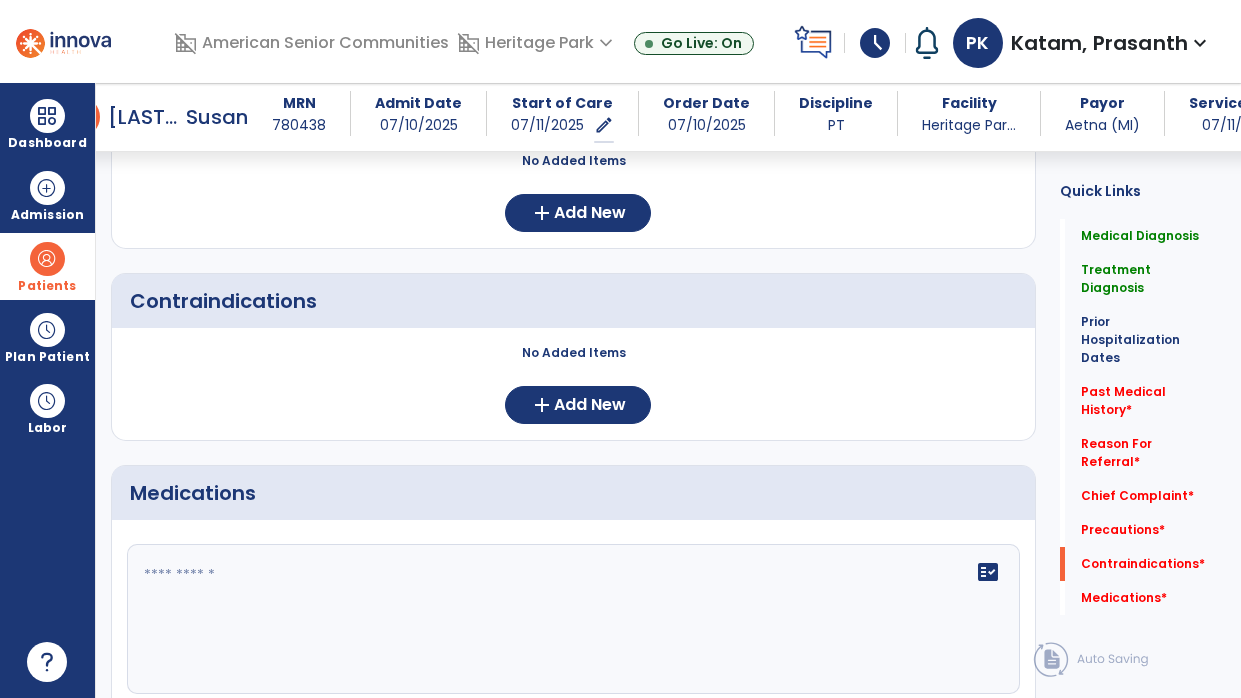 click on "fact_check" 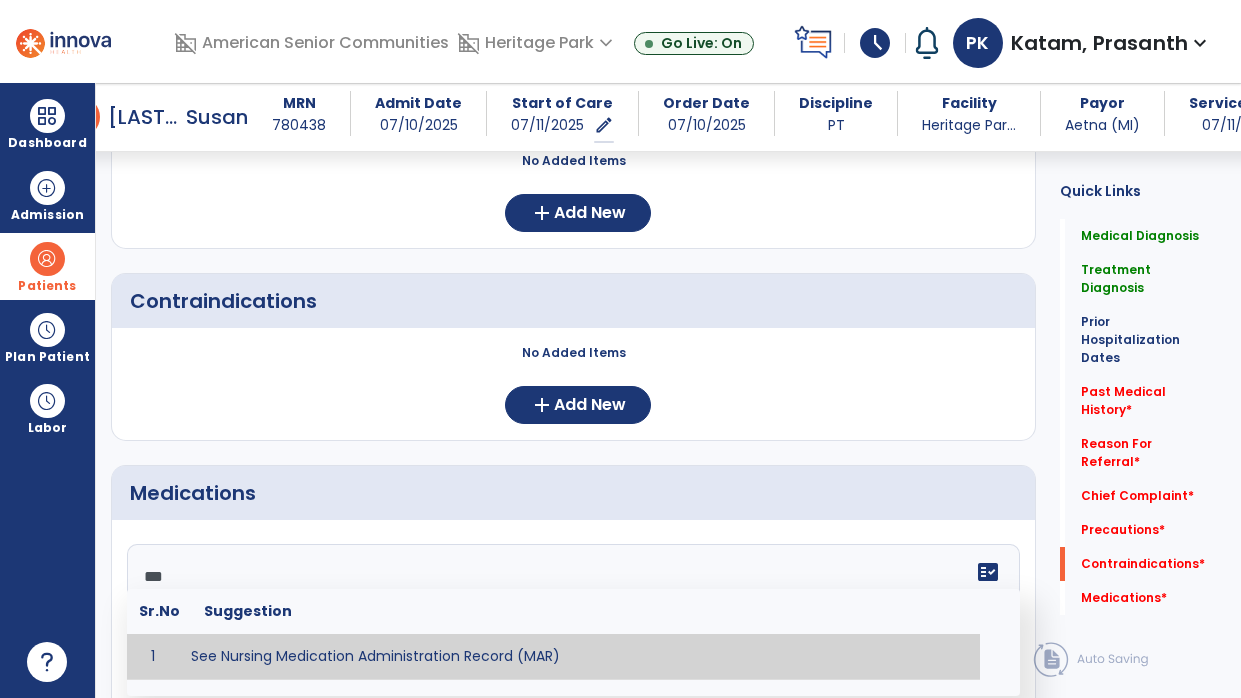 type on "**********" 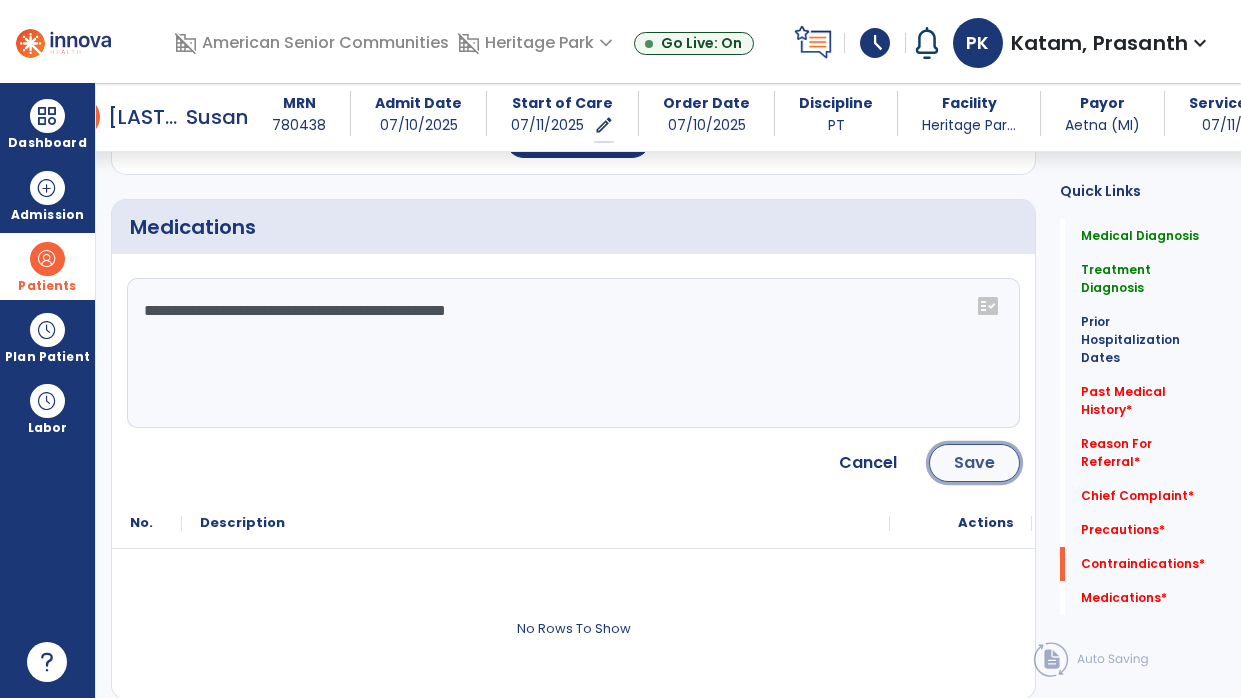 click on "Save" 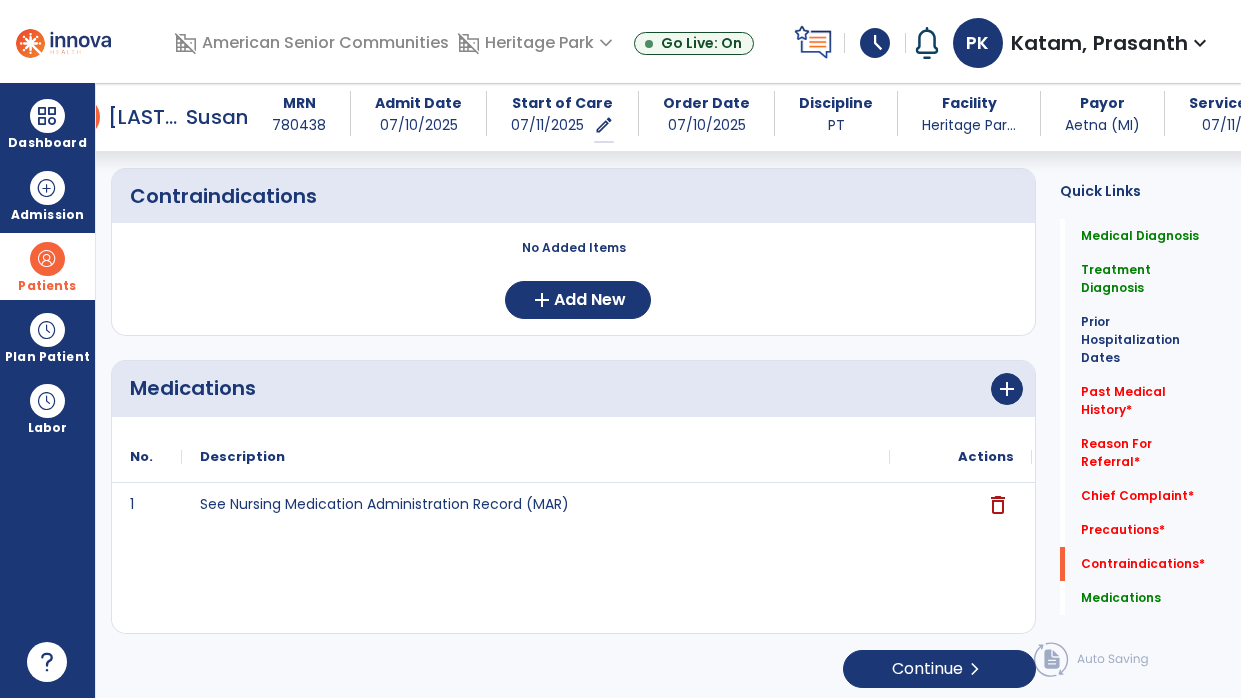 scroll, scrollTop: 1758, scrollLeft: 0, axis: vertical 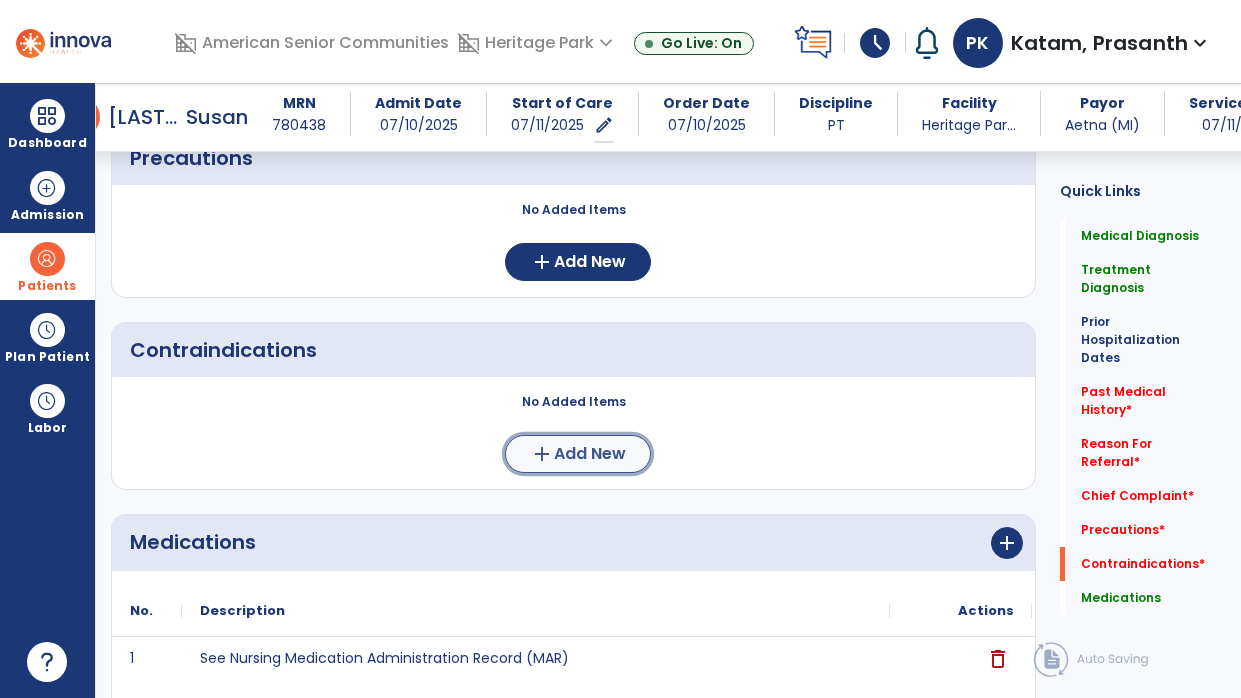 click on "Add New" 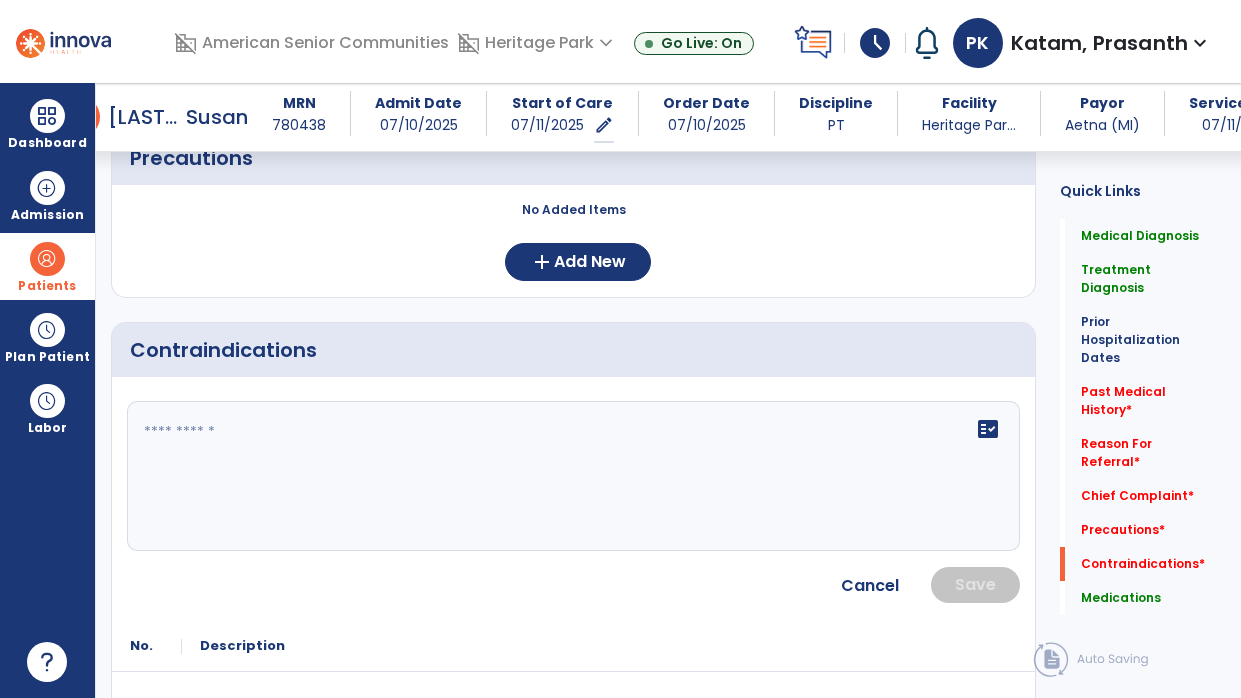 click on "fact_check" 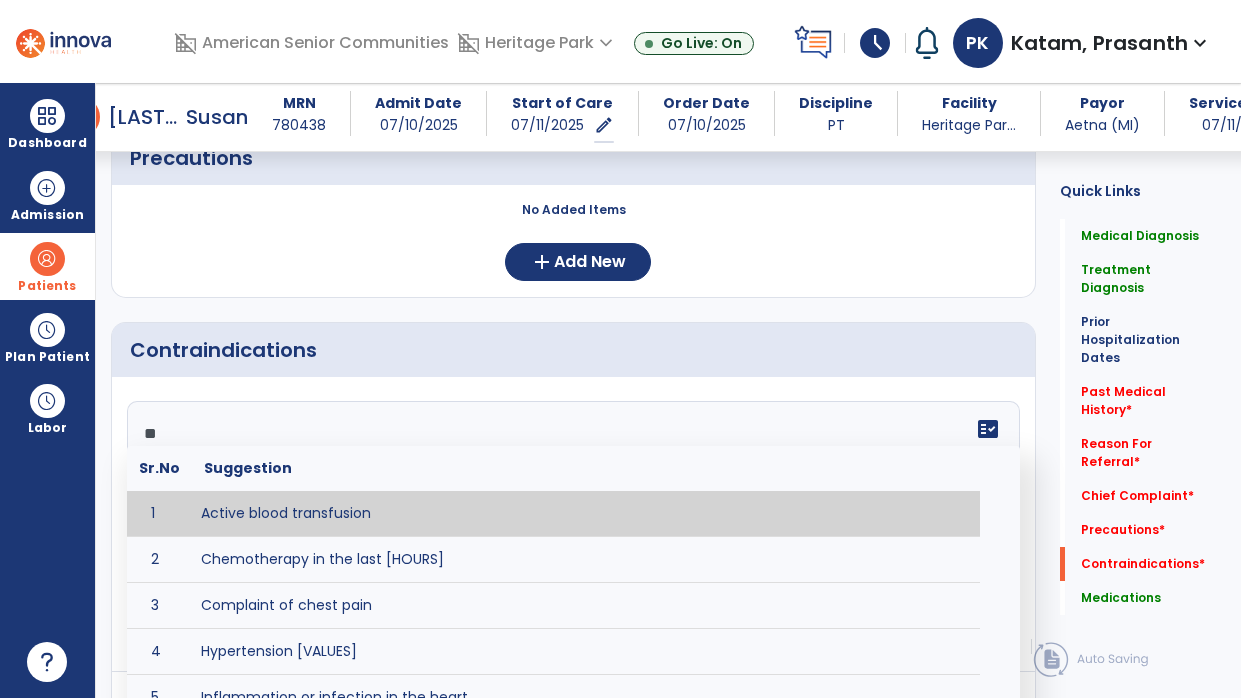 type on "***" 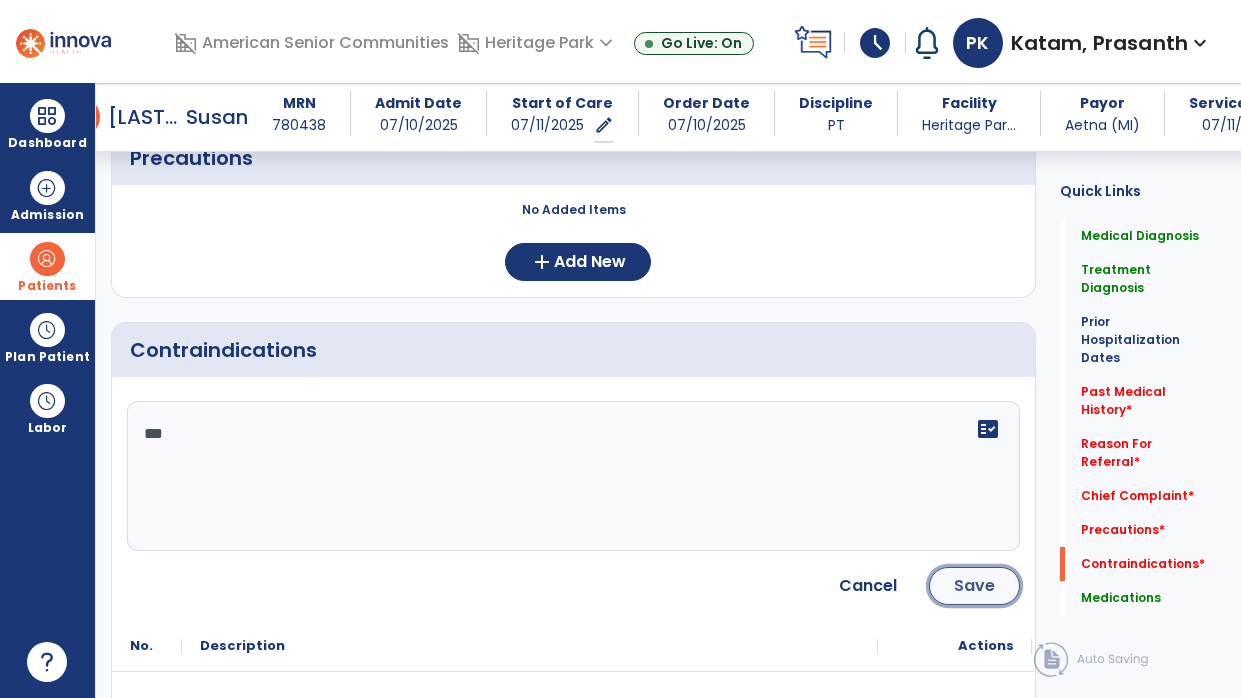 click on "Save" 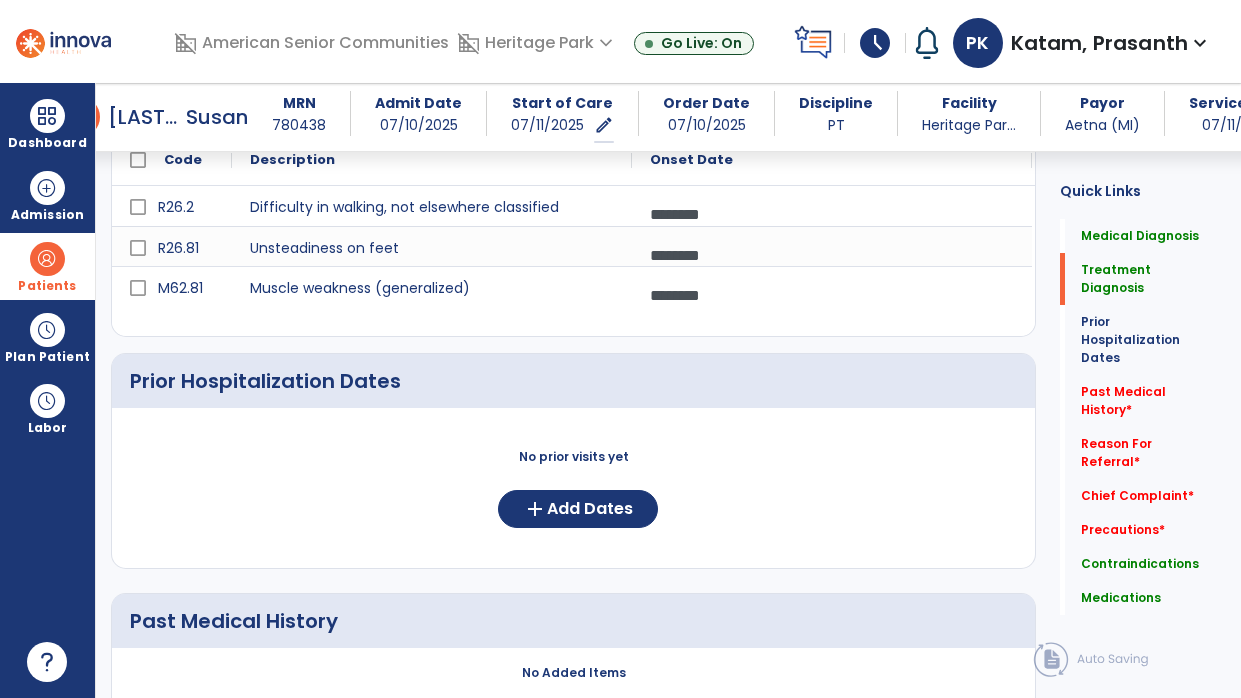 scroll, scrollTop: 596, scrollLeft: 0, axis: vertical 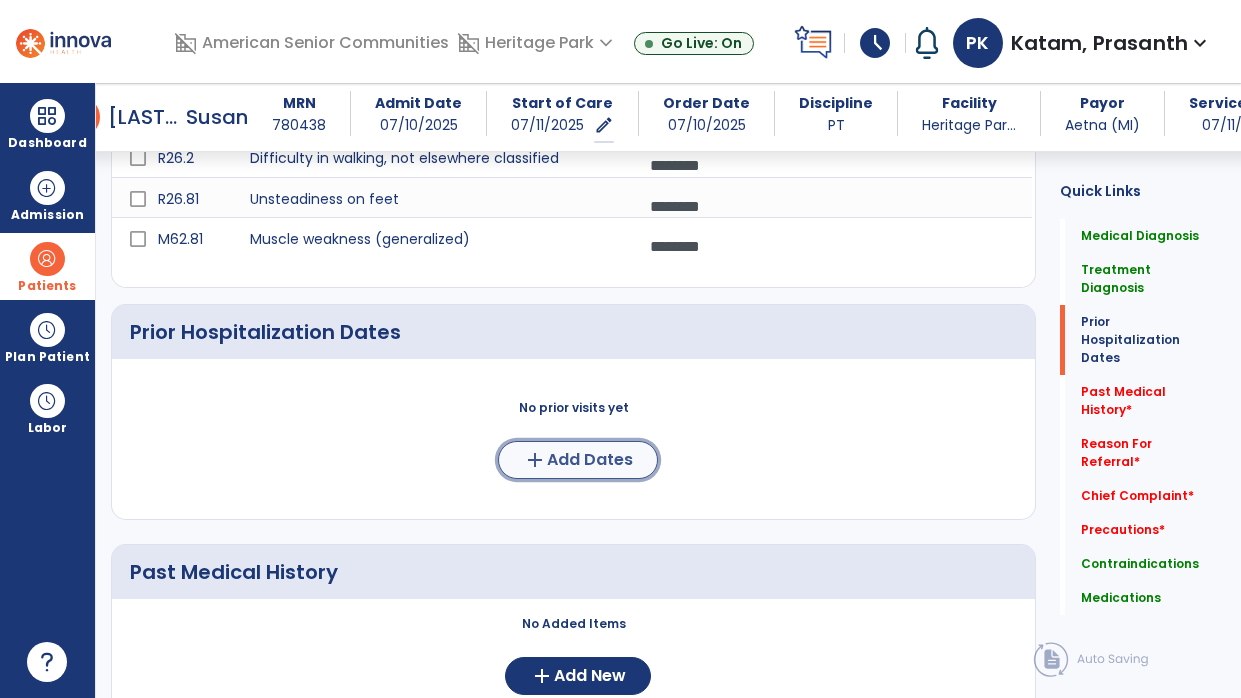 click on "Add Dates" 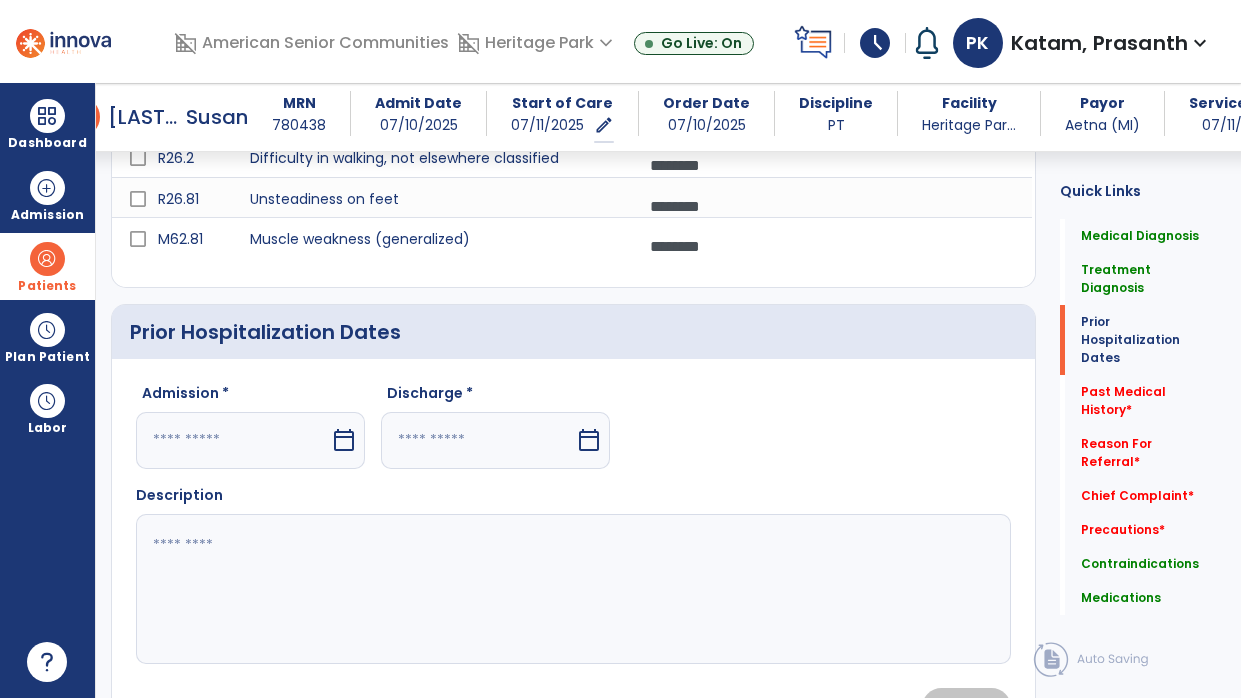 click on "calendar_today" at bounding box center (344, 440) 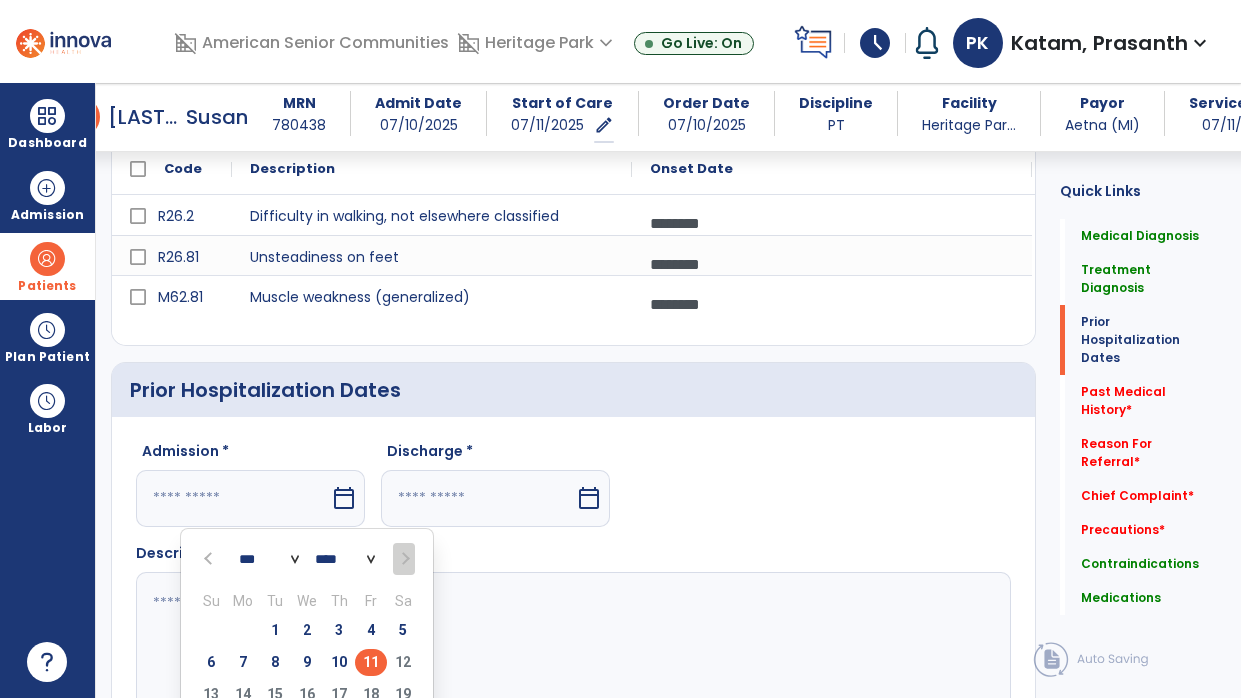 scroll, scrollTop: 549, scrollLeft: 0, axis: vertical 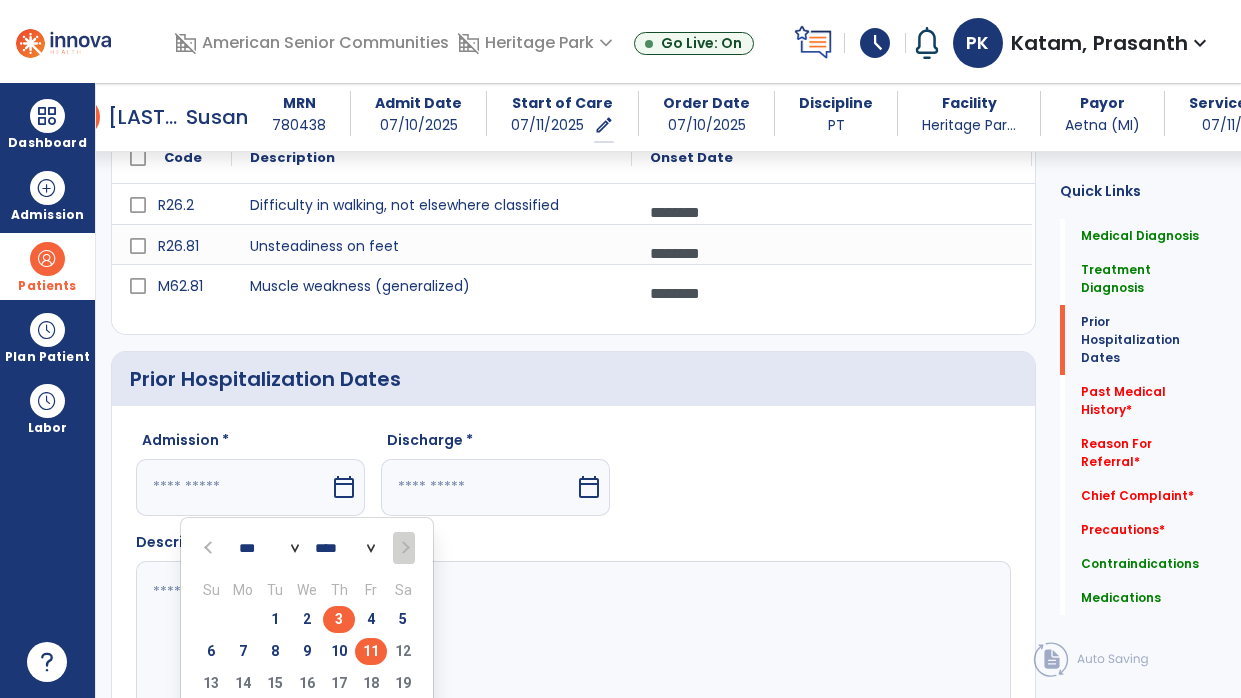 click on "3" at bounding box center [339, 619] 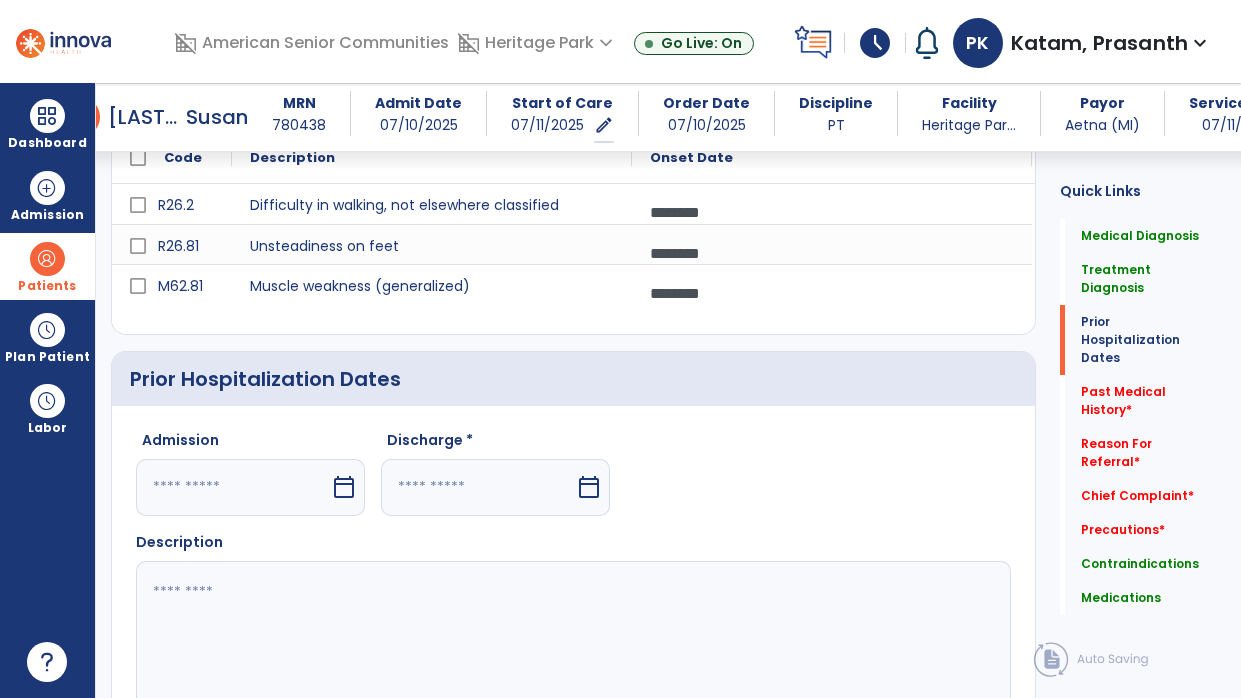 type on "********" 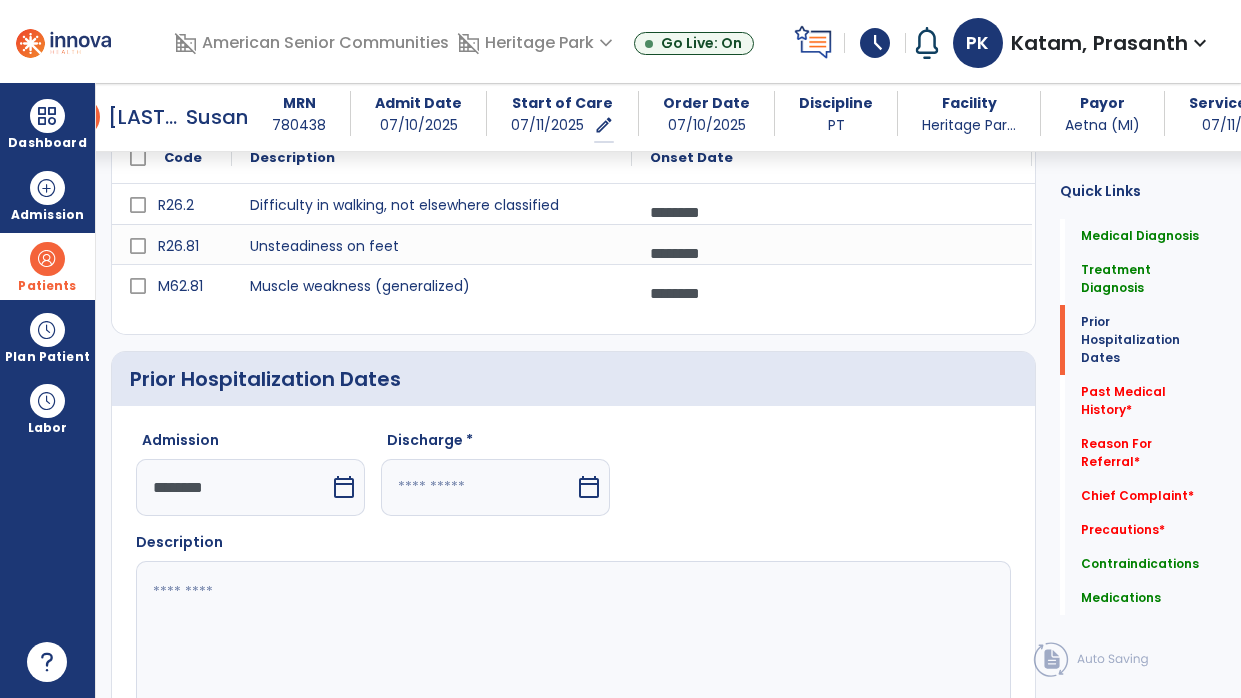 click at bounding box center [478, 487] 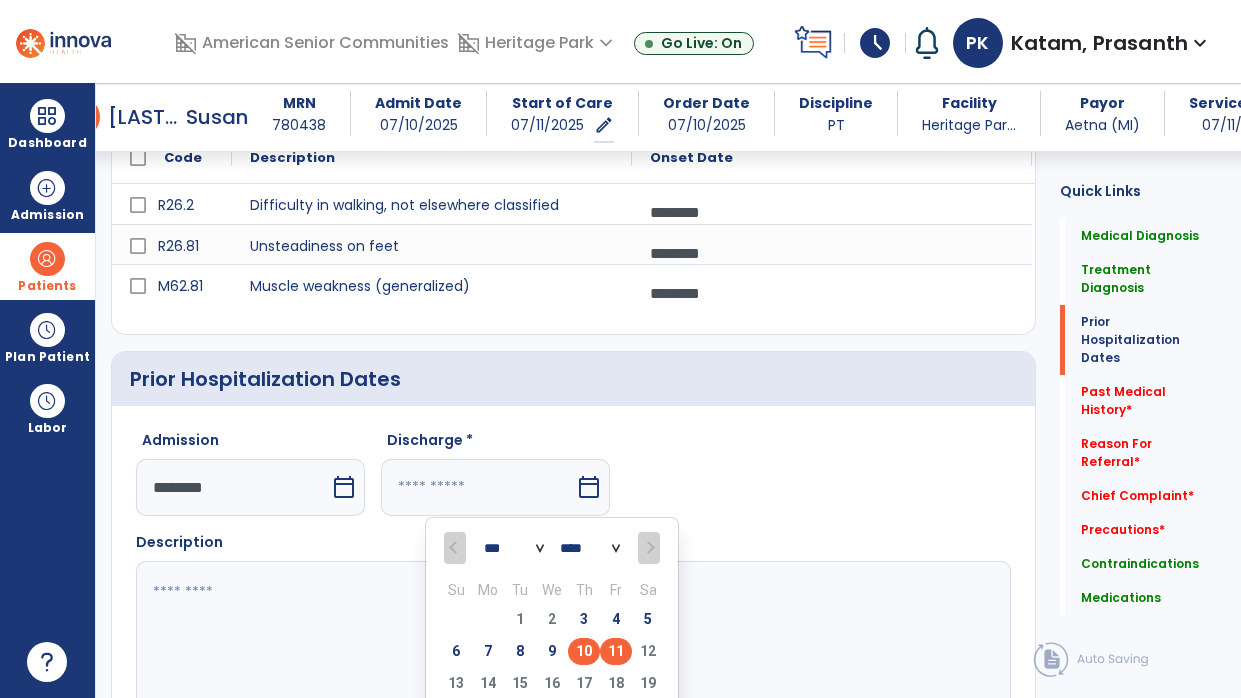 click on "10" at bounding box center [584, 651] 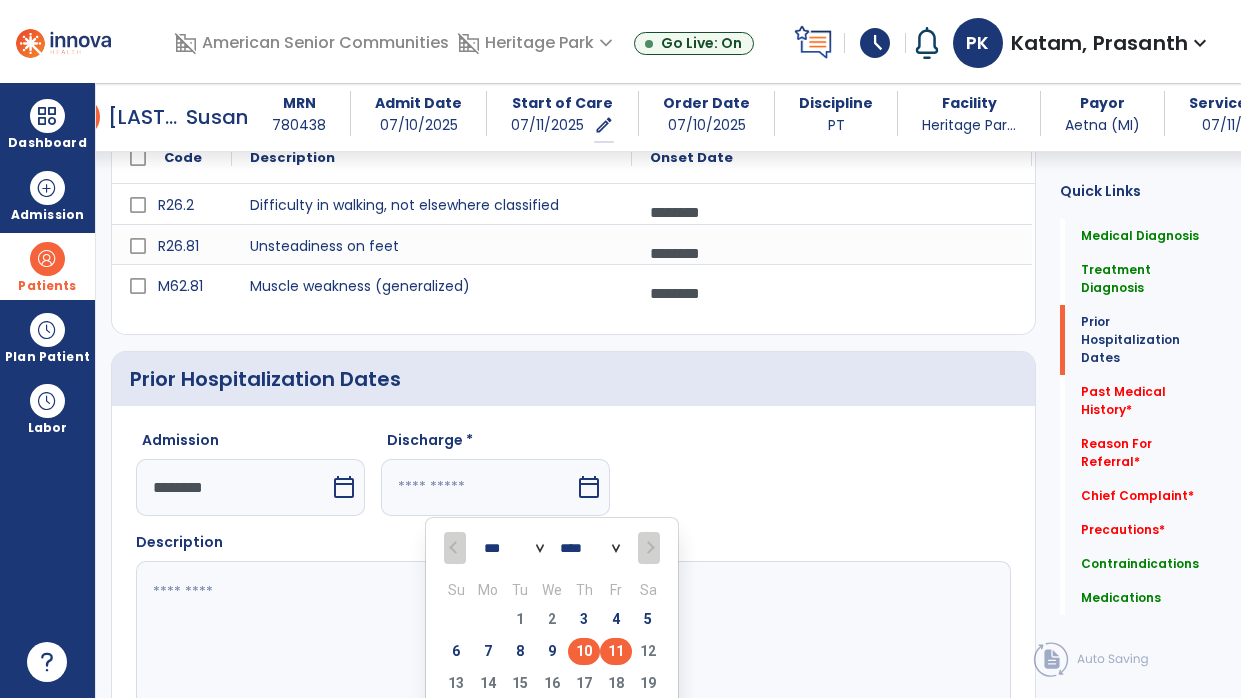 type on "*********" 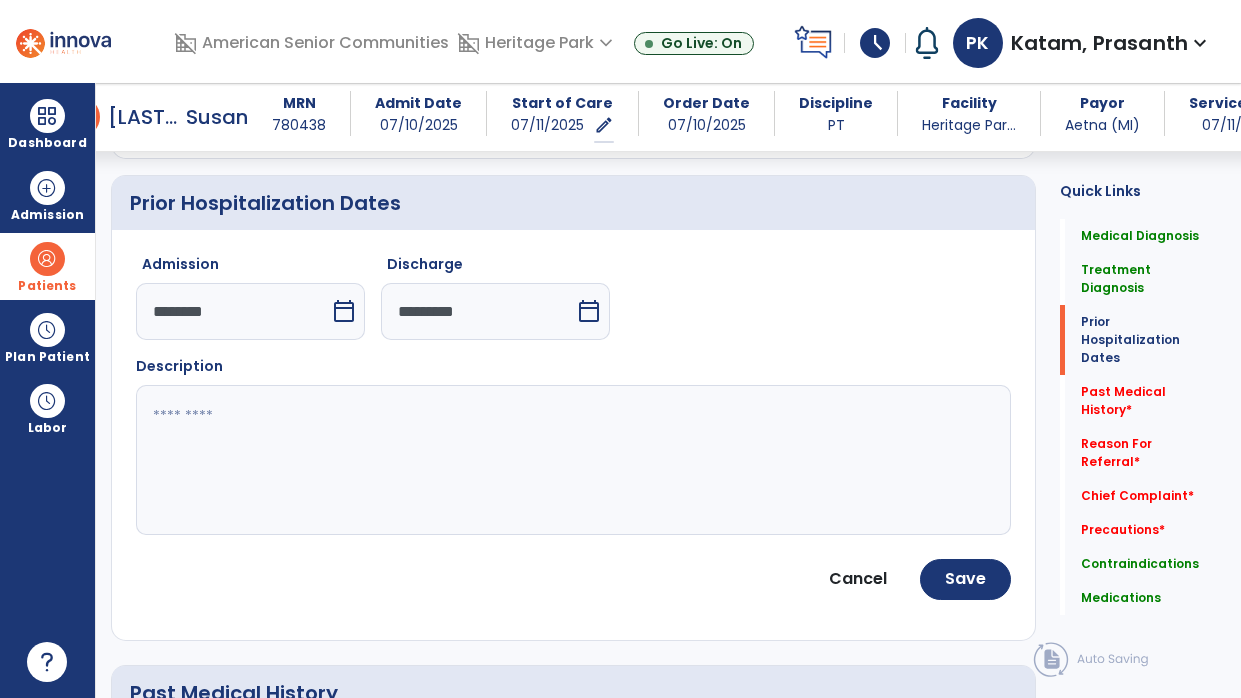 scroll, scrollTop: 794, scrollLeft: 0, axis: vertical 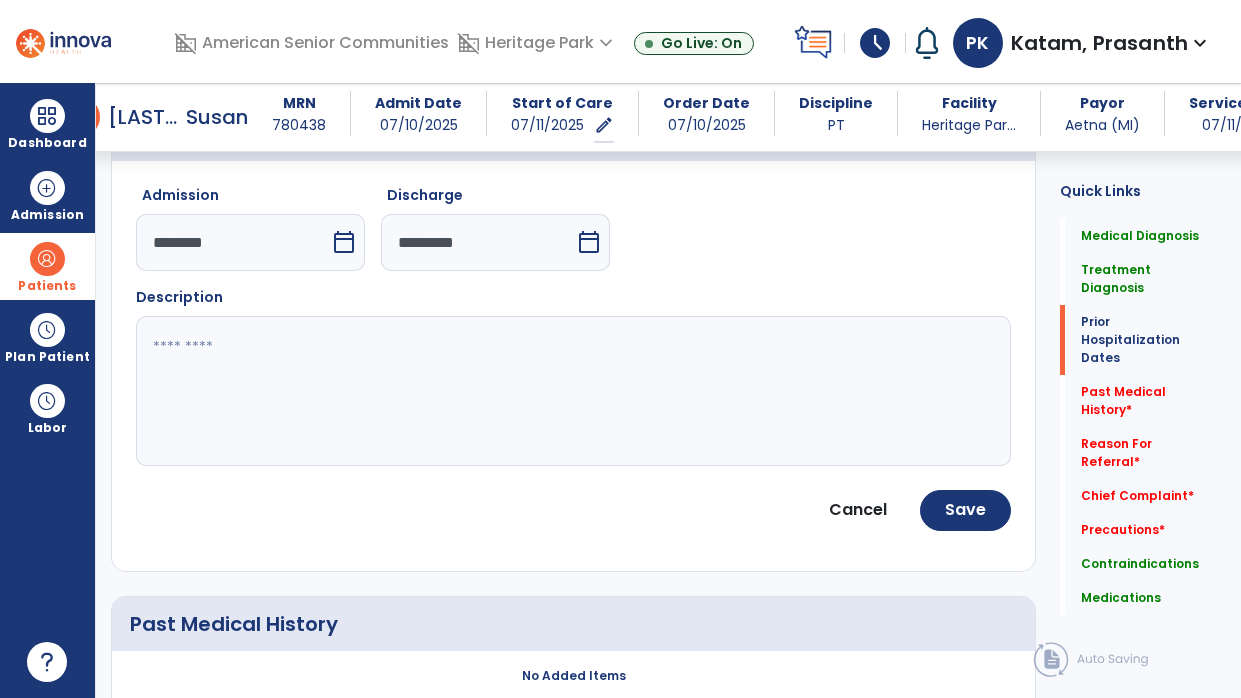 click 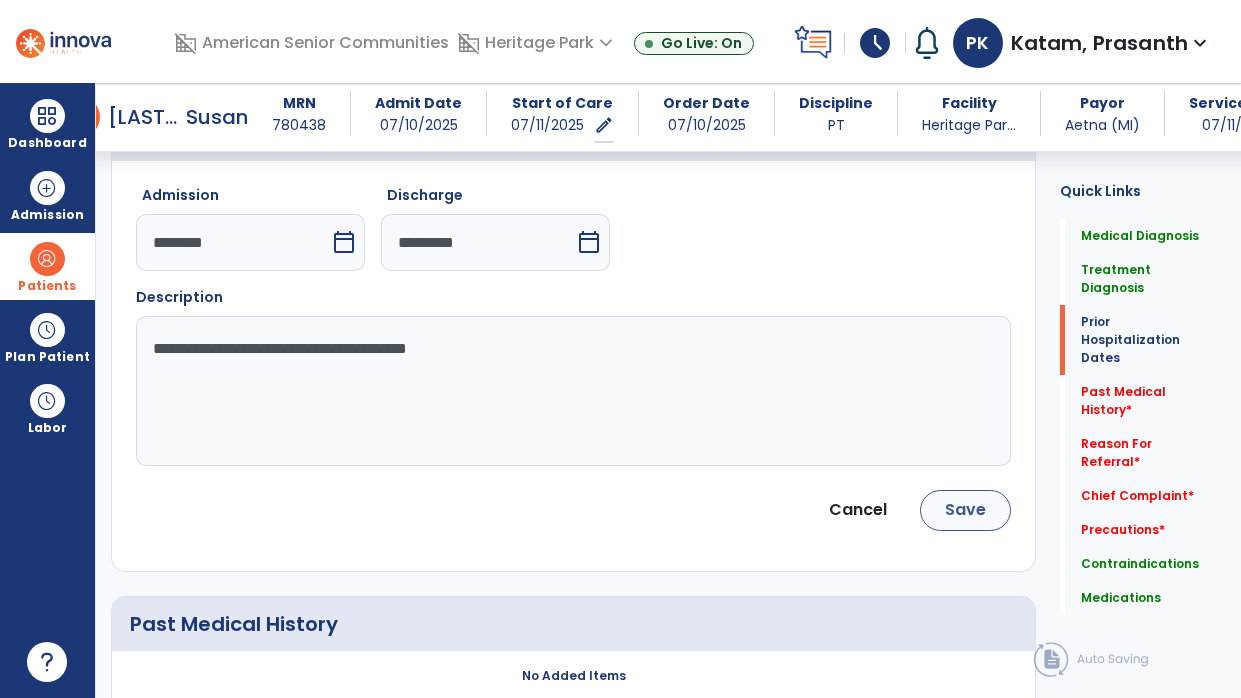 type on "**********" 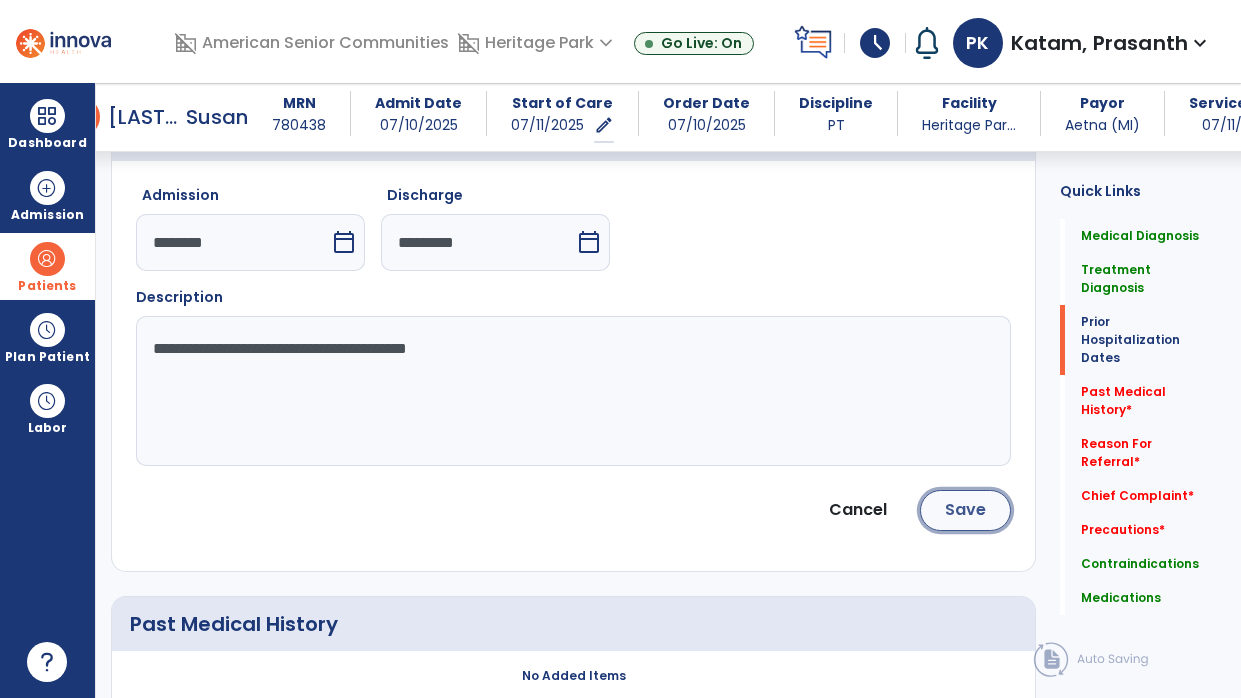click on "Save" 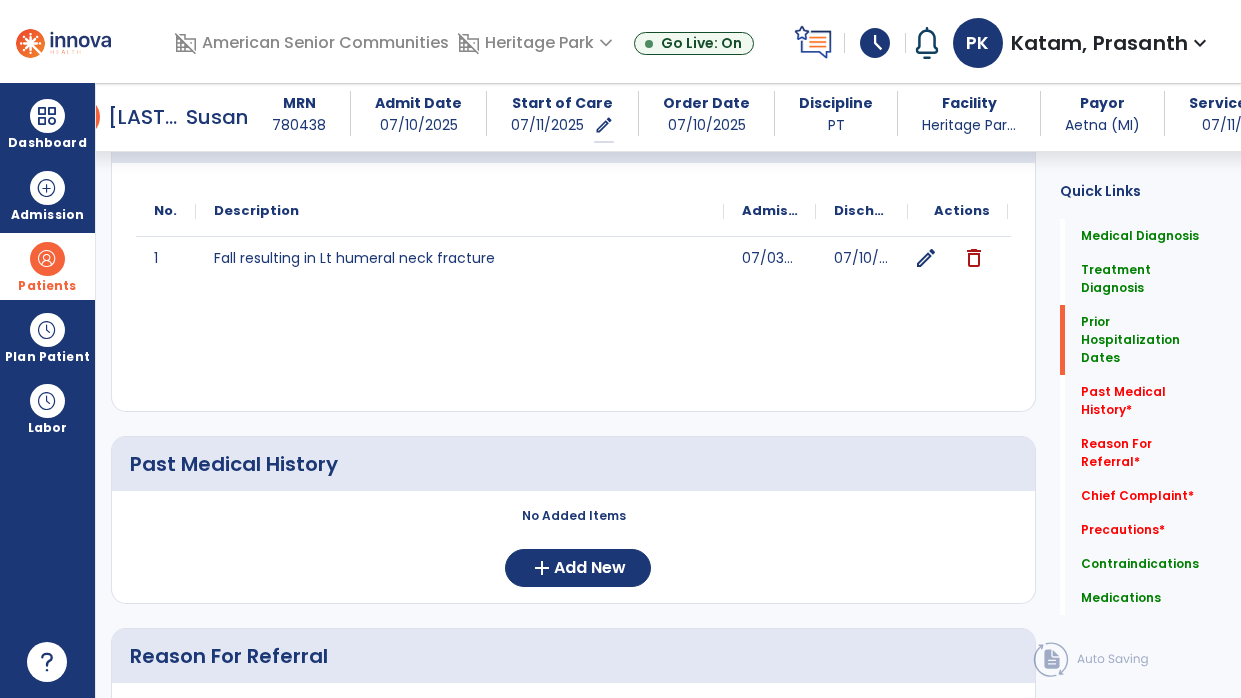 scroll, scrollTop: 923, scrollLeft: 0, axis: vertical 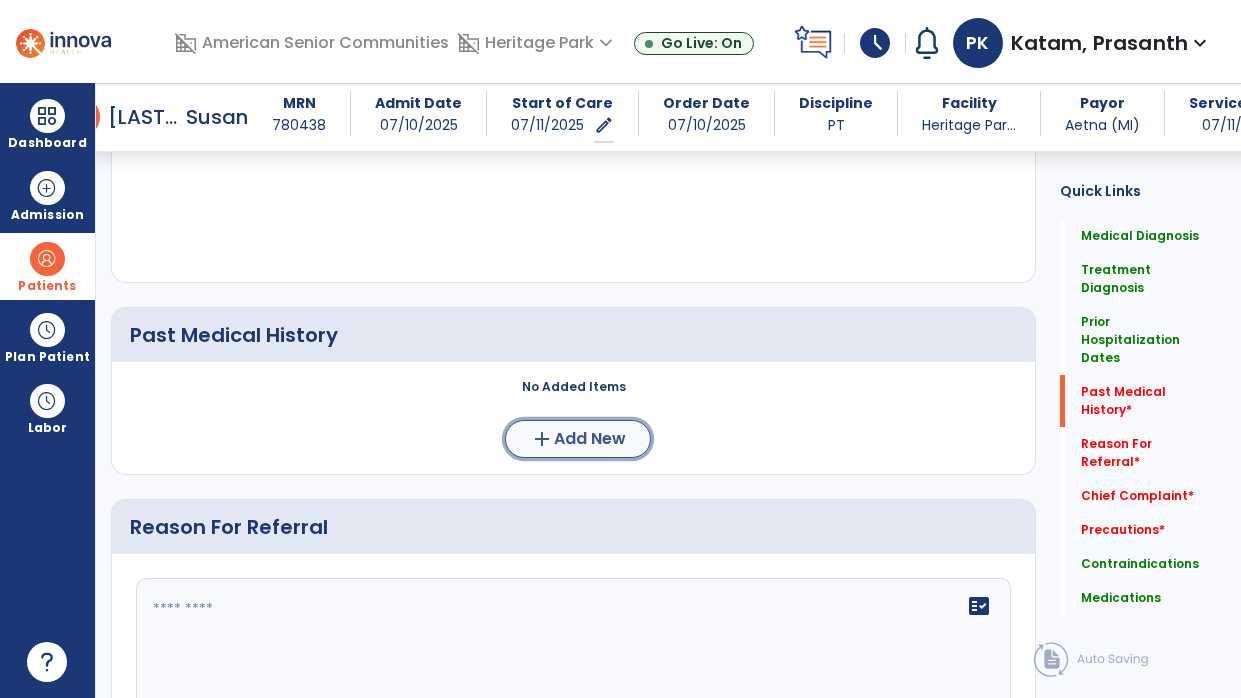 click on "Add New" 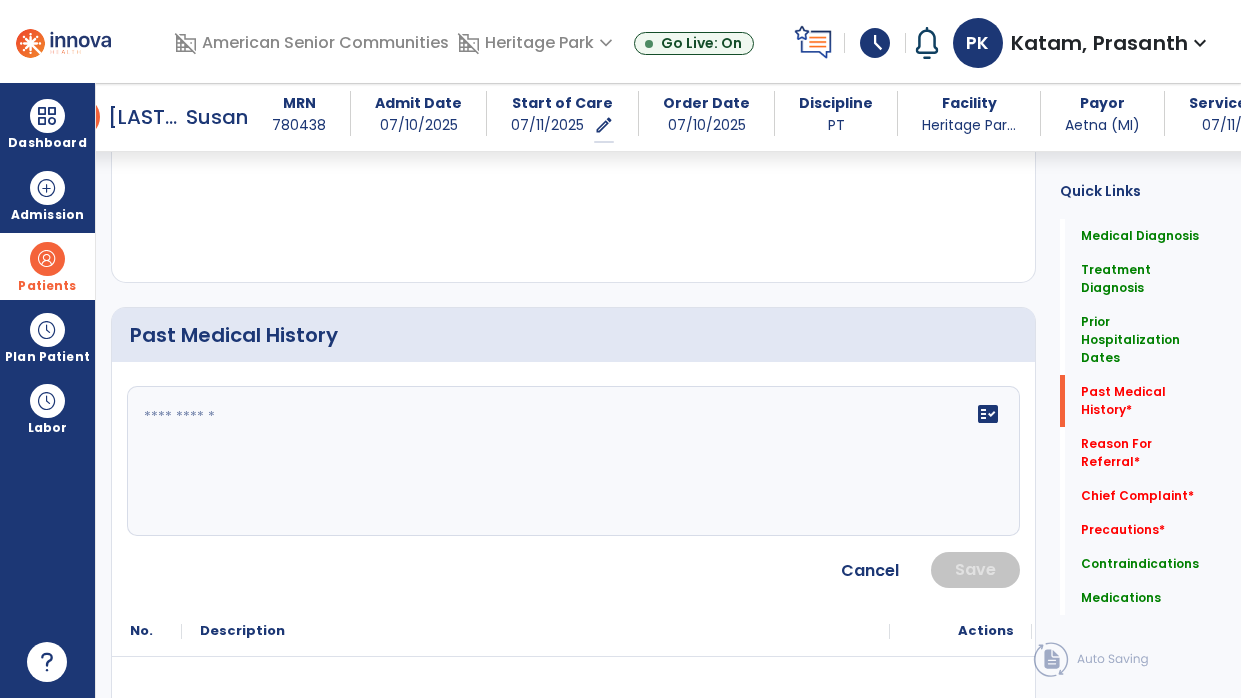 click on "fact_check" 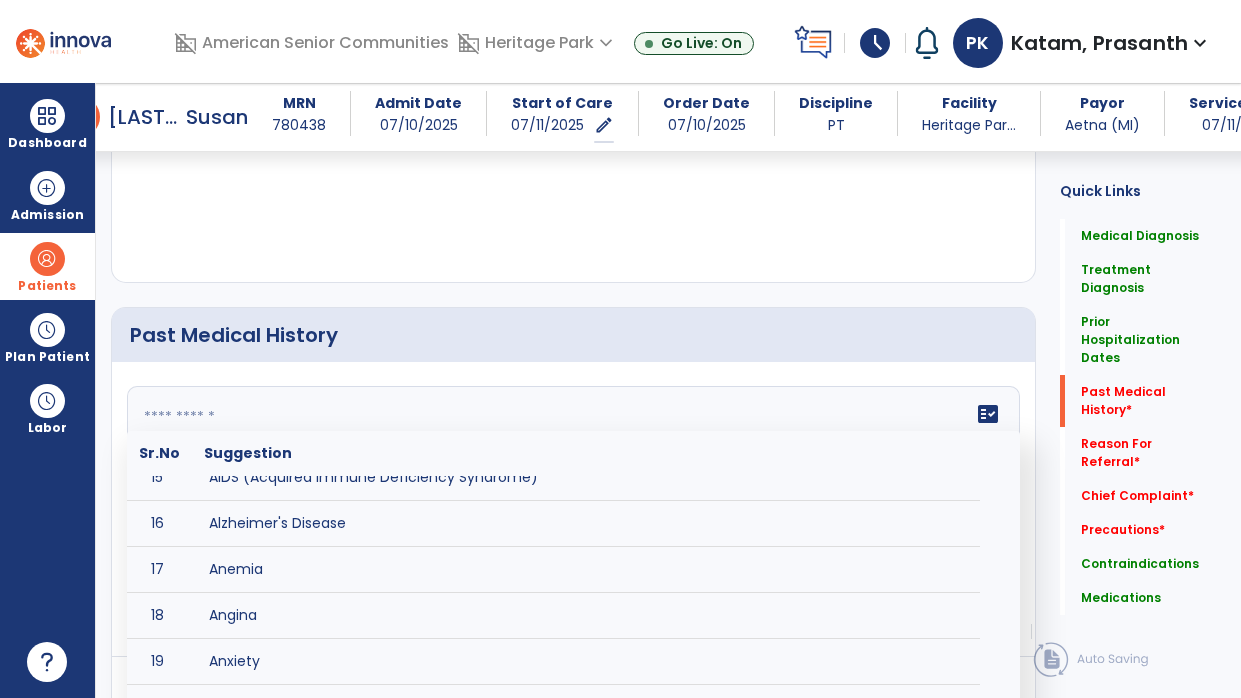 scroll, scrollTop: 687, scrollLeft: 0, axis: vertical 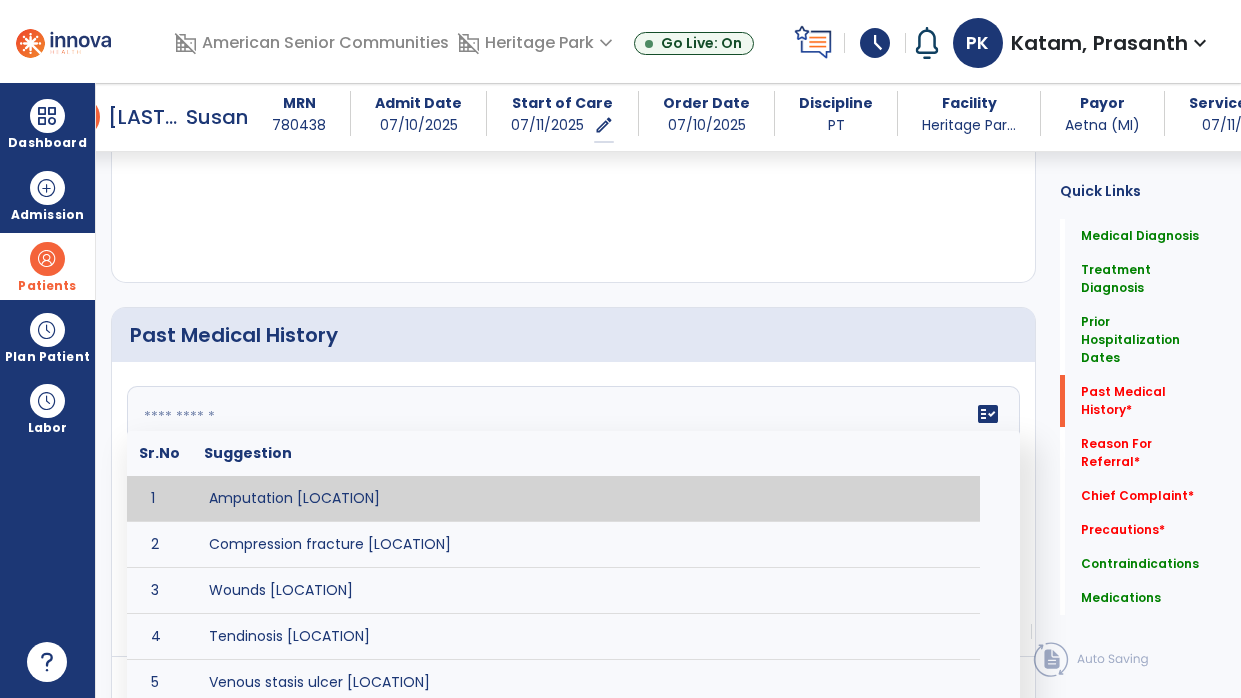 paste on "**********" 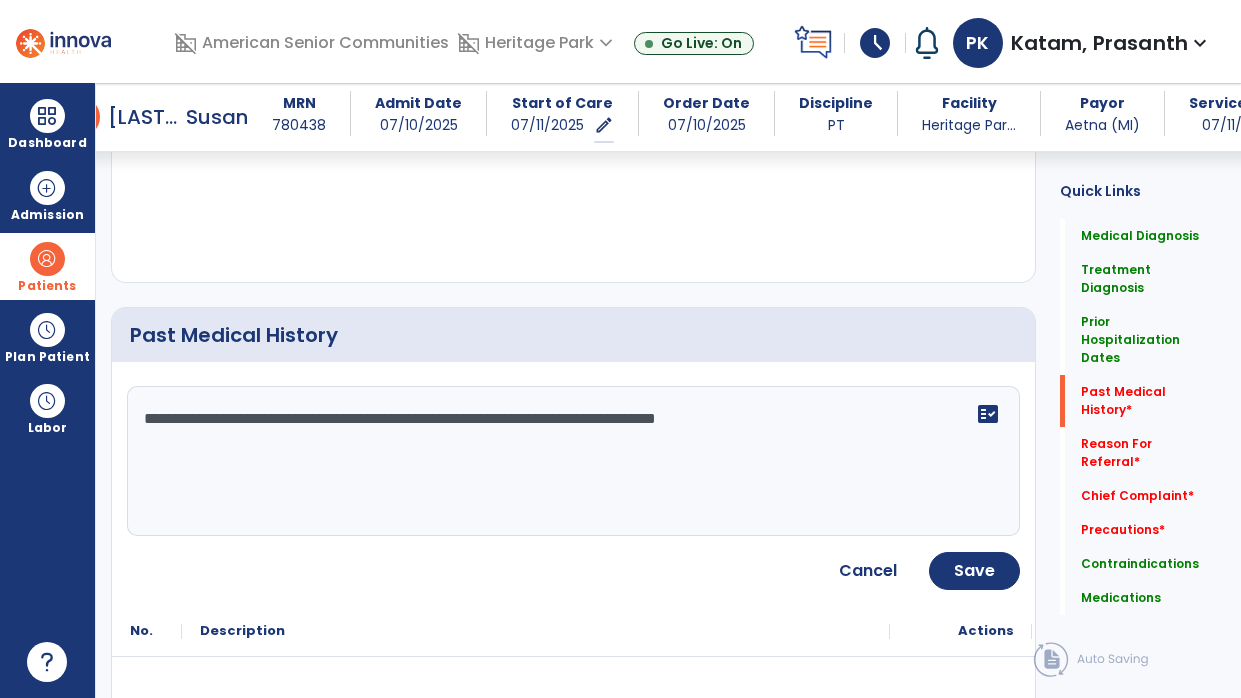 click on "**********" 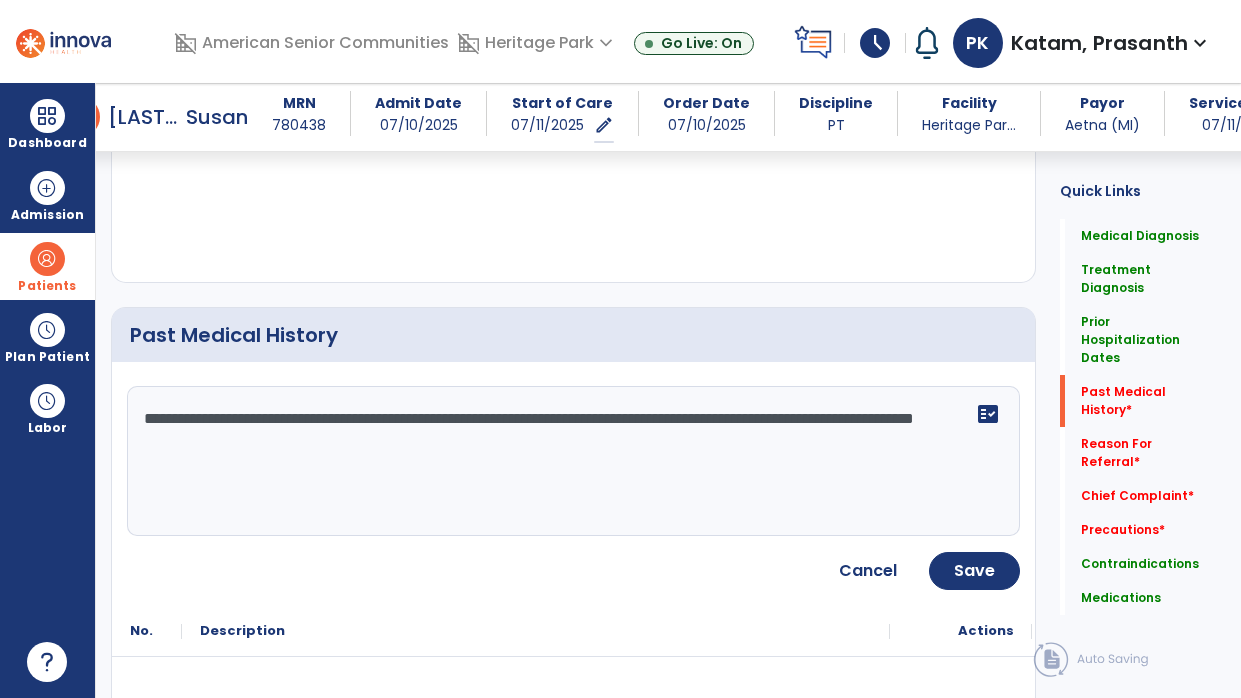 type on "**********" 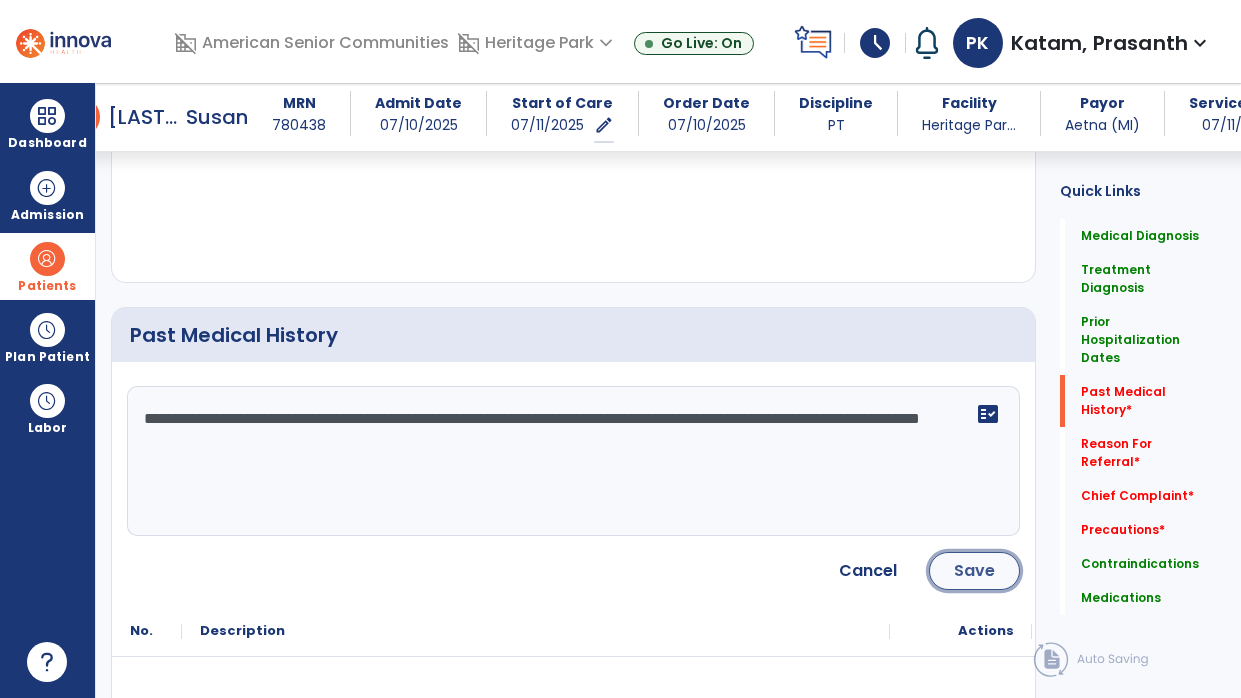 click on "Save" 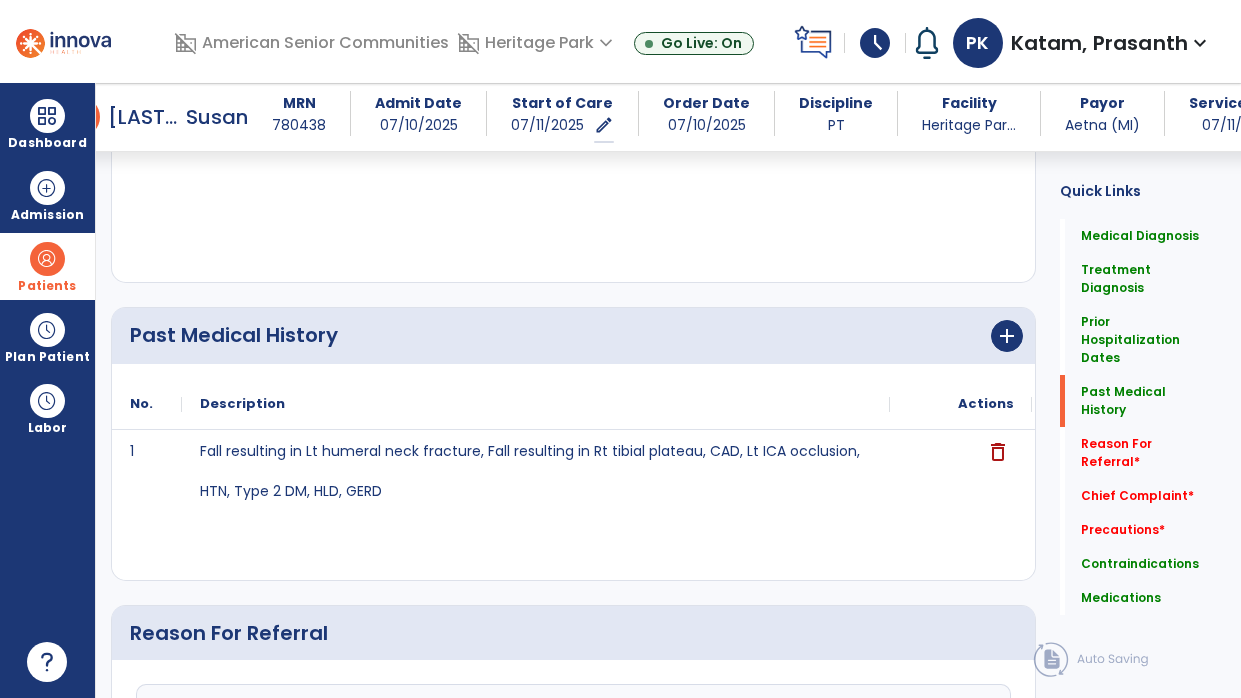 scroll, scrollTop: 1161, scrollLeft: 0, axis: vertical 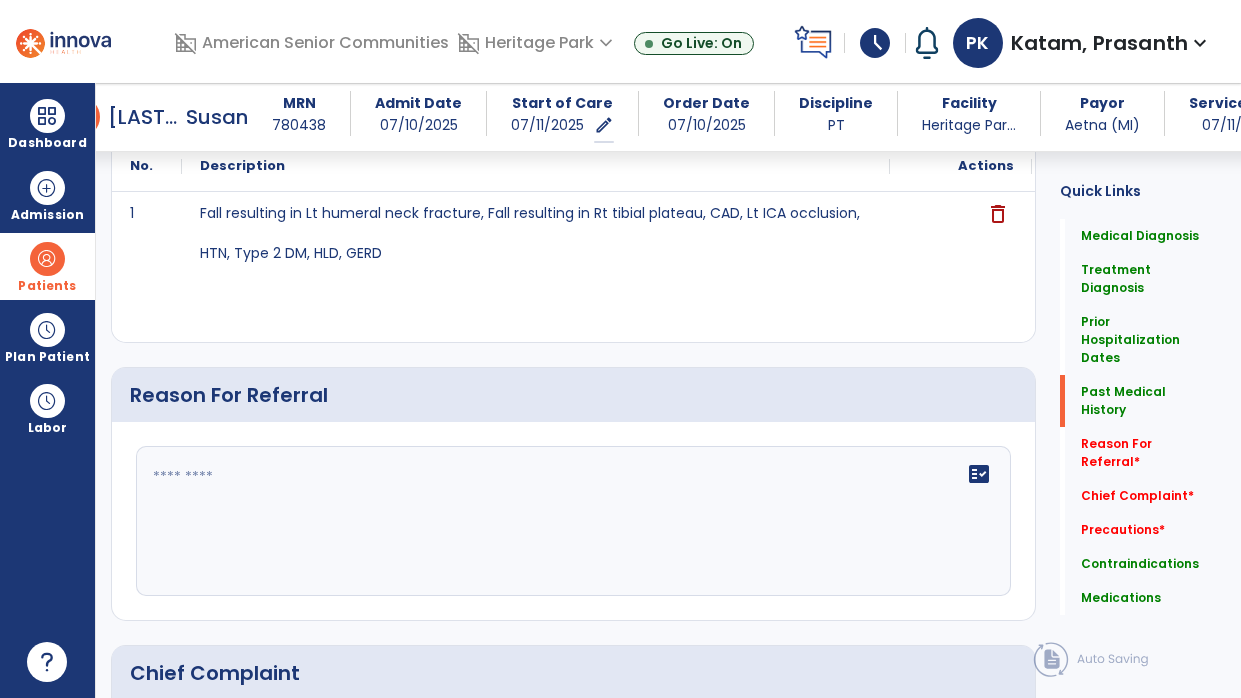 click on "fact_check" 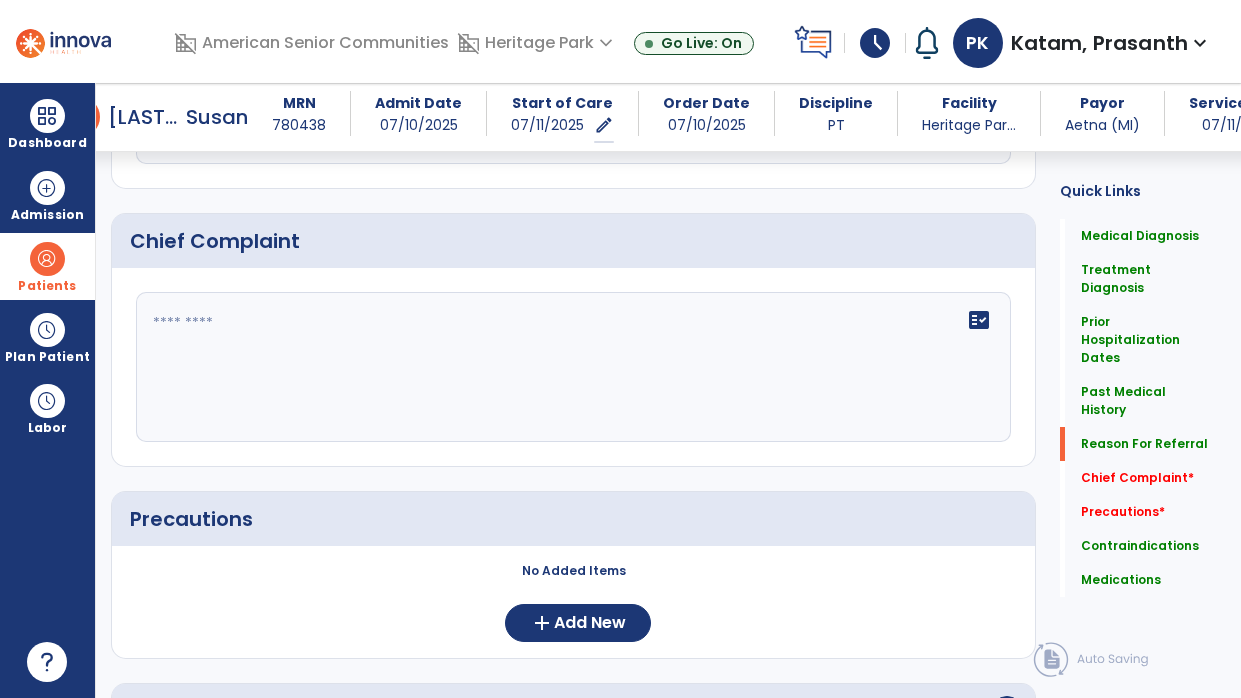 scroll, scrollTop: 1556, scrollLeft: 0, axis: vertical 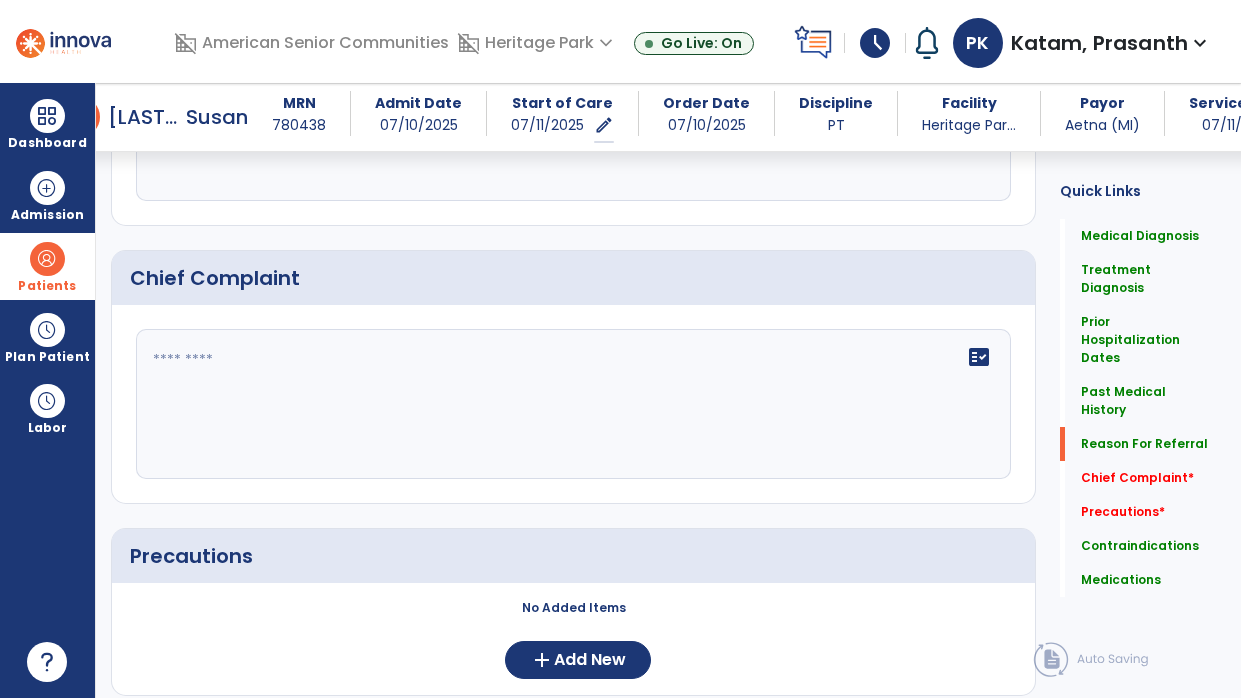 type on "**********" 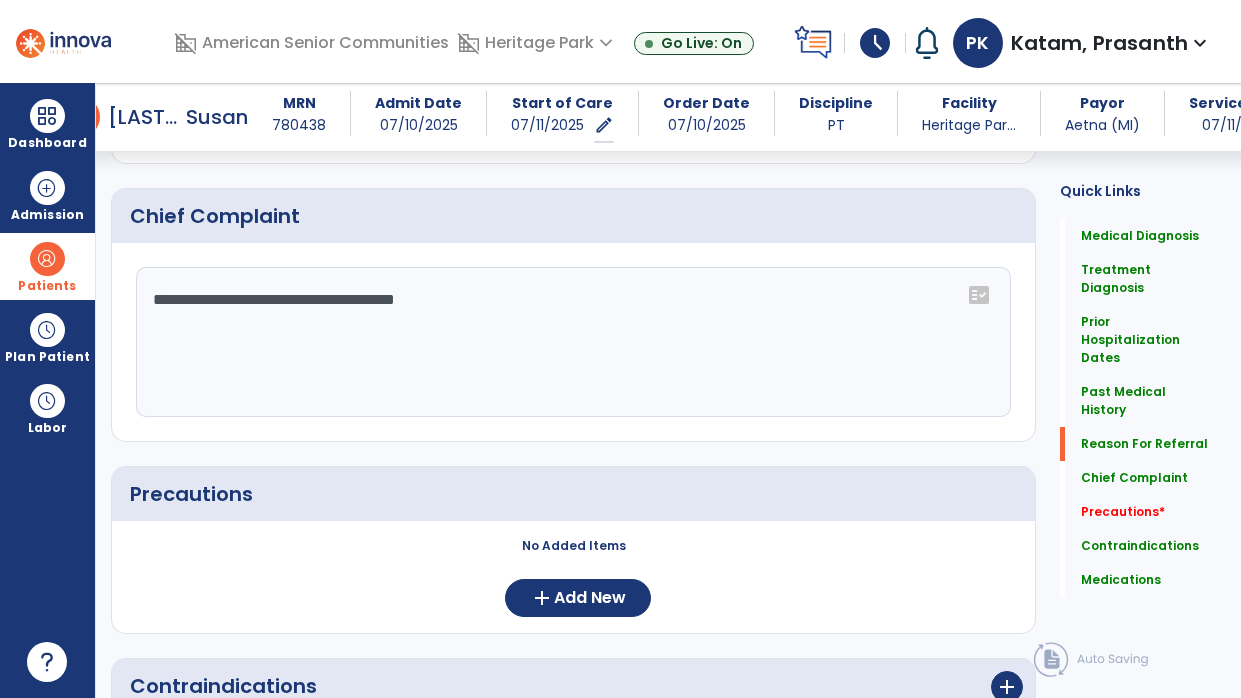scroll, scrollTop: 1666, scrollLeft: 0, axis: vertical 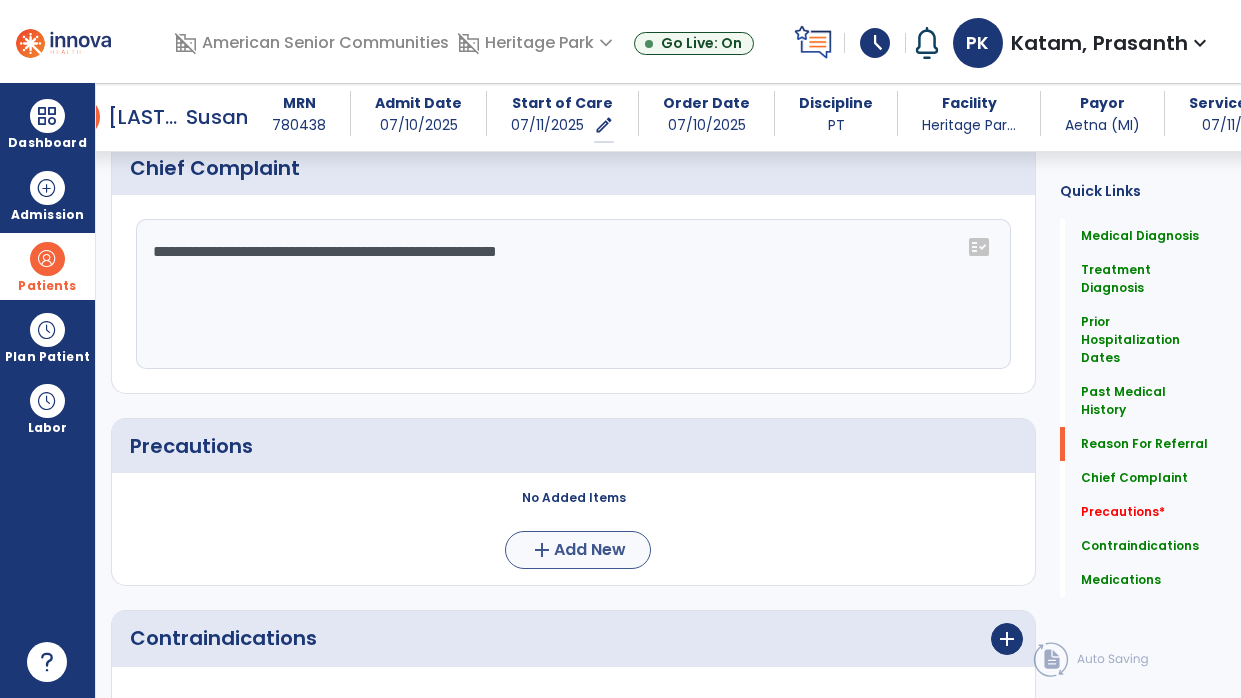 type on "**********" 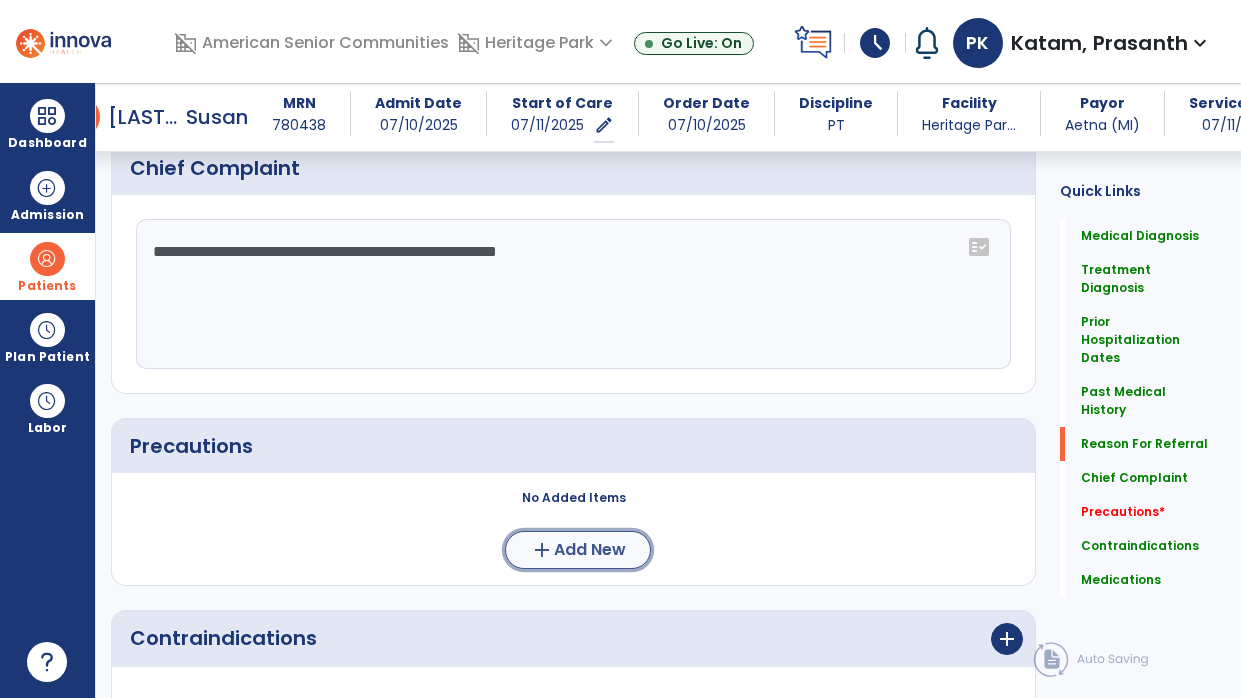 click on "Add New" 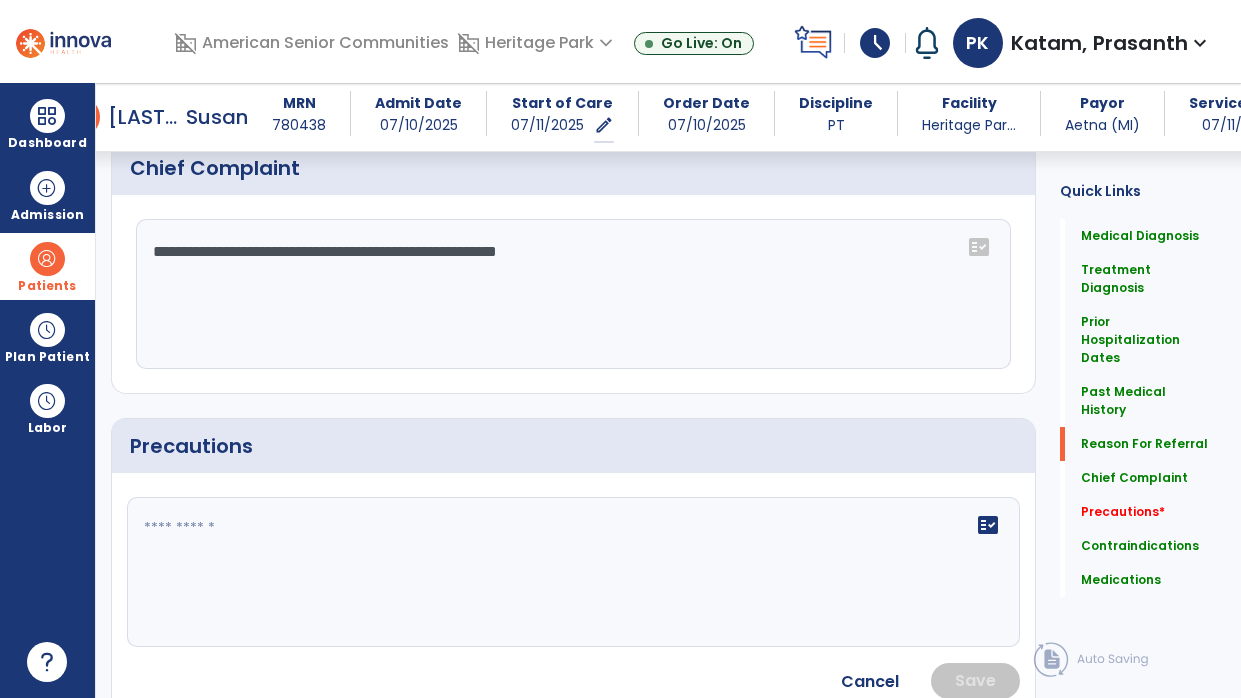 click on "fact_check" 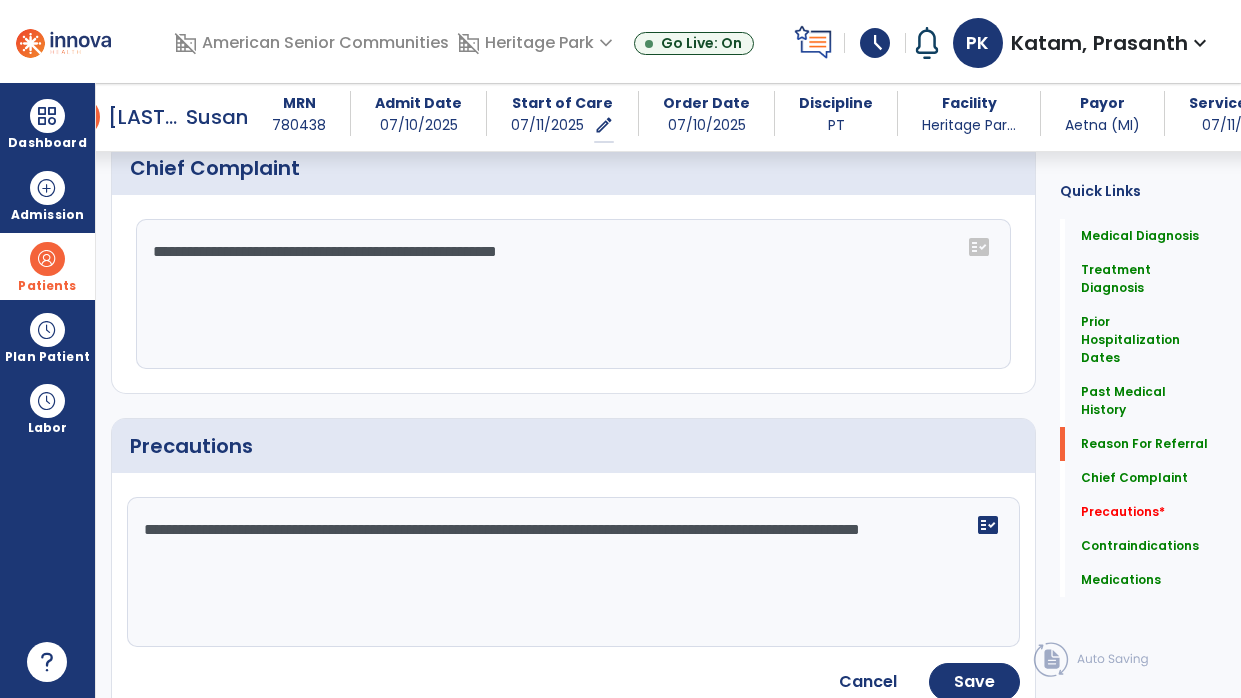 click on "**********" 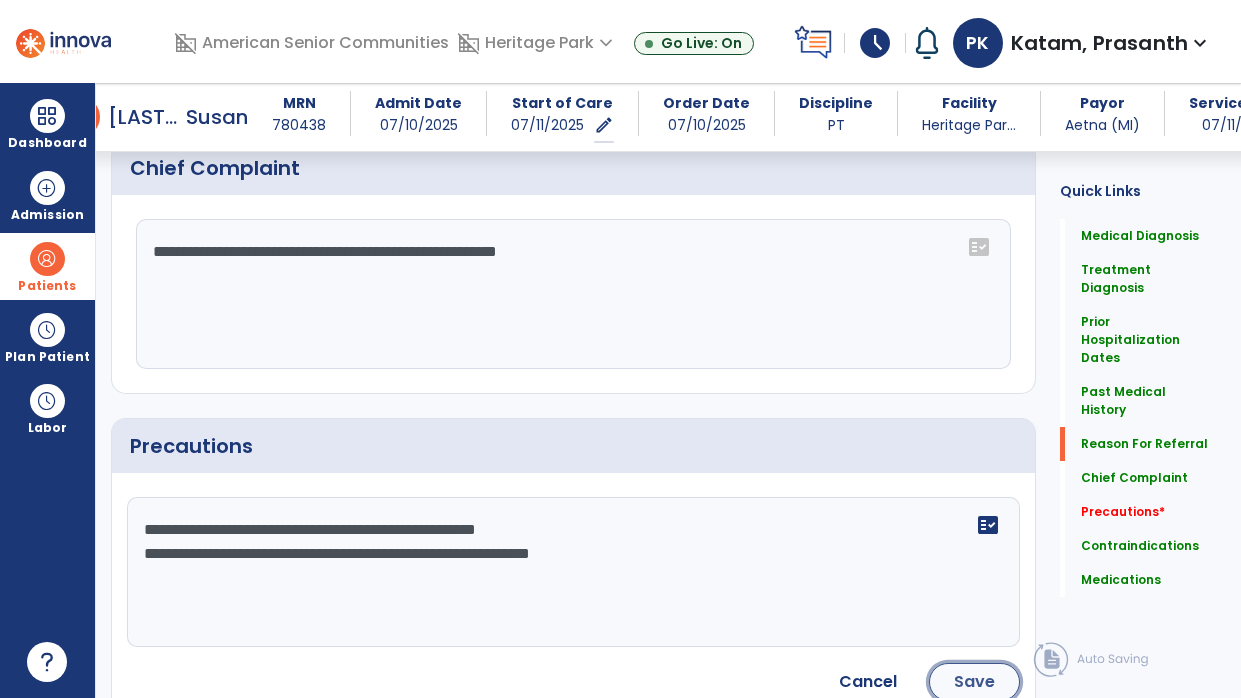 click on "Save" 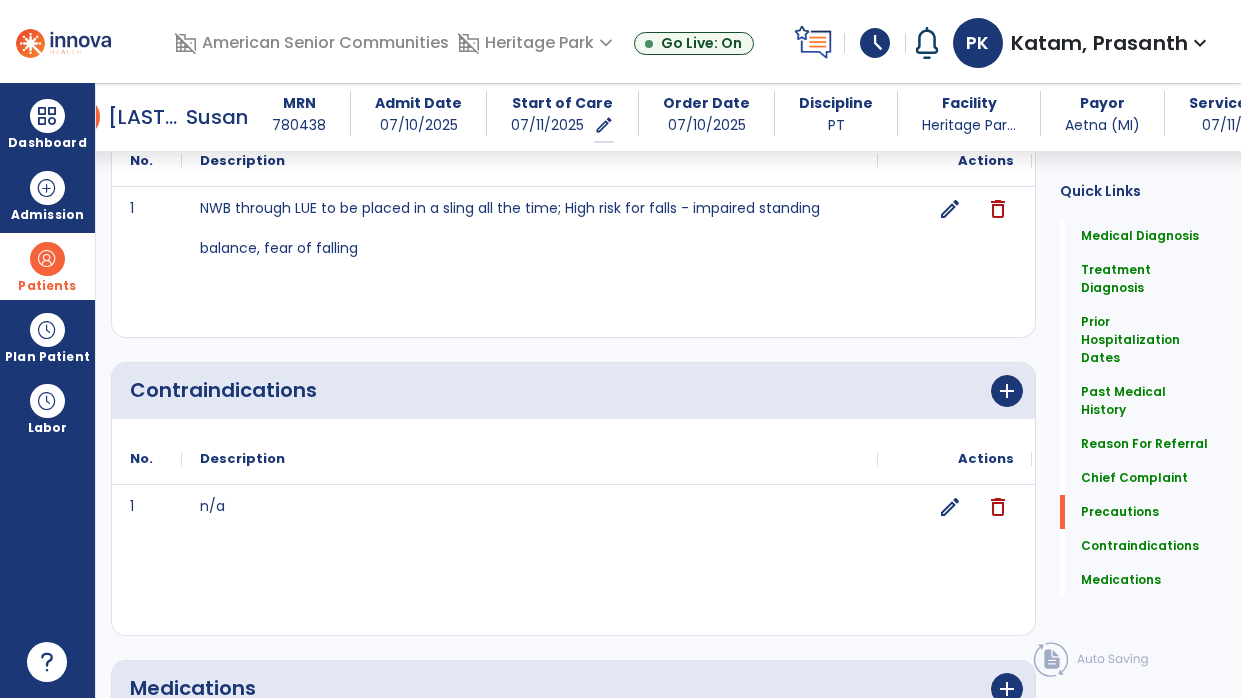 scroll, scrollTop: 2323, scrollLeft: 0, axis: vertical 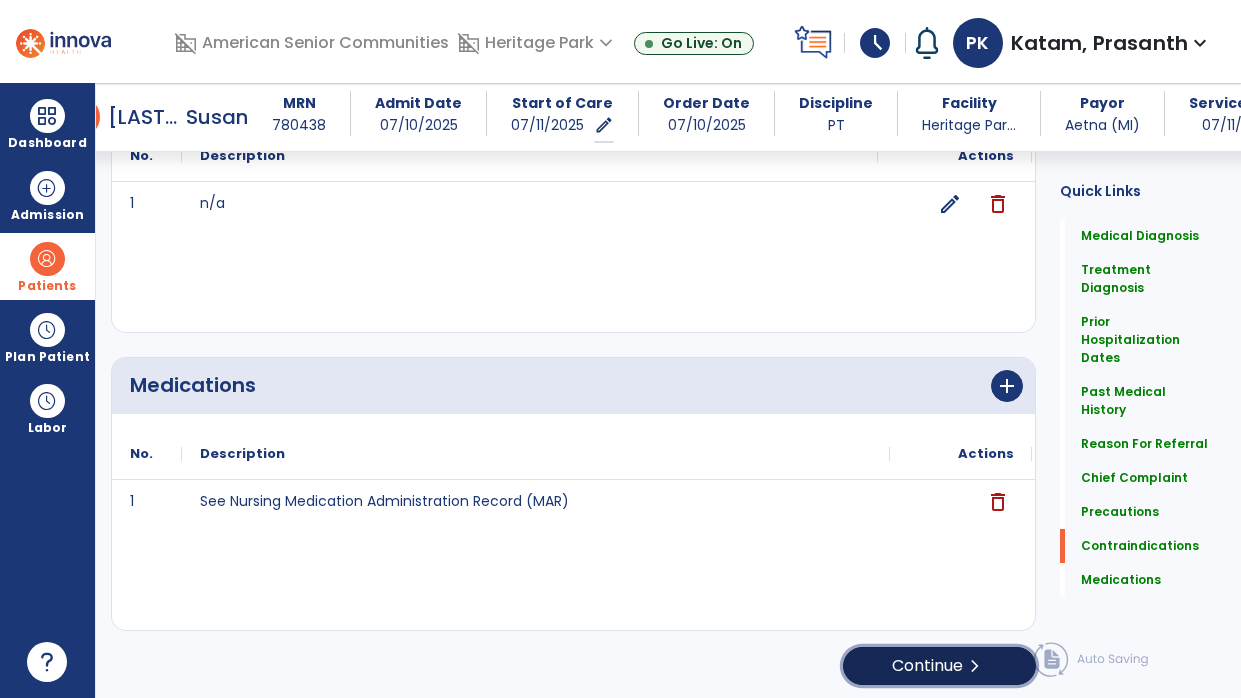 click on "Continue  chevron_right" 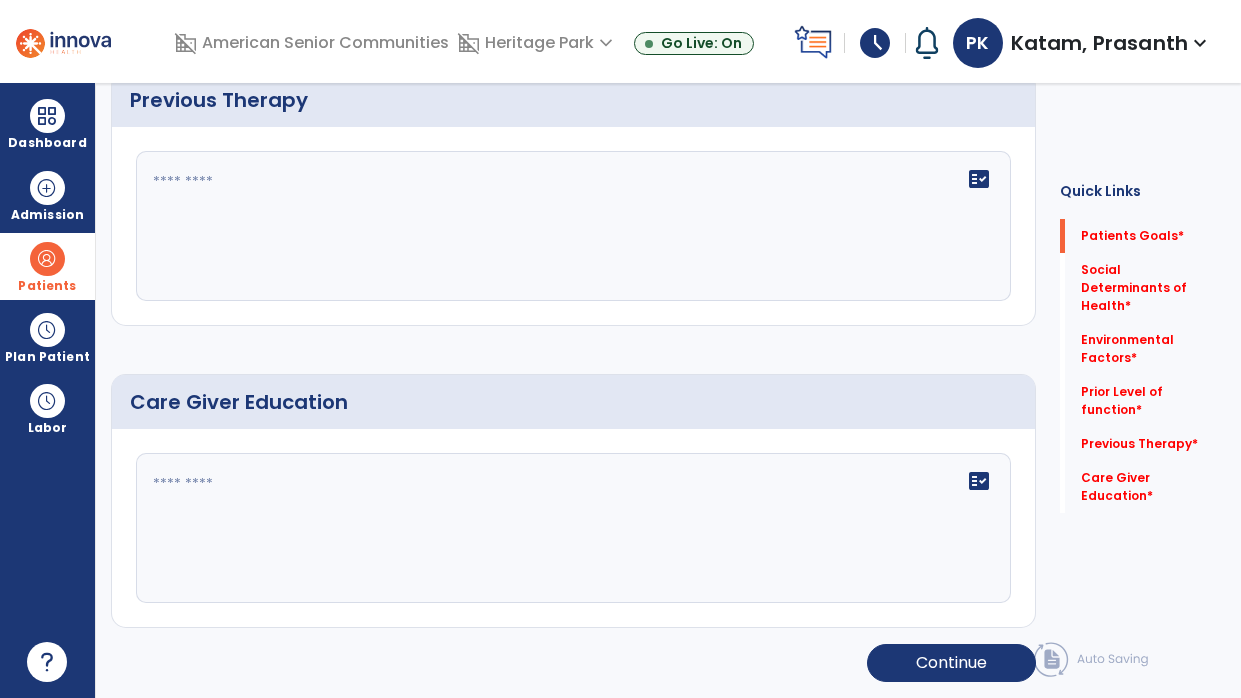 scroll, scrollTop: 22, scrollLeft: 0, axis: vertical 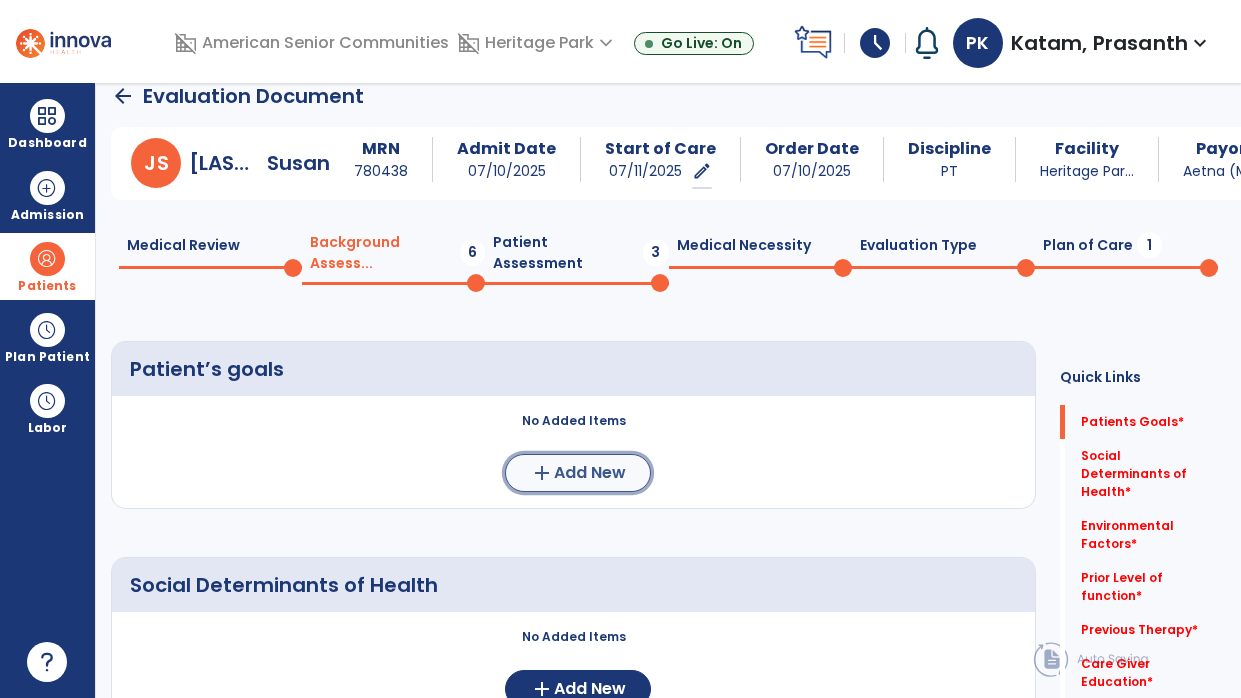 click on "add  Add New" 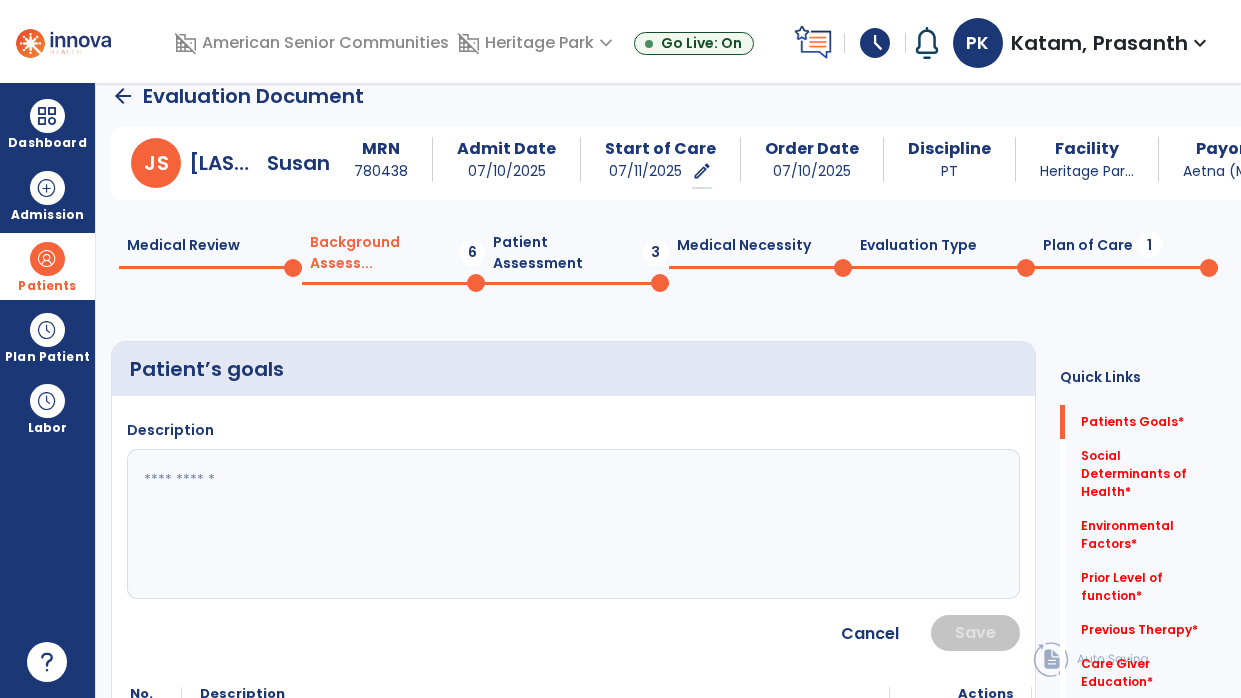click 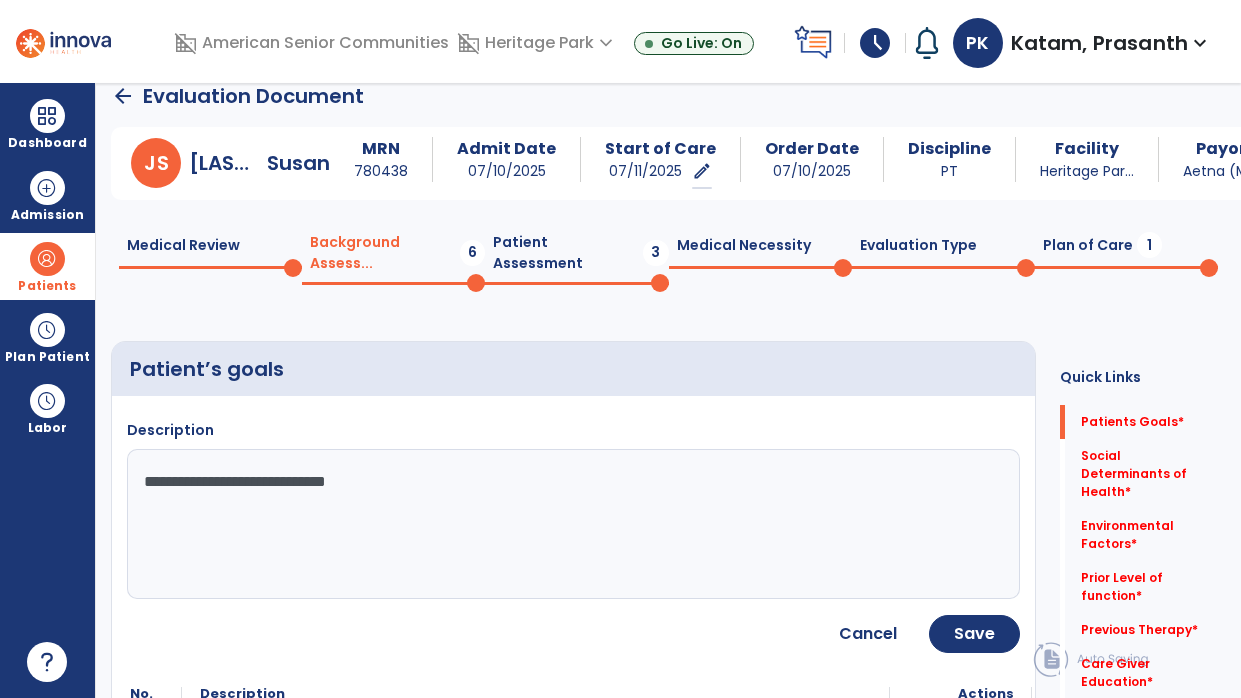 type on "**********" 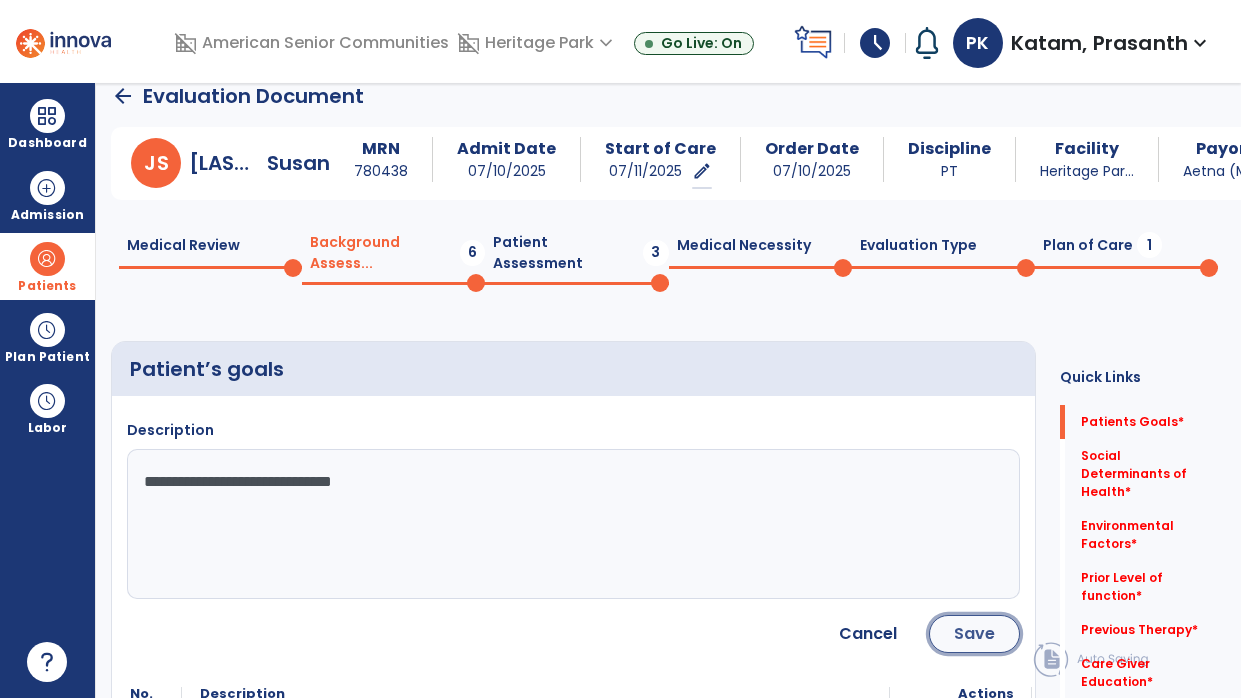 click on "Save" 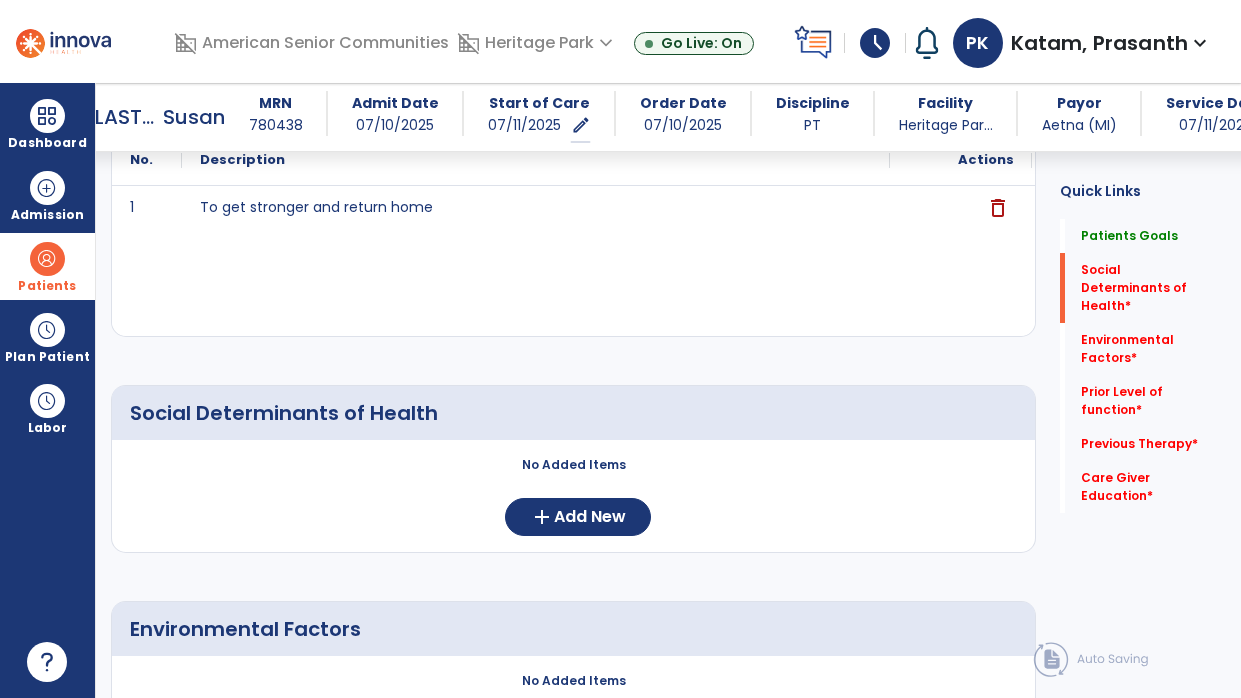 scroll, scrollTop: 315, scrollLeft: 0, axis: vertical 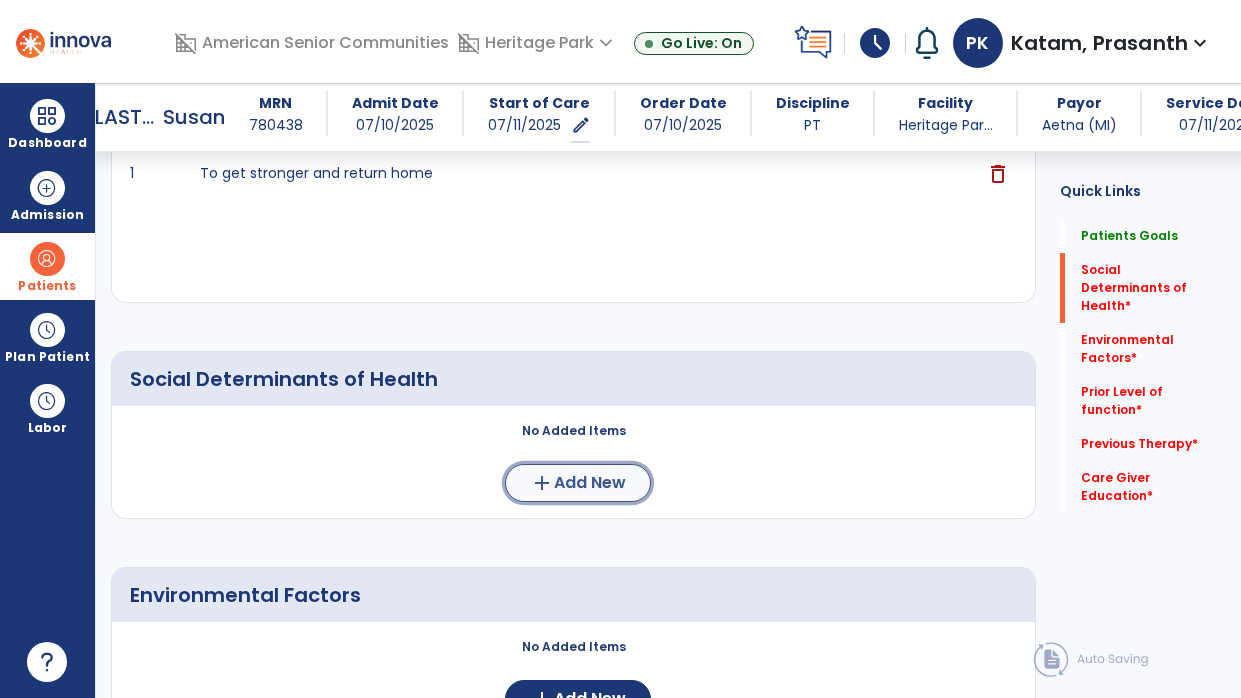 click on "Add New" 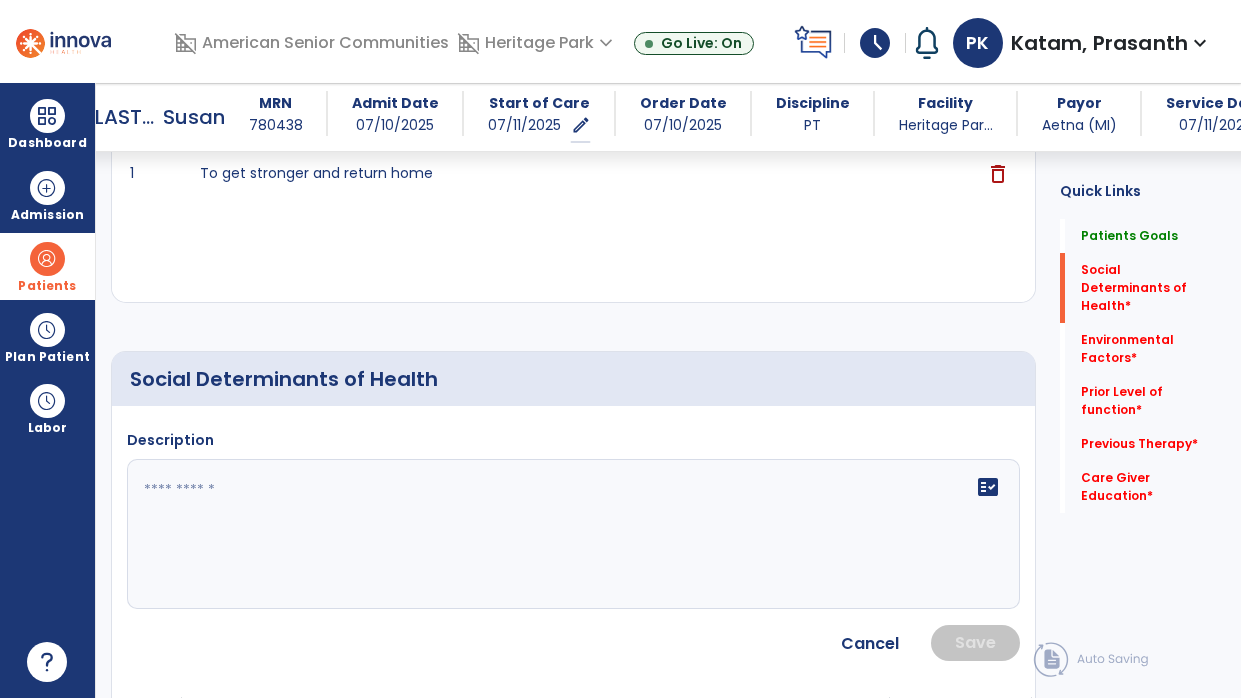click on "fact_check" 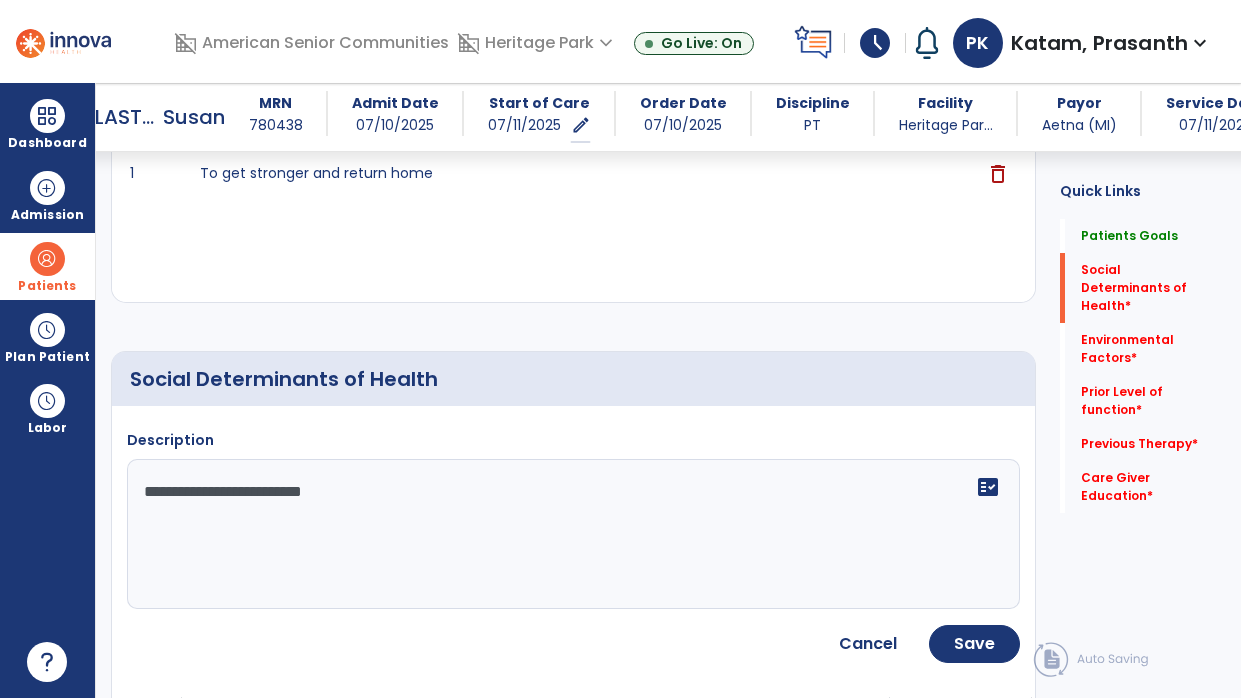 type on "**********" 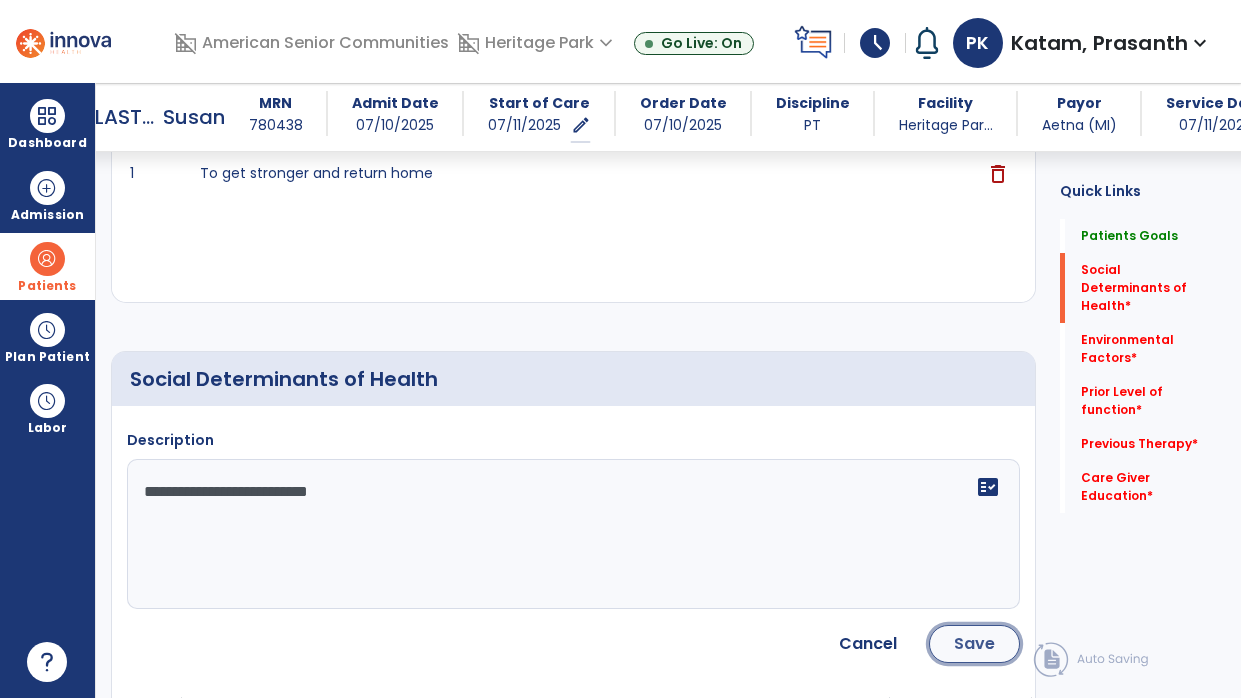 click on "Save" 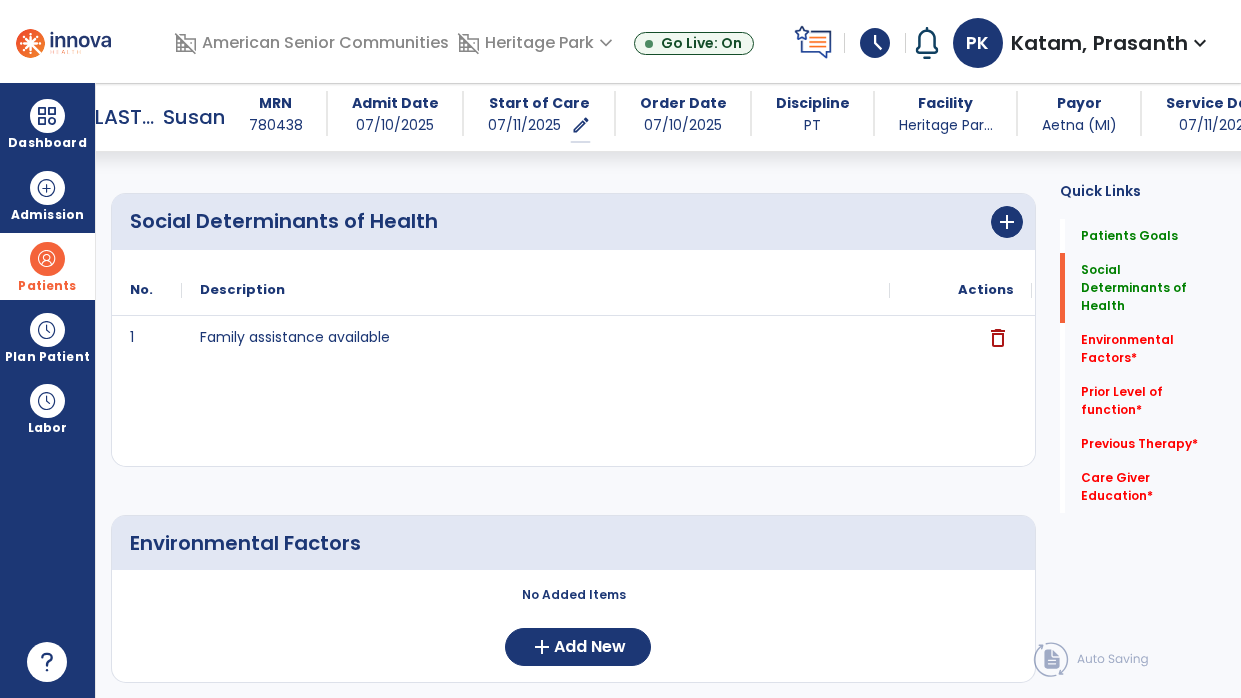 scroll, scrollTop: 588, scrollLeft: 0, axis: vertical 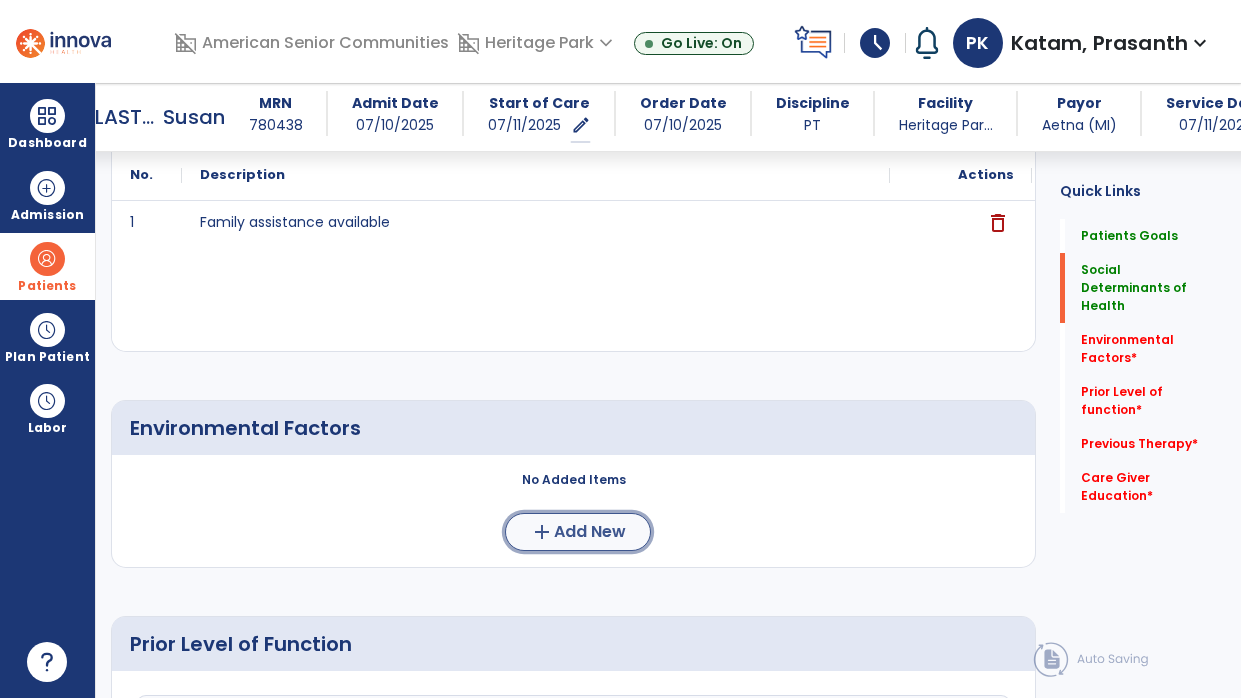 click on "add  Add New" 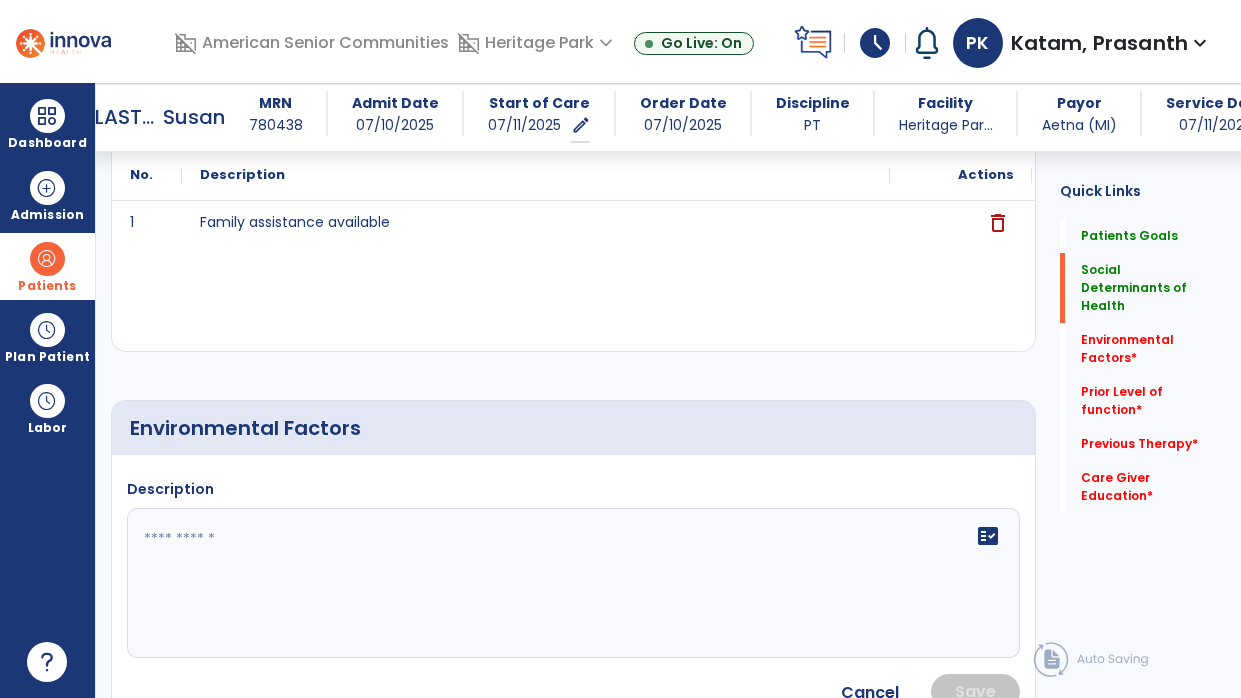 click on "fact_check" 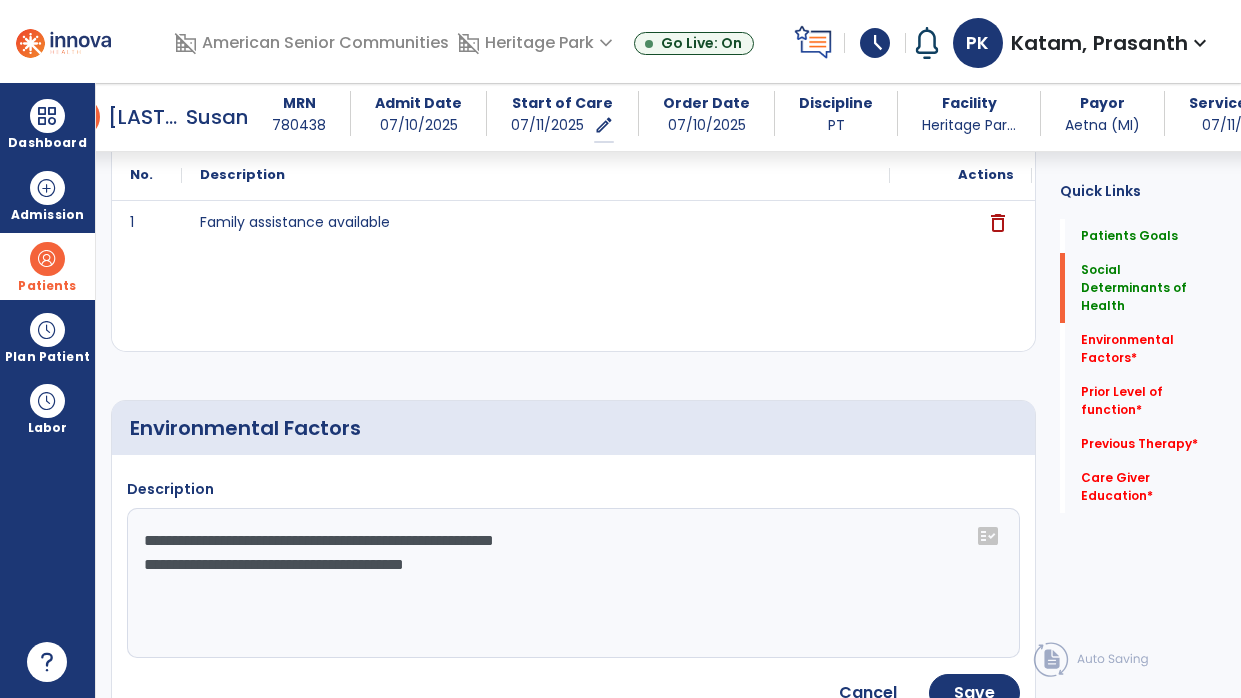 type on "**********" 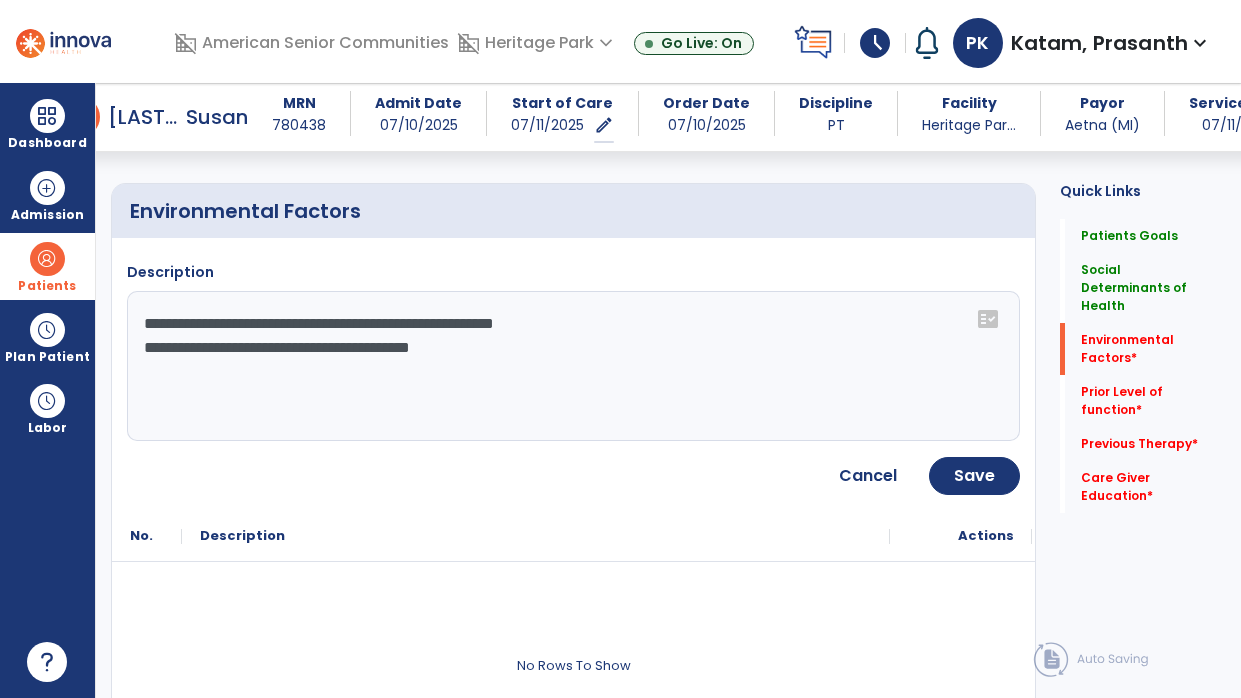 scroll, scrollTop: 811, scrollLeft: 0, axis: vertical 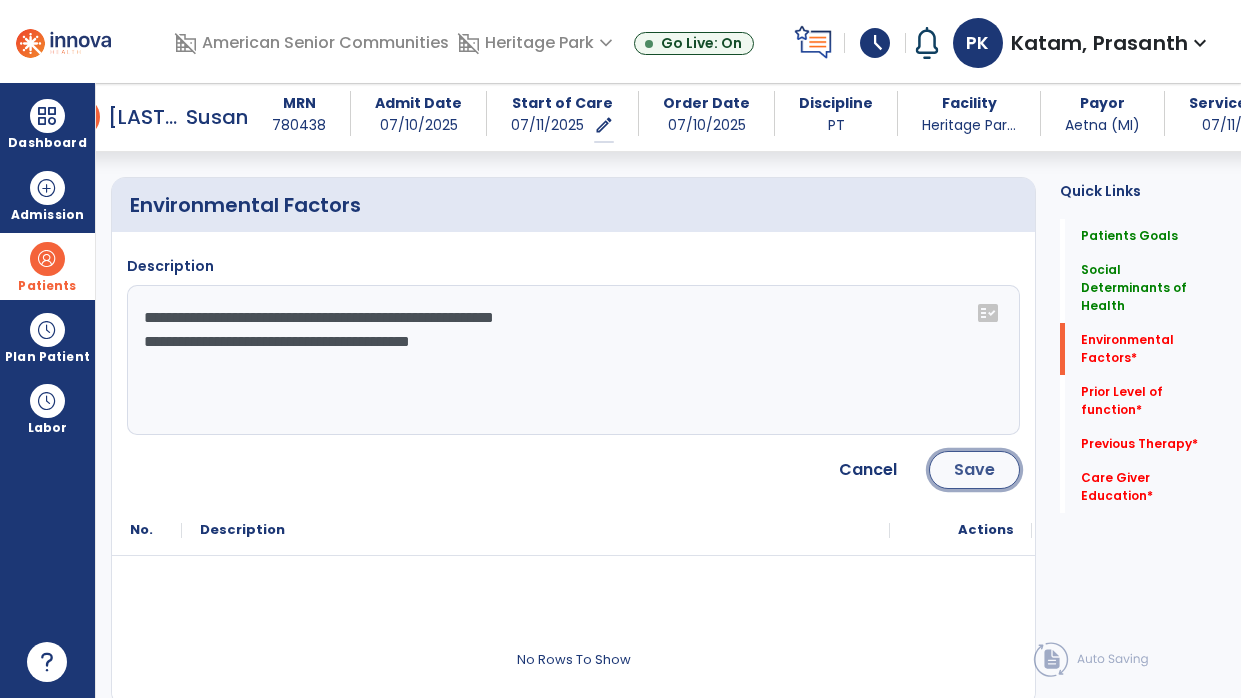 click on "Save" 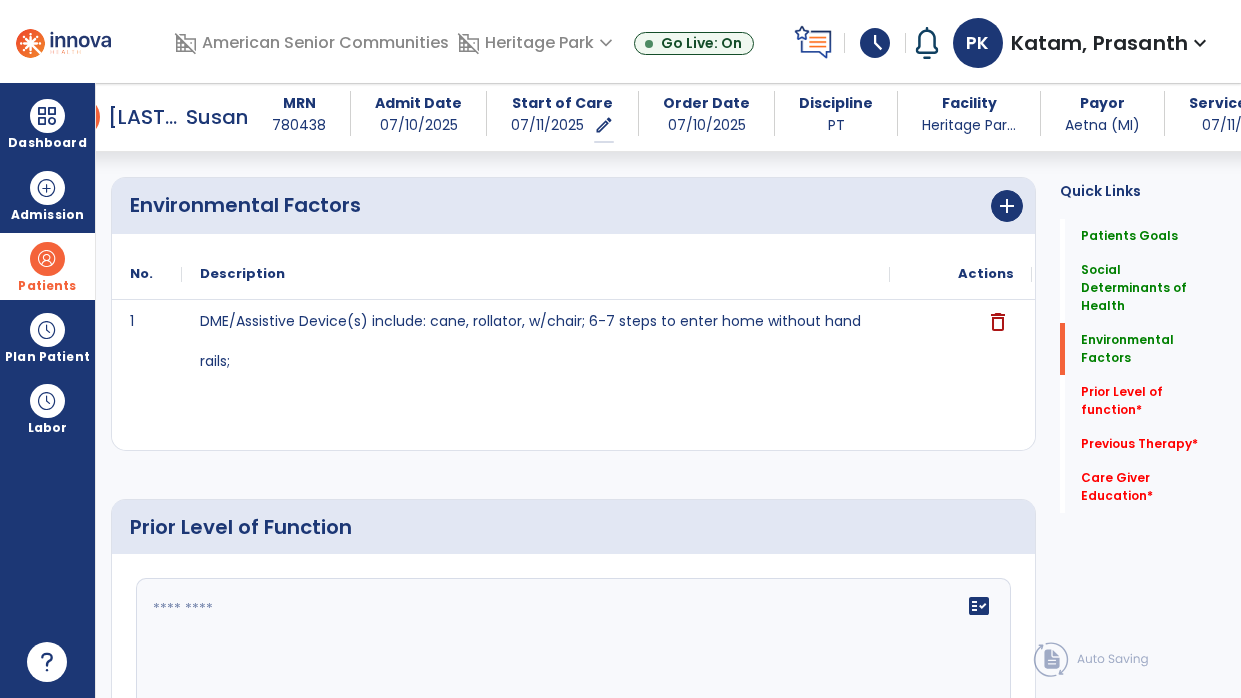 click 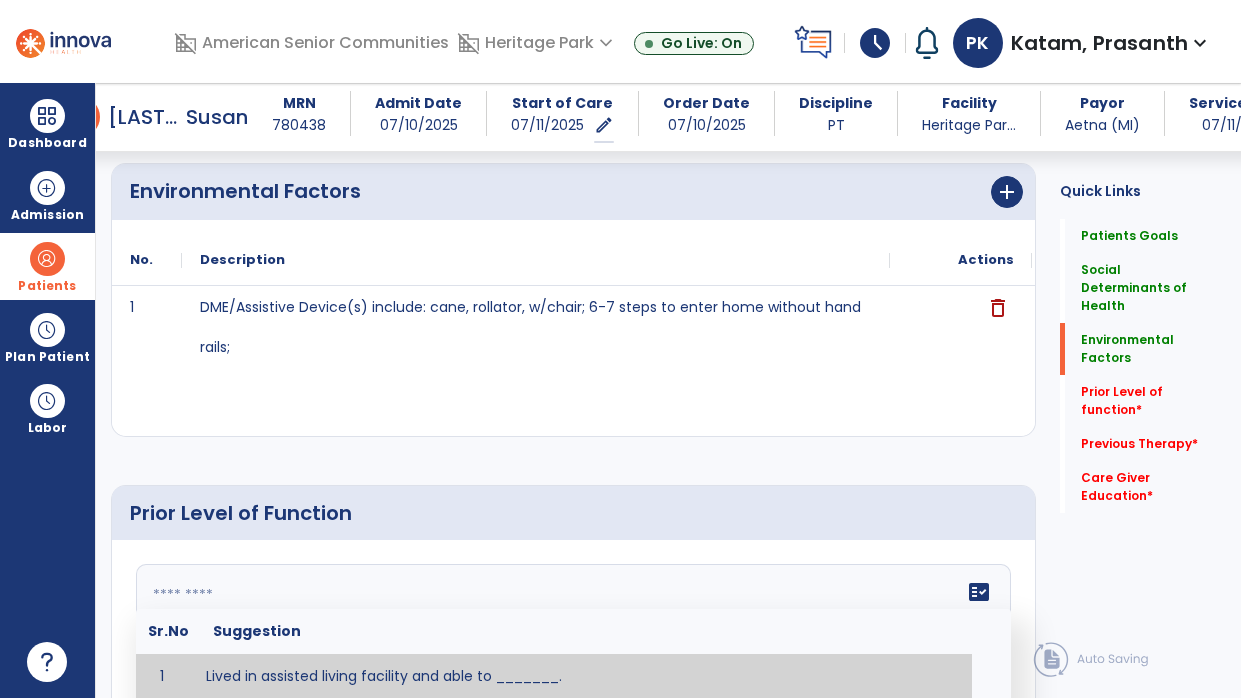 paste on "**********" 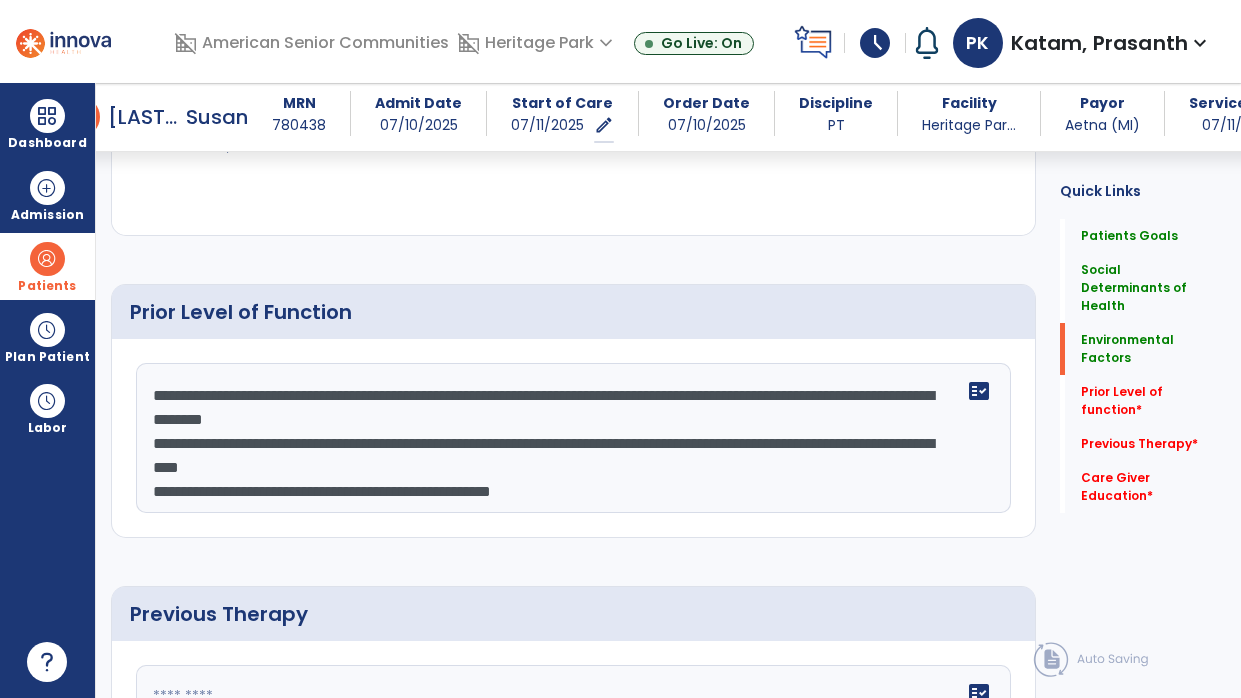 scroll, scrollTop: 1111, scrollLeft: 0, axis: vertical 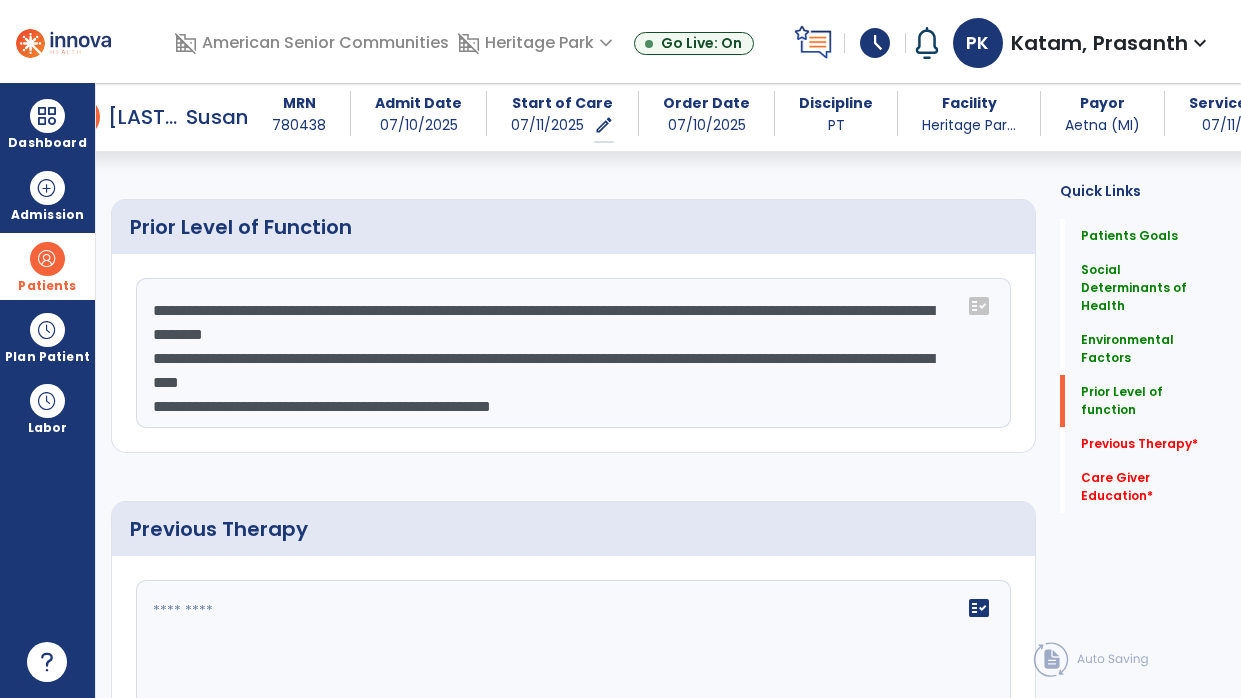 click on "**********" 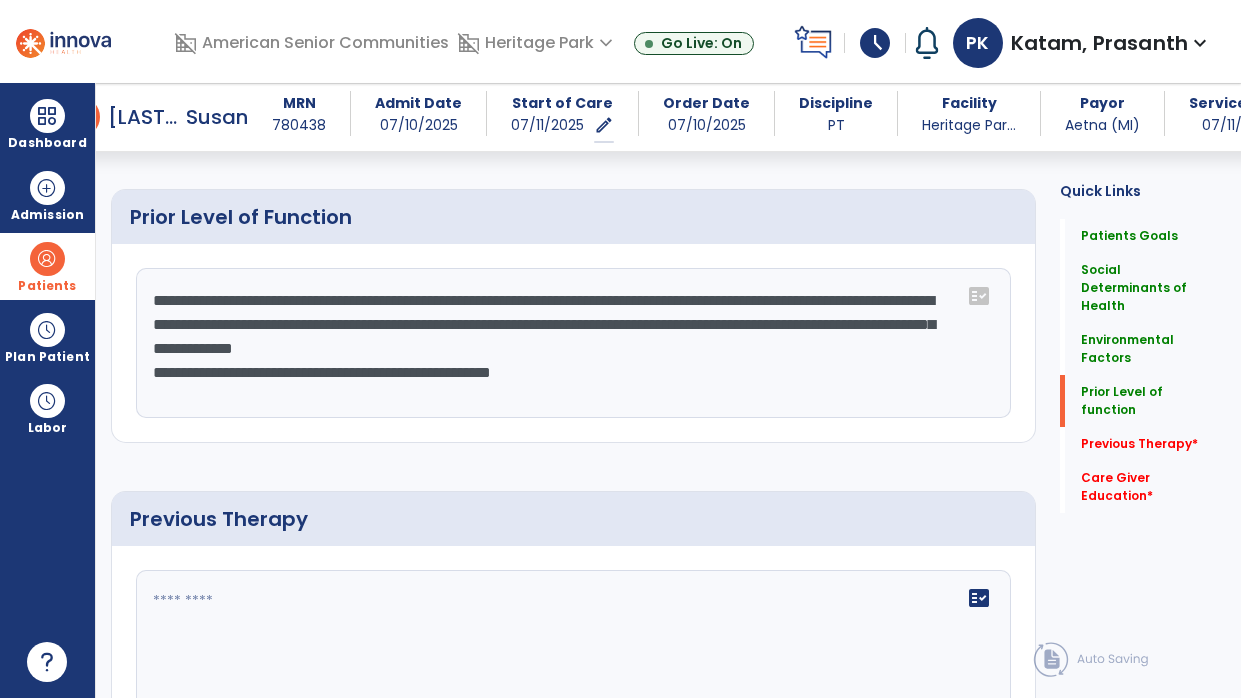 scroll, scrollTop: 1126, scrollLeft: 0, axis: vertical 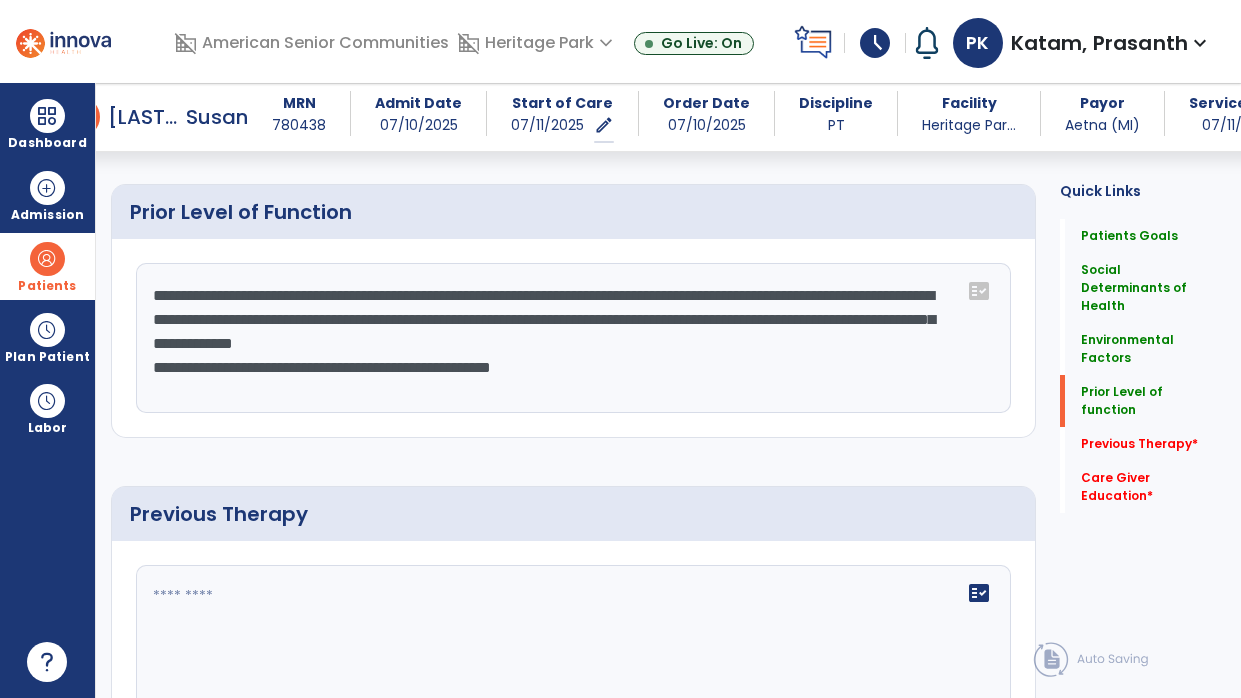 click on "**********" 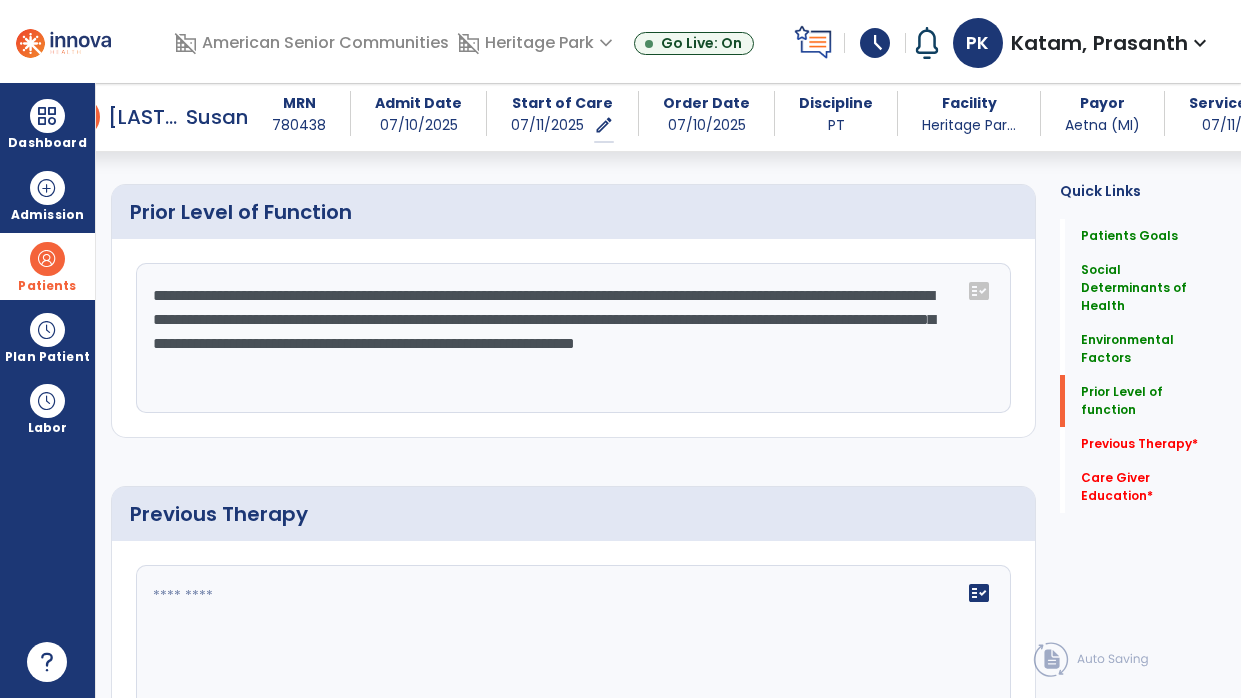 click on "**********" 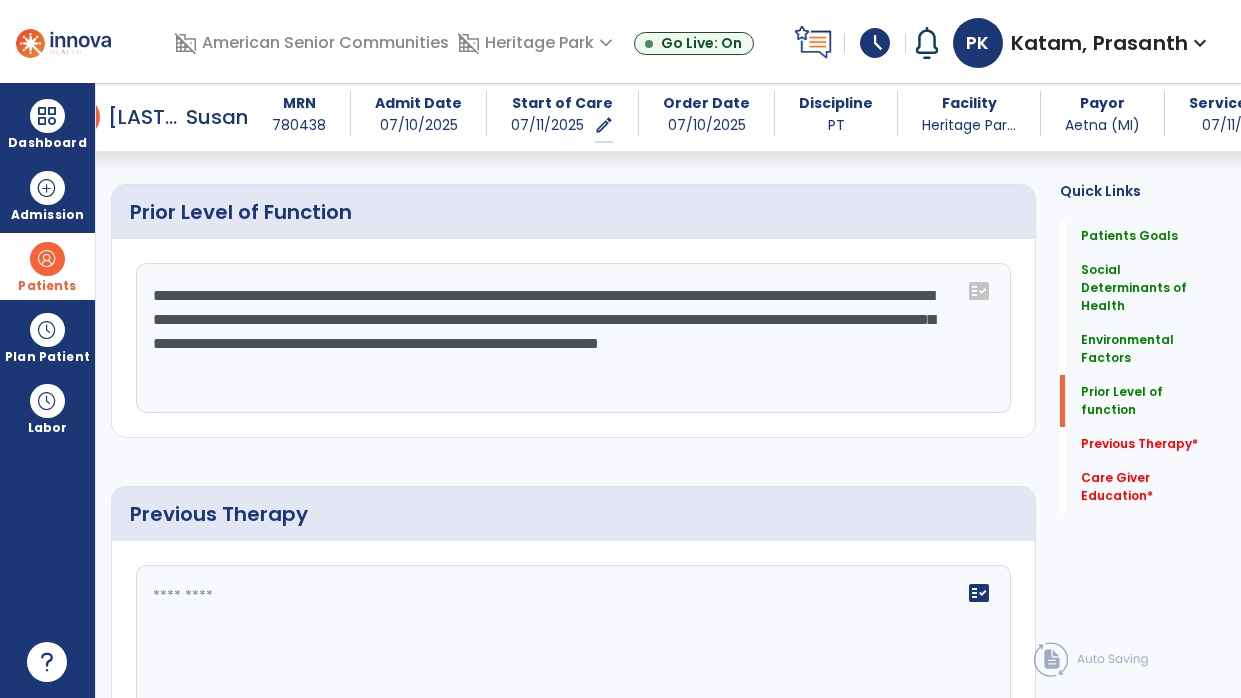 click on "**********" 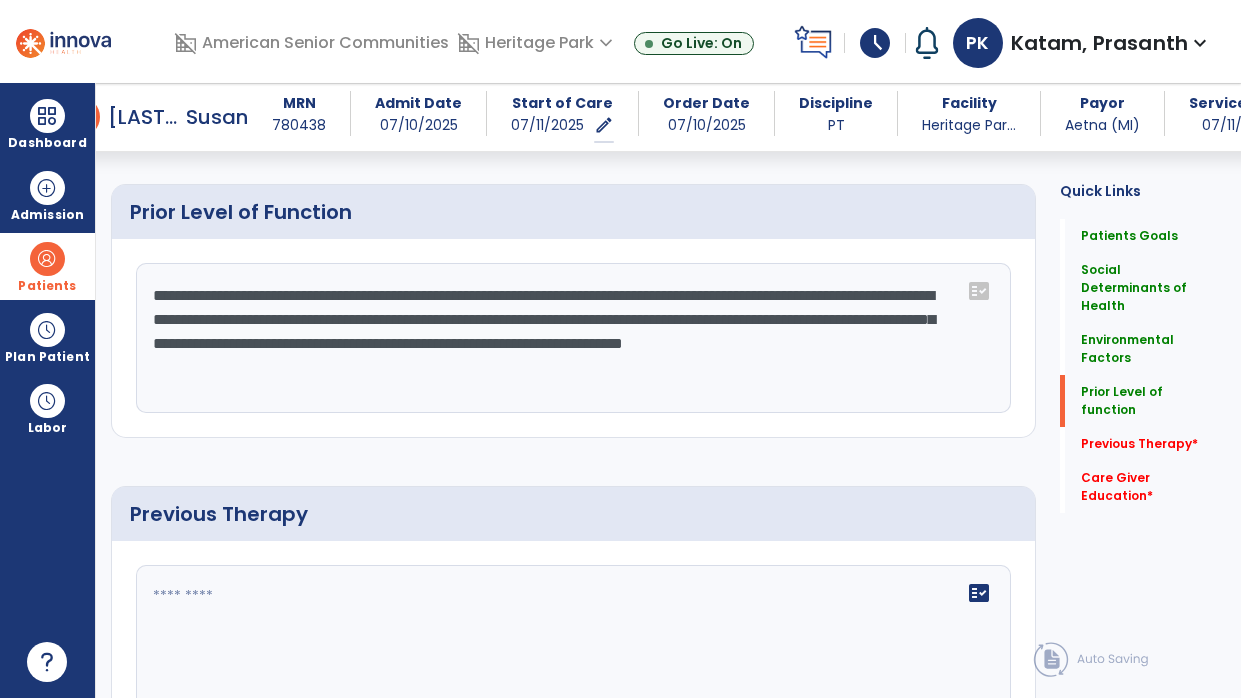 type on "**********" 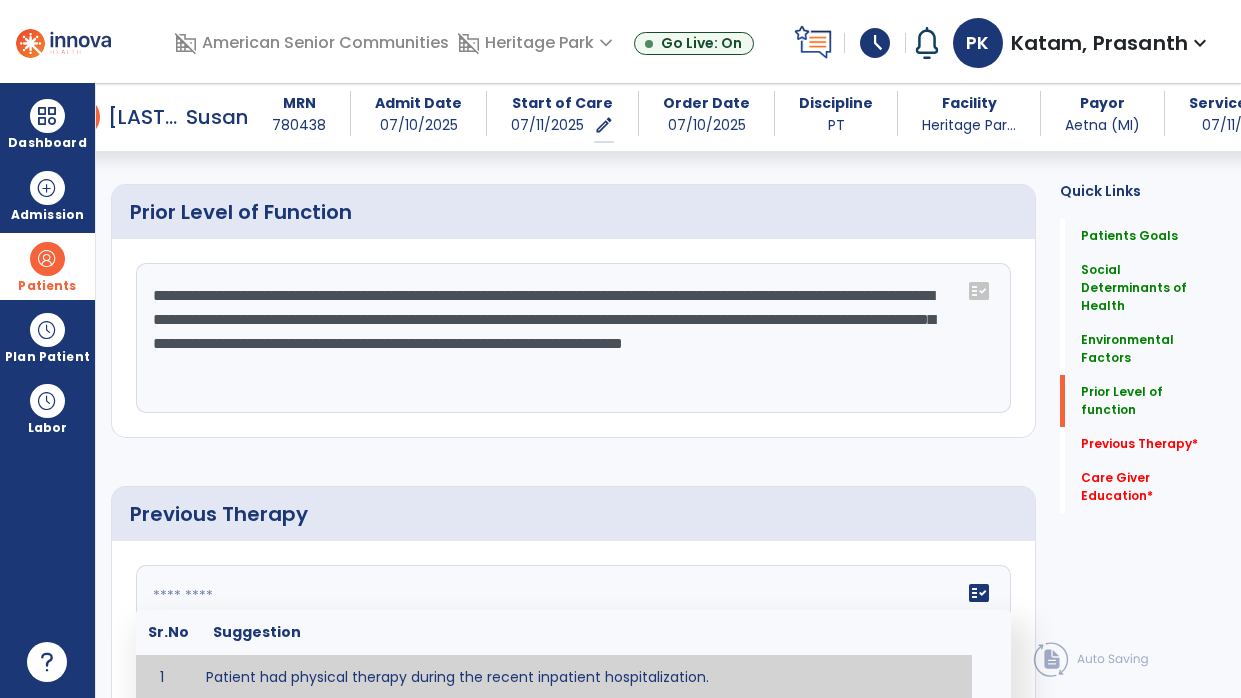 type on "**********" 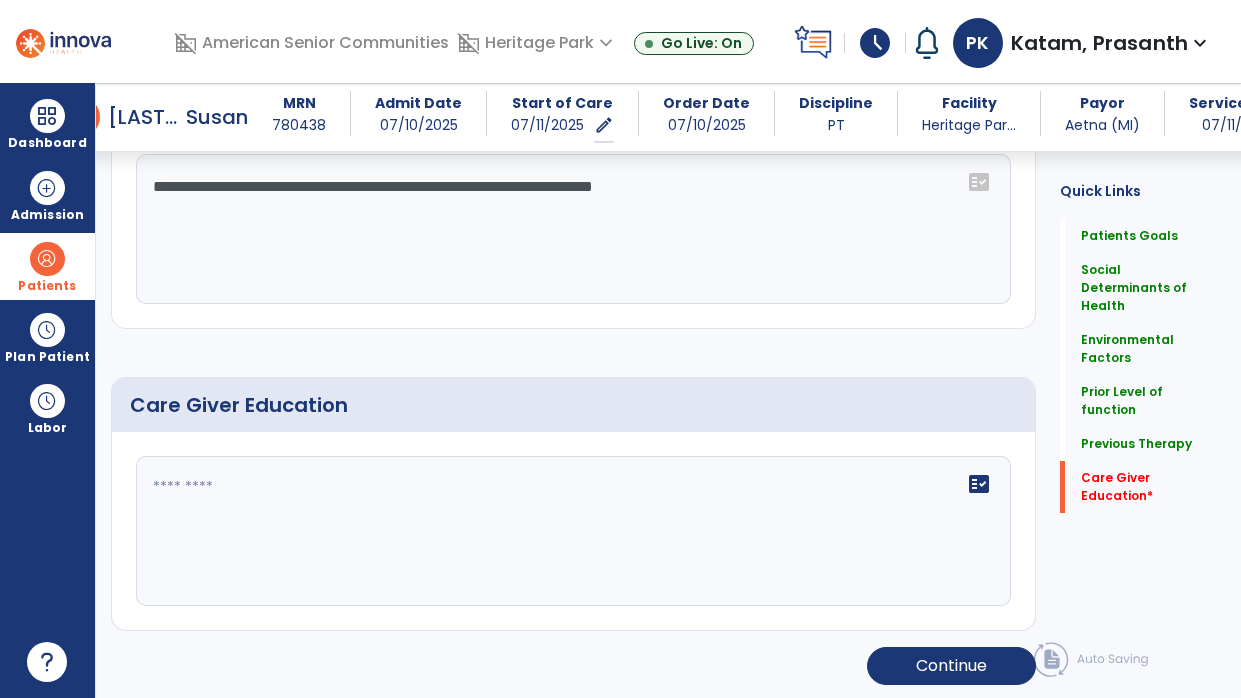 click on "fact_check" 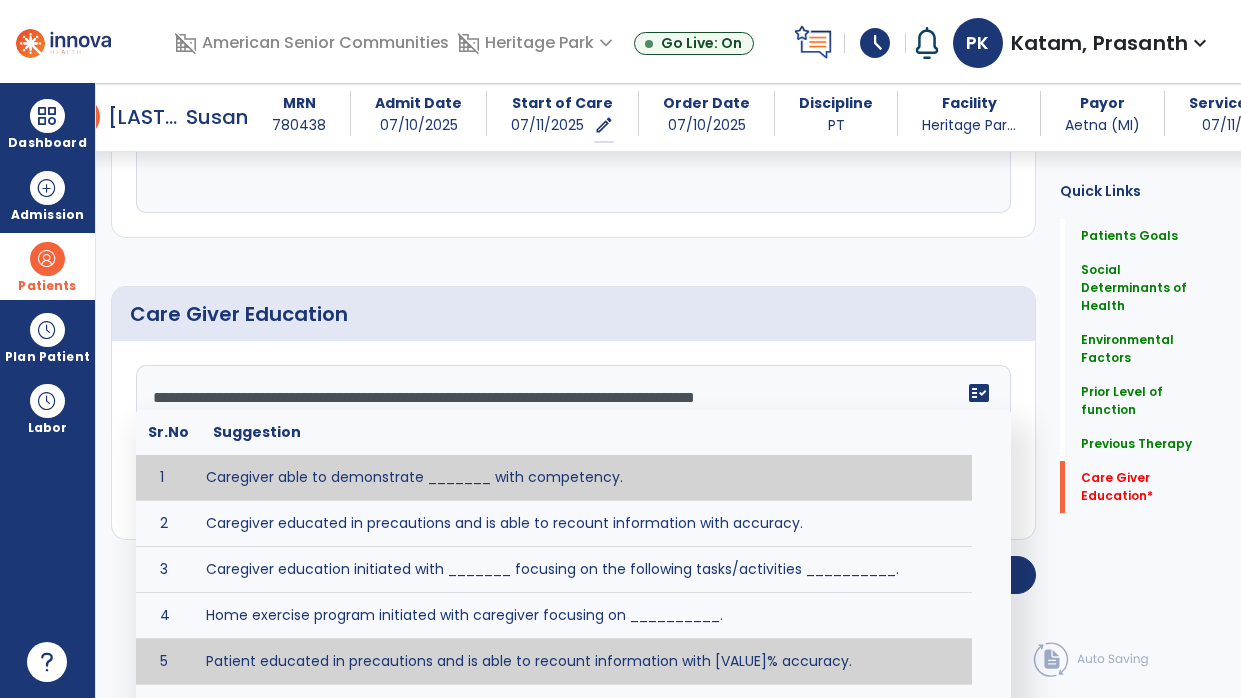 scroll, scrollTop: 1537, scrollLeft: 0, axis: vertical 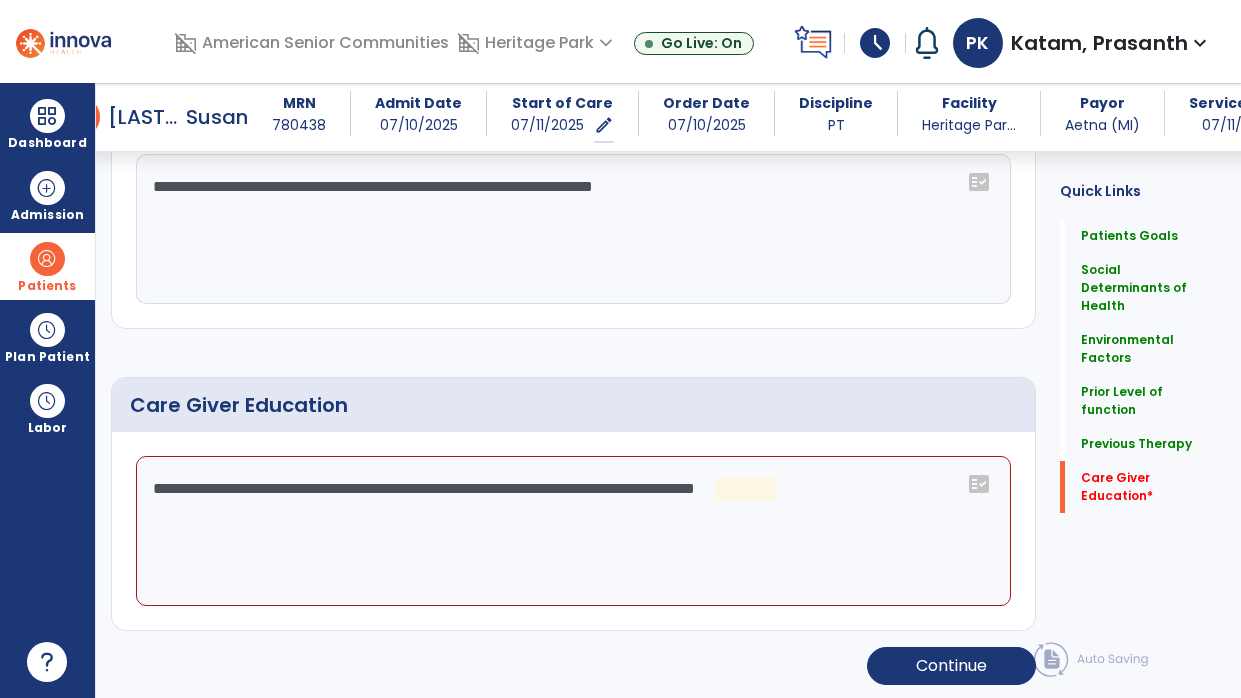 click on "**********" 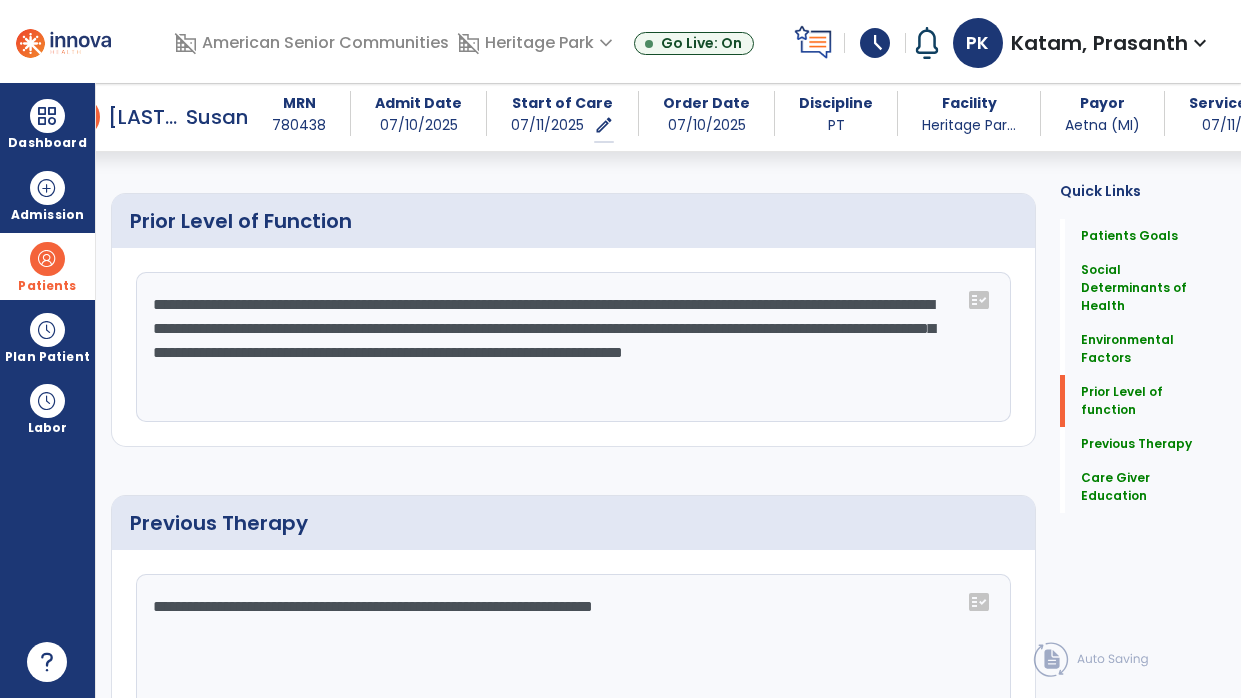 scroll, scrollTop: 1036, scrollLeft: 0, axis: vertical 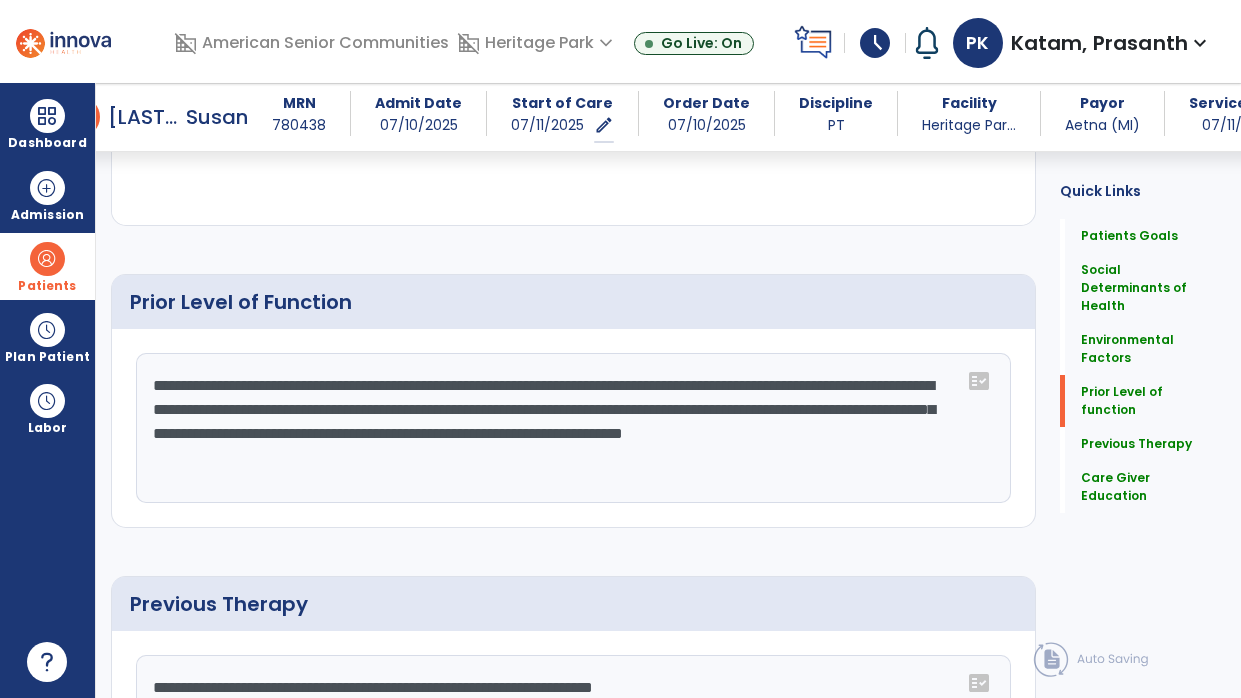 type on "**********" 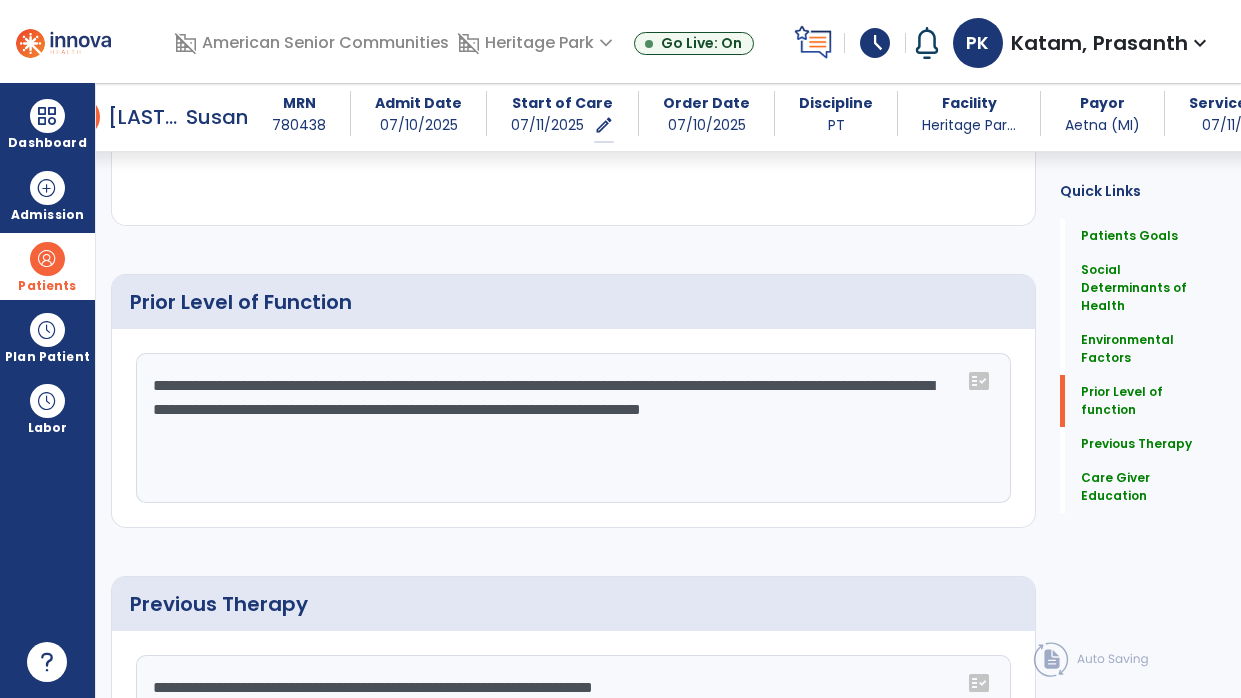 click on "**********" 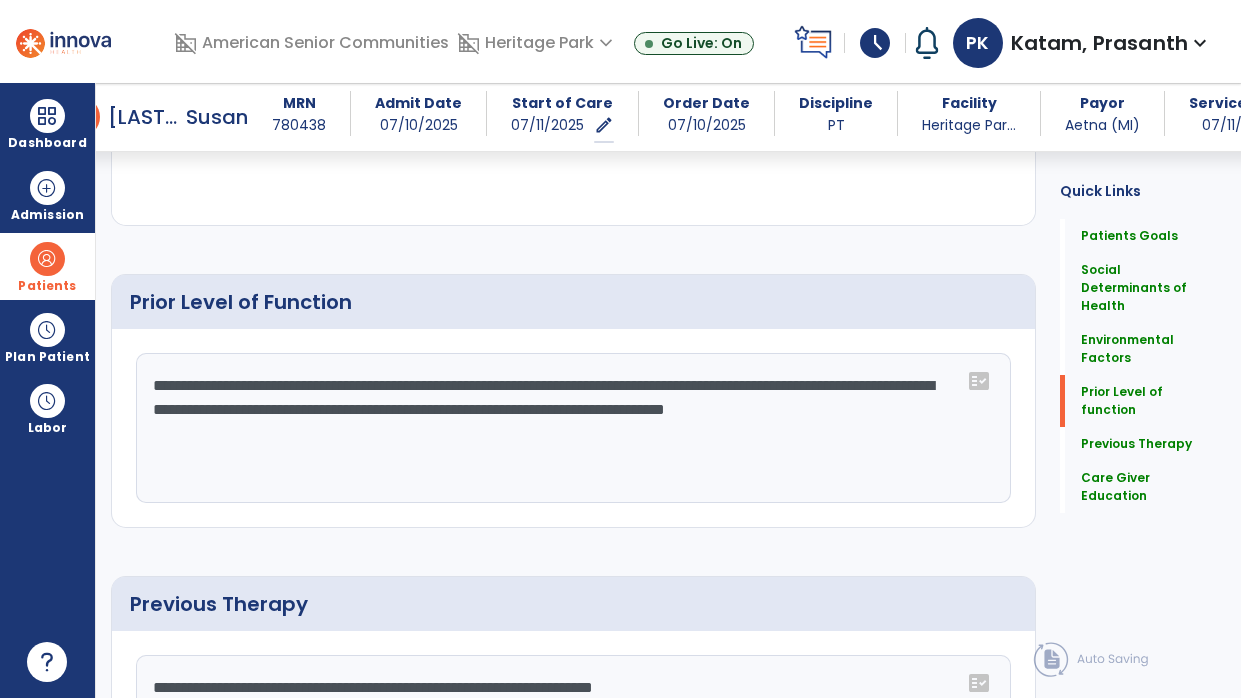 click on "**********" 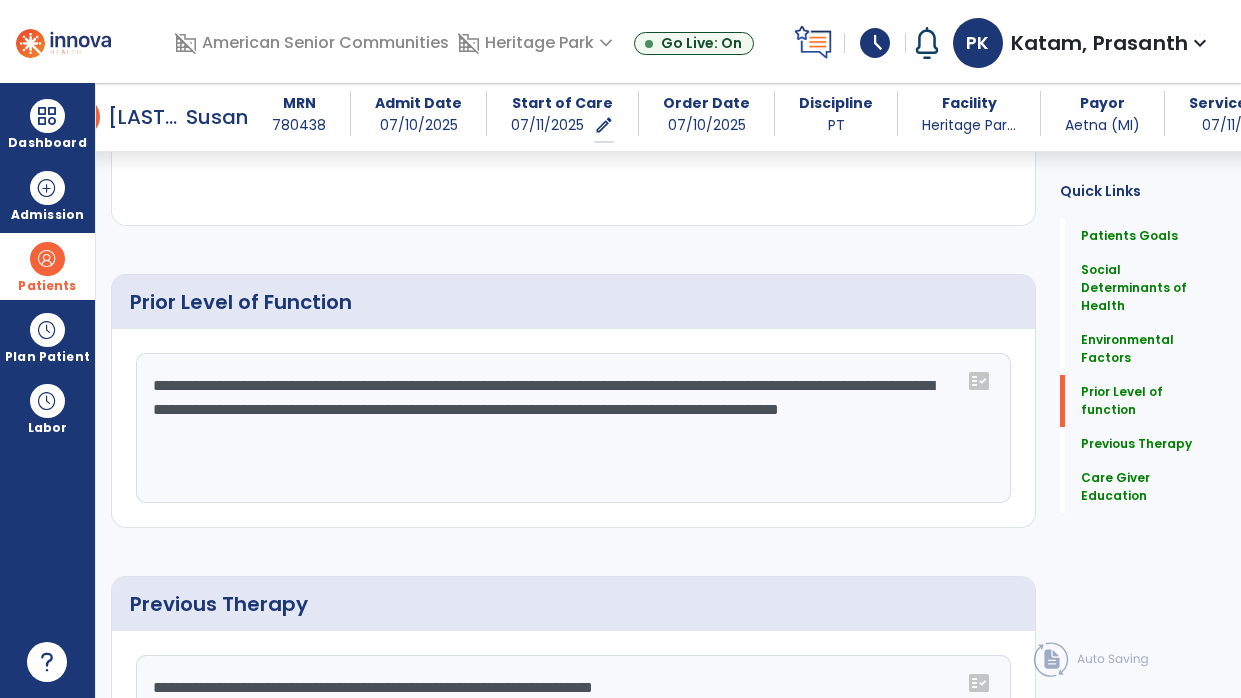 click on "**********" 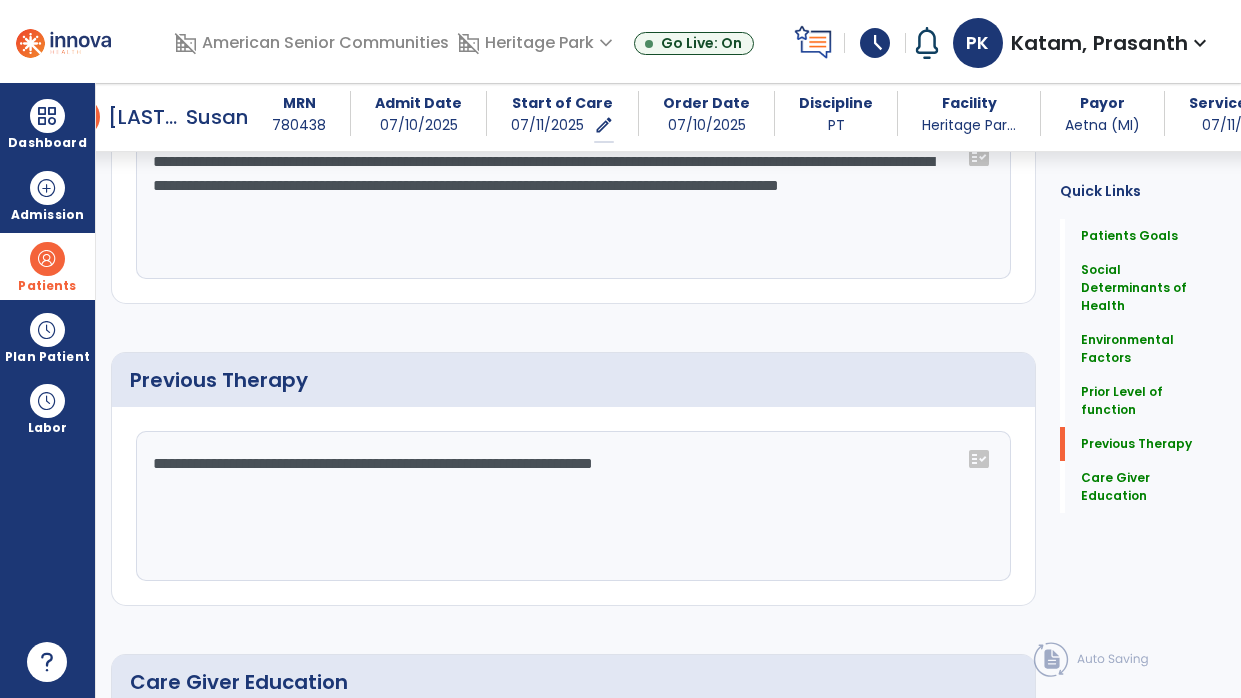 scroll, scrollTop: 1537, scrollLeft: 0, axis: vertical 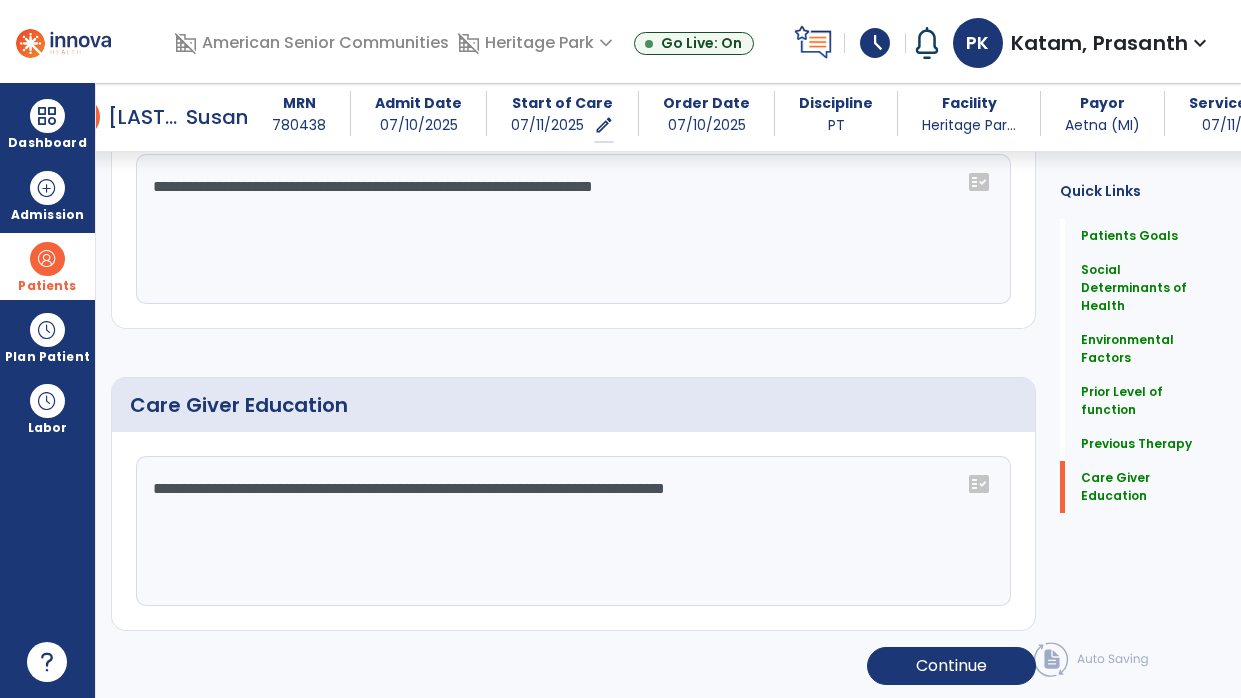 type on "**********" 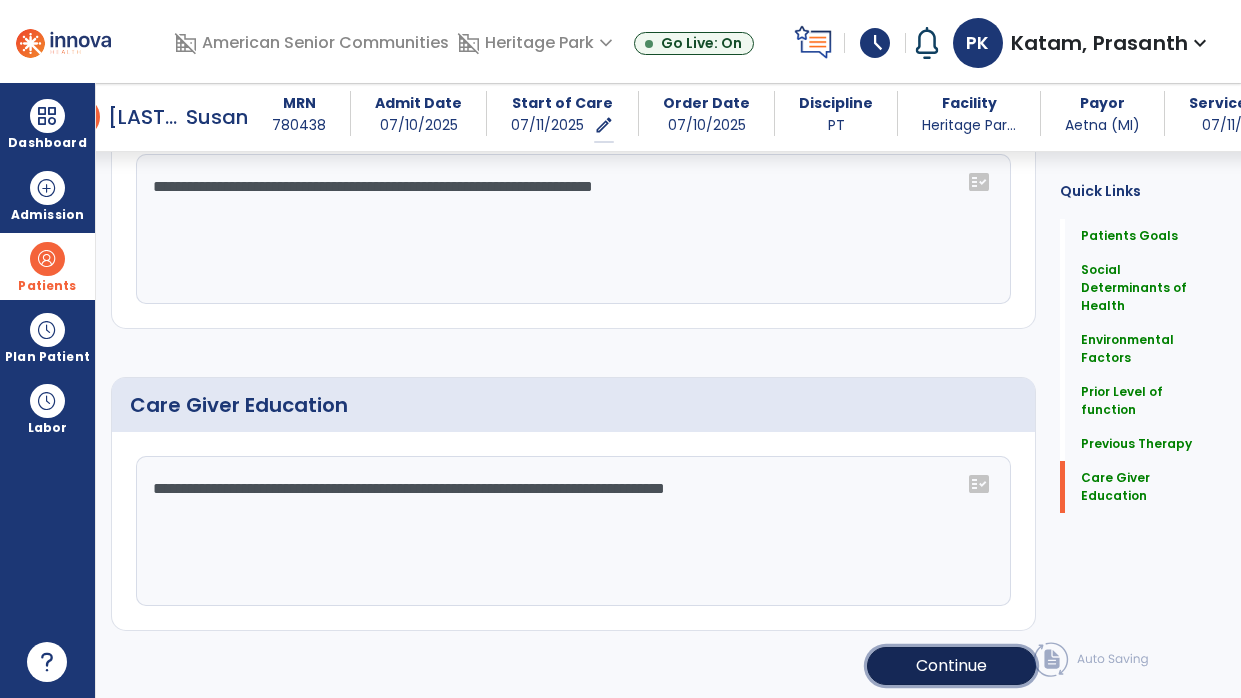 click on "Continue" 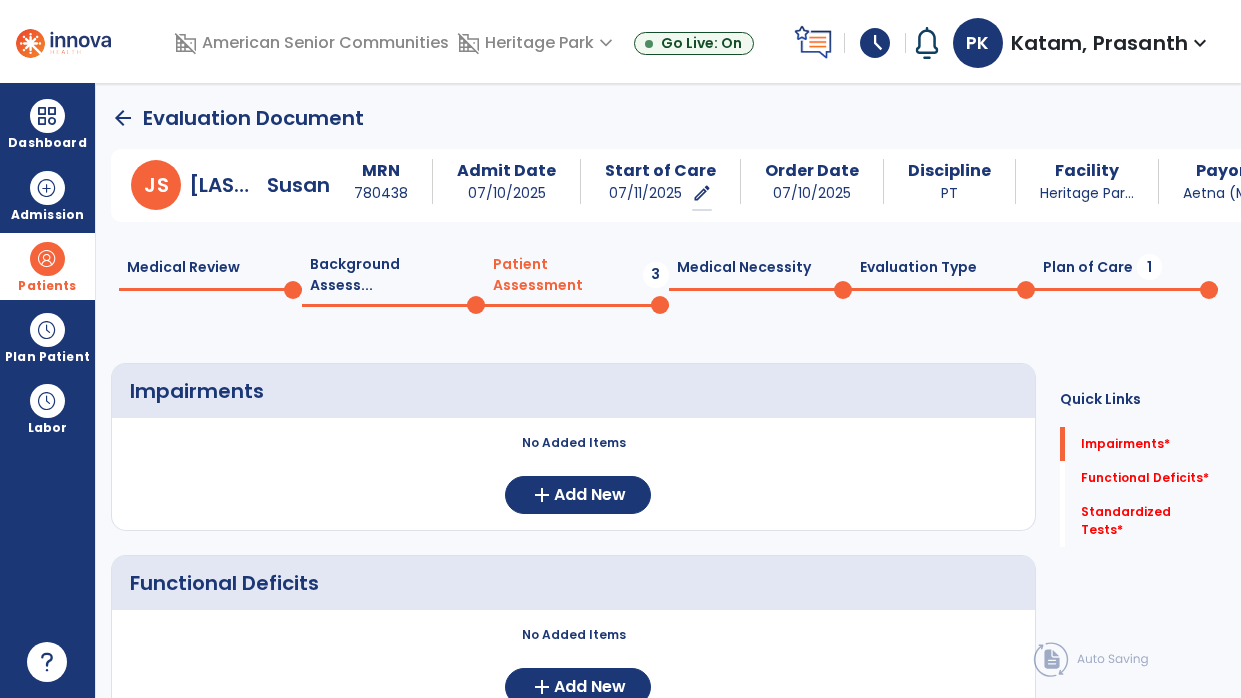 scroll, scrollTop: 266, scrollLeft: 0, axis: vertical 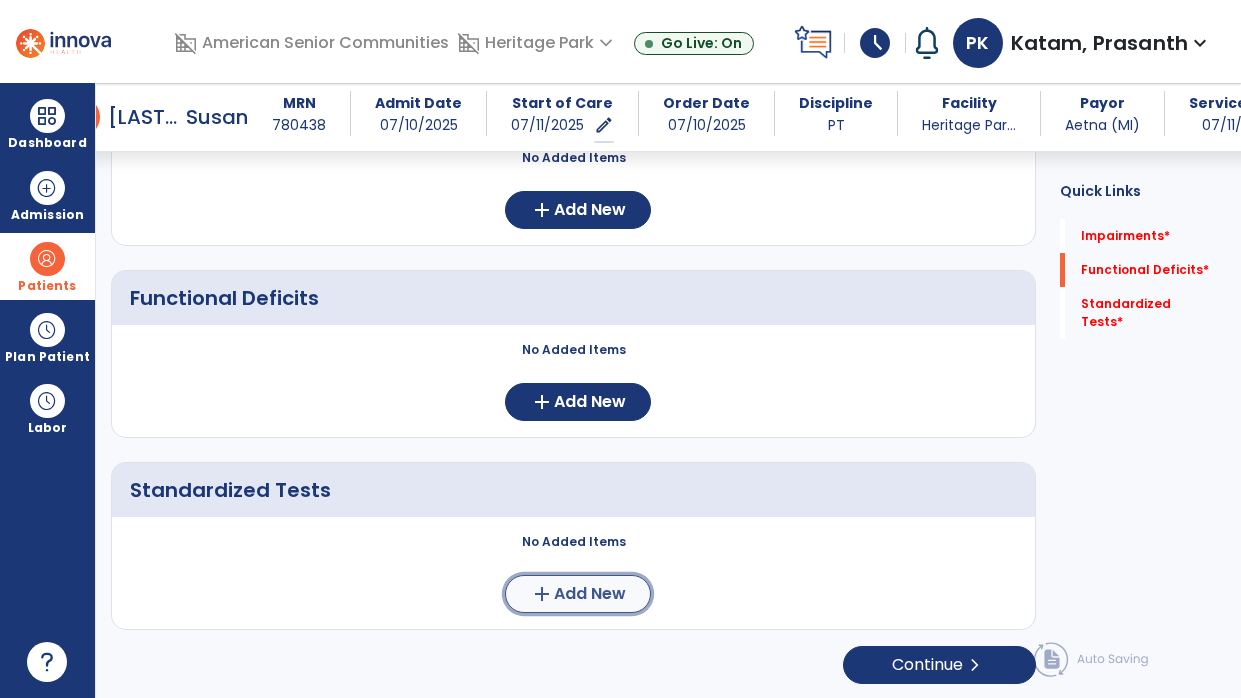 click on "Add New" 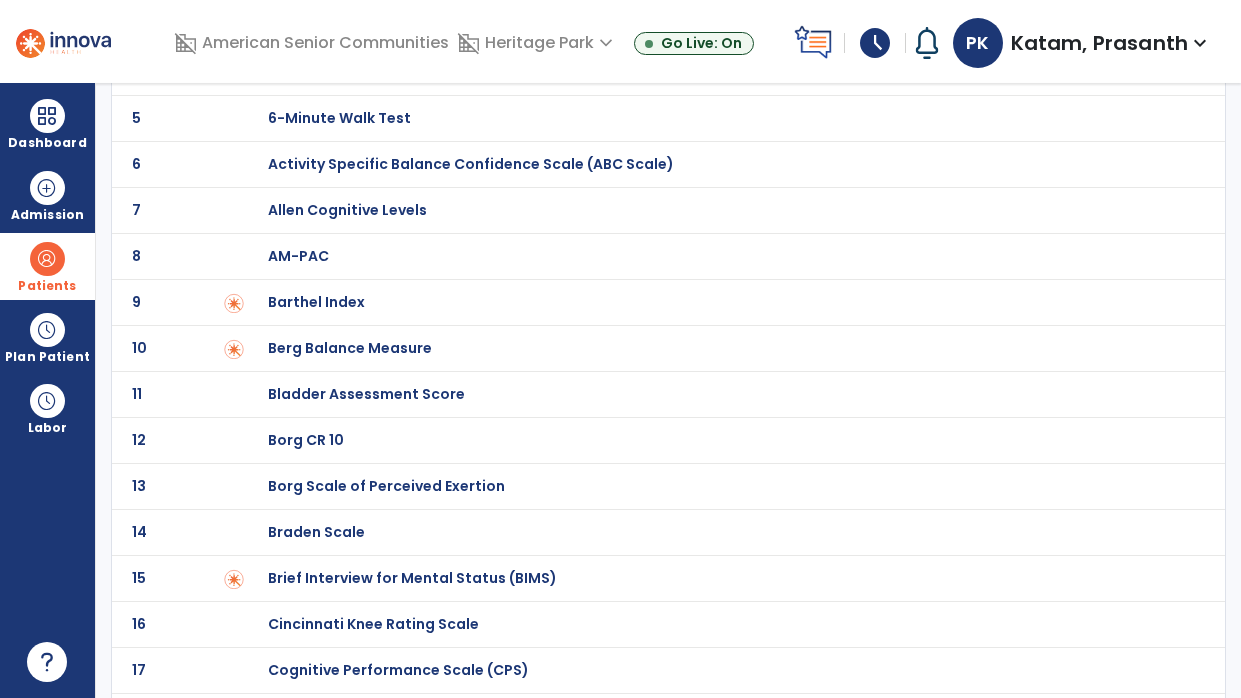 scroll, scrollTop: 0, scrollLeft: 0, axis: both 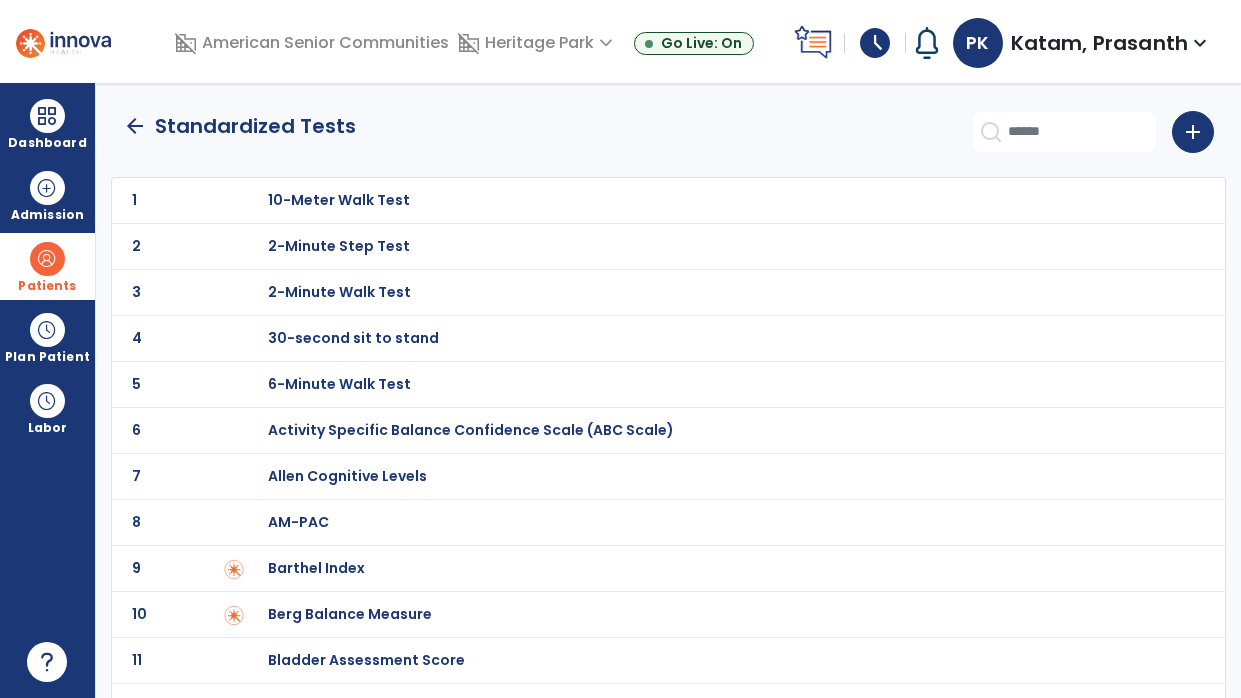 click on "30-second sit to stand" at bounding box center (716, 200) 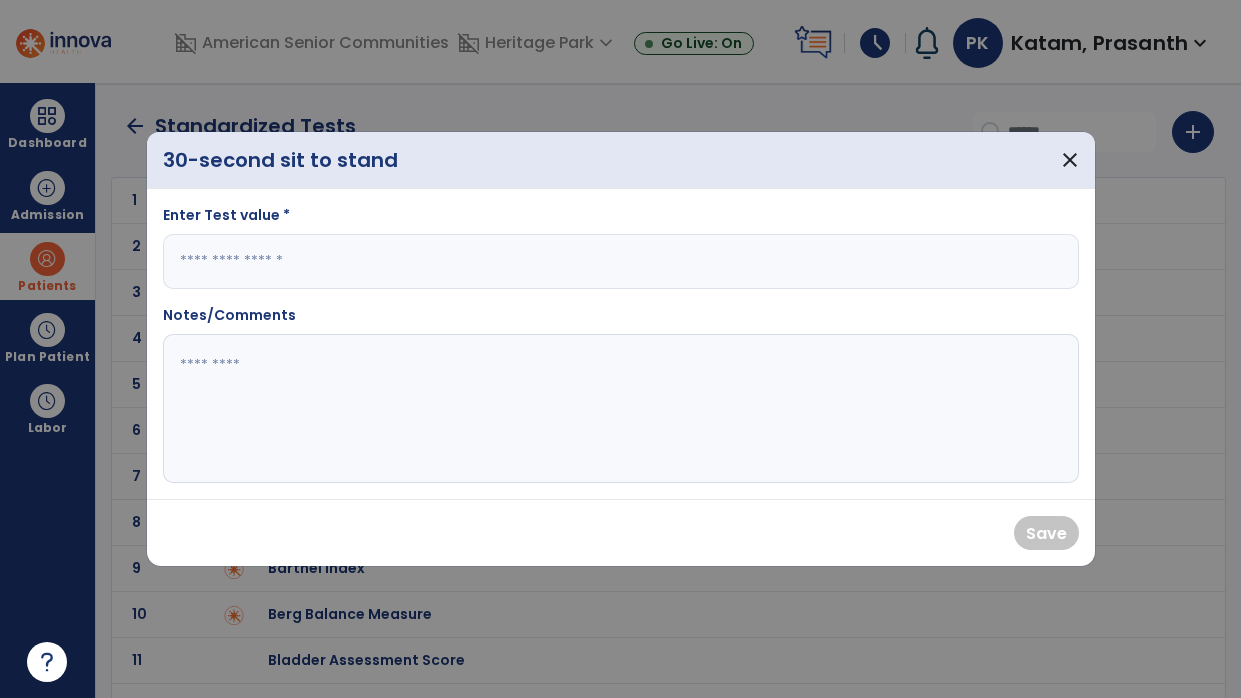 click at bounding box center (621, 261) 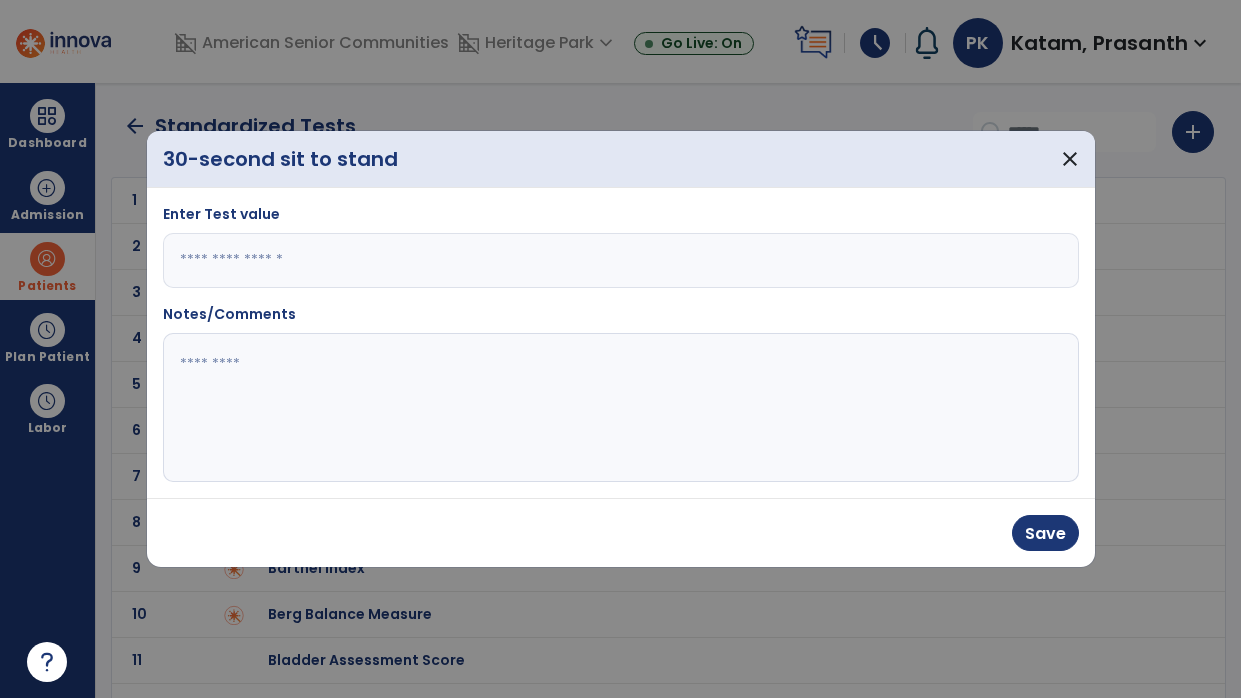 type on "*" 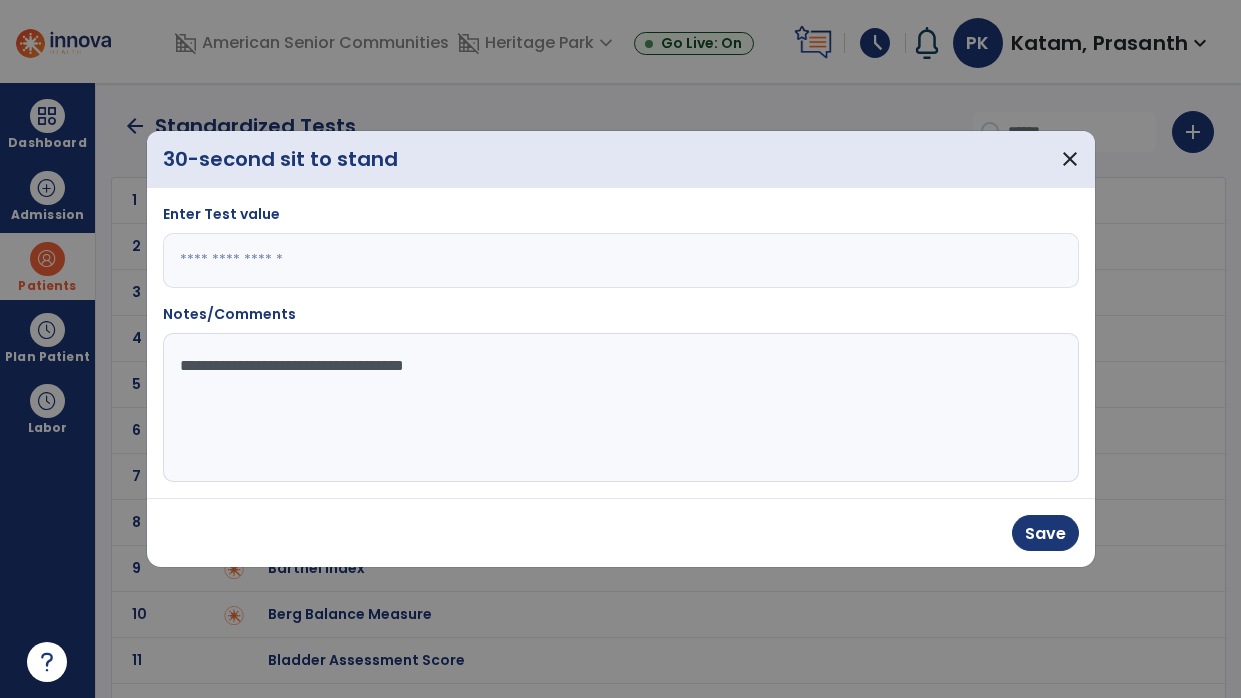 type on "**********" 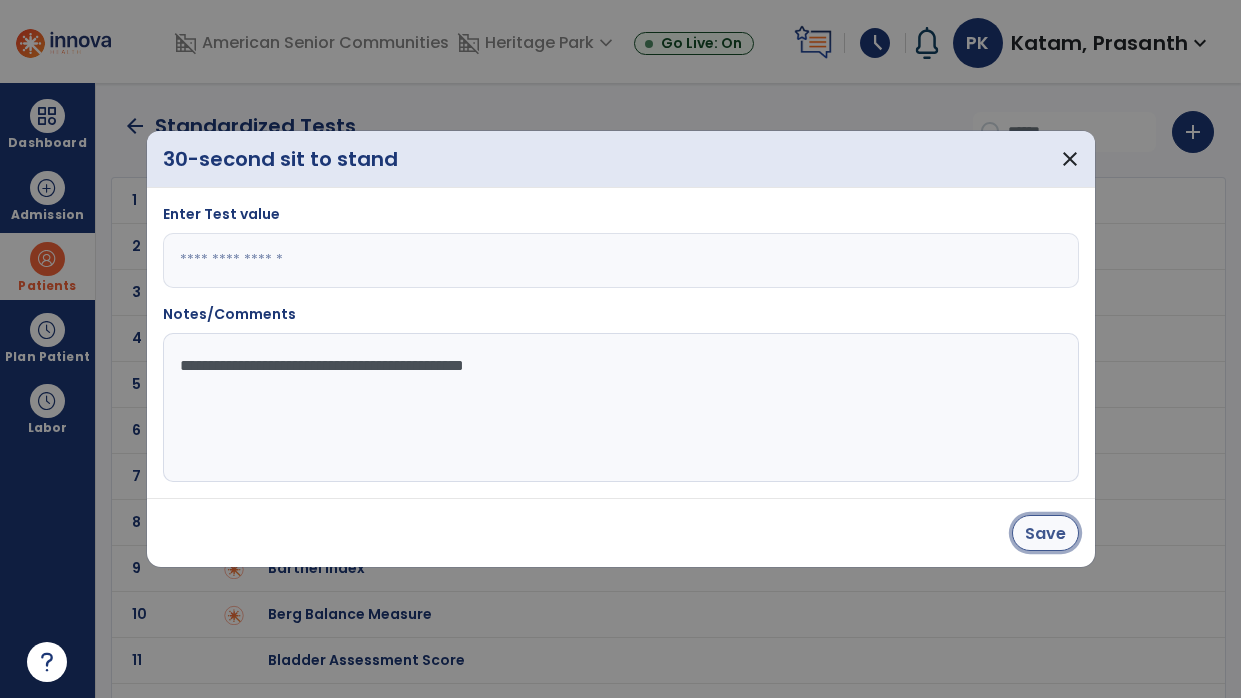 click on "Save" at bounding box center (1045, 533) 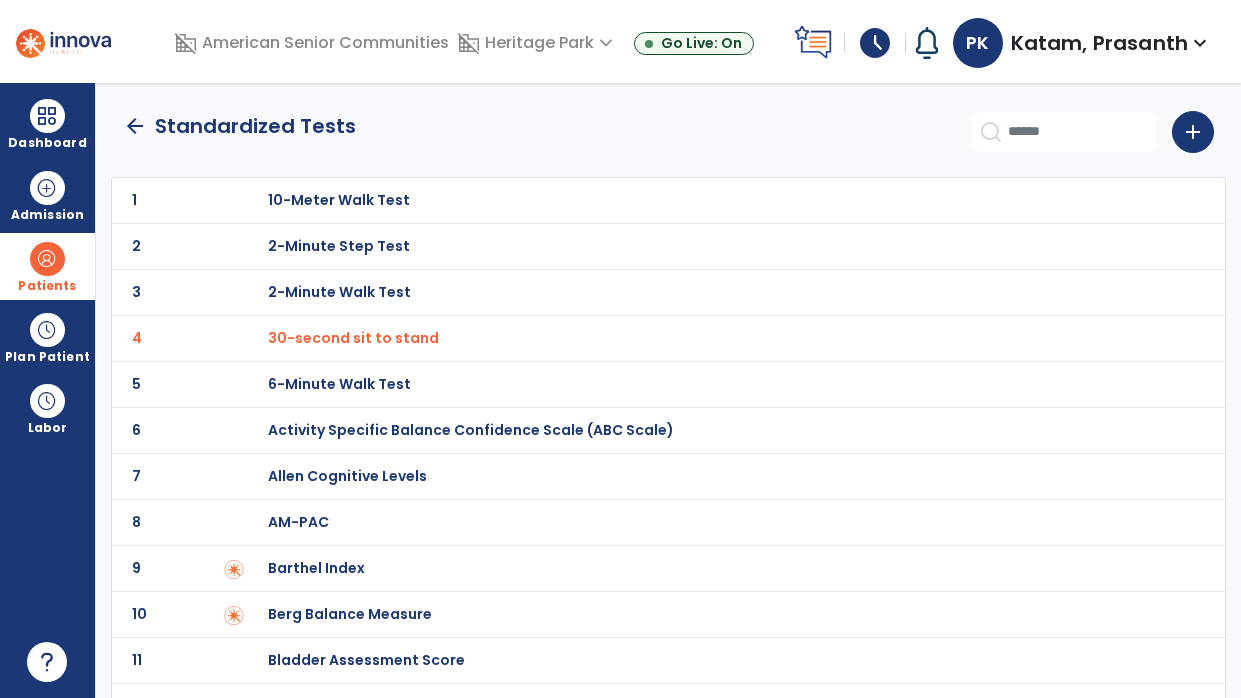 click on "arrow_back" 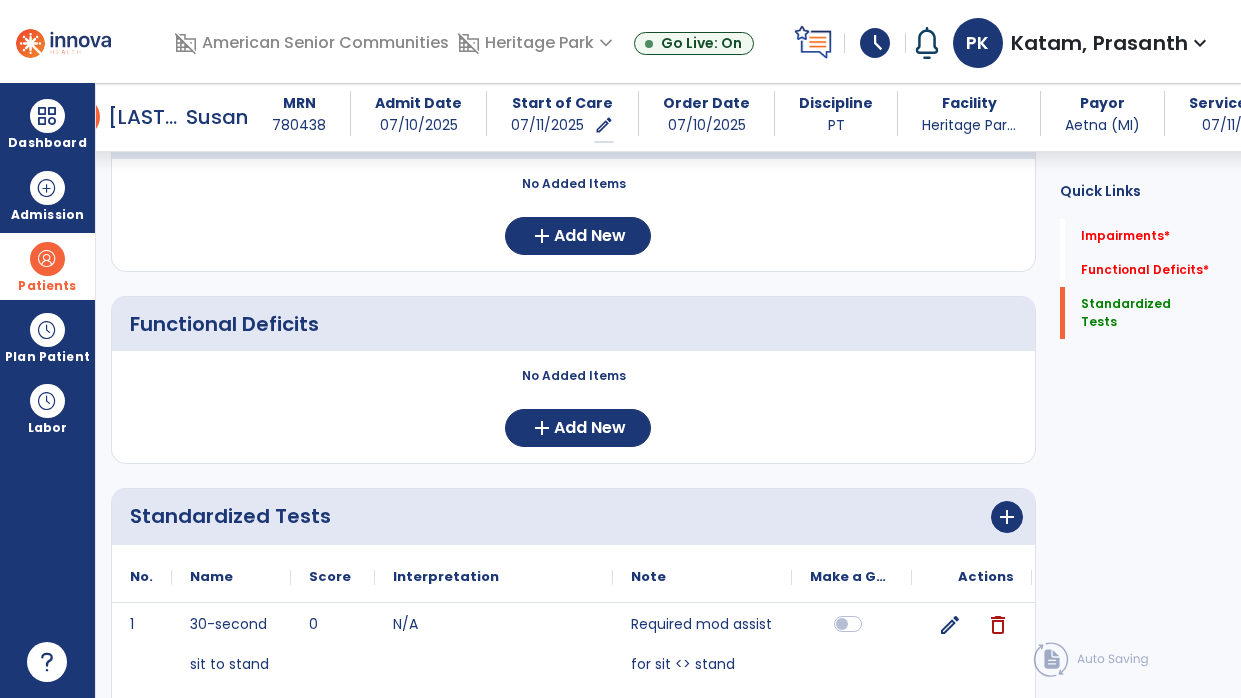 scroll, scrollTop: 235, scrollLeft: 0, axis: vertical 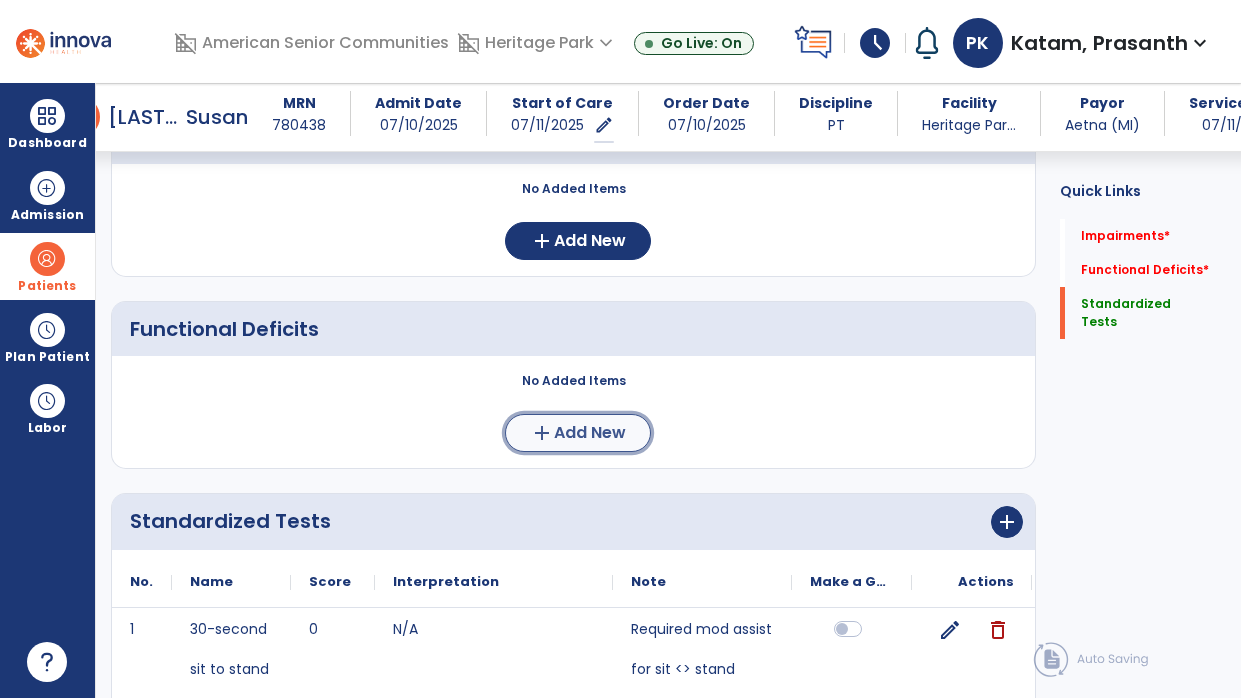 click on "Add New" 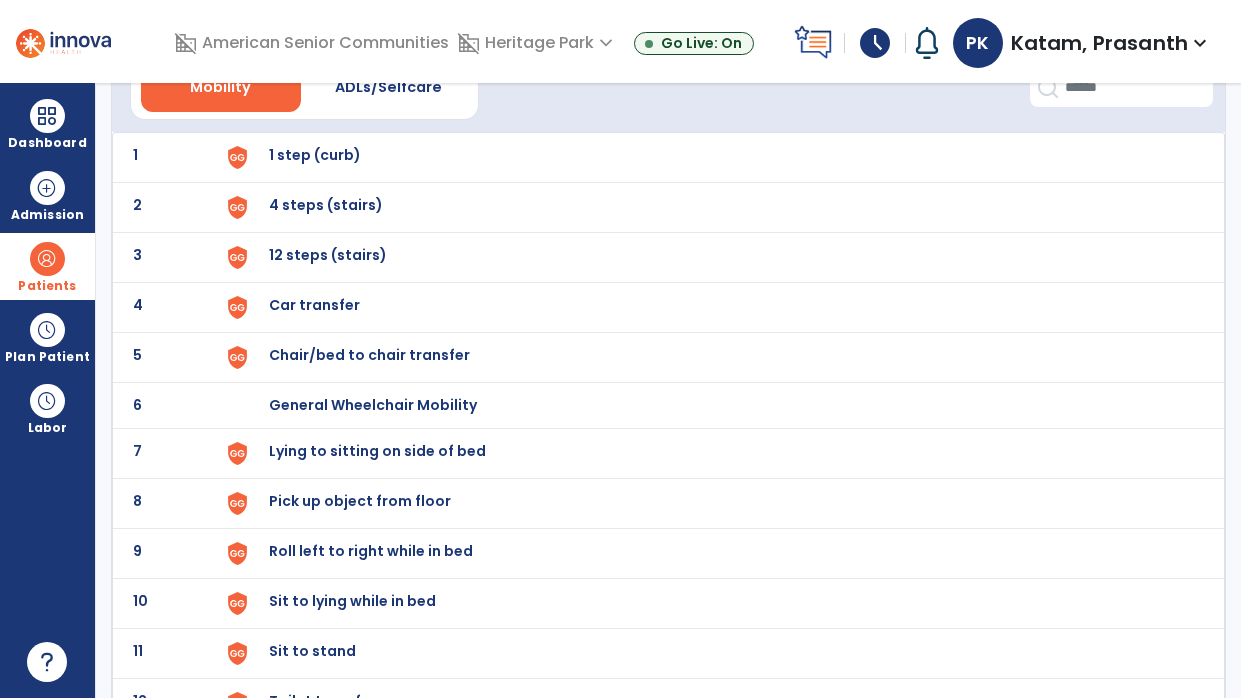 scroll, scrollTop: 188, scrollLeft: 0, axis: vertical 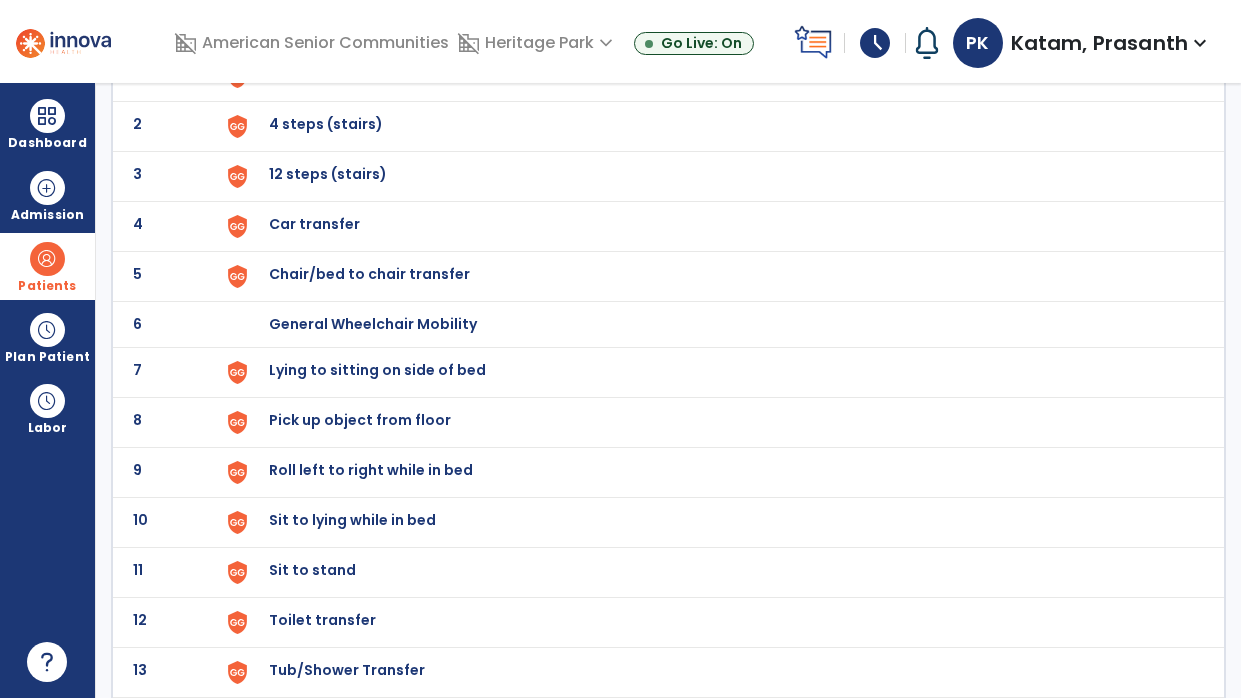 click on "Lying to sitting on side of bed" at bounding box center (716, 76) 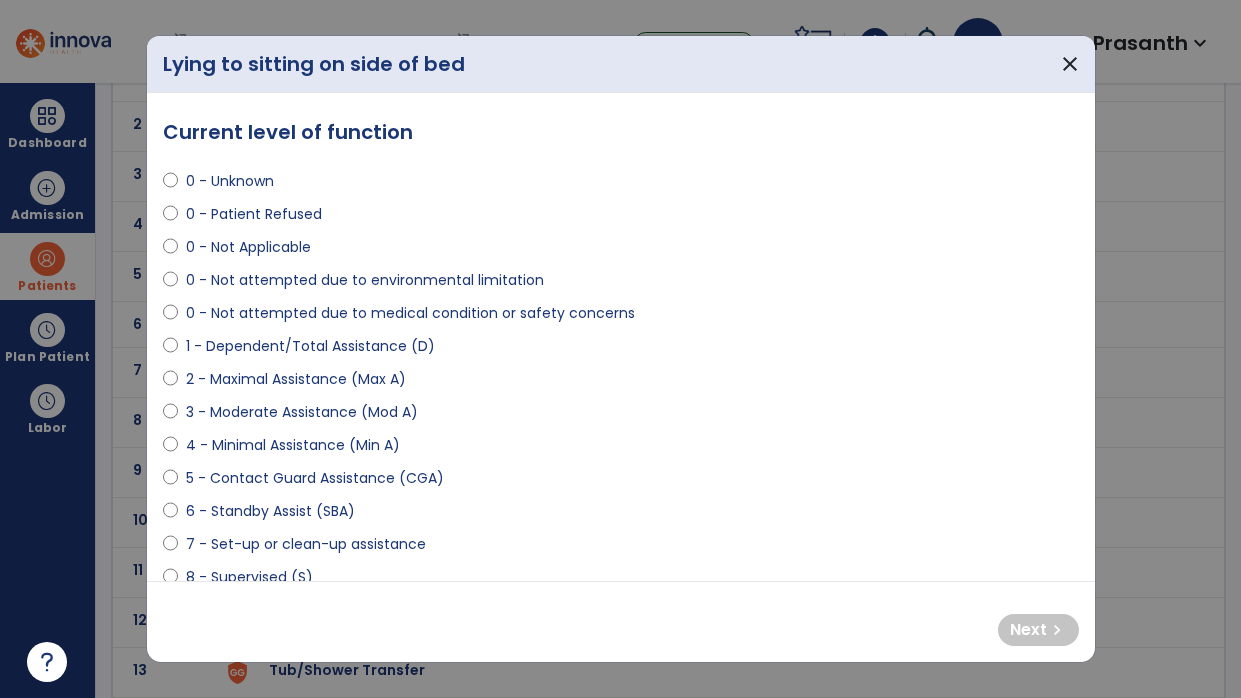 click on "3 - Moderate Assistance (Mod A)" at bounding box center (302, 412) 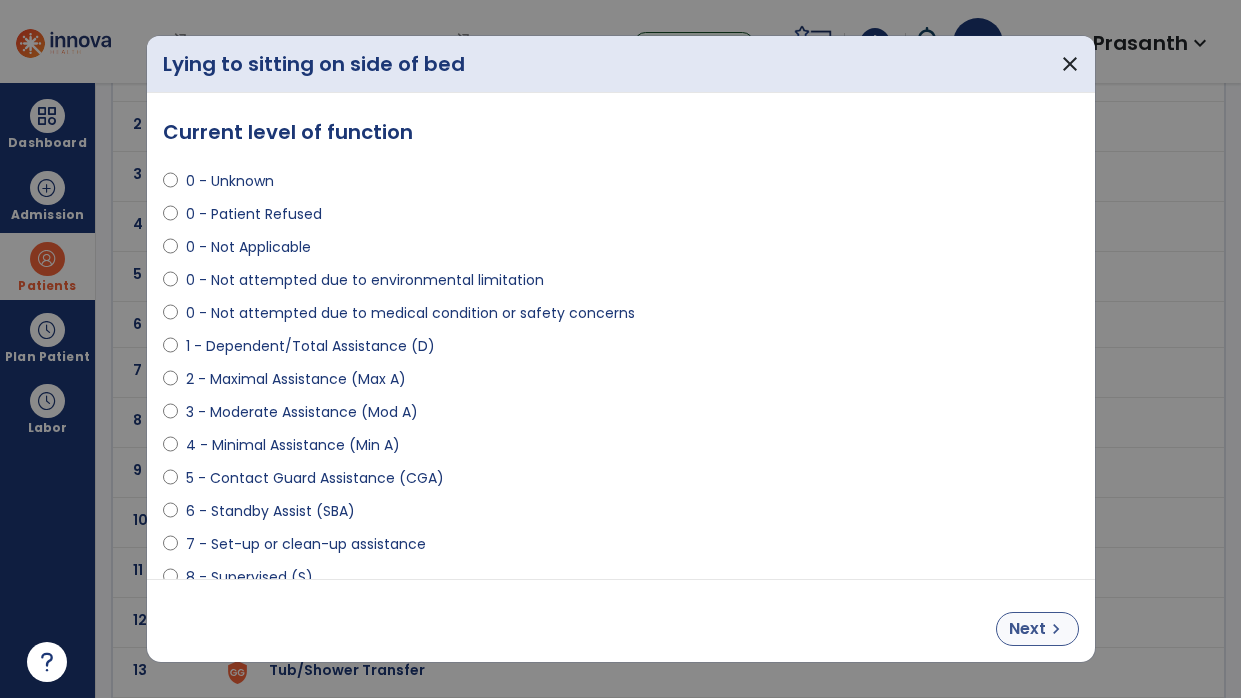 click on "Next" at bounding box center (1027, 629) 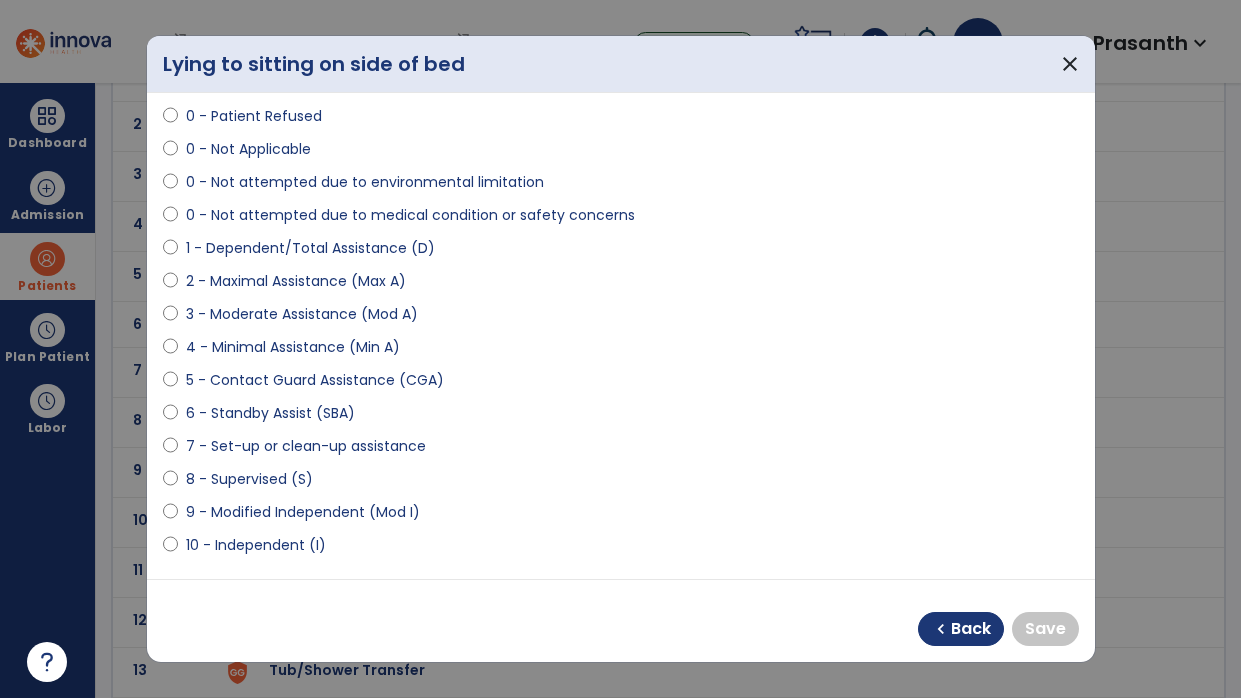 scroll, scrollTop: 99, scrollLeft: 0, axis: vertical 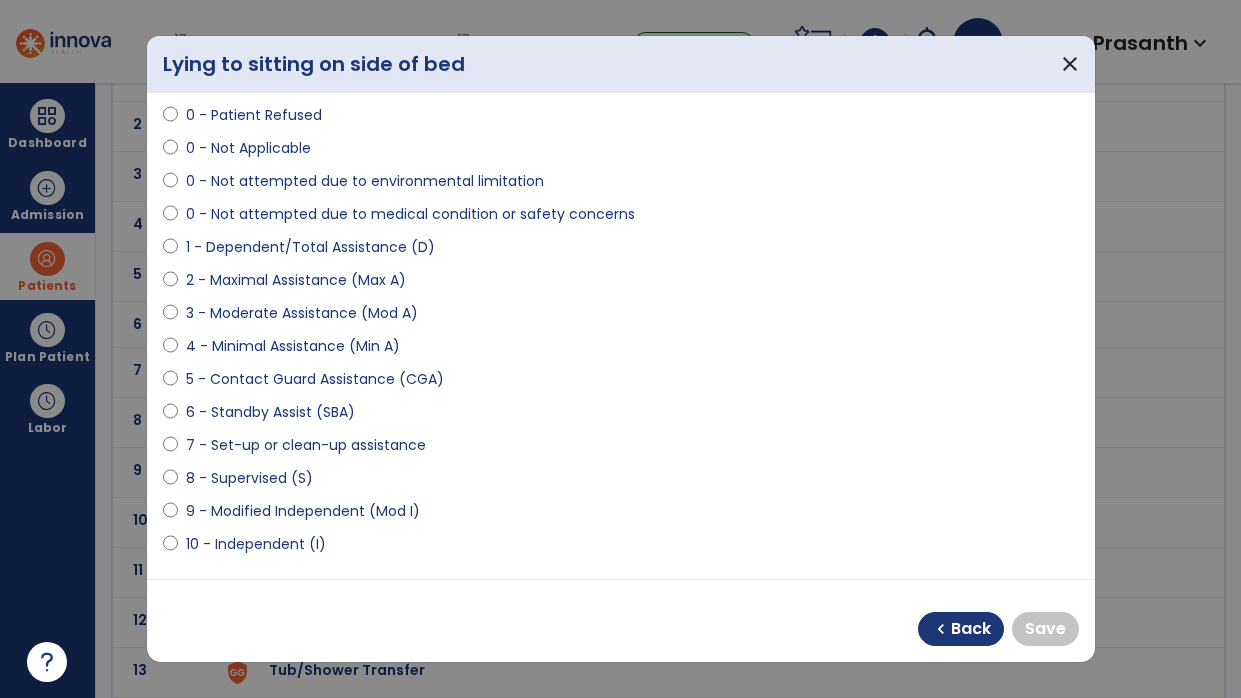 click on "9 - Modified Independent (Mod I)" at bounding box center (303, 511) 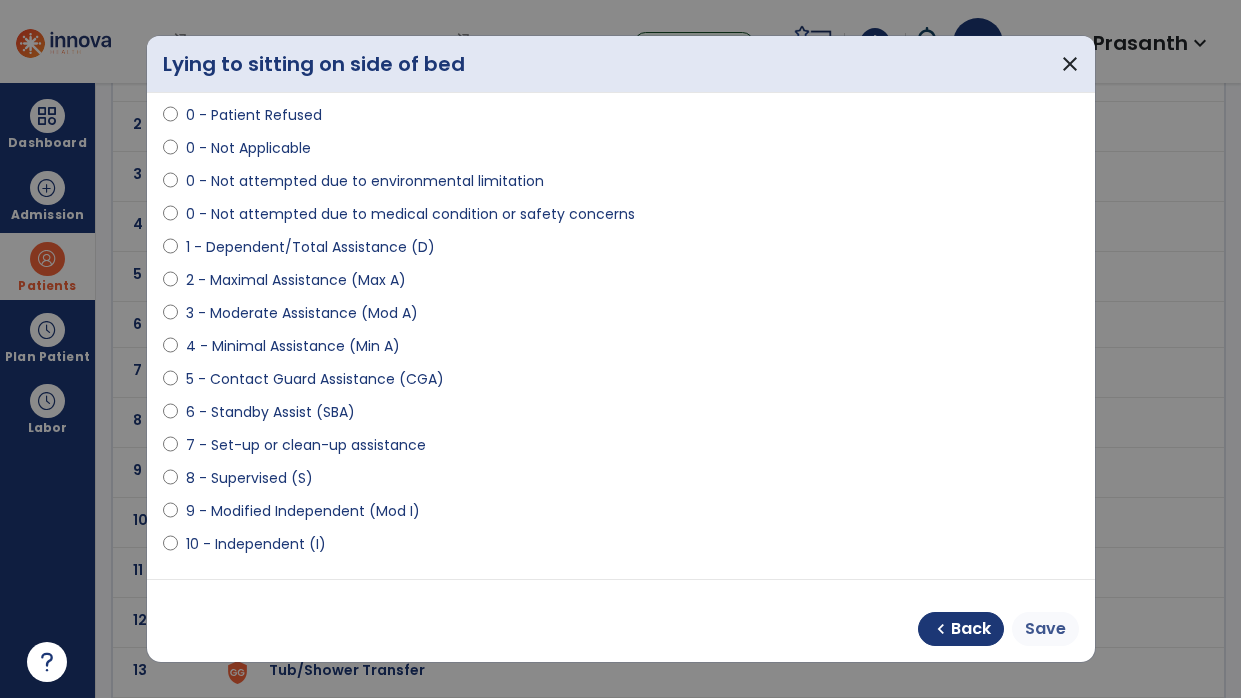 click on "Save" at bounding box center [1045, 629] 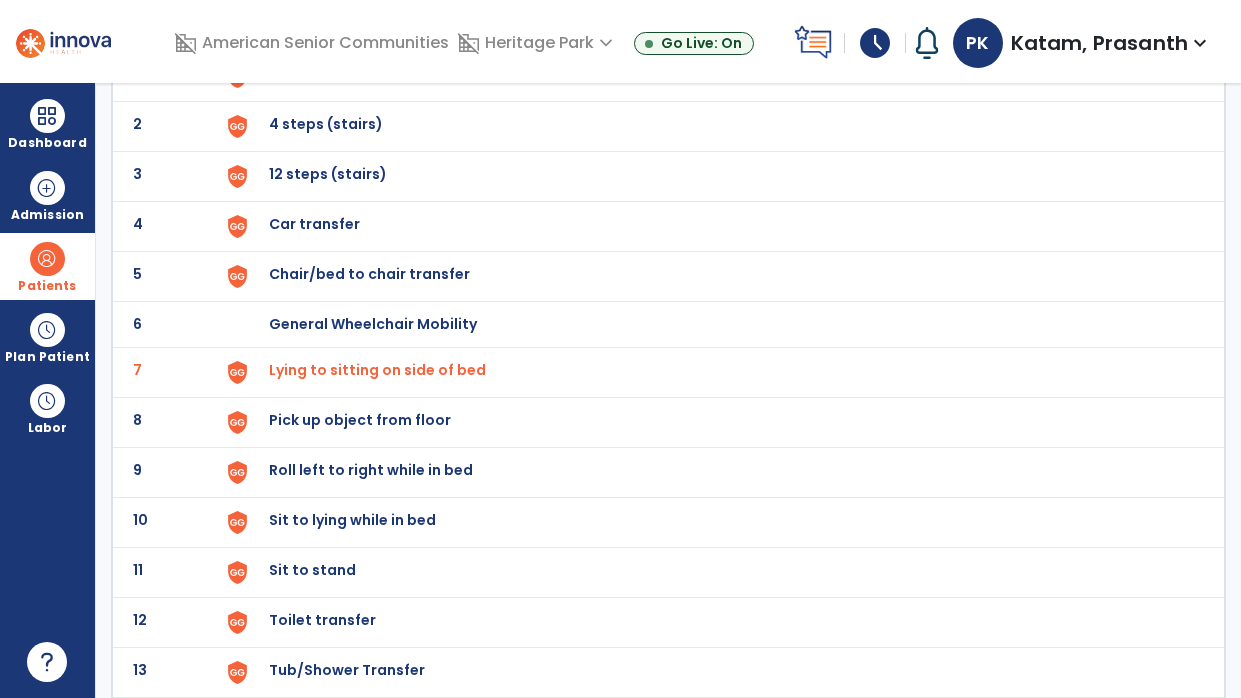 click on "Roll left to right while in bed" at bounding box center [716, 76] 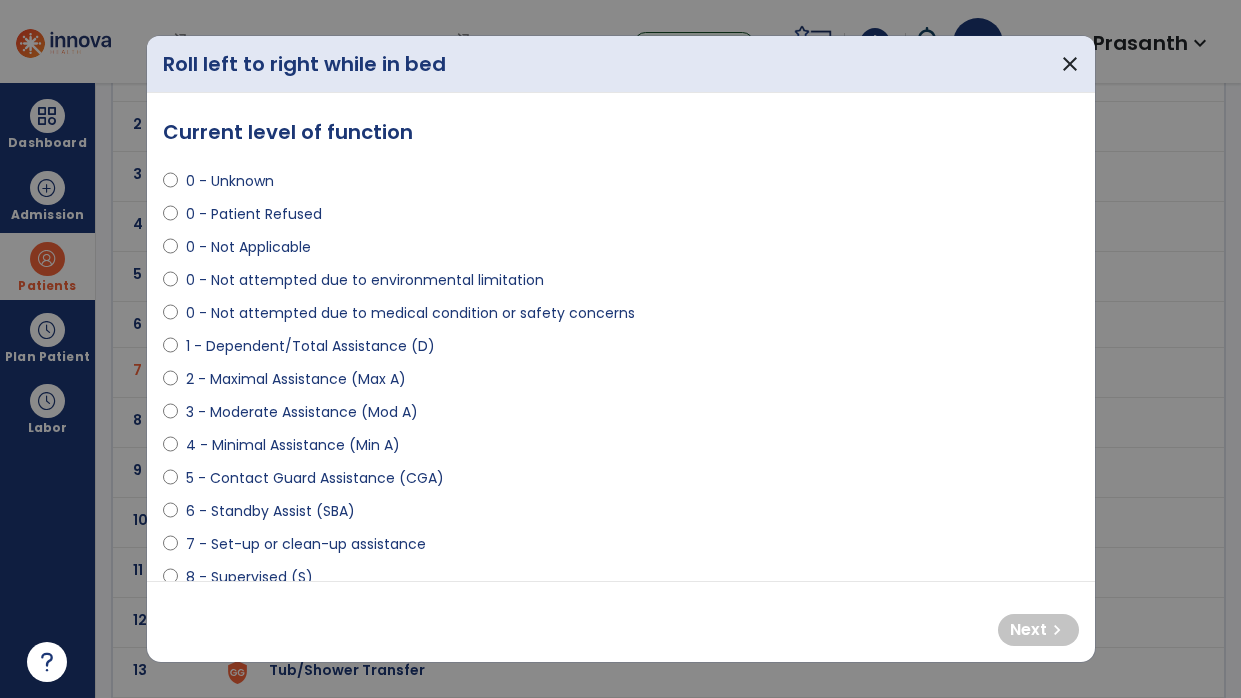 click on "3 - Moderate Assistance (Mod A)" at bounding box center [302, 412] 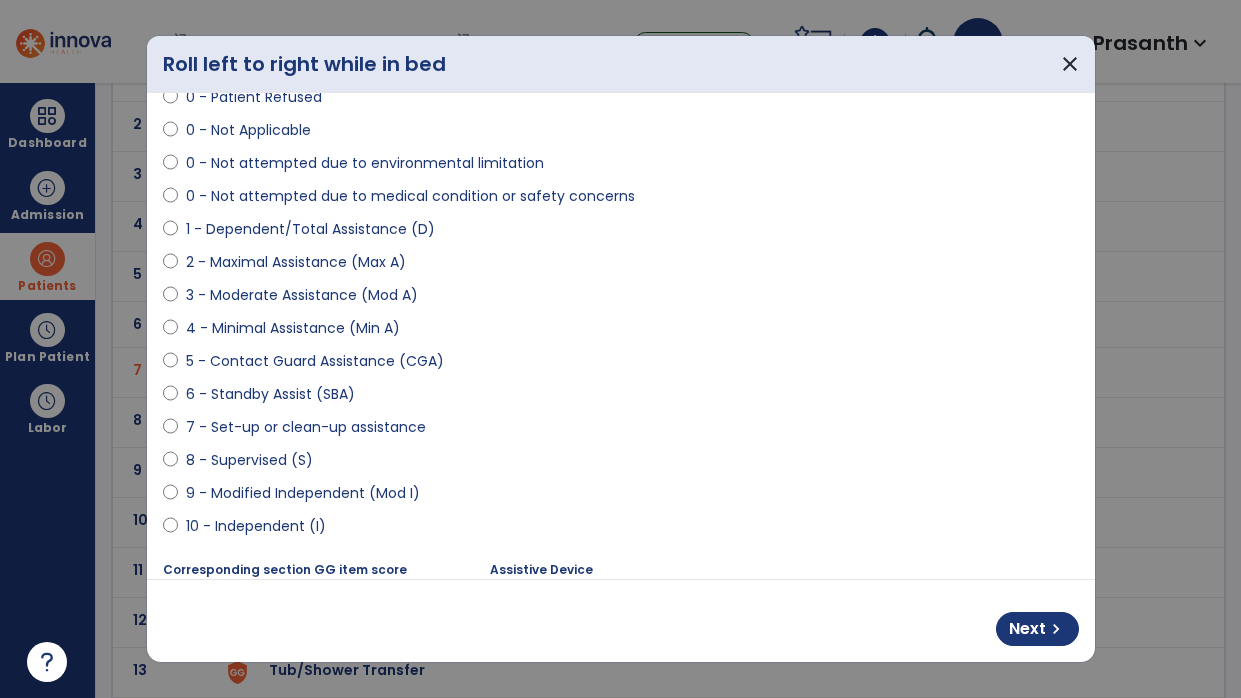 scroll, scrollTop: 132, scrollLeft: 0, axis: vertical 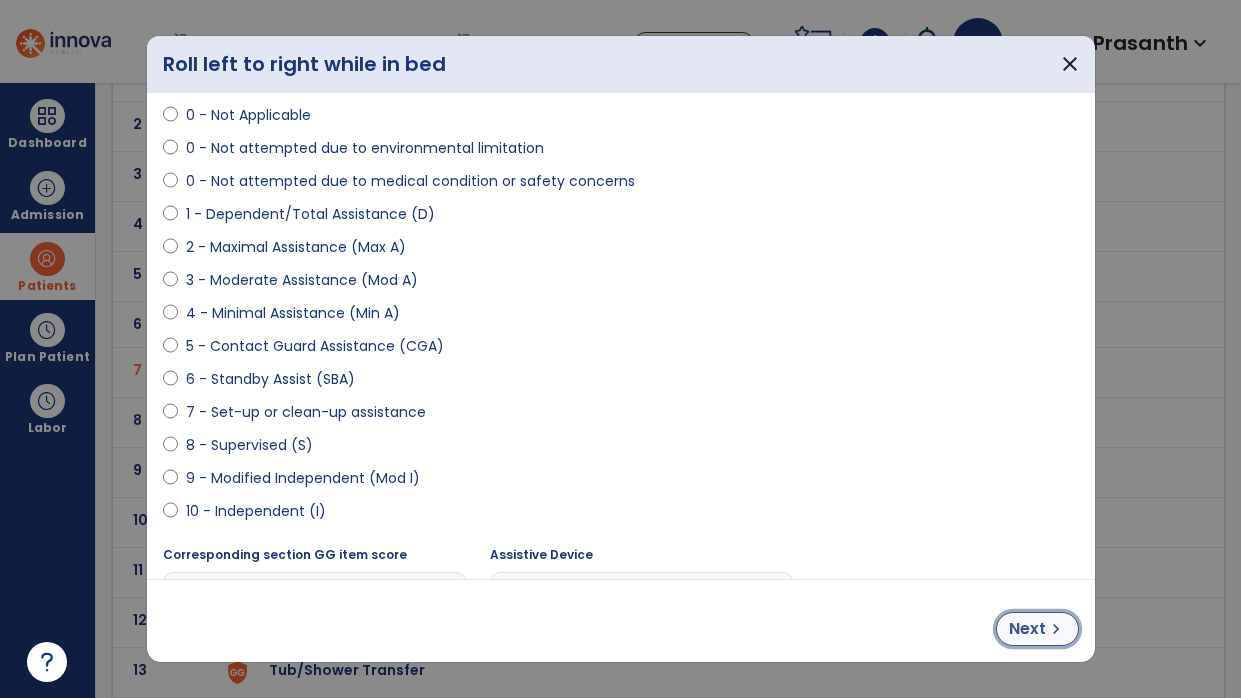 click on "Next" at bounding box center (1027, 629) 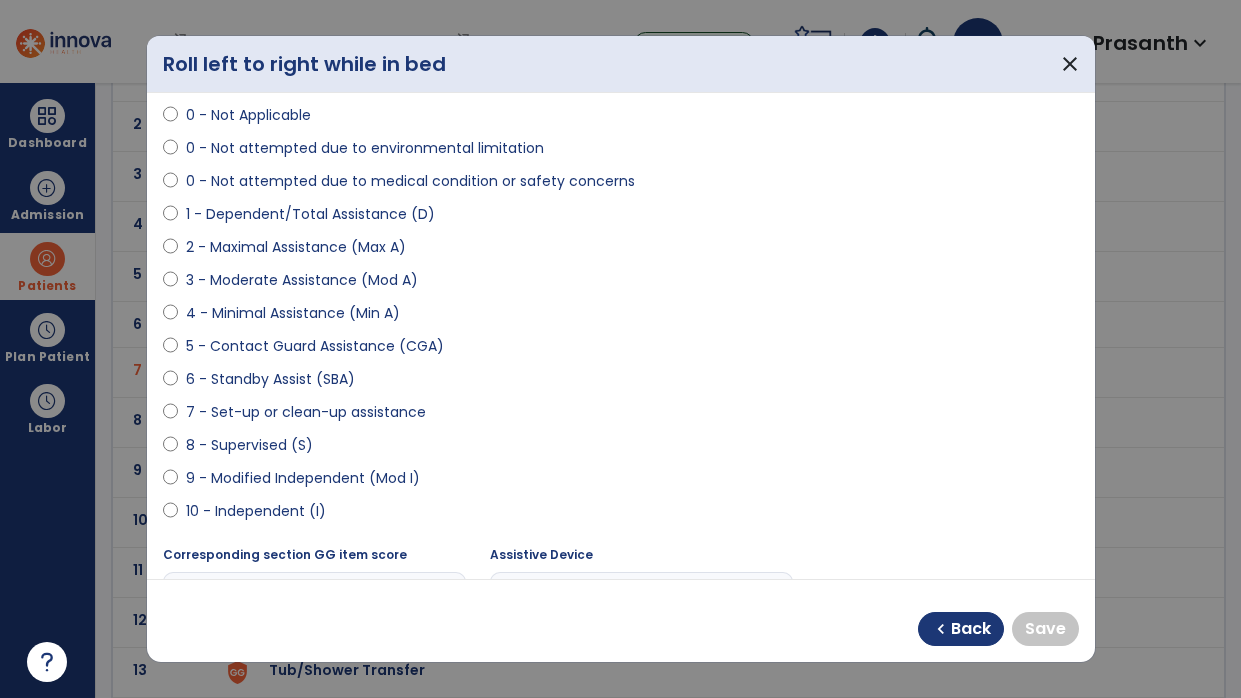 click on "9 - Modified Independent (Mod I)" at bounding box center (303, 478) 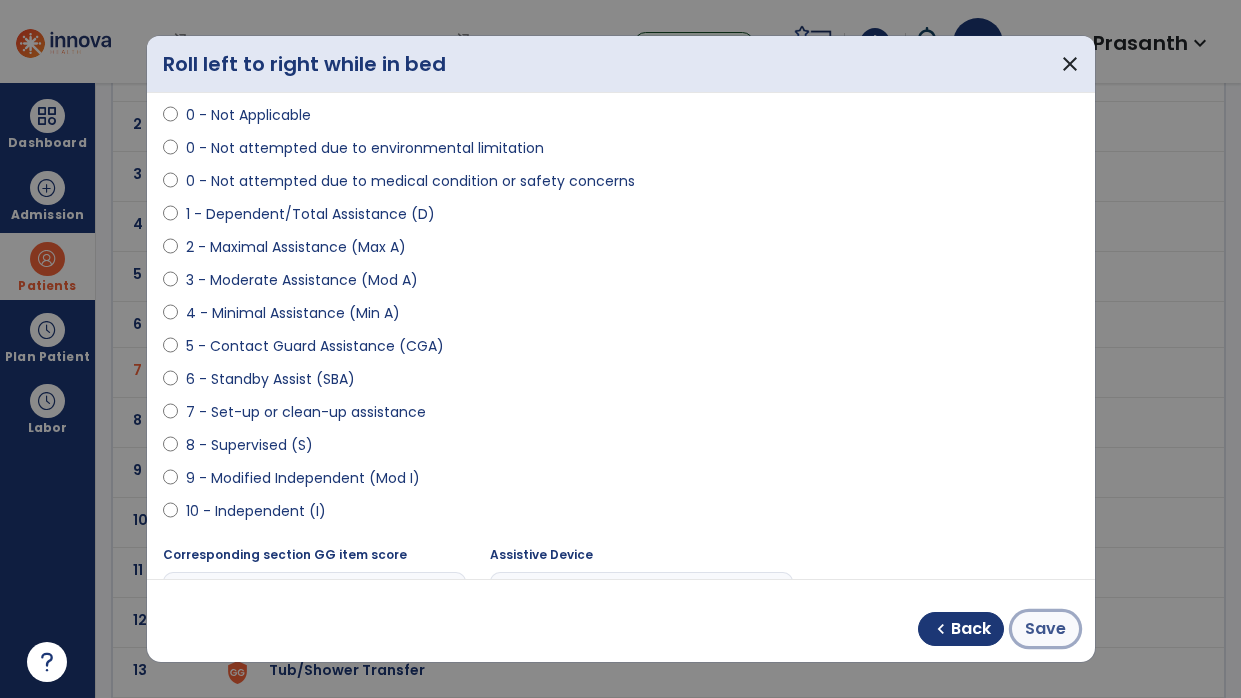 click on "Save" at bounding box center [1045, 629] 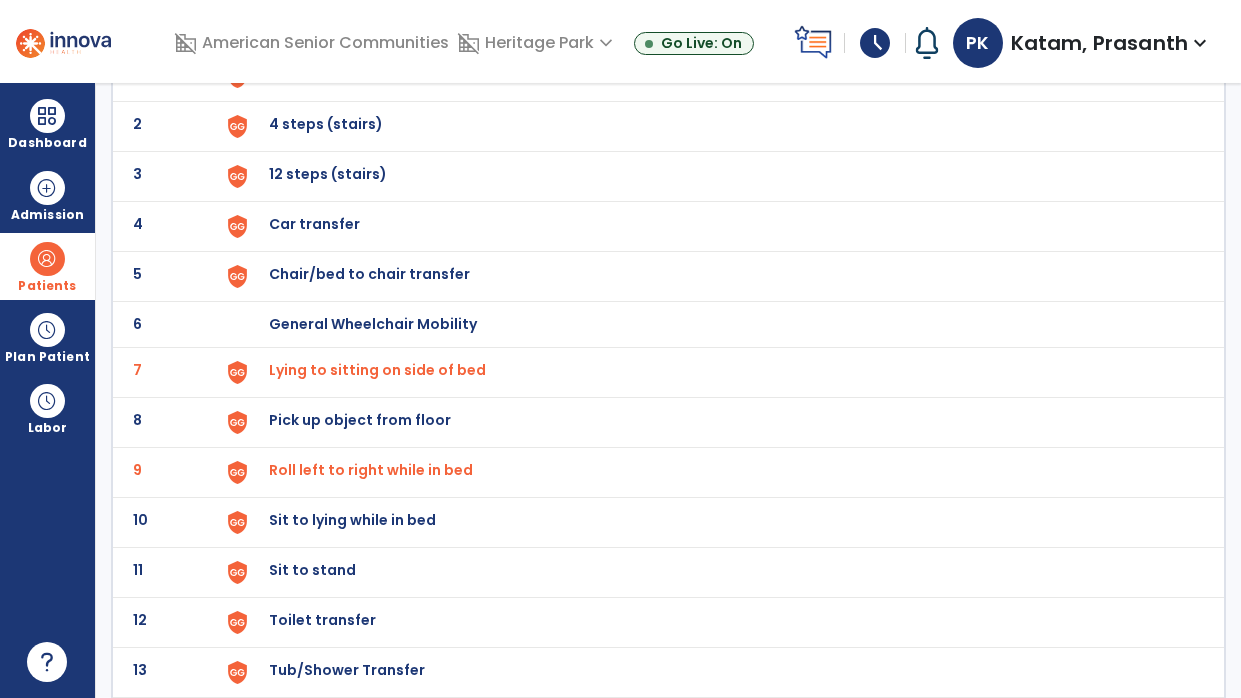 click on "10 Sit to lying while in bed" 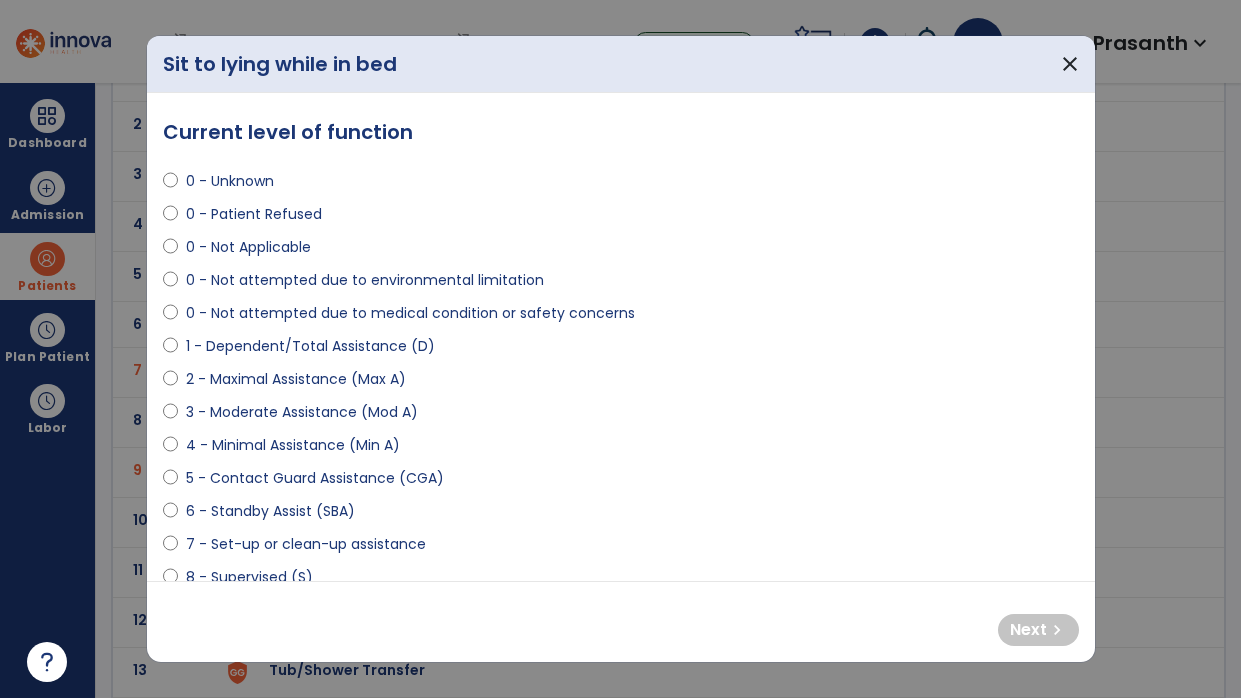 click on "3 - Moderate Assistance (Mod A)" at bounding box center [302, 412] 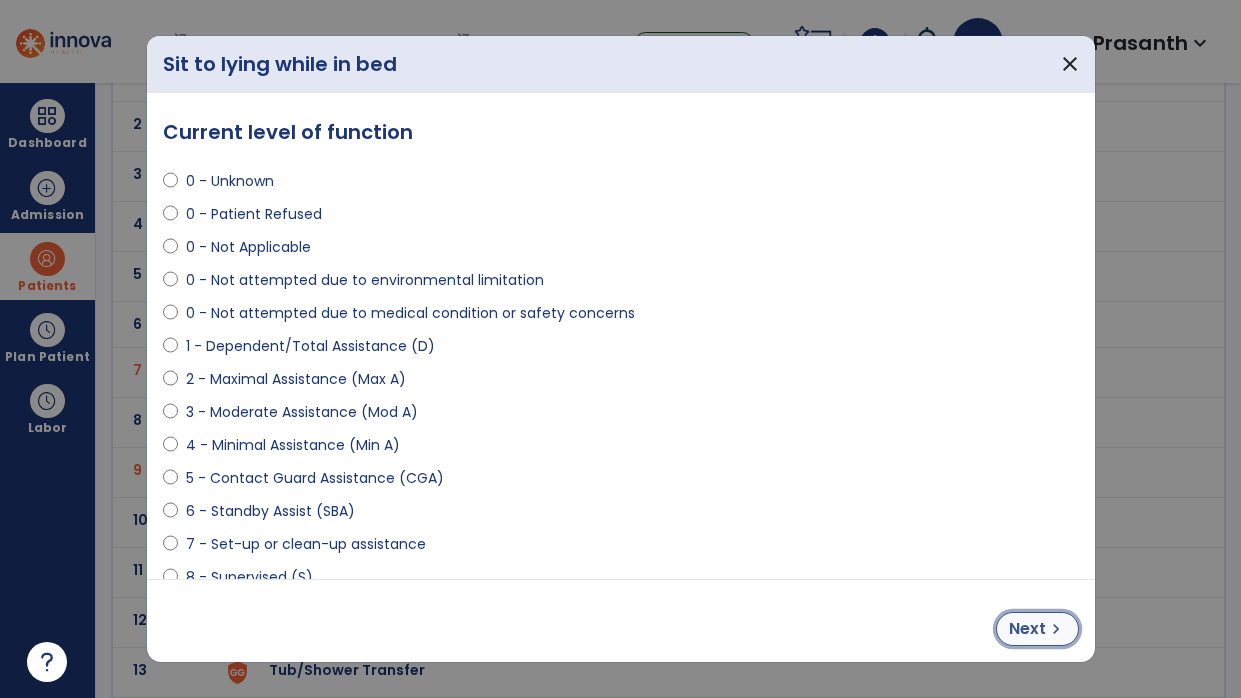 click on "Next" at bounding box center [1027, 629] 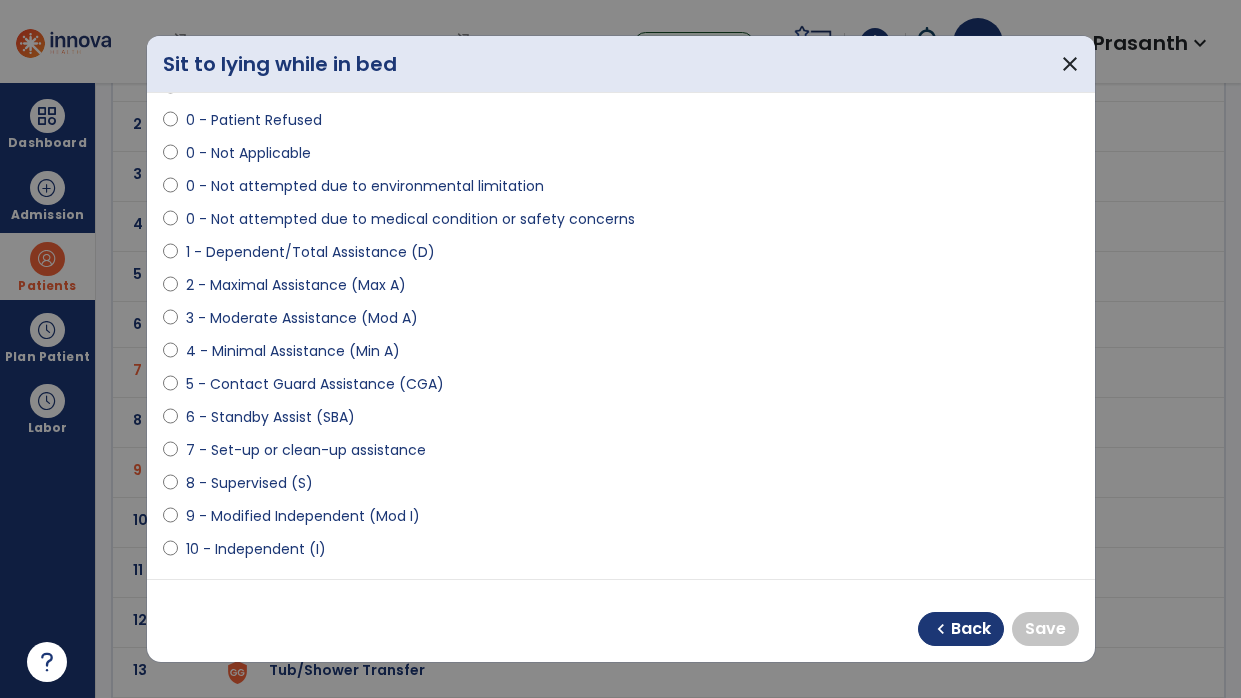 scroll, scrollTop: 110, scrollLeft: 0, axis: vertical 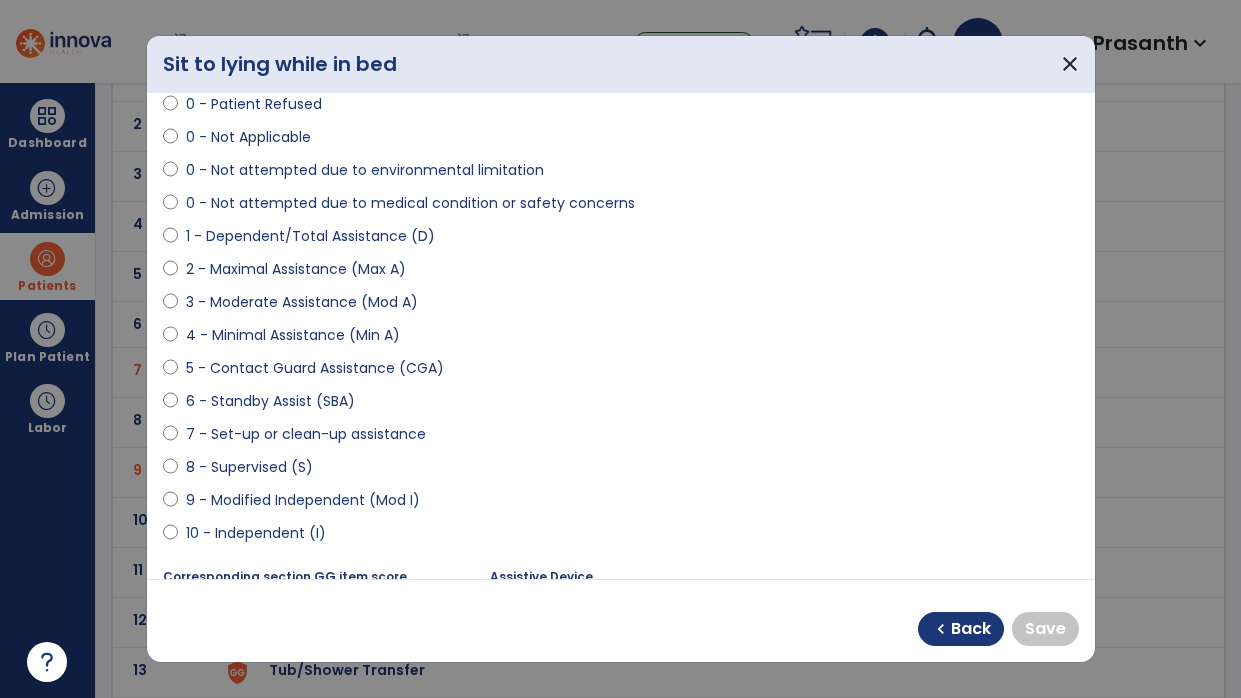 click on "9 - Modified Independent (Mod I)" at bounding box center [303, 500] 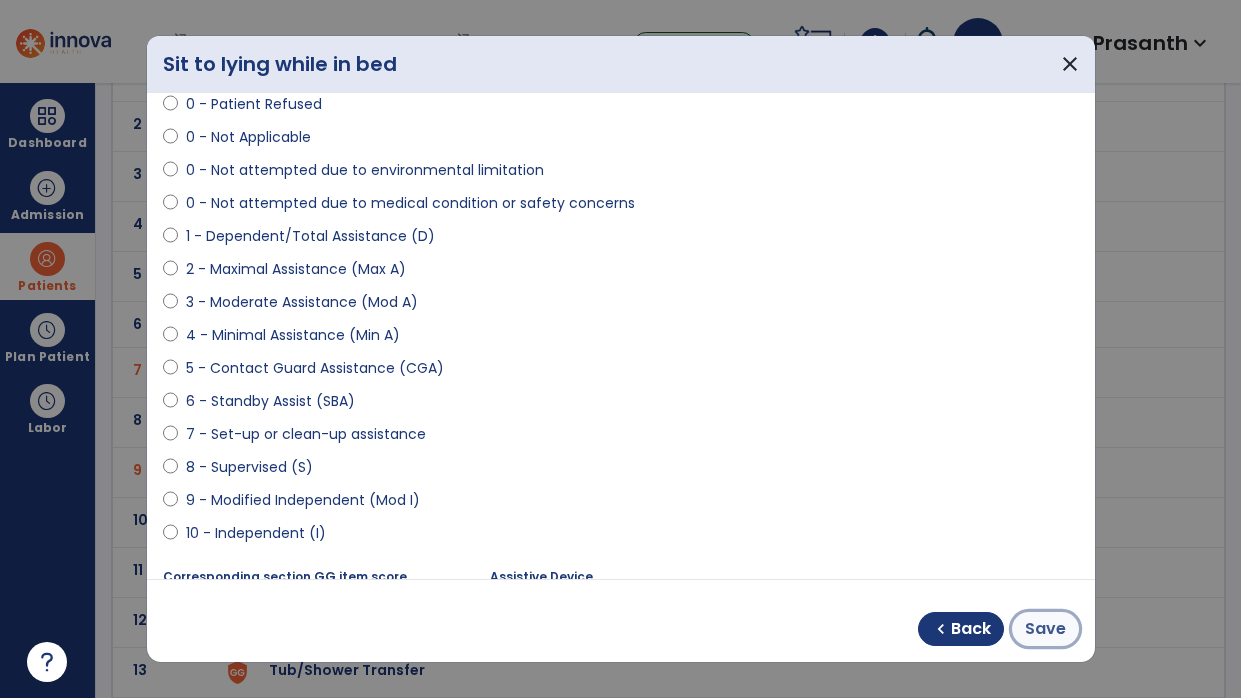click on "Save" at bounding box center (1045, 629) 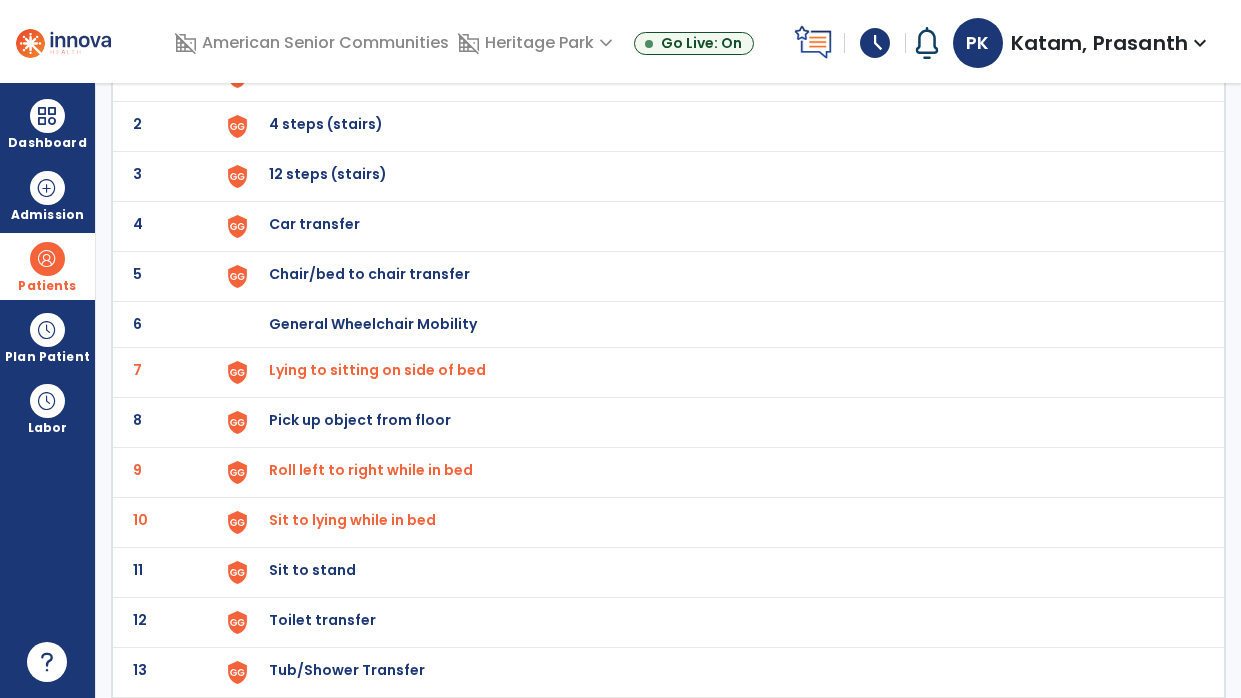 click on "11 Sit to stand" 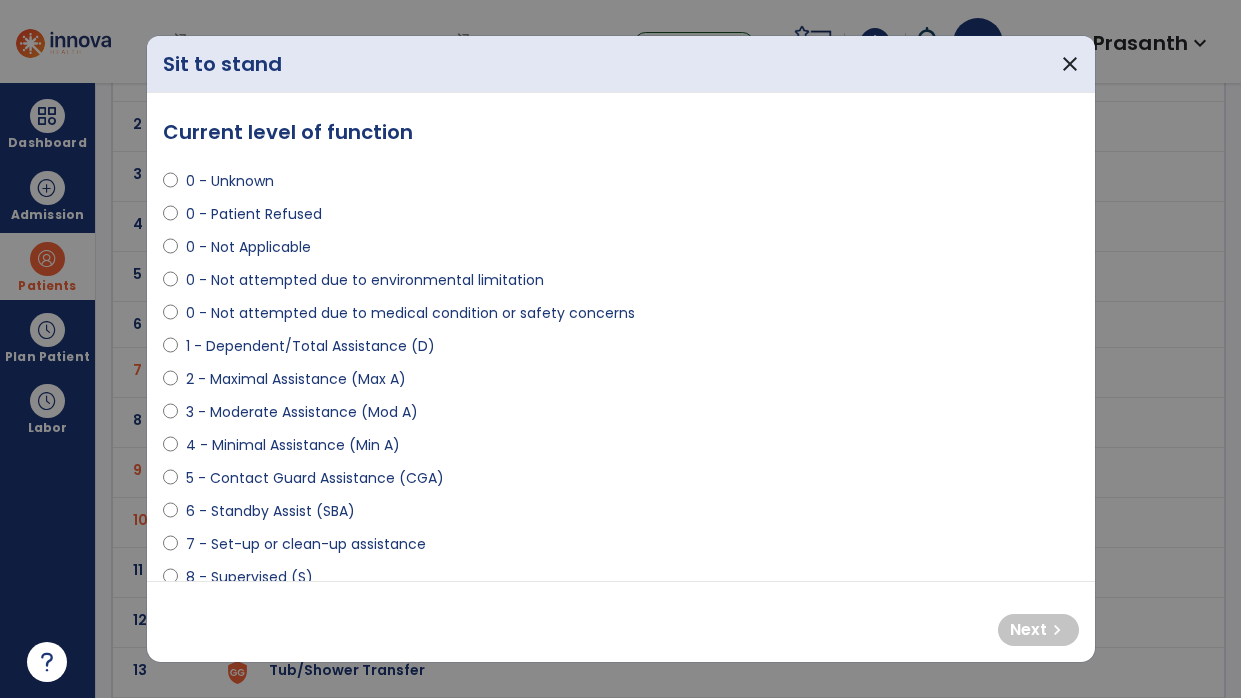 click on "3 - Moderate Assistance (Mod A)" at bounding box center [302, 412] 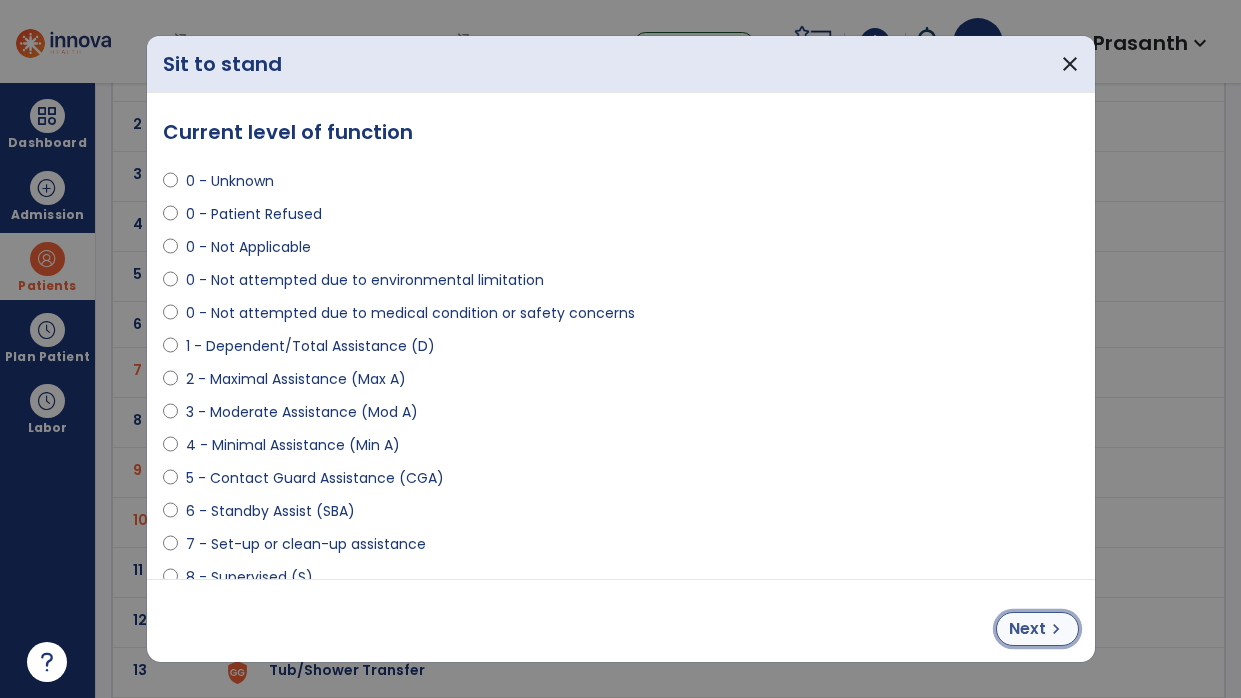 click on "chevron_right" at bounding box center (1056, 629) 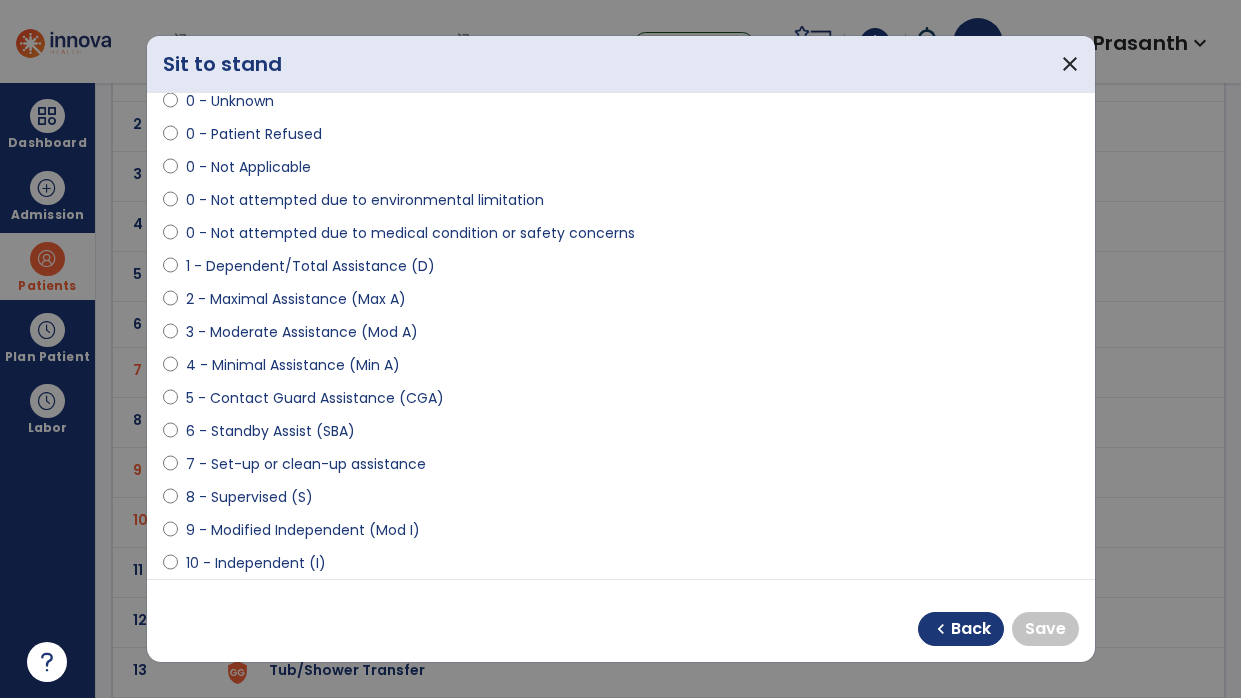 scroll, scrollTop: 106, scrollLeft: 0, axis: vertical 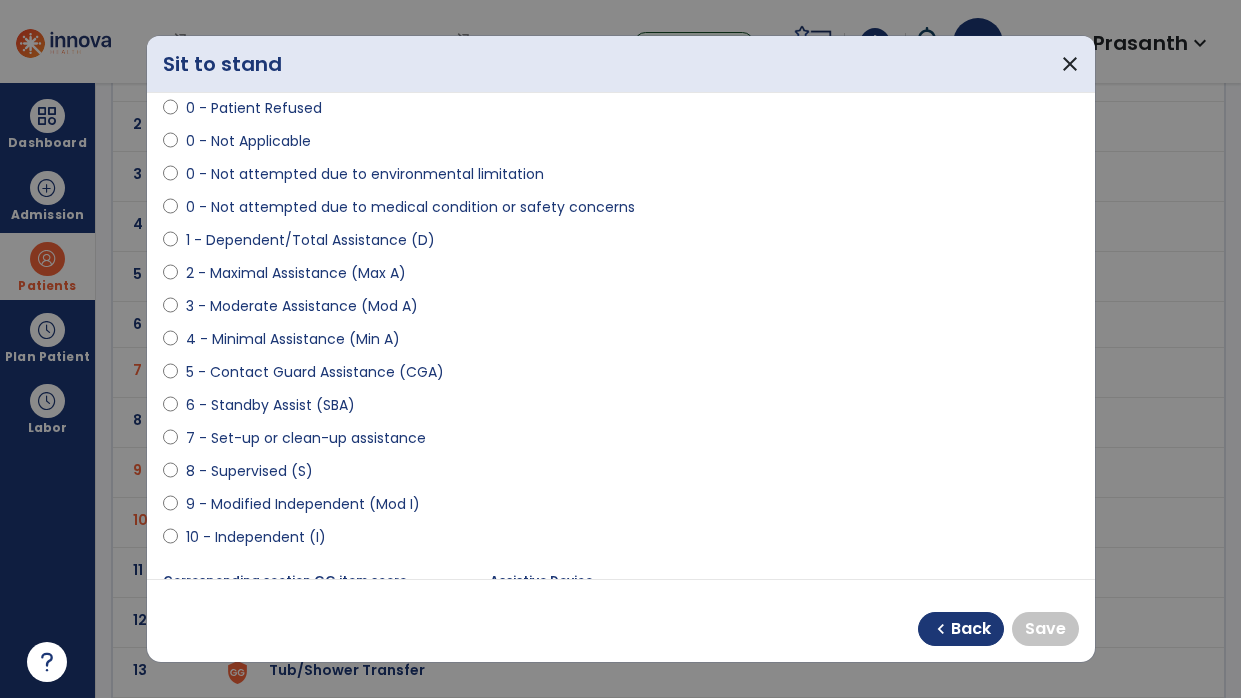 click on "9 - Modified Independent (Mod I)" at bounding box center (303, 504) 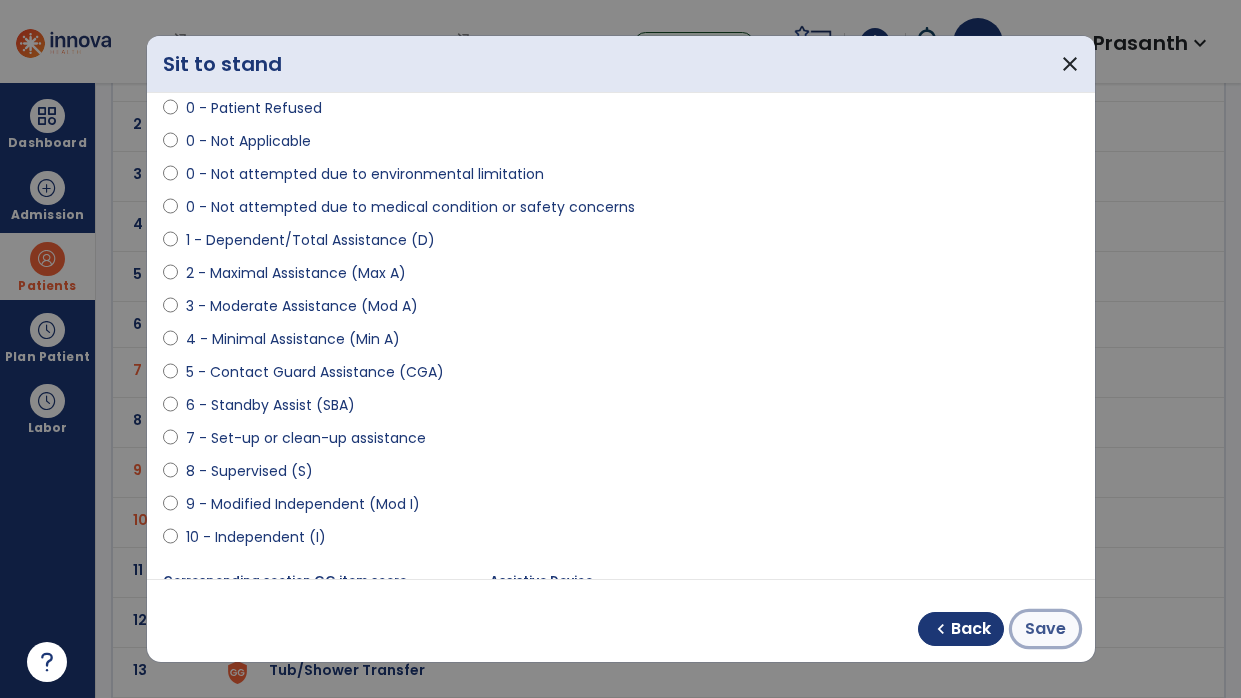 click on "Save" at bounding box center (1045, 629) 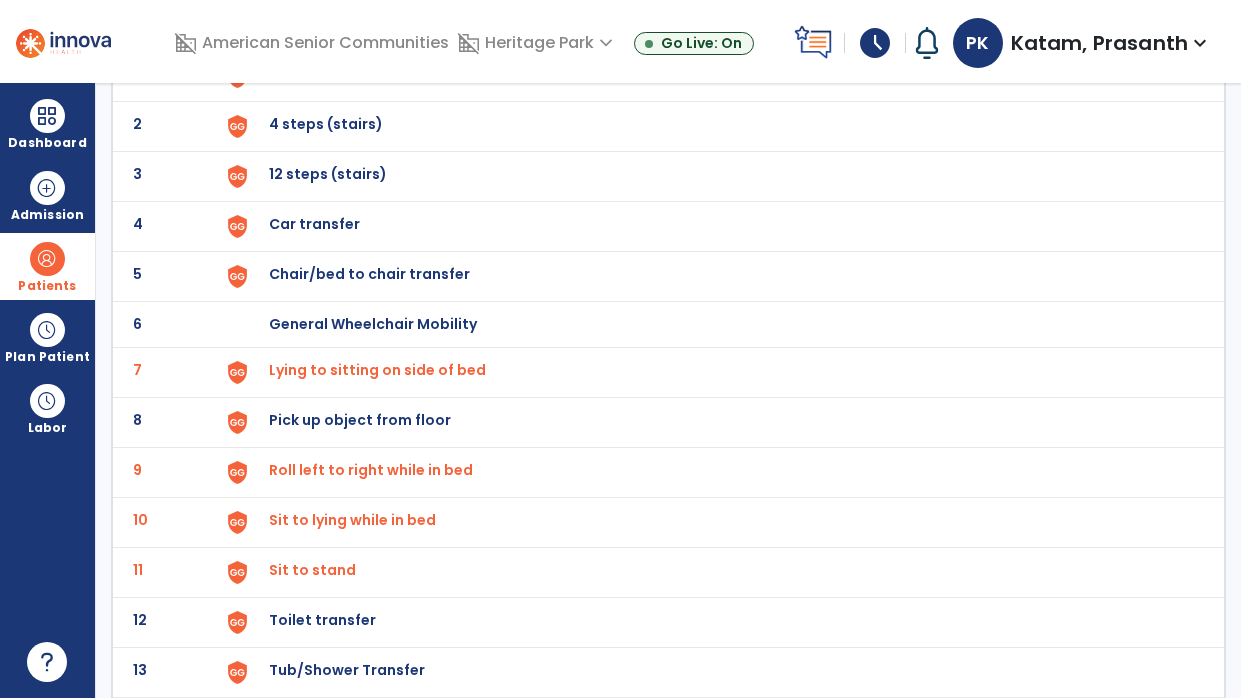 click on "Chair/bed to chair transfer" at bounding box center (716, 76) 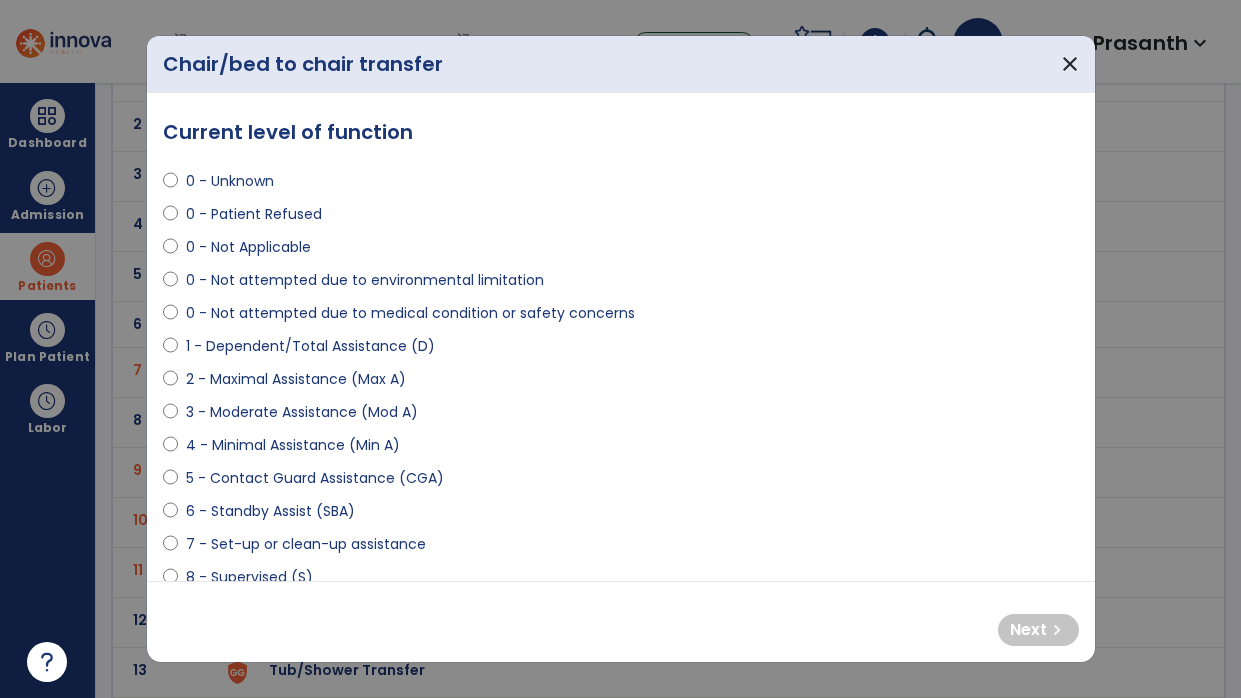 click on "3 - Moderate Assistance (Mod A)" at bounding box center [302, 412] 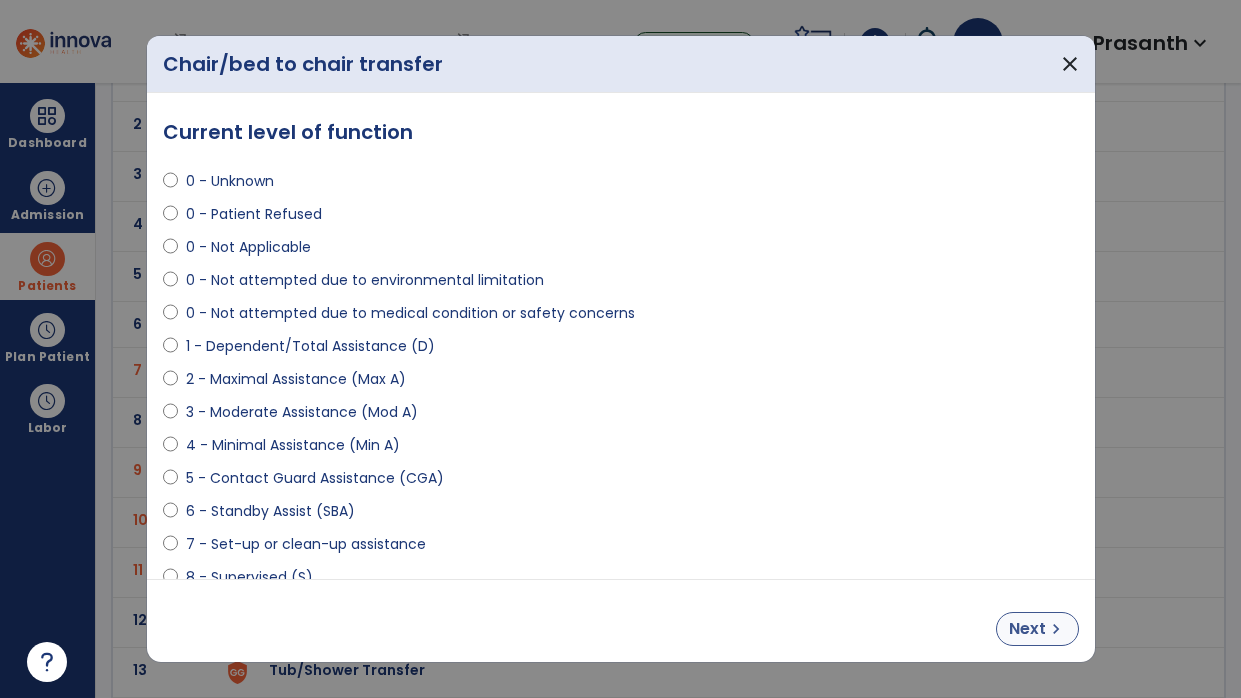 click on "chevron_right" at bounding box center [1056, 629] 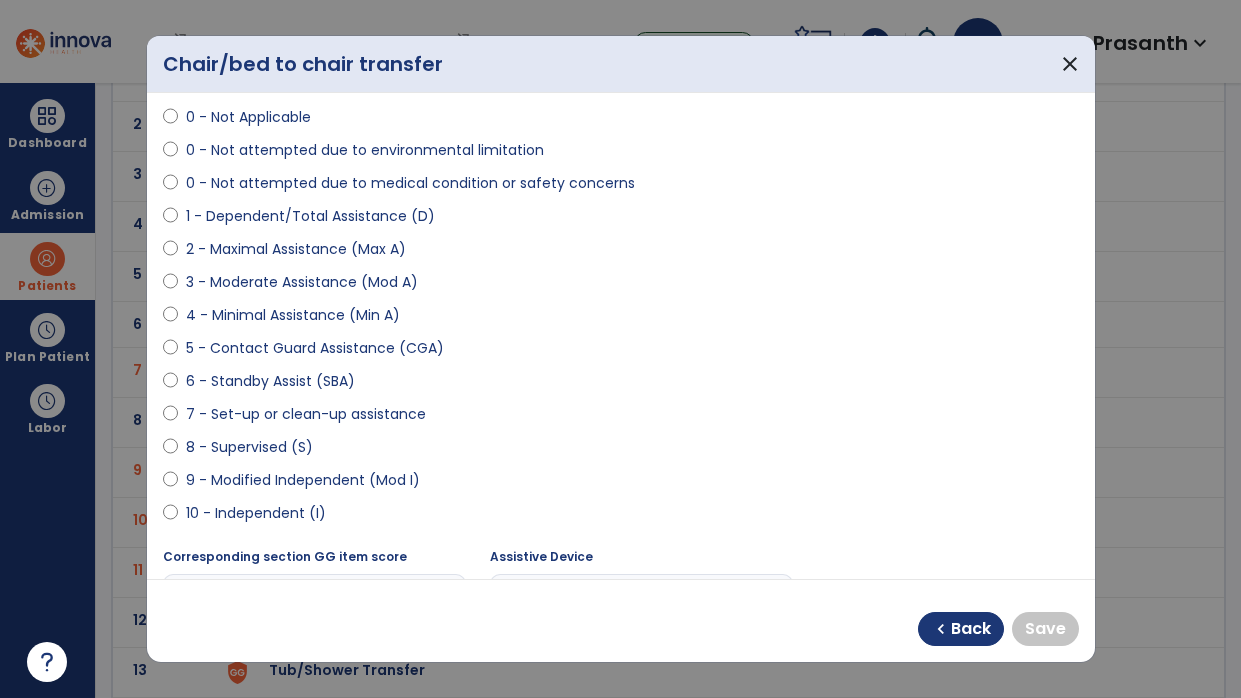 scroll, scrollTop: 152, scrollLeft: 0, axis: vertical 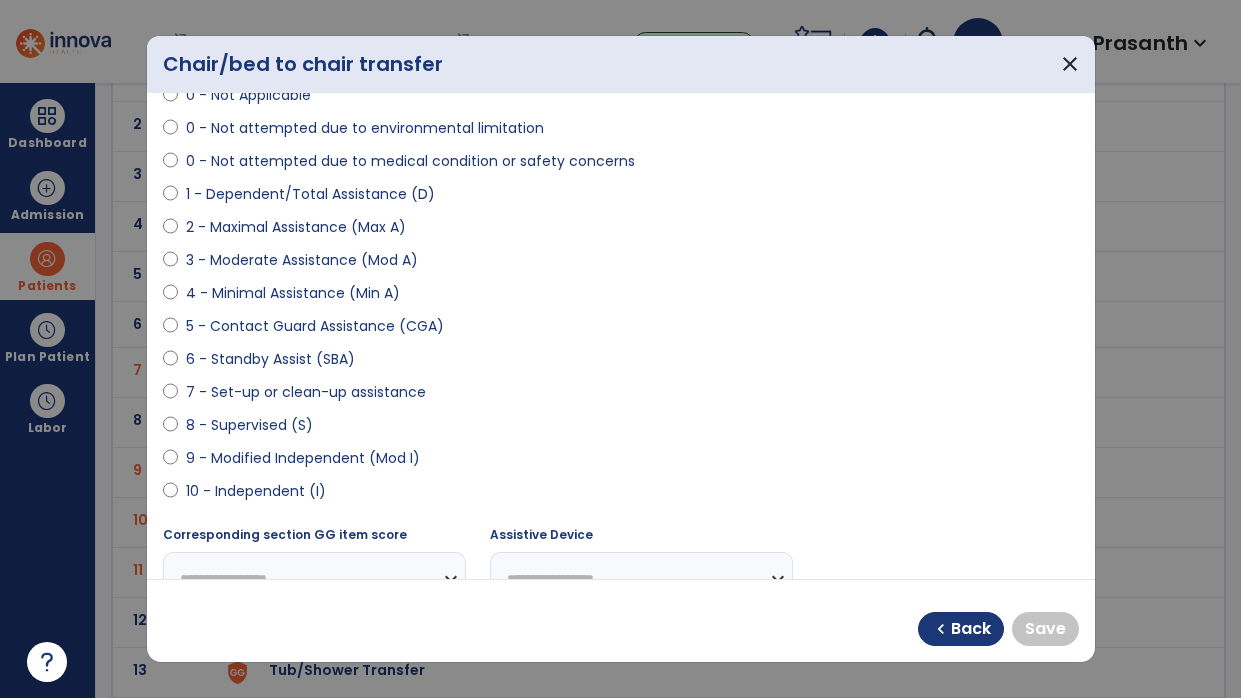click on "9 - Modified Independent (Mod I)" at bounding box center [303, 458] 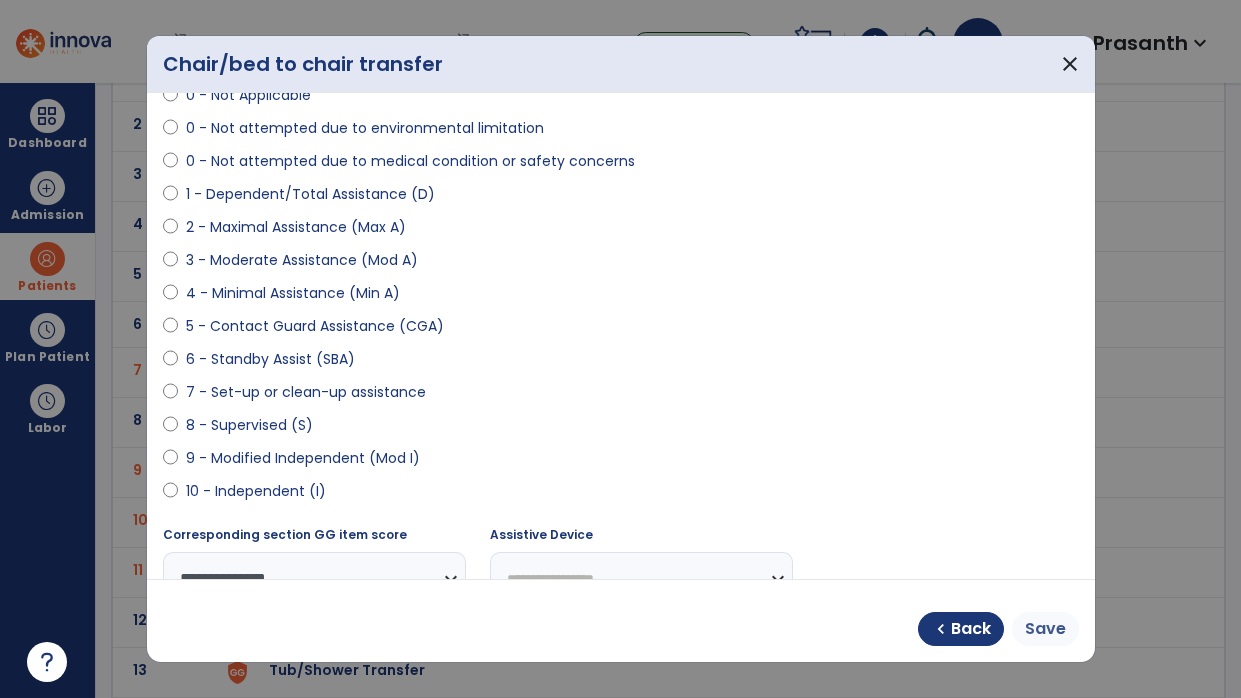 click on "Save" at bounding box center (1045, 629) 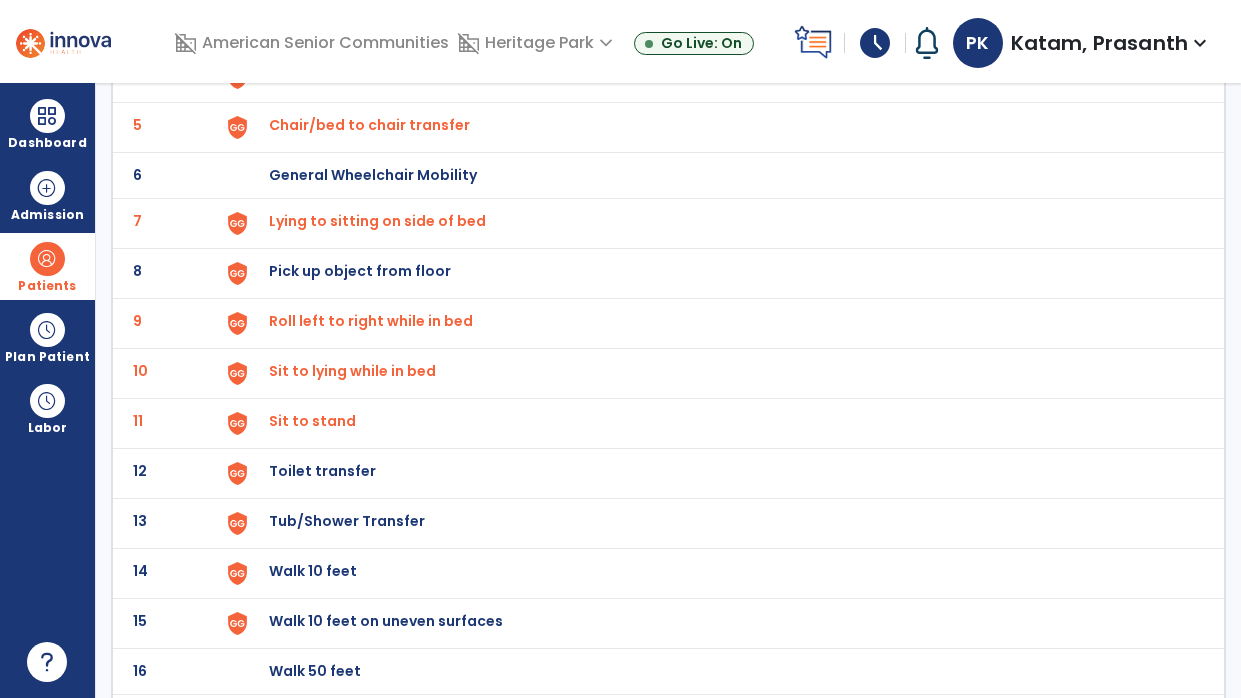 scroll, scrollTop: 369, scrollLeft: 0, axis: vertical 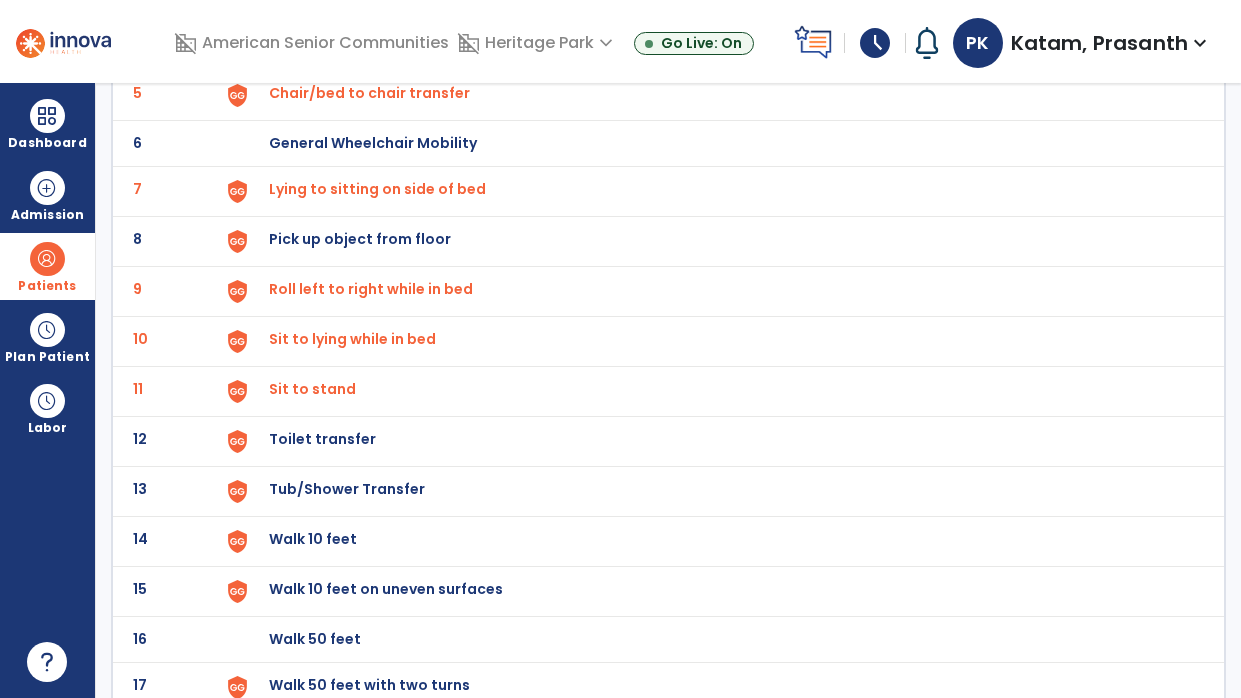 click on "Walk 10 feet" at bounding box center (716, -105) 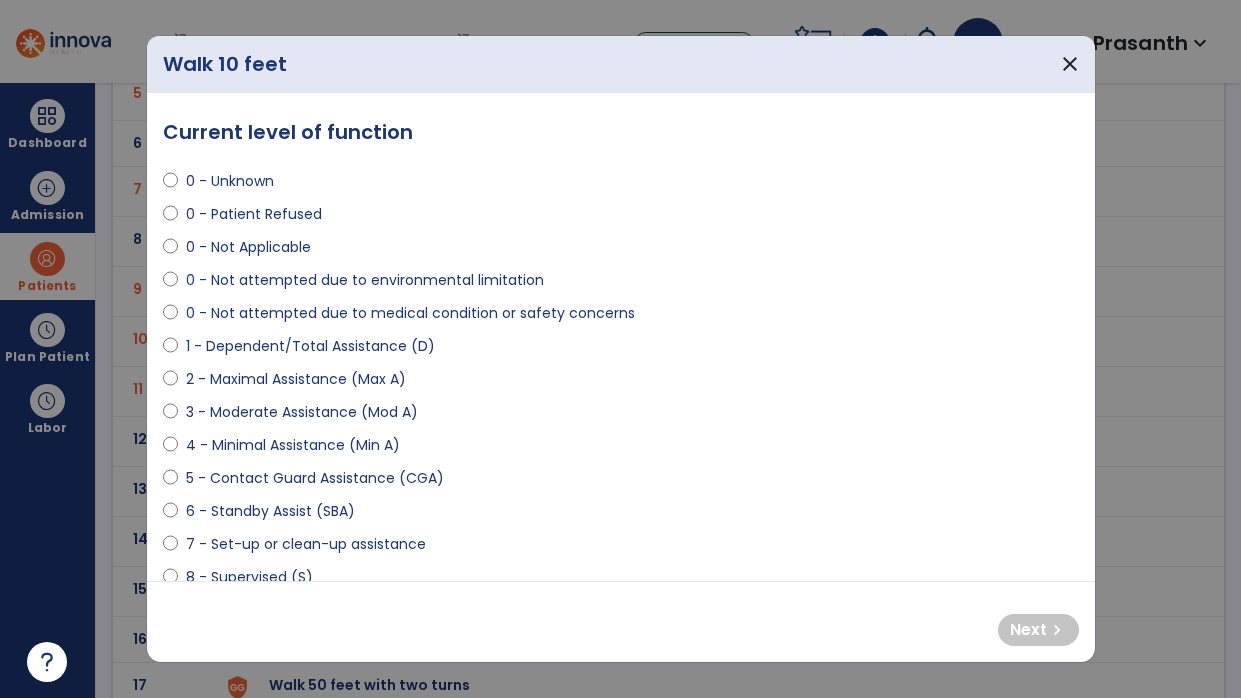 click on "0 - Not attempted due to medical condition or safety concerns" at bounding box center [410, 313] 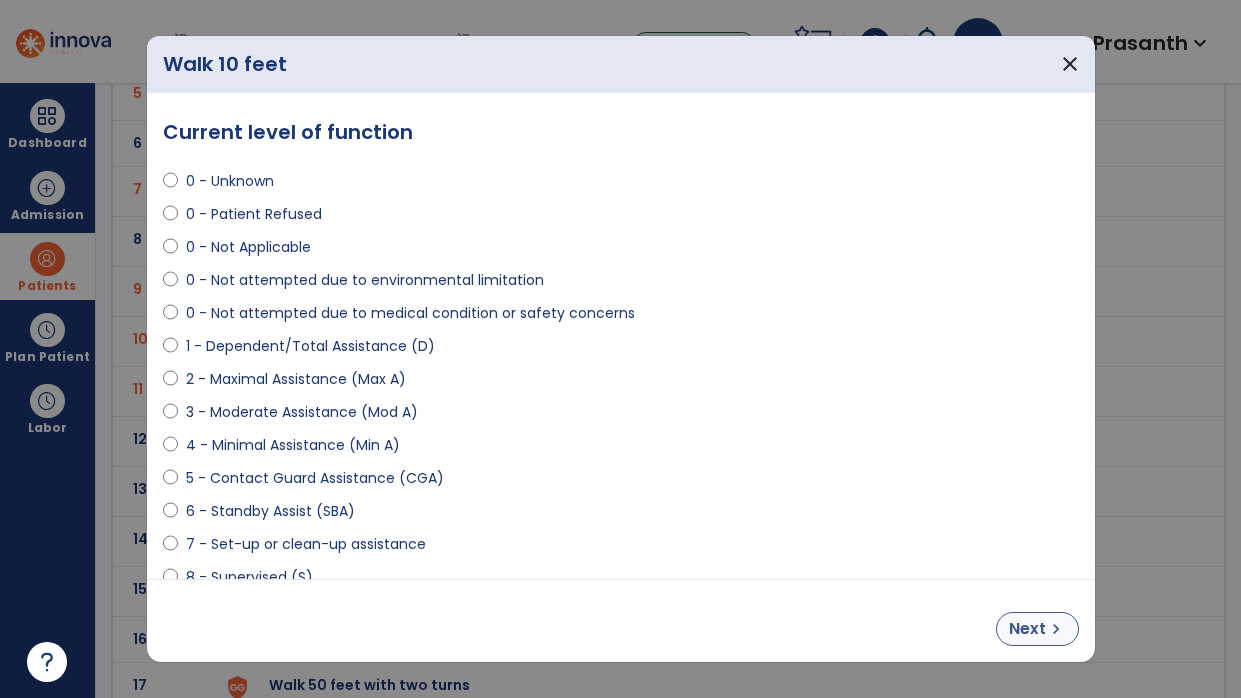 click on "Next" at bounding box center (1027, 629) 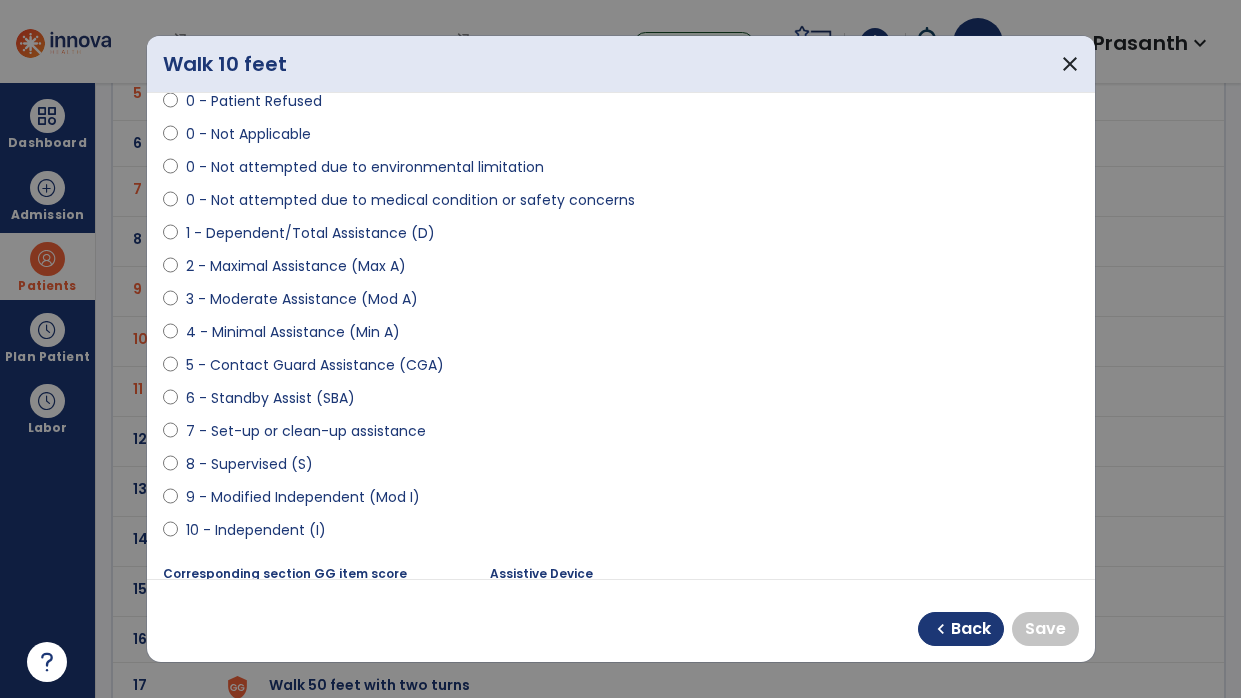 scroll, scrollTop: 110, scrollLeft: 0, axis: vertical 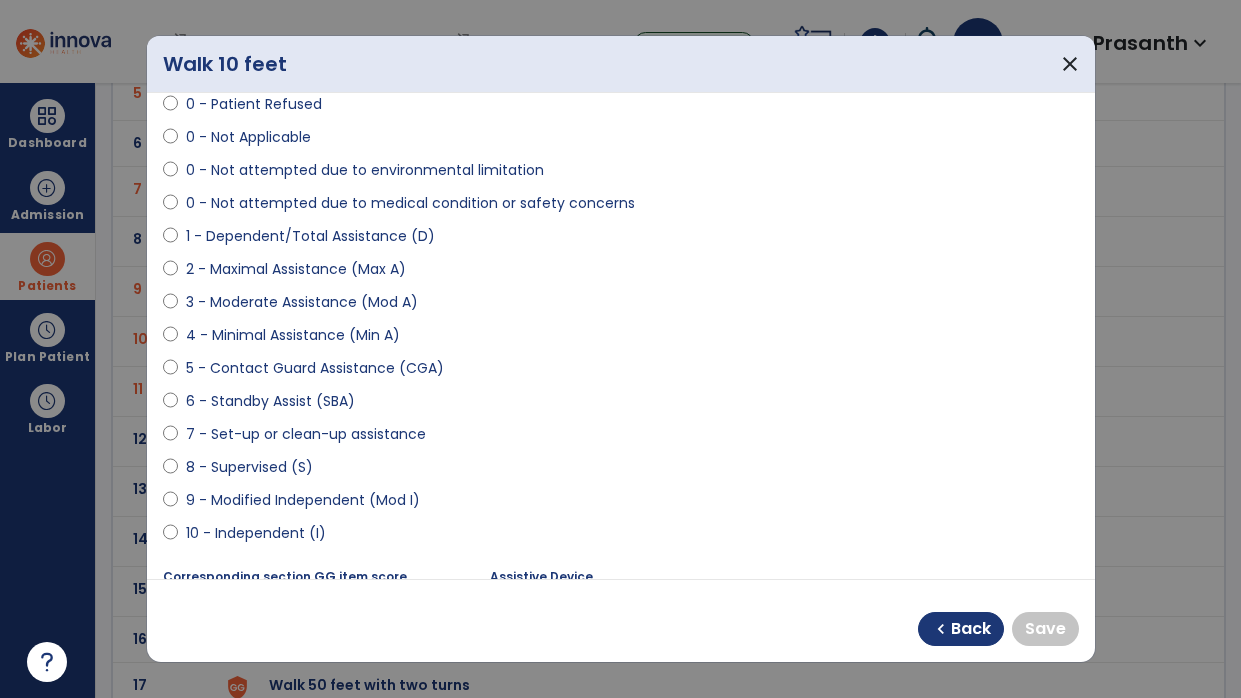 click on "9 - Modified Independent (Mod I)" at bounding box center (303, 500) 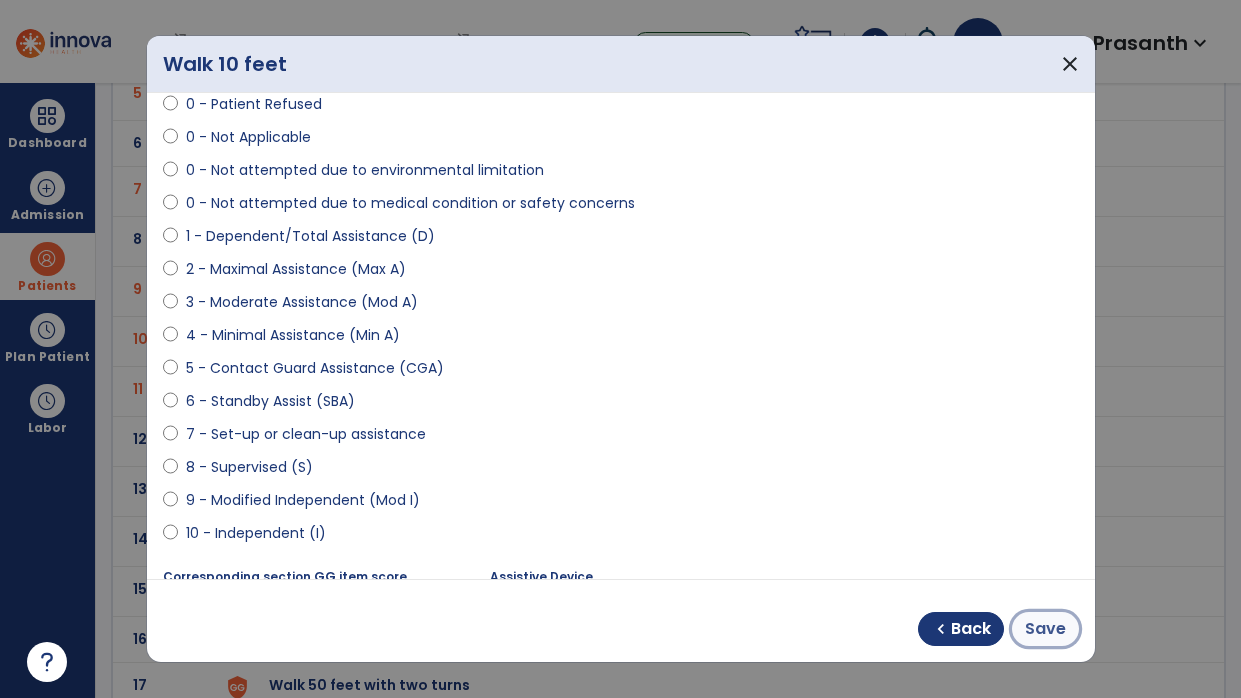 click on "Save" at bounding box center (1045, 629) 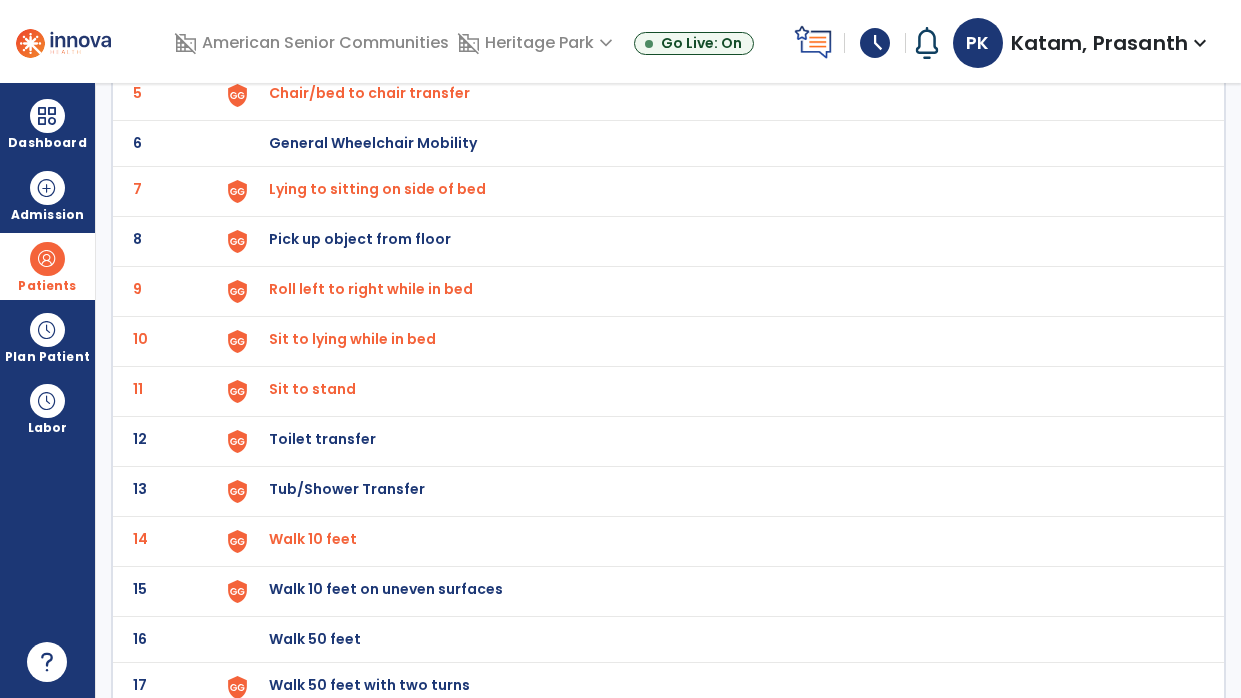 click on "Walk 50 feet" at bounding box center [716, -105] 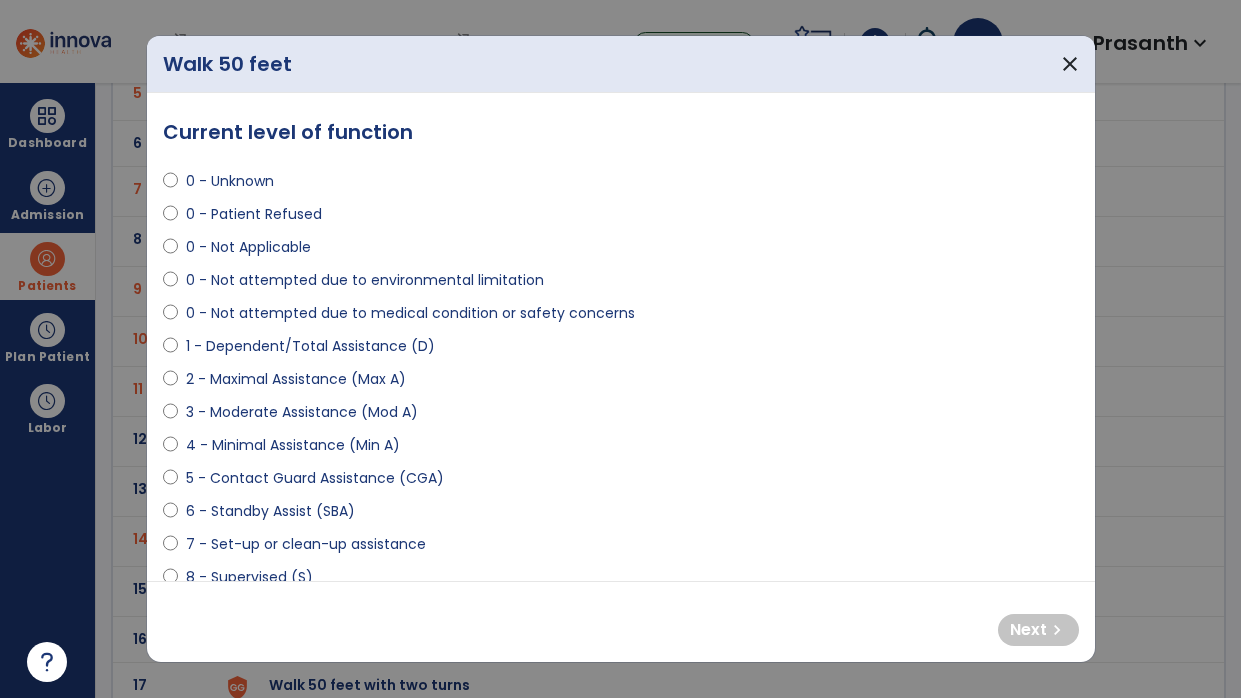 click on "0 - Not attempted due to medical condition or safety concerns" at bounding box center (410, 313) 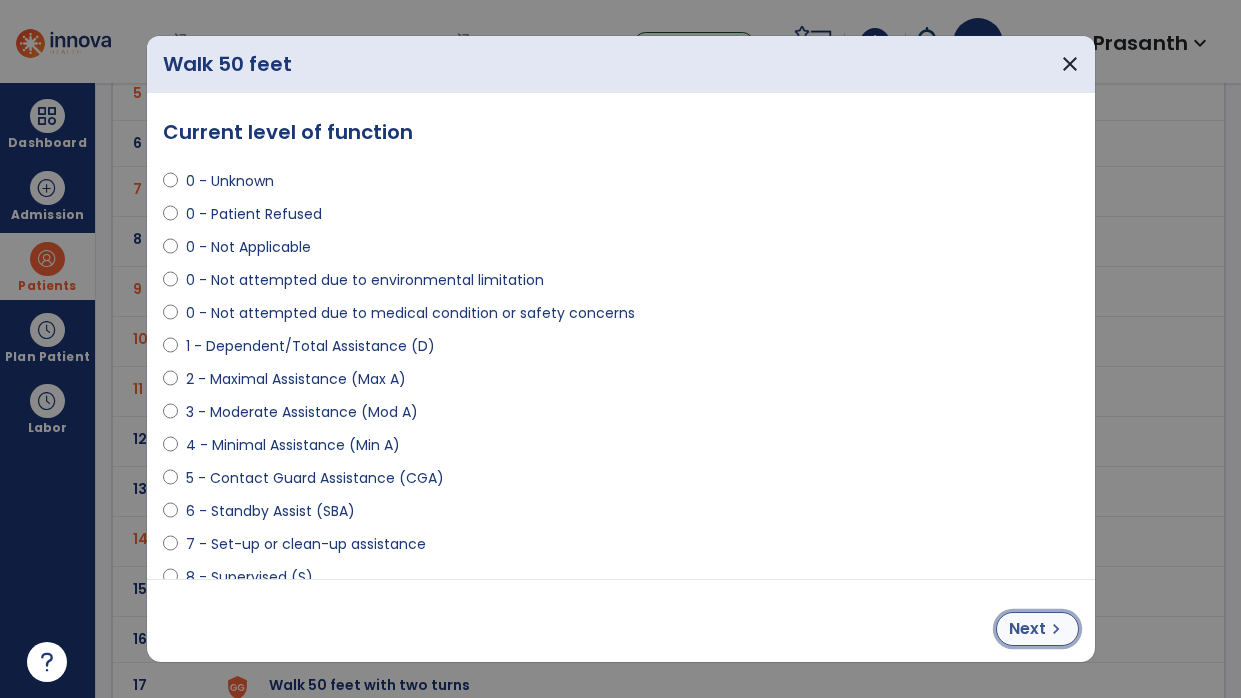click on "Next" at bounding box center [1027, 629] 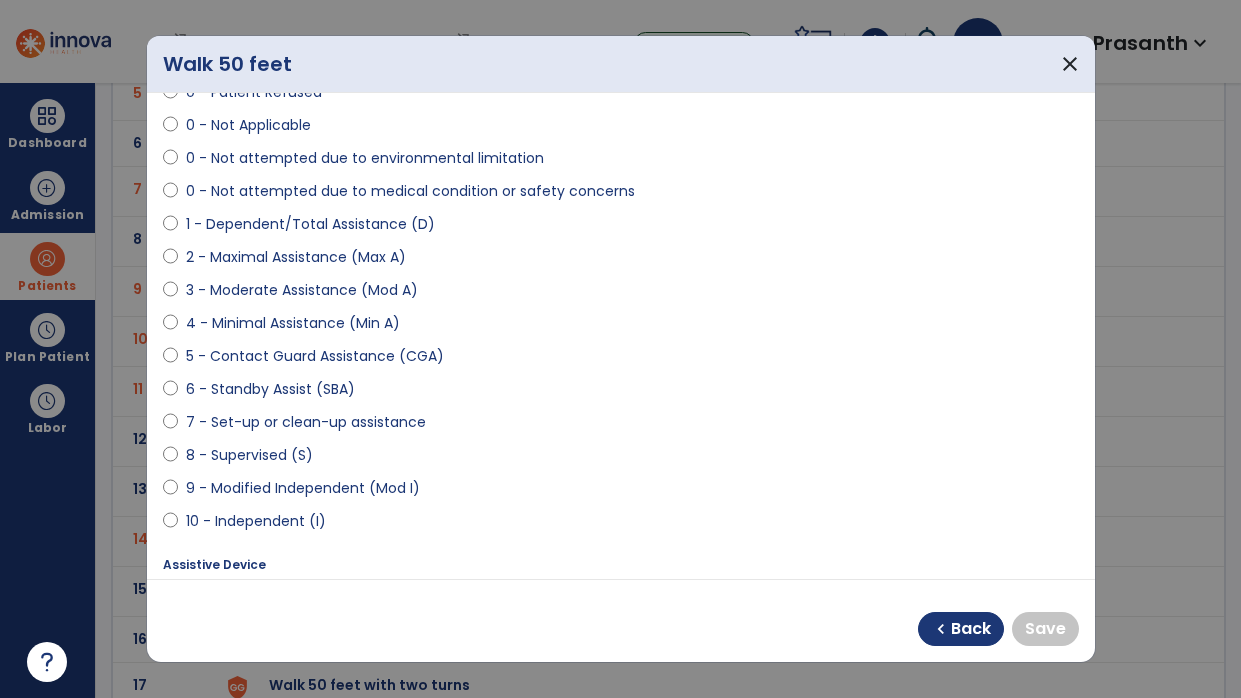 scroll, scrollTop: 164, scrollLeft: 0, axis: vertical 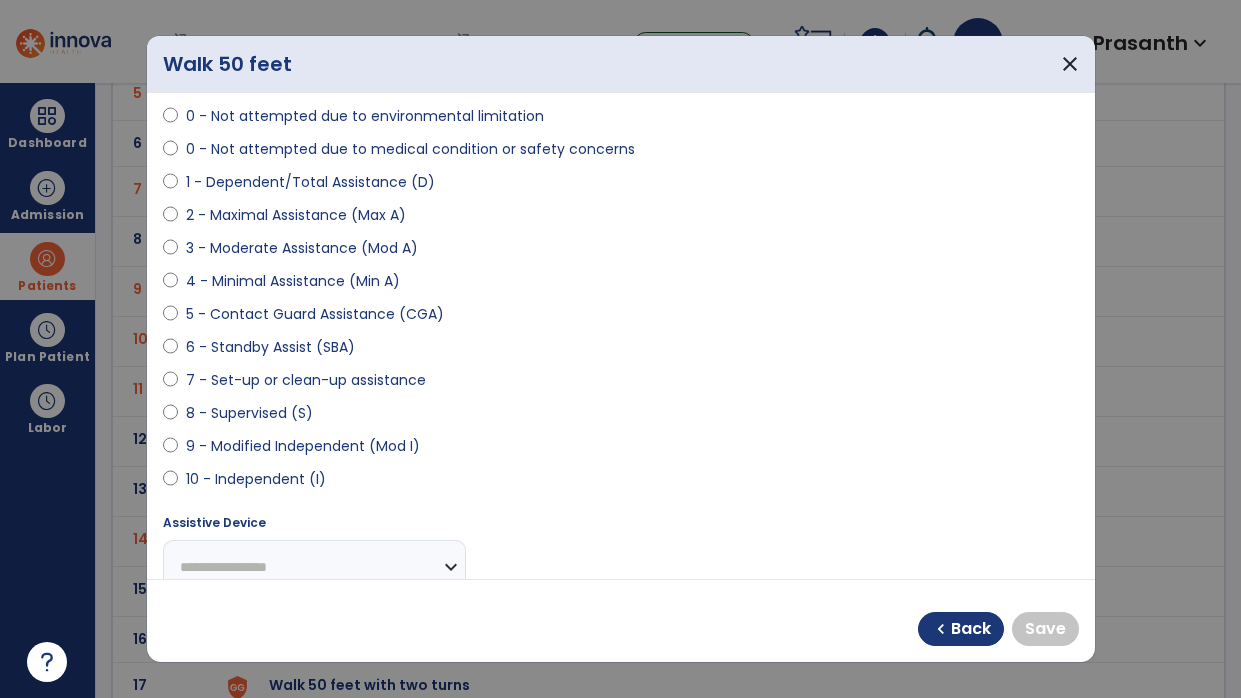 click on "9 - Modified Independent (Mod I)" at bounding box center (303, 446) 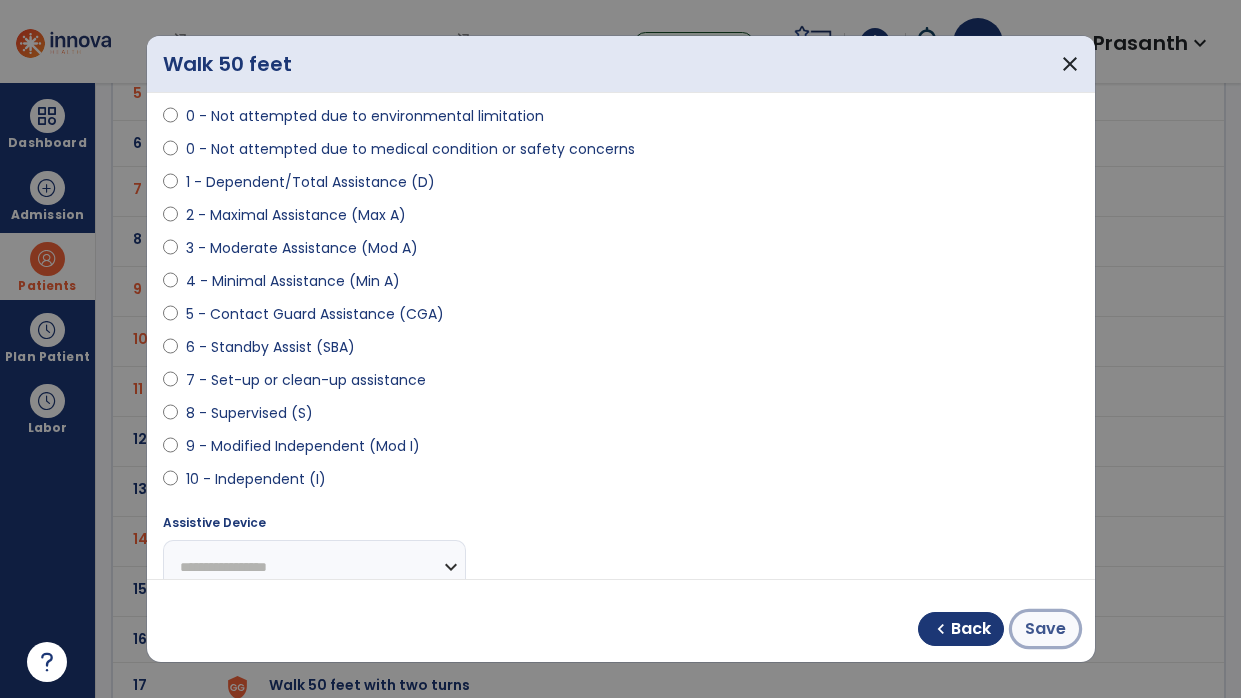 click on "Save" at bounding box center (1045, 629) 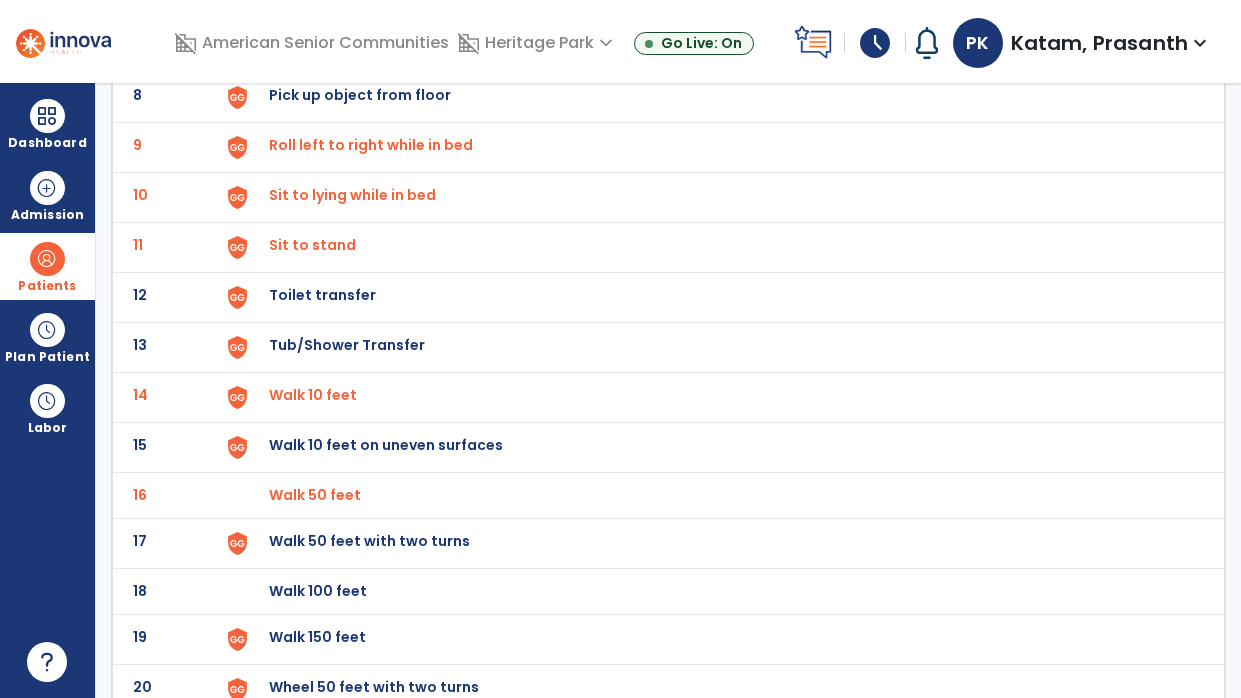 scroll, scrollTop: 545, scrollLeft: 0, axis: vertical 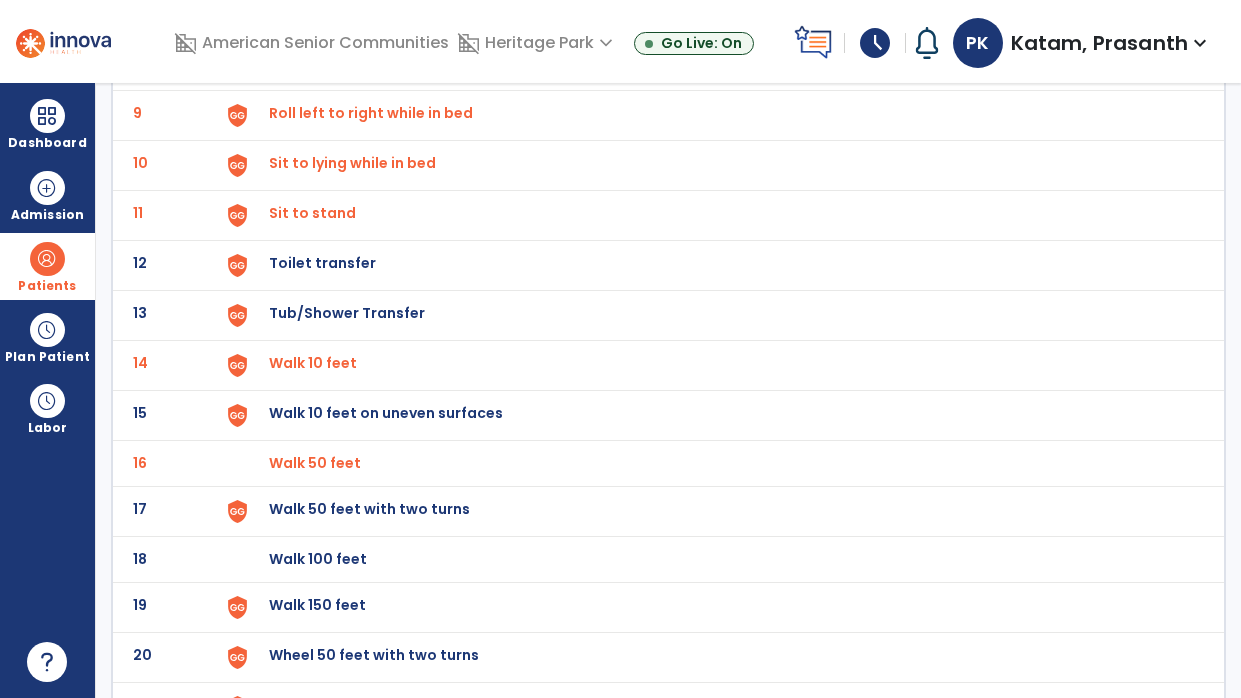 click on "Walk 100 feet" at bounding box center (716, -281) 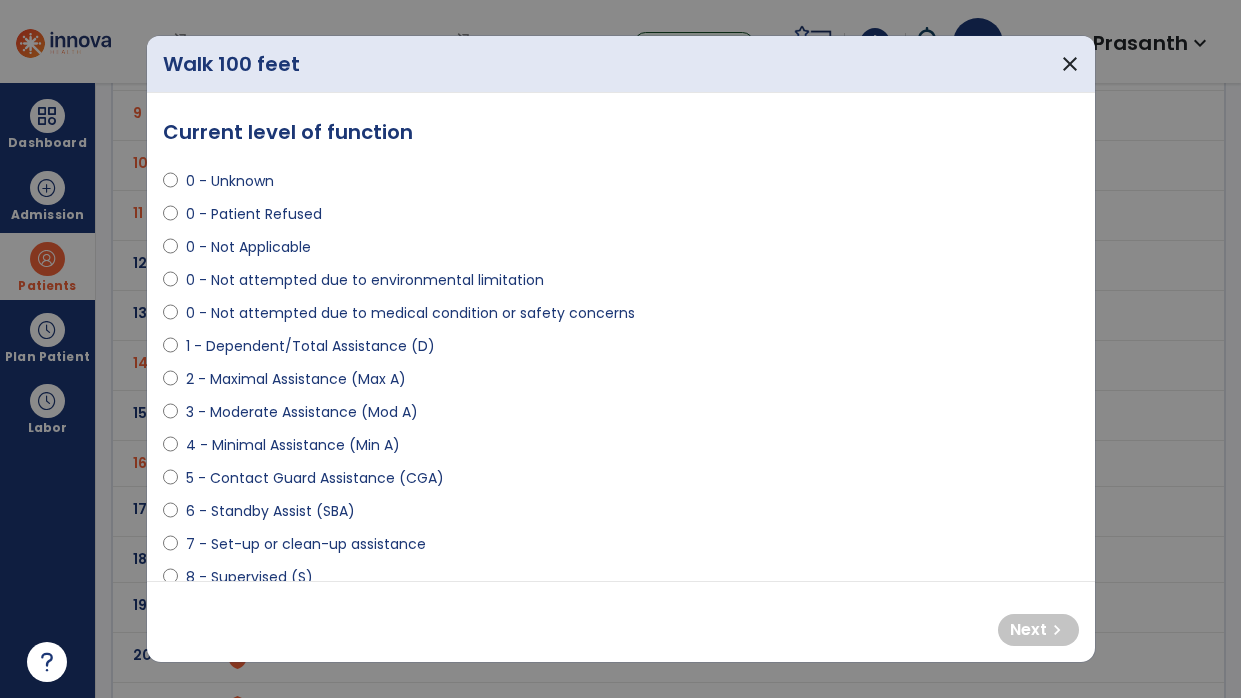 click on "0 - Not attempted due to medical condition or safety concerns" at bounding box center (410, 313) 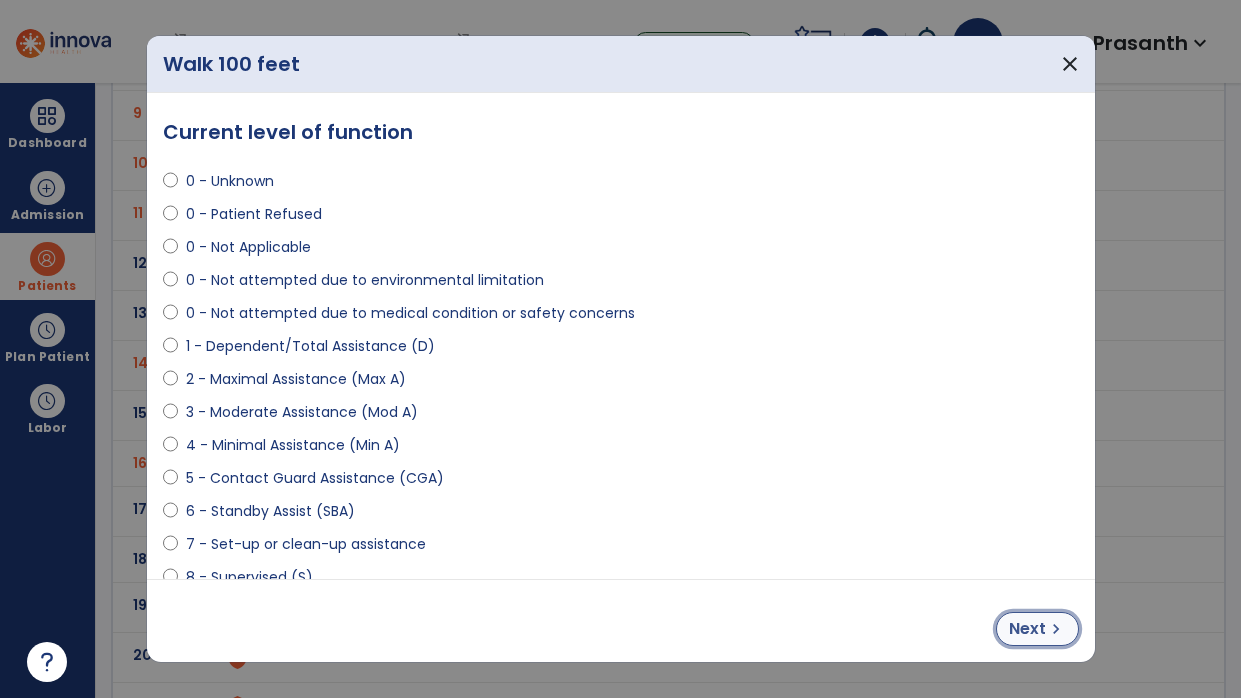 click on "Next" at bounding box center (1027, 629) 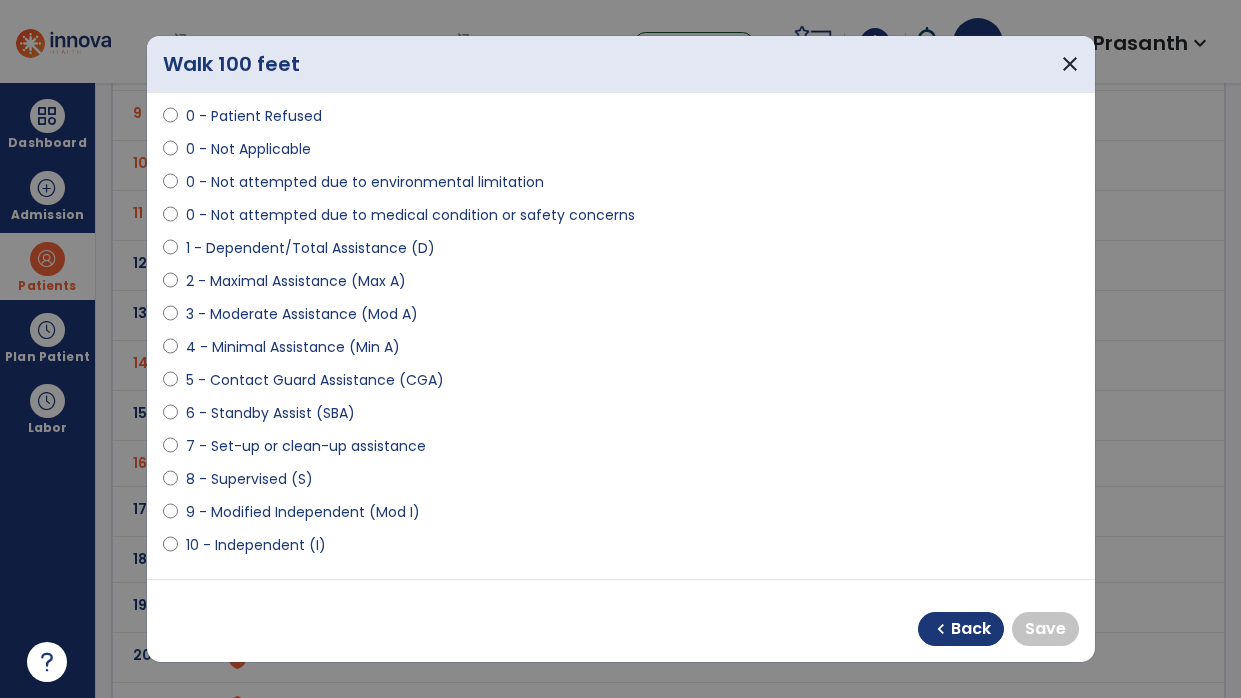 scroll, scrollTop: 136, scrollLeft: 0, axis: vertical 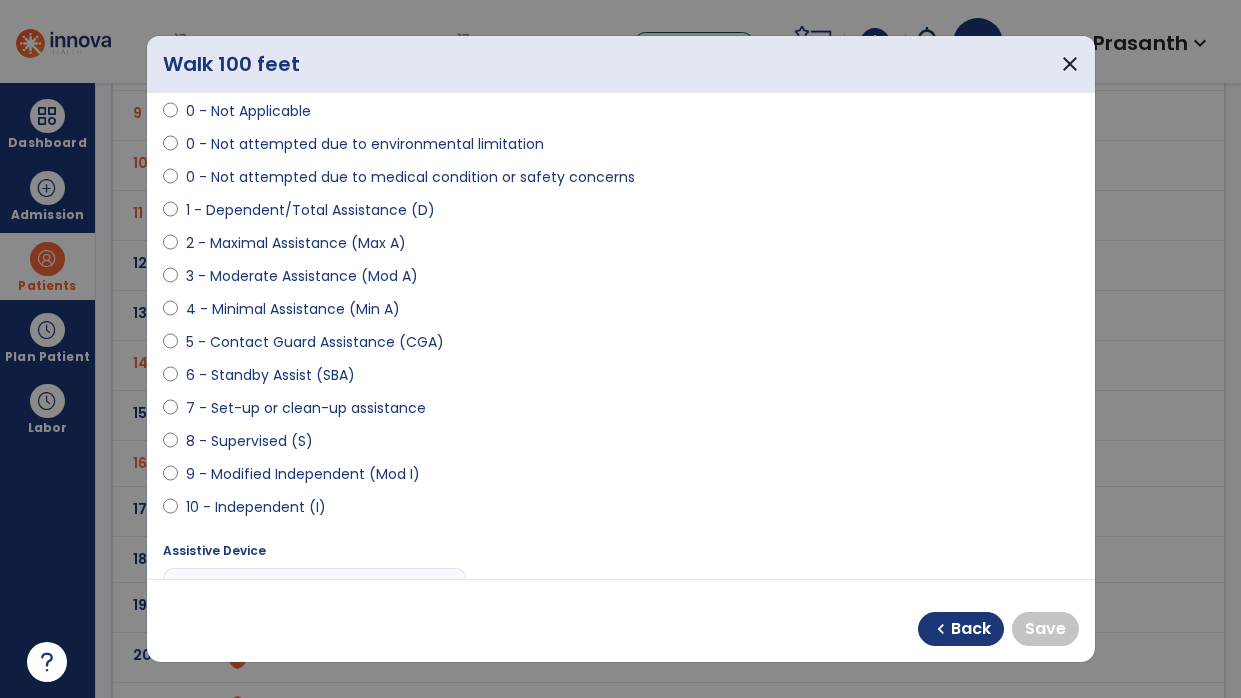 click on "9 - Modified Independent (Mod I)" at bounding box center (303, 474) 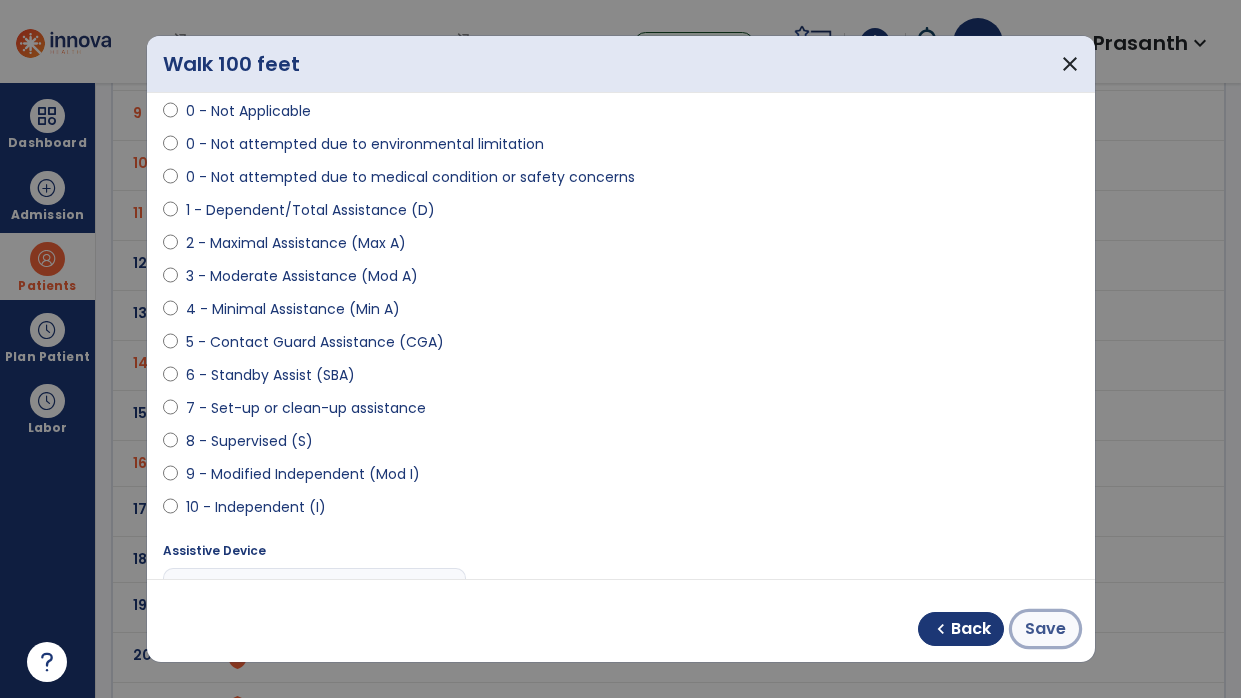 click on "Save" at bounding box center (1045, 629) 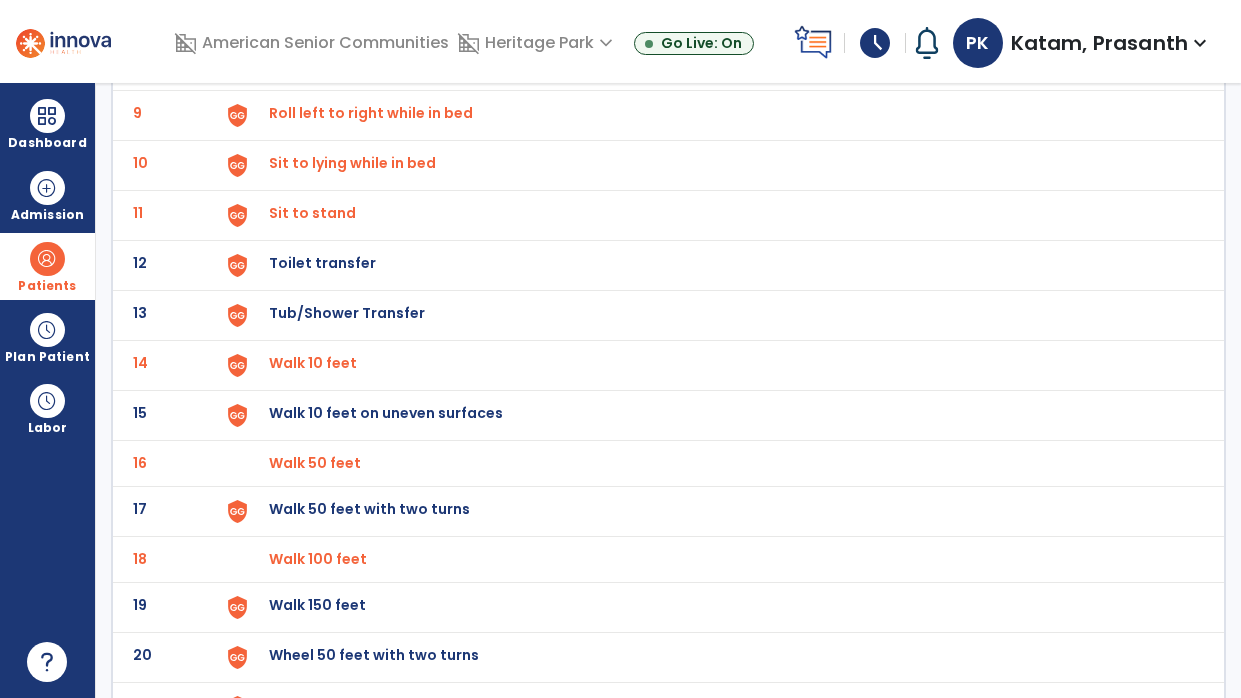 click on "Walk 150 feet" at bounding box center (716, -281) 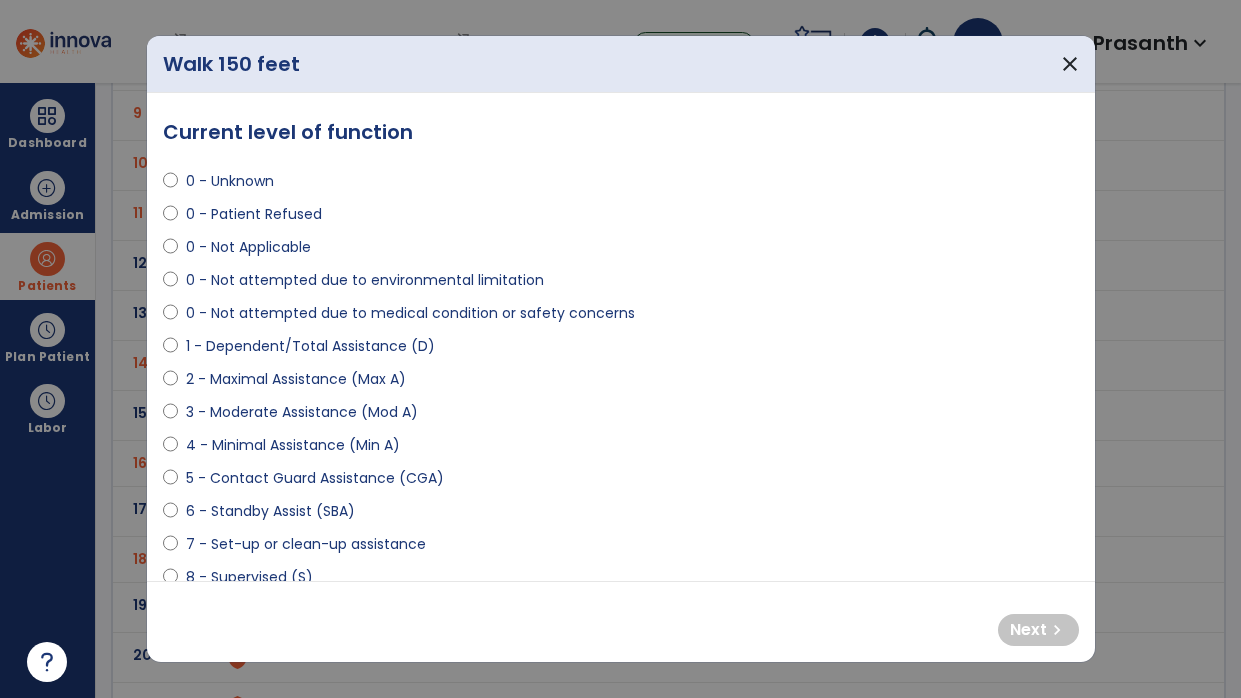 click on "0 - Not attempted due to medical condition or safety concerns" at bounding box center [410, 313] 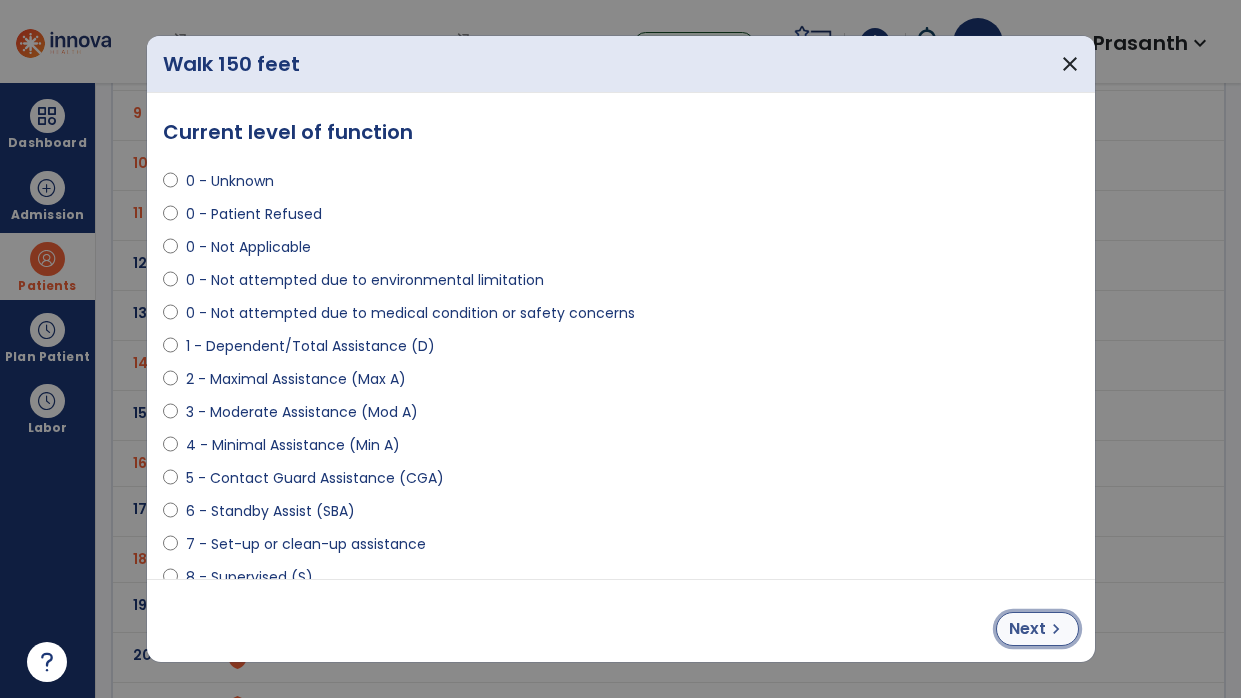 click on "Next" at bounding box center (1027, 629) 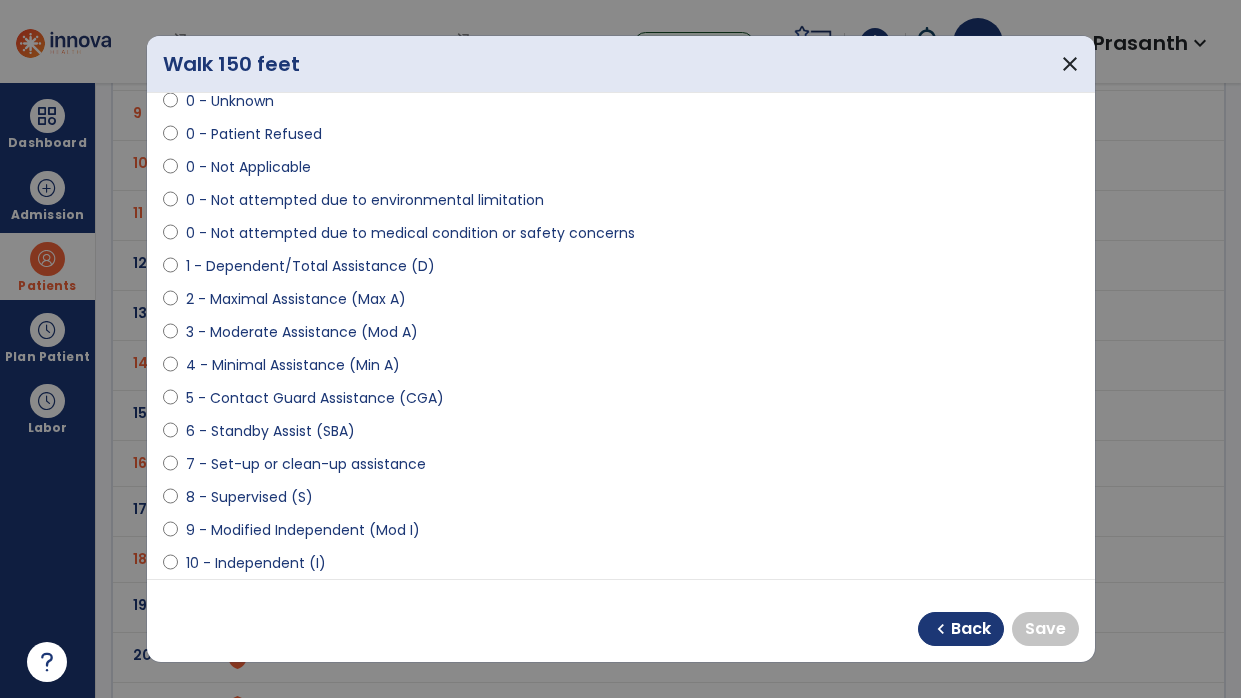 scroll, scrollTop: 112, scrollLeft: 0, axis: vertical 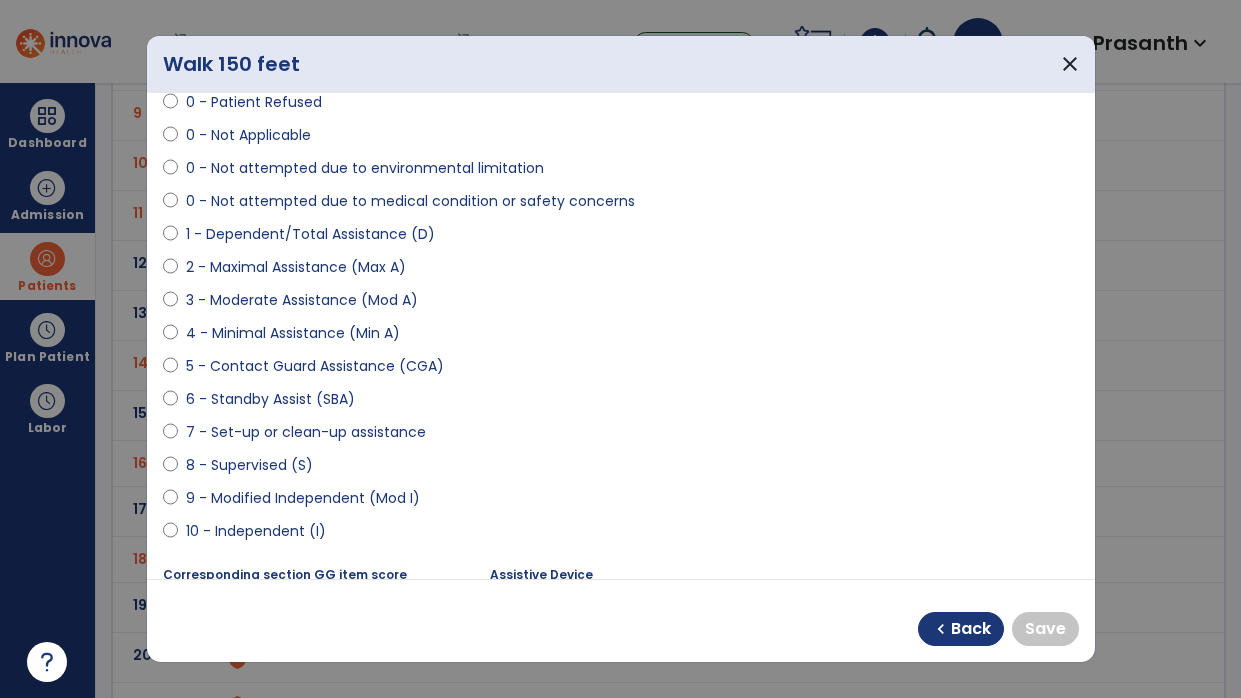 click on "9 - Modified Independent (Mod I)" at bounding box center (303, 498) 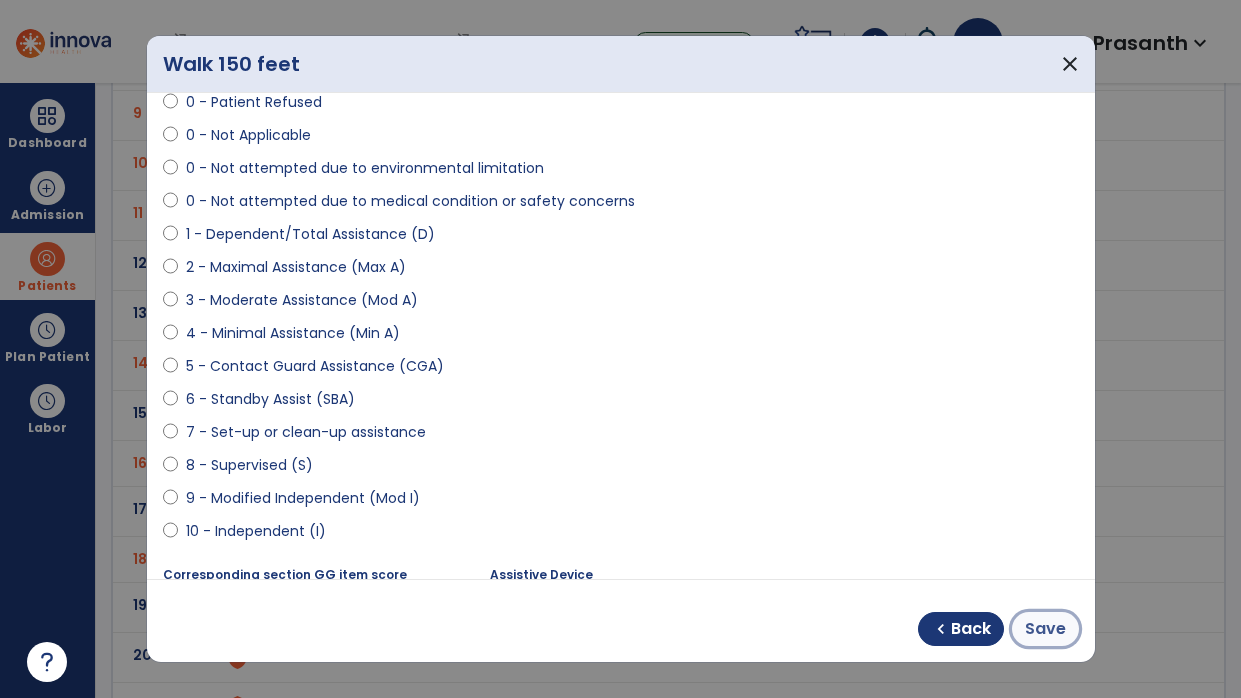 click on "Save" at bounding box center (1045, 629) 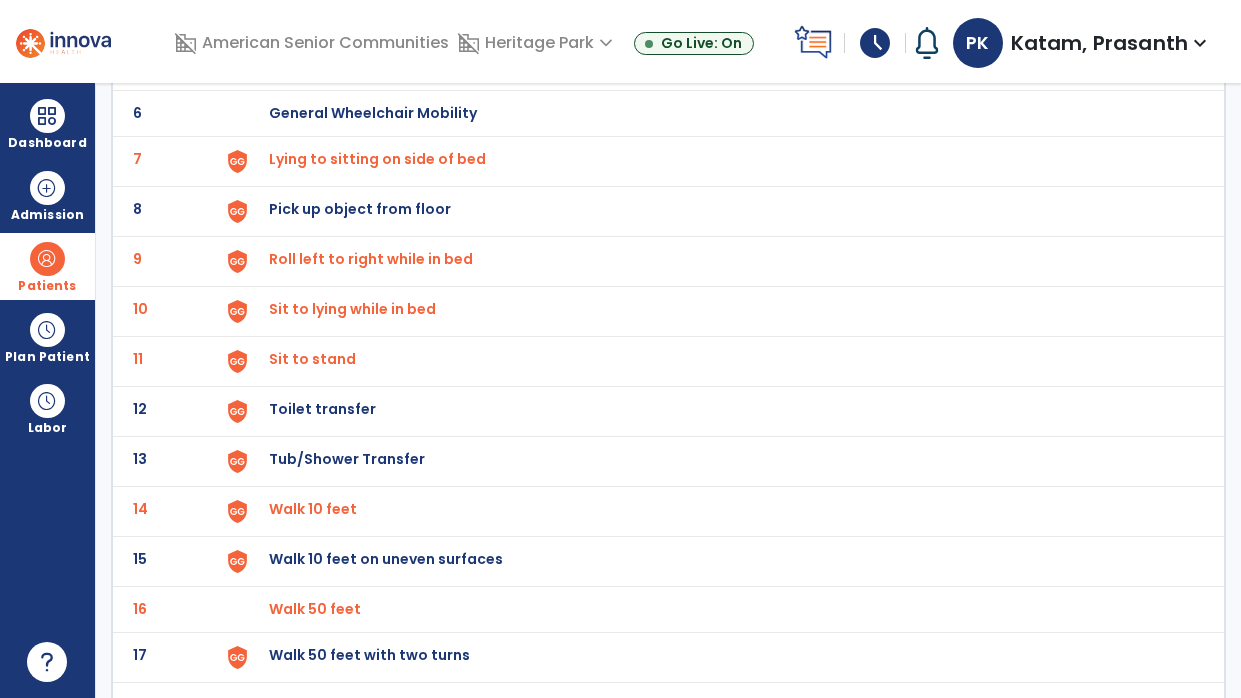 scroll, scrollTop: 0, scrollLeft: 0, axis: both 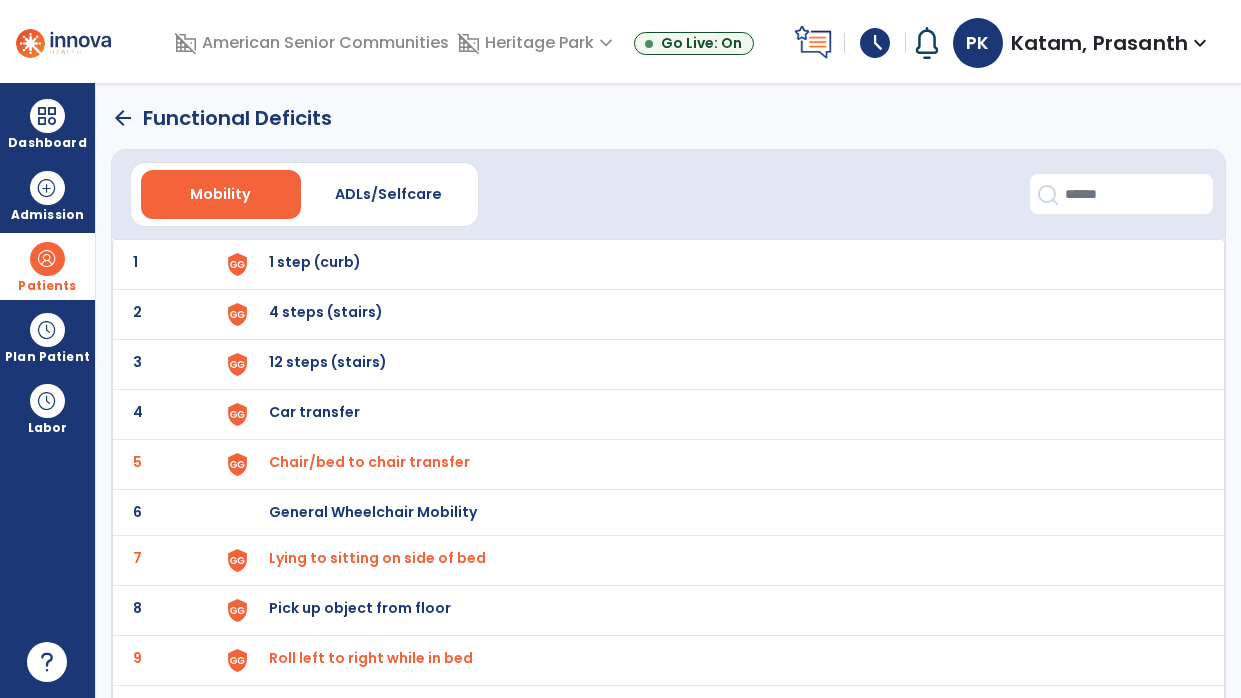 click on "1 step (curb)" at bounding box center [716, 264] 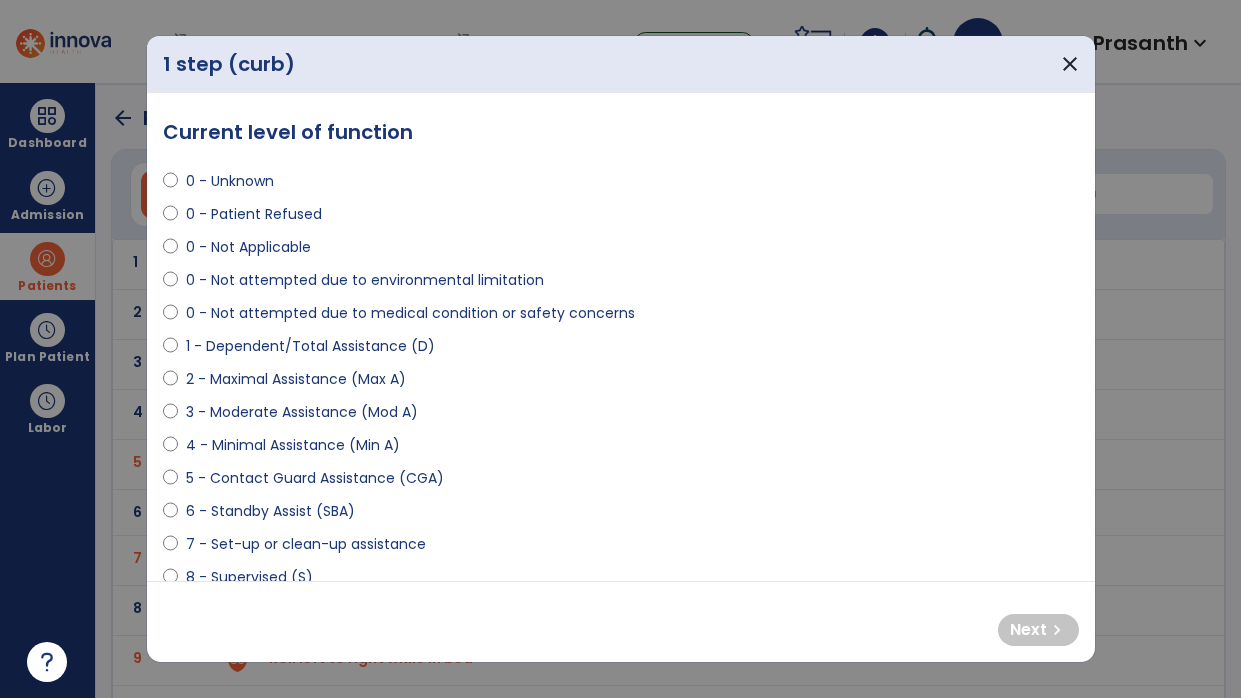 click on "0 - Not attempted due to medical condition or safety concerns" at bounding box center (410, 313) 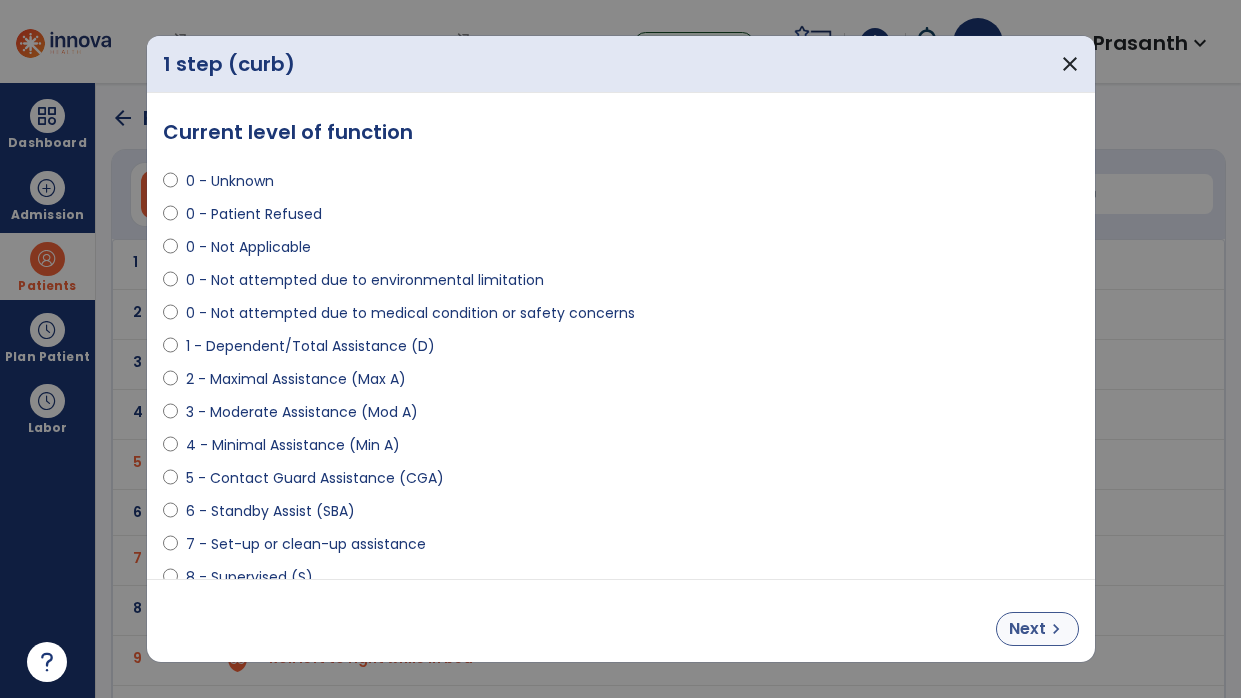 click on "chevron_right" at bounding box center [1056, 629] 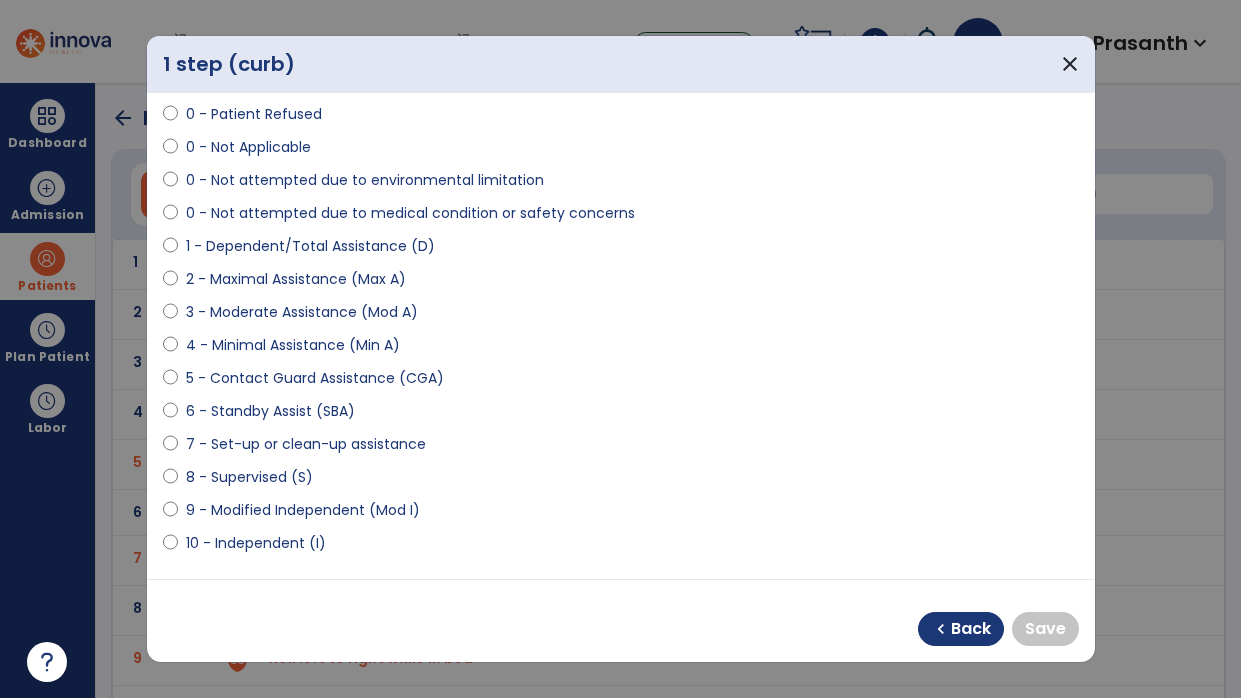 scroll, scrollTop: 94, scrollLeft: 0, axis: vertical 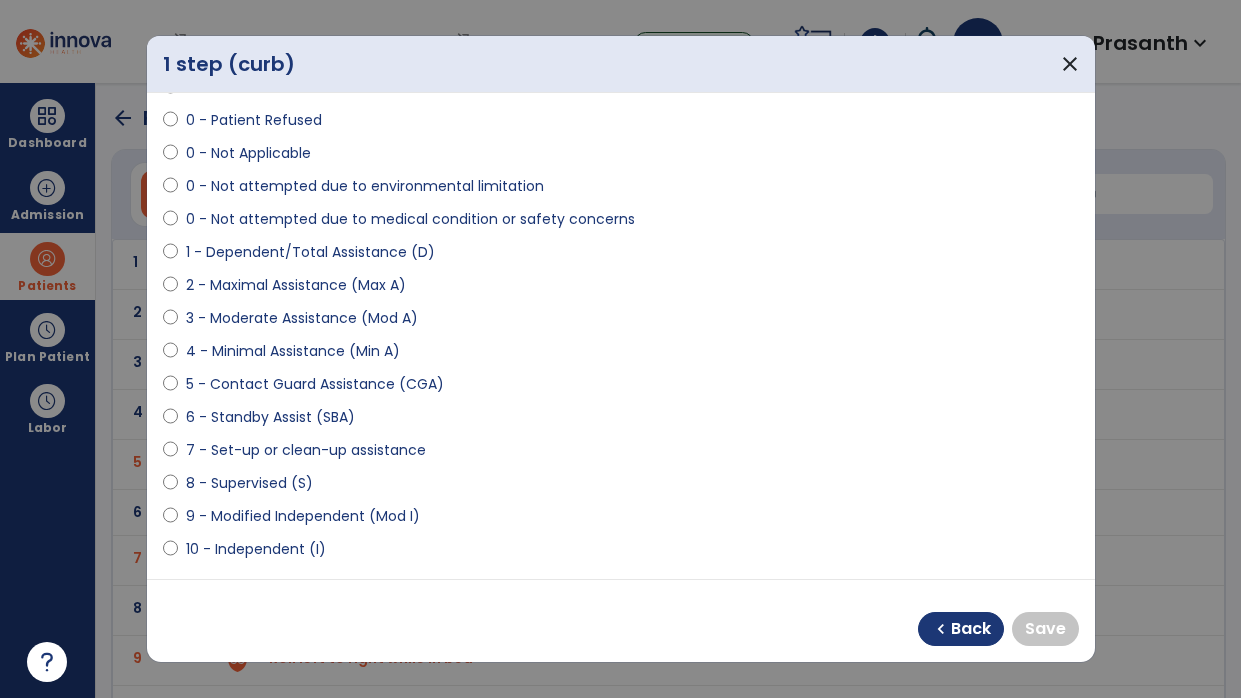 click on "9 - Modified Independent (Mod I)" at bounding box center [303, 516] 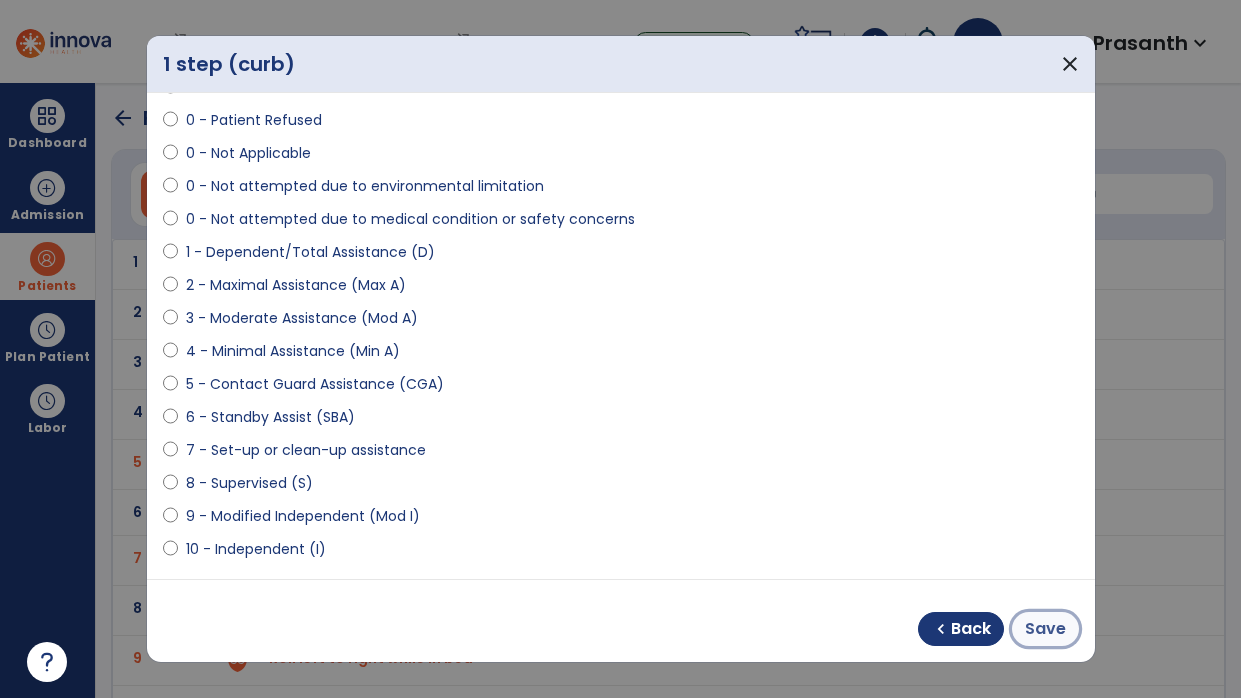 click on "Save" at bounding box center [1045, 629] 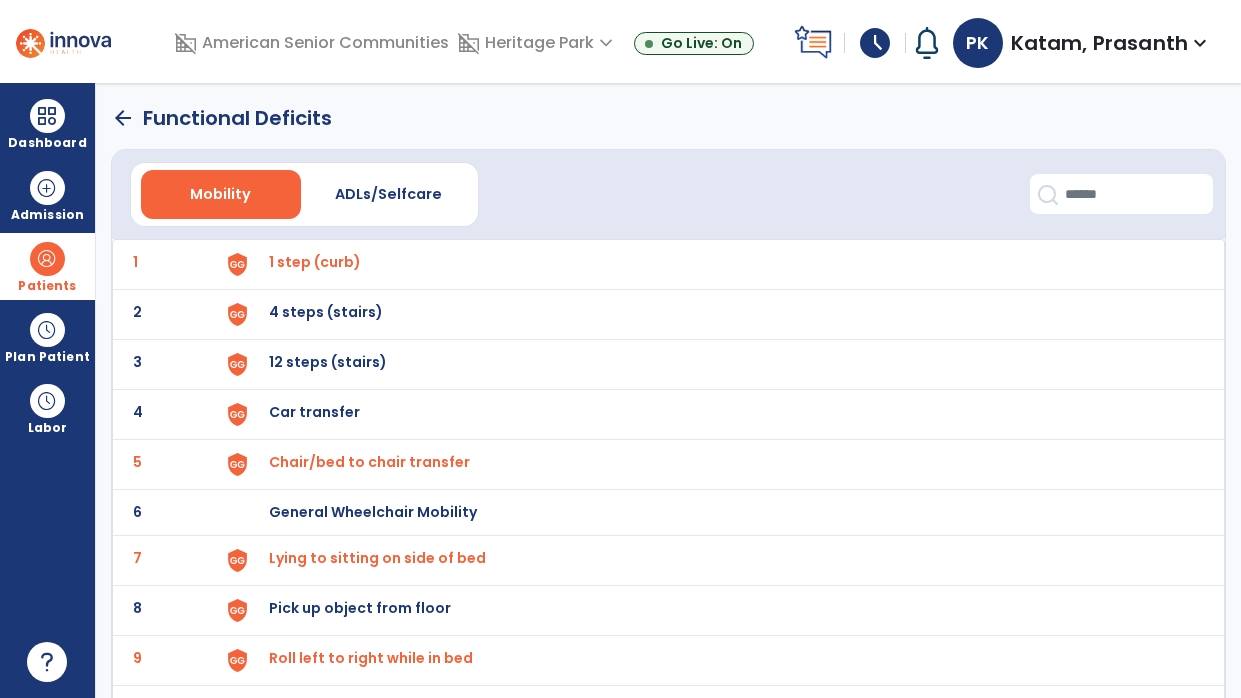 click on "4 steps (stairs)" at bounding box center [716, 264] 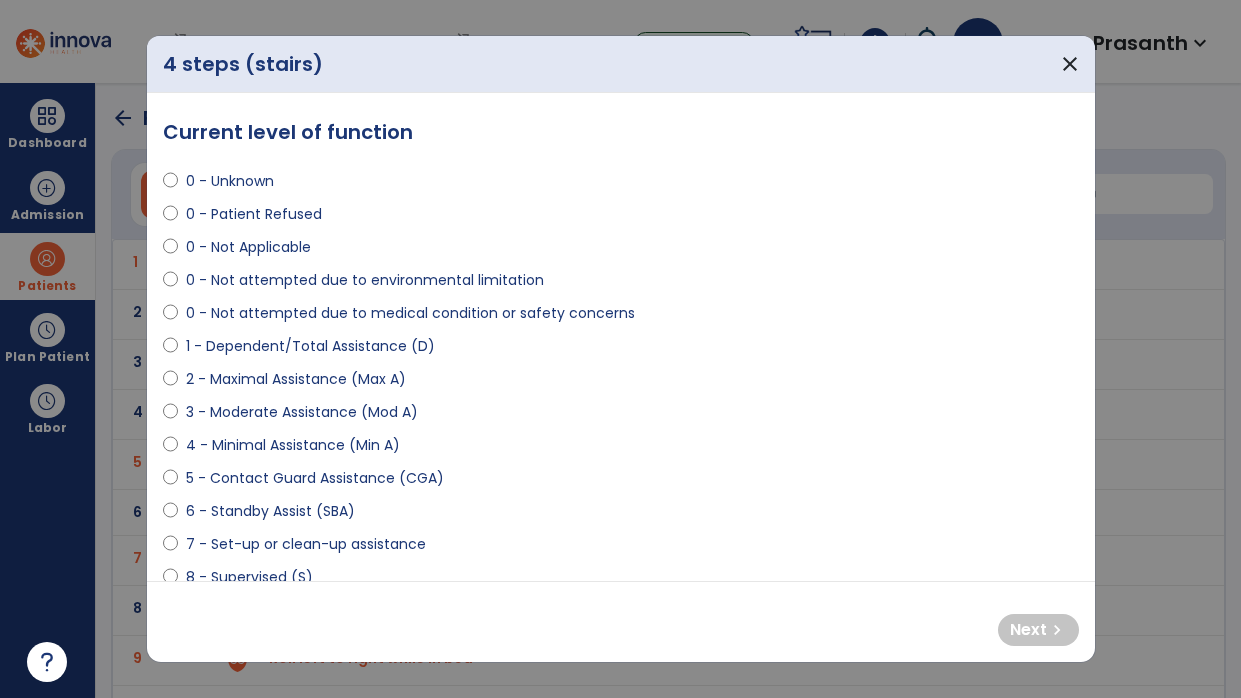 click on "0 - Not attempted due to medical condition or safety concerns" at bounding box center [410, 313] 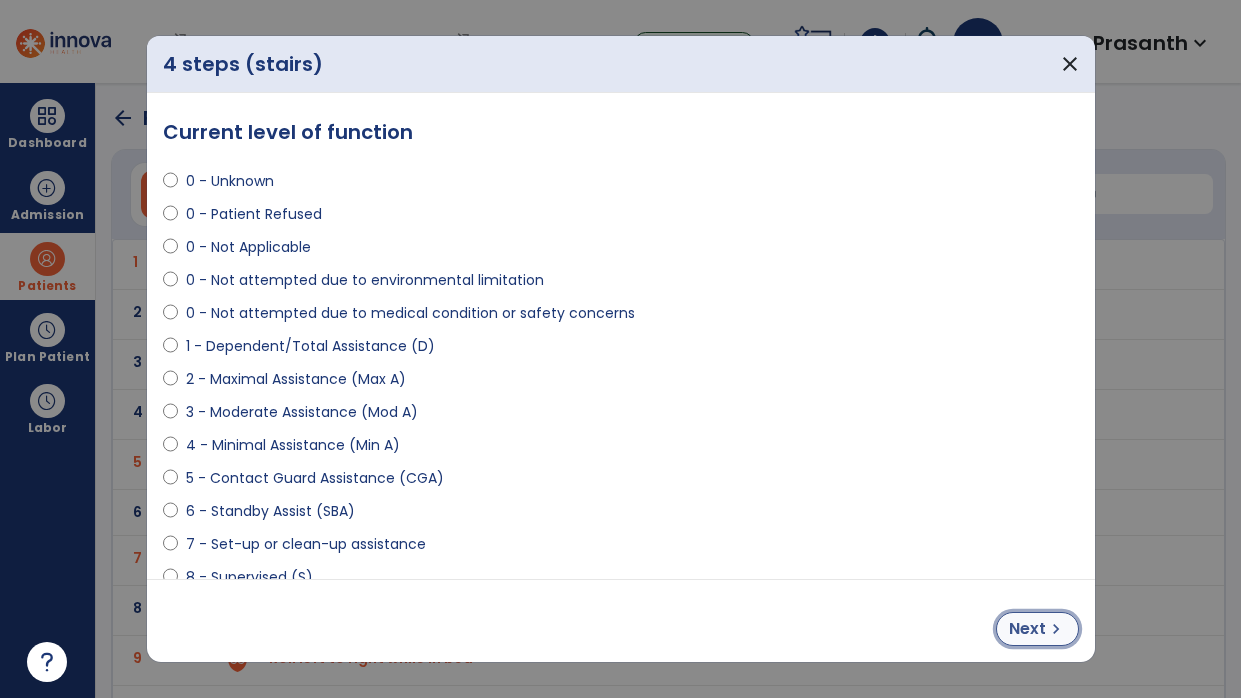 click on "Next" at bounding box center (1027, 629) 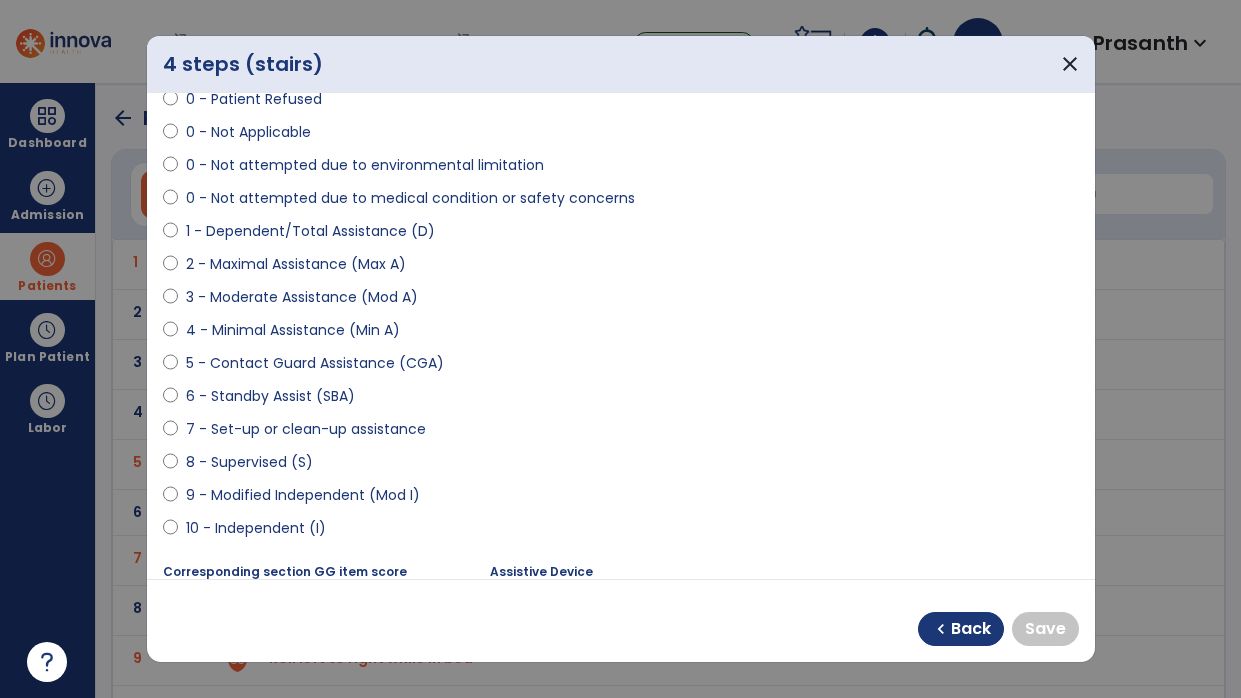 scroll, scrollTop: 130, scrollLeft: 0, axis: vertical 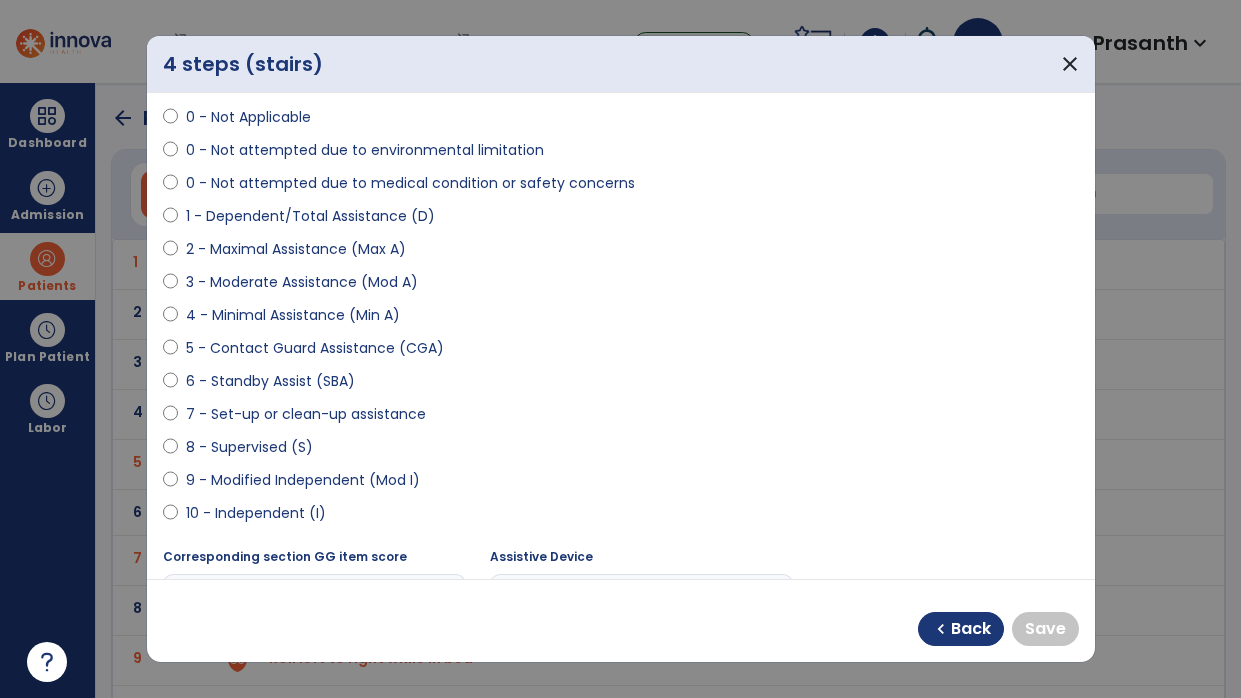 click on "9 - Modified Independent (Mod I)" at bounding box center [303, 480] 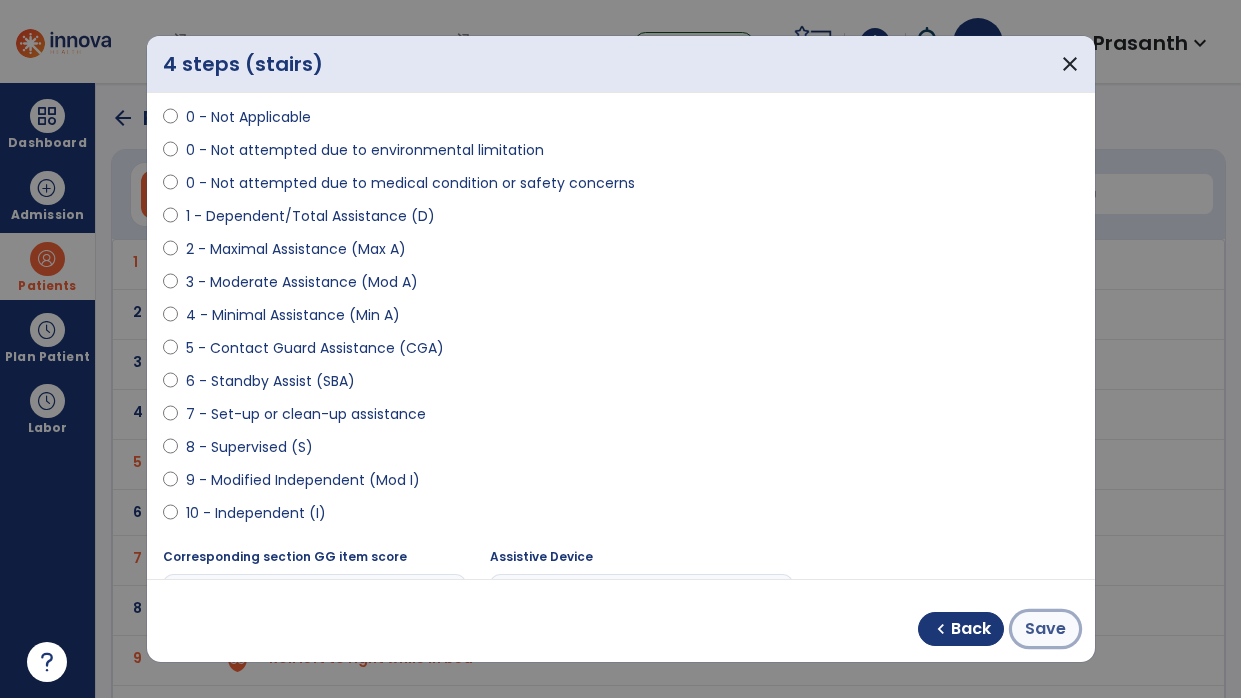 click on "Save" at bounding box center [1045, 629] 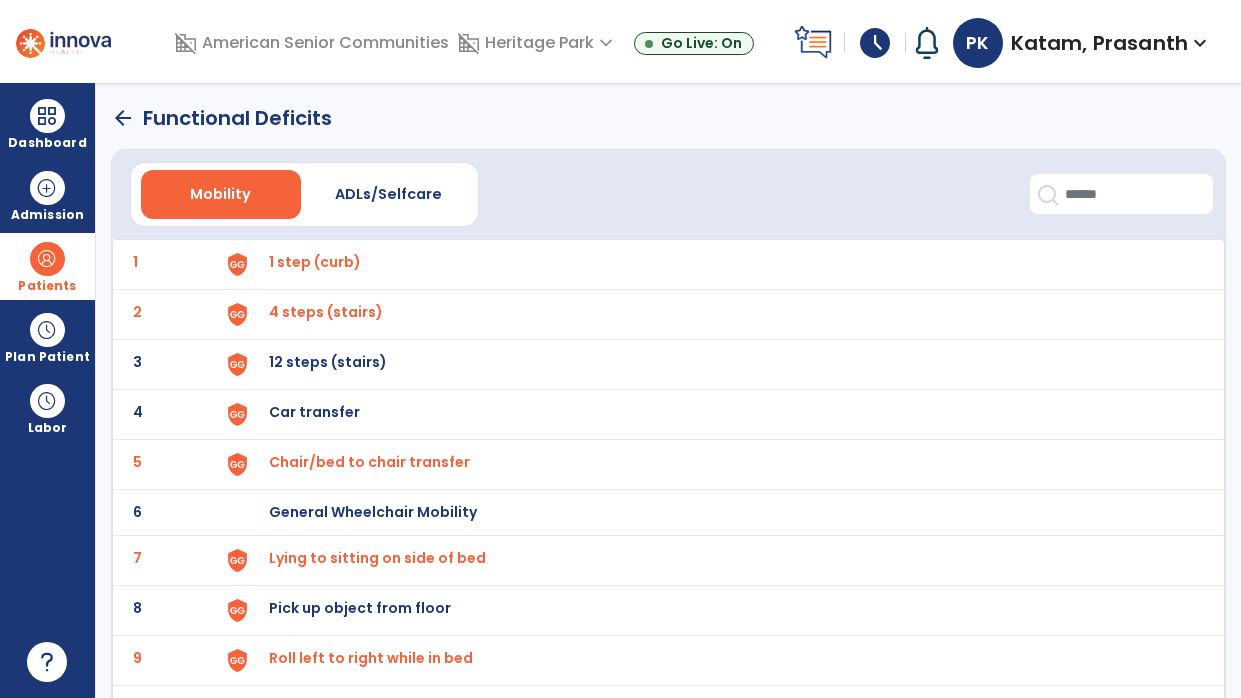 click on "12 steps (stairs)" at bounding box center [716, 264] 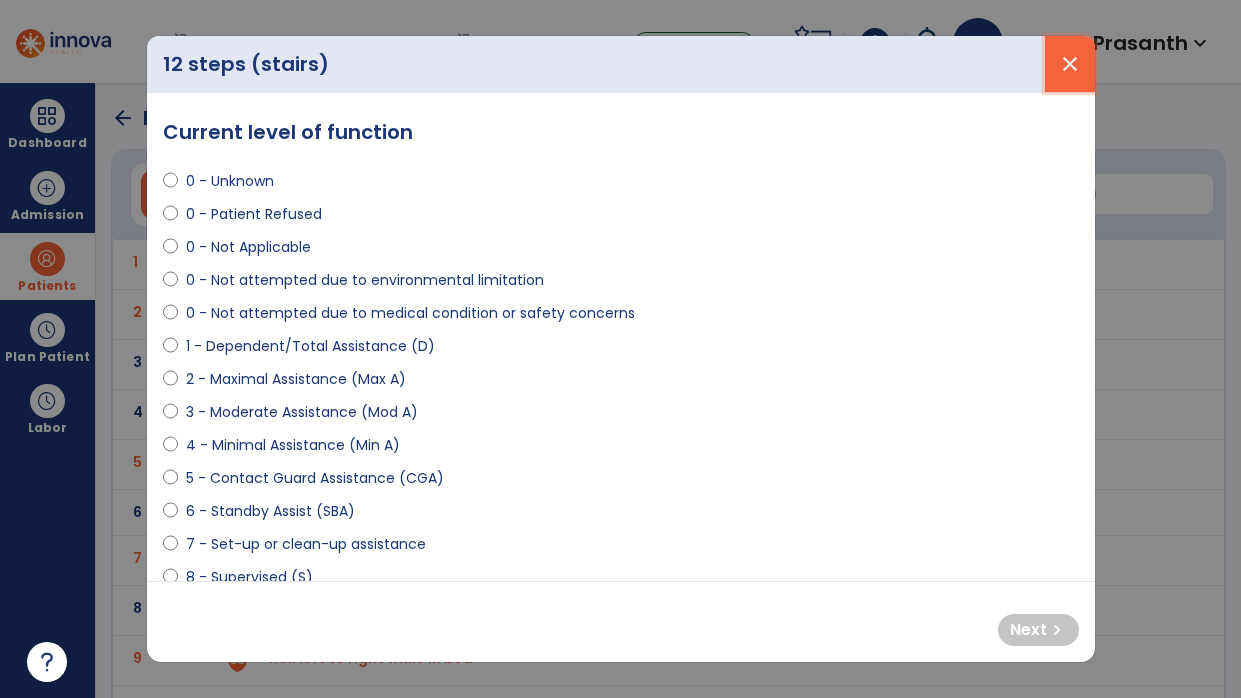 click on "close" at bounding box center (1070, 64) 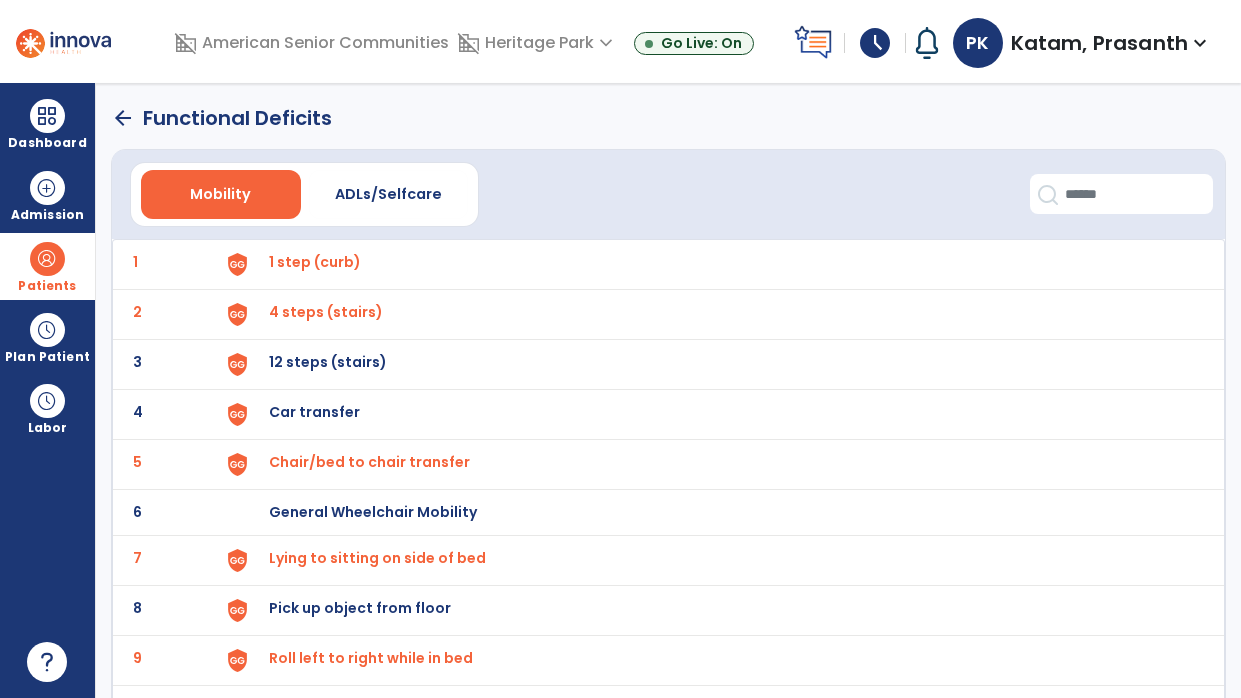 click on "12 steps (stairs)" at bounding box center (716, 264) 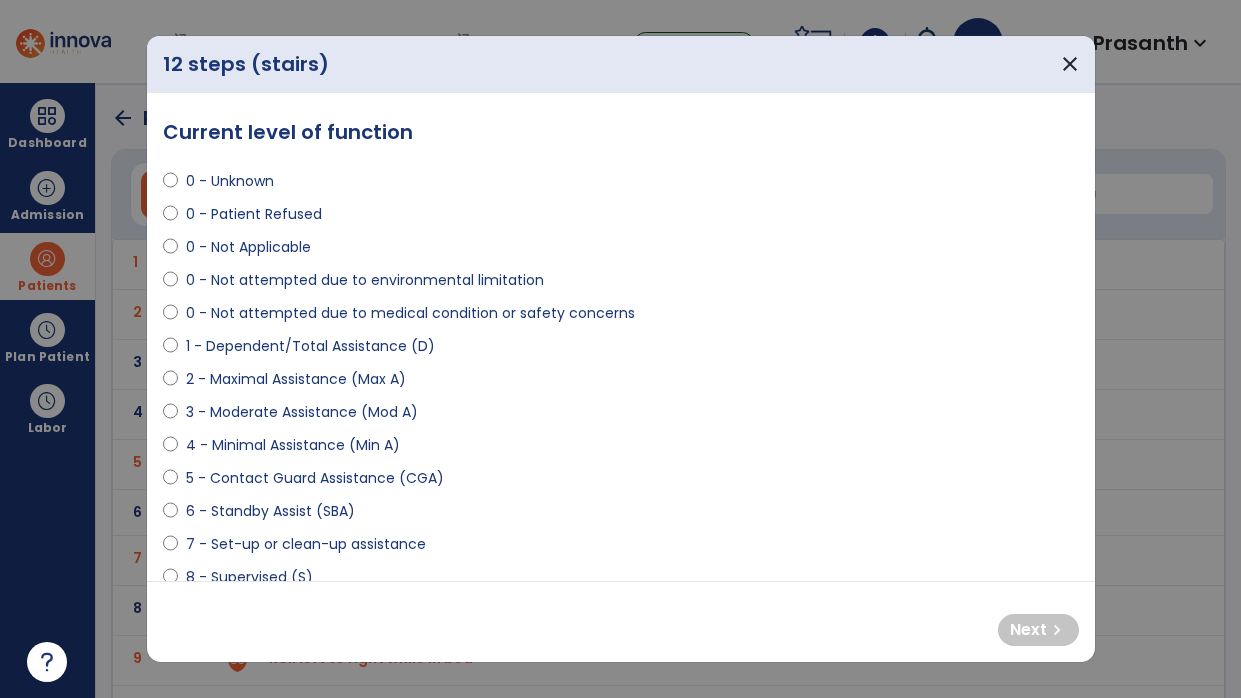 click on "0 - Not attempted due to medical condition or safety concerns" at bounding box center [410, 313] 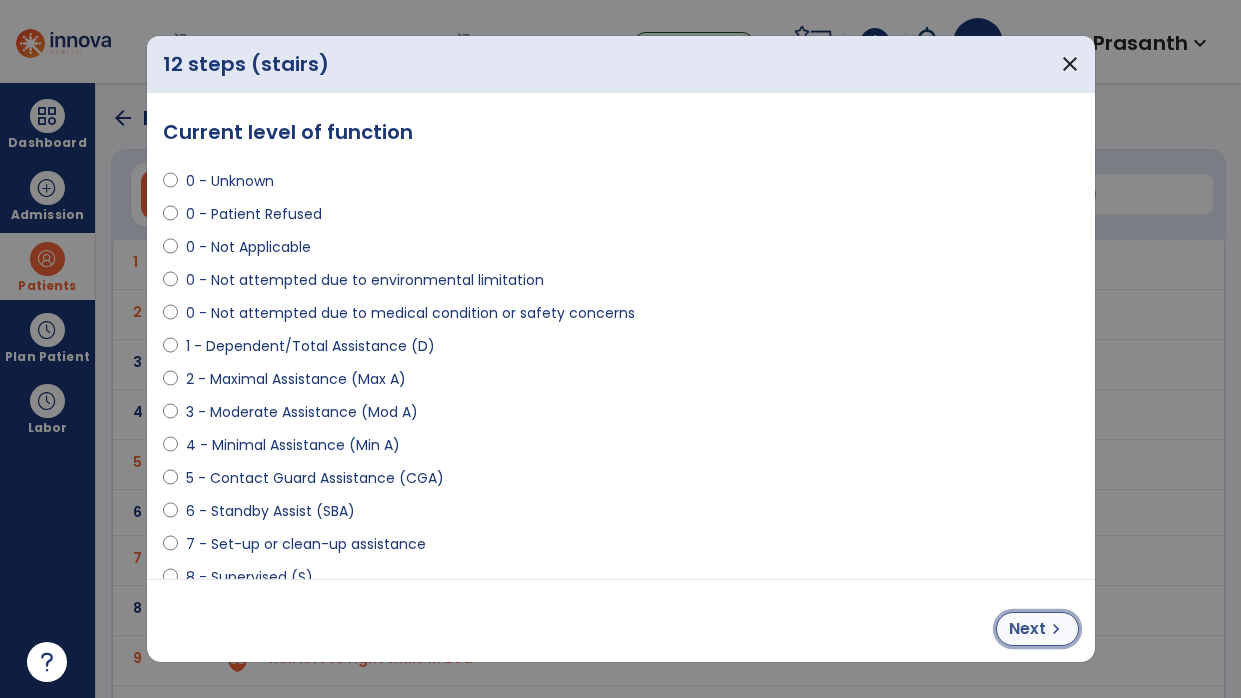 click on "Next" at bounding box center [1027, 629] 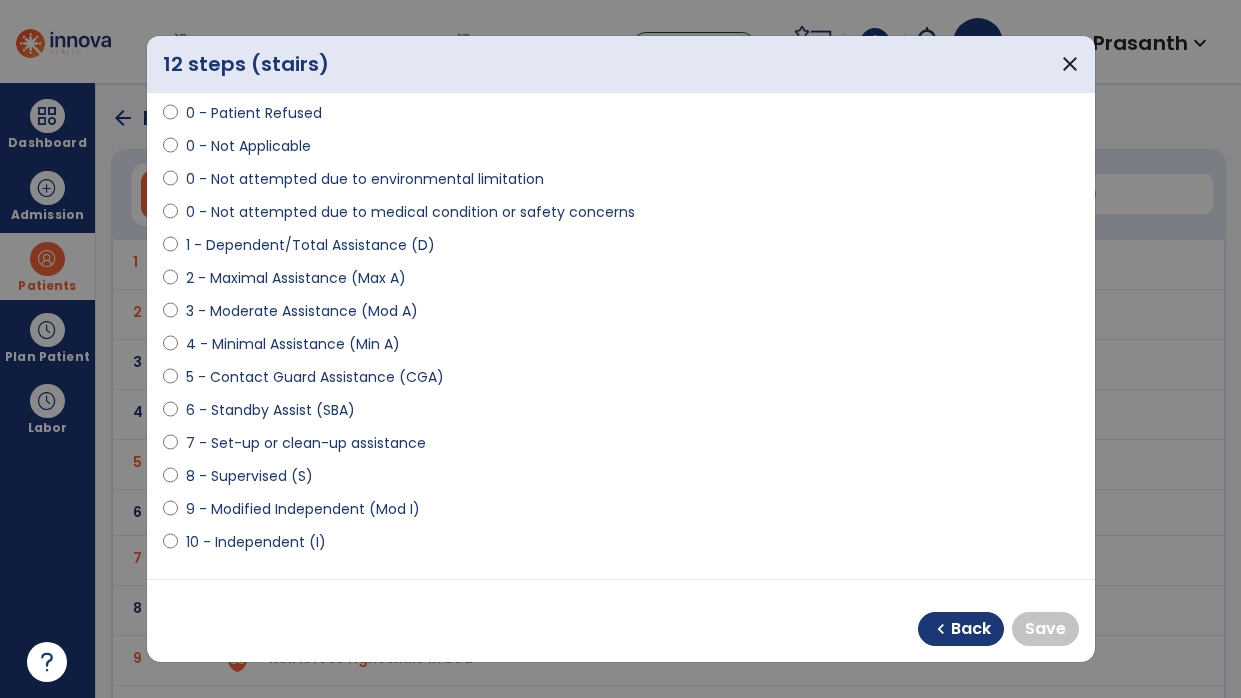 scroll, scrollTop: 111, scrollLeft: 0, axis: vertical 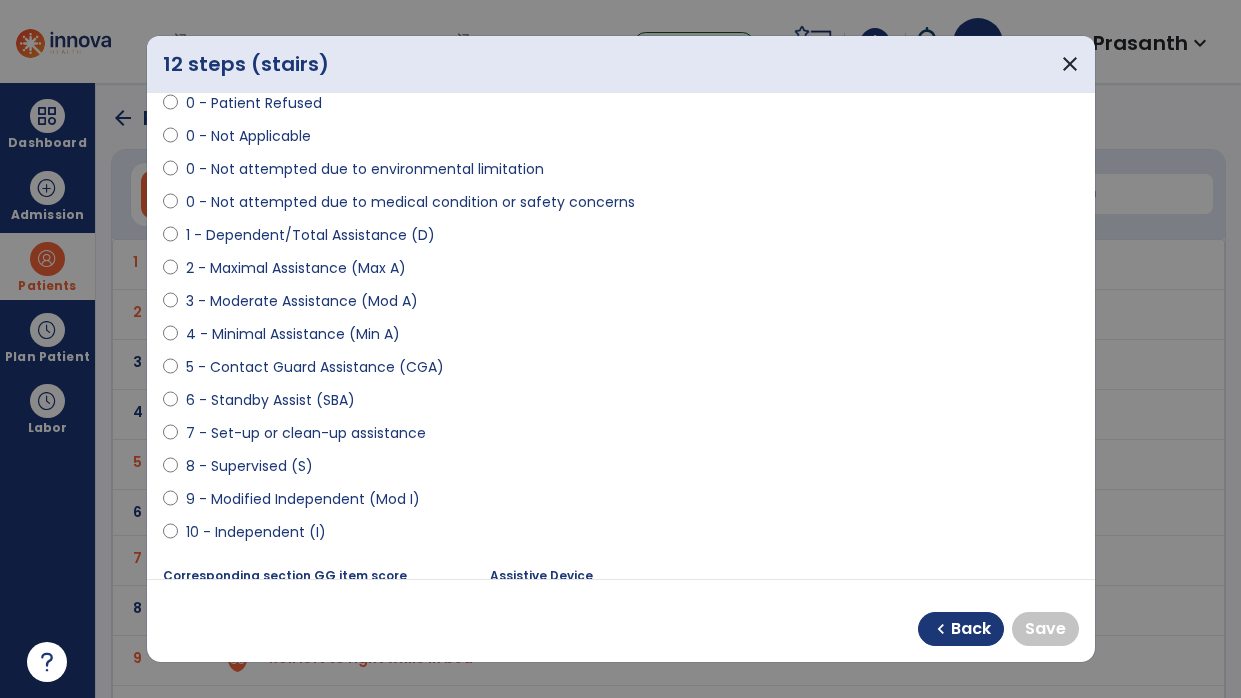 click on "9 - Modified Independent (Mod I)" at bounding box center [303, 499] 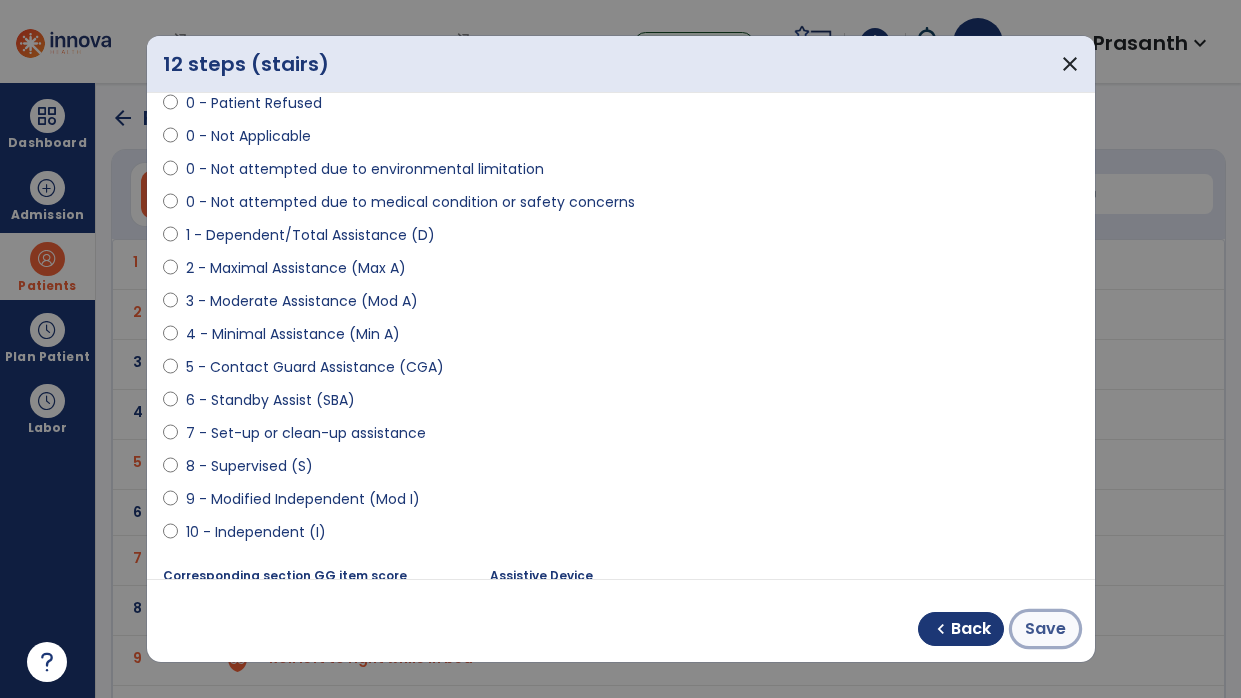 click on "Save" at bounding box center [1045, 629] 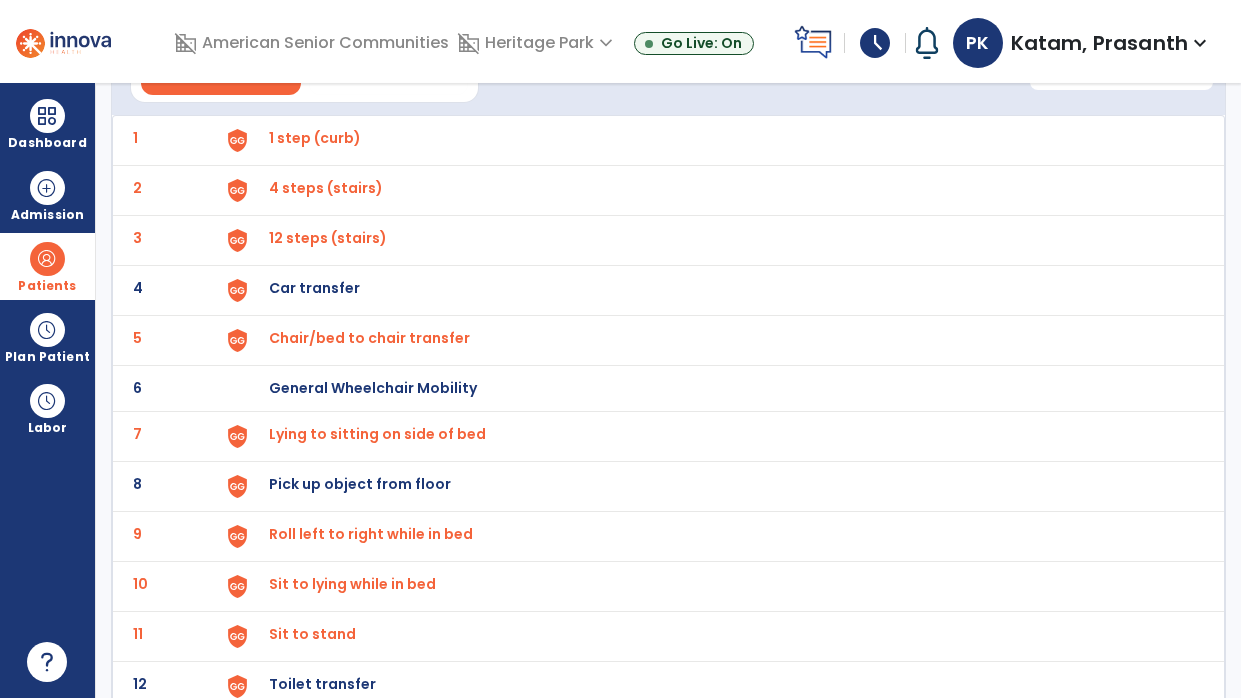 scroll, scrollTop: 0, scrollLeft: 0, axis: both 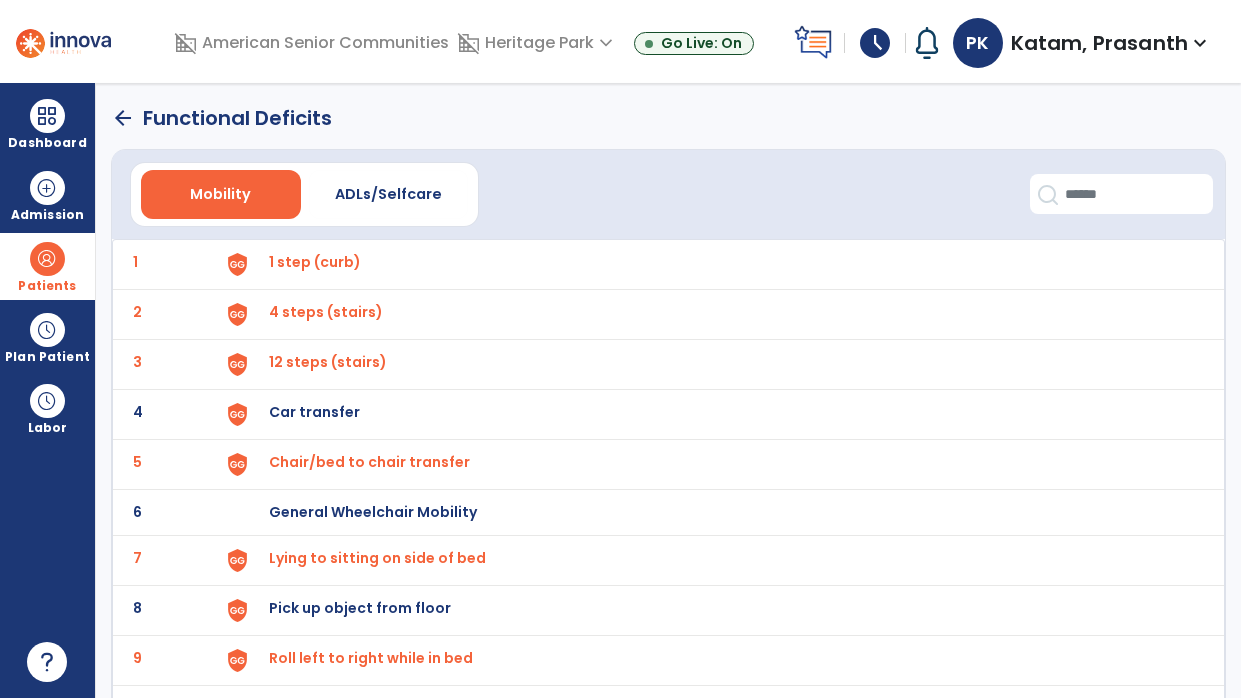 click on "arrow_back" 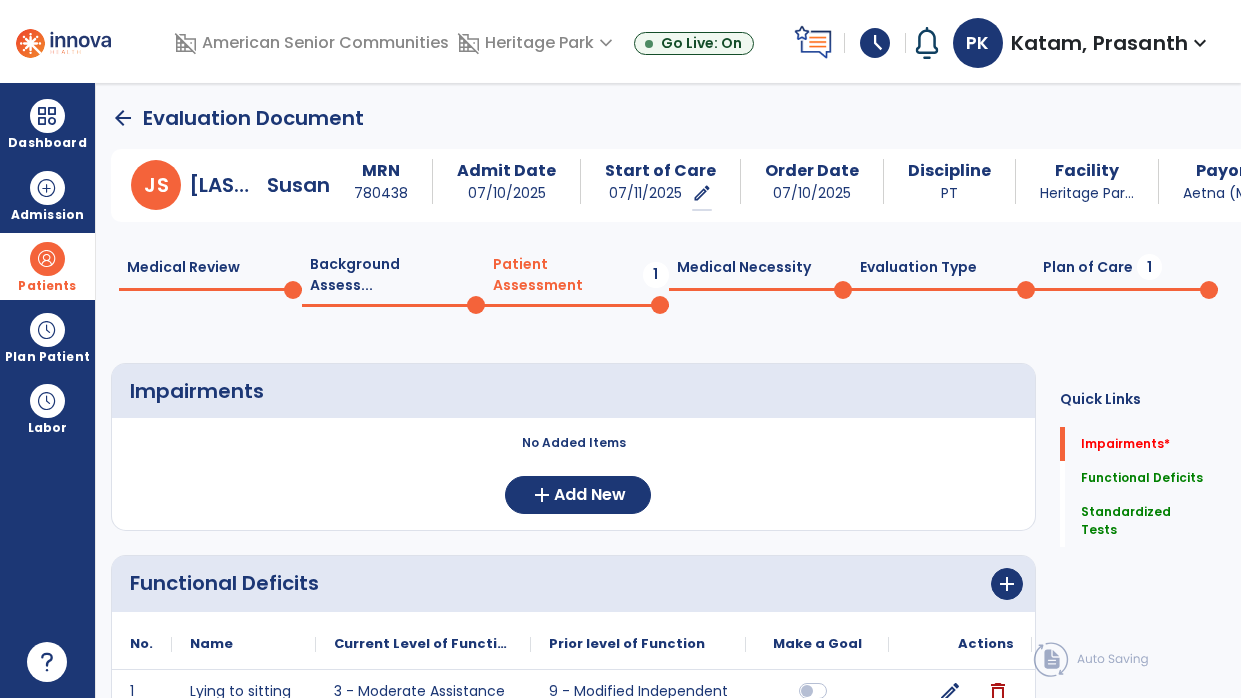 scroll, scrollTop: 19, scrollLeft: 0, axis: vertical 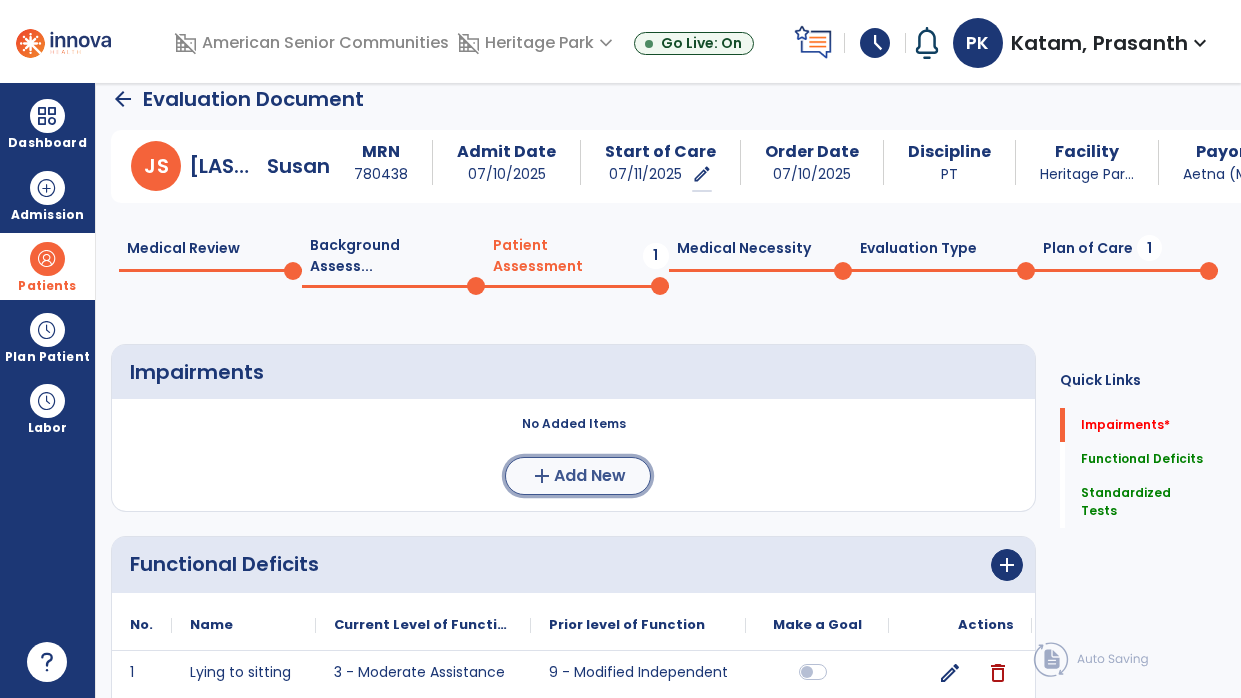 click on "Add New" 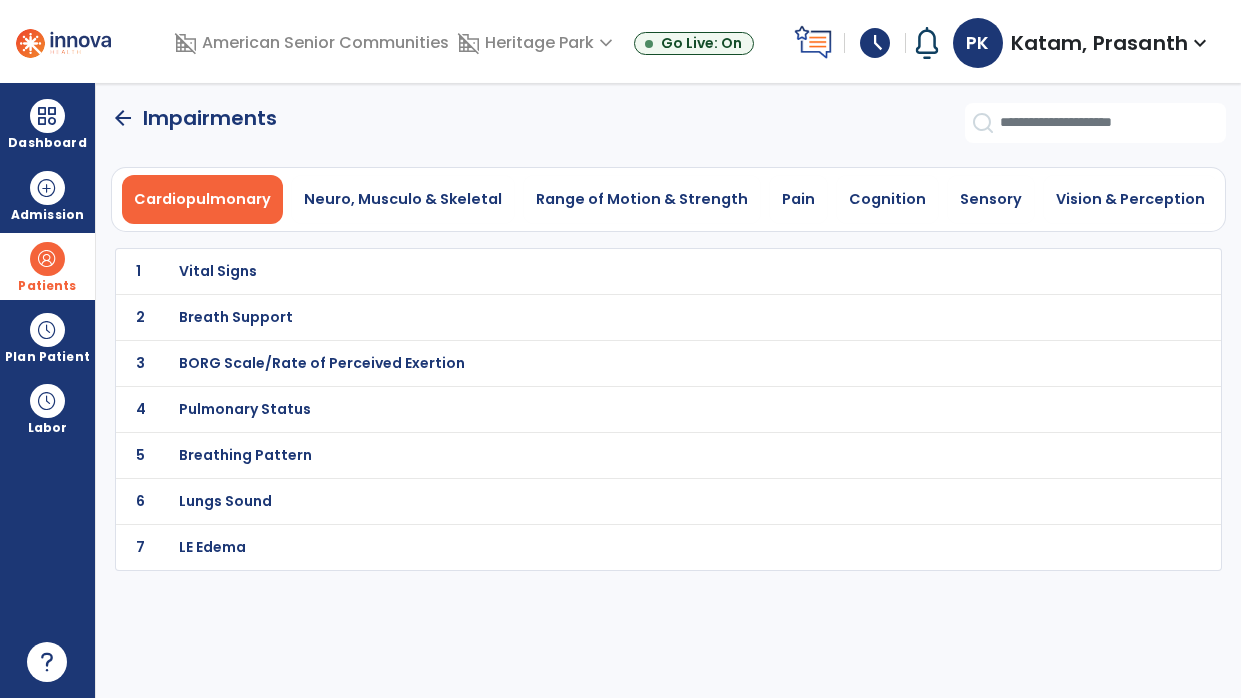 scroll, scrollTop: 0, scrollLeft: 0, axis: both 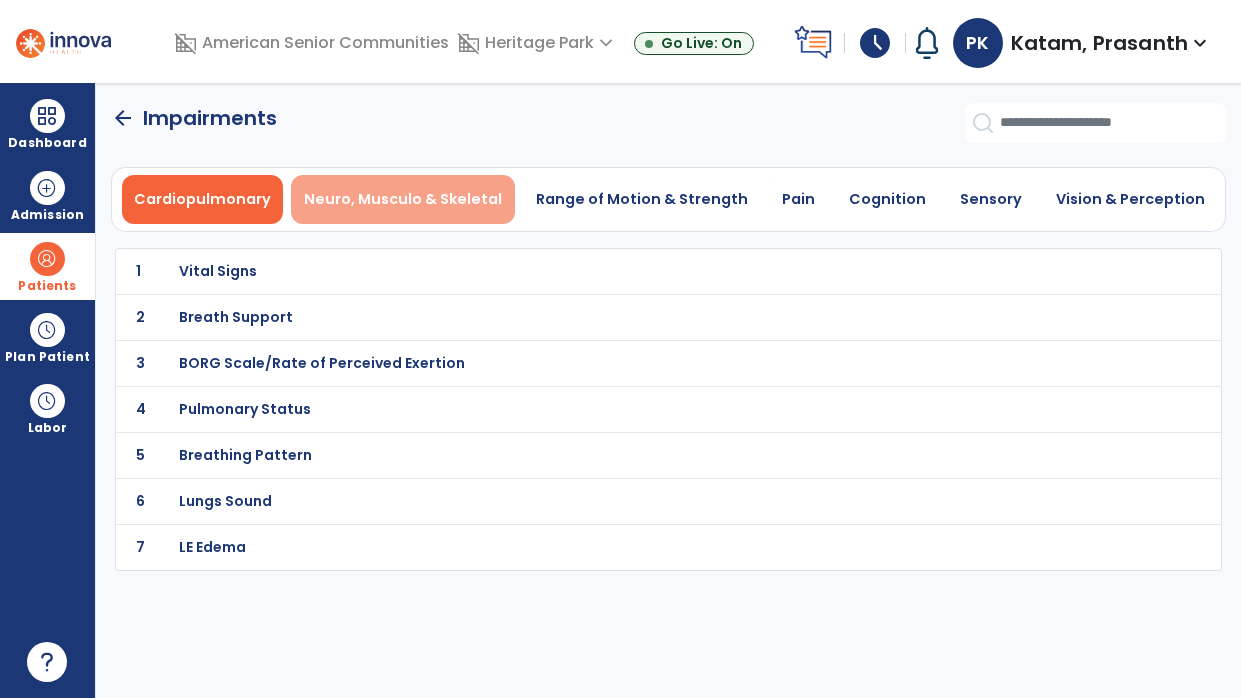 click on "Neuro, Musculo & Skeletal" at bounding box center [403, 199] 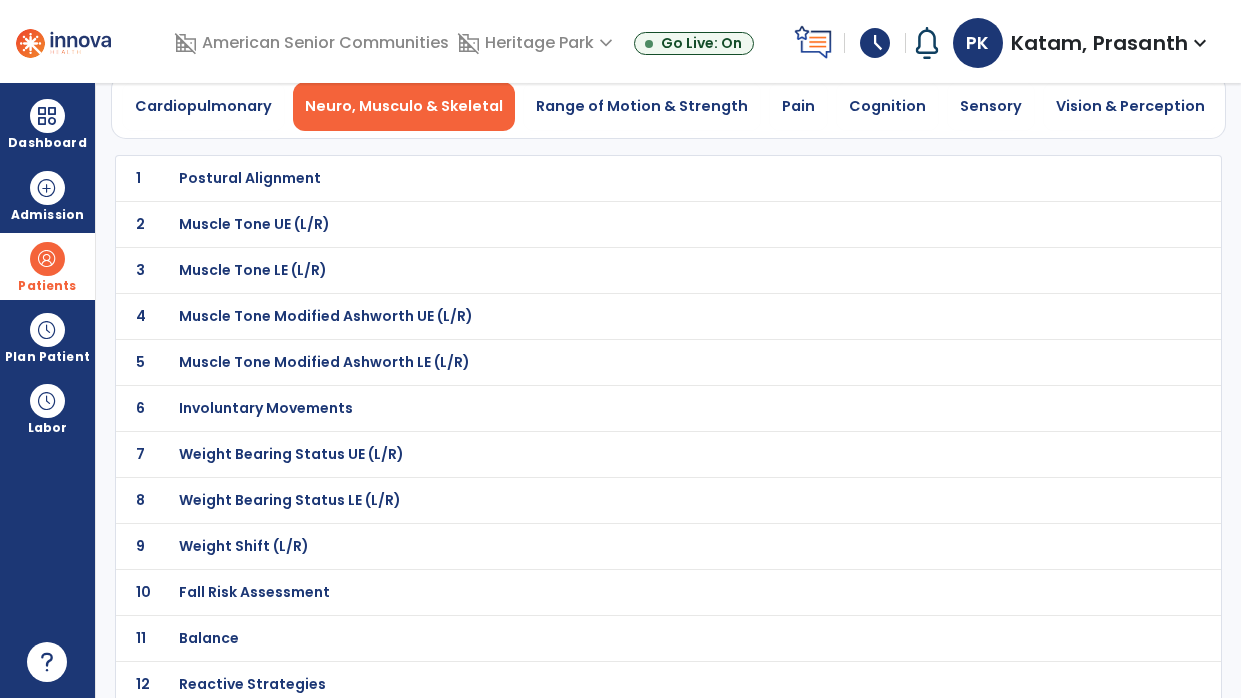 scroll, scrollTop: 92, scrollLeft: 0, axis: vertical 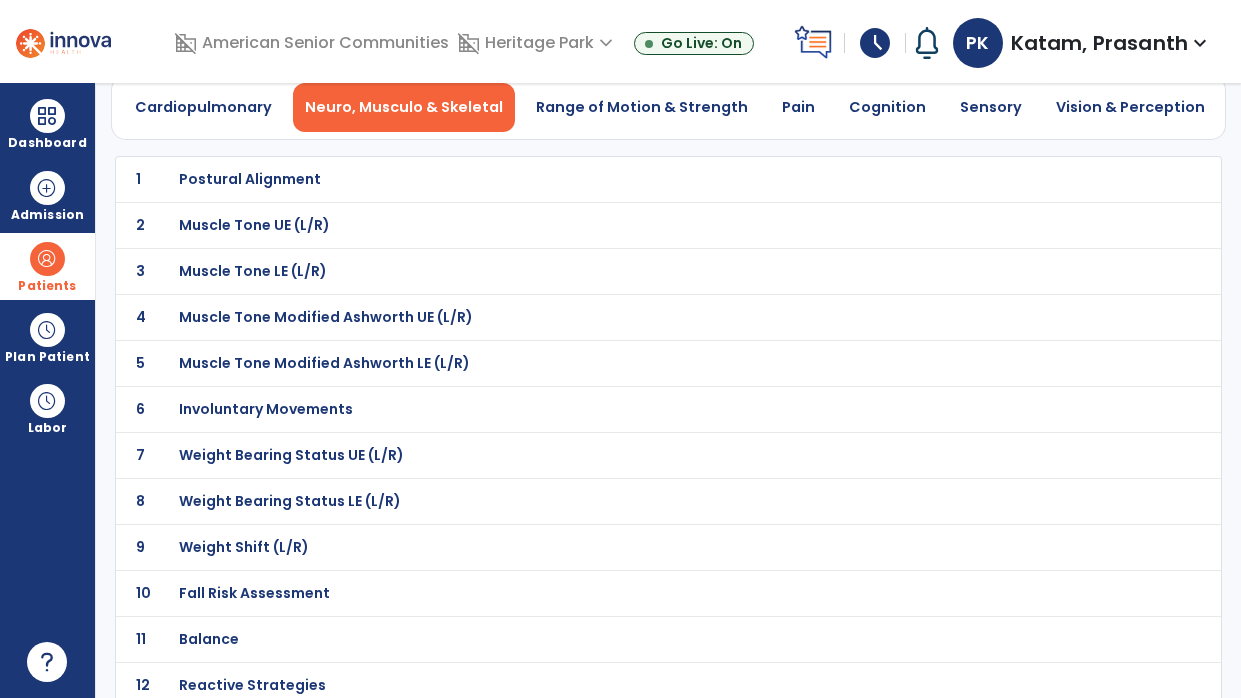 click on "Weight Bearing Status UE (L/R)" at bounding box center [624, 179] 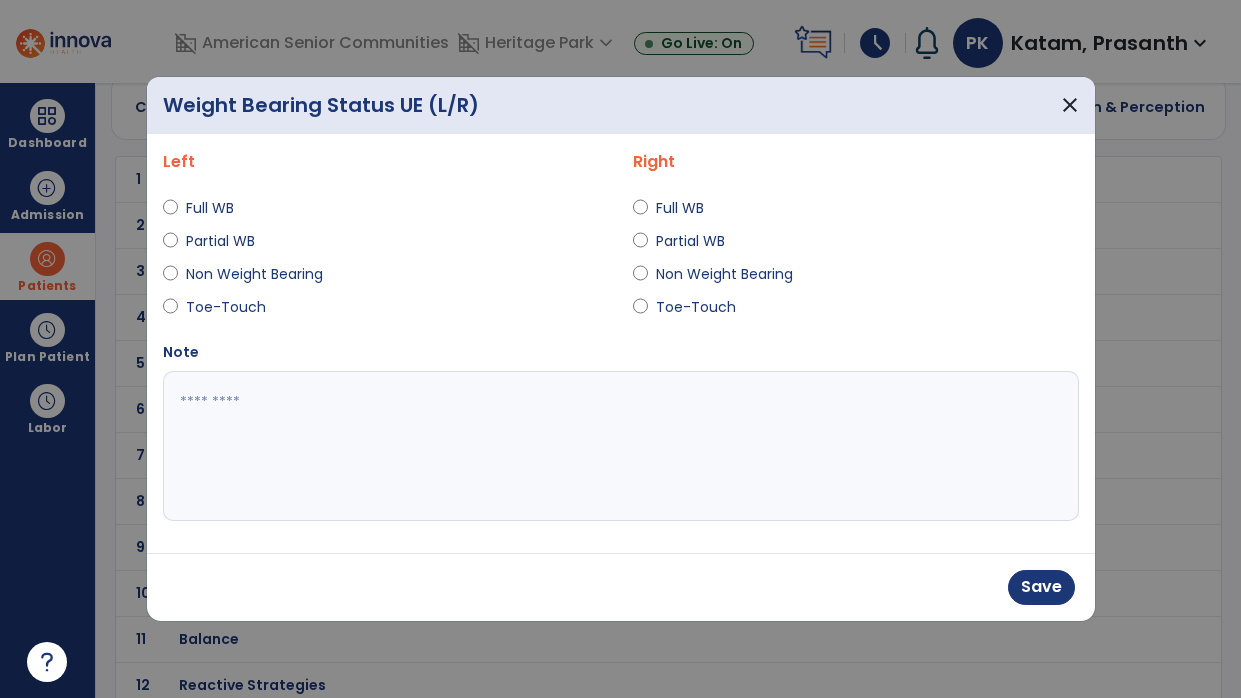 click at bounding box center (621, 446) 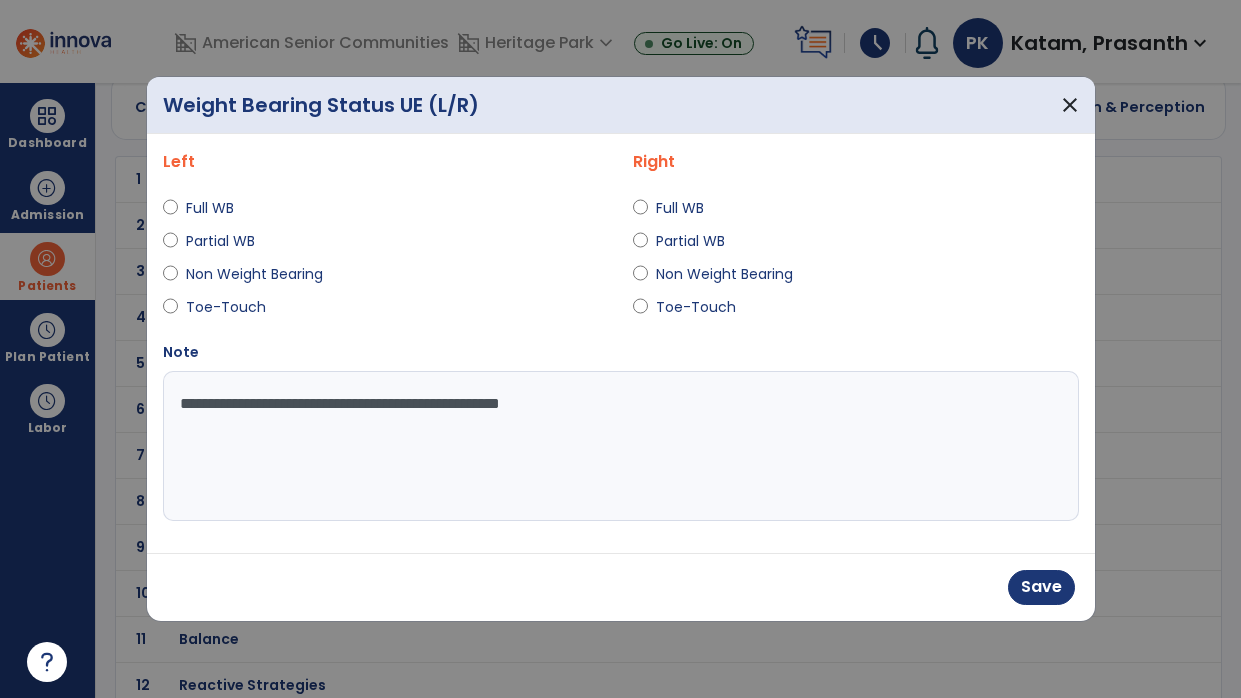 type on "**********" 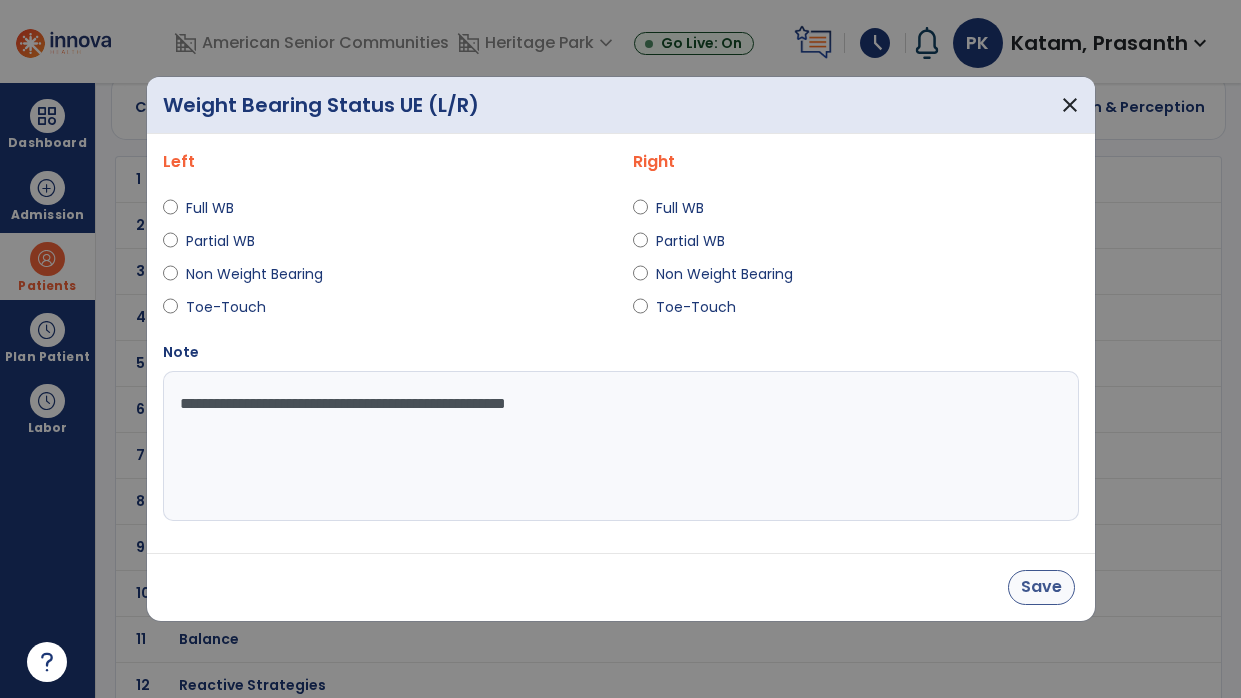 click on "Save" at bounding box center [1041, 587] 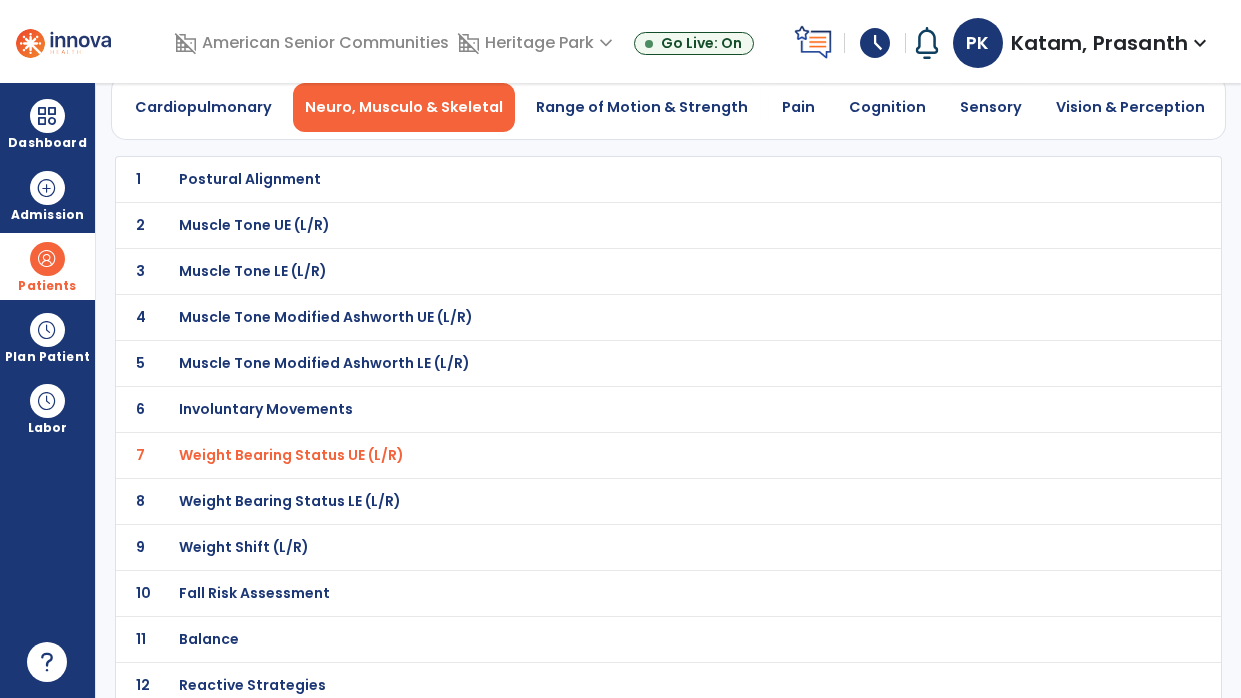 click on "Fall Risk Assessment" at bounding box center [624, 179] 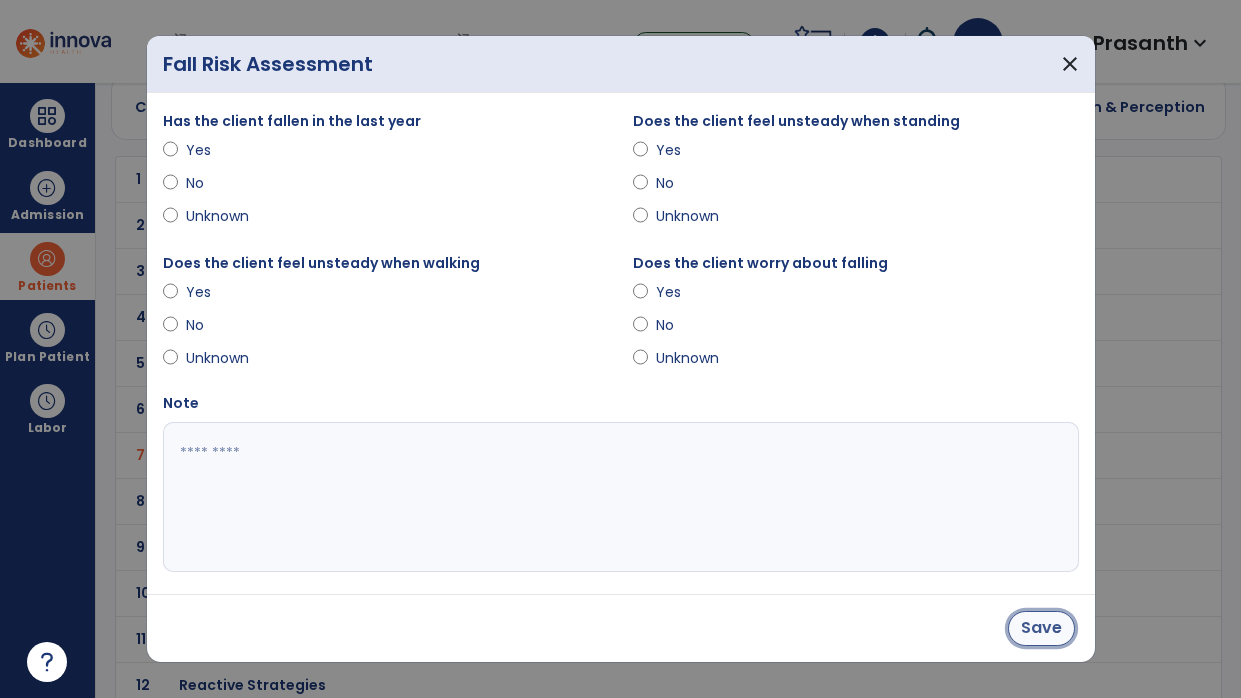 click on "Save" at bounding box center [1041, 628] 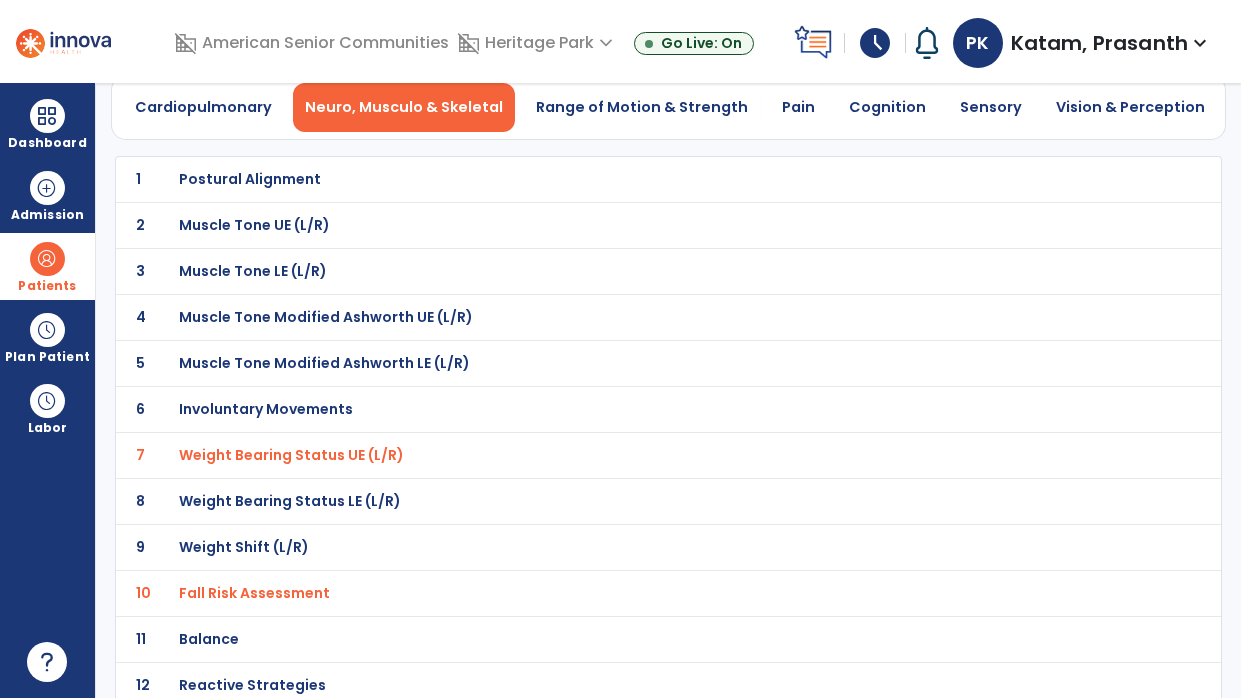 click on "Balance" at bounding box center (624, 179) 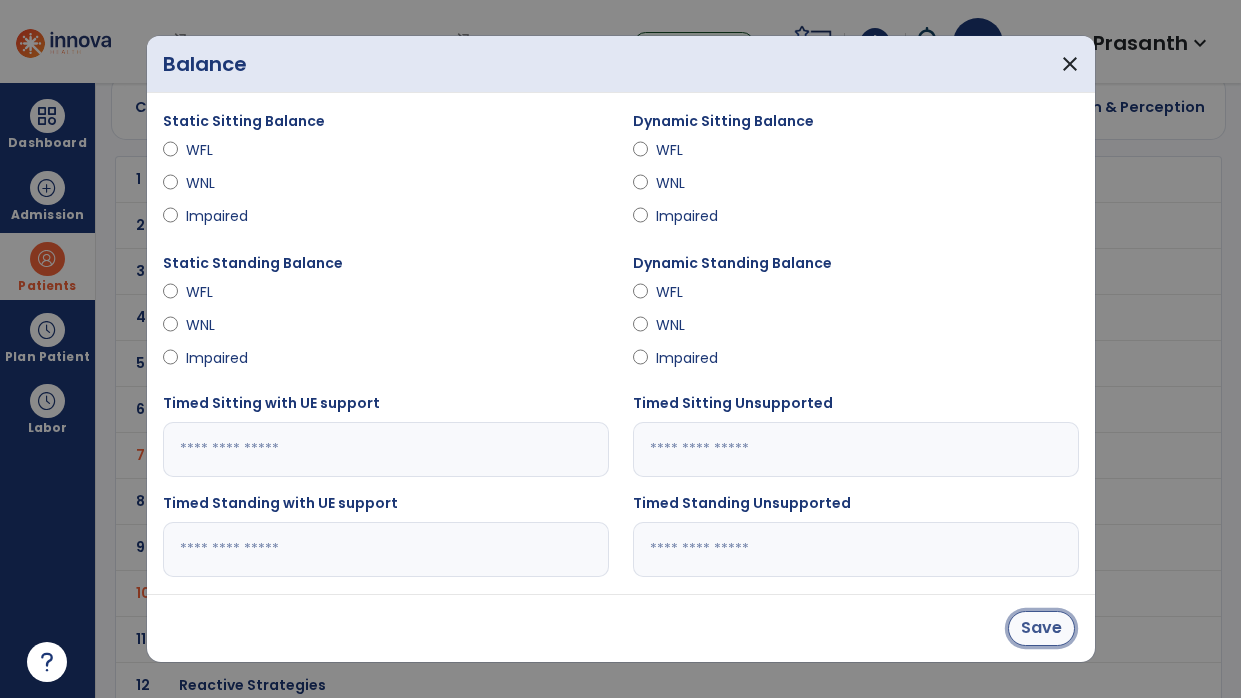 click on "Save" at bounding box center (1041, 628) 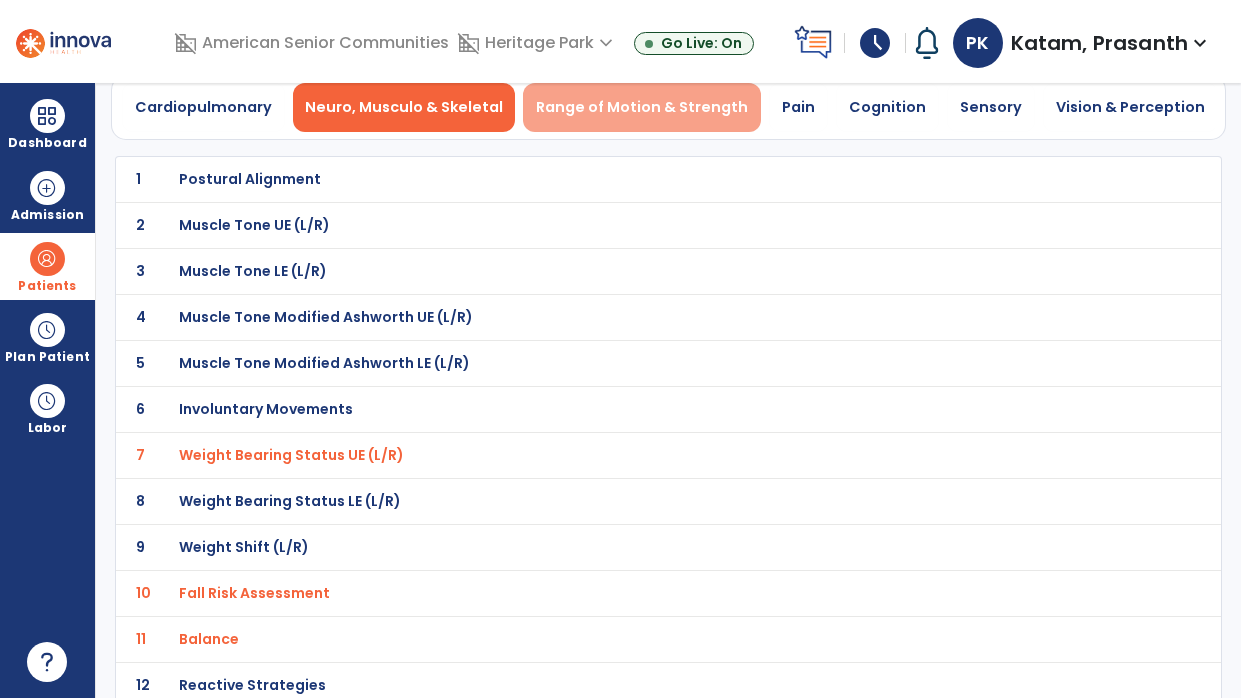 click on "Range of Motion & Strength" at bounding box center [642, 107] 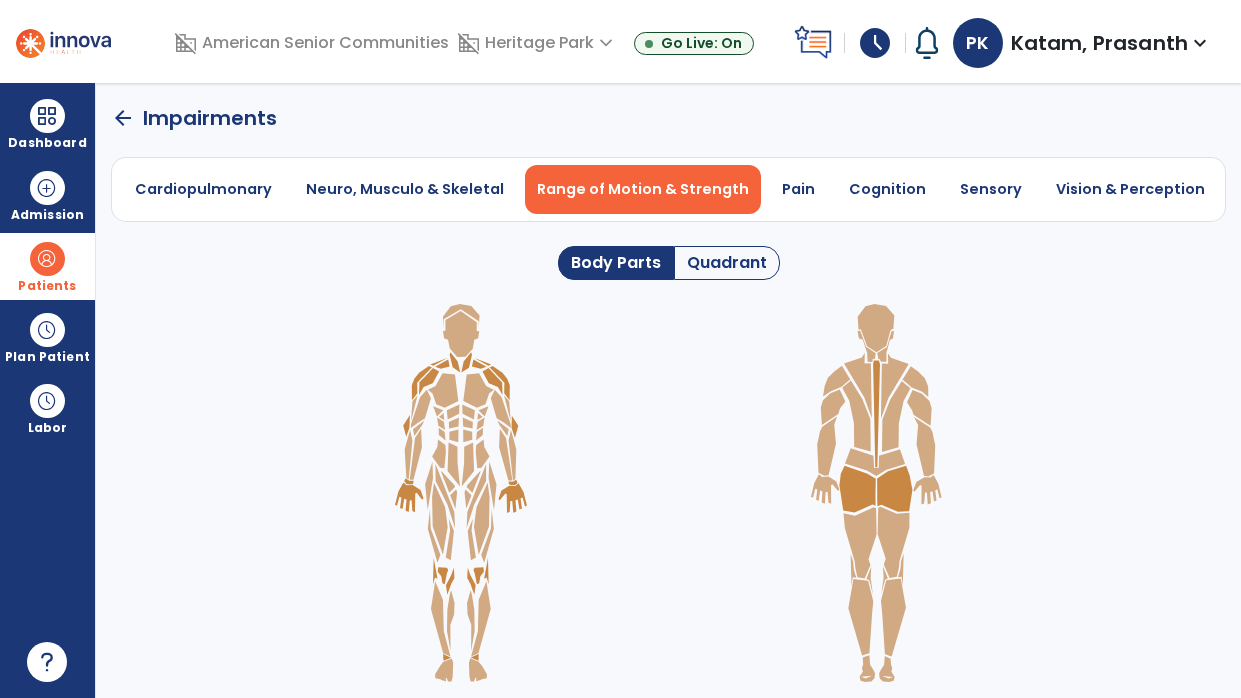 scroll, scrollTop: 0, scrollLeft: 0, axis: both 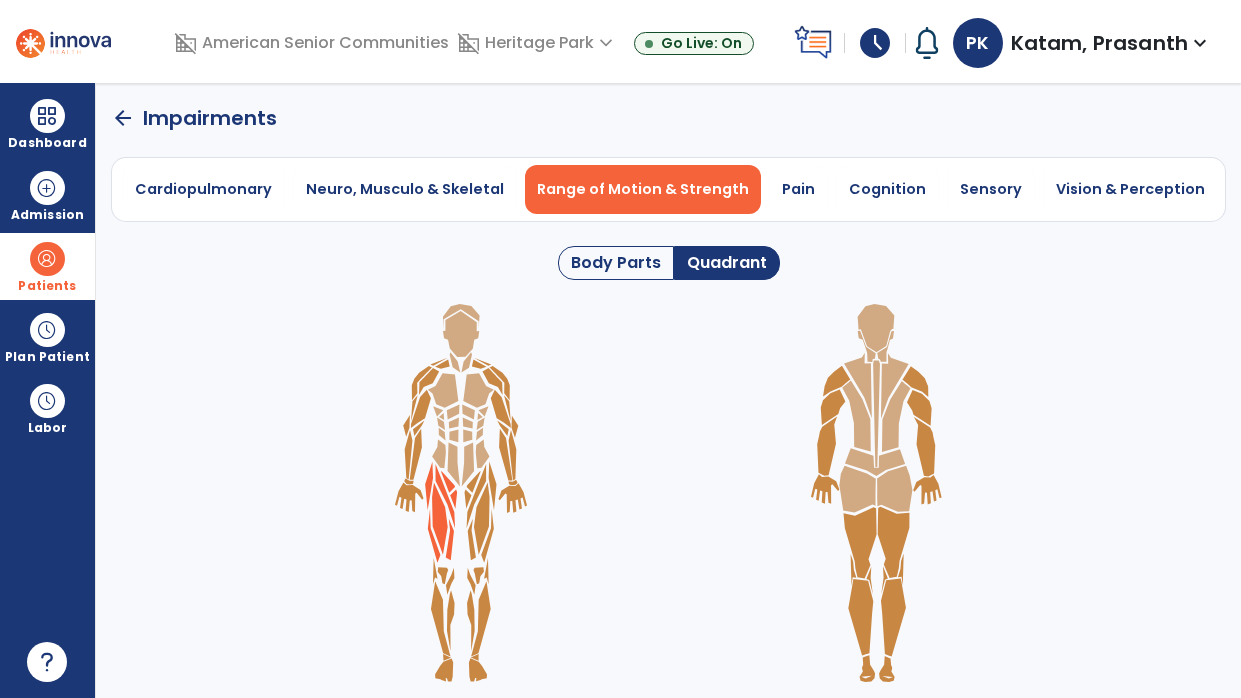 click 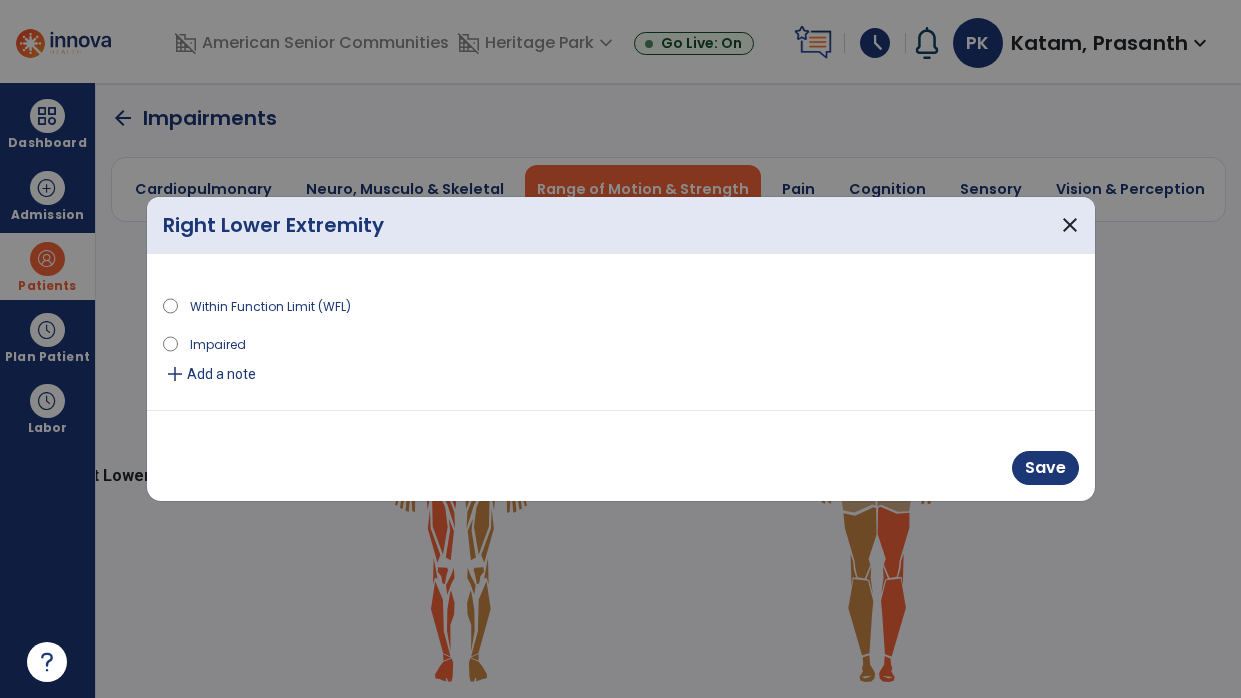 click on "Impaired" at bounding box center [218, 343] 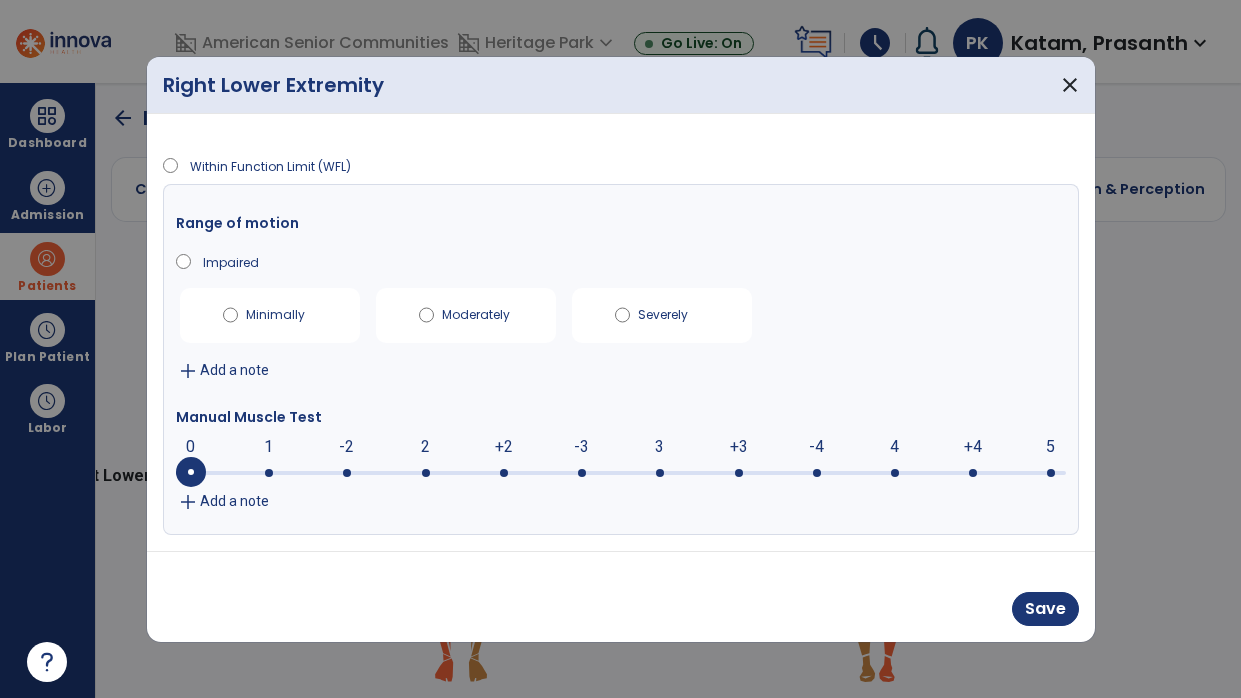 click at bounding box center [582, 473] 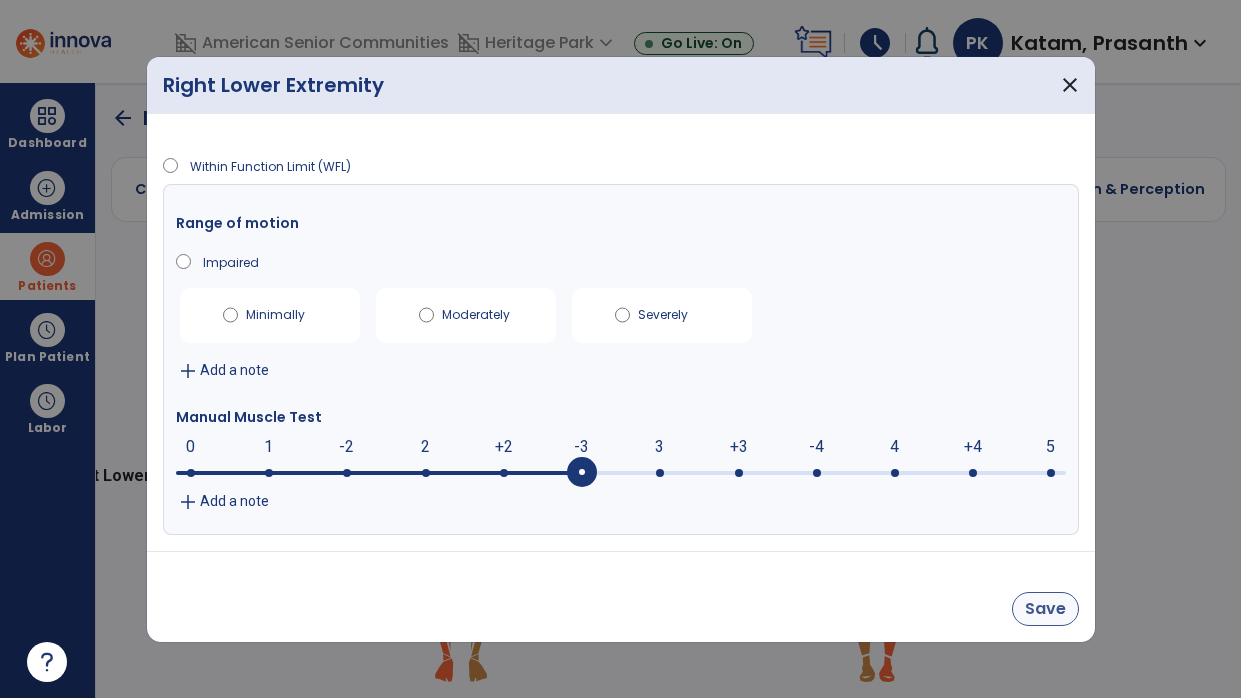 click on "Save" at bounding box center [1045, 609] 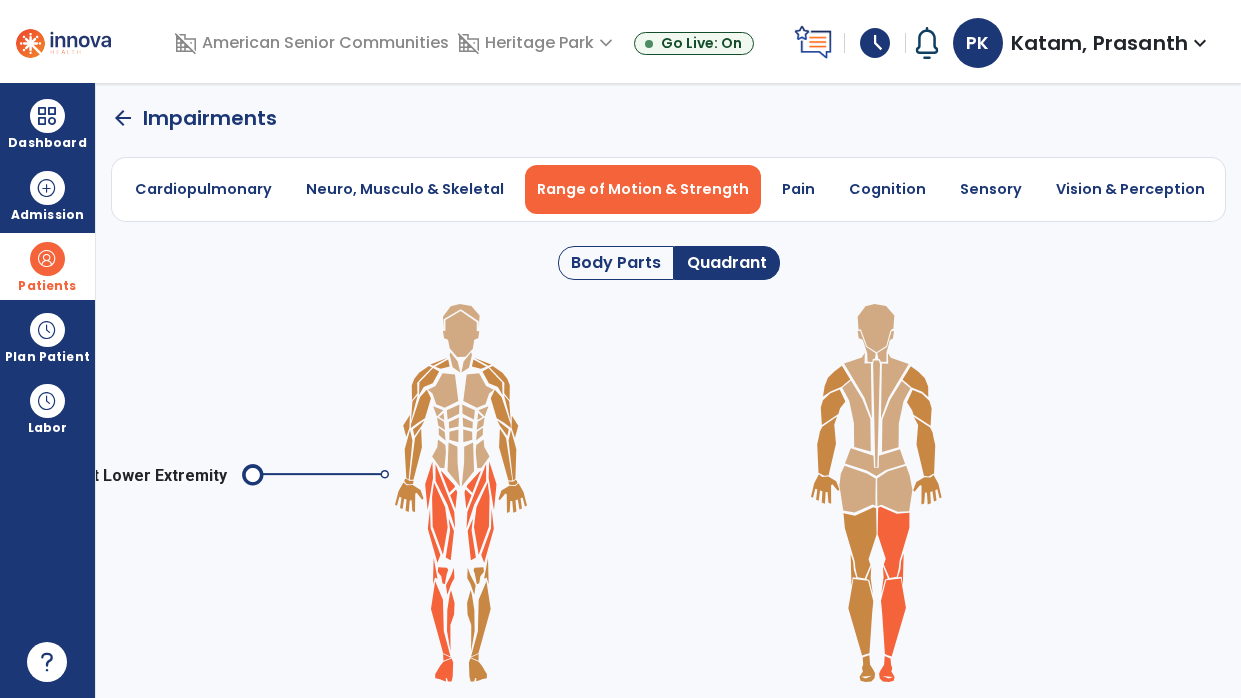click 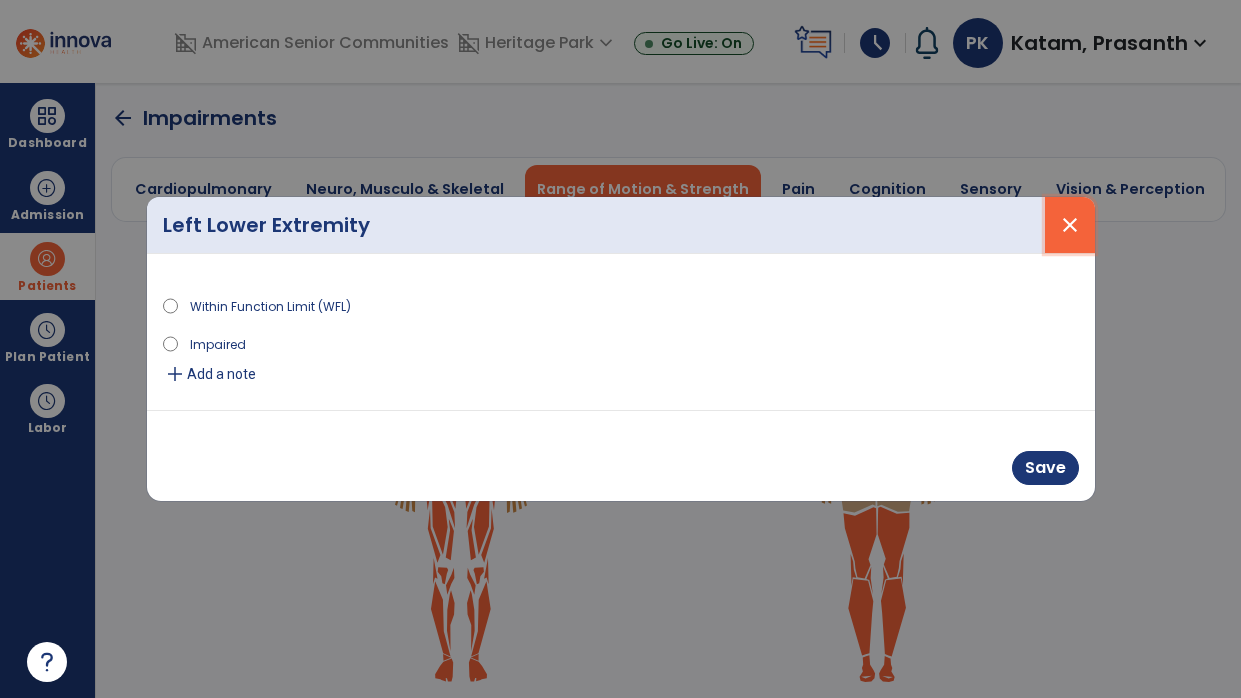 click on "close" at bounding box center [1070, 225] 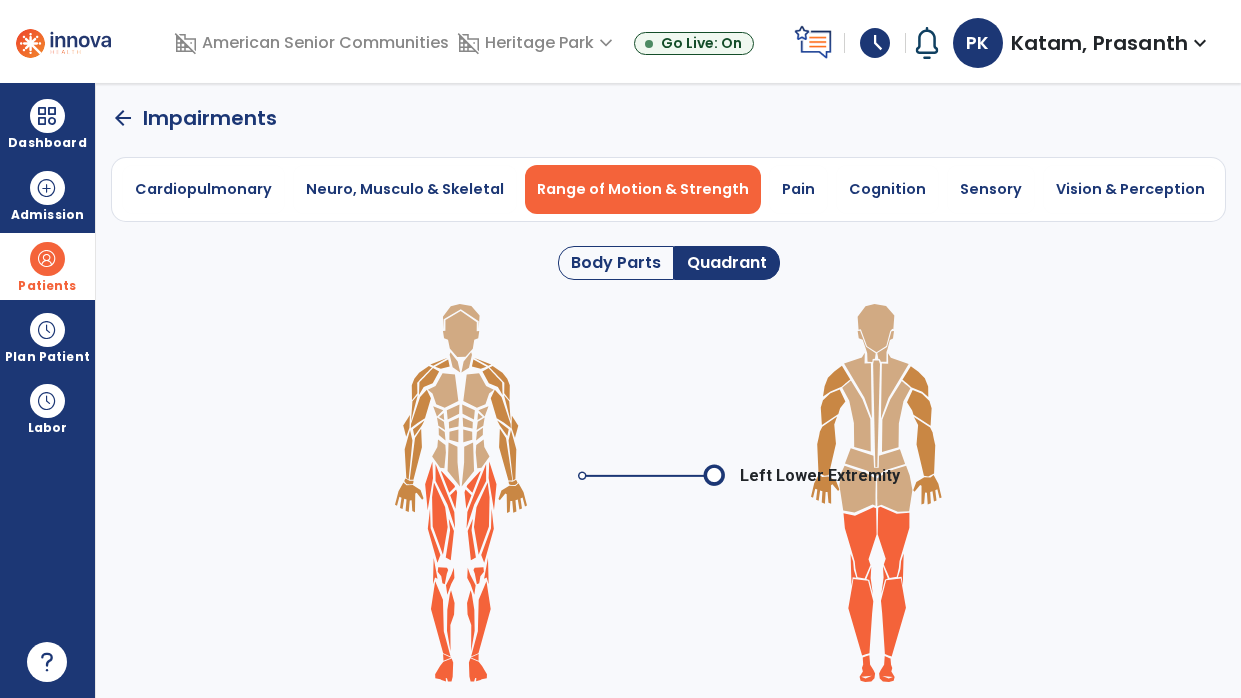click 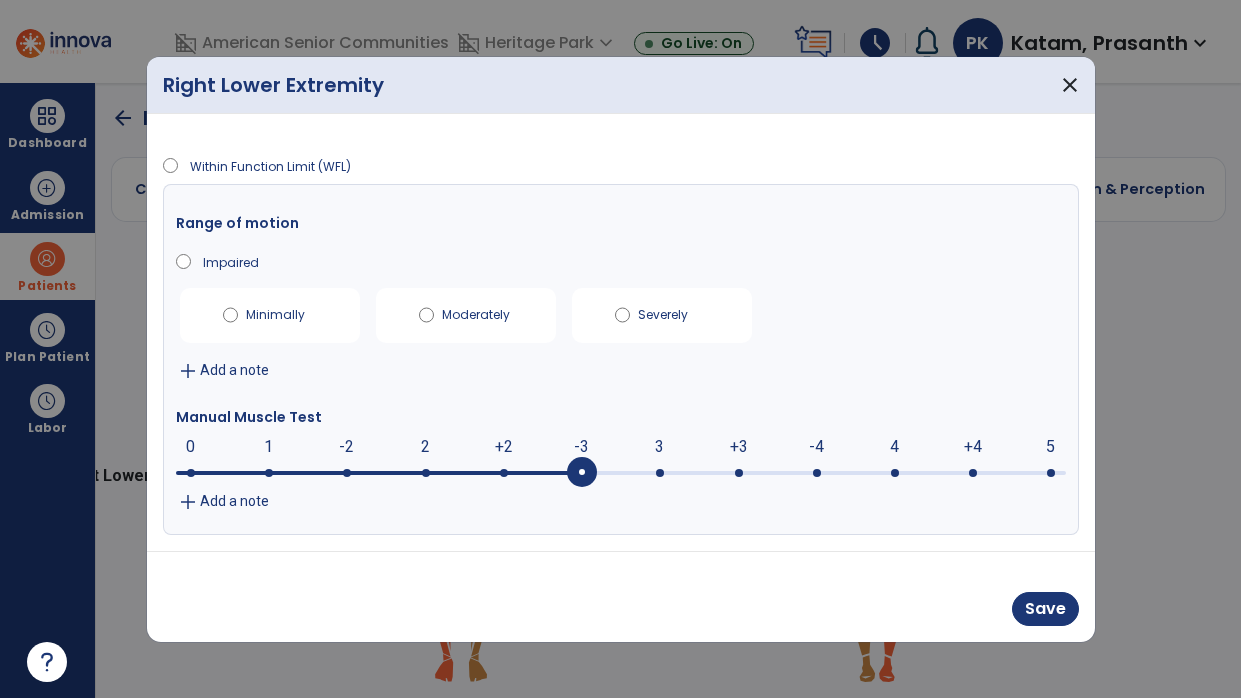 click at bounding box center (660, 473) 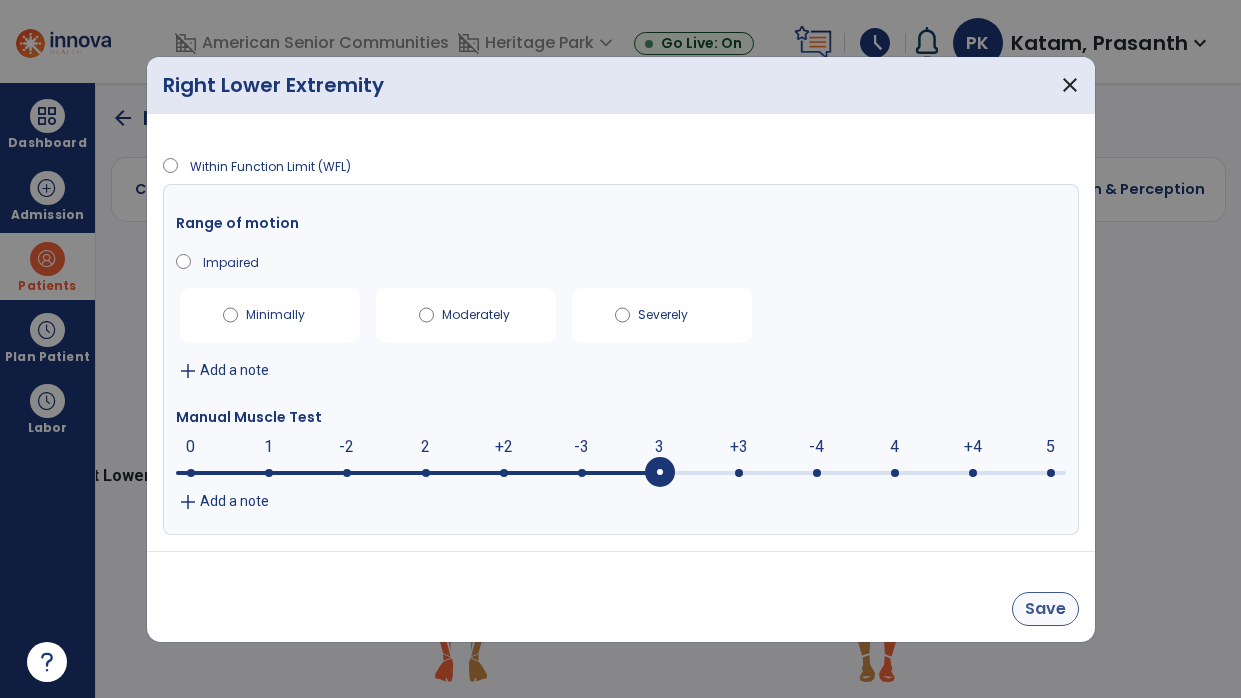 click on "Save" at bounding box center (1045, 609) 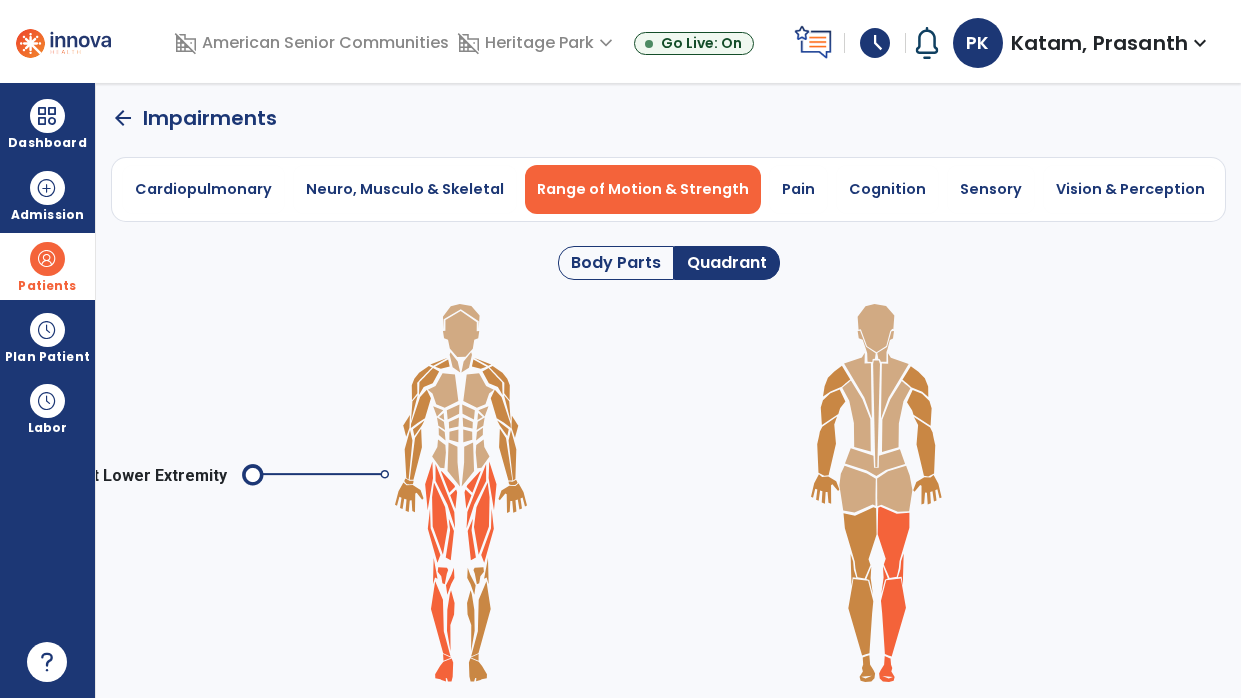click 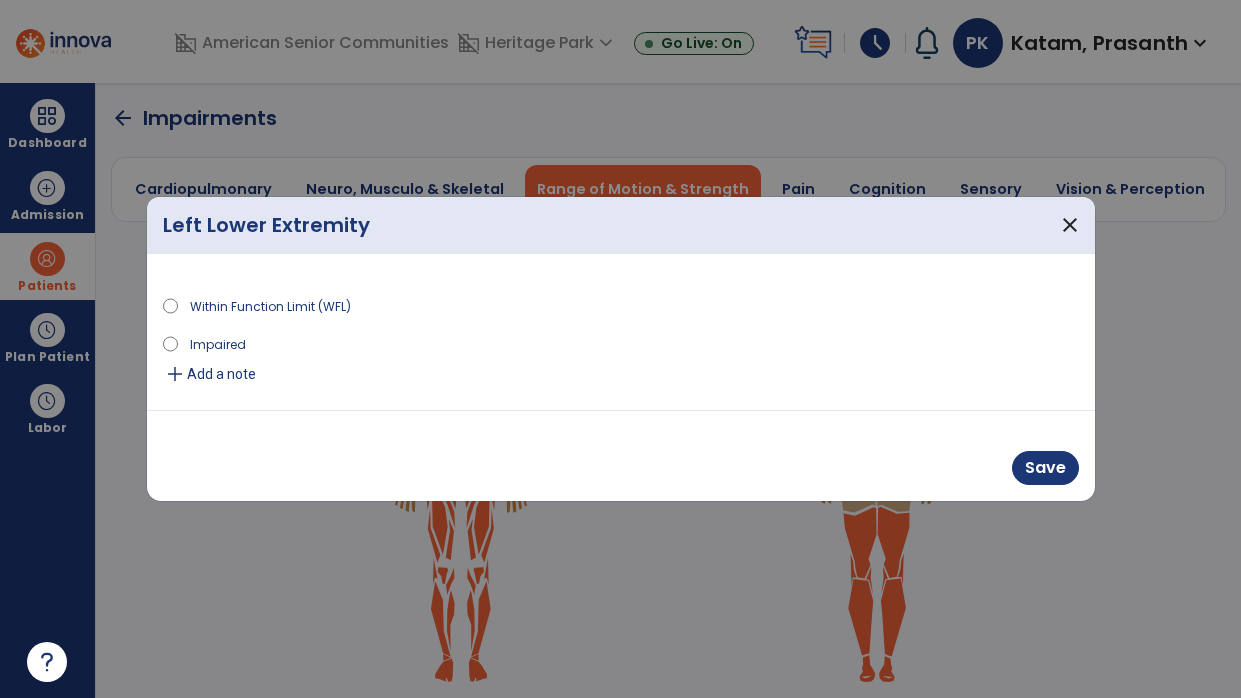 click on "Impaired" at bounding box center (218, 343) 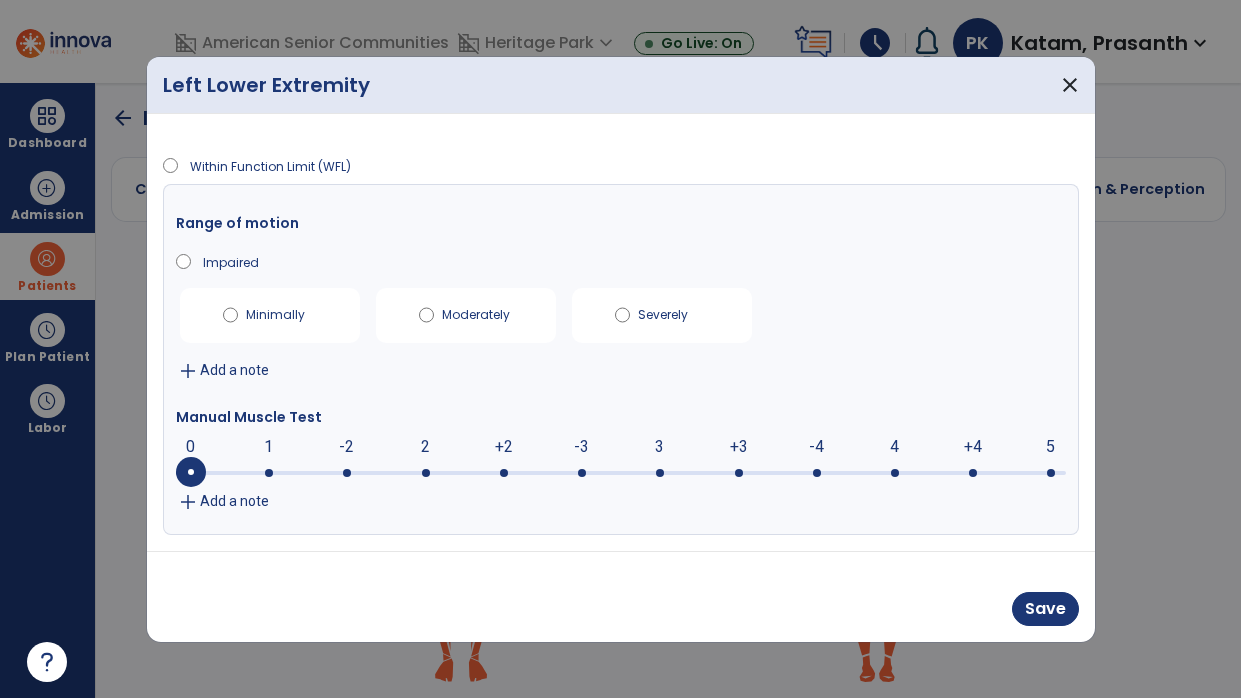 click at bounding box center (621, 473) 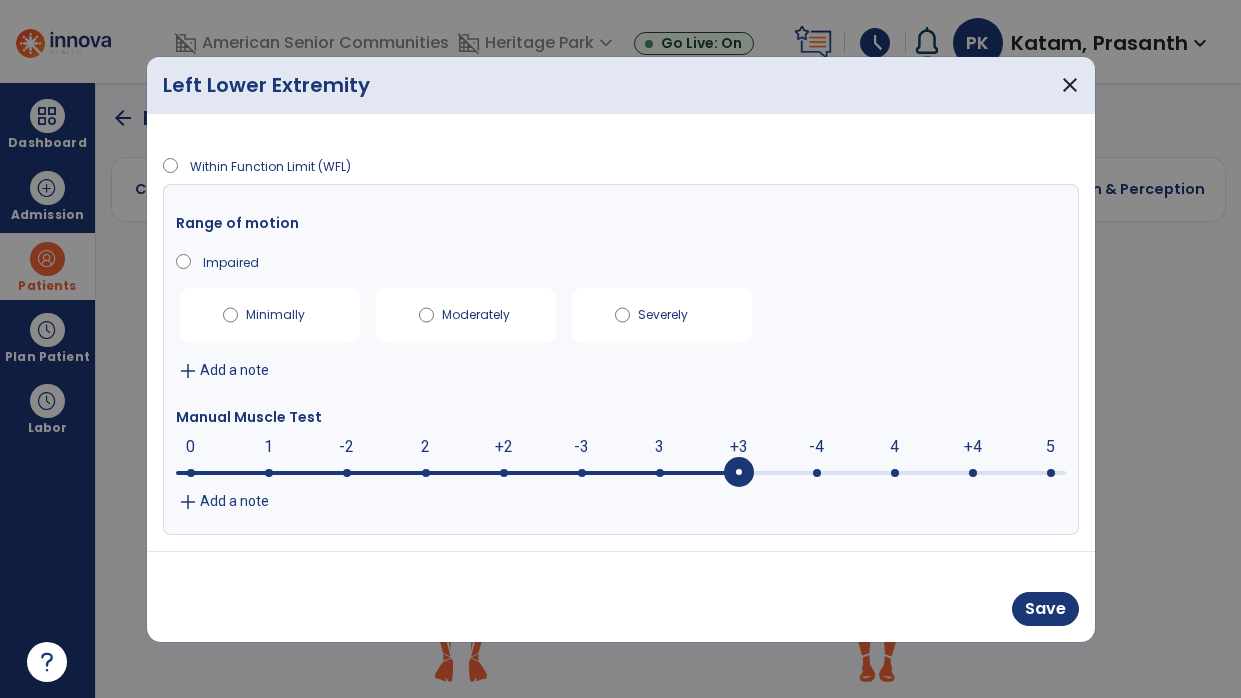 click at bounding box center [660, 473] 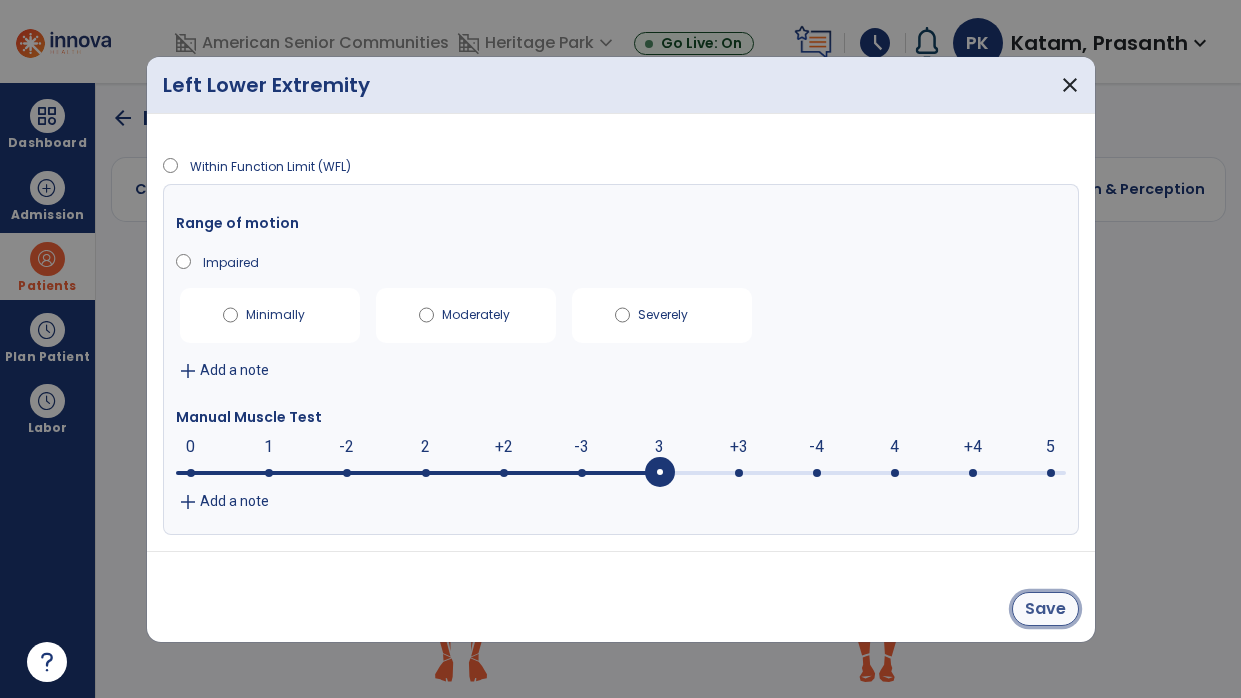click on "Save" at bounding box center (1045, 609) 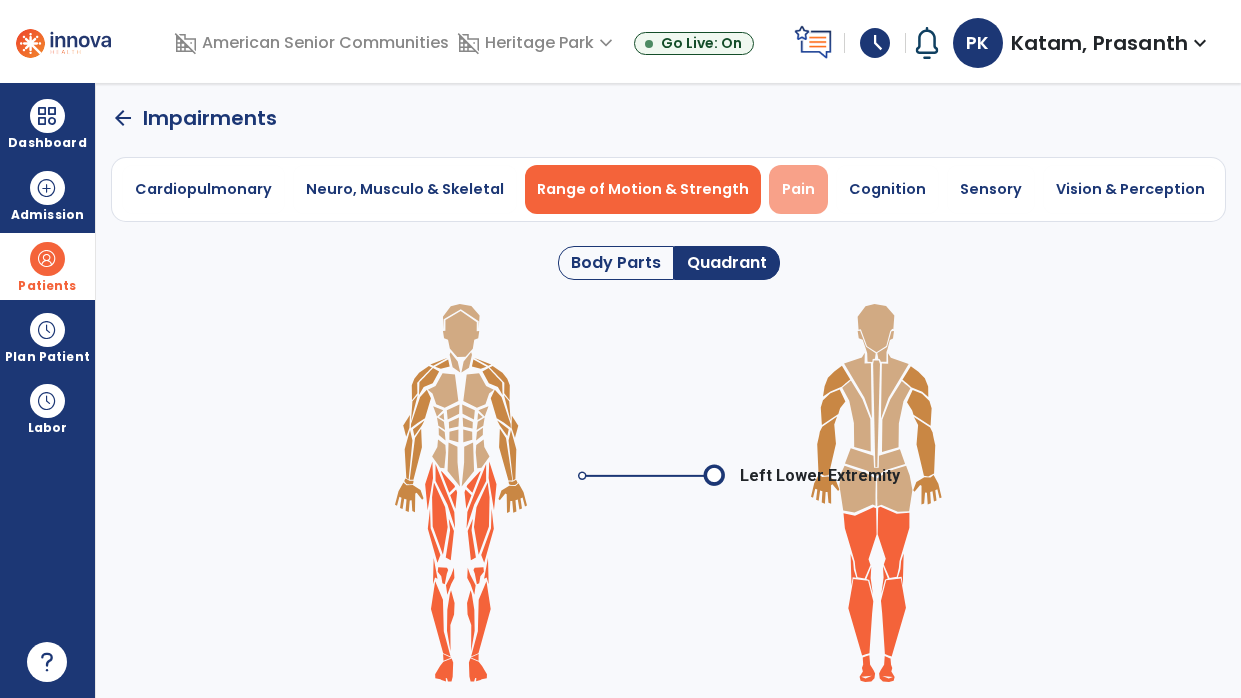 click on "Pain" at bounding box center (798, 189) 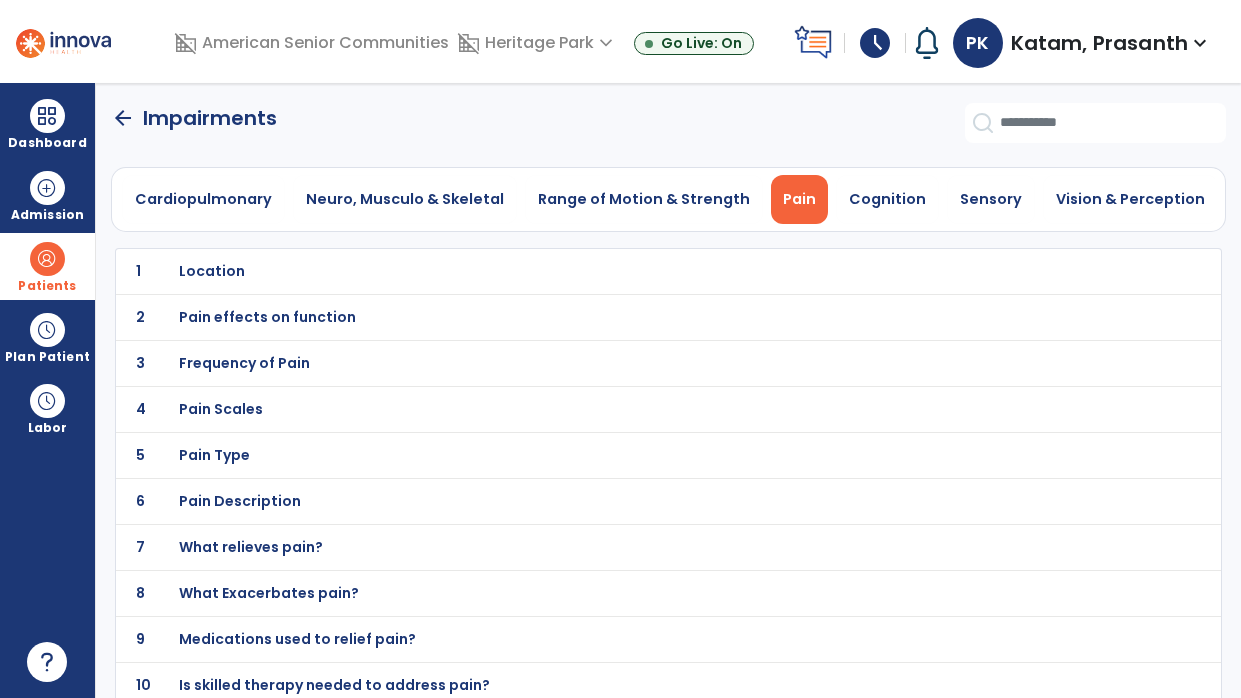 click on "Location" at bounding box center [624, 271] 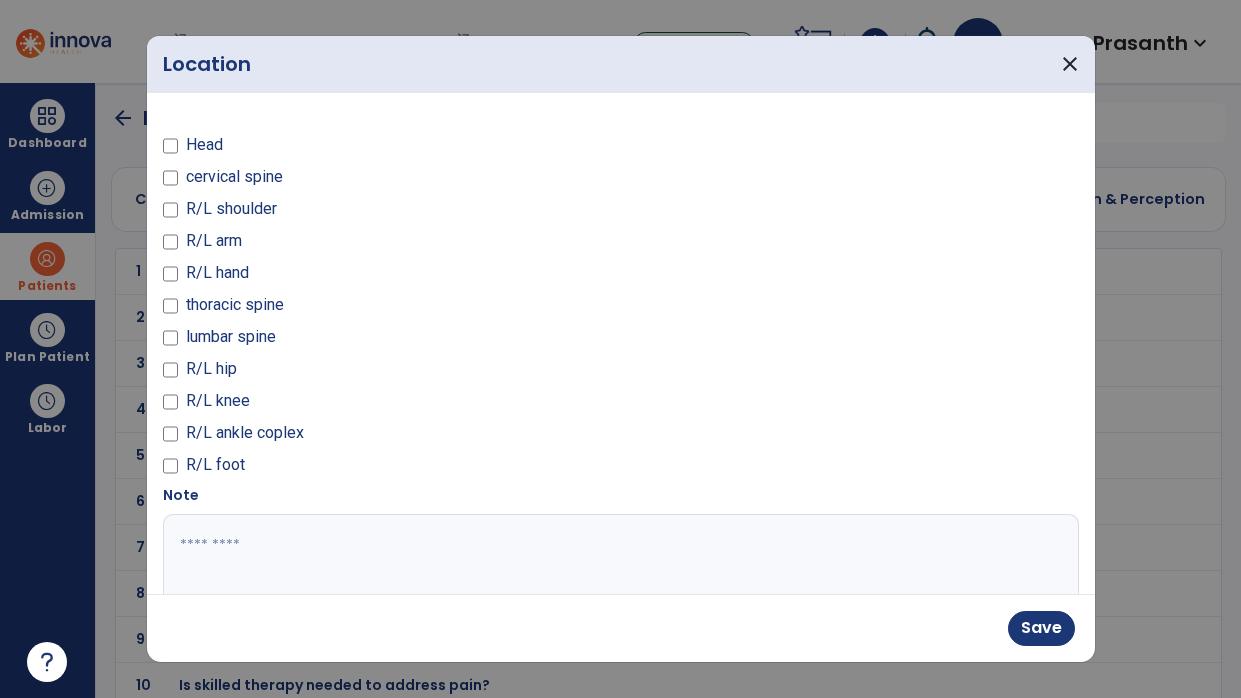 click at bounding box center [619, 589] 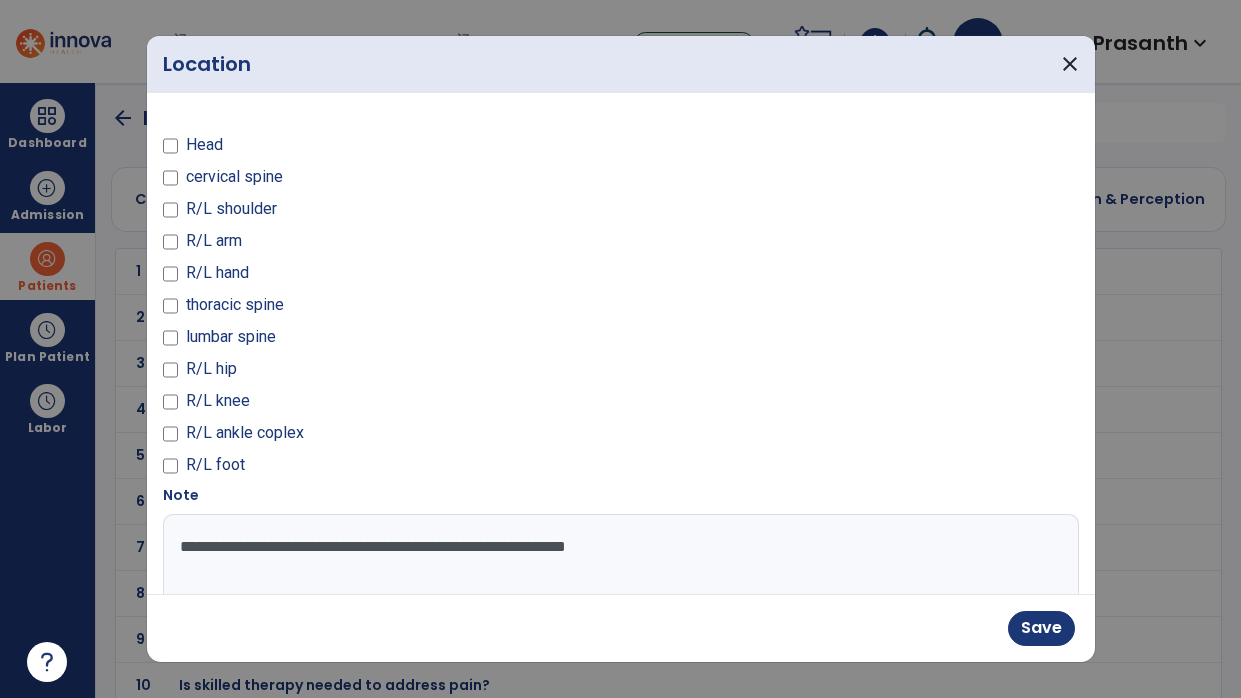 type on "**********" 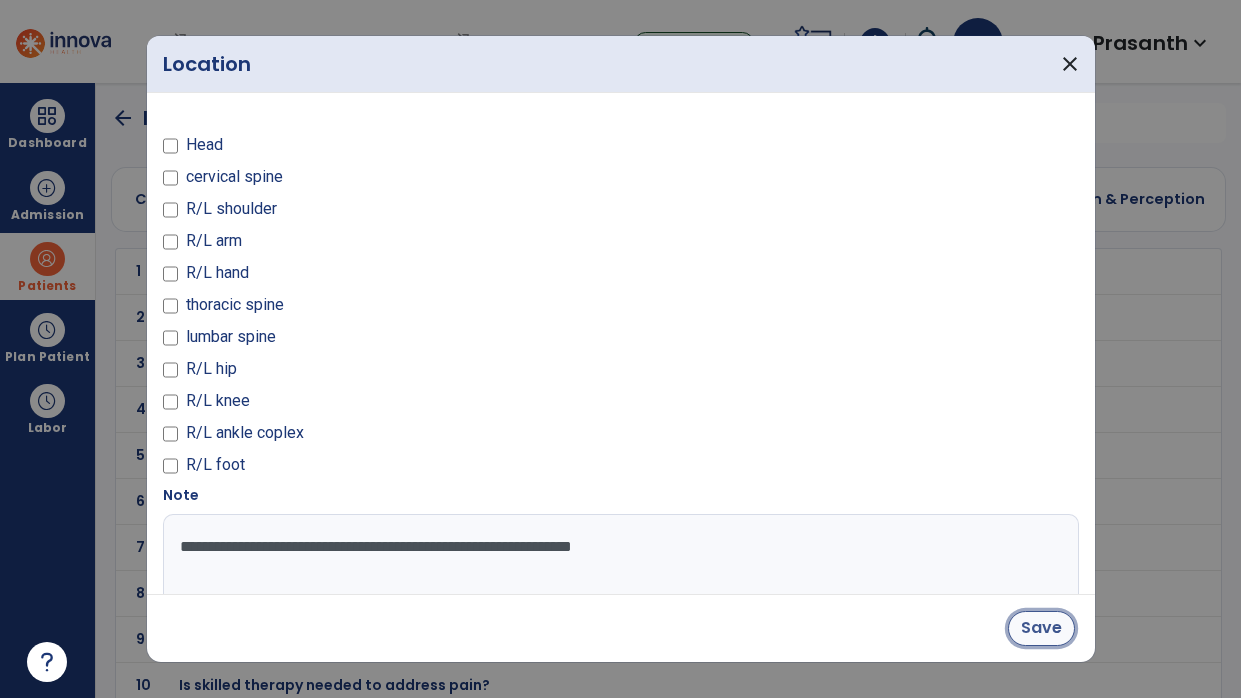 click on "Save" at bounding box center [1041, 628] 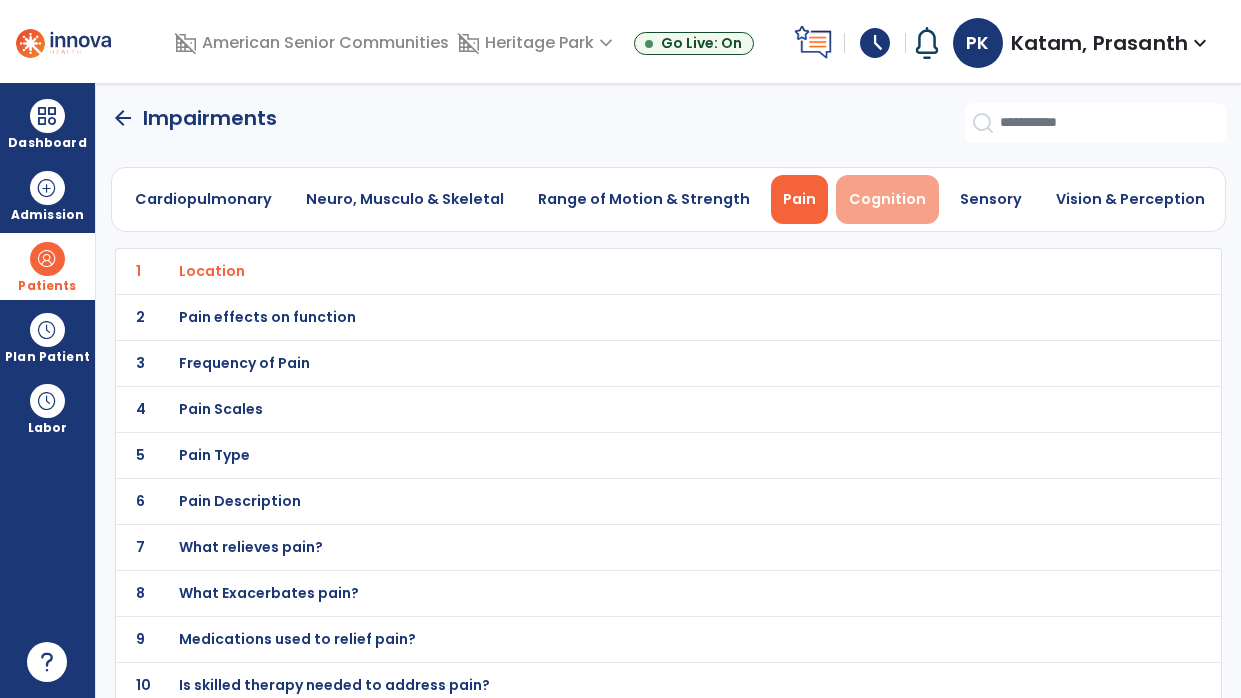 click on "Cognition" at bounding box center (887, 199) 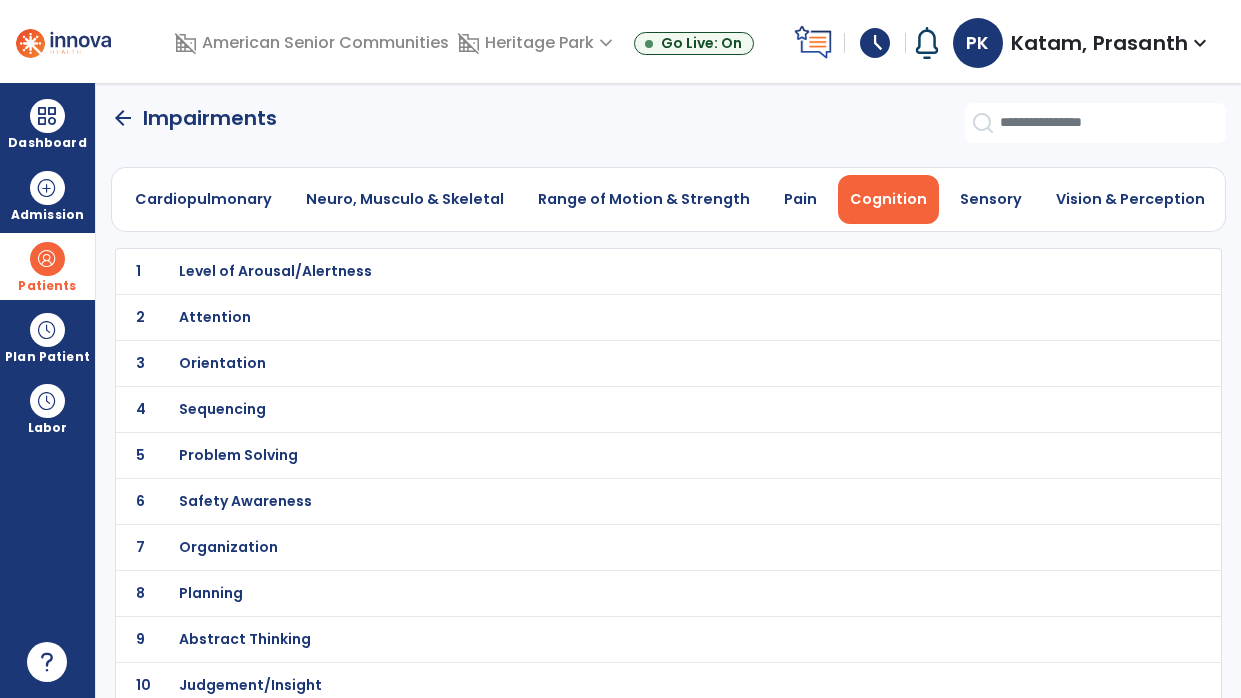 click on "Orientation" at bounding box center (624, 271) 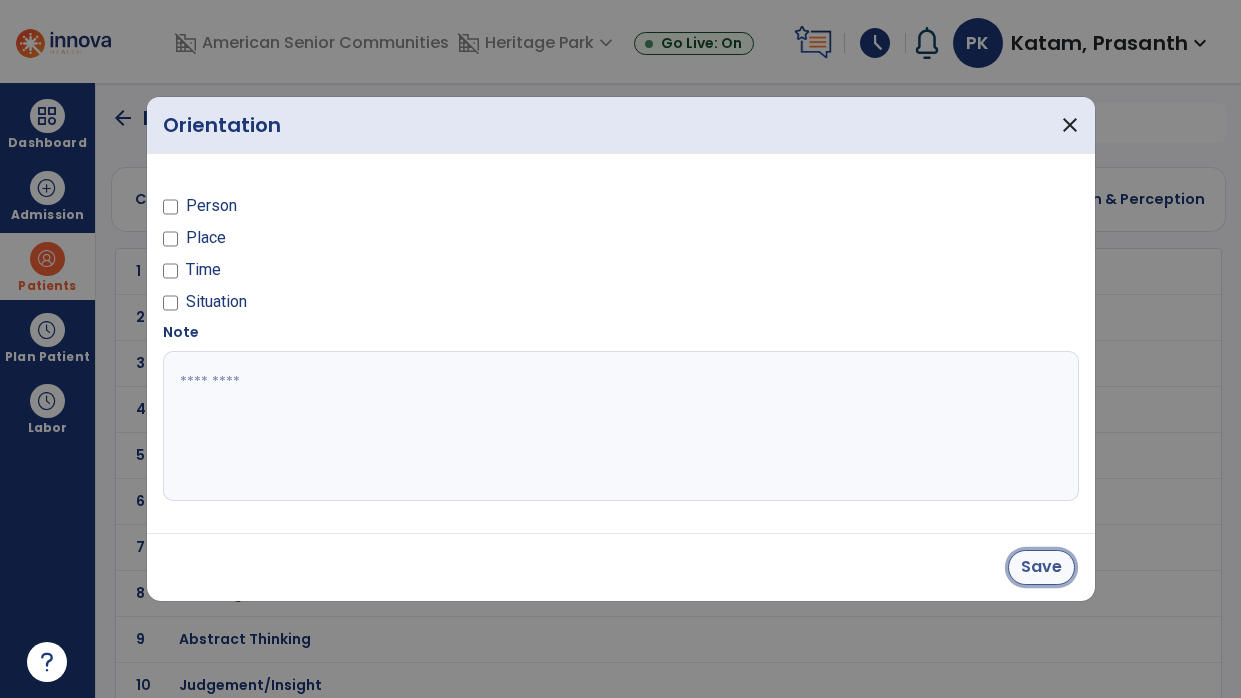click on "Save" at bounding box center (1041, 567) 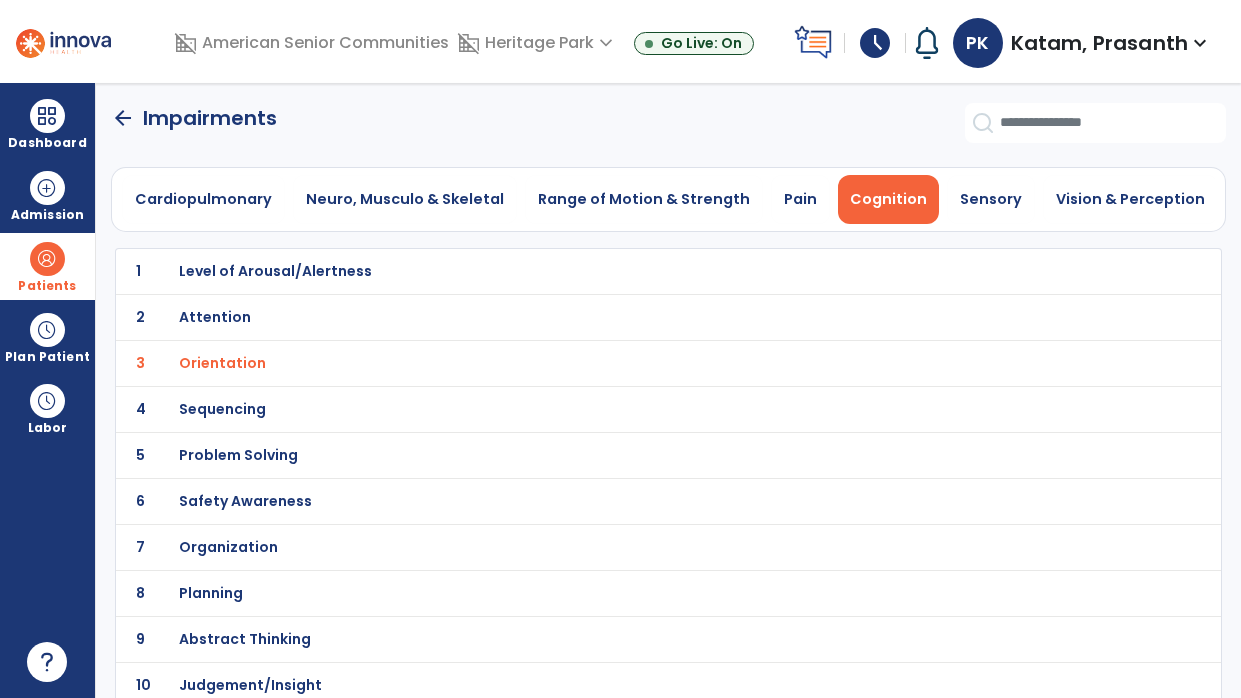 click on "arrow_back" 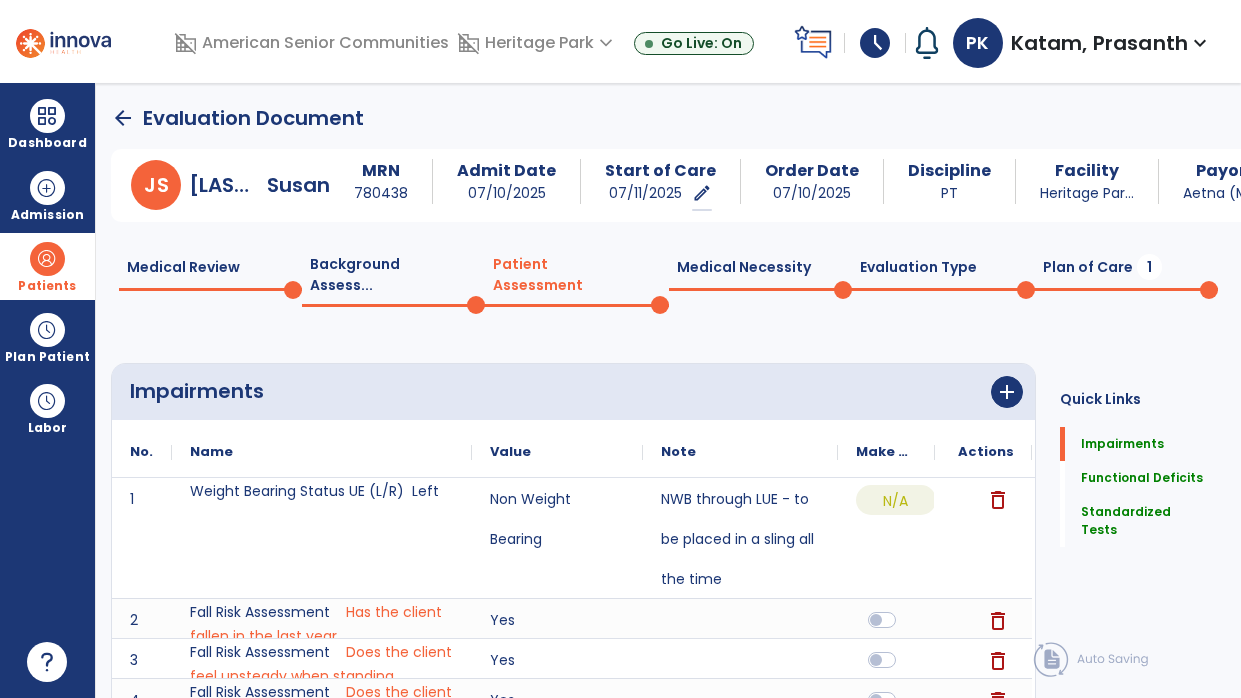 click on "Plan of Care  1" 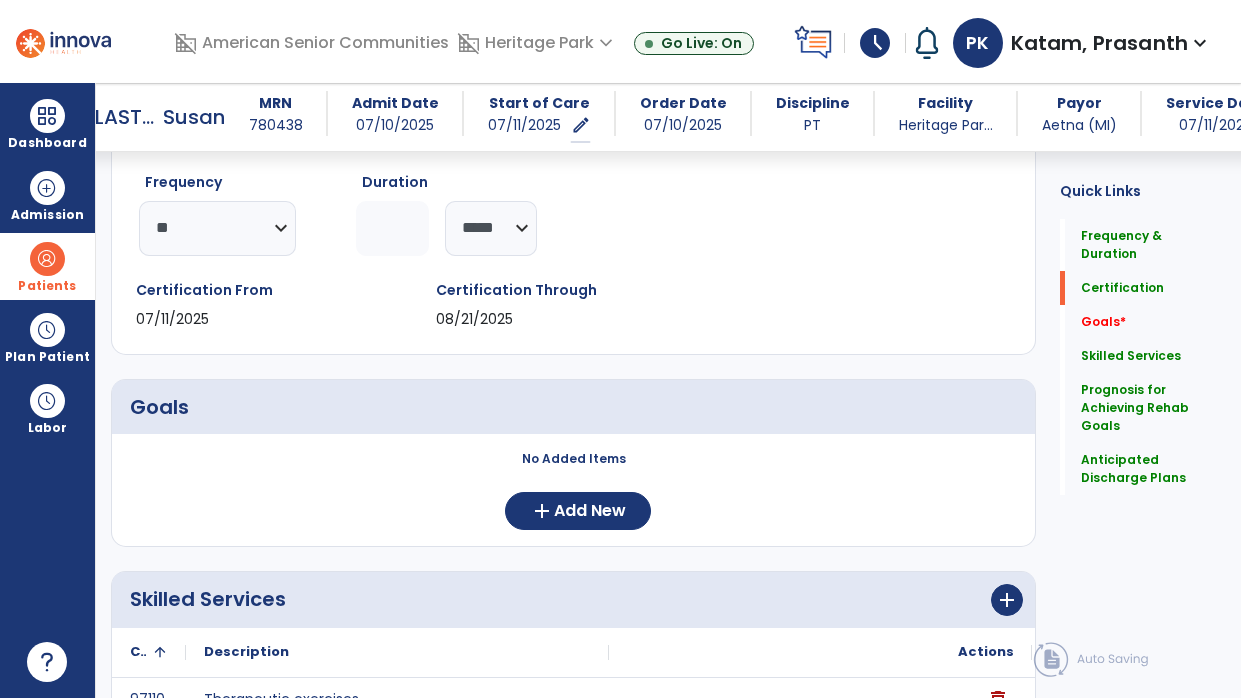 scroll, scrollTop: 258, scrollLeft: 0, axis: vertical 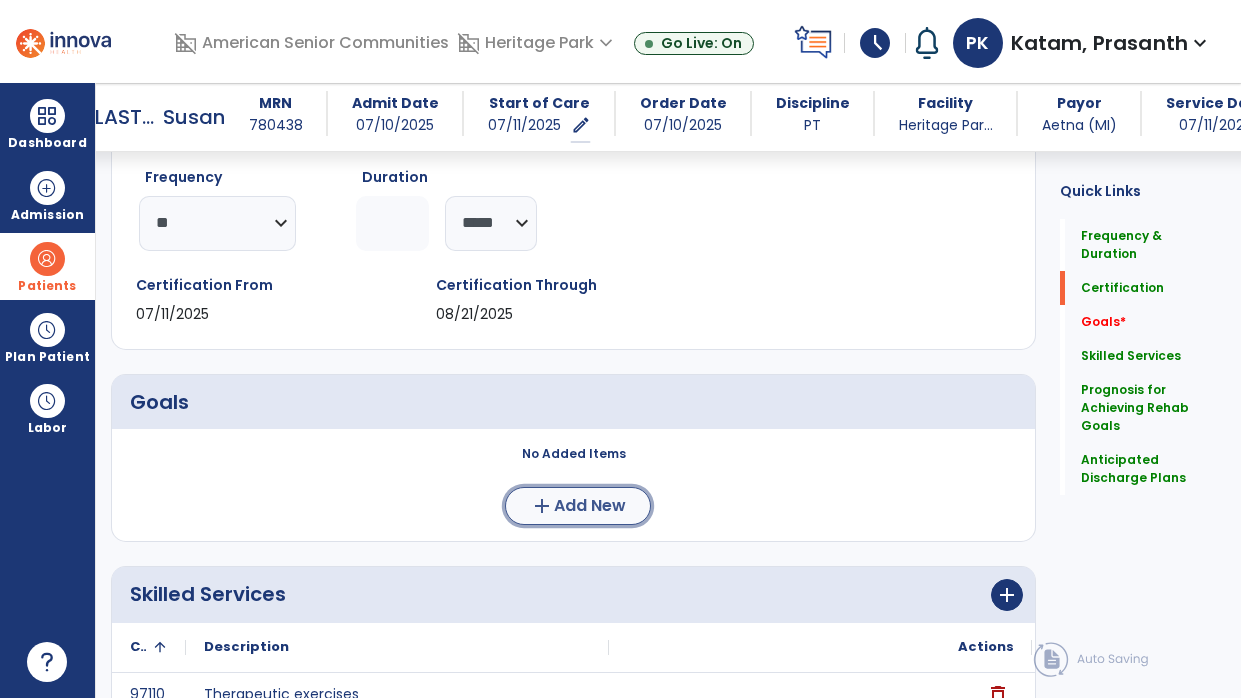 click on "Add New" at bounding box center (590, 506) 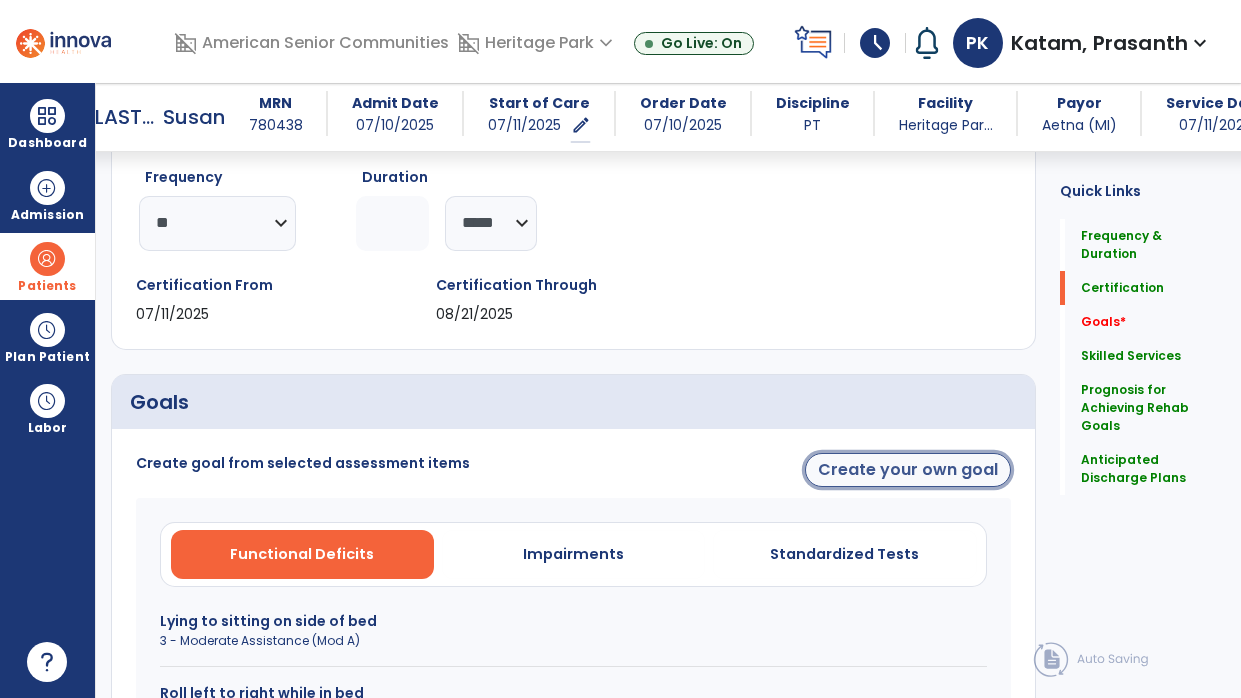 click on "Create your own goal" at bounding box center (908, 470) 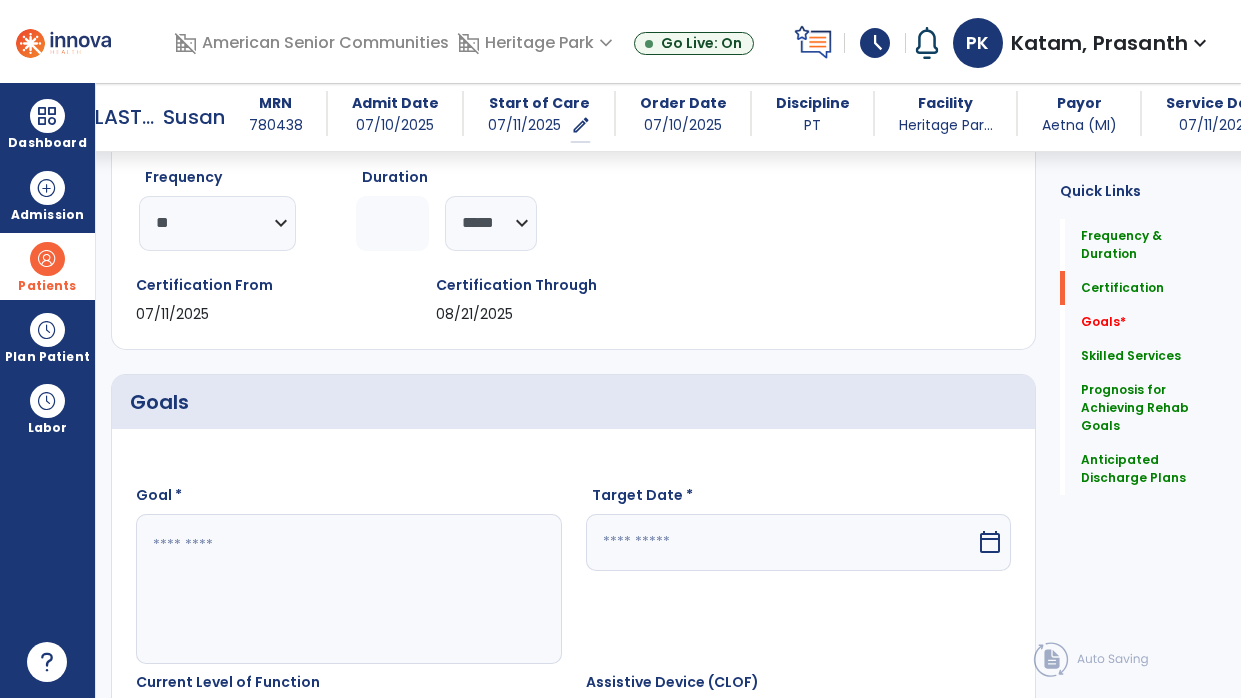 click at bounding box center (348, 589) 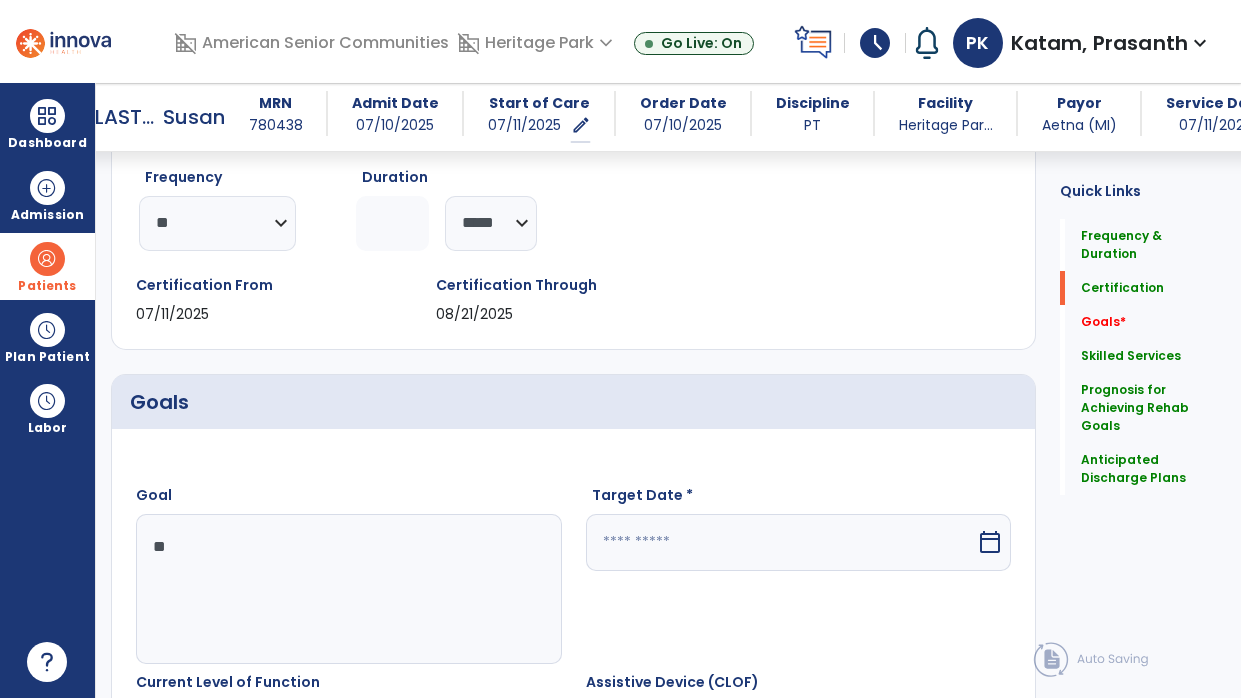 type on "*" 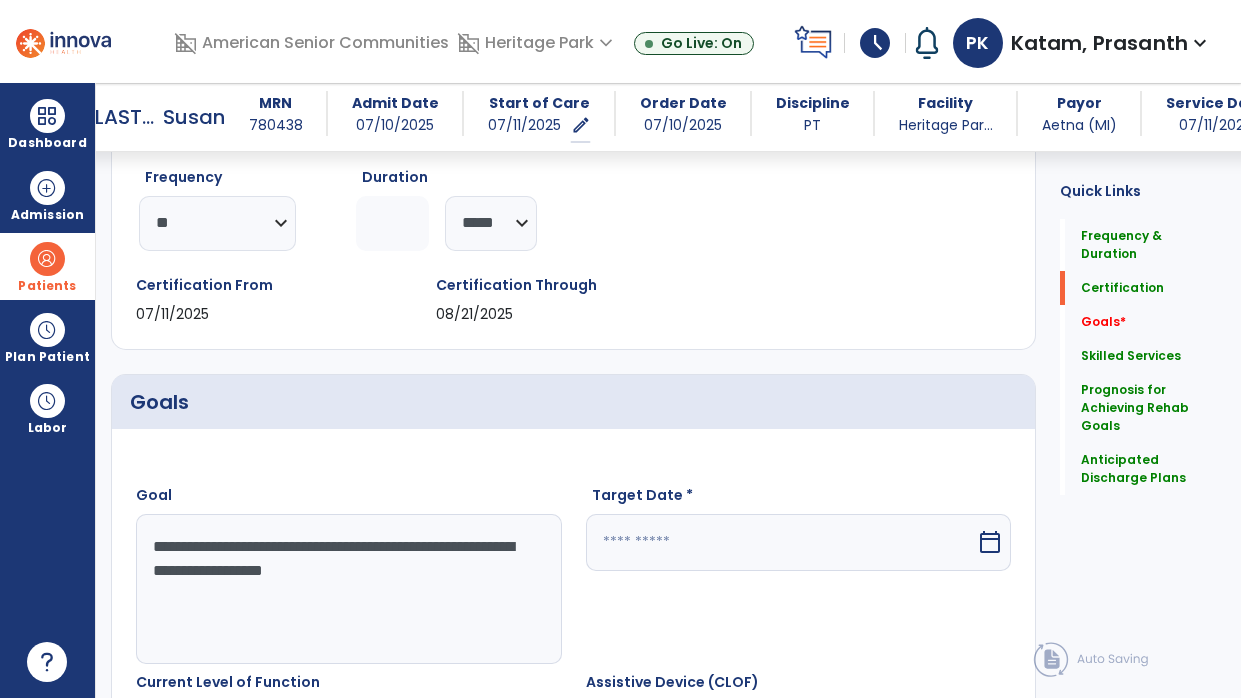 type on "**********" 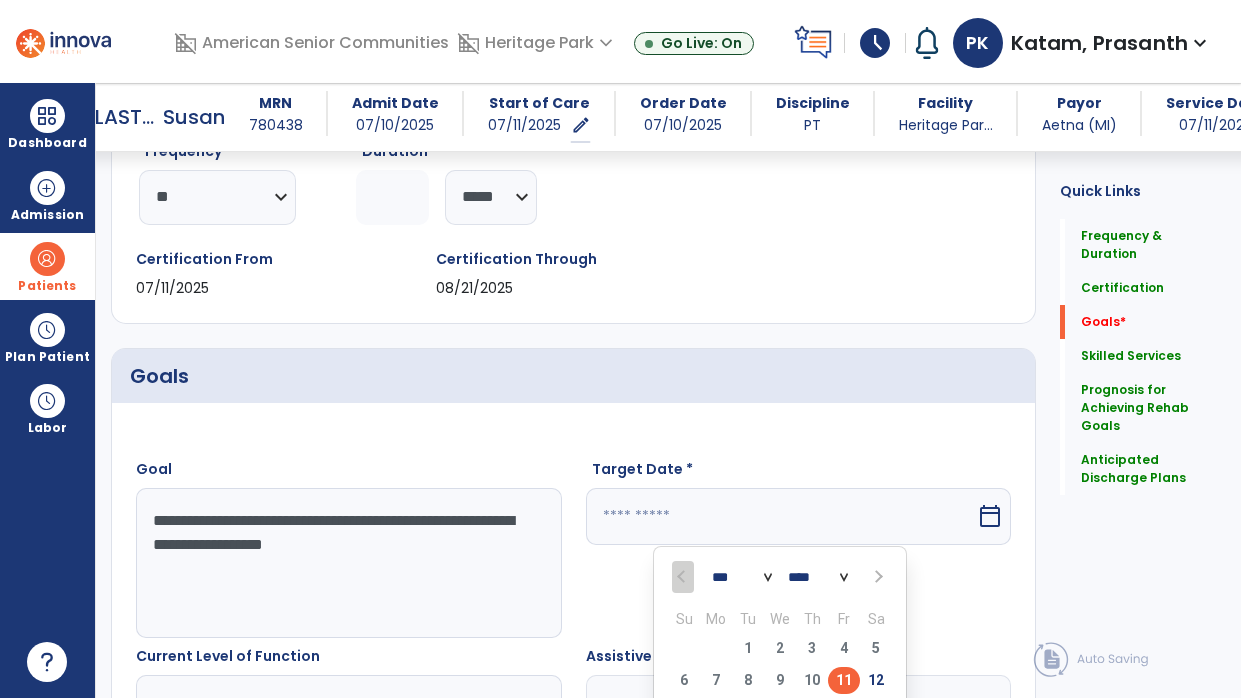 click at bounding box center [876, 576] 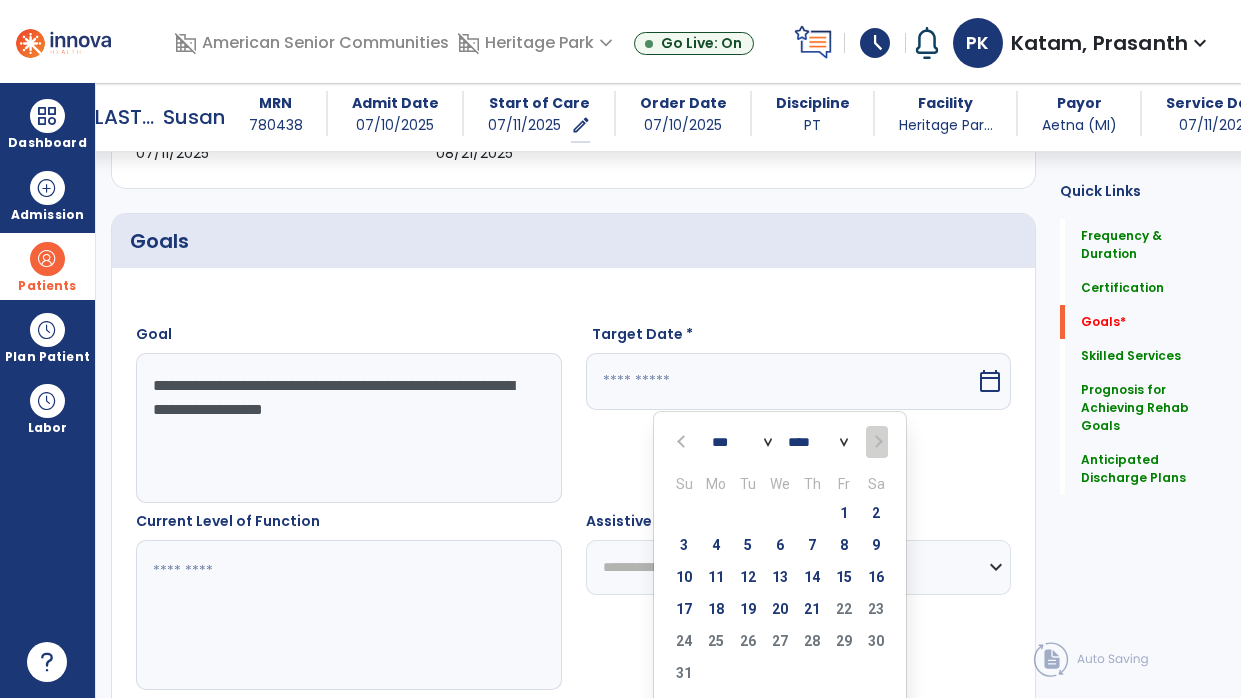 scroll, scrollTop: 510, scrollLeft: 0, axis: vertical 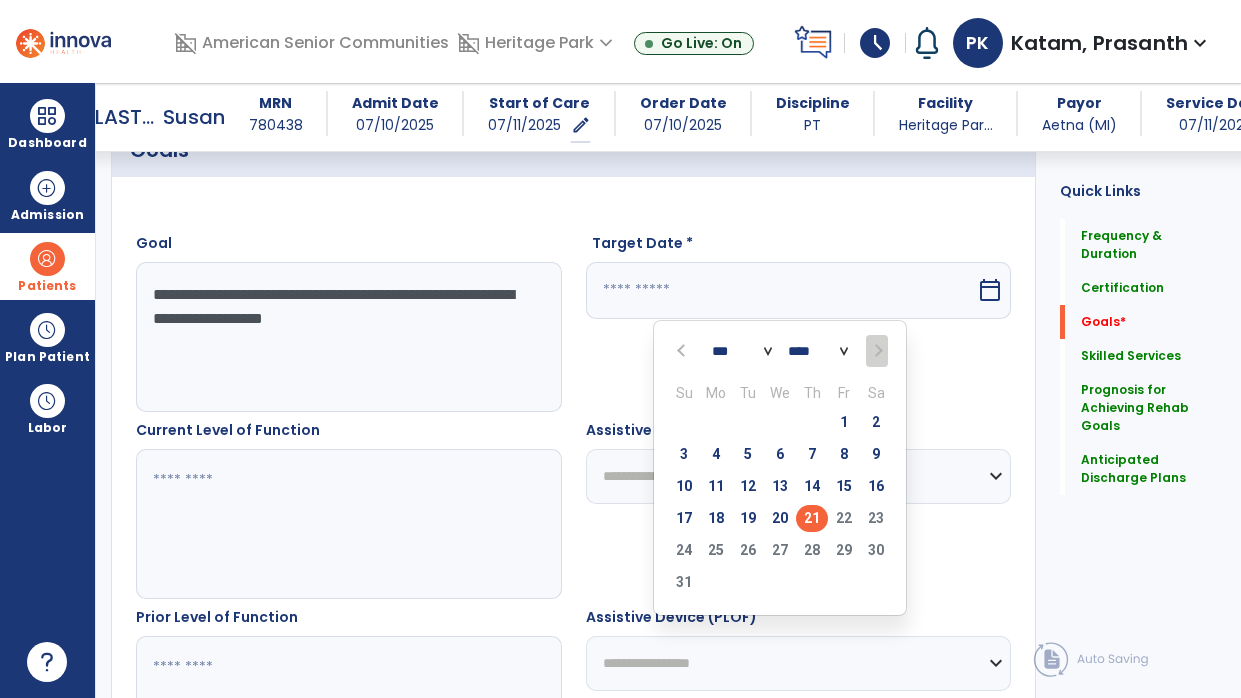 click on "21" at bounding box center [812, 518] 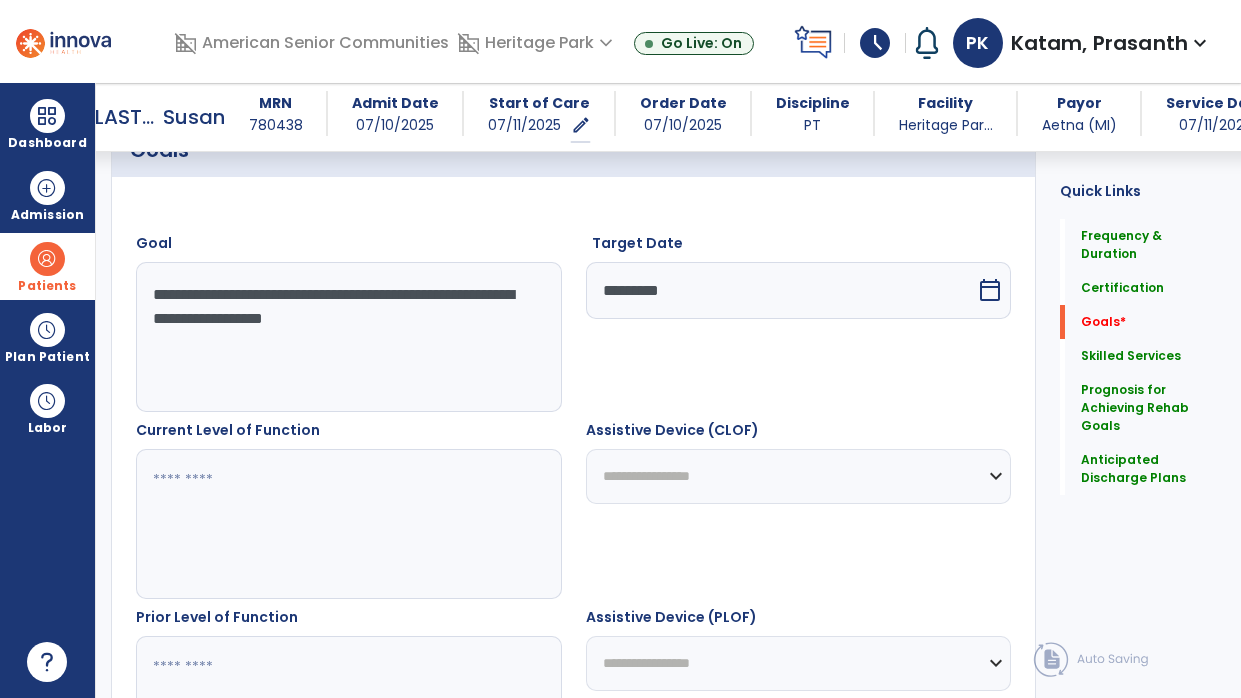 click at bounding box center (348, 524) 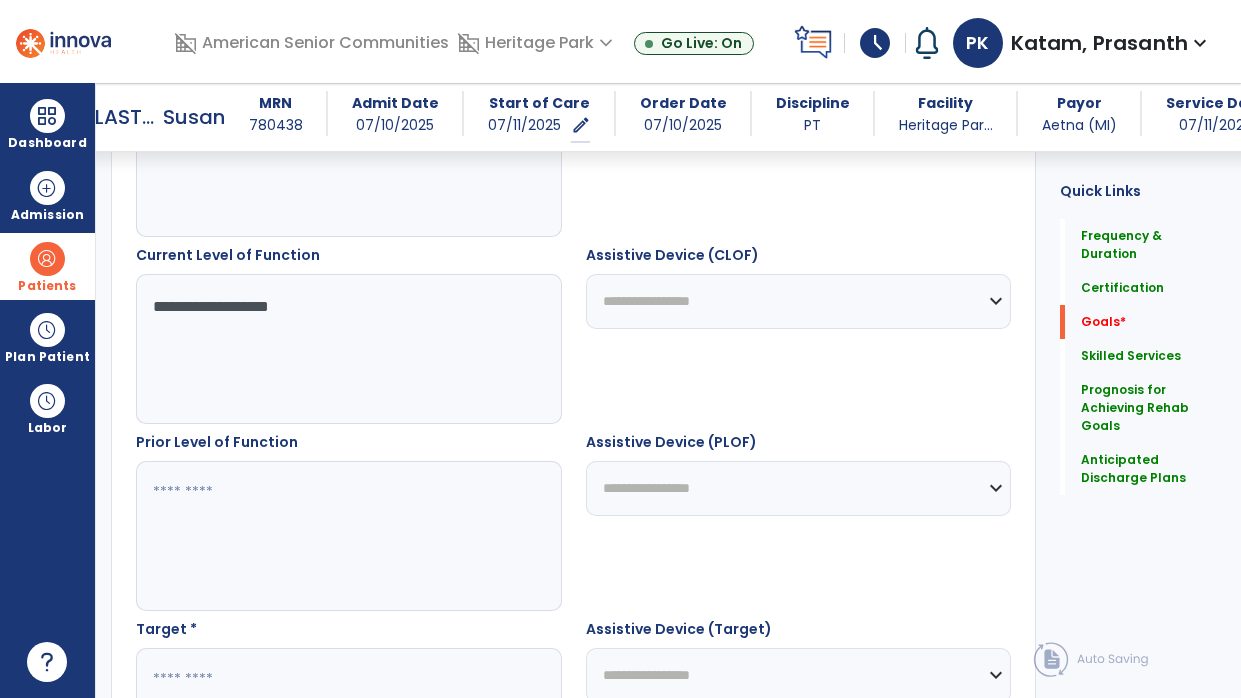 scroll, scrollTop: 686, scrollLeft: 0, axis: vertical 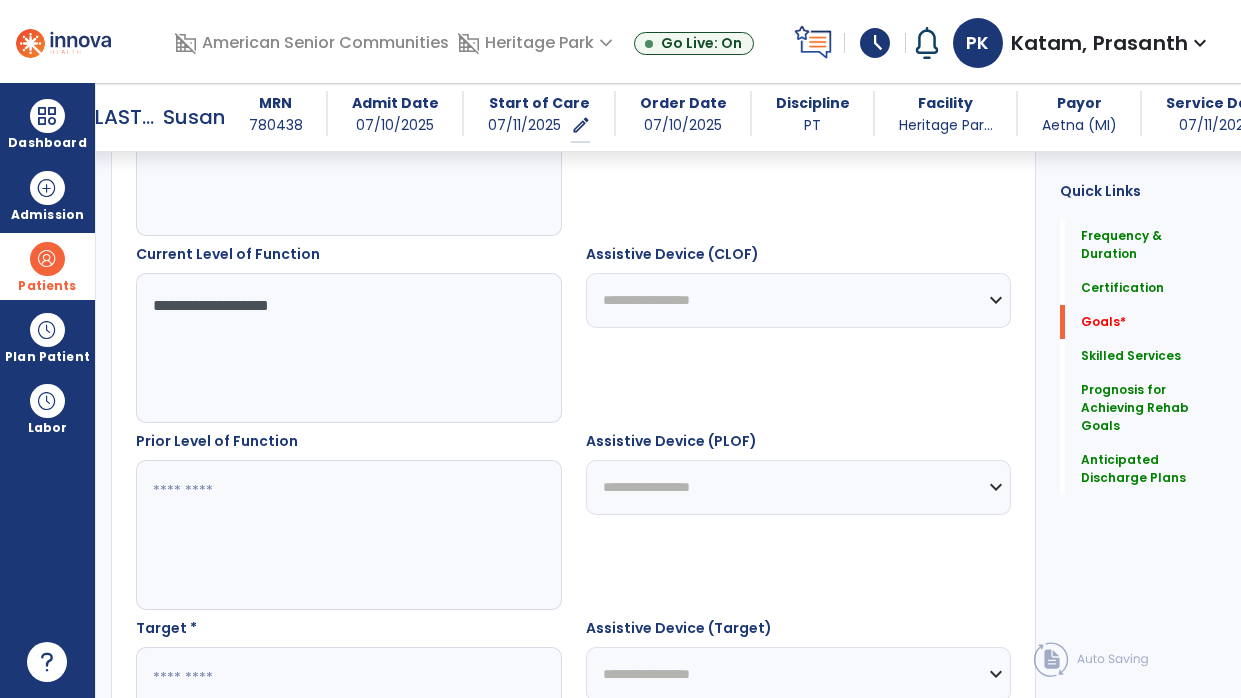 type on "**********" 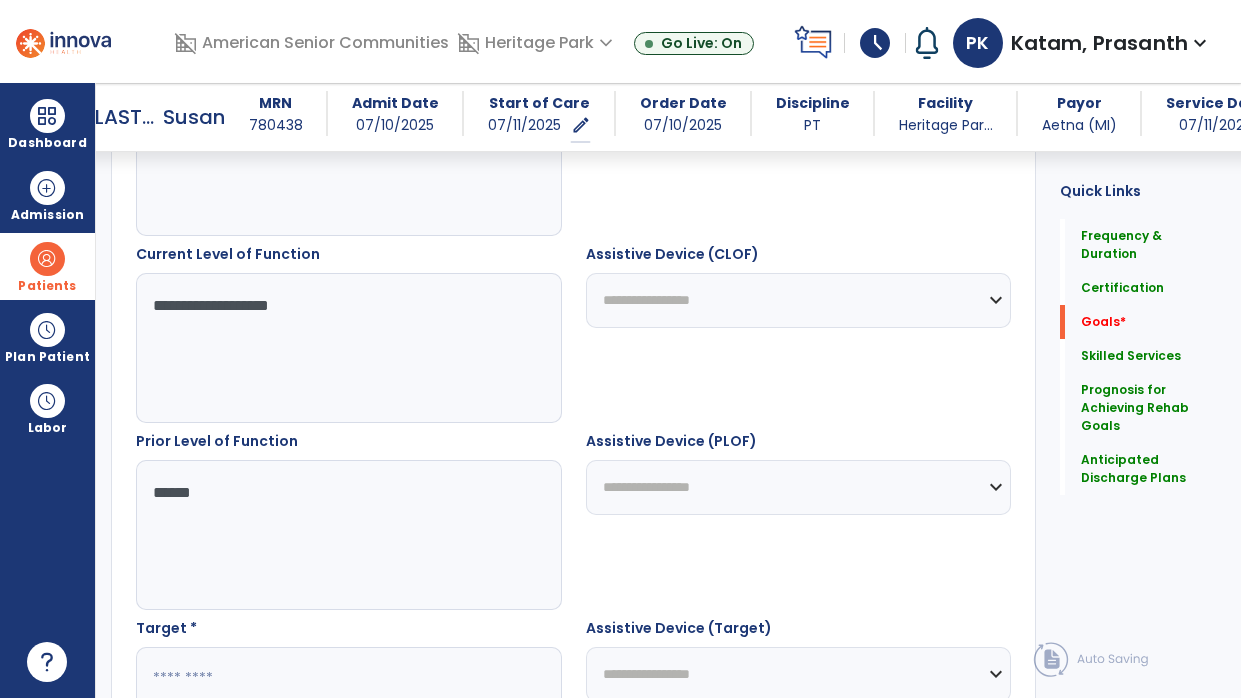 type on "*******" 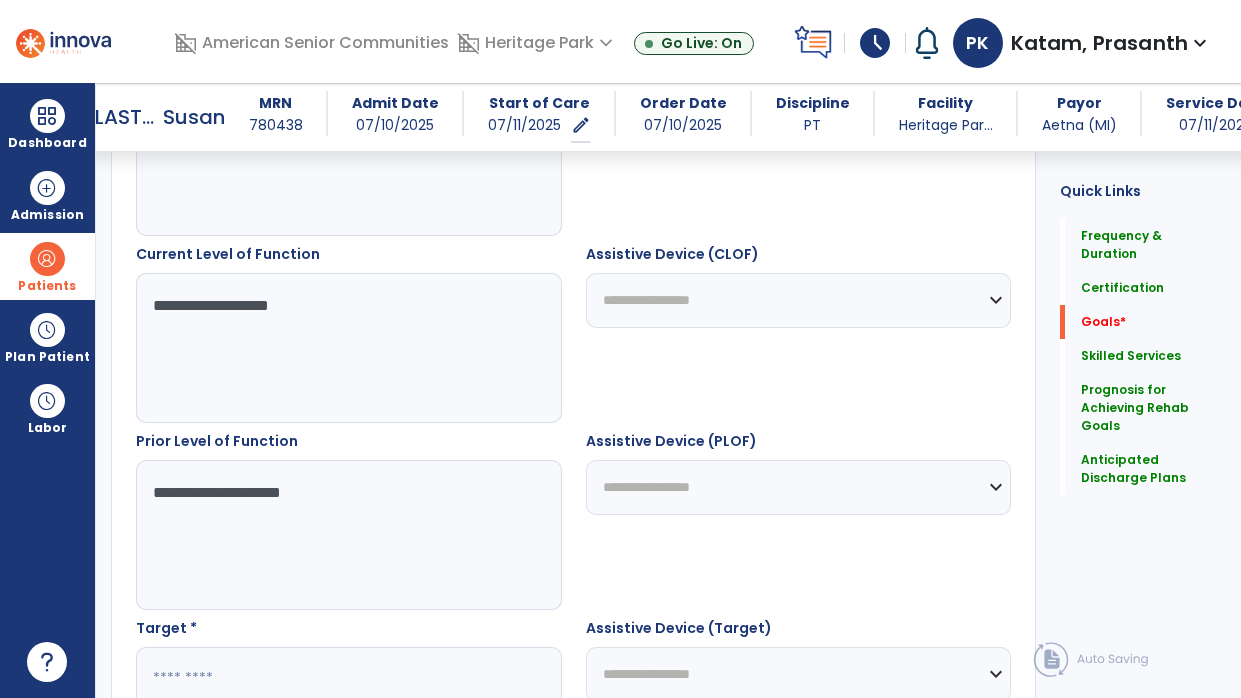 scroll, scrollTop: 865, scrollLeft: 0, axis: vertical 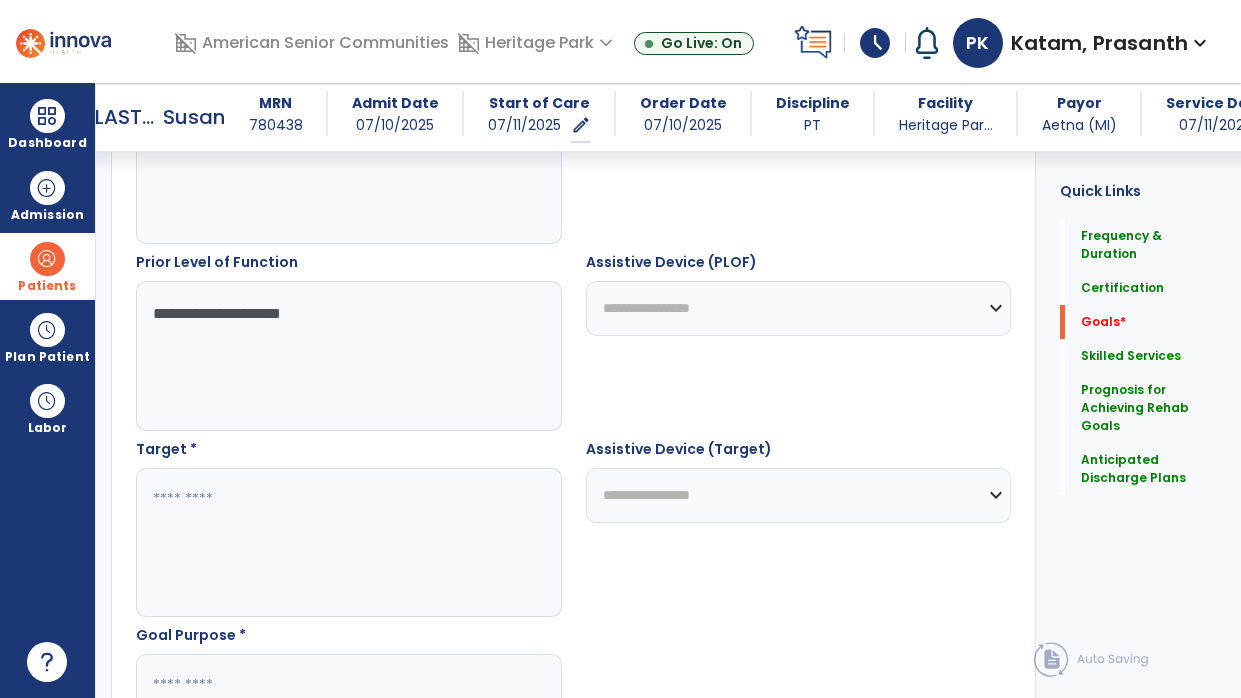 type on "**********" 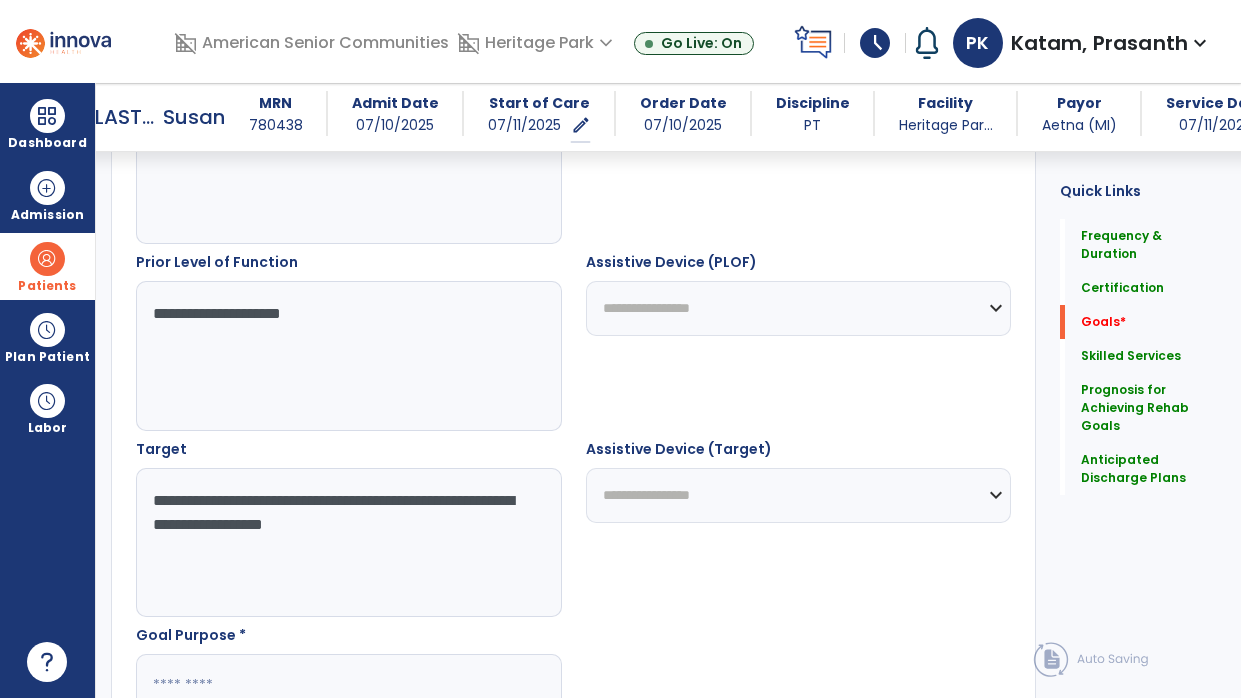 scroll, scrollTop: 981, scrollLeft: 0, axis: vertical 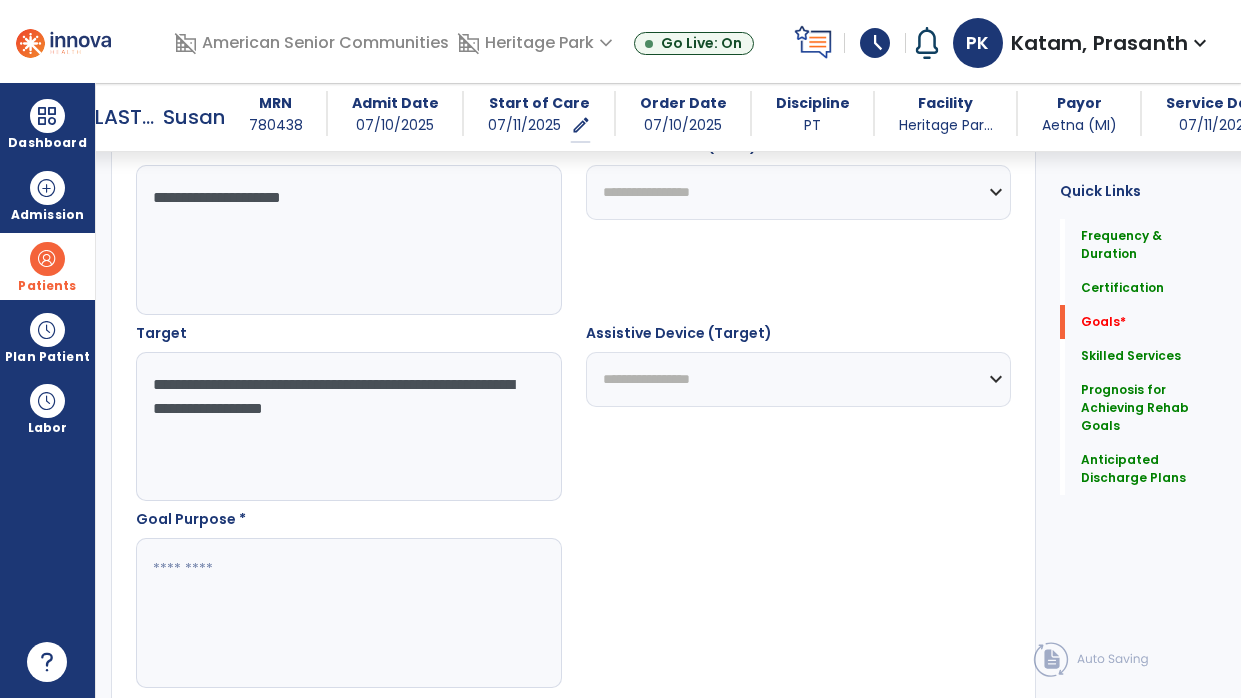 type on "**********" 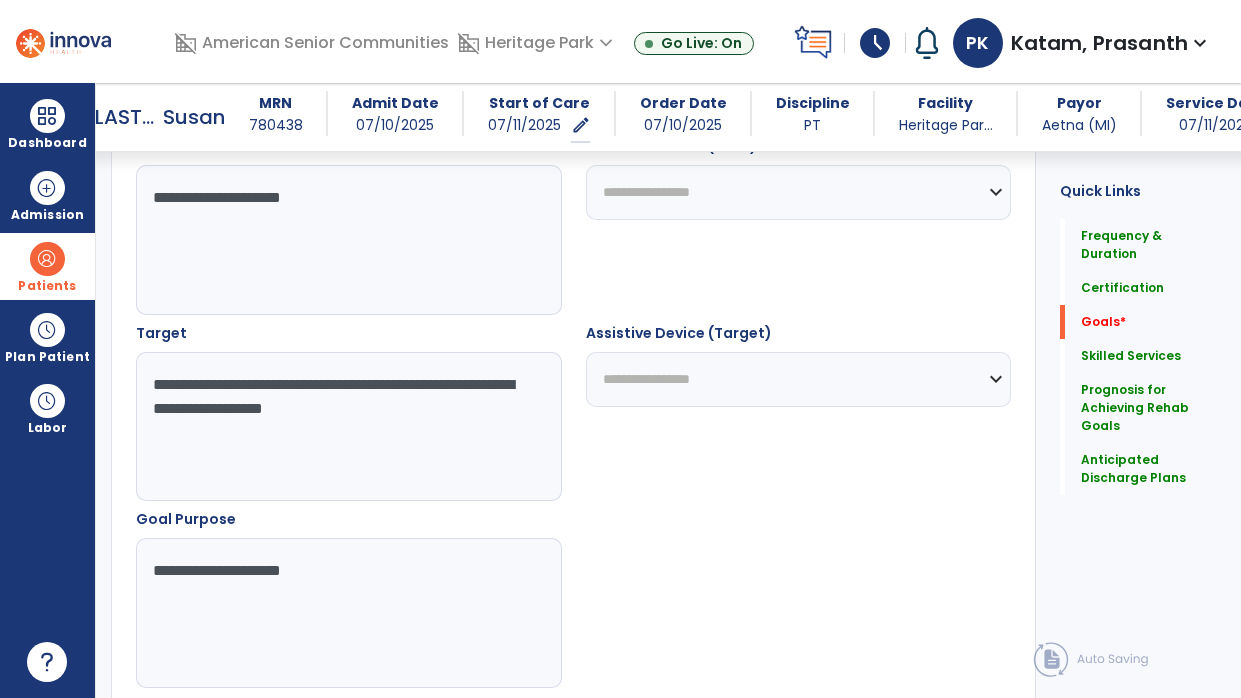 type on "**********" 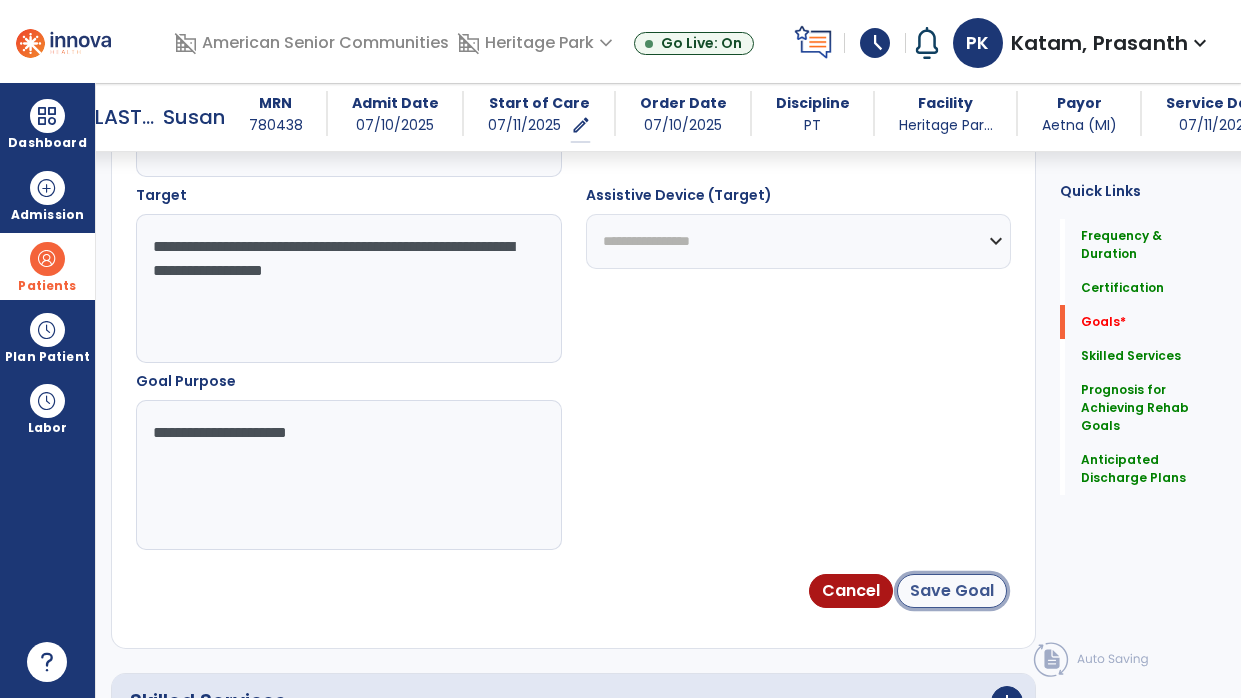 click on "Save Goal" at bounding box center [952, 591] 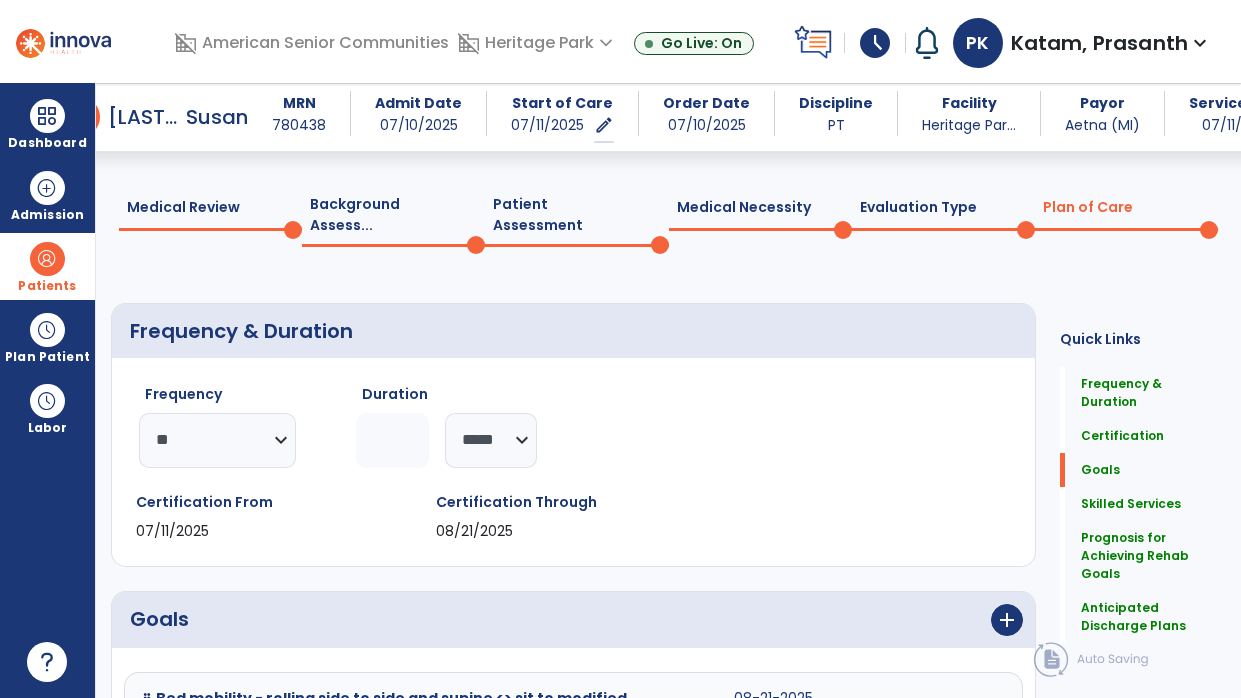 scroll, scrollTop: 314, scrollLeft: 0, axis: vertical 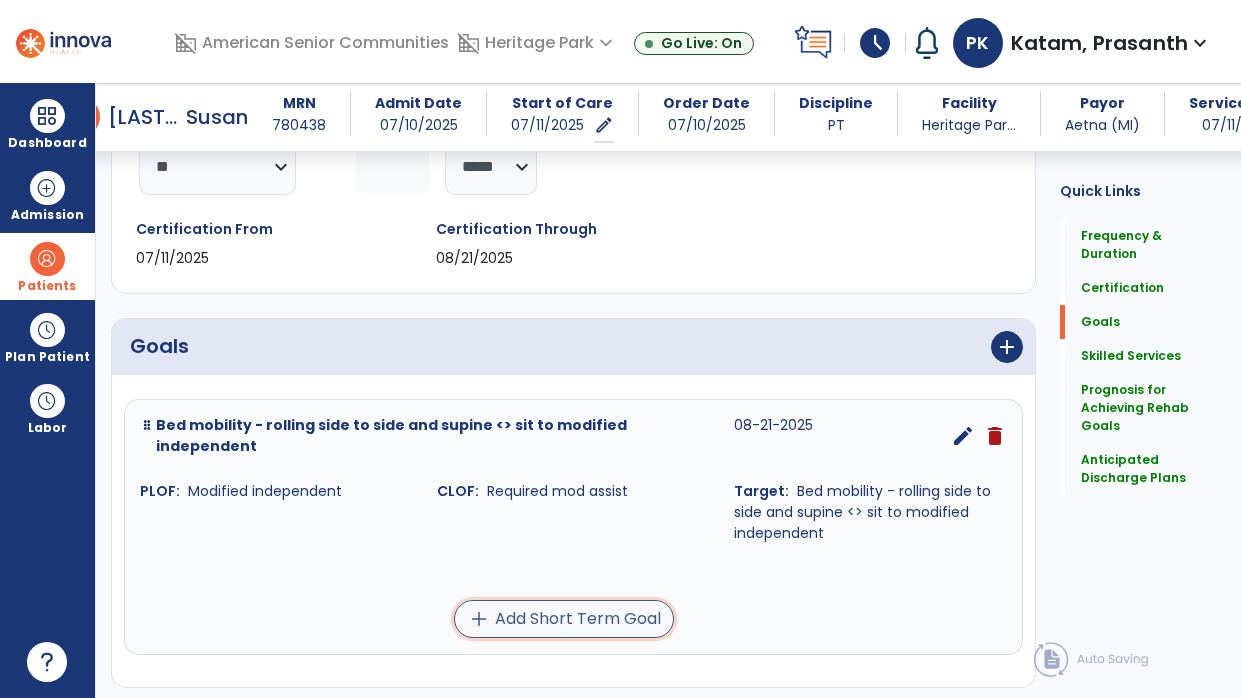 click on "add  Add Short Term Goal" at bounding box center (564, 619) 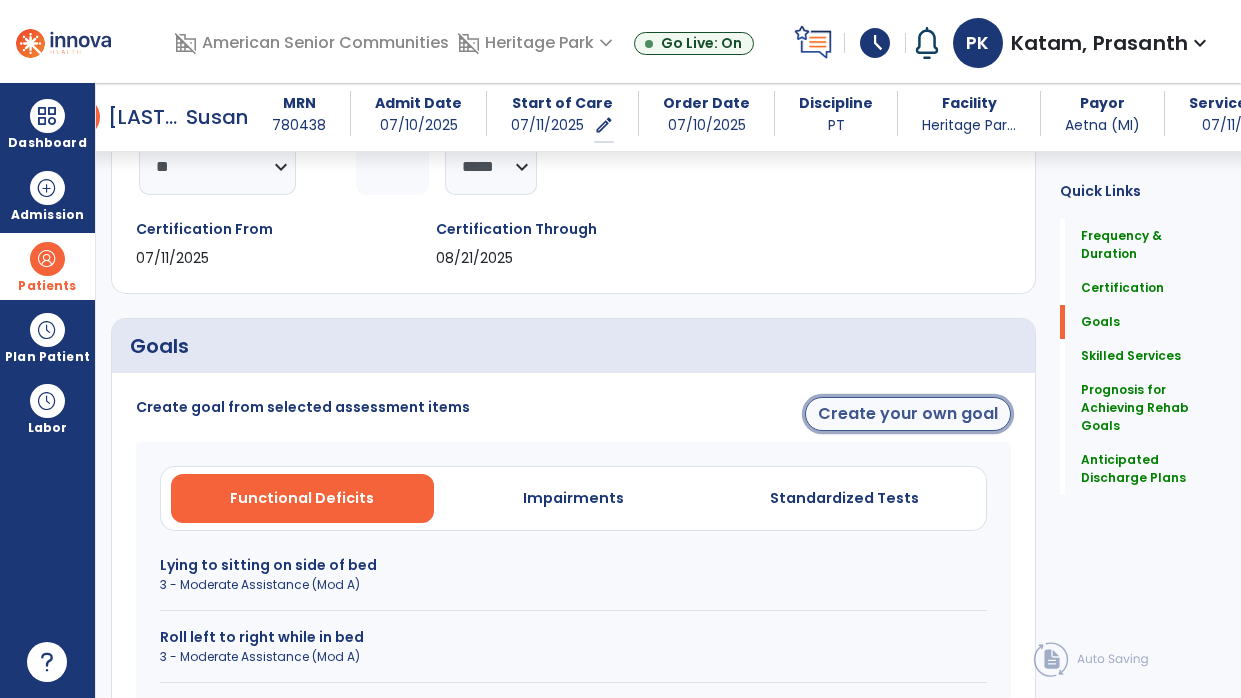click on "Create your own goal" at bounding box center (908, 414) 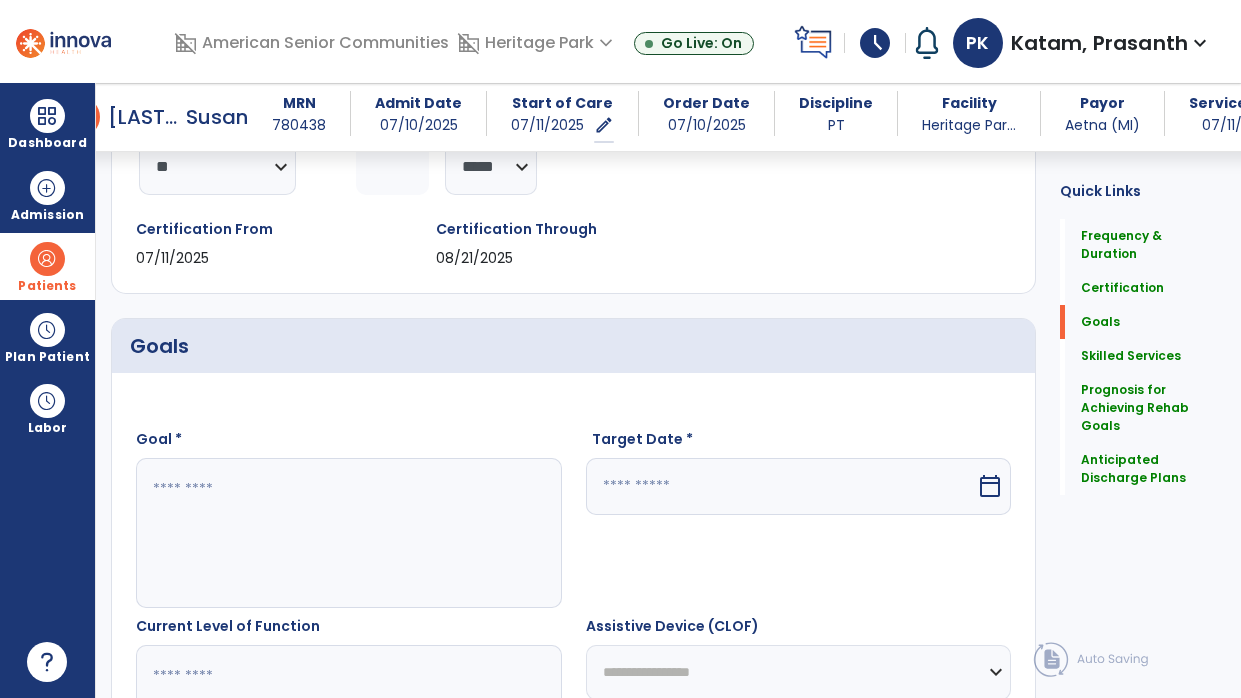 click at bounding box center (348, 533) 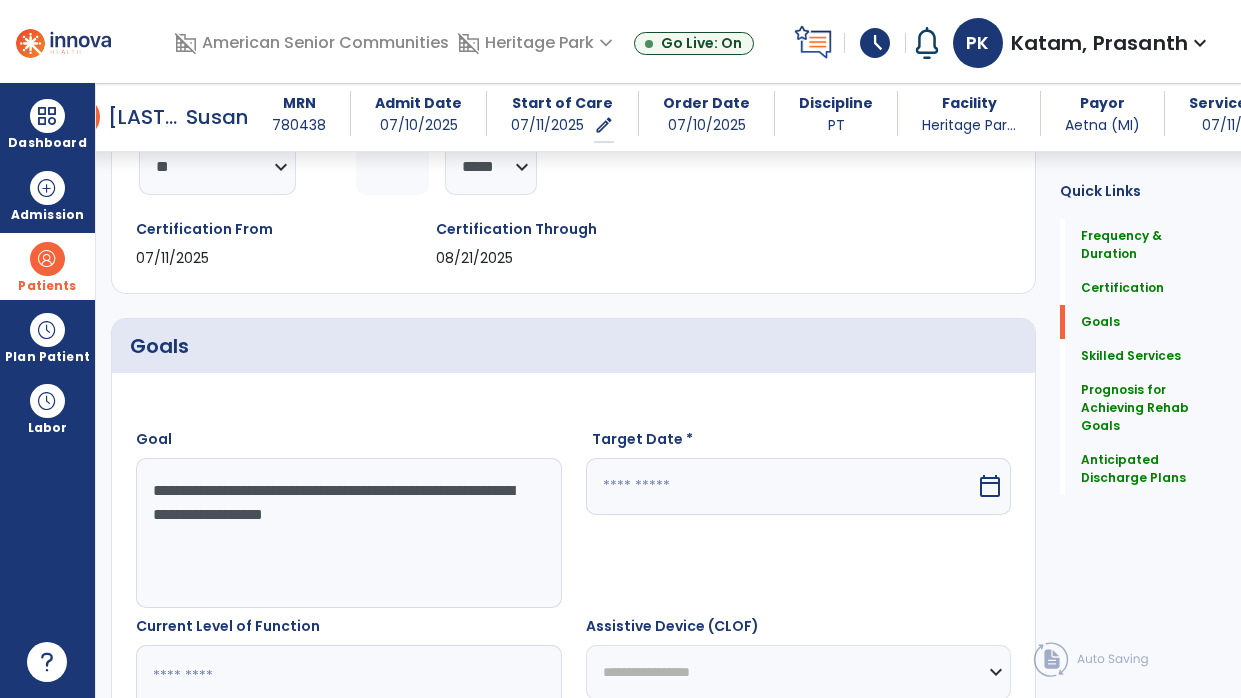 click on "**********" at bounding box center (348, 533) 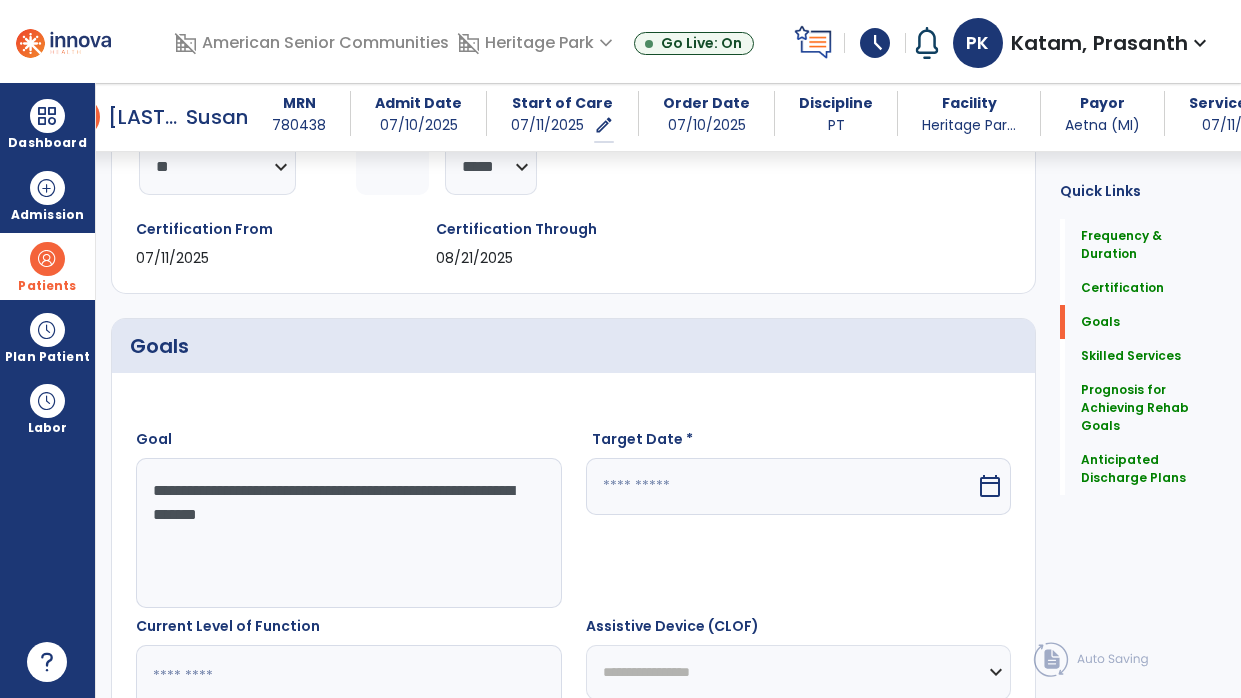 type on "**********" 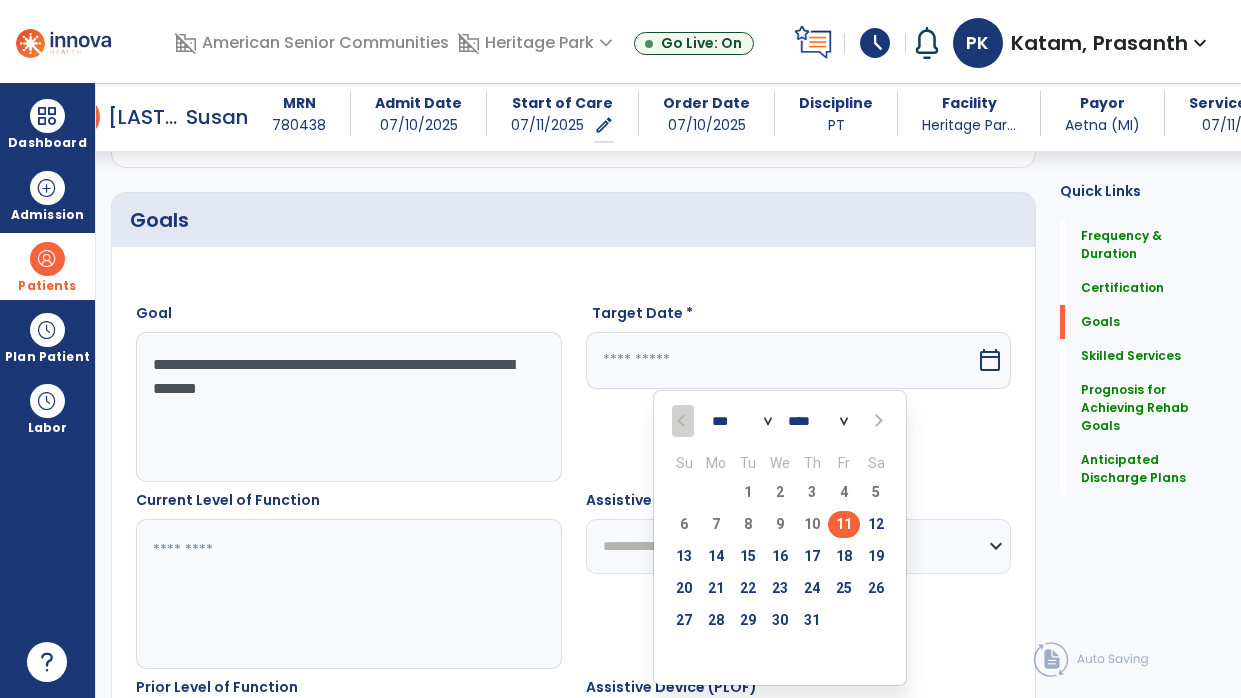 scroll, scrollTop: 462, scrollLeft: 0, axis: vertical 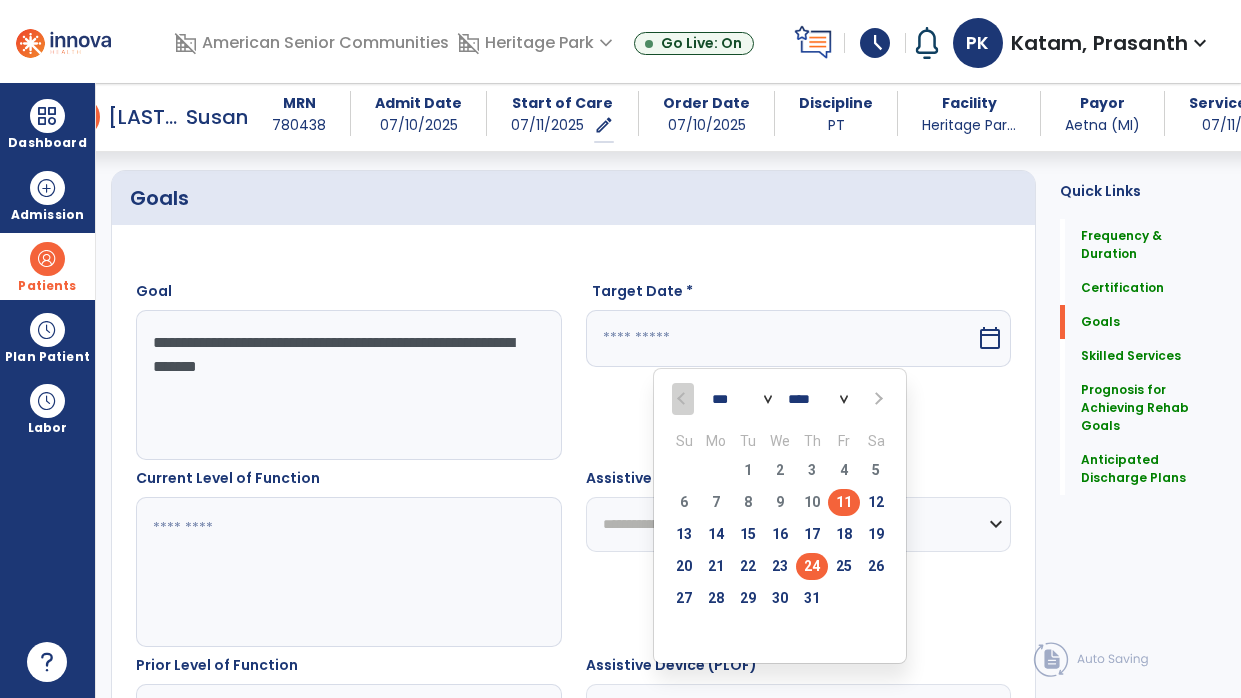 click on "24" at bounding box center [812, 566] 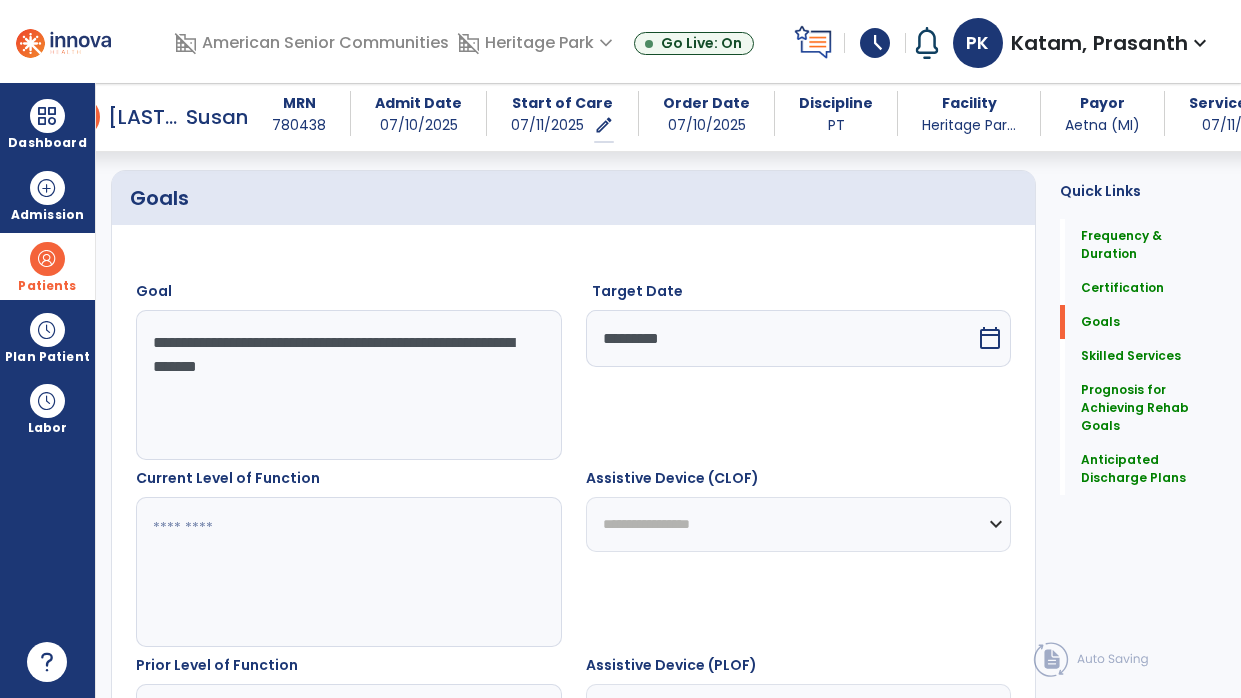 click at bounding box center [348, 572] 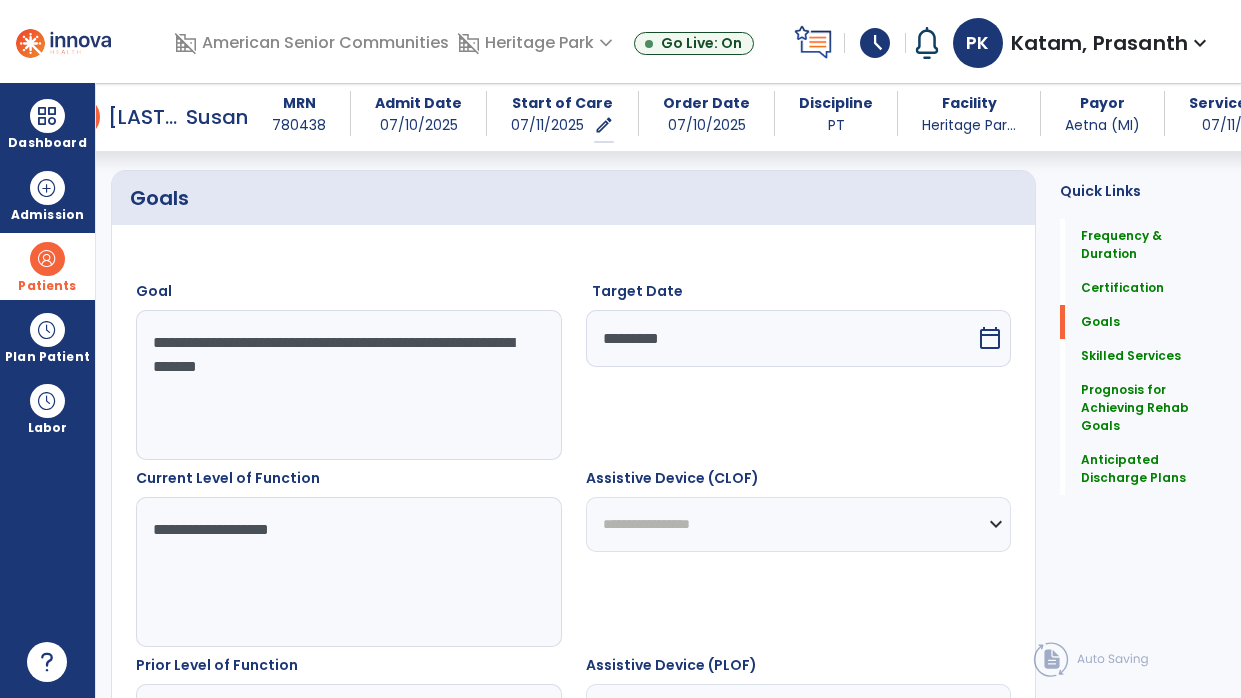 type on "**********" 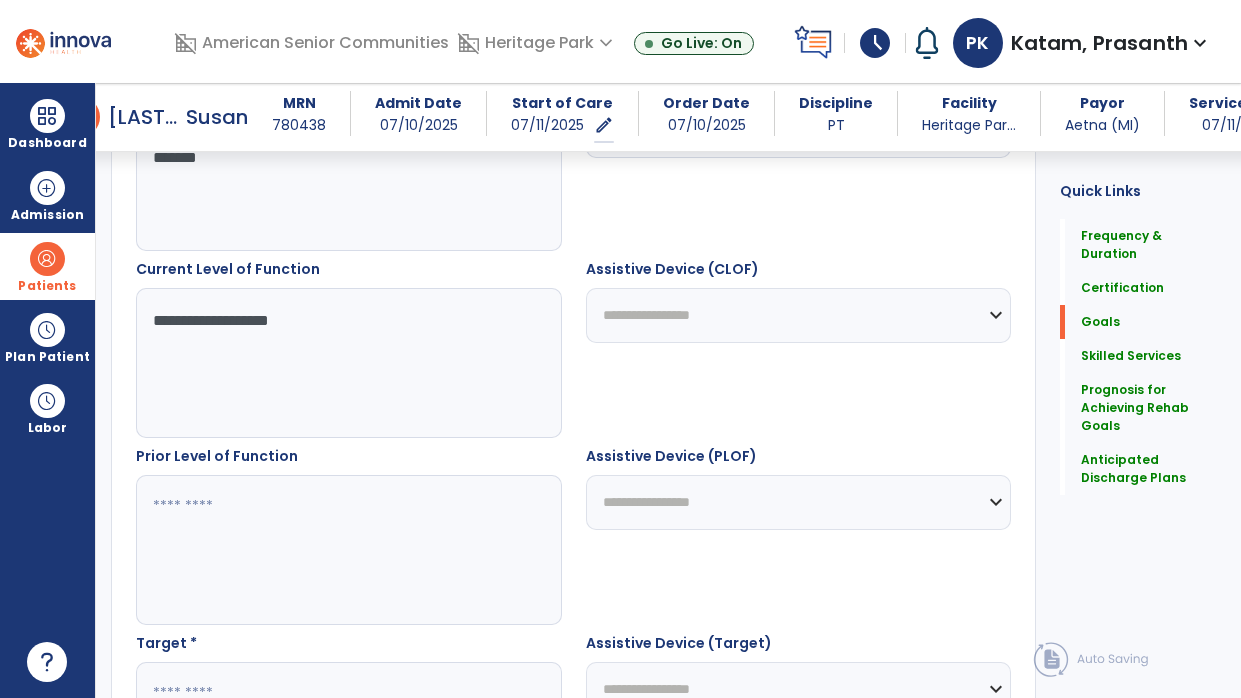 scroll, scrollTop: 708, scrollLeft: 0, axis: vertical 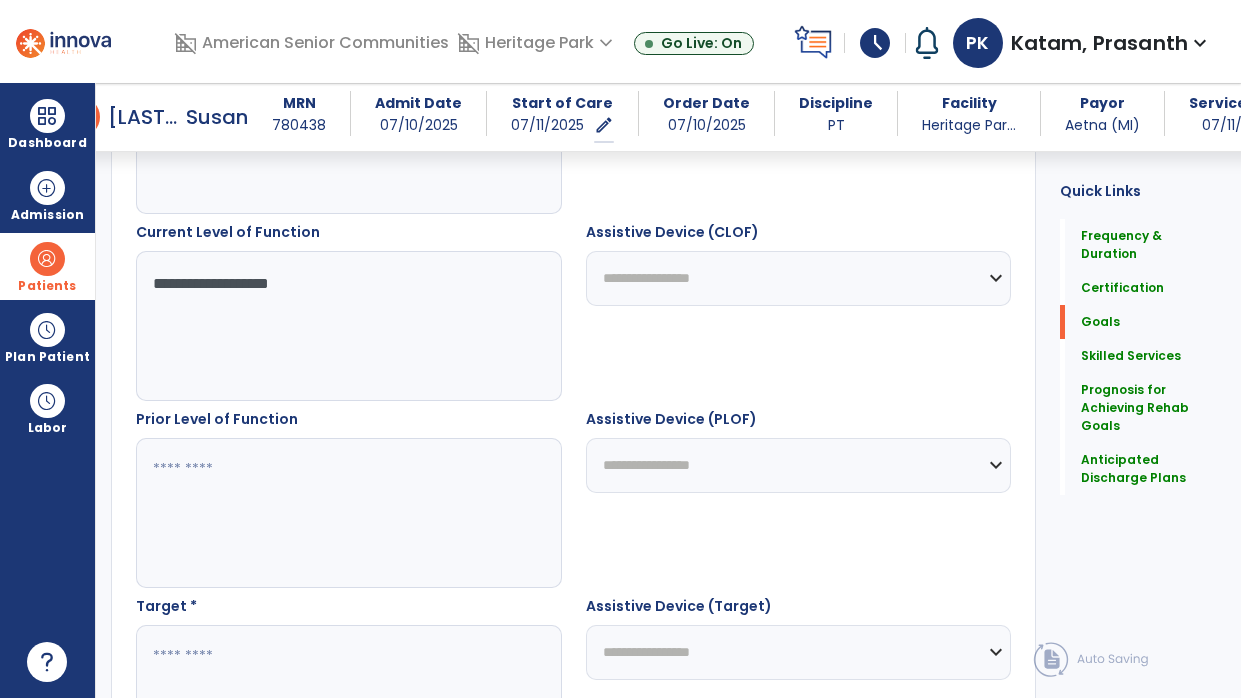 click at bounding box center [348, 513] 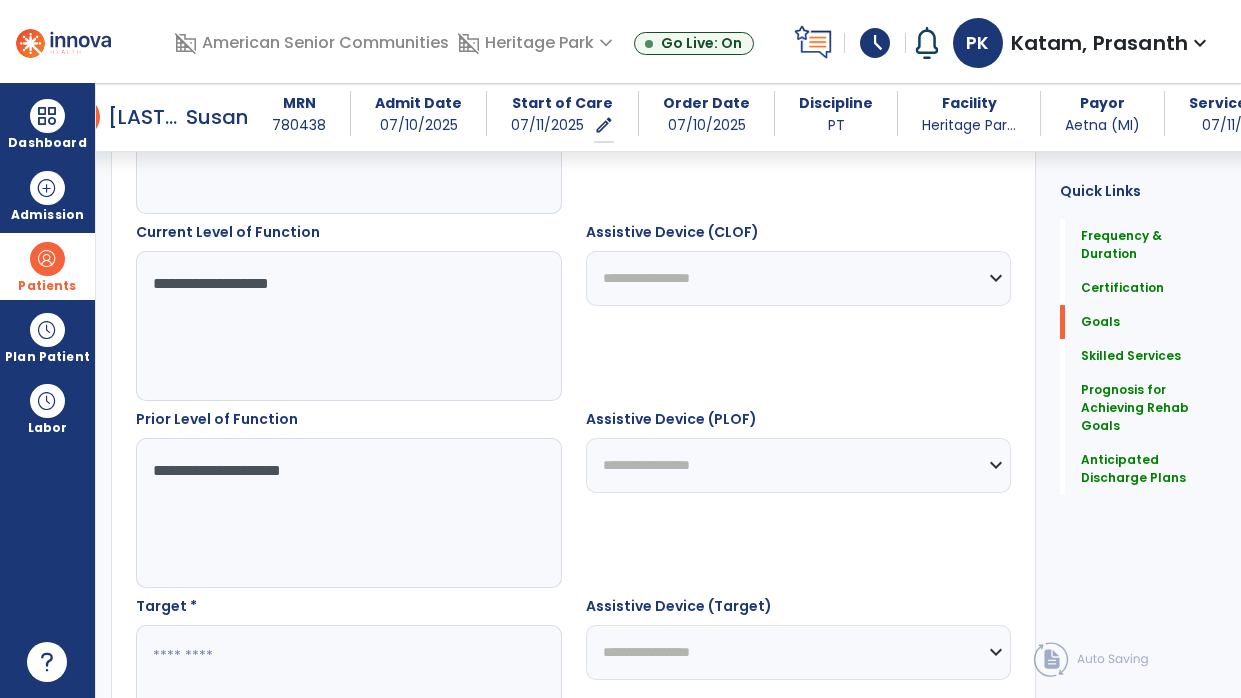 type on "**********" 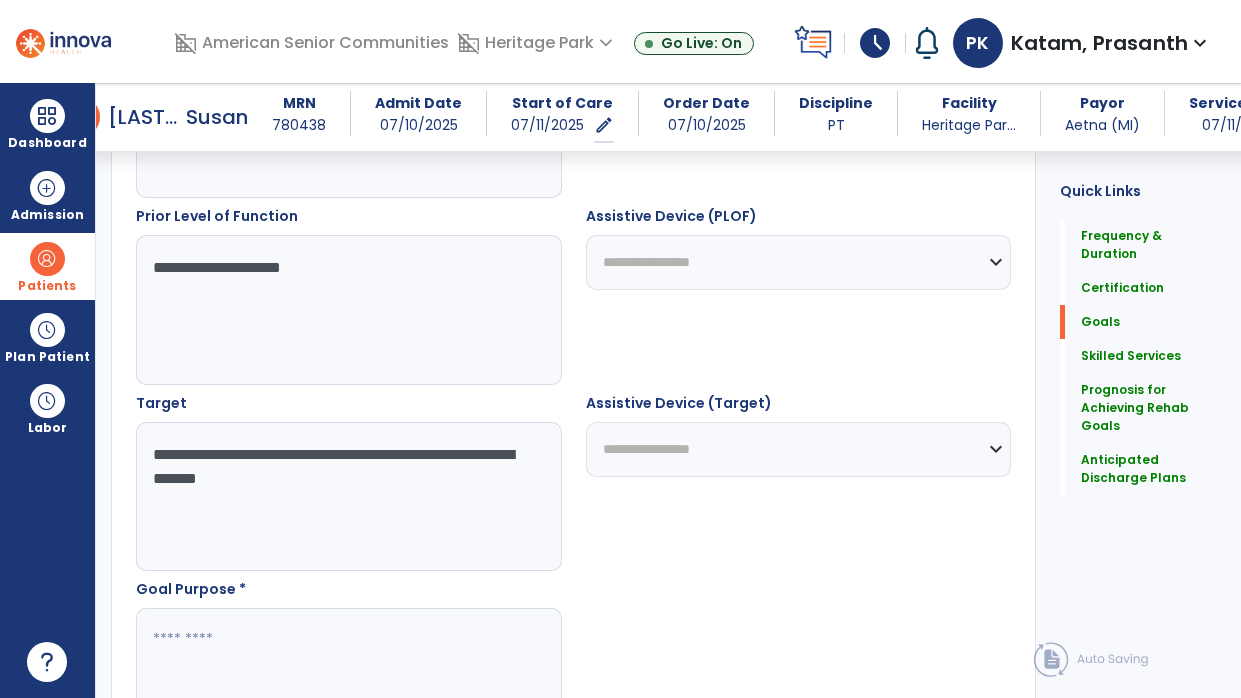 scroll, scrollTop: 957, scrollLeft: 0, axis: vertical 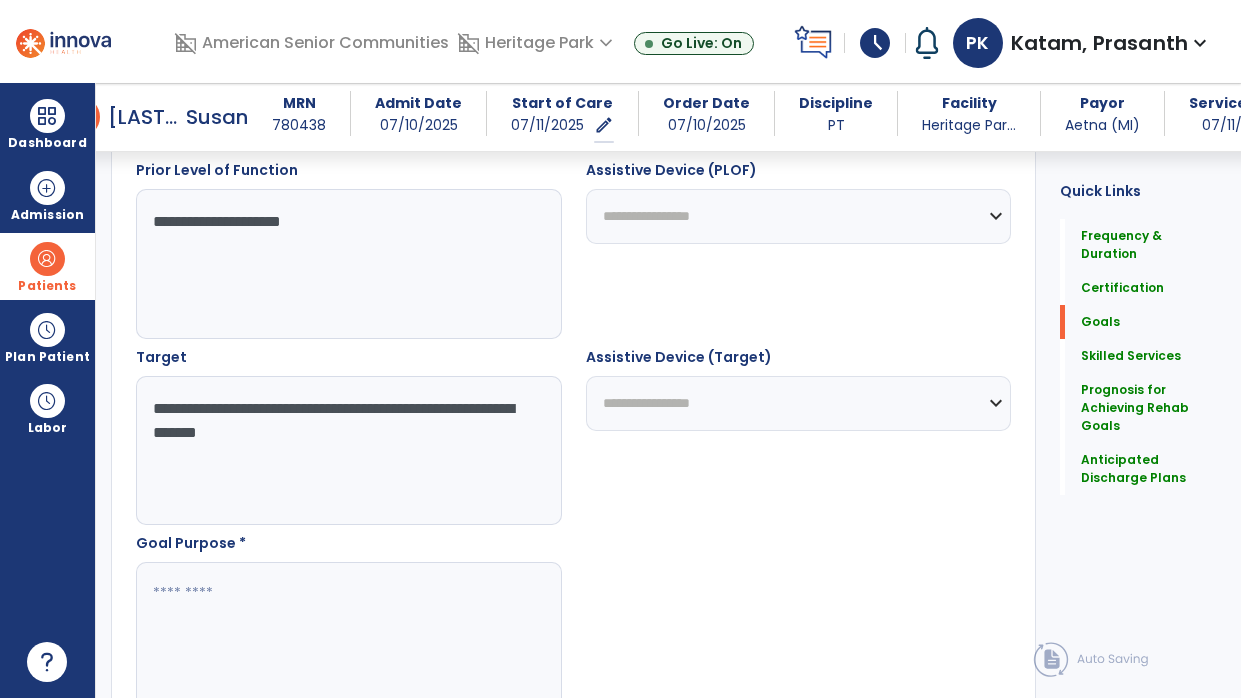 type on "**********" 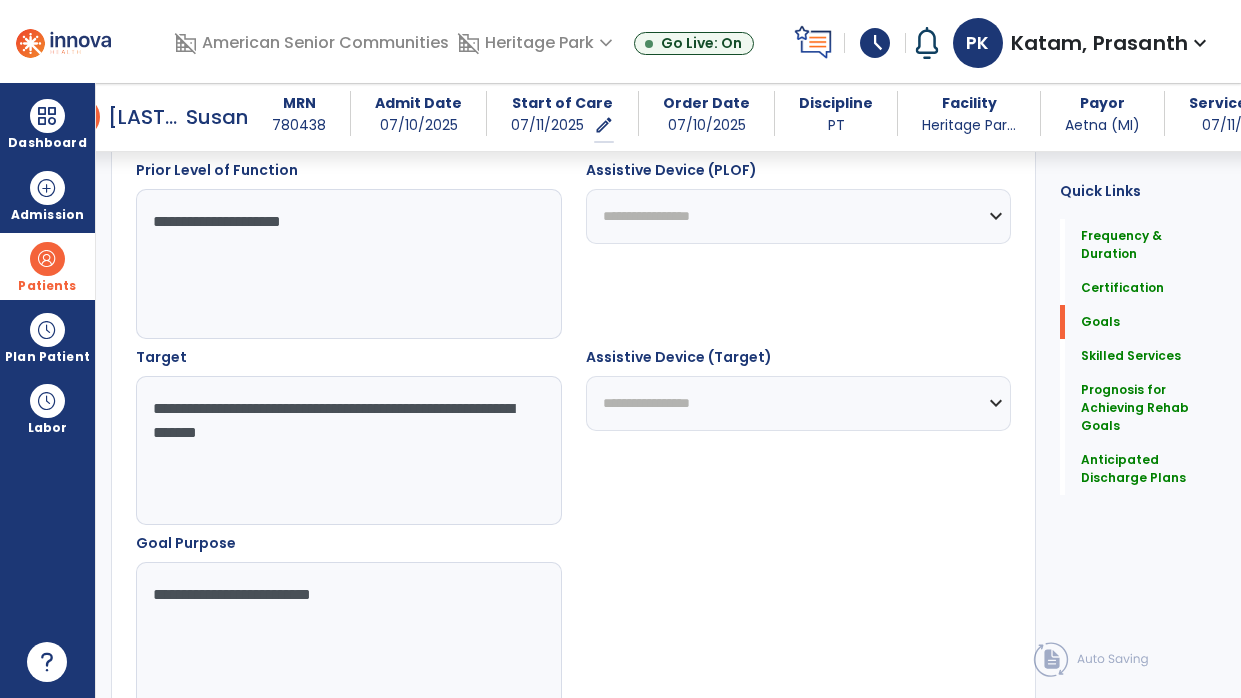 type on "**********" 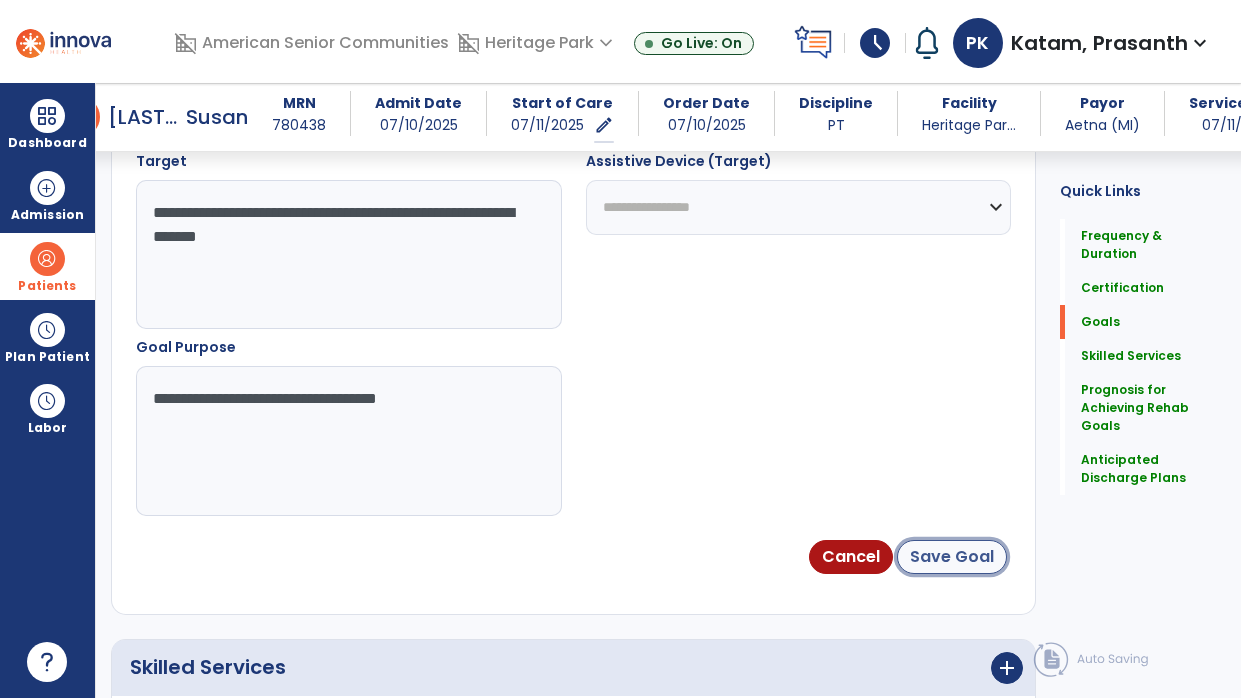 click on "Save Goal" at bounding box center (952, 557) 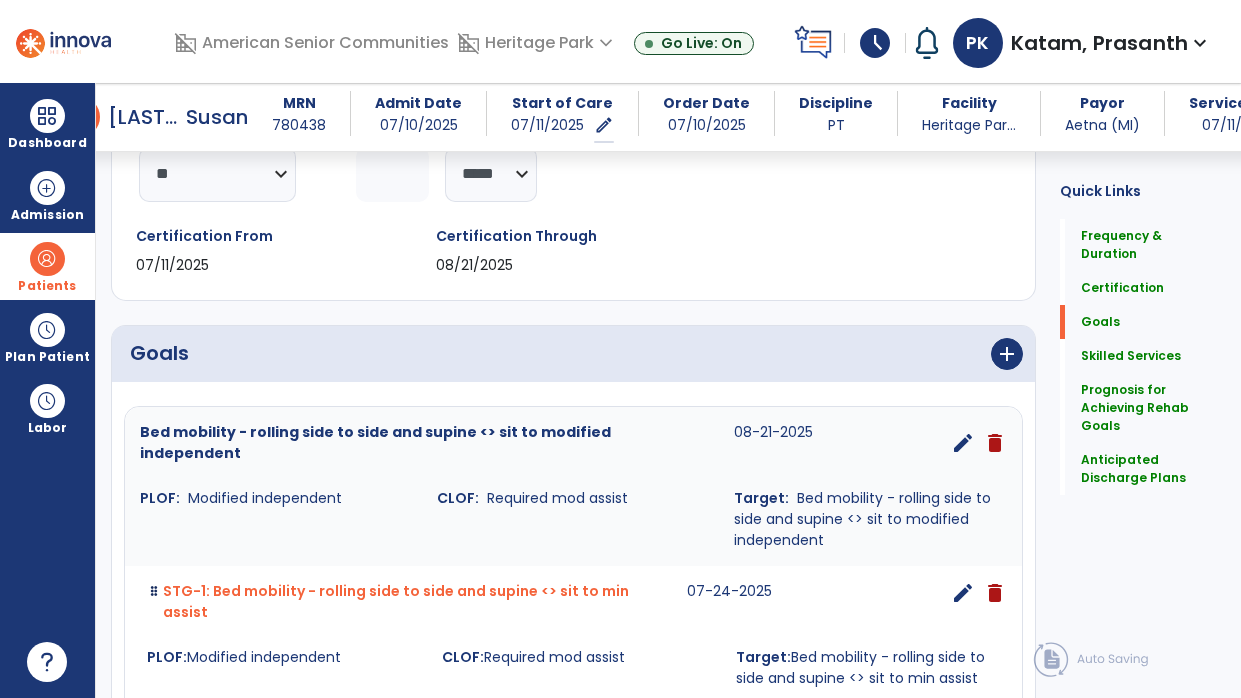 scroll, scrollTop: 284, scrollLeft: 0, axis: vertical 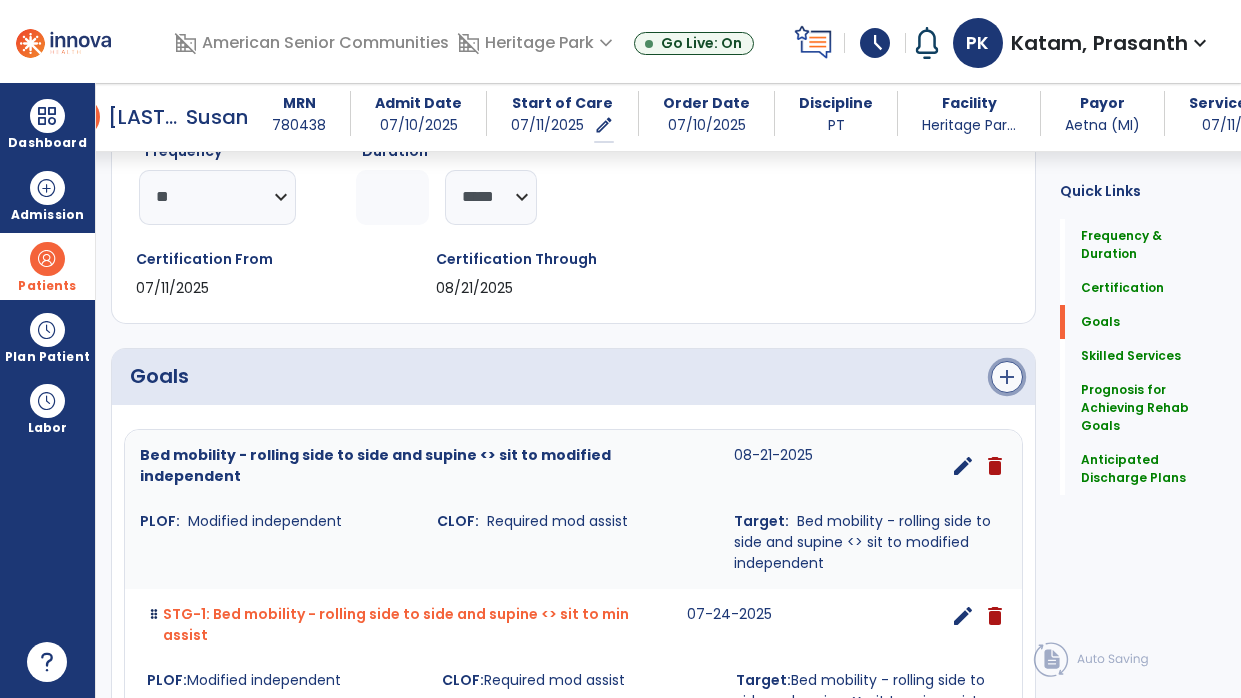 click on "add" at bounding box center [1007, 377] 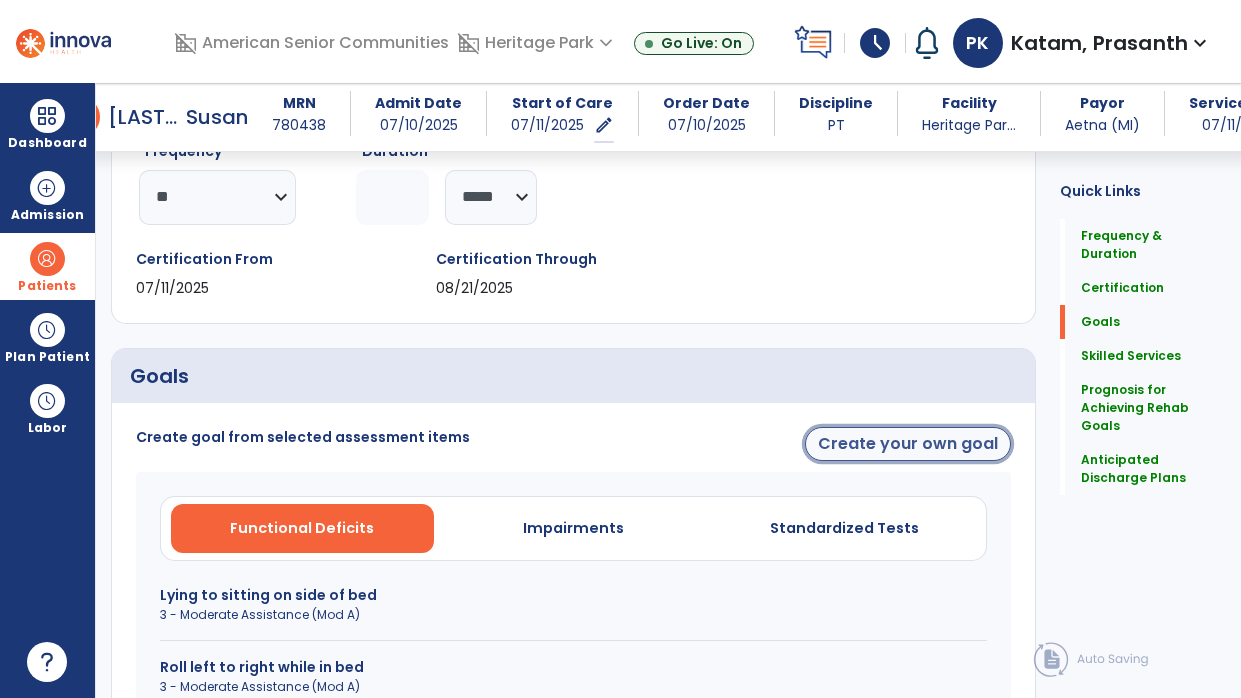 click on "Create your own goal" at bounding box center [908, 444] 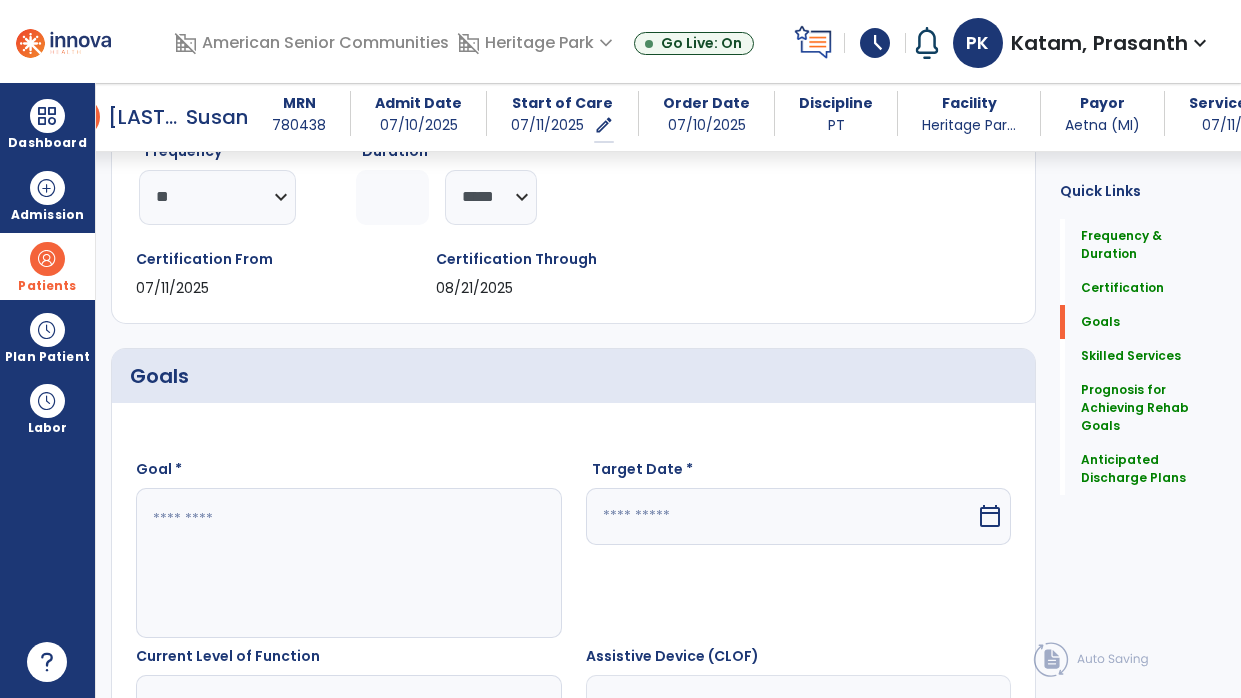 click at bounding box center (348, 563) 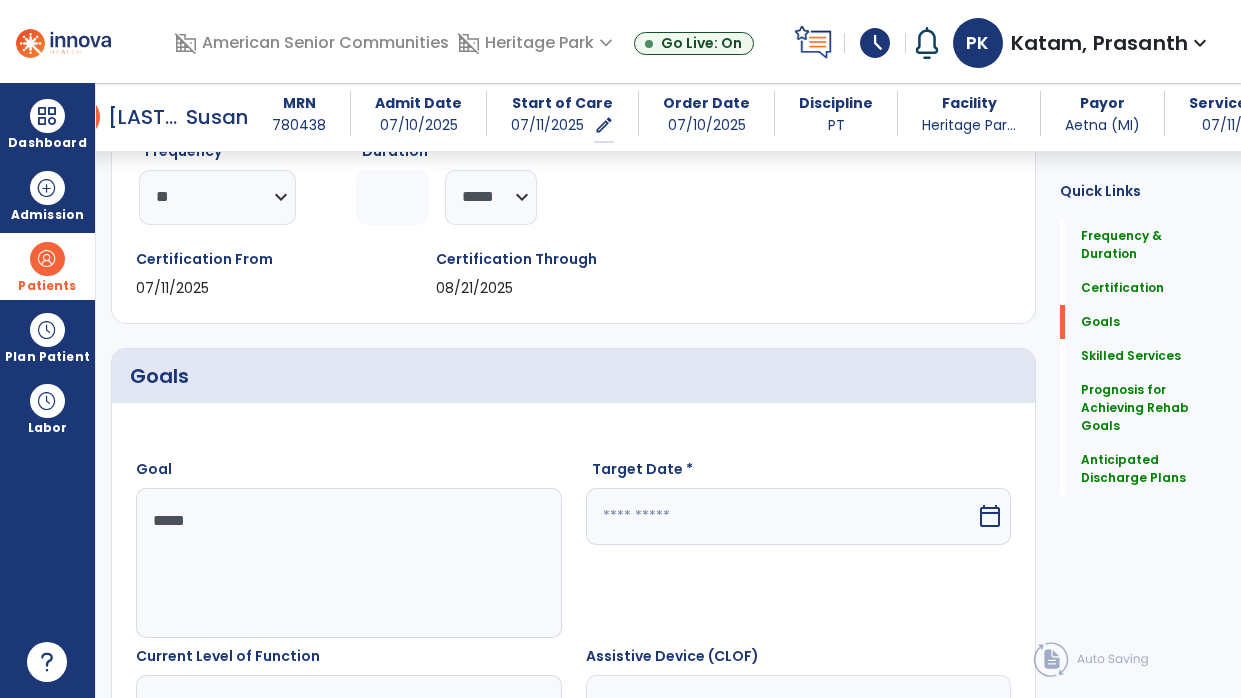type on "******" 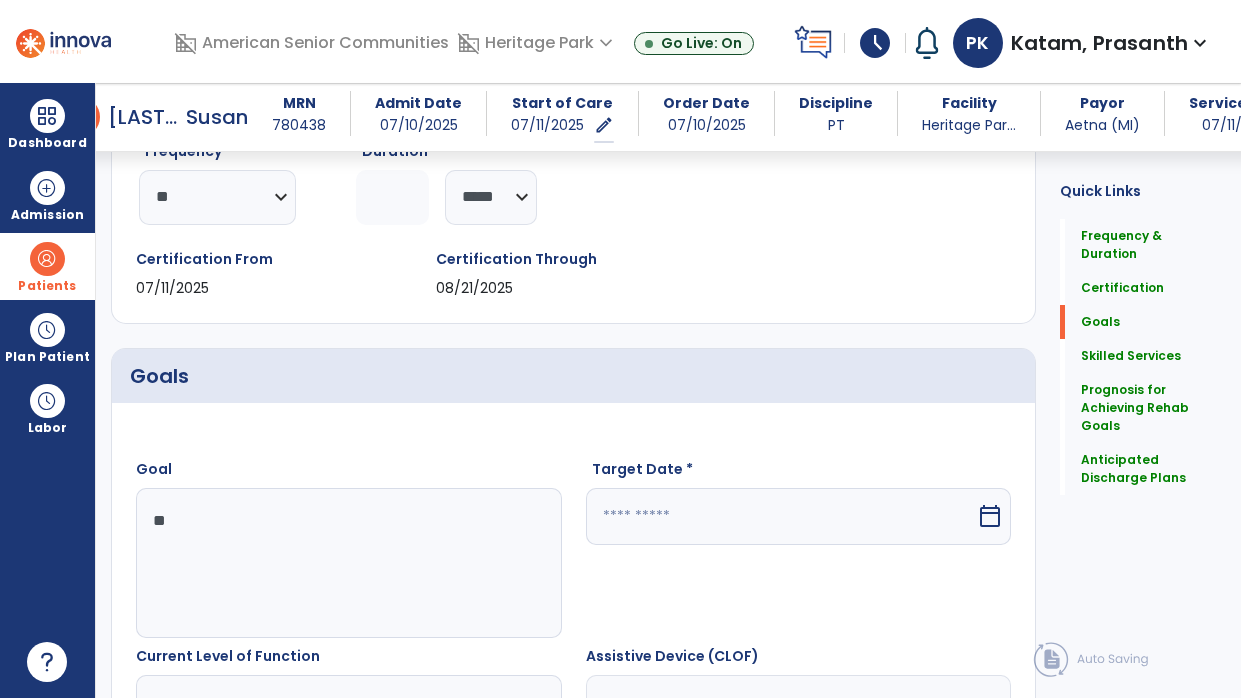 type on "*" 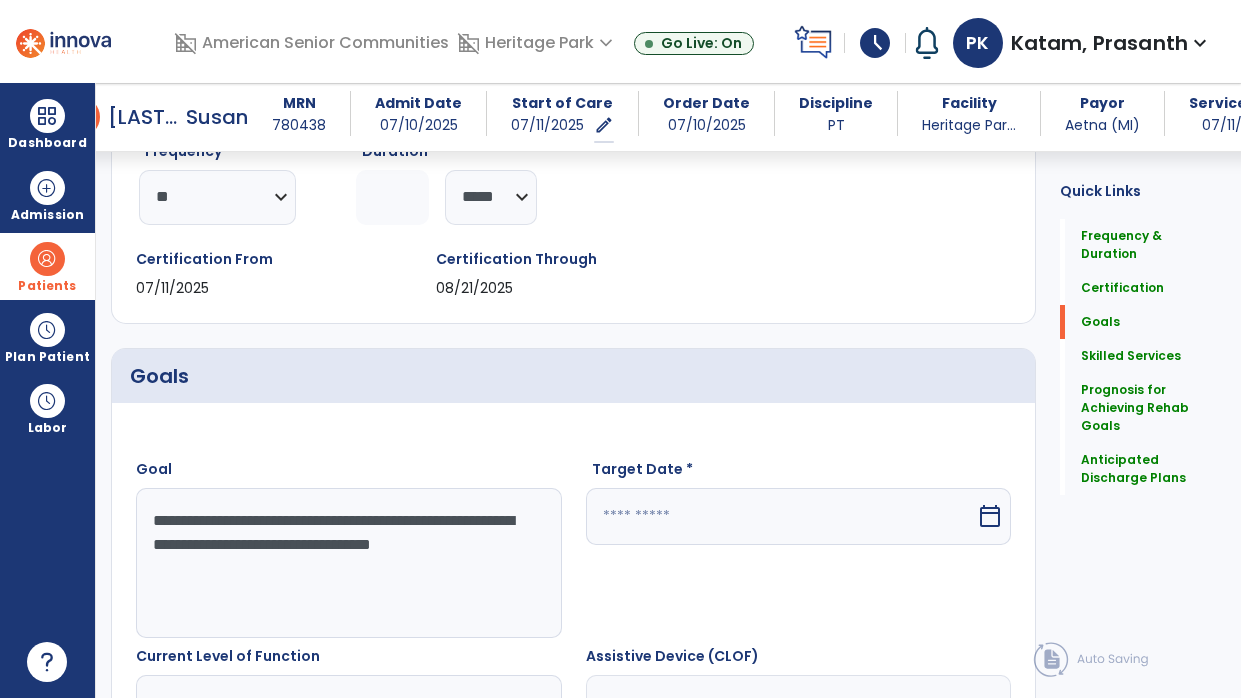 type on "**********" 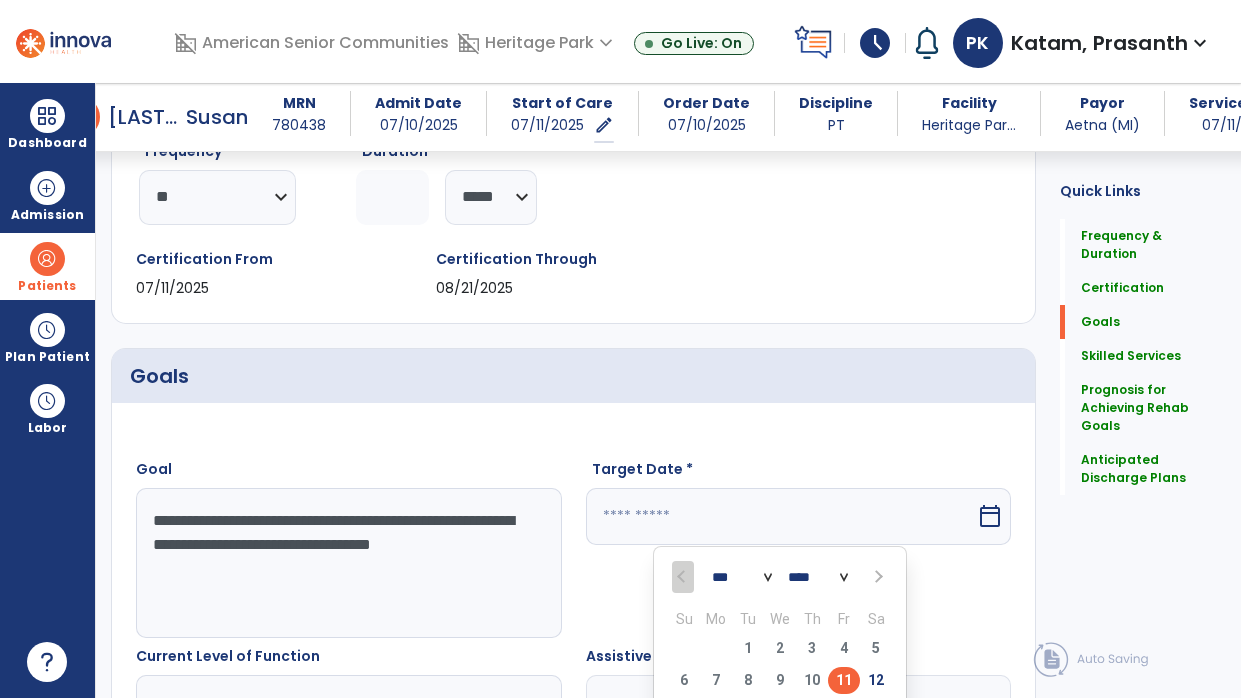 click at bounding box center [876, 576] 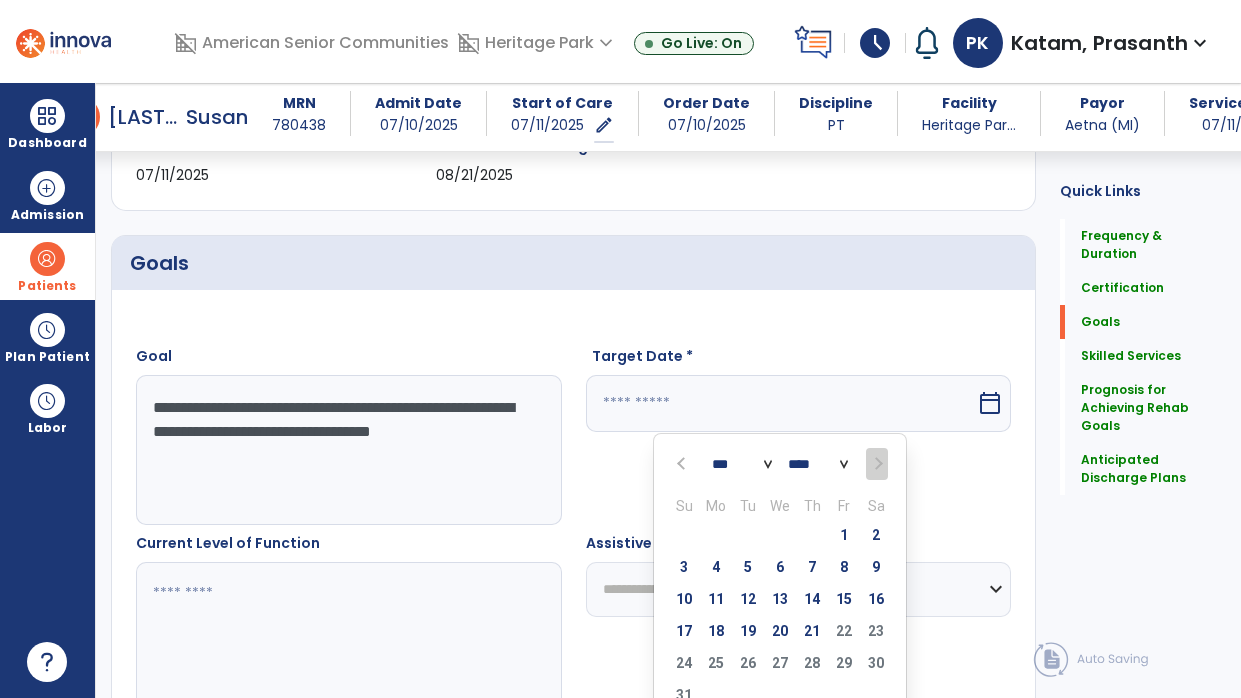 scroll, scrollTop: 468, scrollLeft: 0, axis: vertical 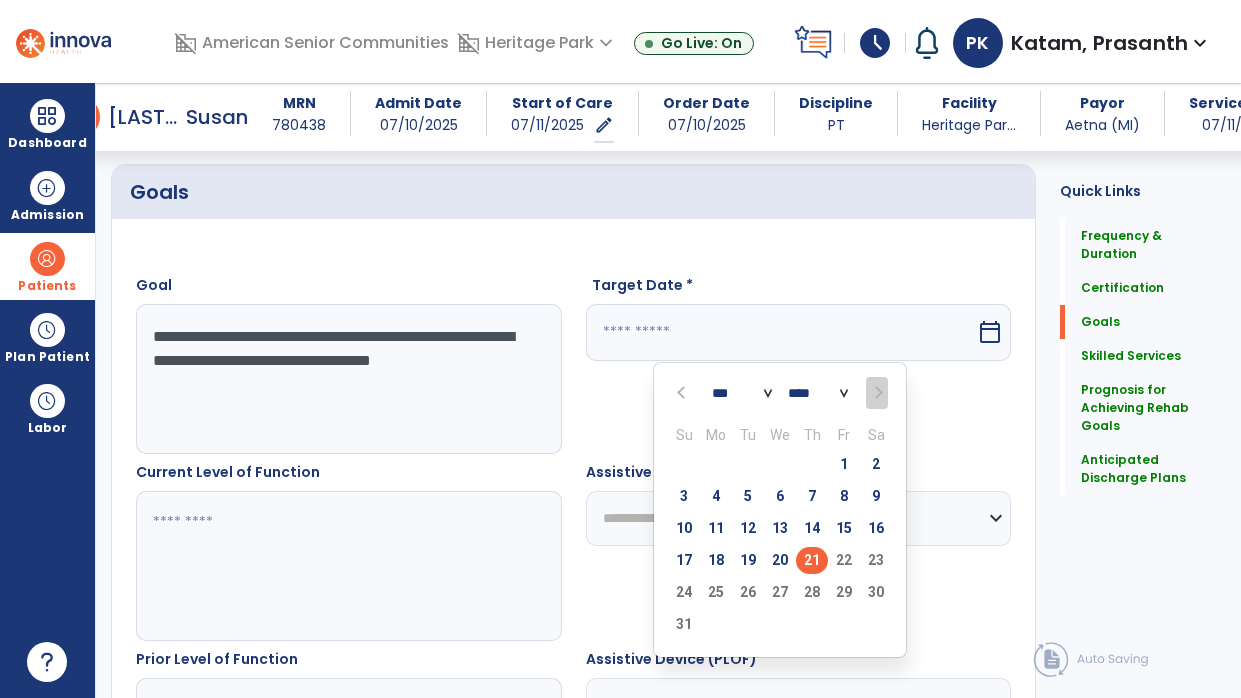 click on "21" at bounding box center [812, 560] 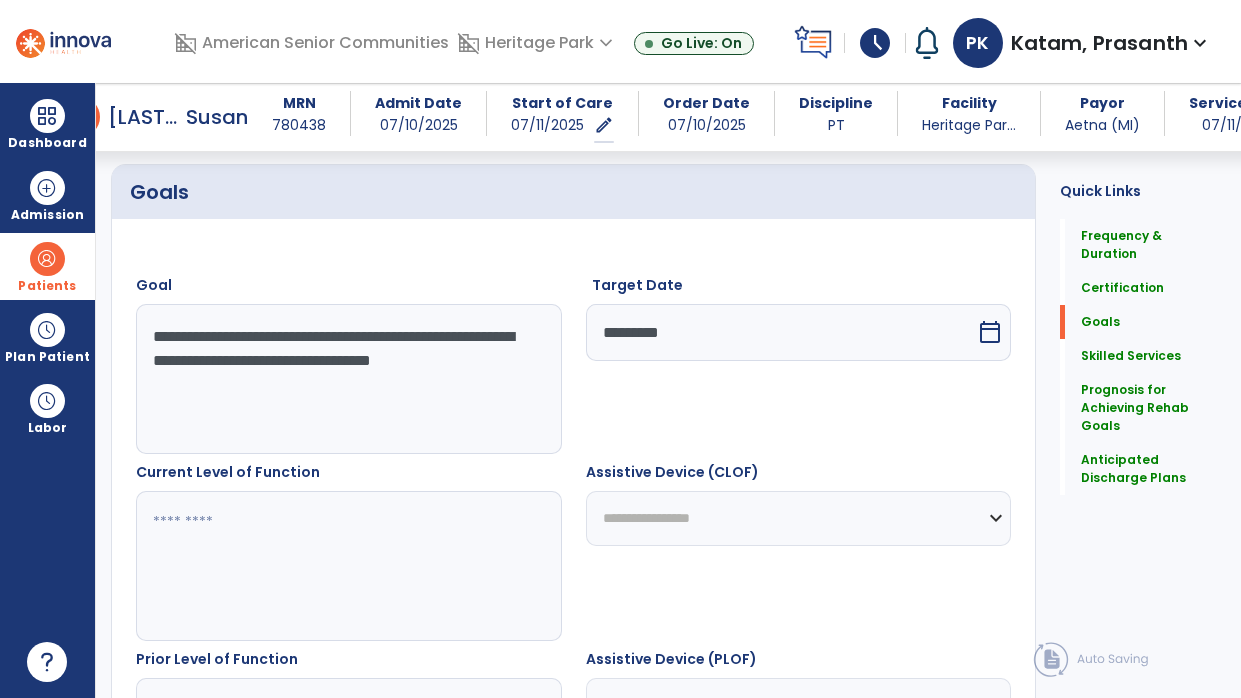 click at bounding box center (348, 566) 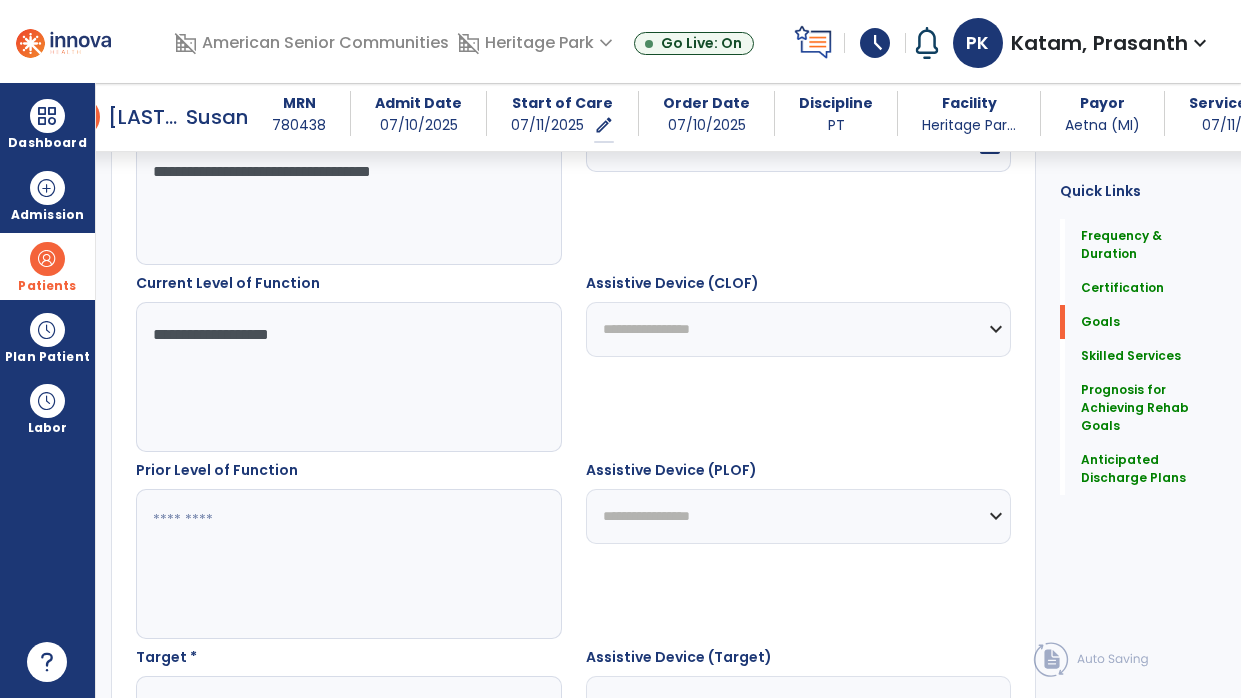scroll, scrollTop: 684, scrollLeft: 0, axis: vertical 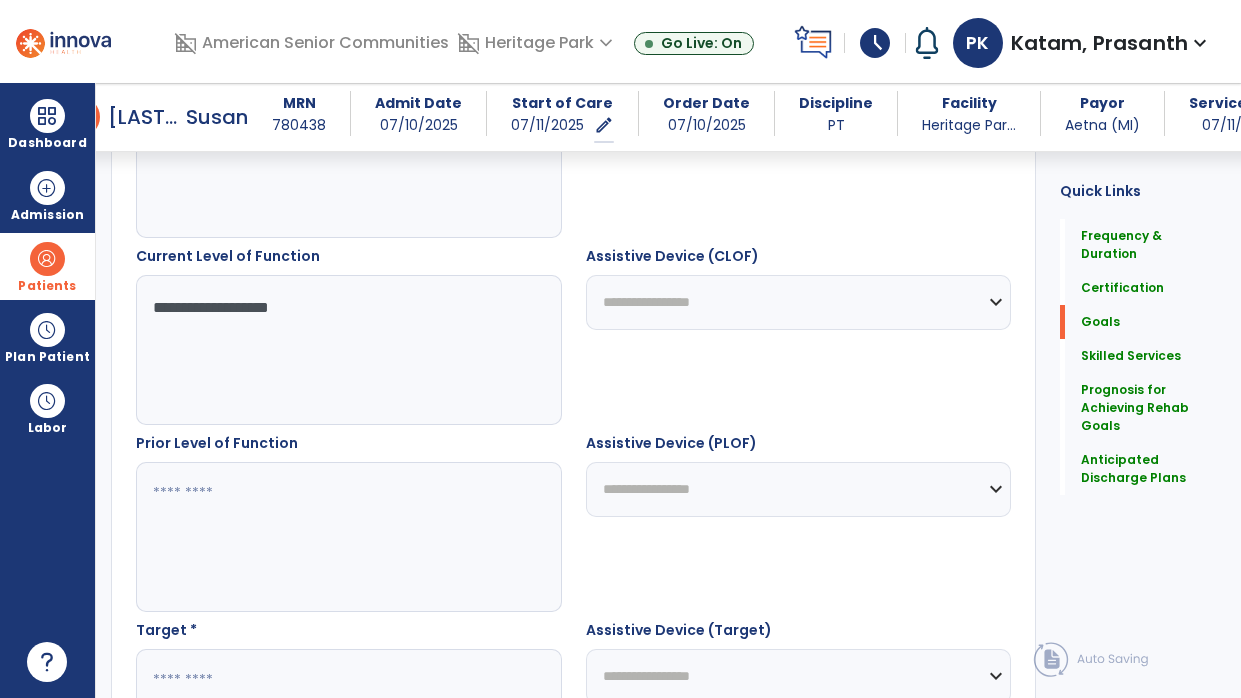 type on "**********" 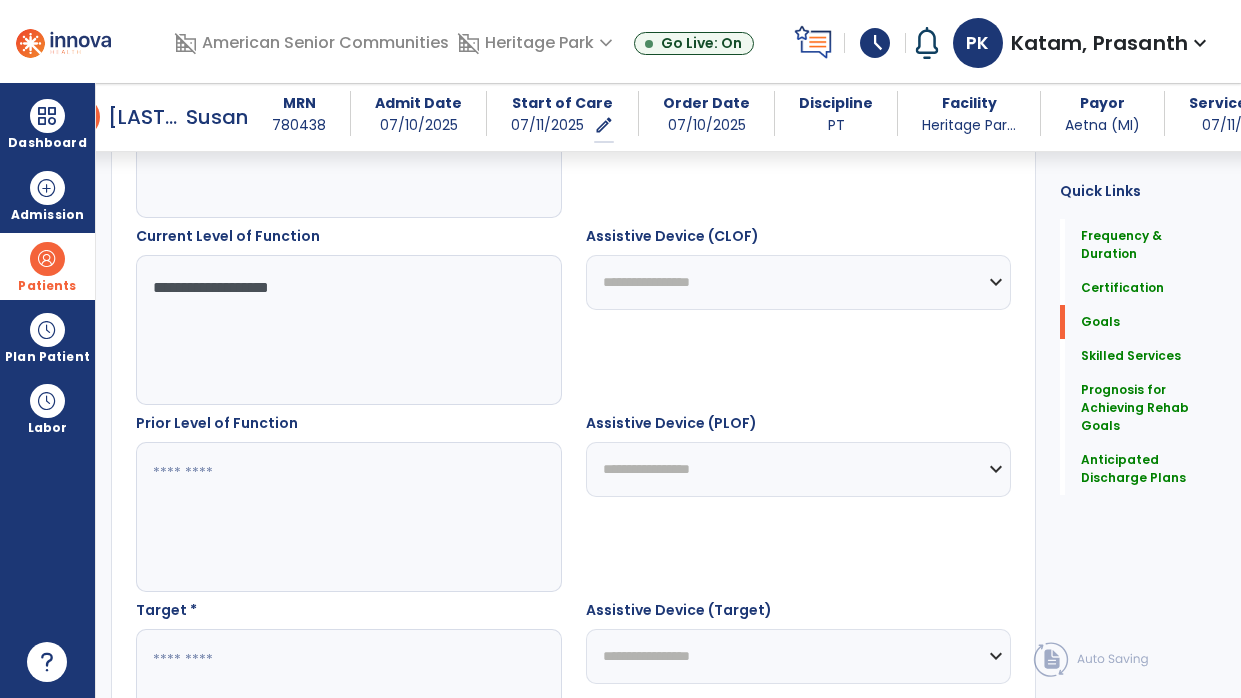 scroll, scrollTop: 710, scrollLeft: 0, axis: vertical 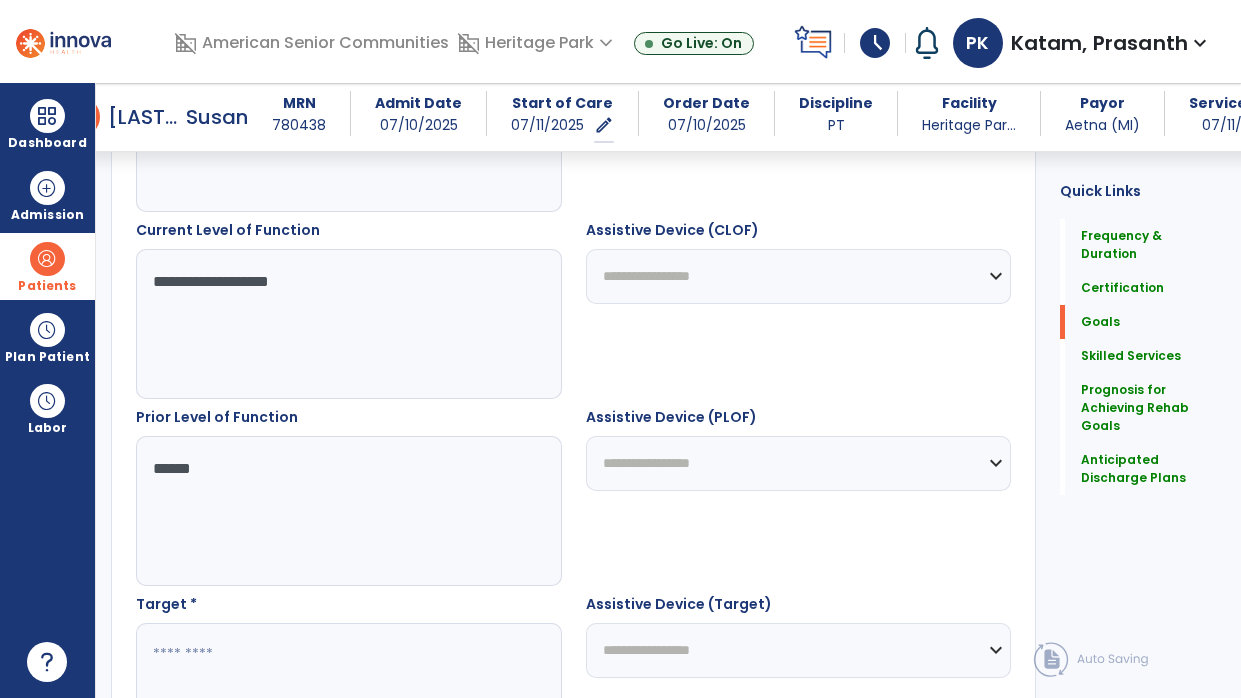 type on "*******" 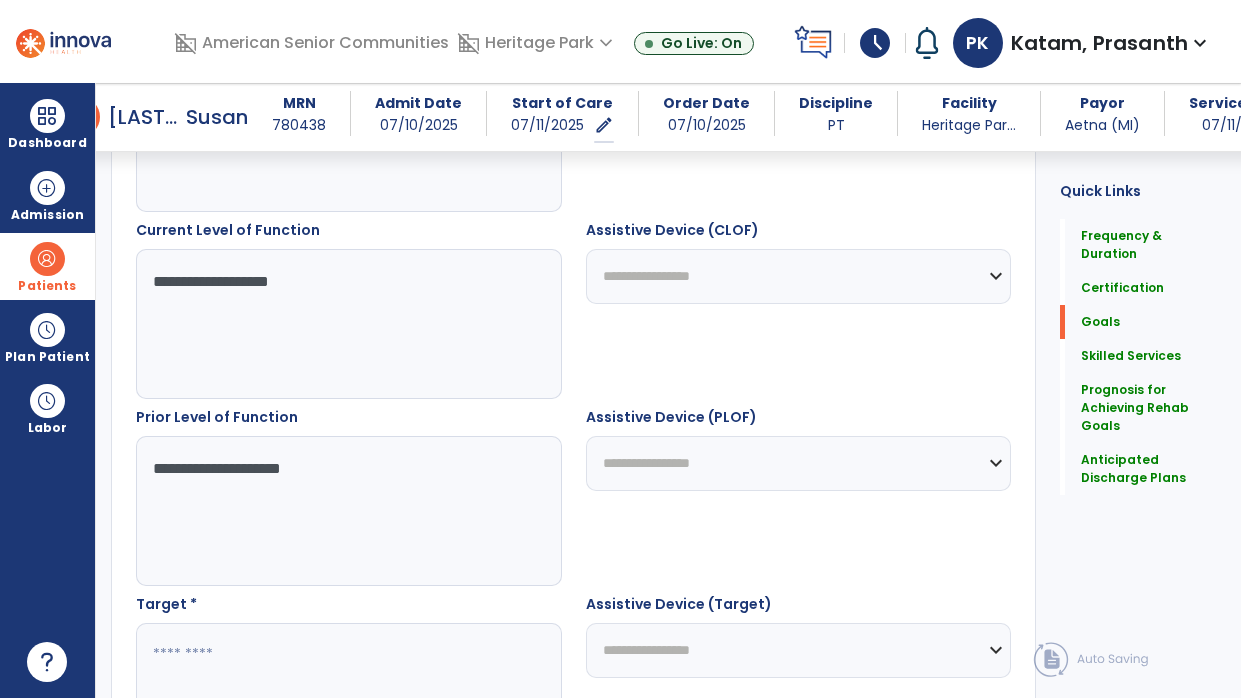 type on "**********" 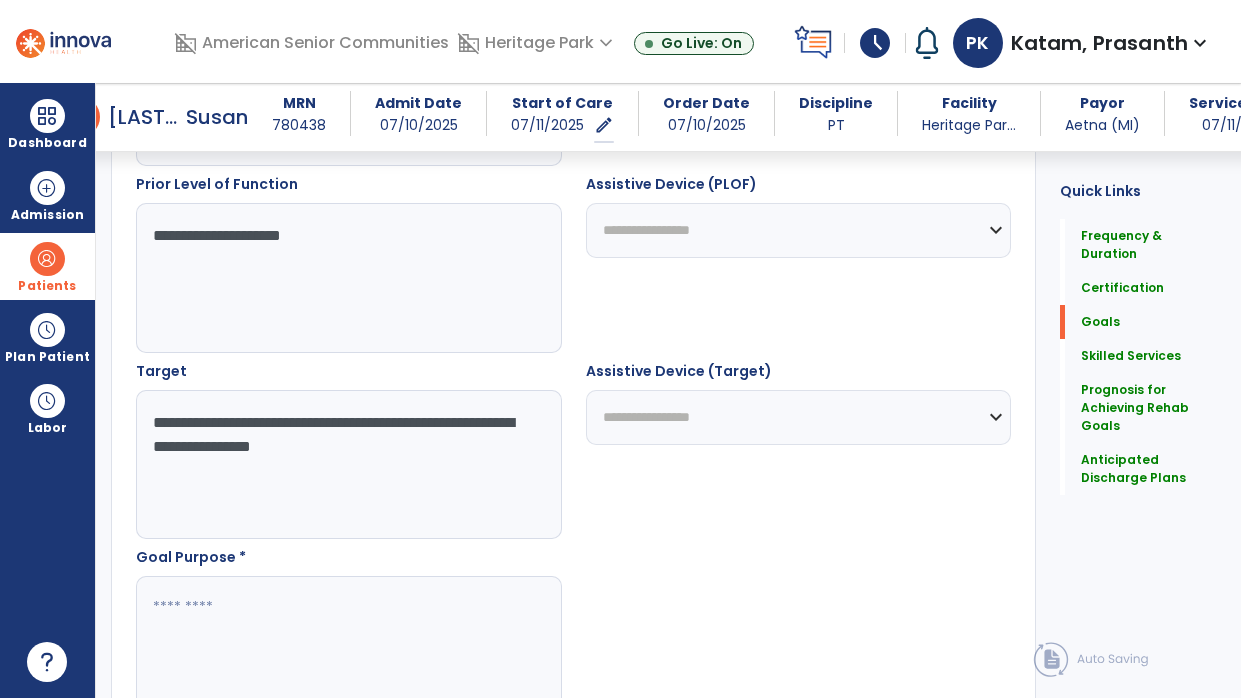 scroll, scrollTop: 957, scrollLeft: 0, axis: vertical 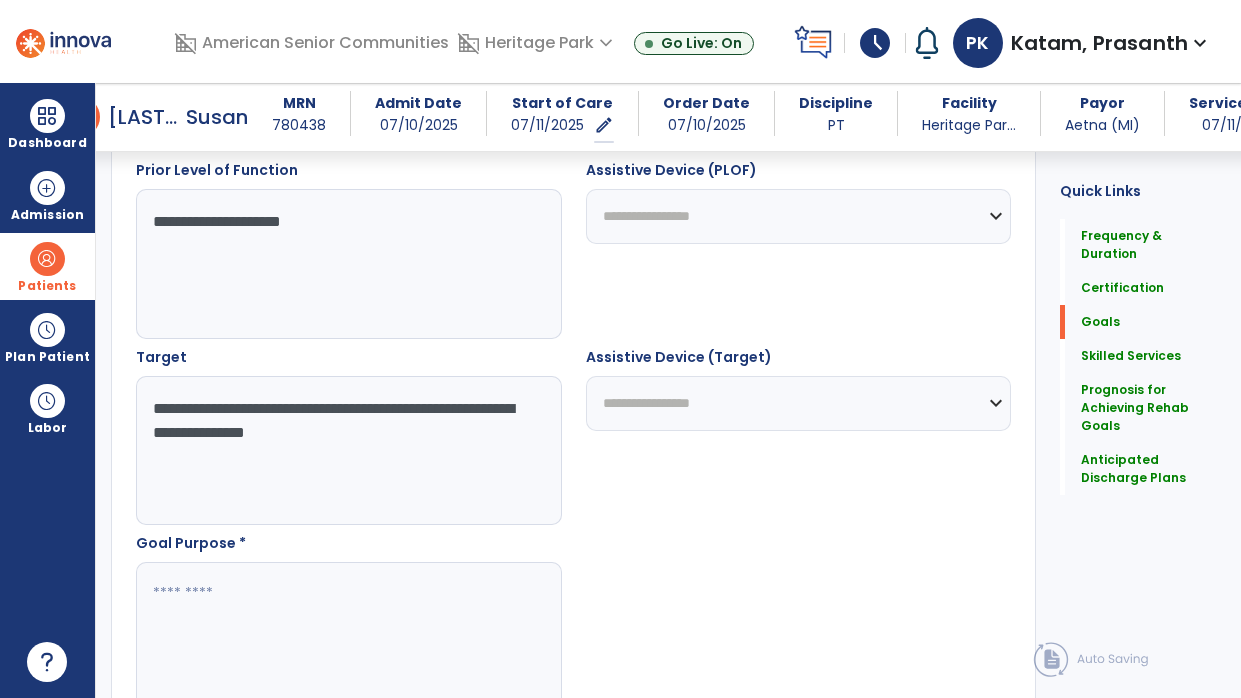 type on "**********" 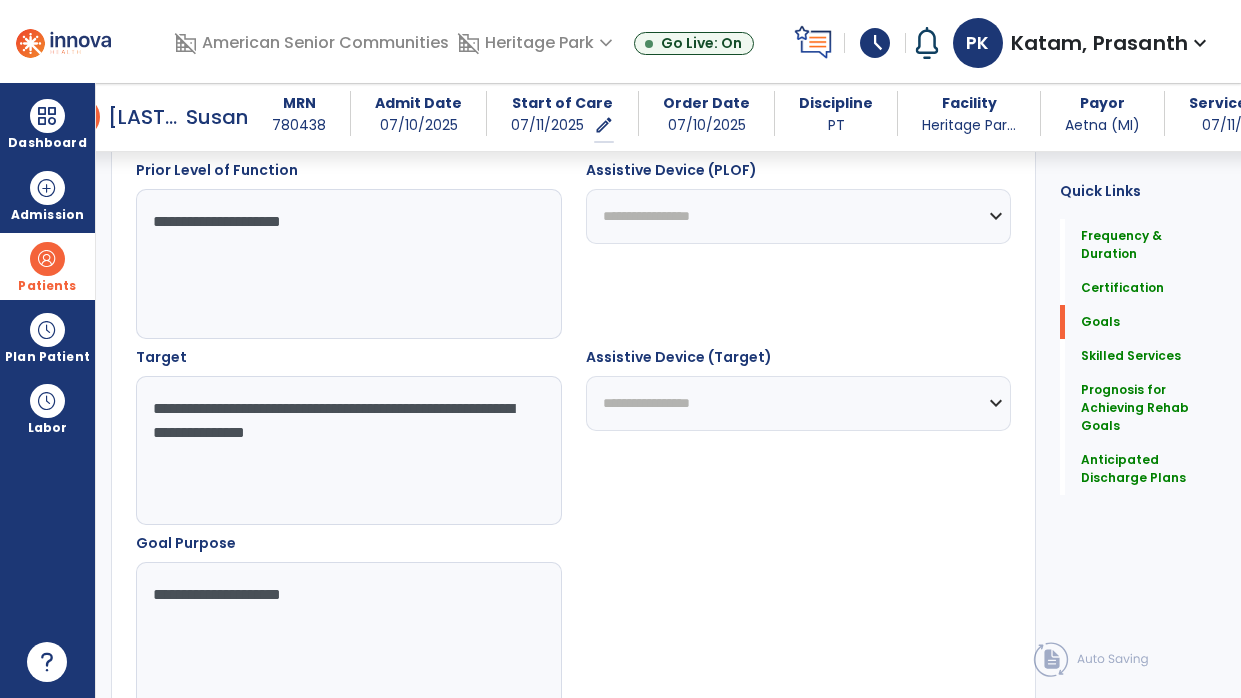 type on "**********" 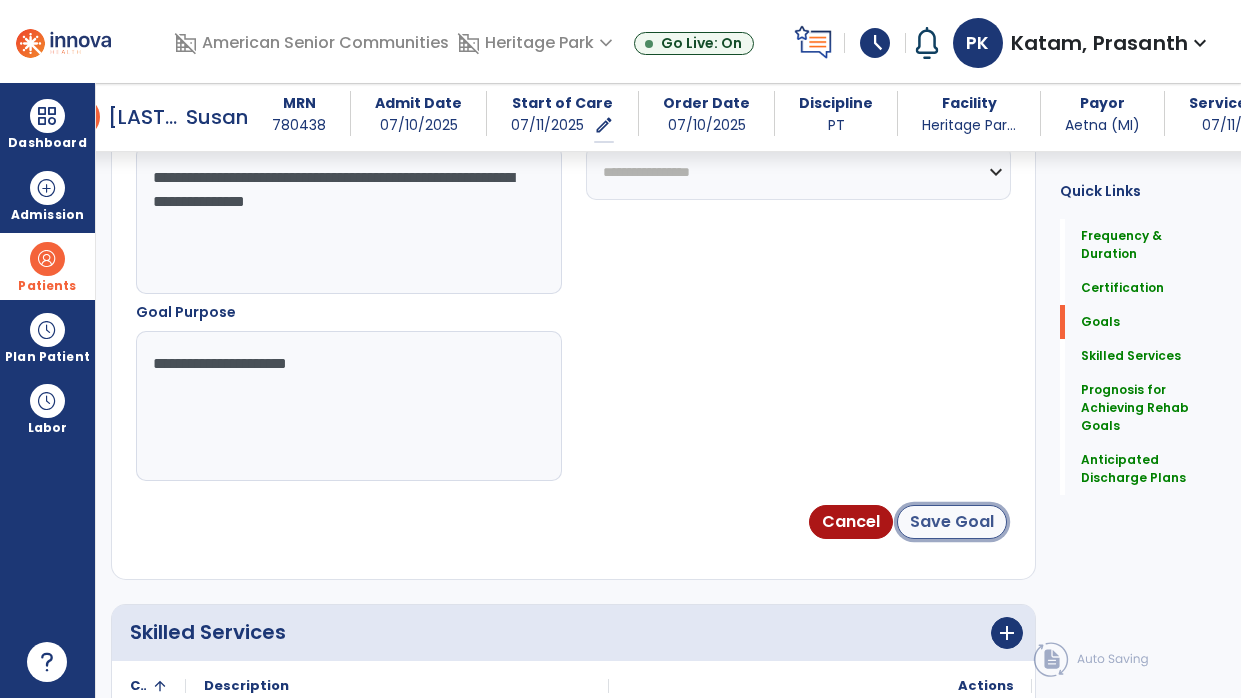 click on "Save Goal" at bounding box center (952, 522) 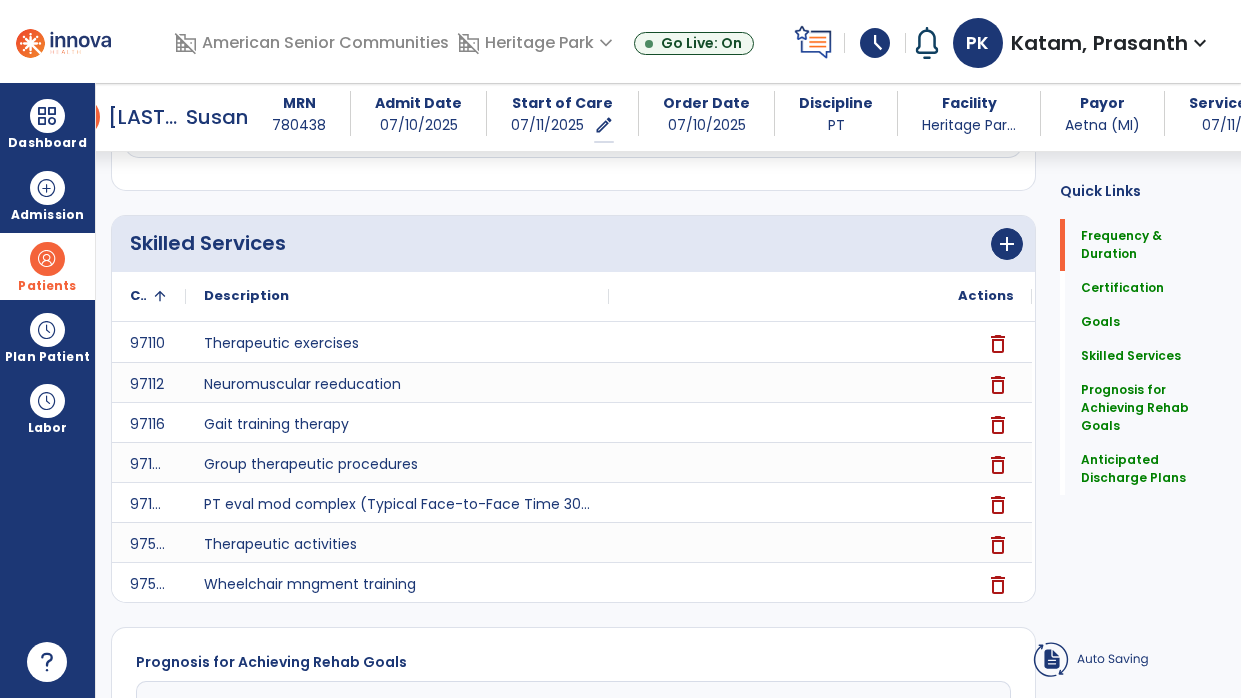 scroll, scrollTop: 110, scrollLeft: 0, axis: vertical 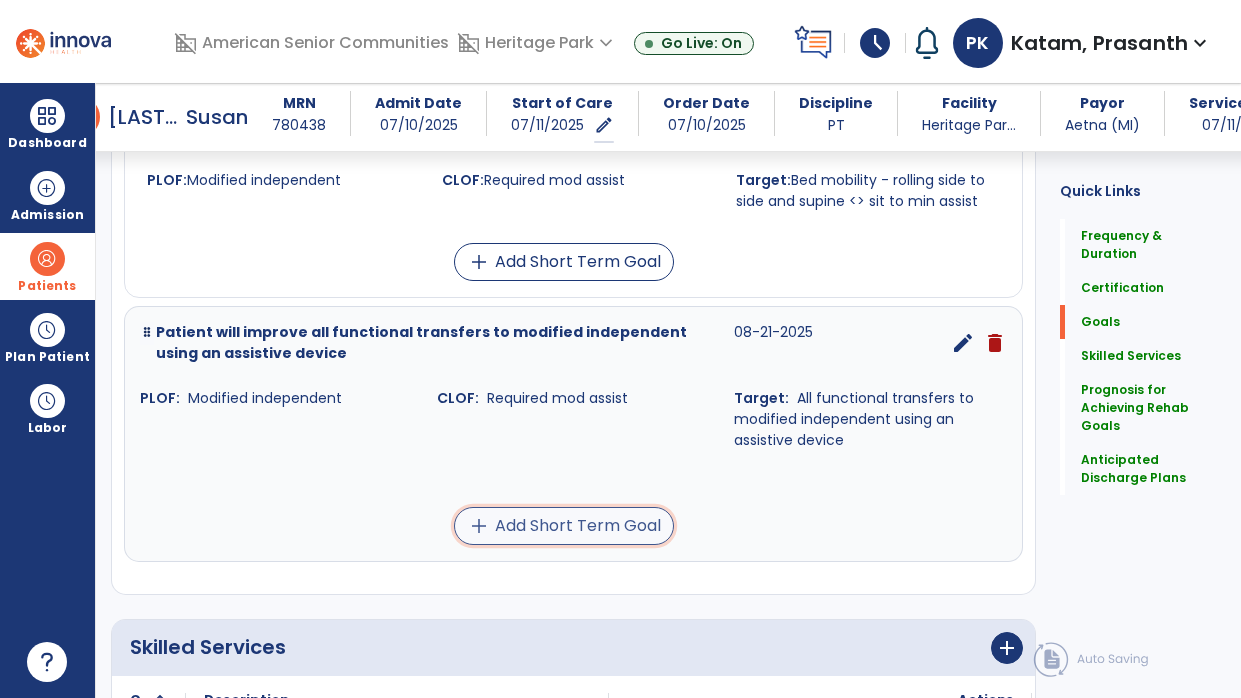 click on "add  Add Short Term Goal" at bounding box center (564, 526) 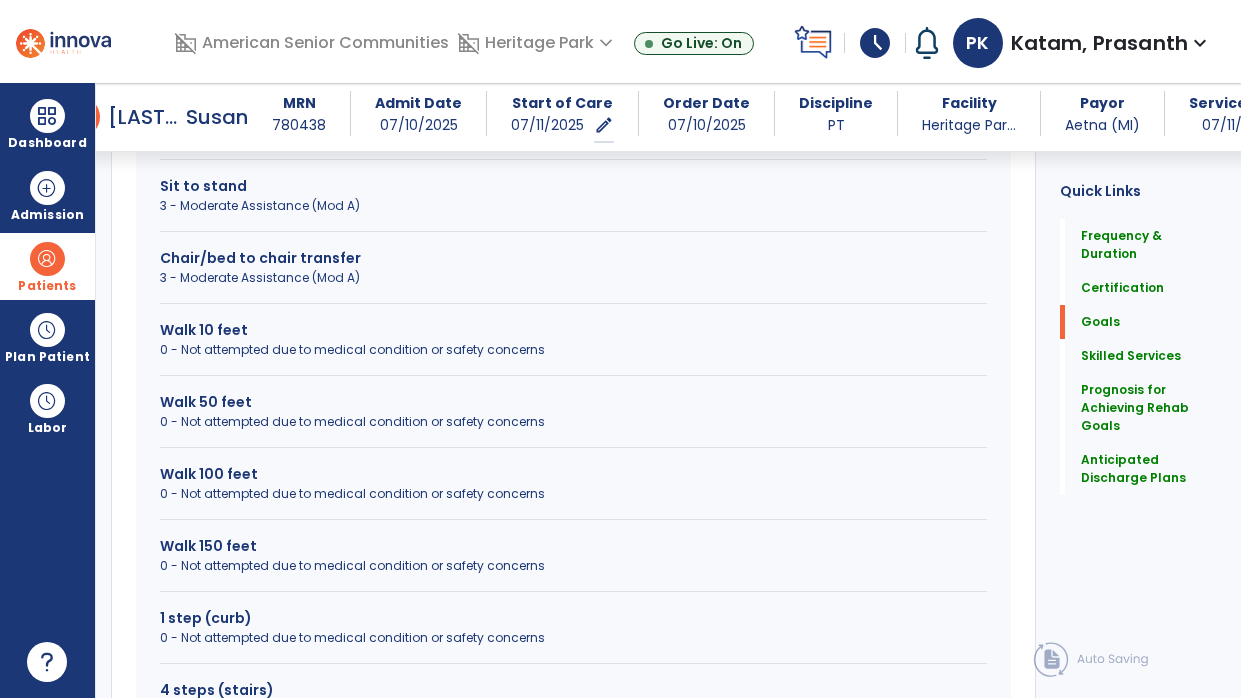 scroll, scrollTop: 889, scrollLeft: 0, axis: vertical 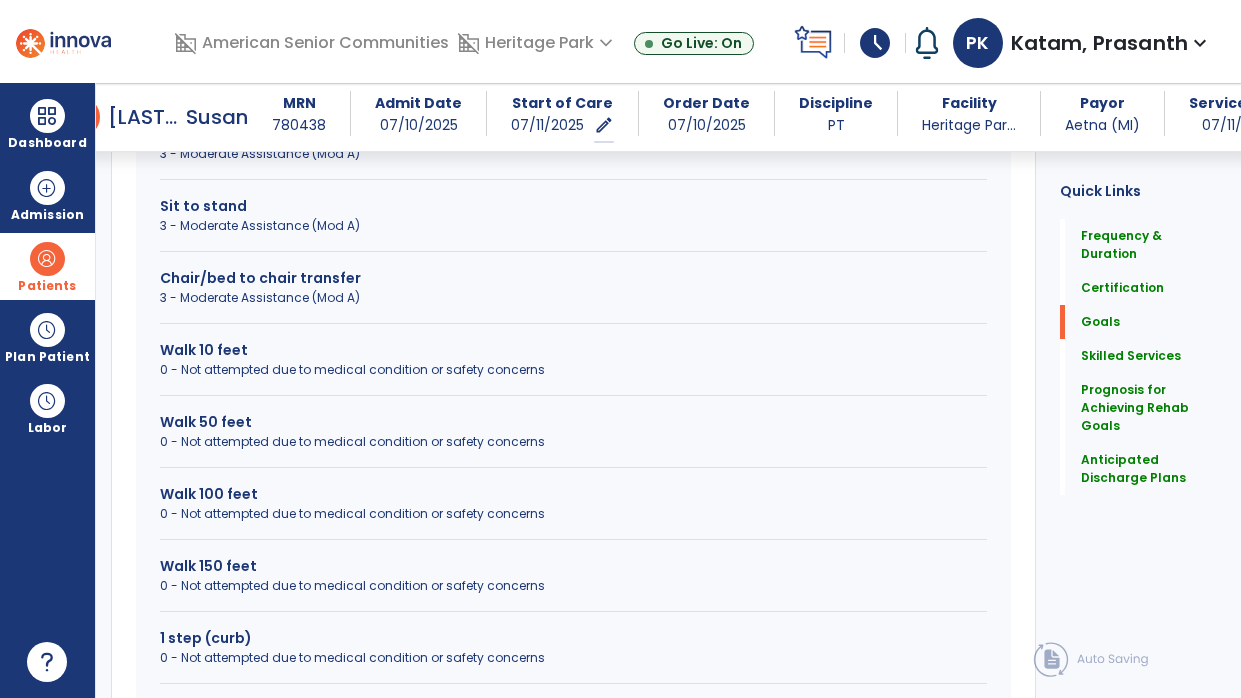 click on "3 - Moderate Assistance (Mod A)" at bounding box center (573, 226) 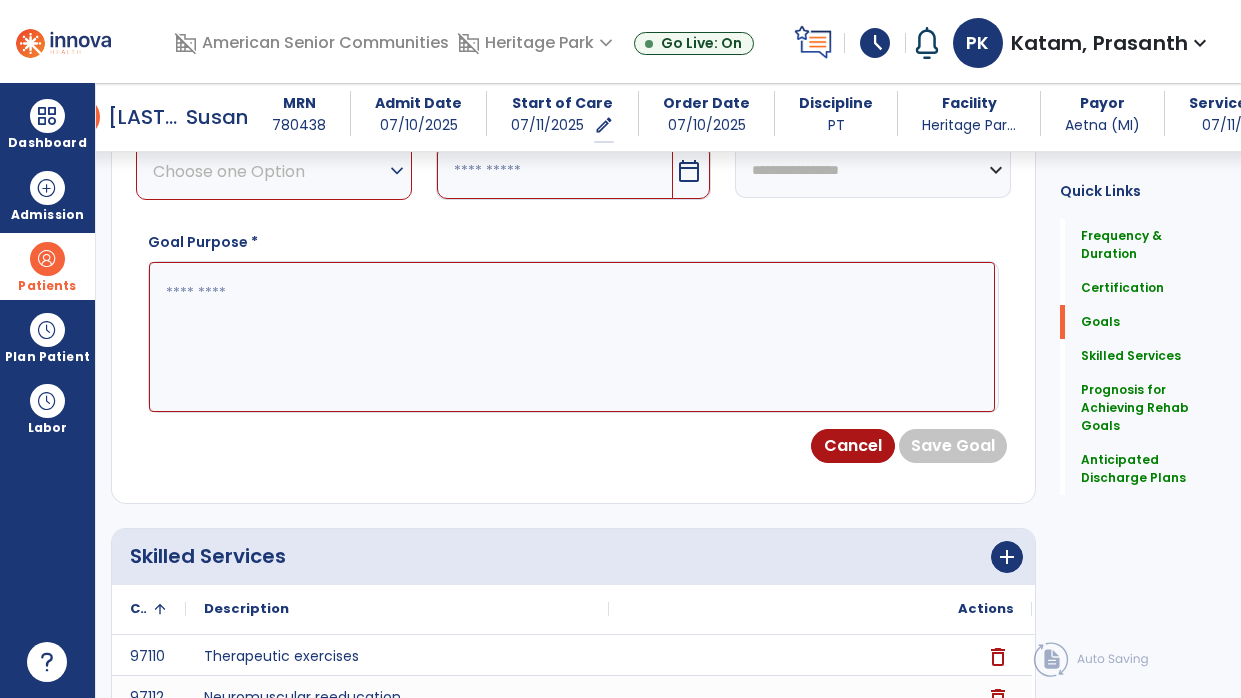 scroll, scrollTop: 732, scrollLeft: 0, axis: vertical 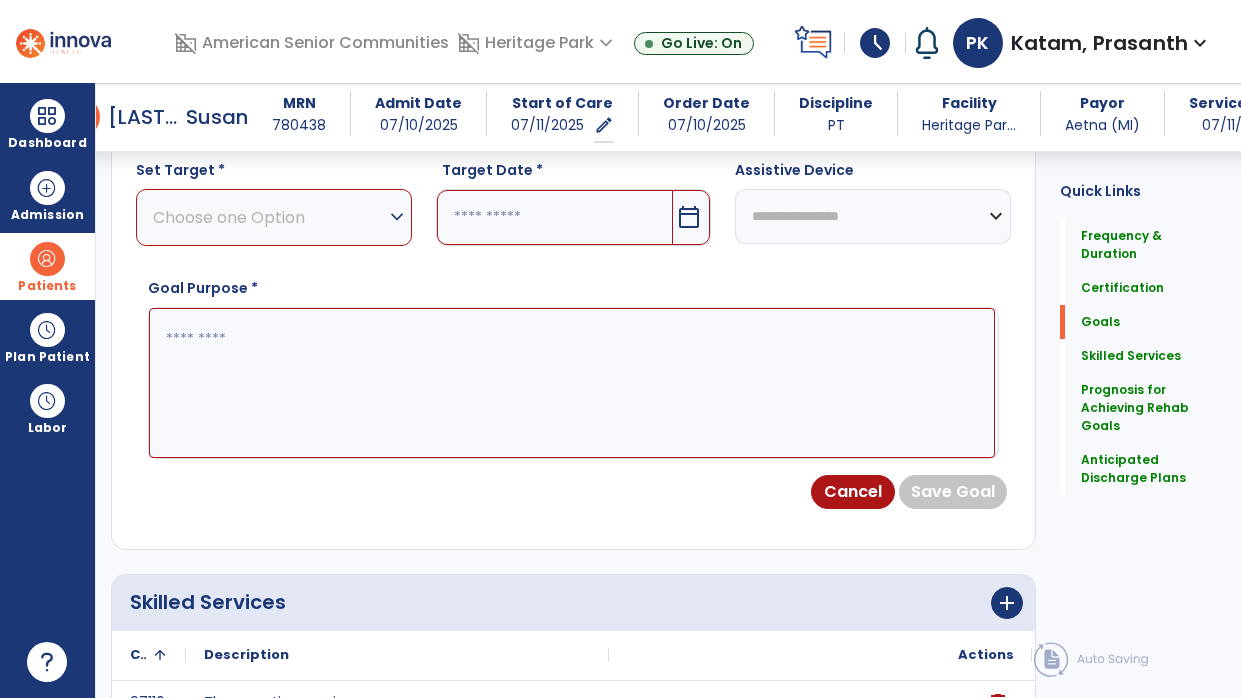 click on "Choose one Option" at bounding box center [269, 217] 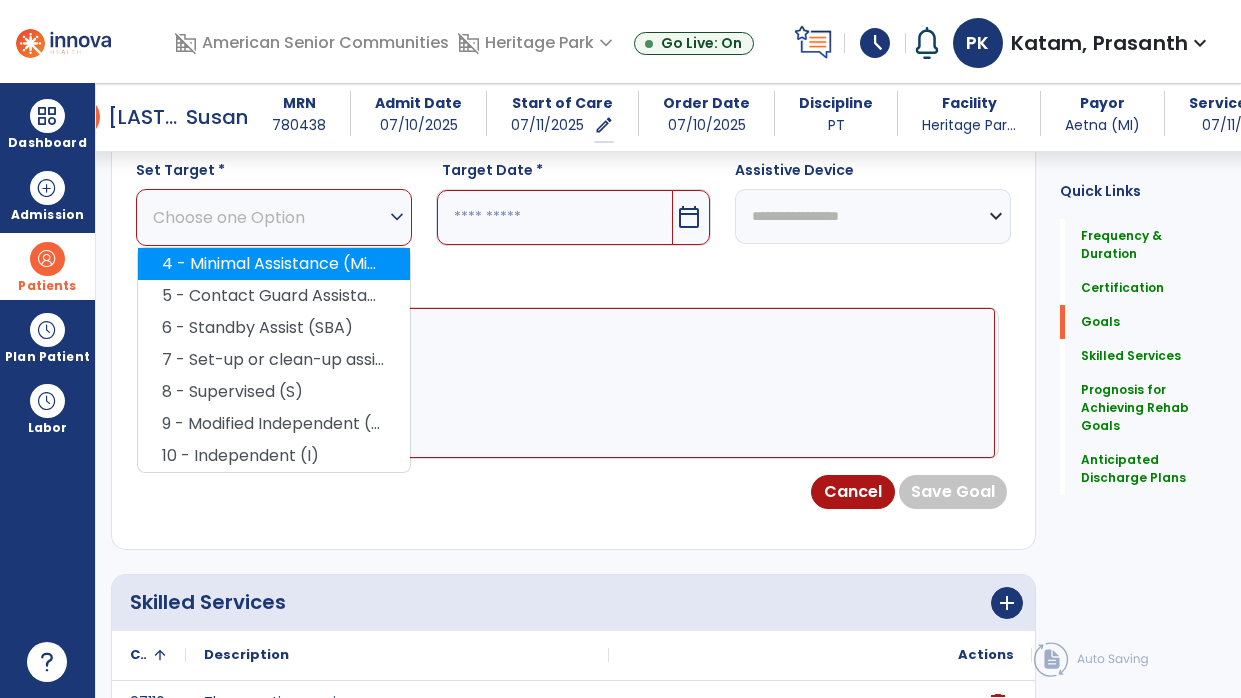 click on "4 - Minimal Assistance (Min A)" at bounding box center (274, 264) 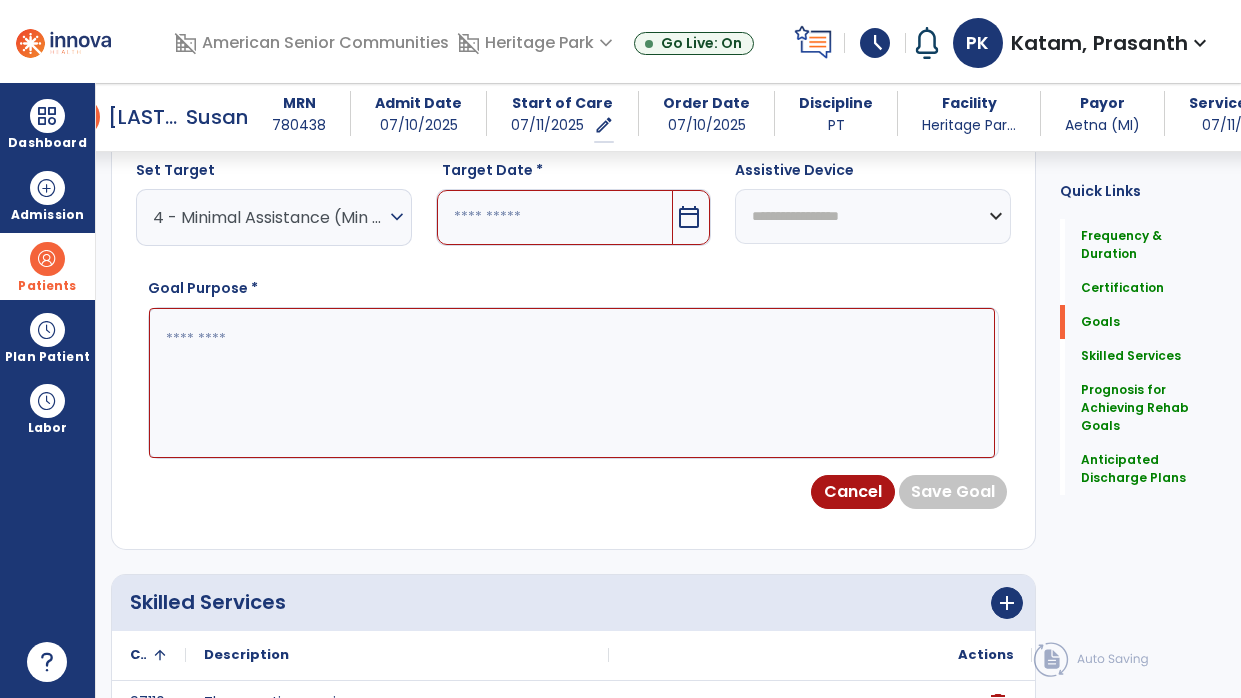 click on "calendar_today" at bounding box center [689, 217] 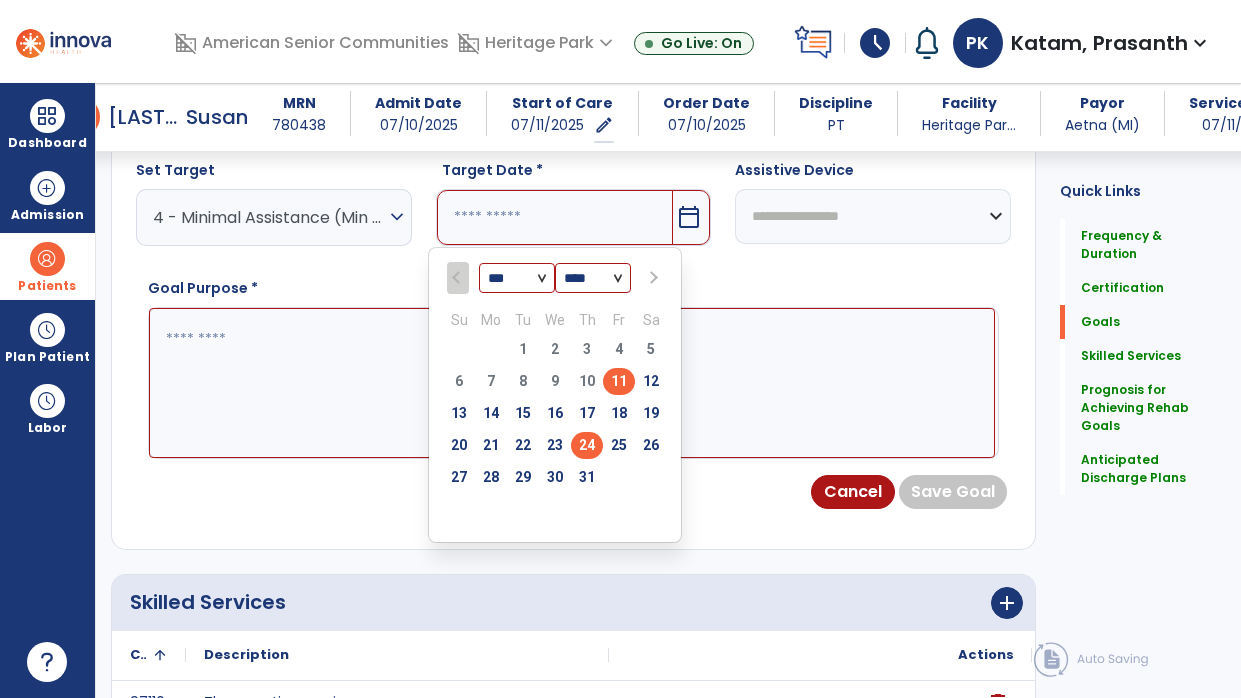 click on "24" at bounding box center [587, 445] 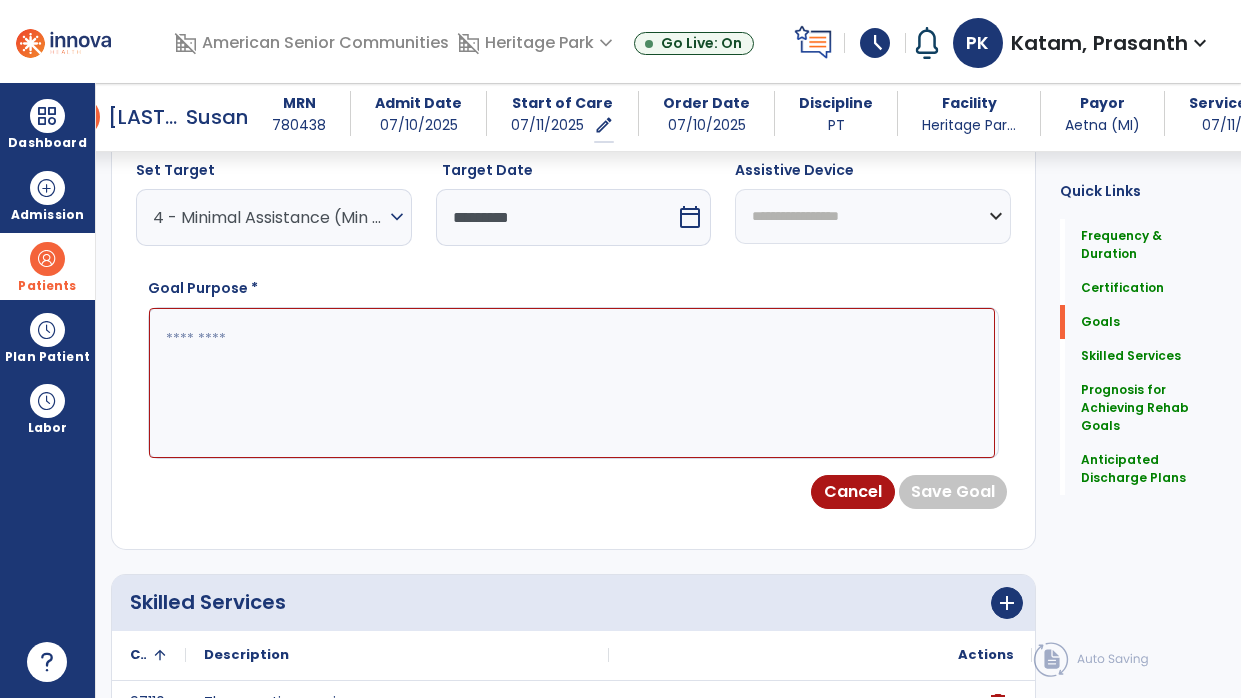 click at bounding box center (572, 383) 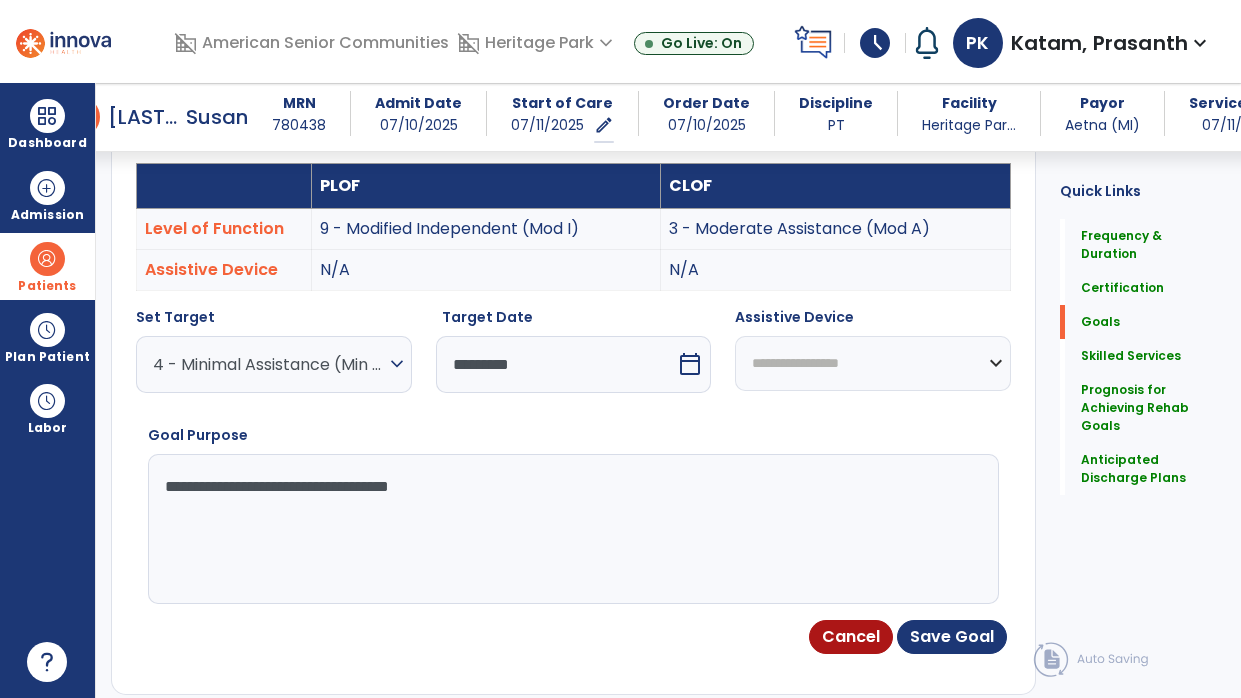 scroll, scrollTop: 546, scrollLeft: 0, axis: vertical 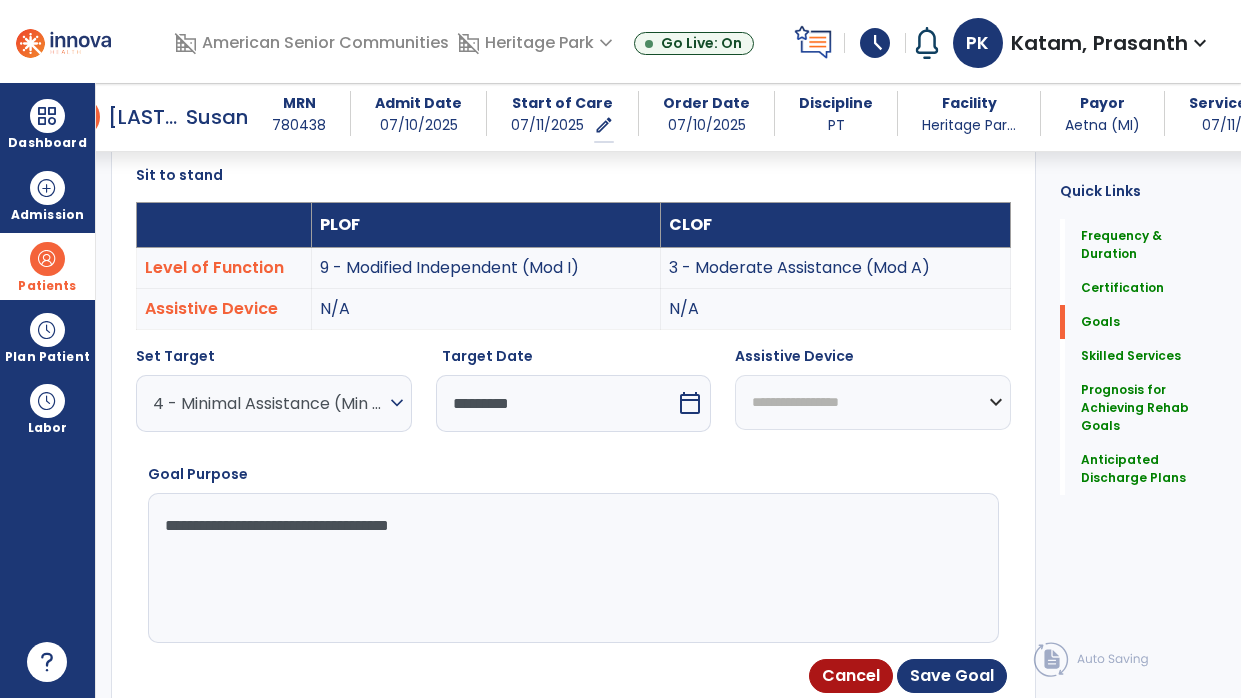 type on "**********" 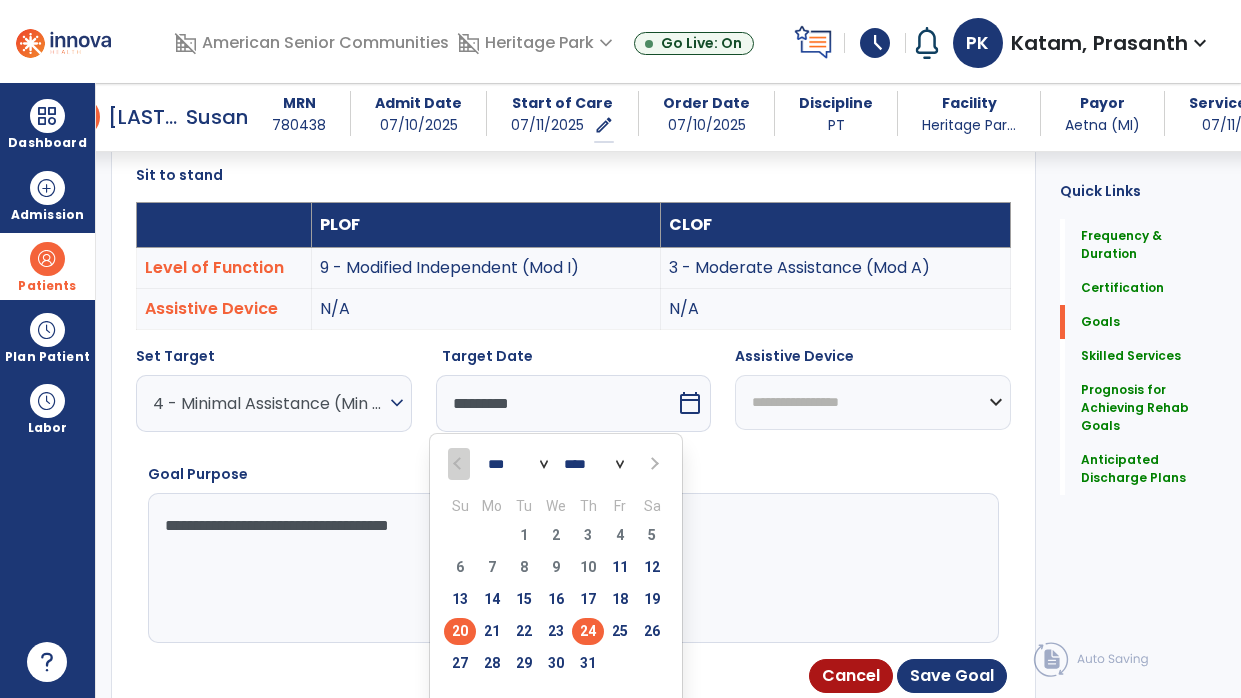 click on "20" at bounding box center (460, 631) 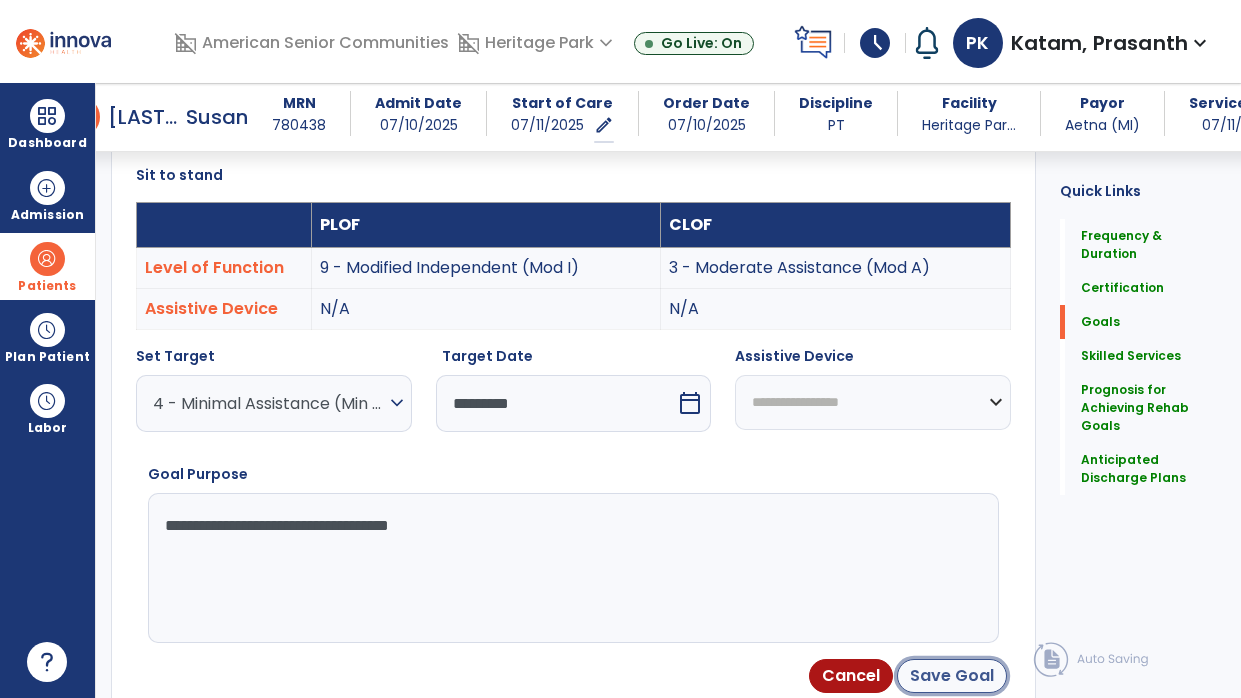 click on "Save Goal" at bounding box center (952, 676) 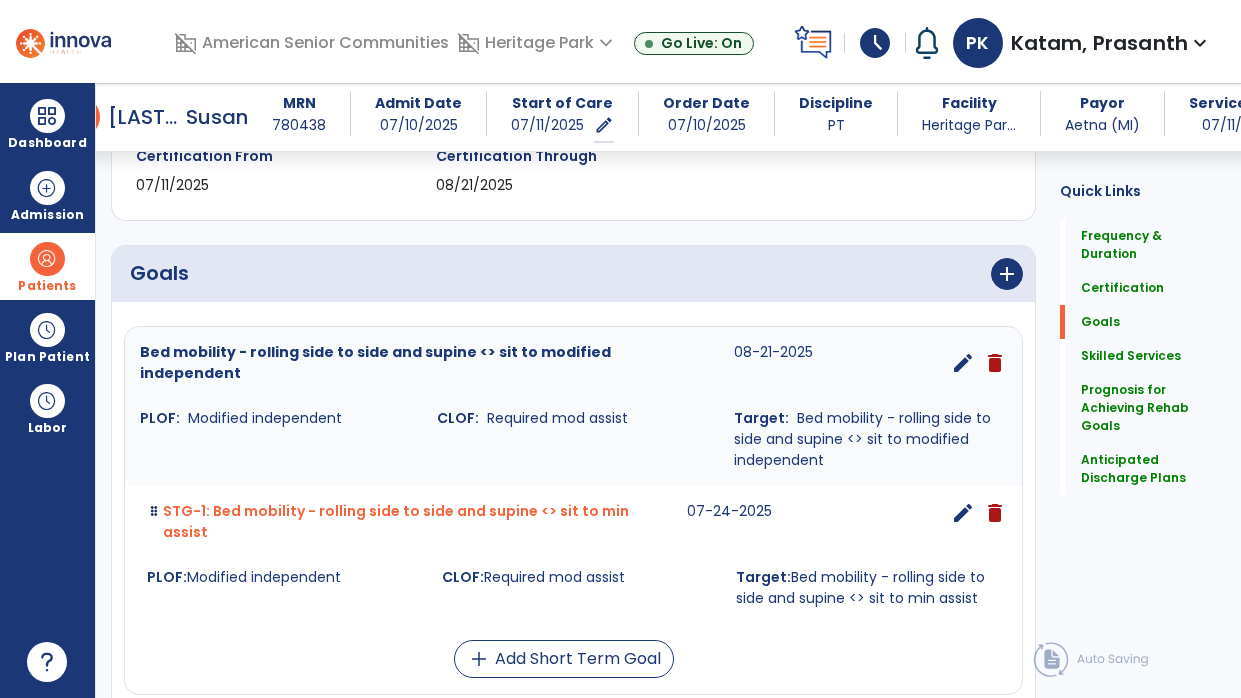 scroll, scrollTop: 383, scrollLeft: 0, axis: vertical 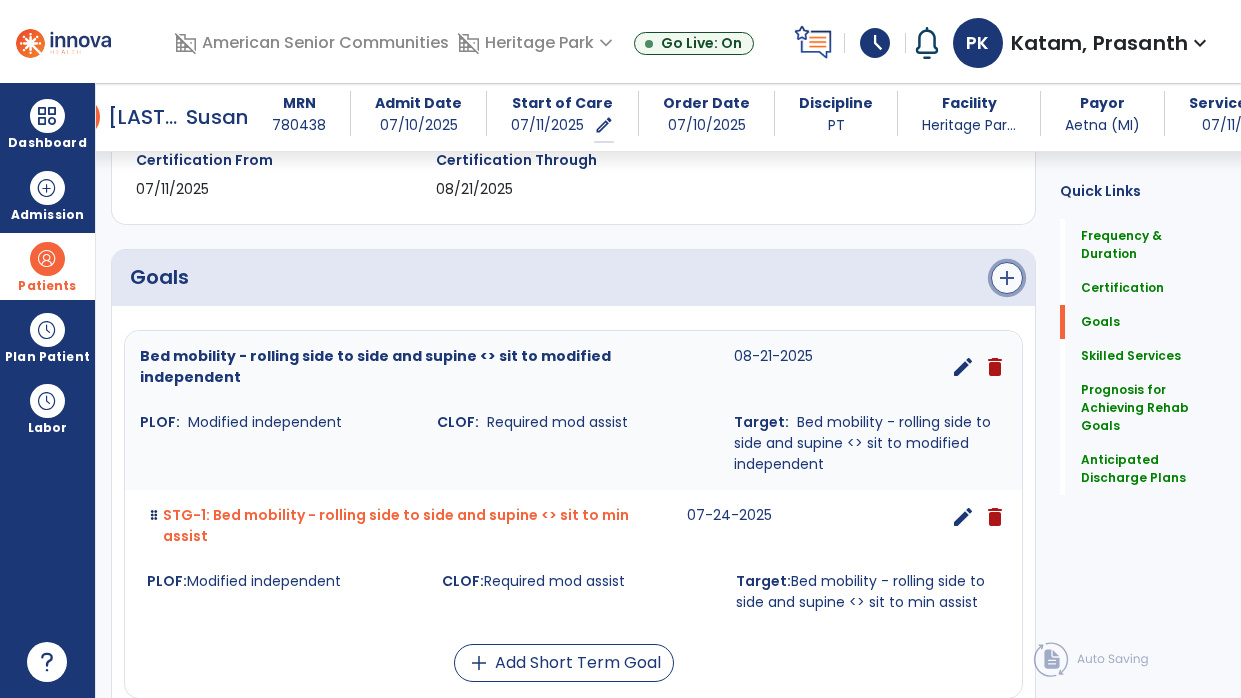 click on "add" at bounding box center [1007, 278] 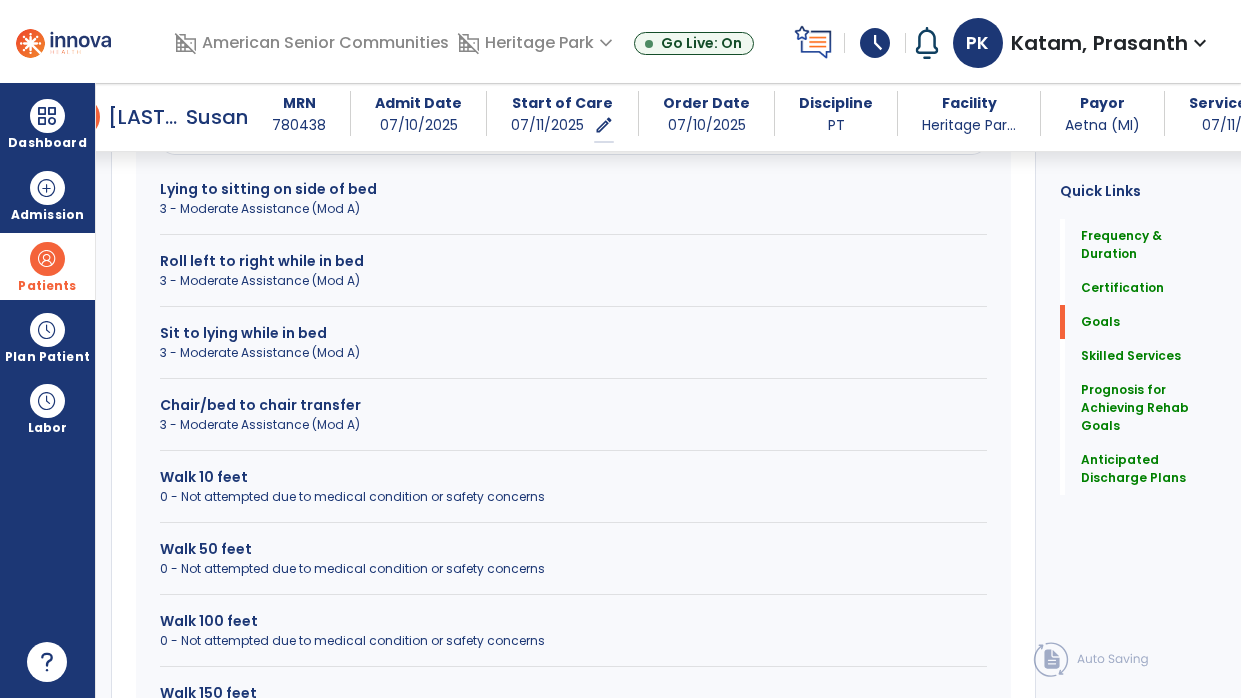 scroll, scrollTop: 813, scrollLeft: 0, axis: vertical 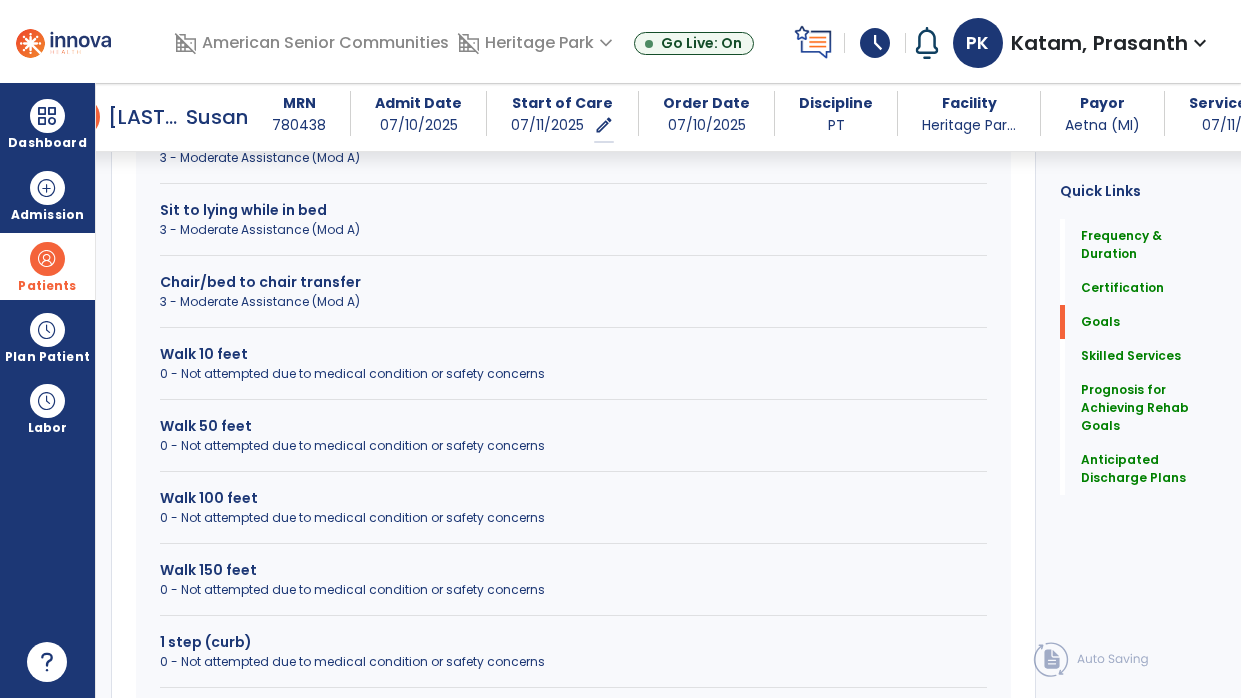 click on "0 - Not attempted due to medical condition or safety concerns" at bounding box center (573, 590) 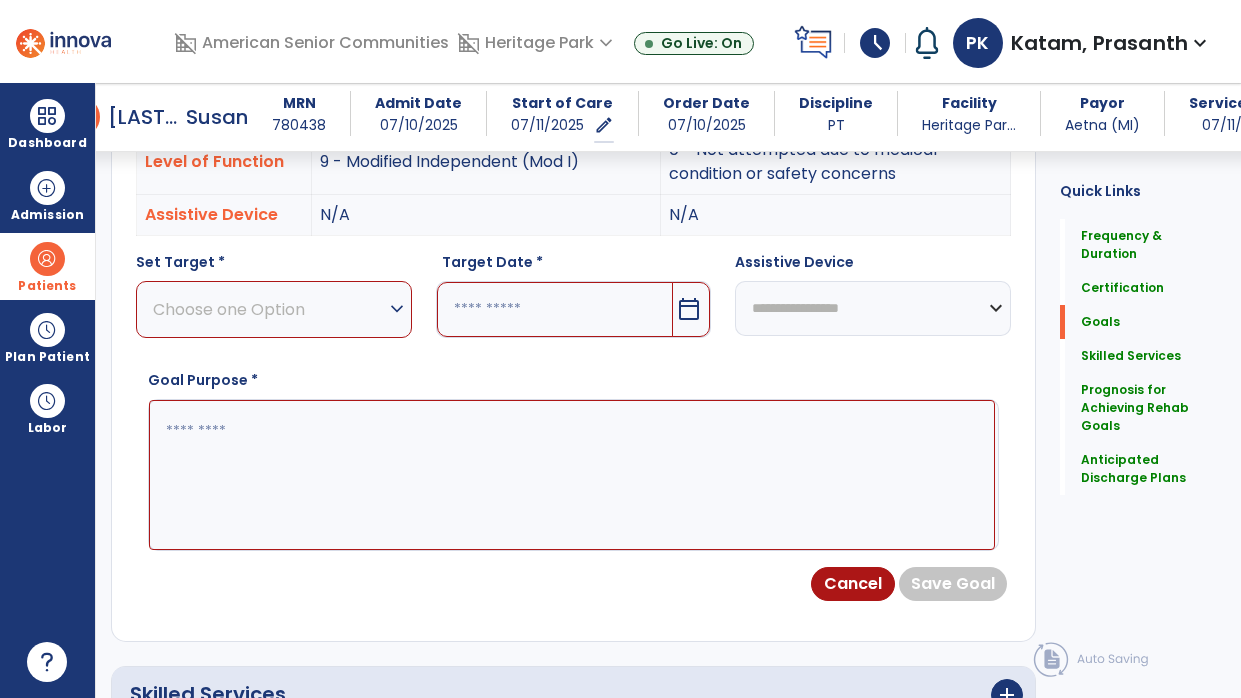 scroll, scrollTop: 644, scrollLeft: 0, axis: vertical 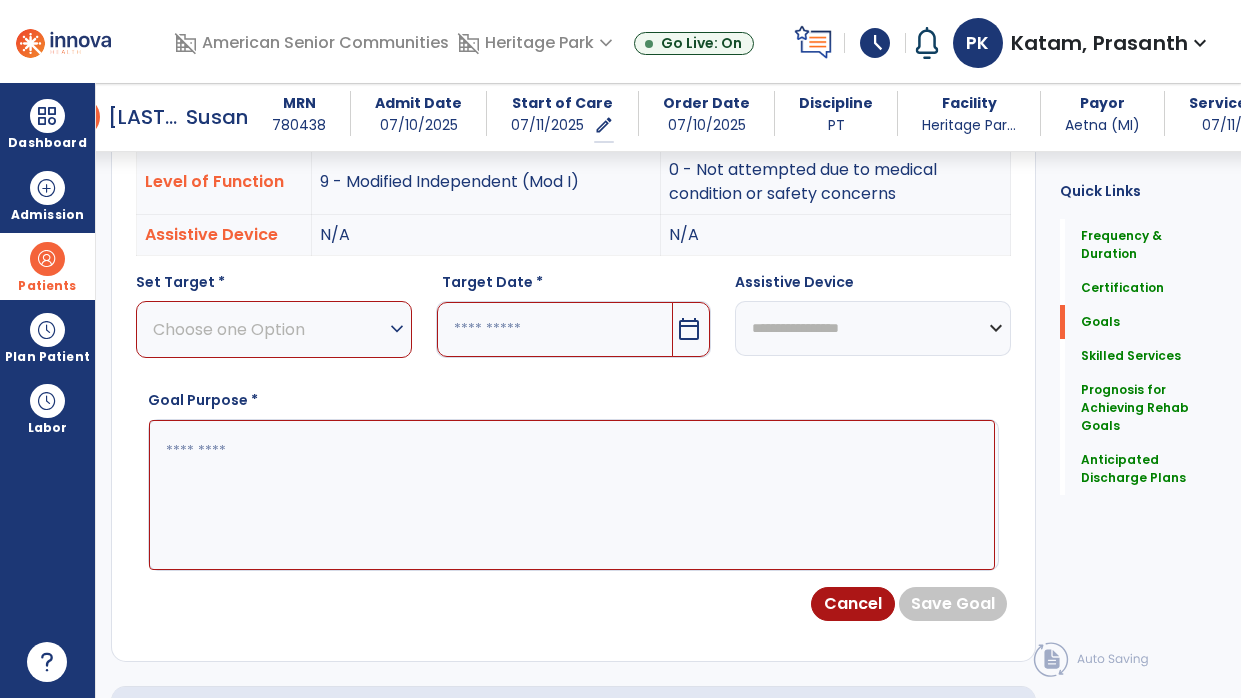 click on "expand_more" at bounding box center (397, 329) 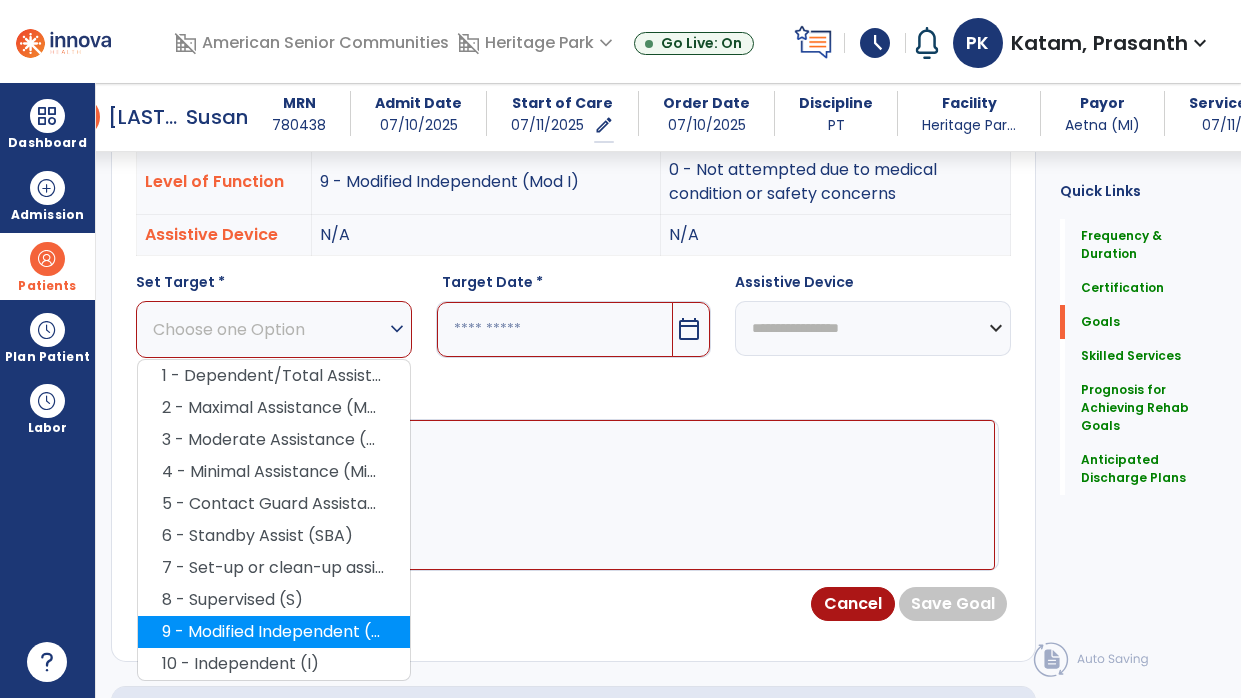 click on "9 - Modified Independent (Mod I)" at bounding box center [274, 632] 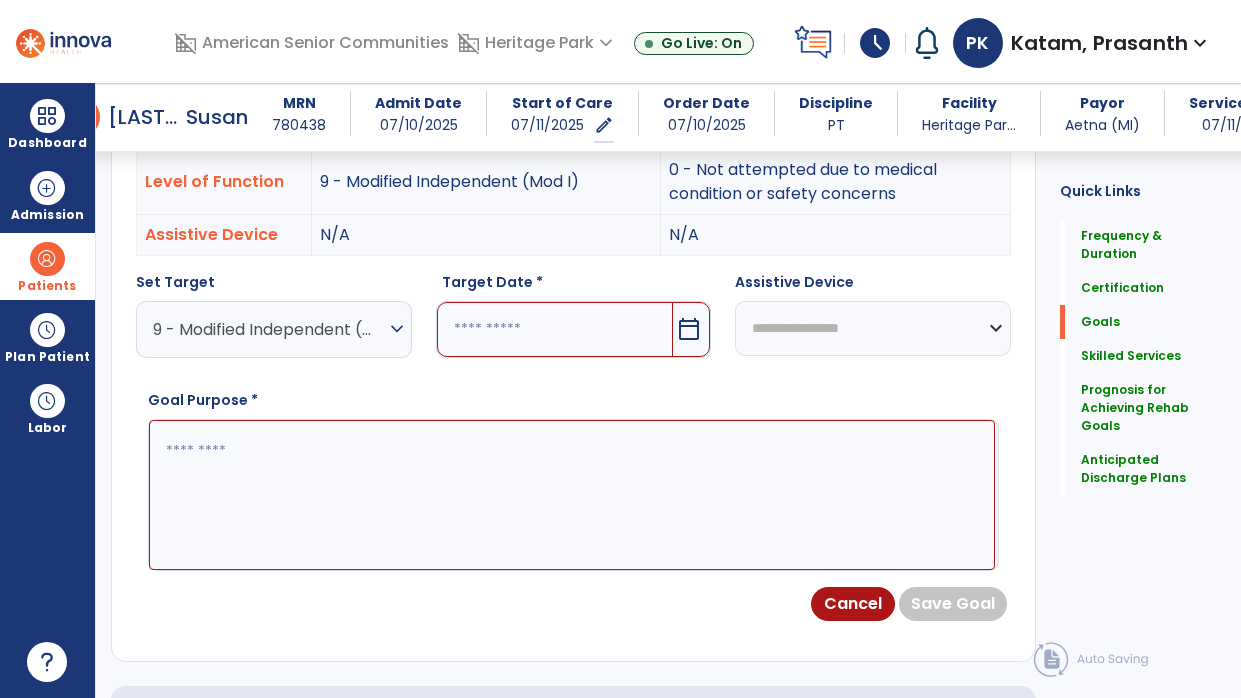 click on "calendar_today" at bounding box center (689, 329) 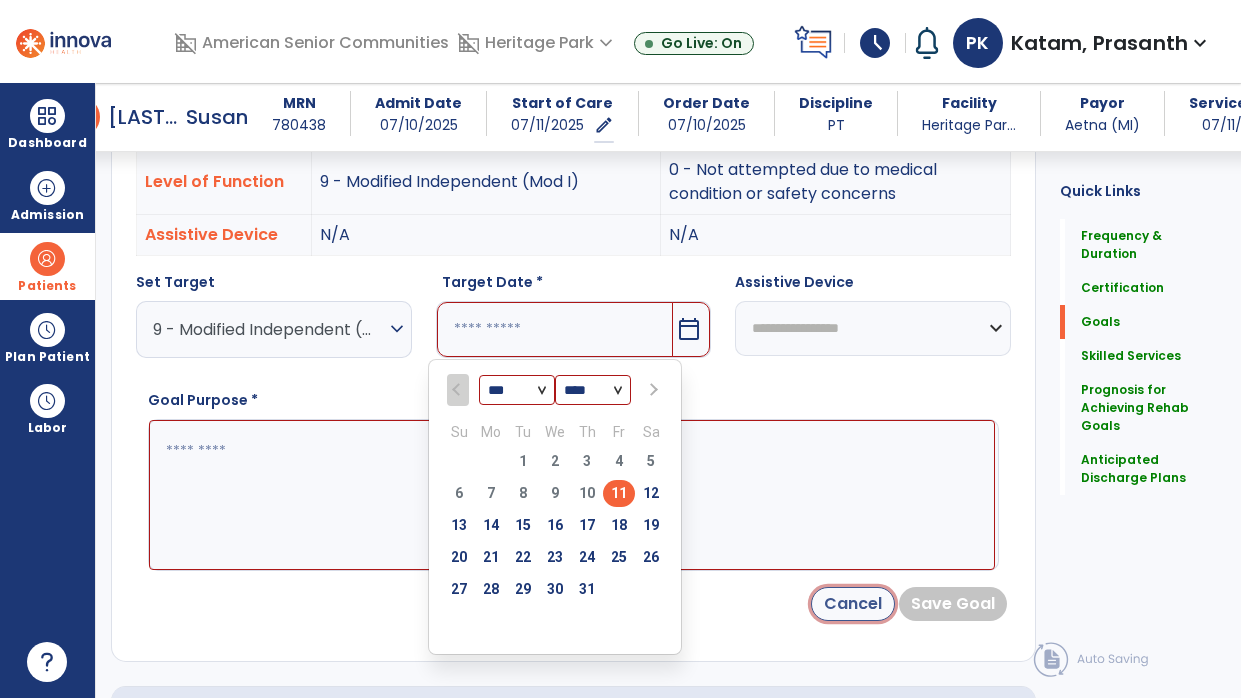 click on "Cancel" at bounding box center (853, 604) 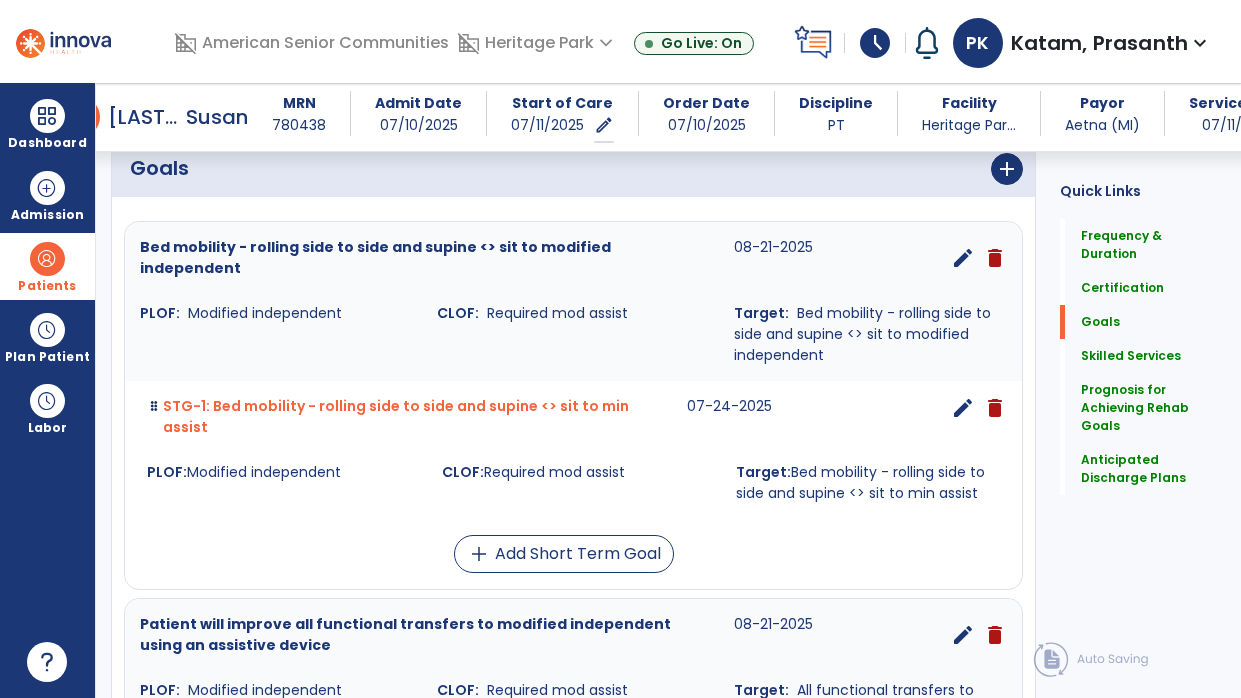 scroll, scrollTop: 457, scrollLeft: 0, axis: vertical 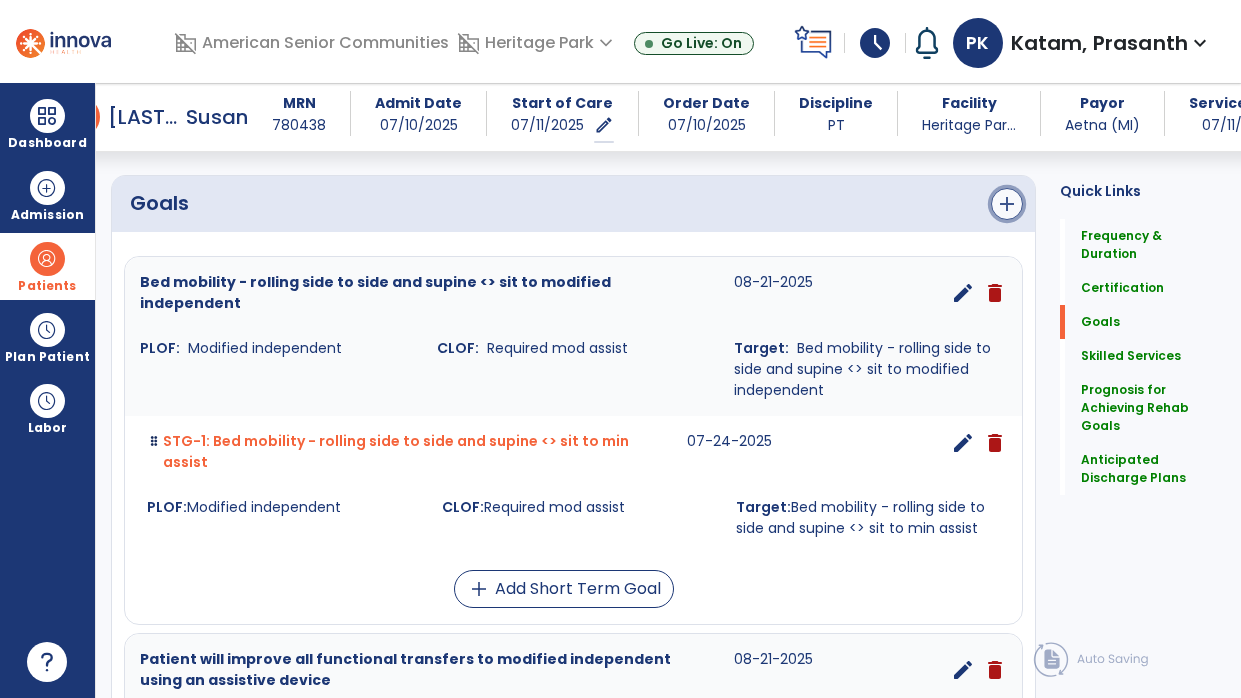 click on "add" at bounding box center [1007, 204] 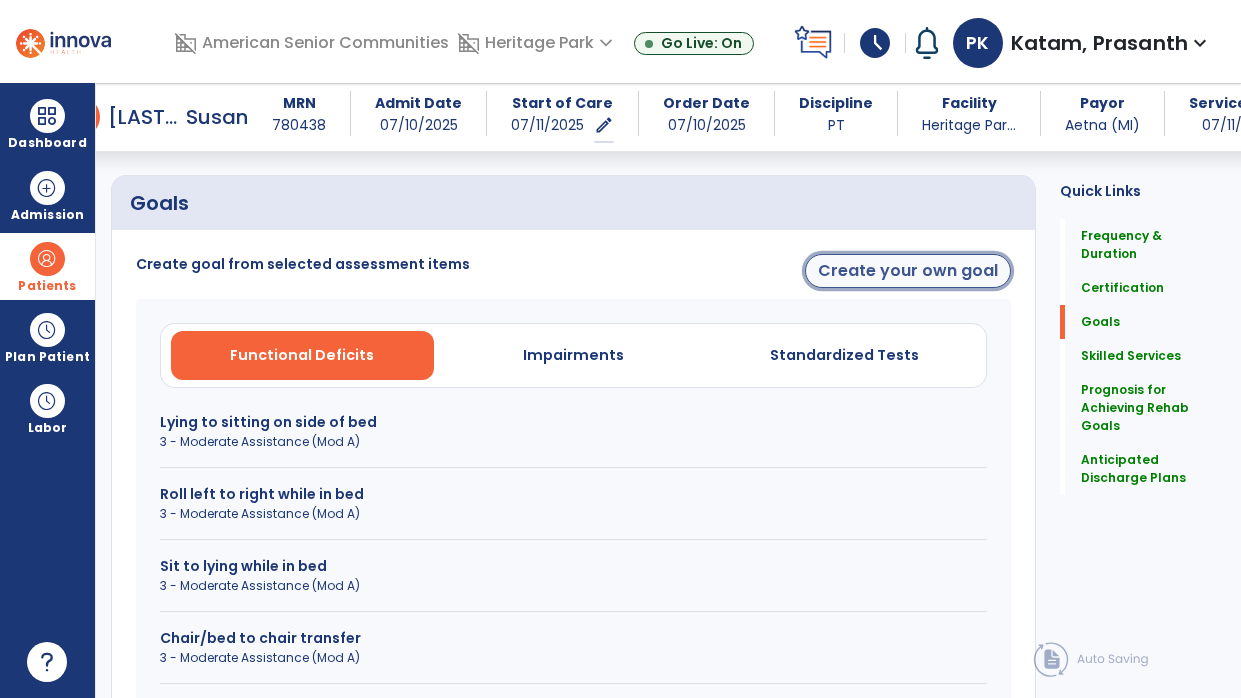click on "Create your own goal" at bounding box center (908, 271) 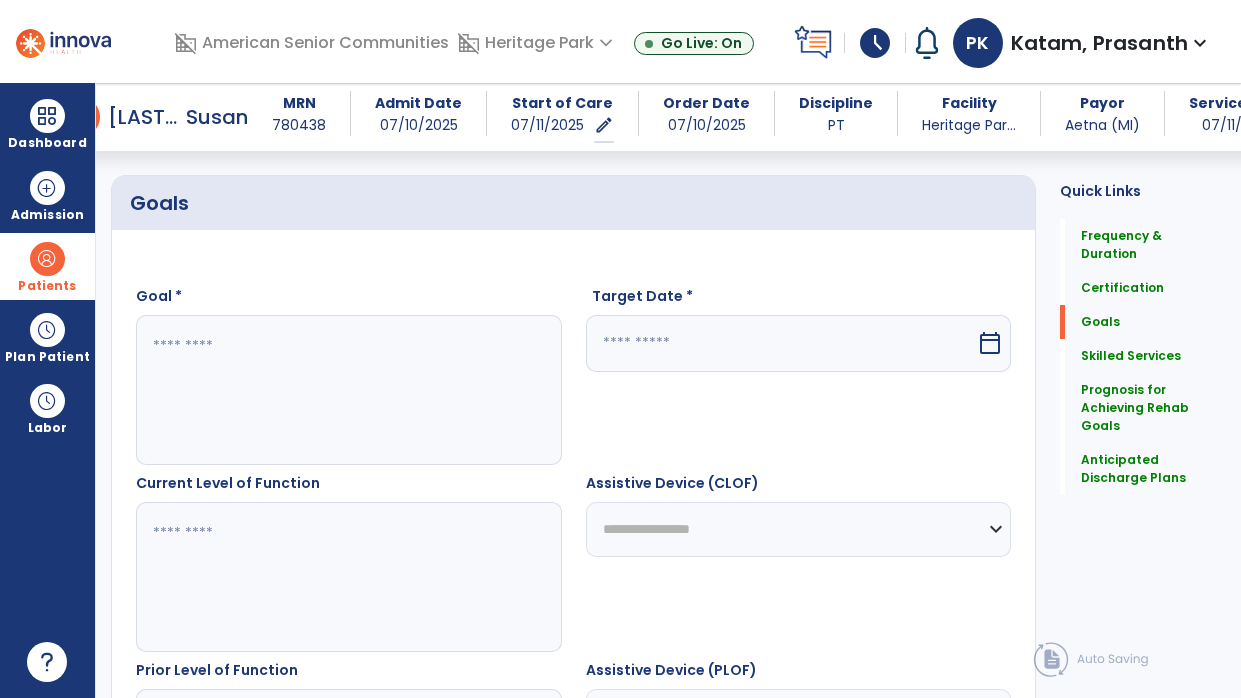 click at bounding box center (348, 390) 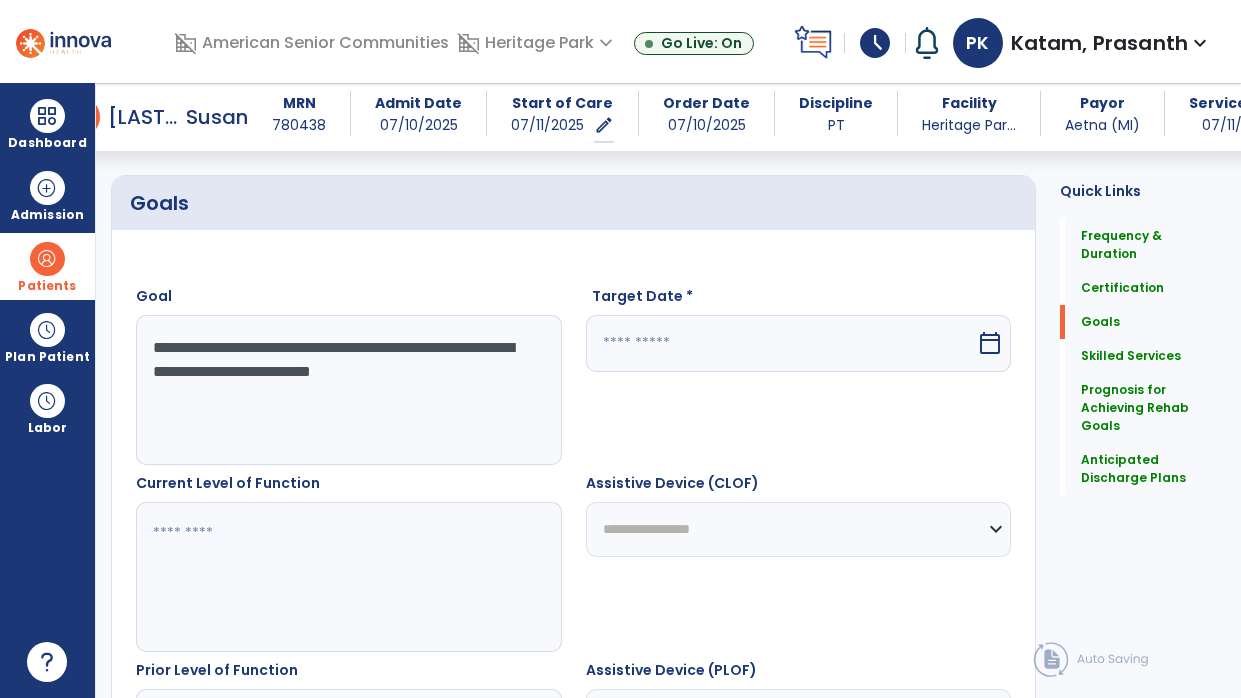 type on "**********" 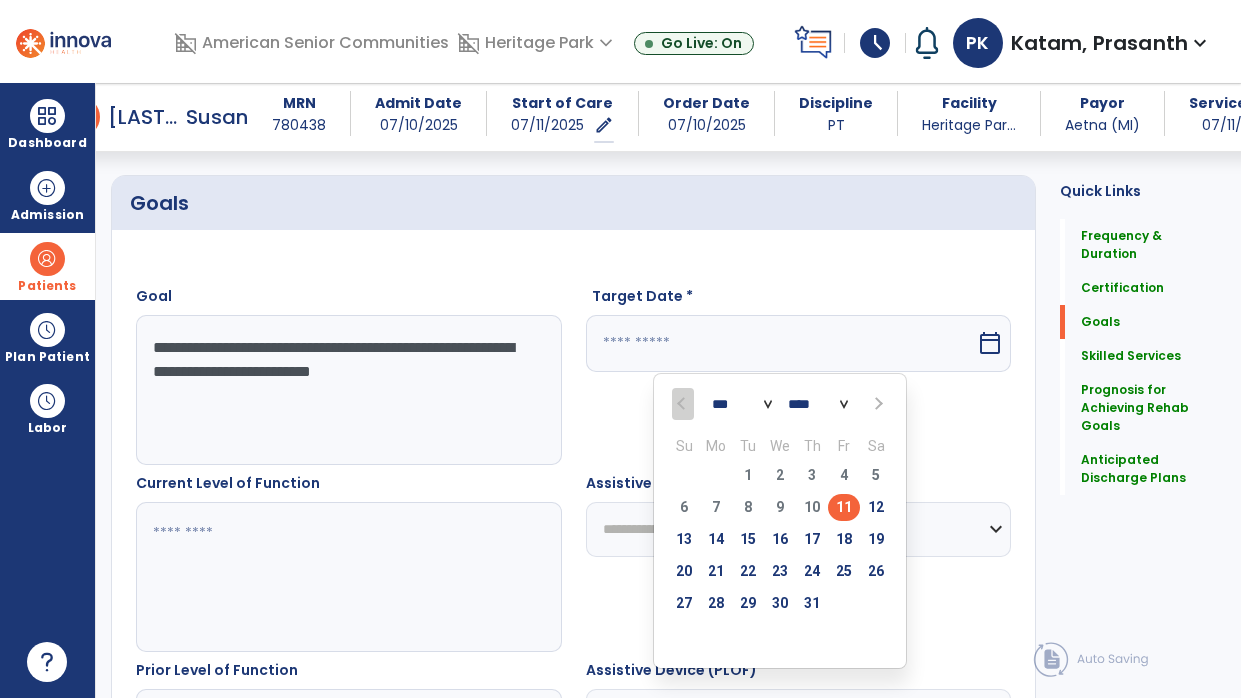 click at bounding box center (876, 403) 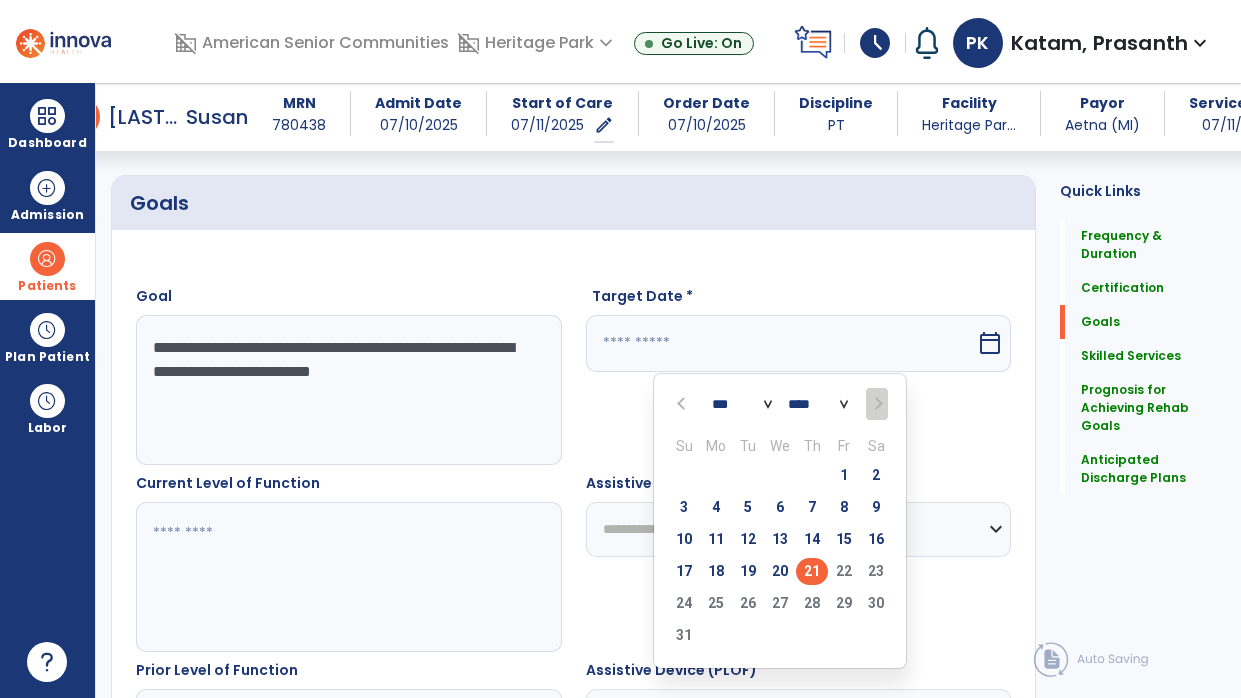 click on "21" at bounding box center [812, 571] 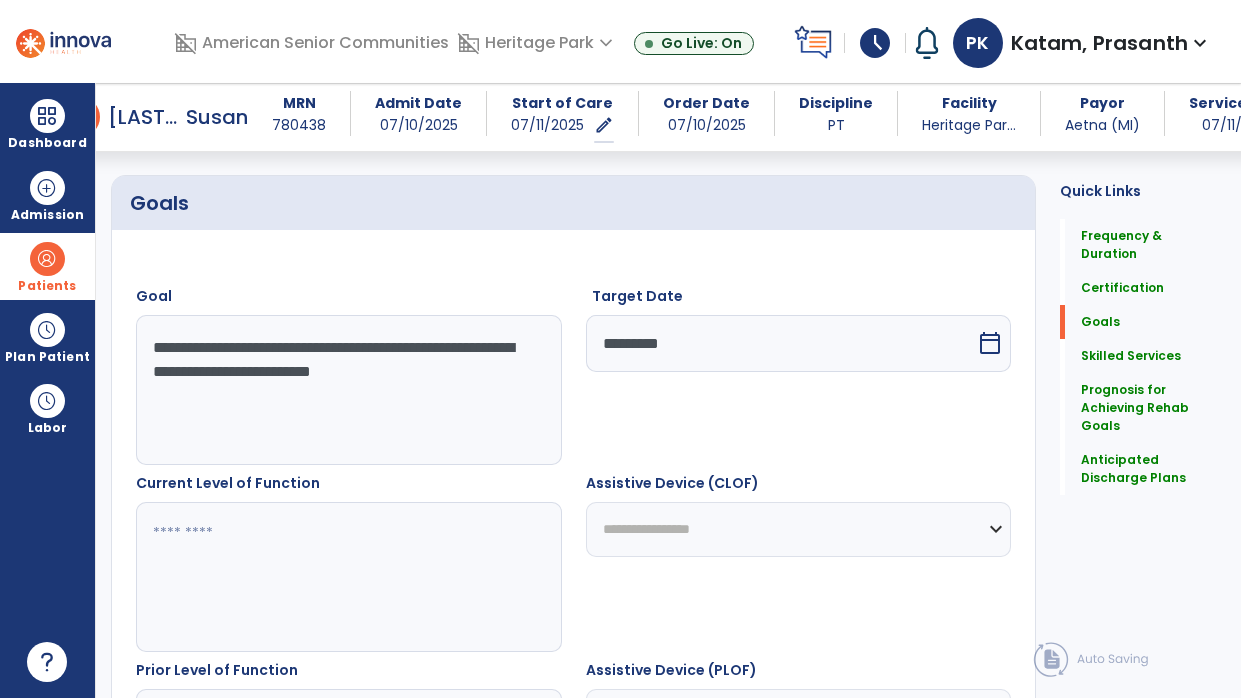click at bounding box center (348, 577) 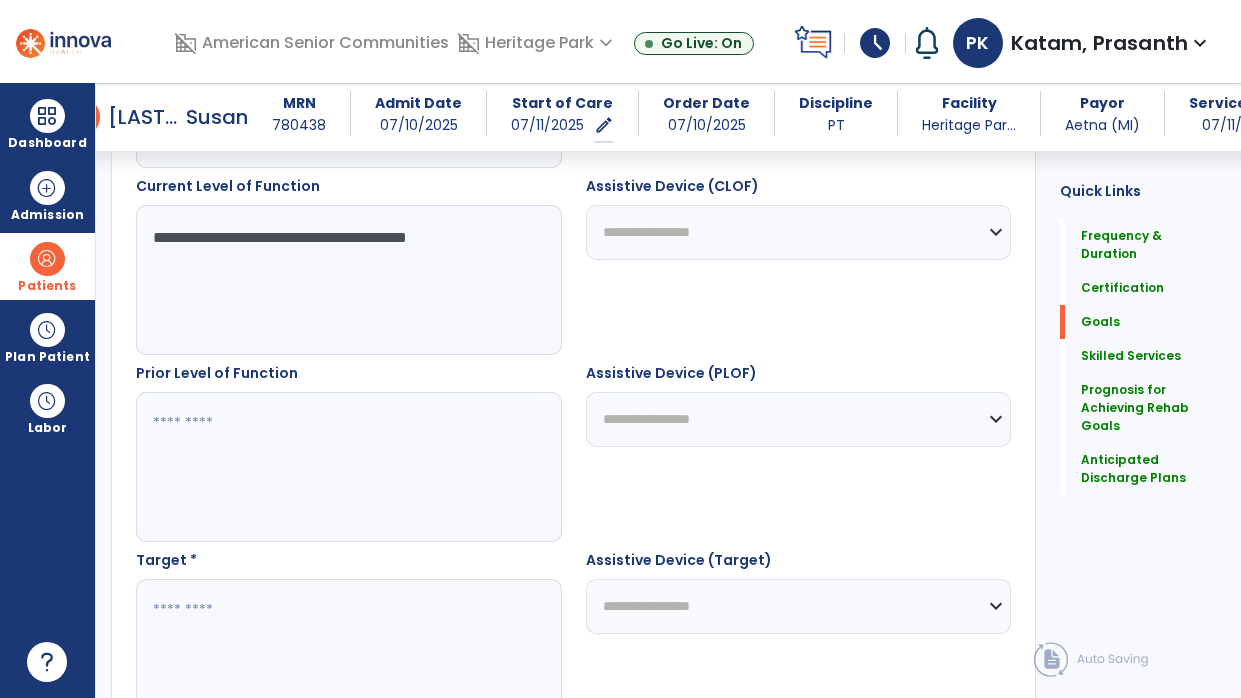 scroll, scrollTop: 760, scrollLeft: 0, axis: vertical 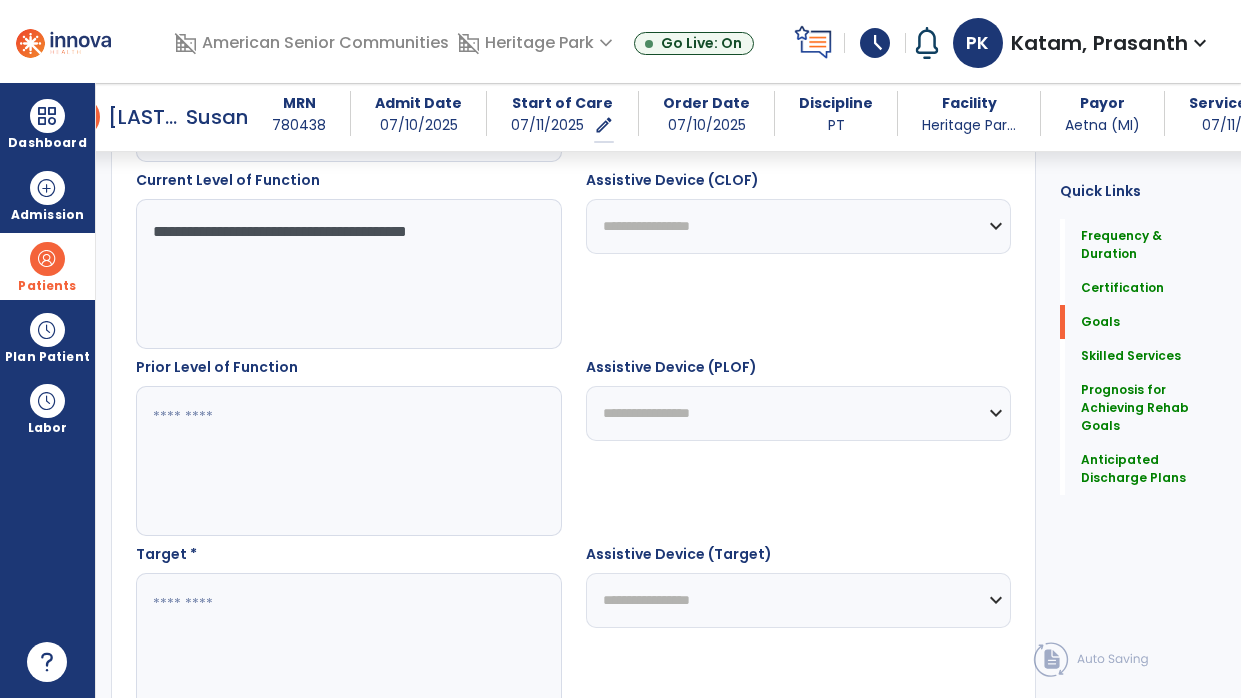 type on "**********" 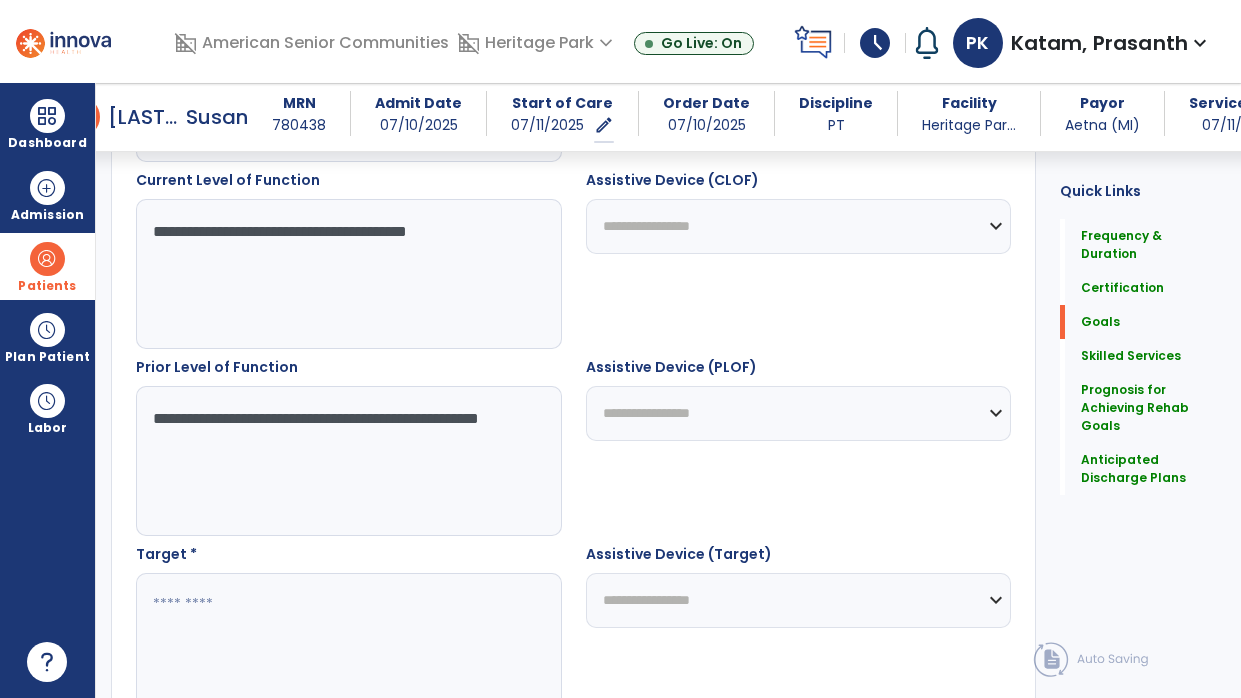 type on "**********" 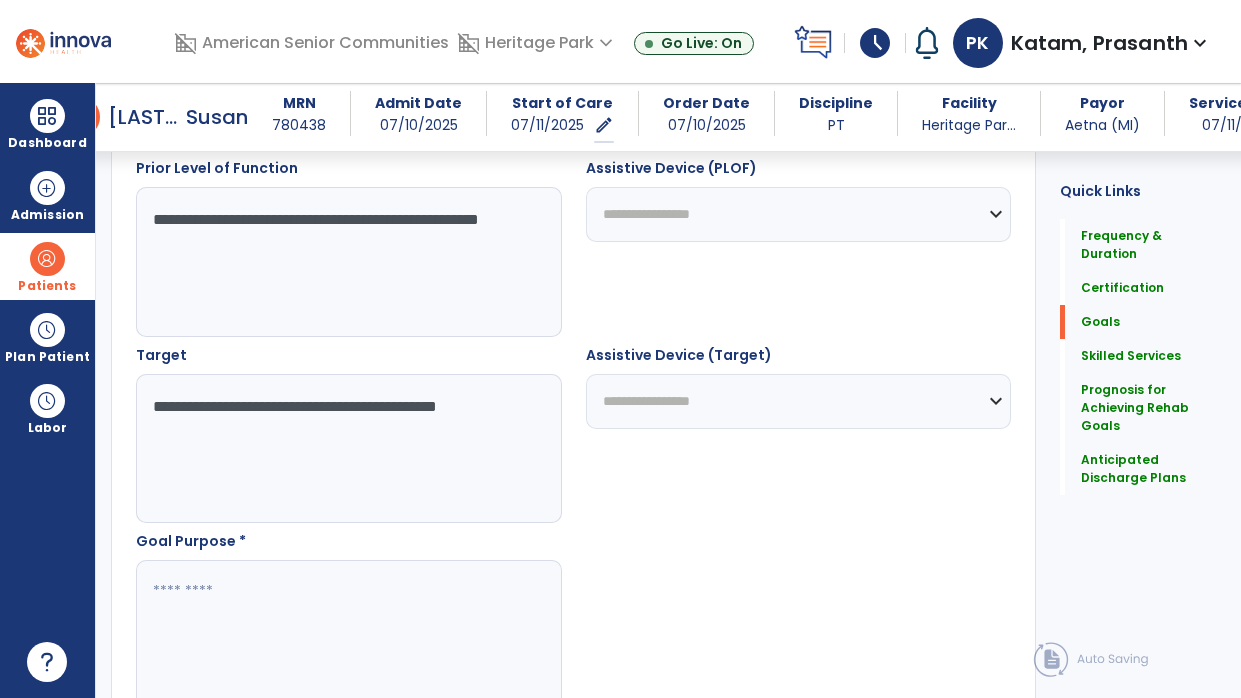scroll, scrollTop: 1008, scrollLeft: 0, axis: vertical 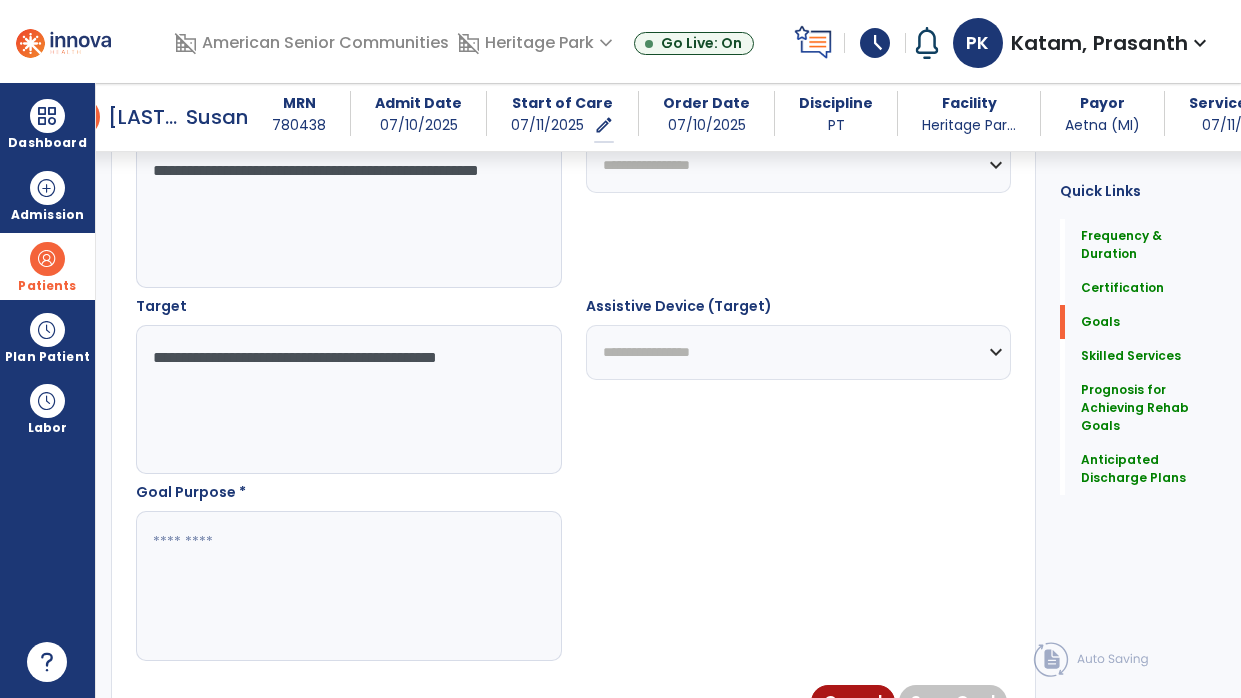 type on "**********" 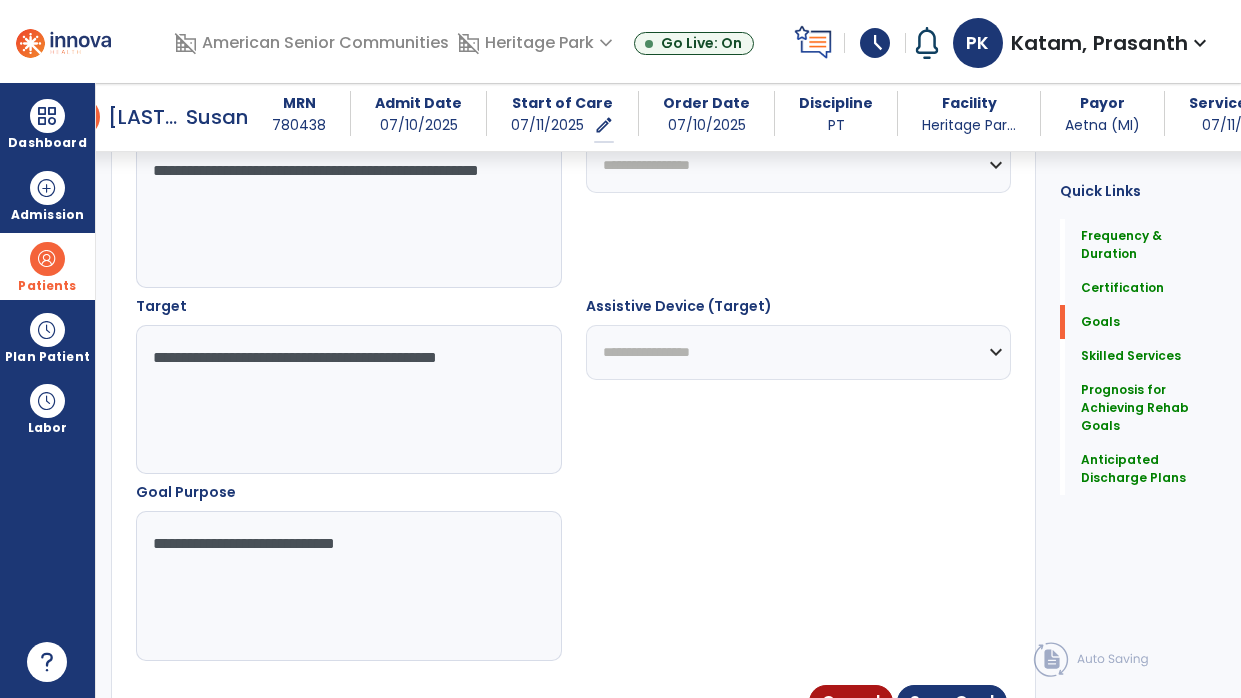 type on "**********" 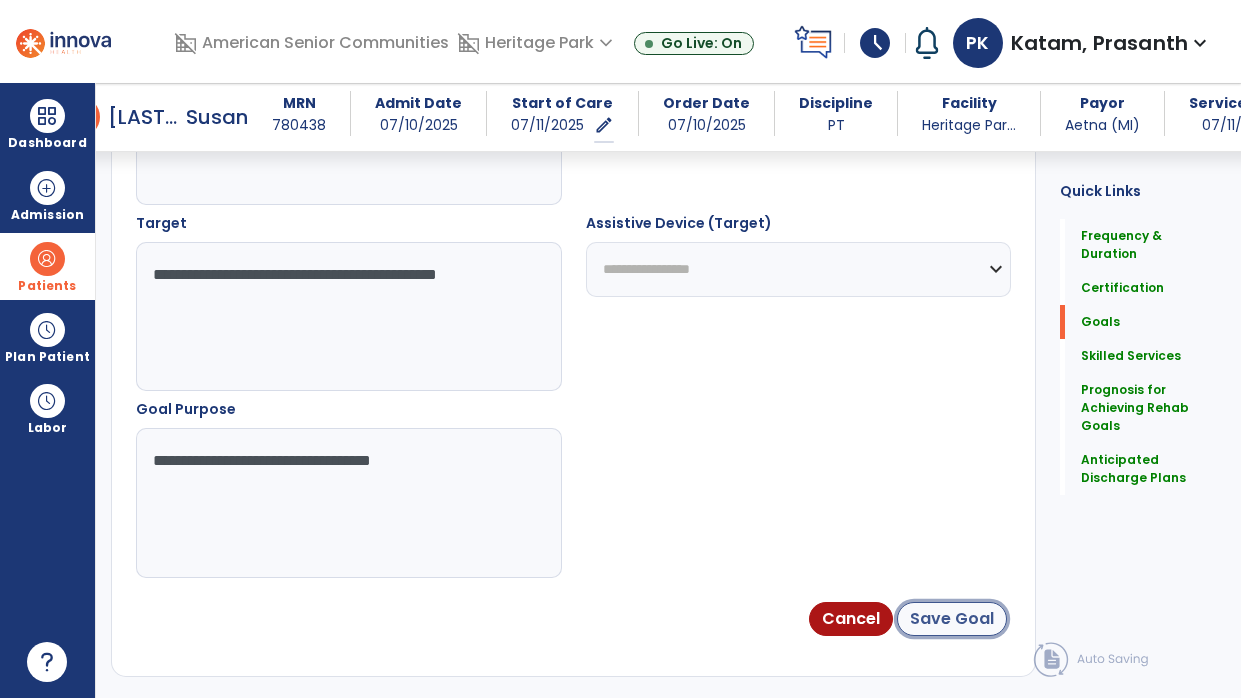 click on "Save Goal" at bounding box center [952, 619] 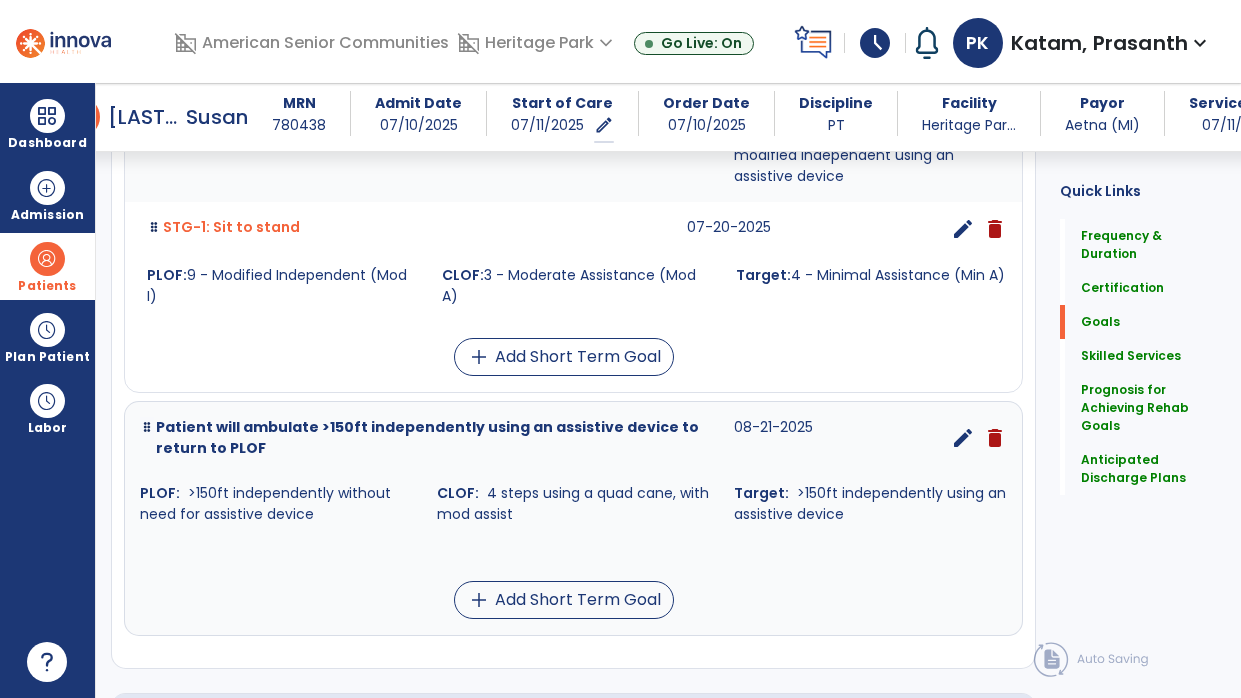 scroll, scrollTop: 1060, scrollLeft: 0, axis: vertical 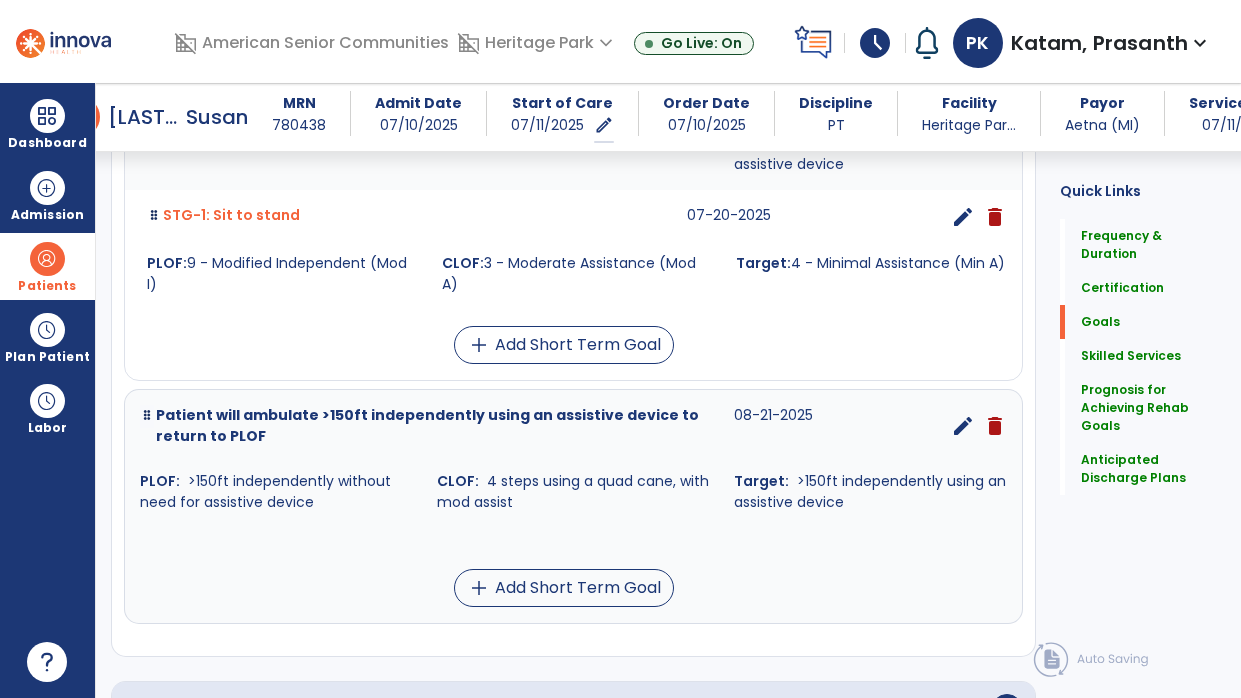 click on "edit" at bounding box center (963, 426) 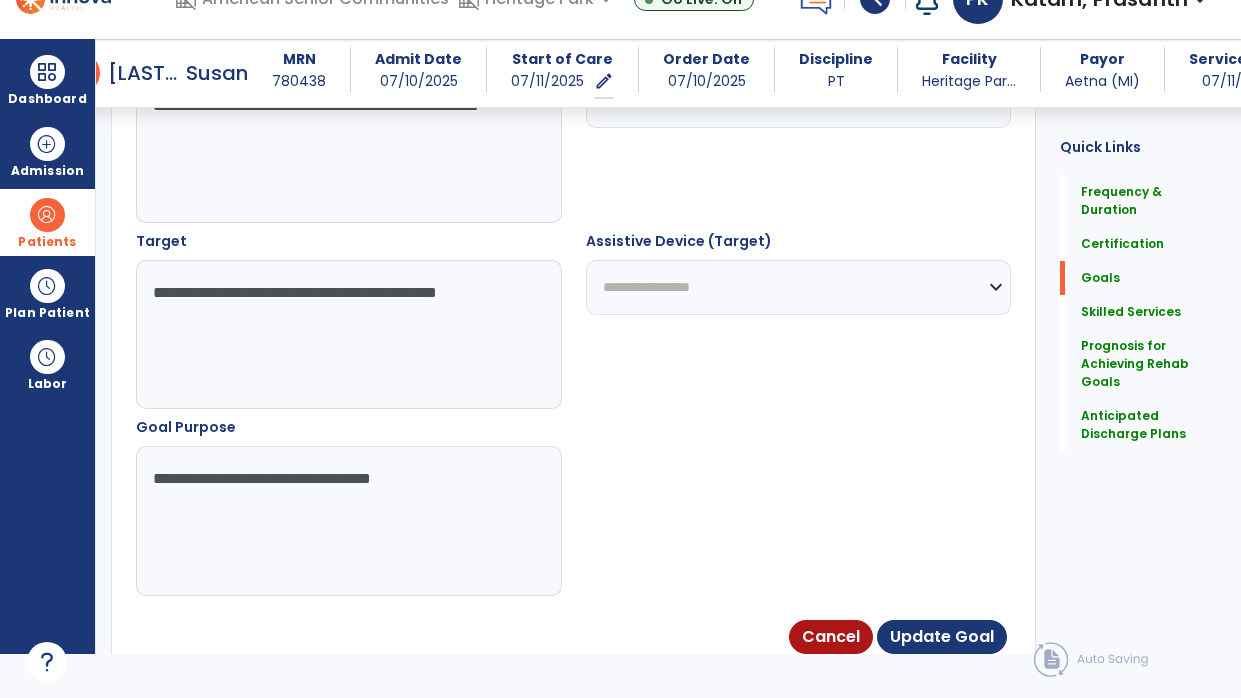 scroll, scrollTop: 82, scrollLeft: 0, axis: vertical 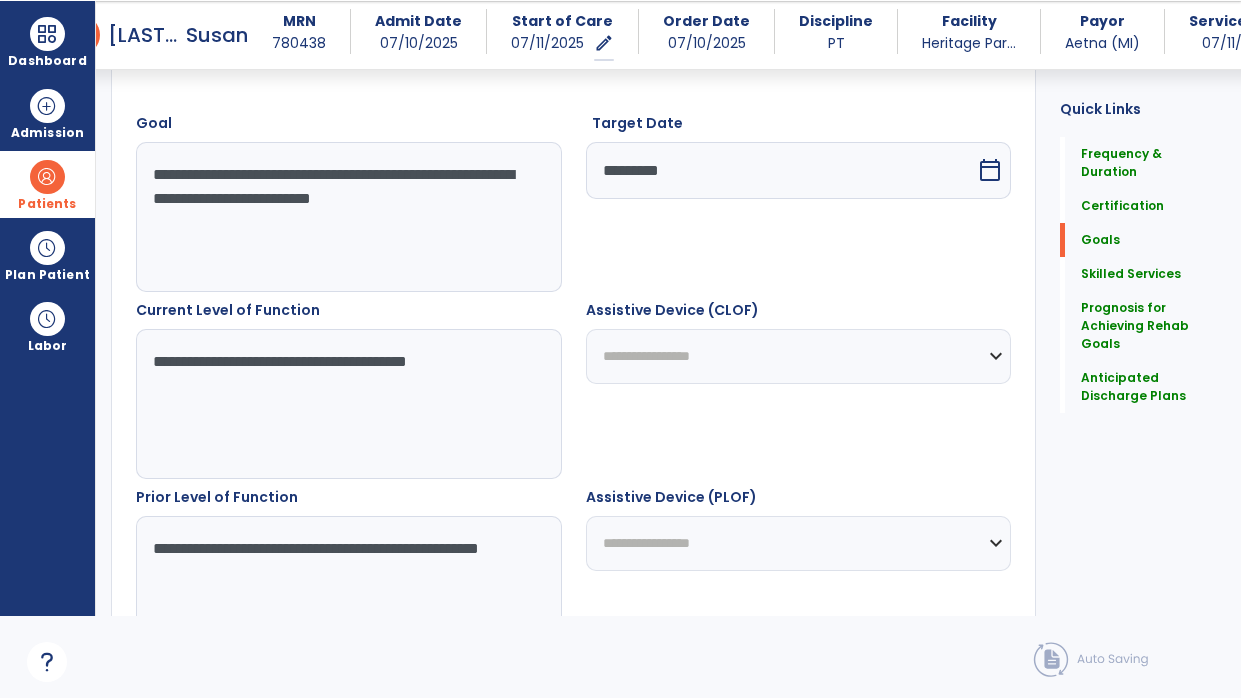 click on "**********" at bounding box center [348, 404] 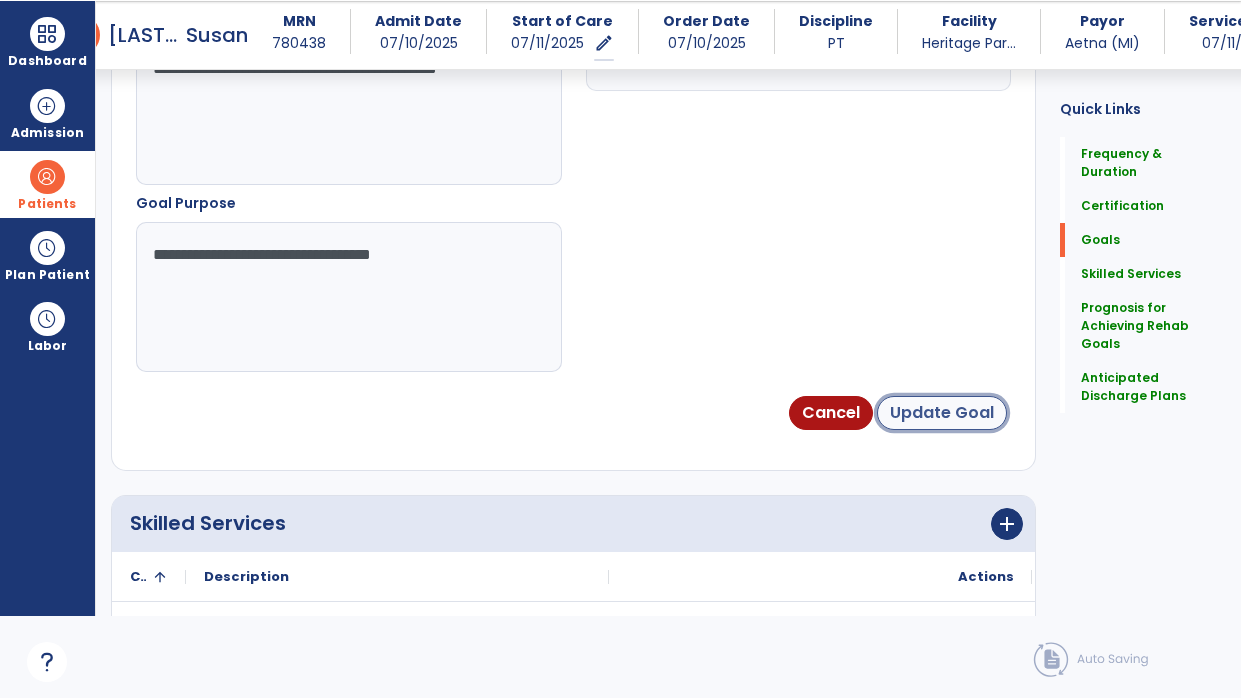 click on "Update Goal" at bounding box center (942, 413) 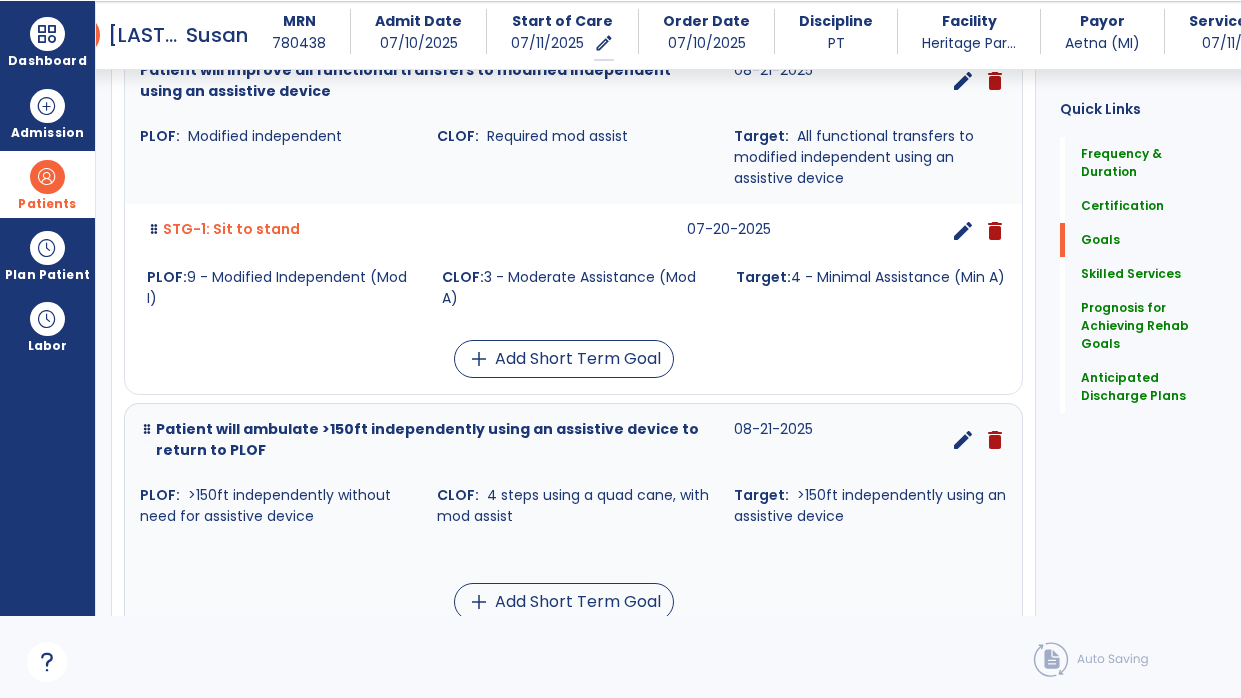 scroll, scrollTop: 1052, scrollLeft: 0, axis: vertical 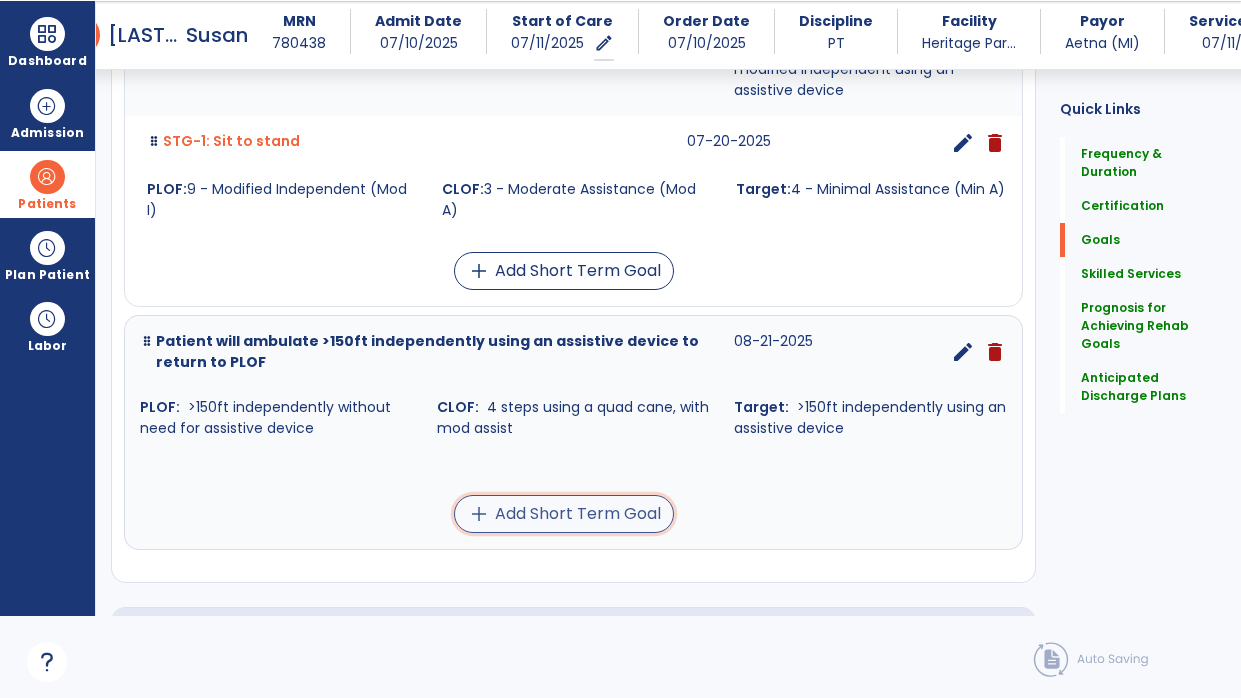 click on "add  Add Short Term Goal" at bounding box center (564, 514) 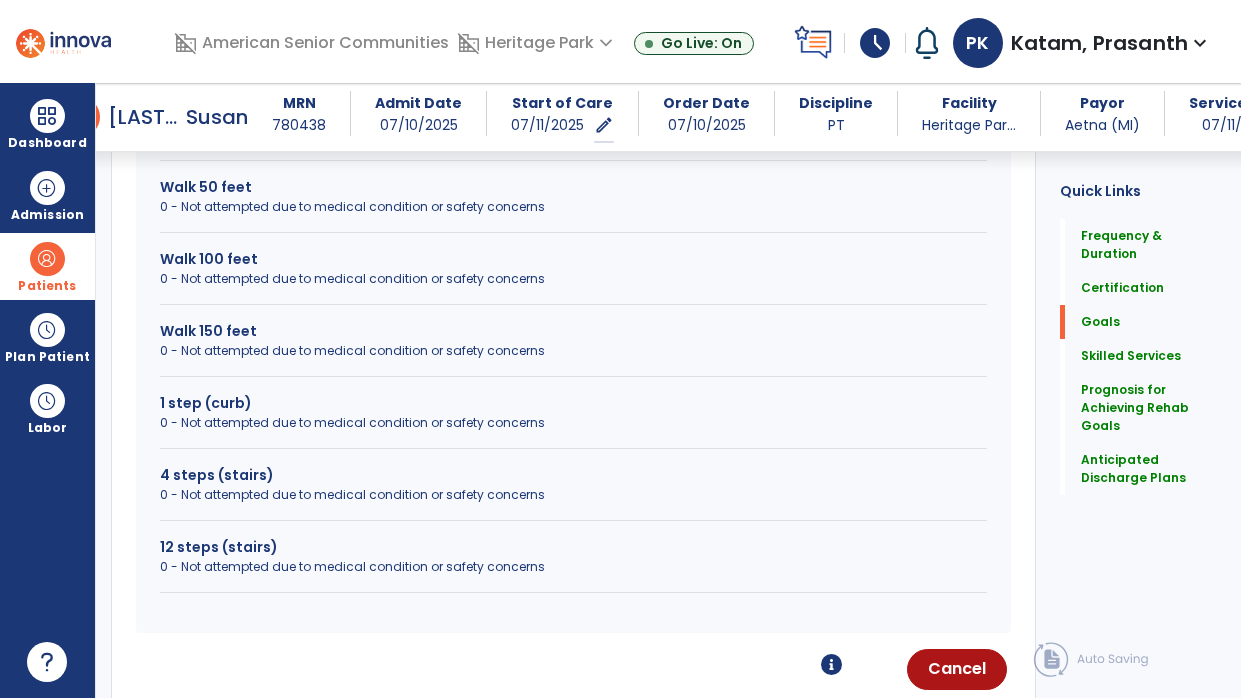 scroll, scrollTop: 0, scrollLeft: 0, axis: both 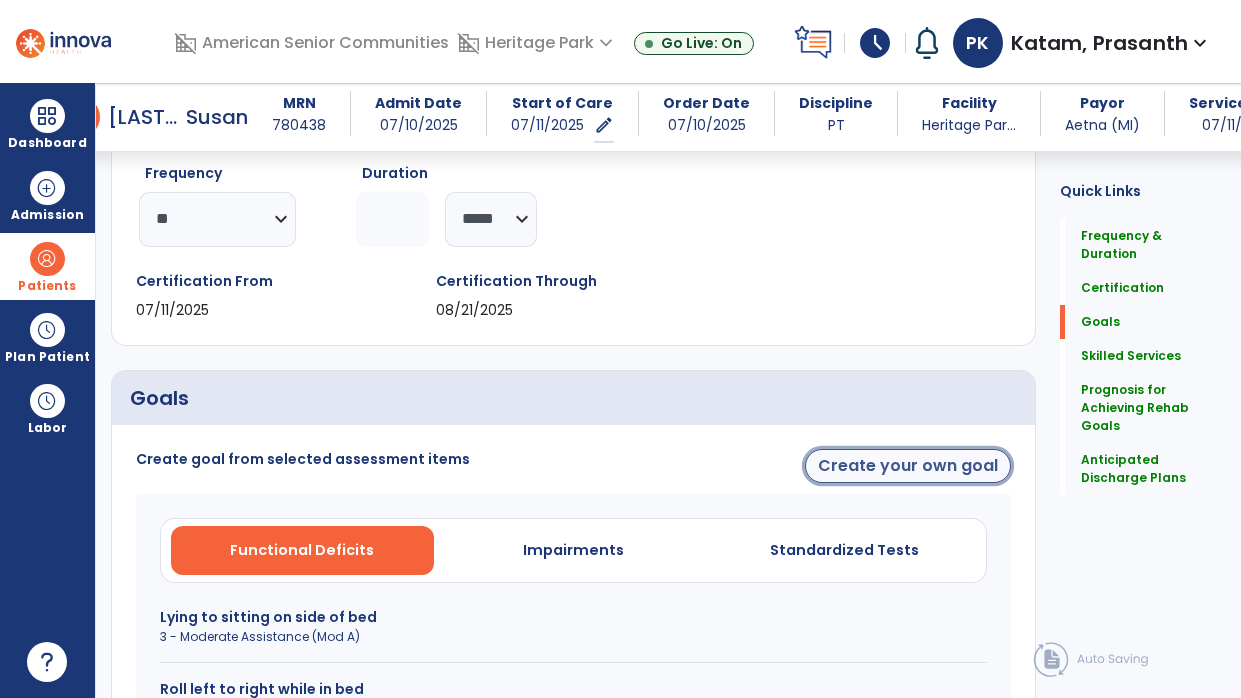 click on "Create your own goal" at bounding box center (908, 466) 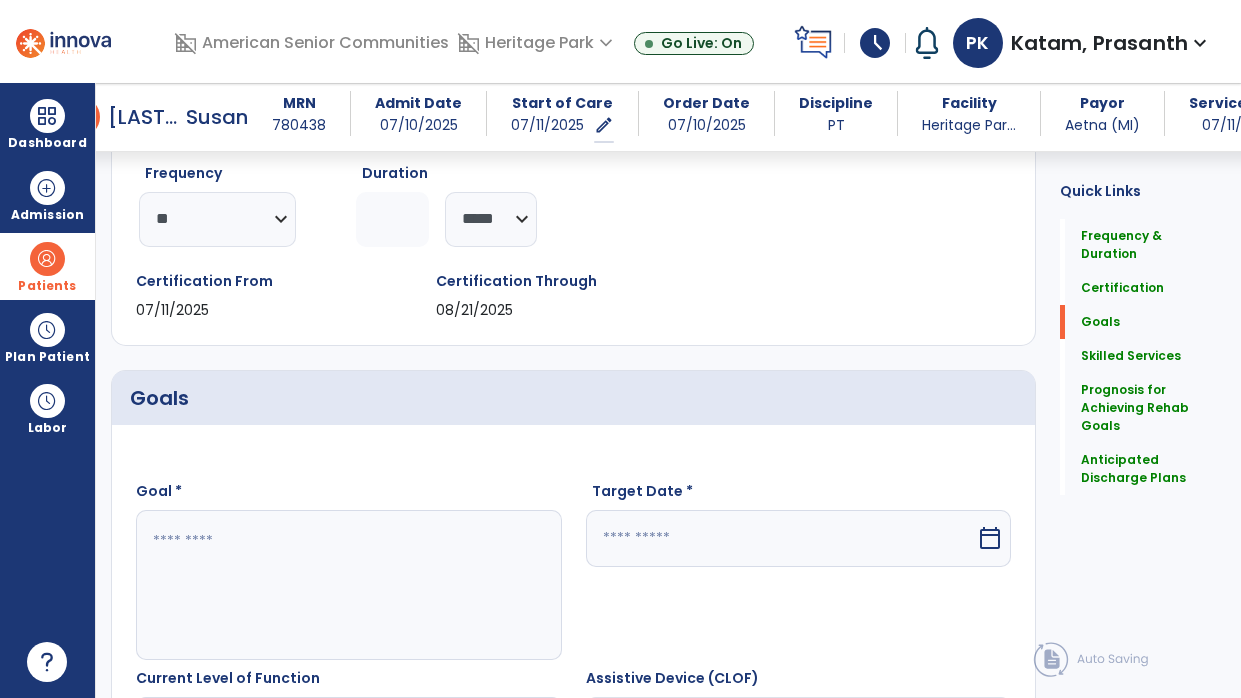 scroll, scrollTop: 473, scrollLeft: 0, axis: vertical 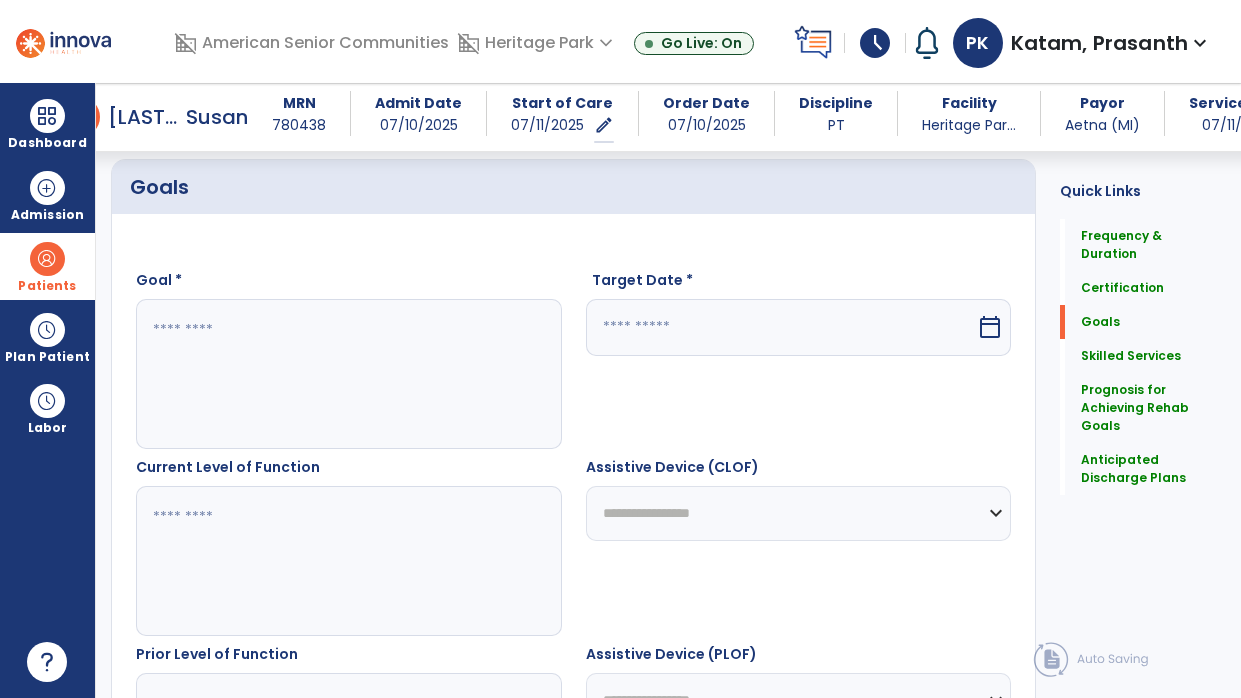click at bounding box center [348, 561] 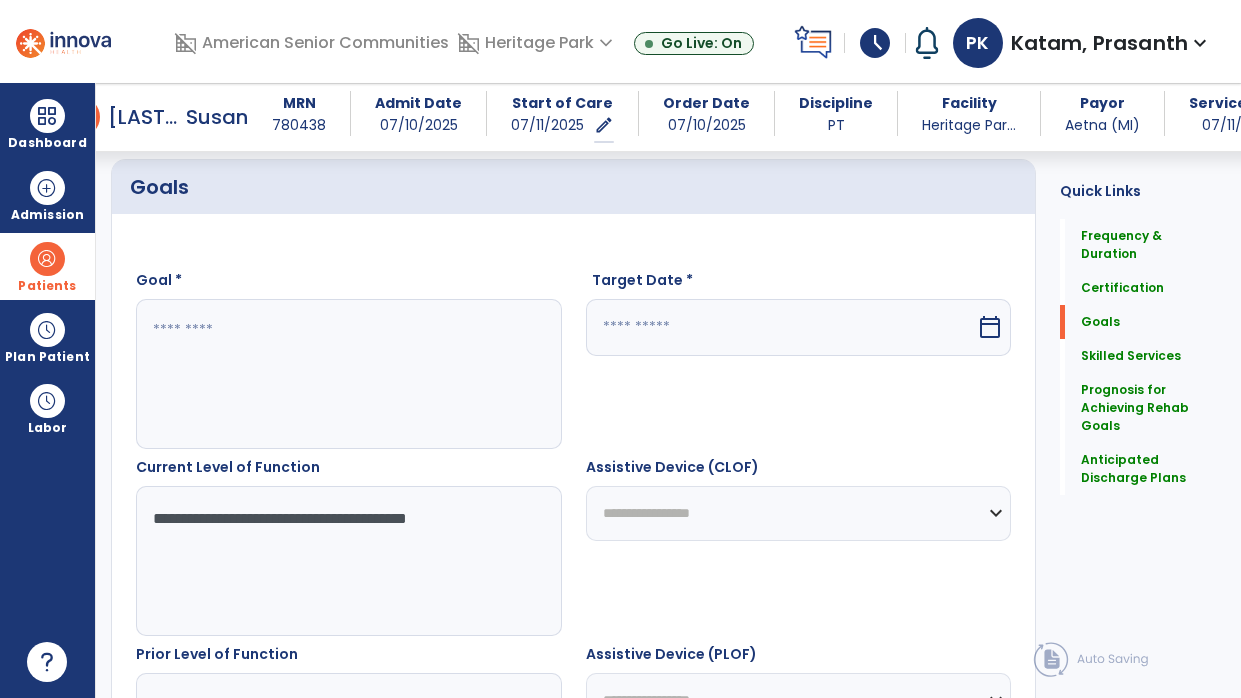 type on "**********" 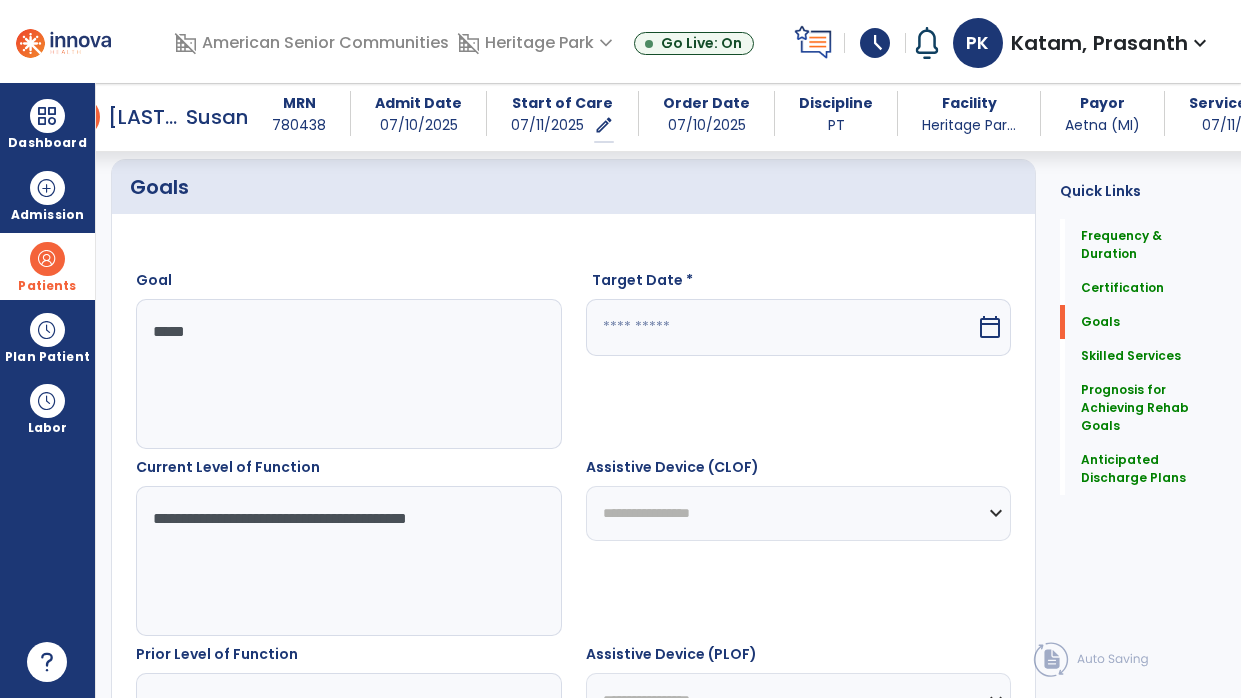 type on "******" 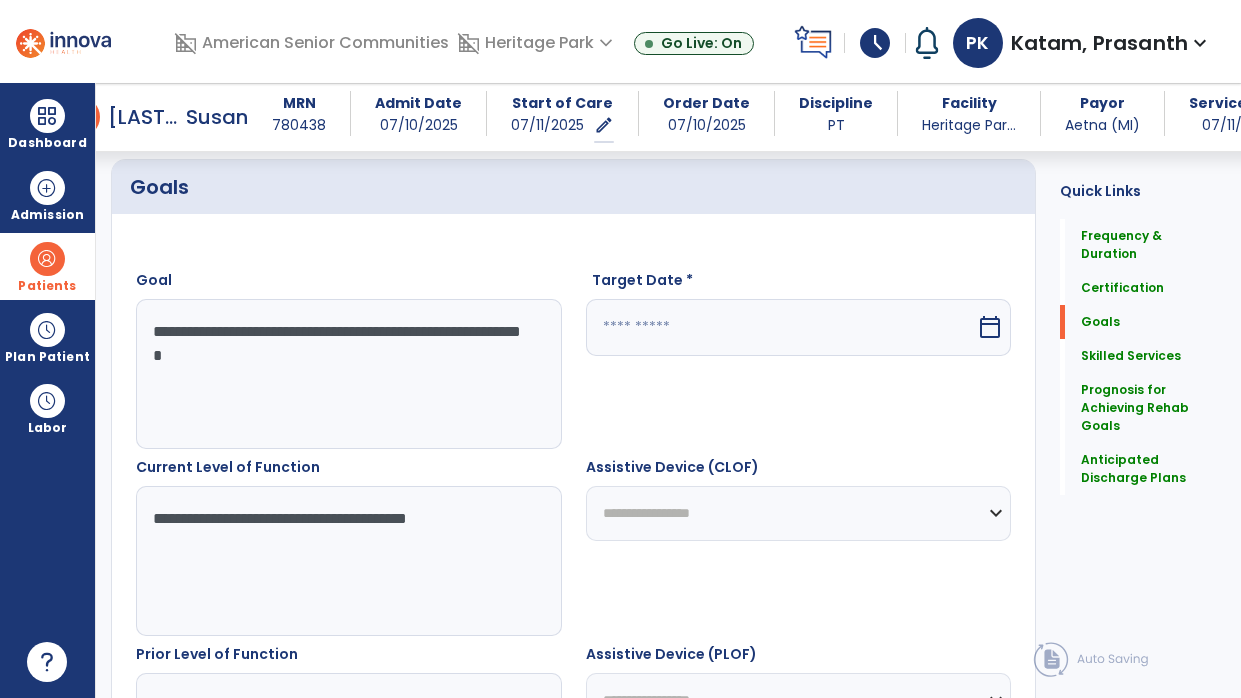 type on "**********" 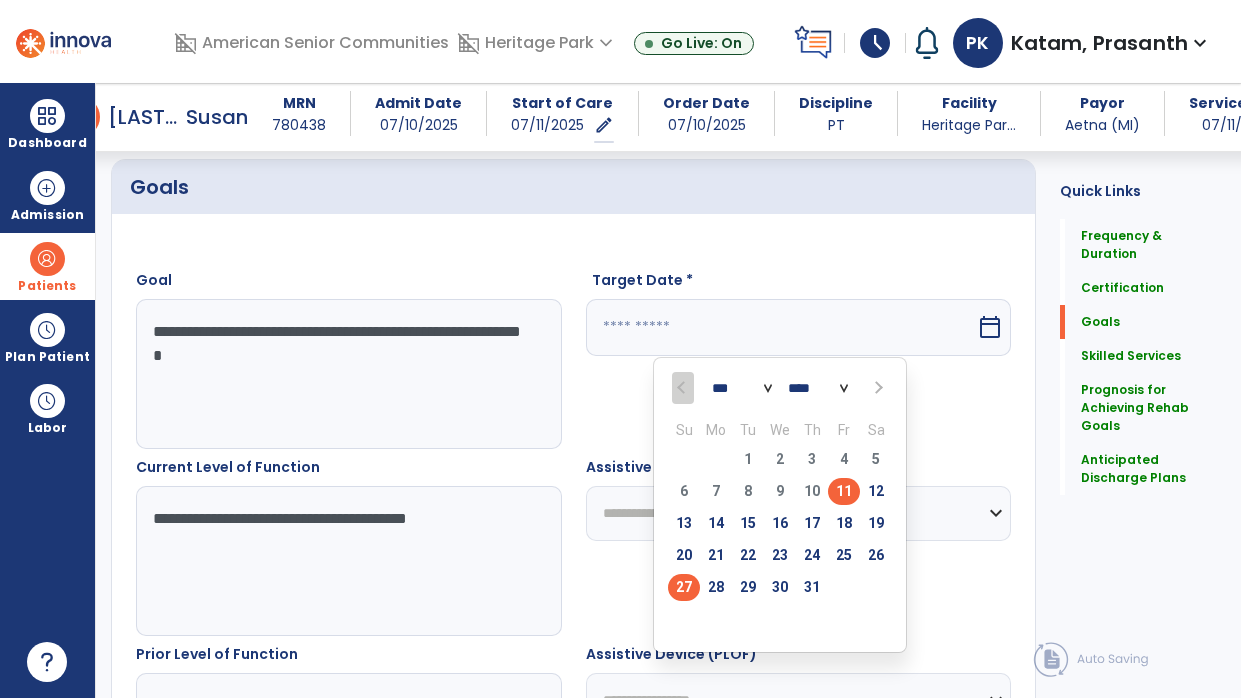 click on "27" at bounding box center [684, 587] 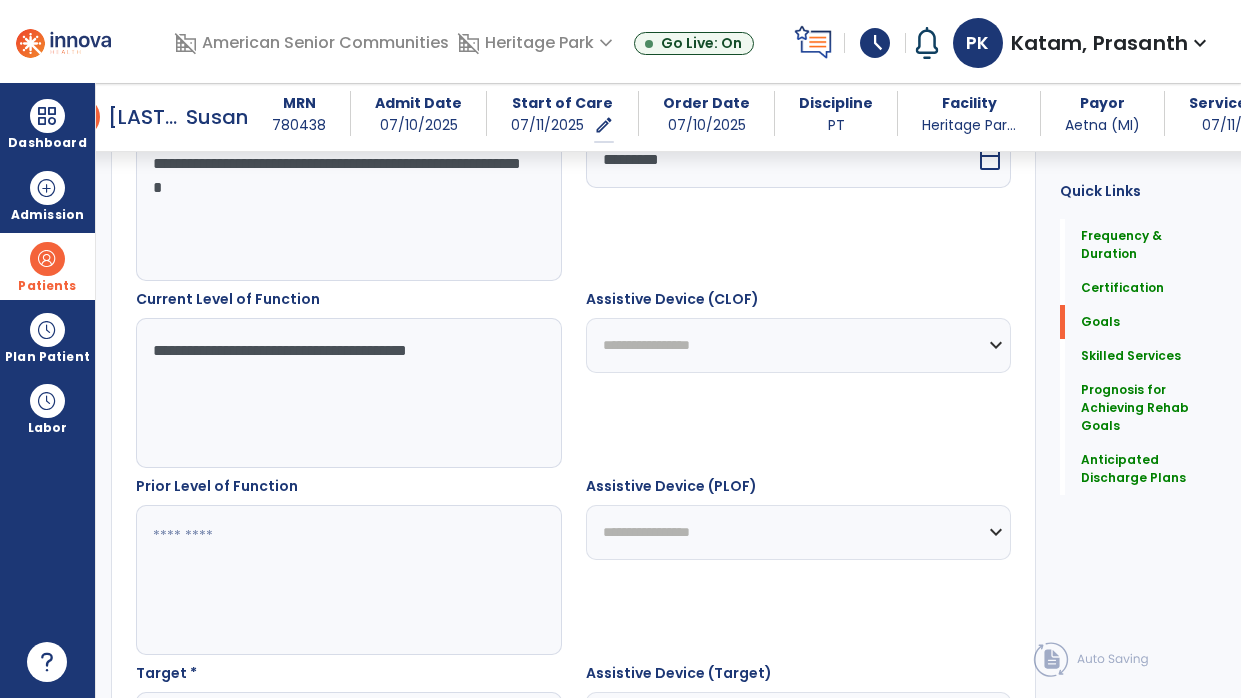 scroll, scrollTop: 646, scrollLeft: 0, axis: vertical 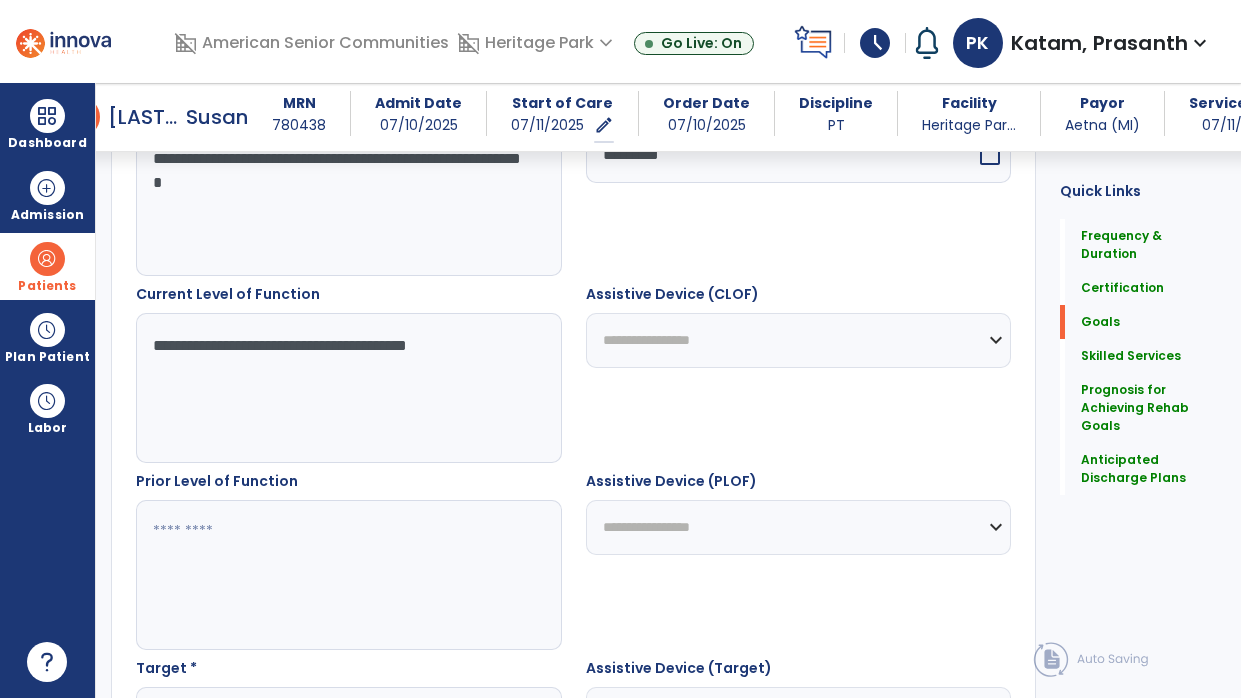 click at bounding box center (348, 575) 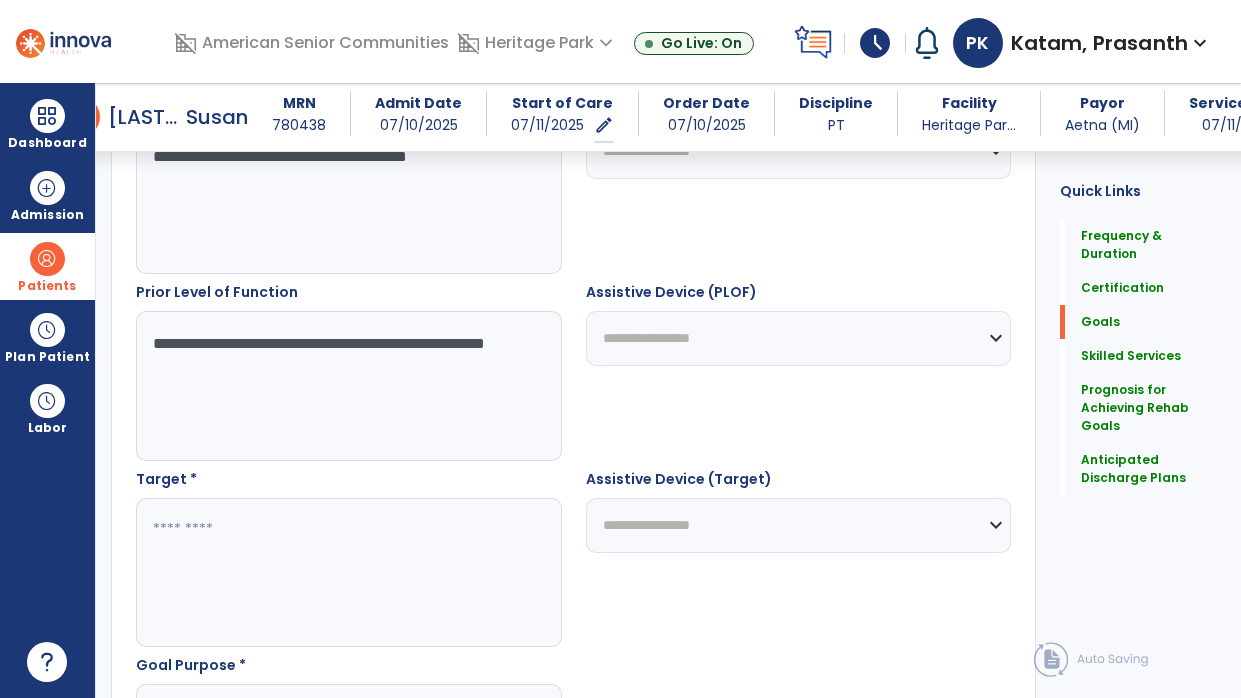 scroll, scrollTop: 839, scrollLeft: 0, axis: vertical 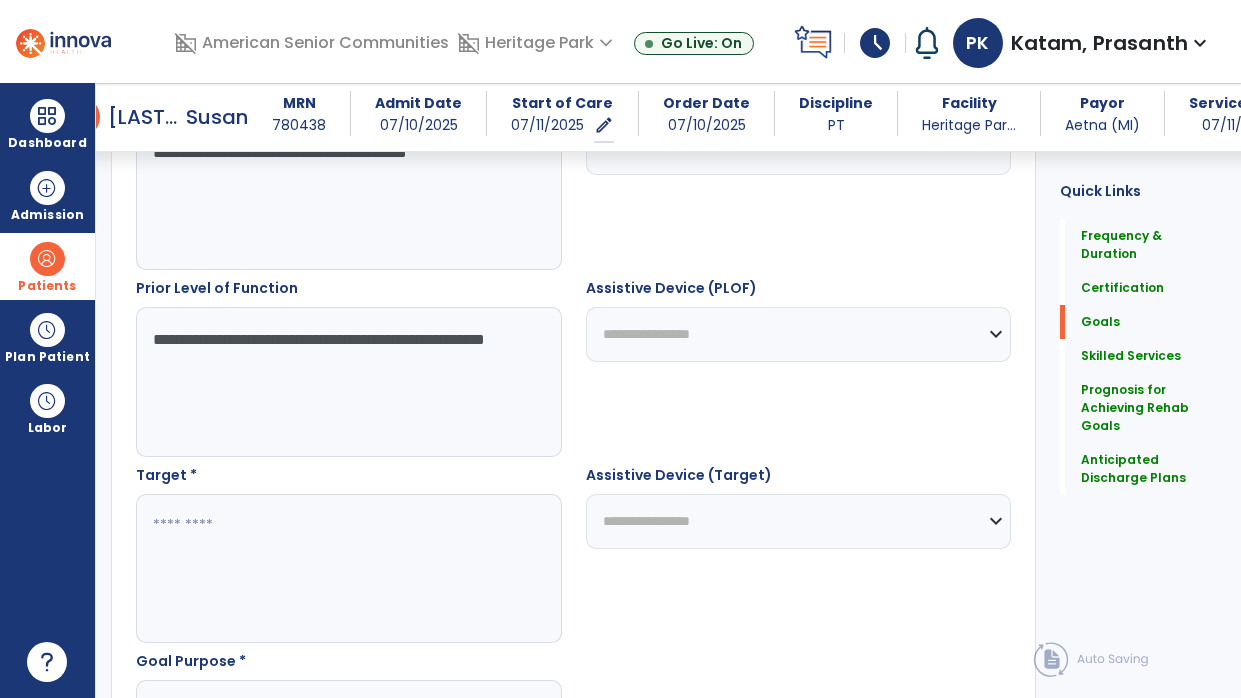 type on "**********" 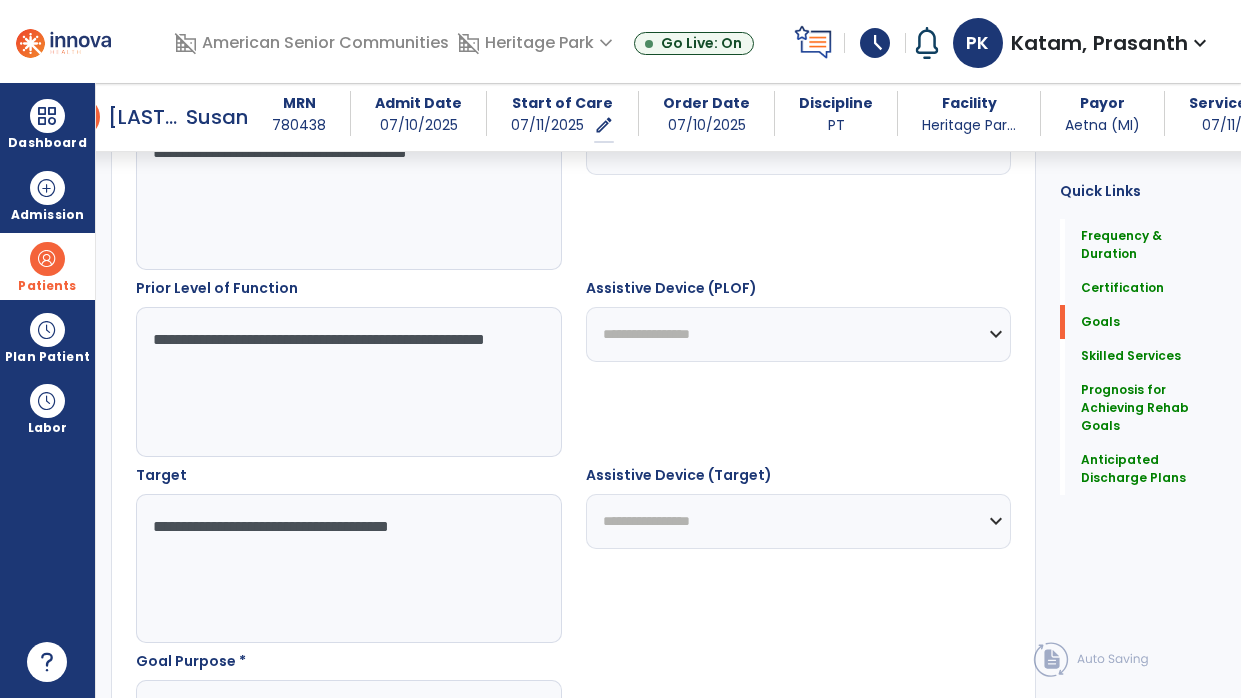 type on "**********" 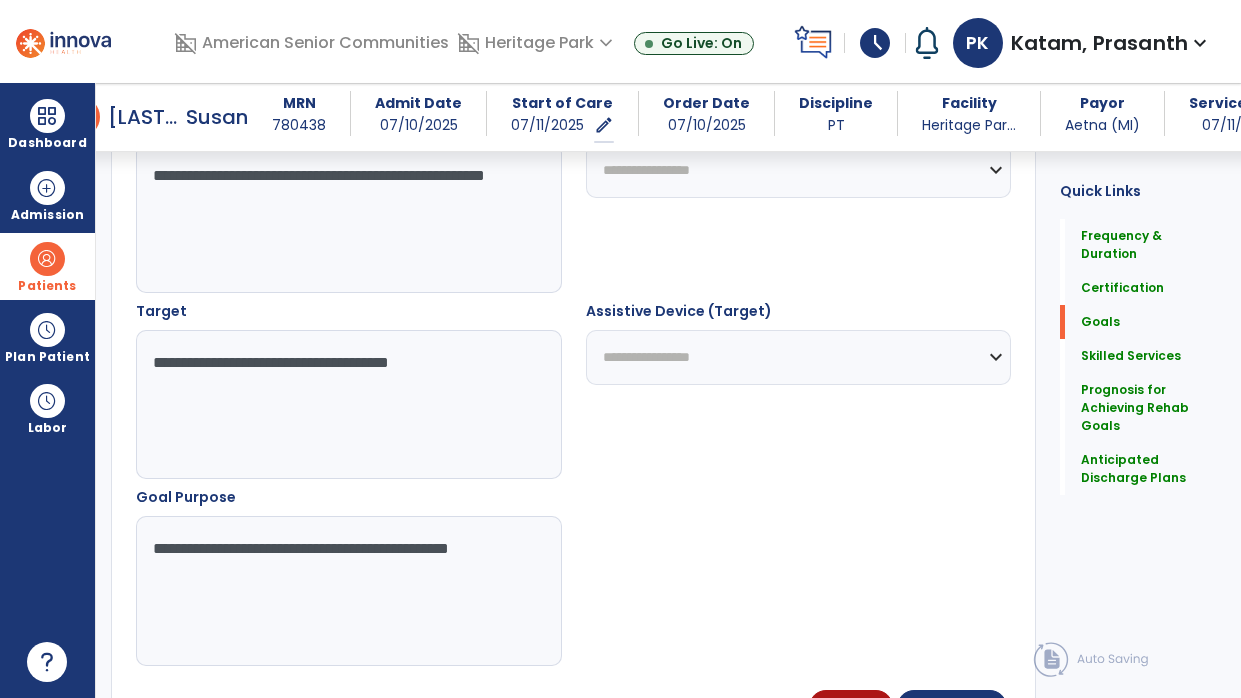 type on "**********" 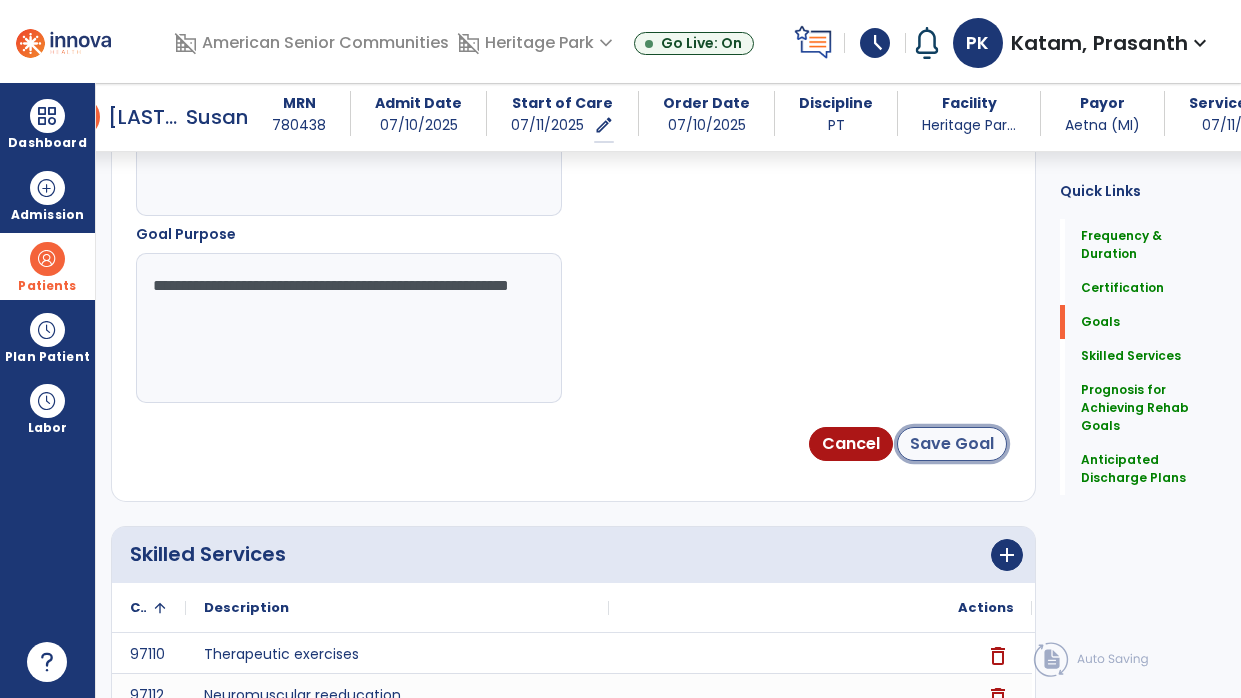 click on "Save Goal" at bounding box center [952, 444] 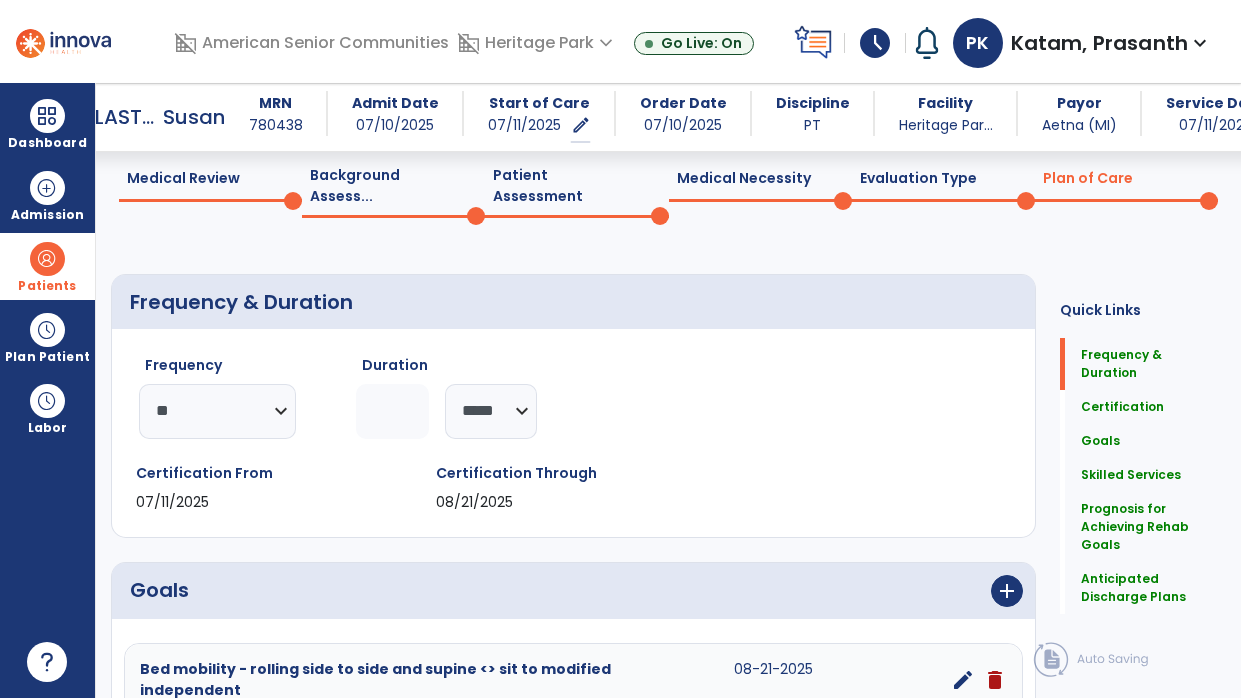 scroll, scrollTop: 200, scrollLeft: 0, axis: vertical 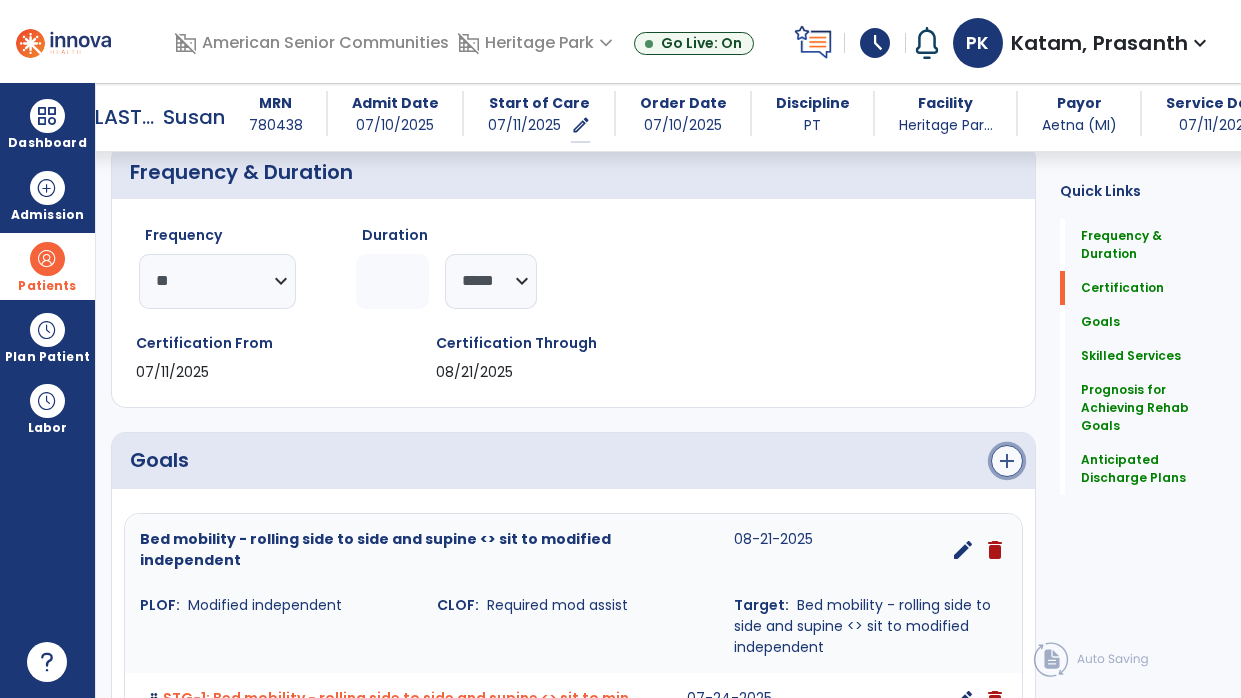 click on "add" at bounding box center (1007, 461) 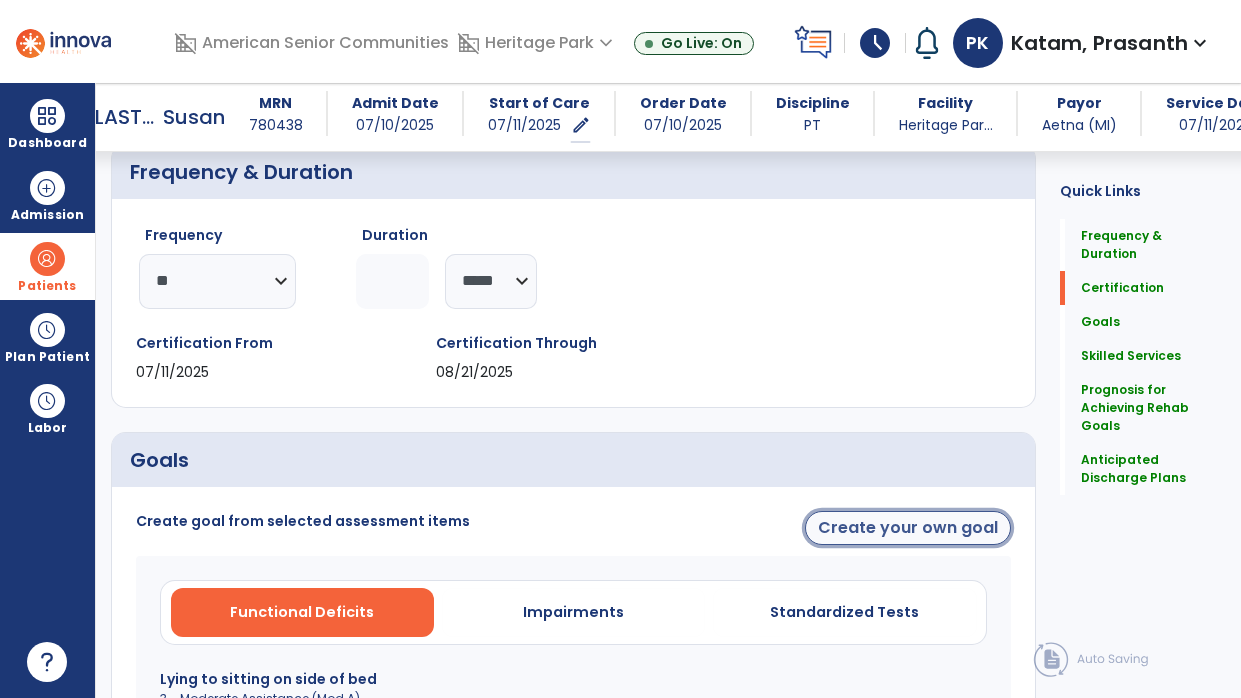 click on "Create your own goal" at bounding box center (908, 528) 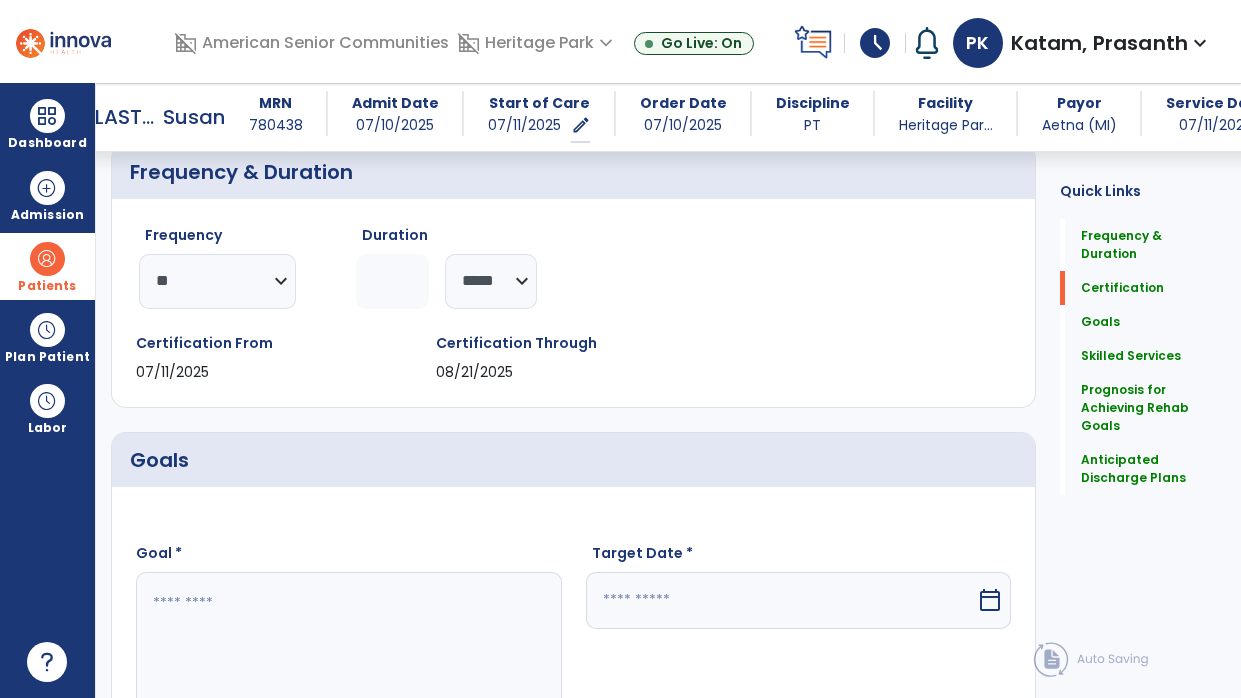 click at bounding box center [348, 647] 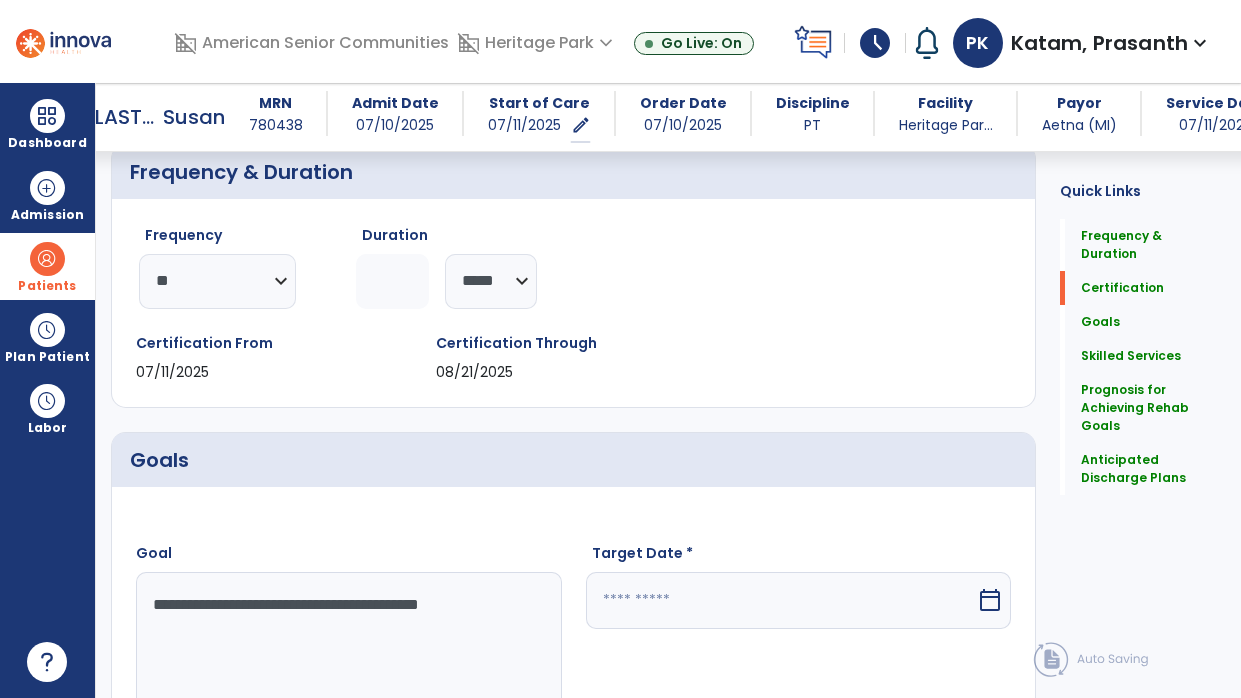 type on "**********" 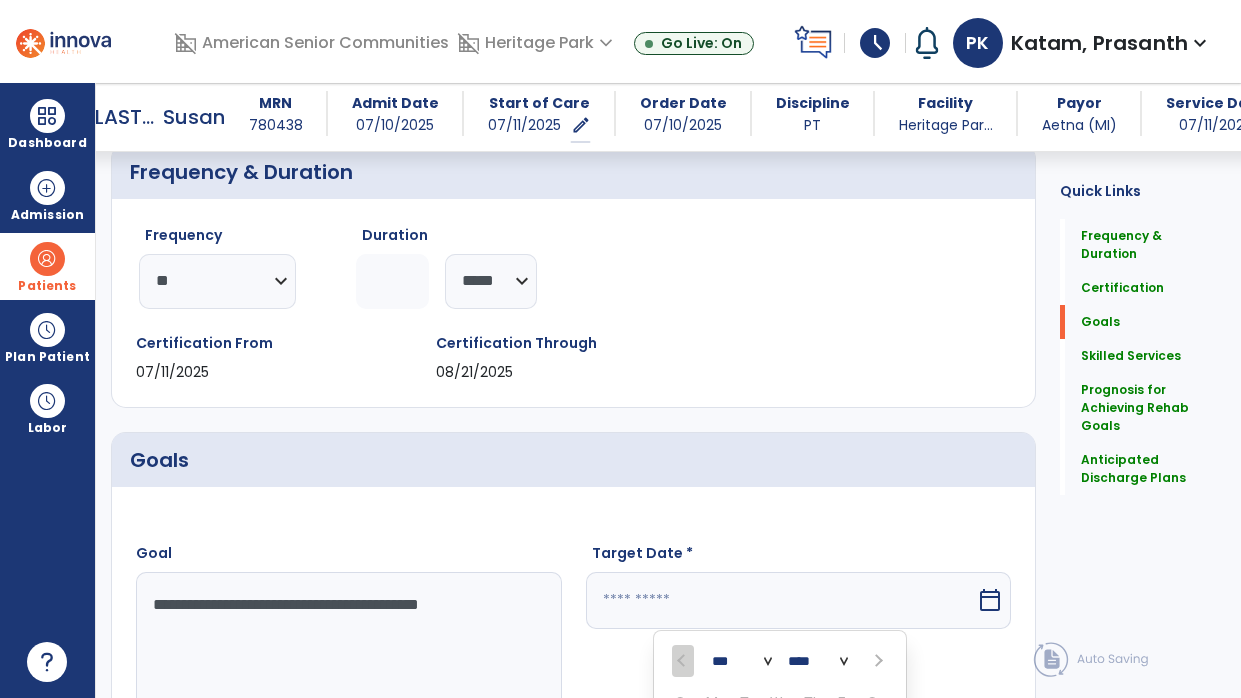 scroll, scrollTop: 575, scrollLeft: 0, axis: vertical 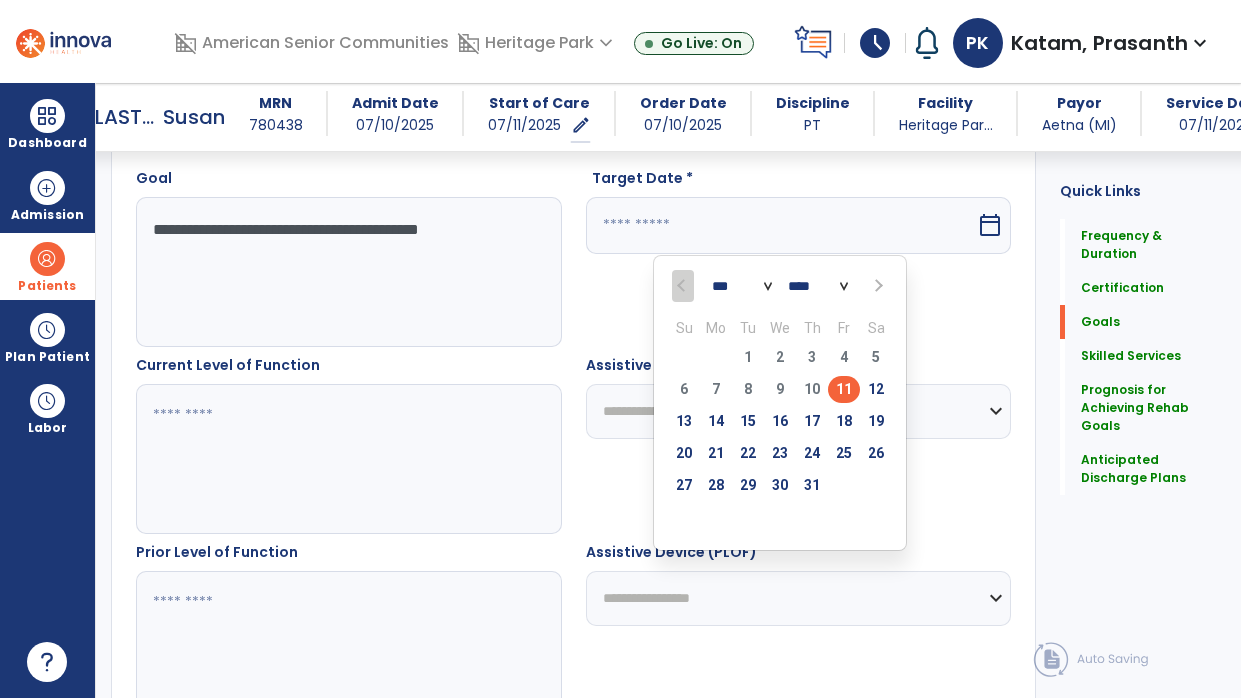 click at bounding box center [877, 286] 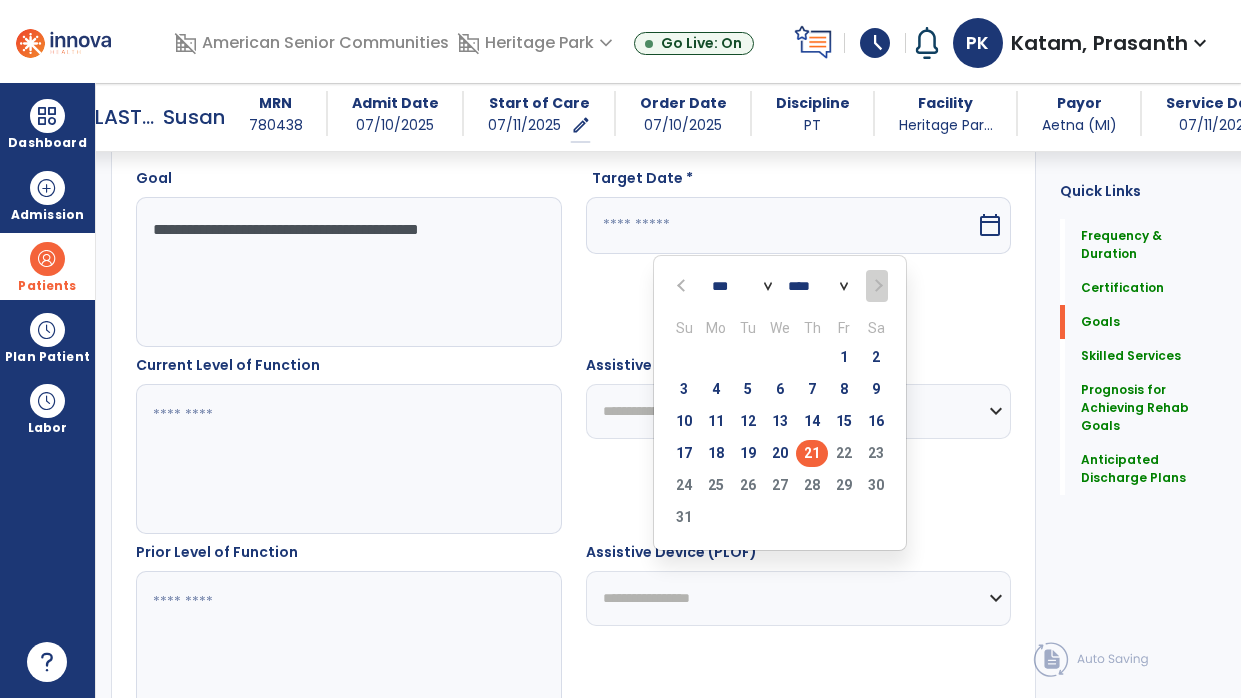 click on "21" at bounding box center (812, 453) 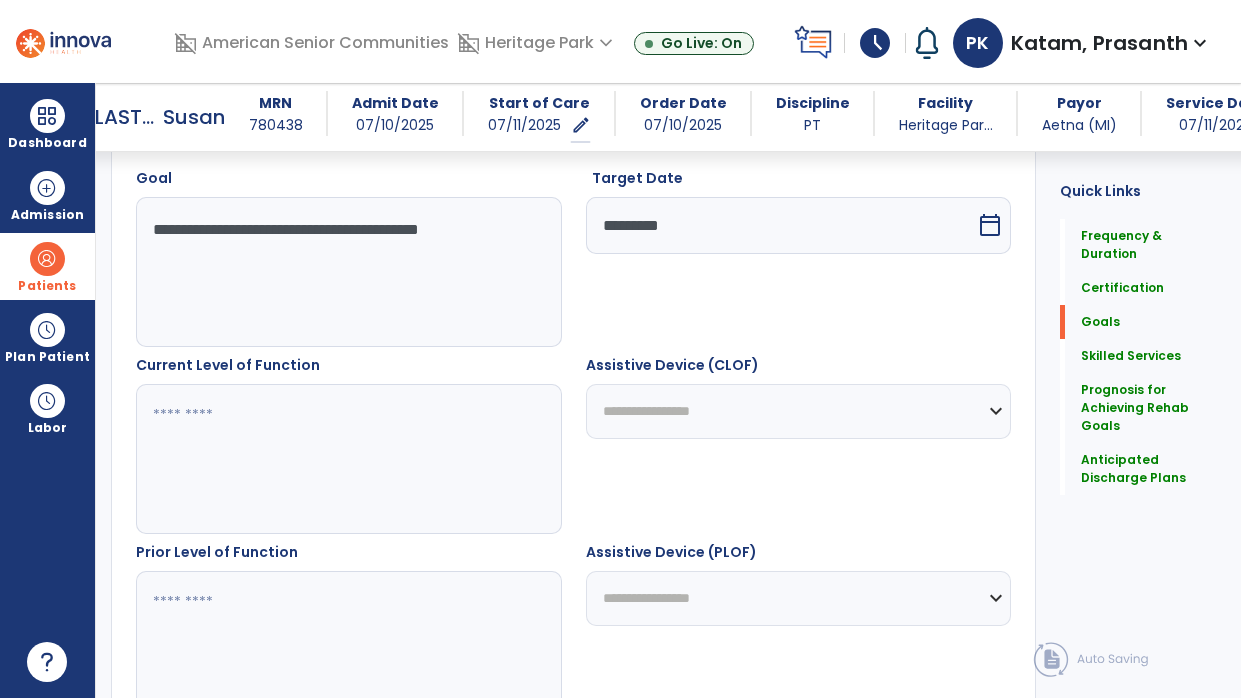 click at bounding box center [348, 459] 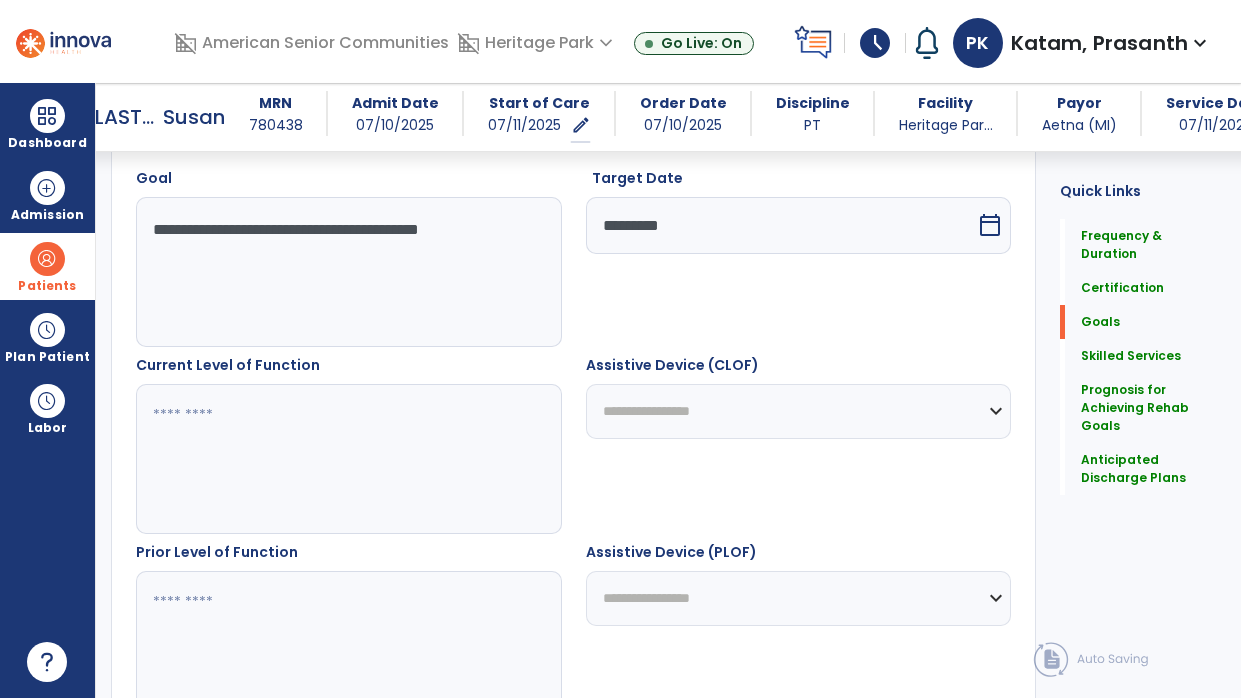 click on "**********" at bounding box center (348, 272) 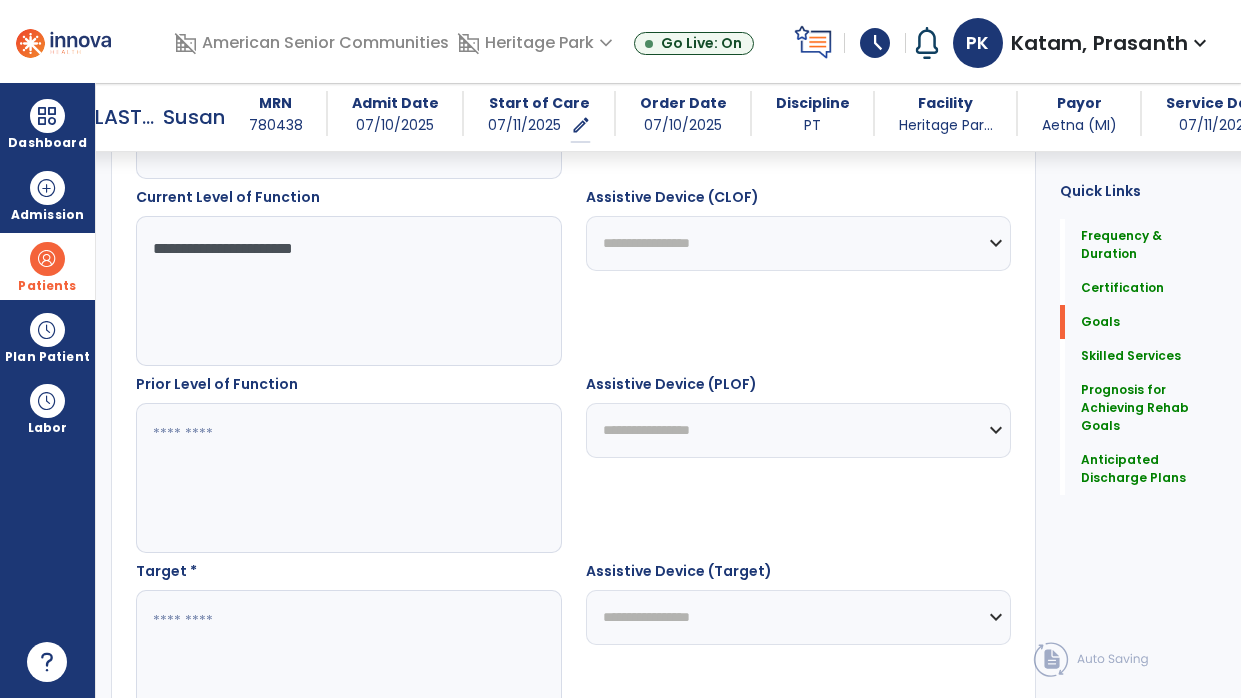 scroll, scrollTop: 742, scrollLeft: 0, axis: vertical 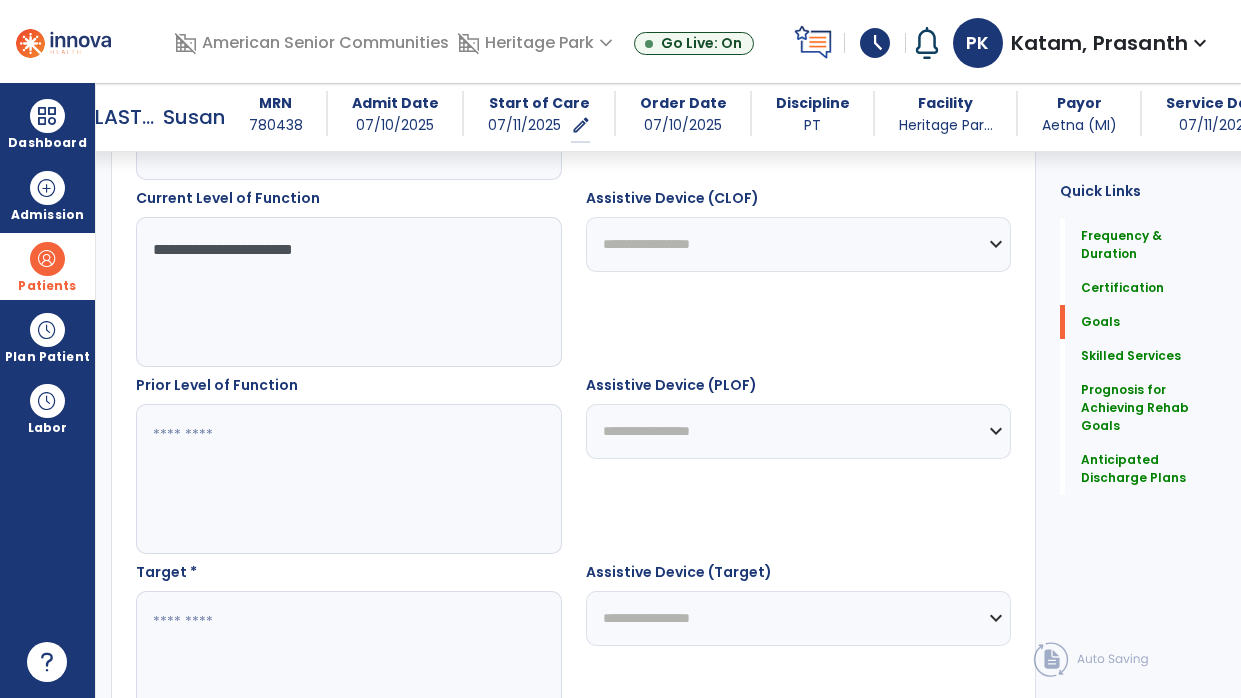 click on "**********" at bounding box center (348, 292) 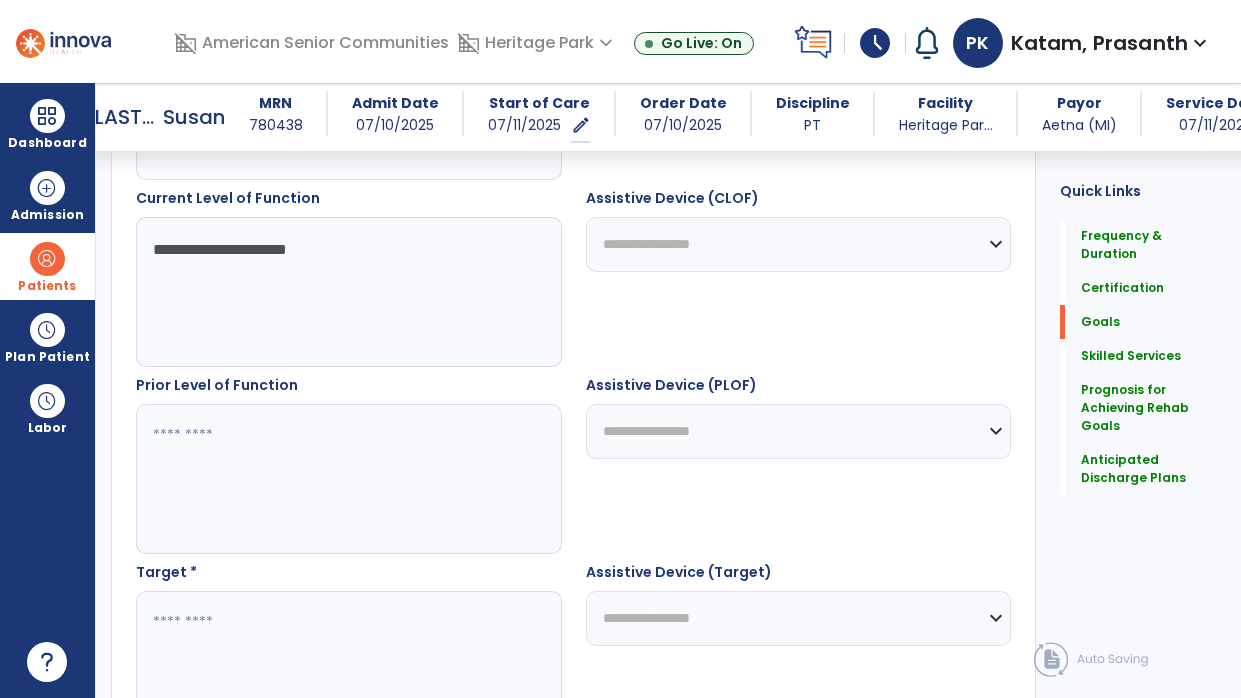 type on "**********" 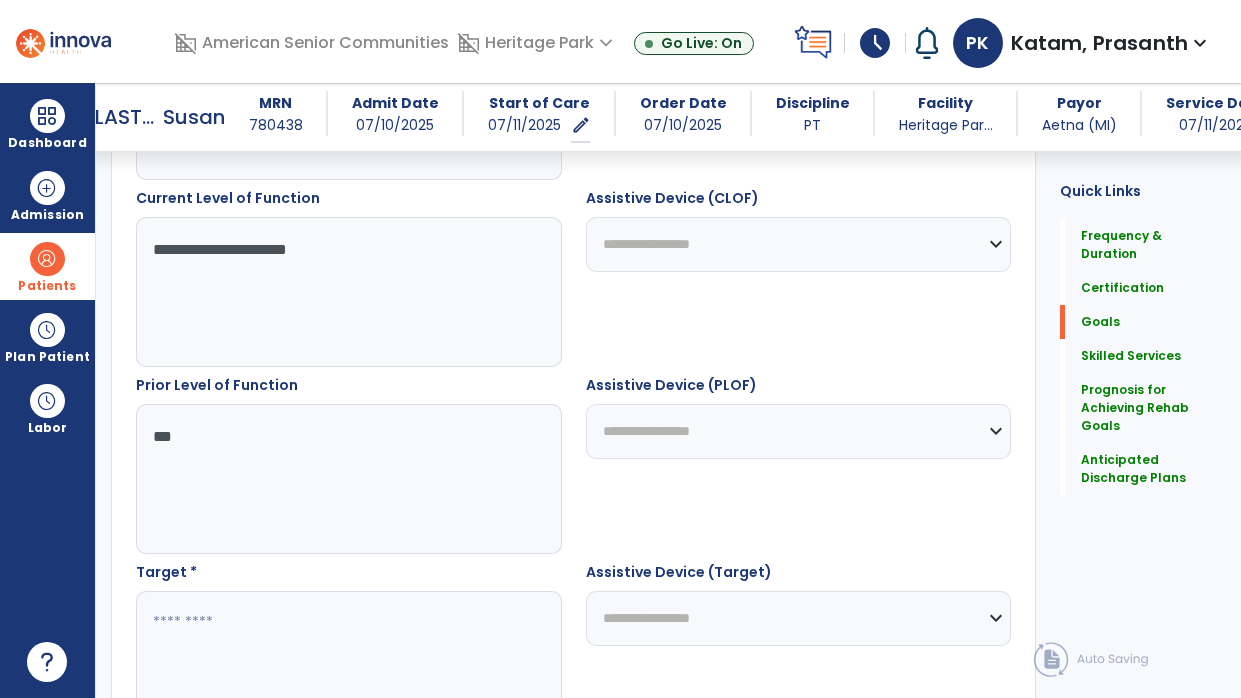 type on "***" 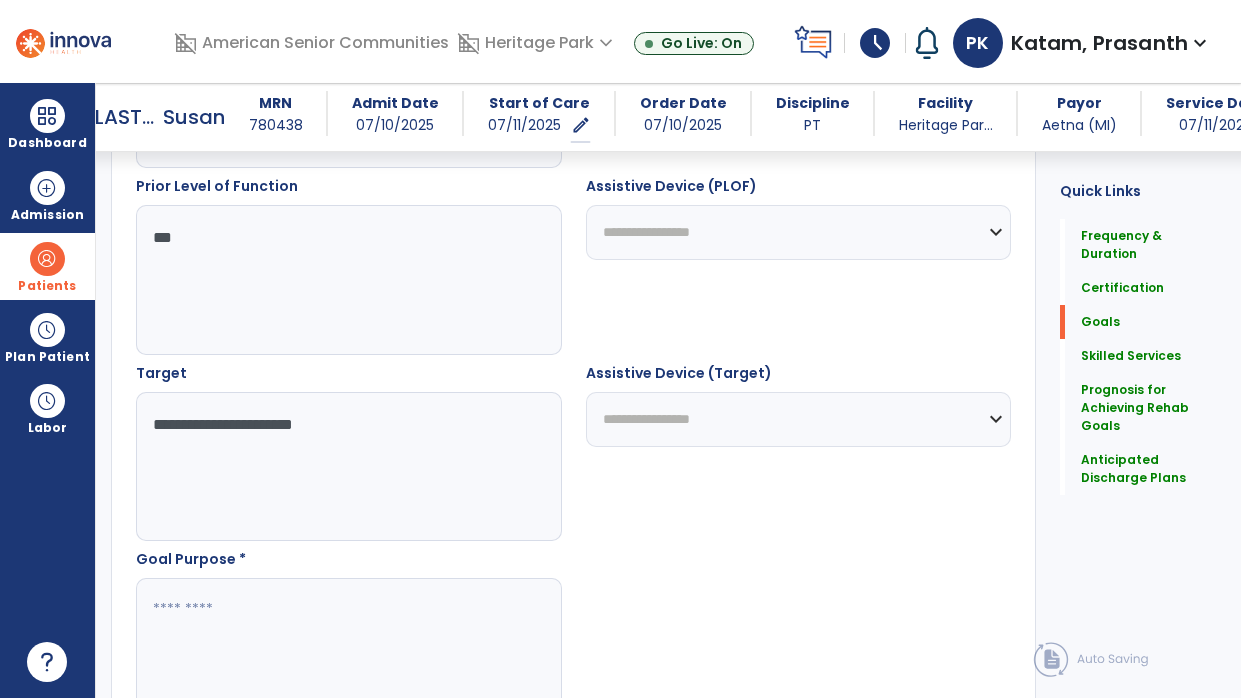 scroll, scrollTop: 986, scrollLeft: 0, axis: vertical 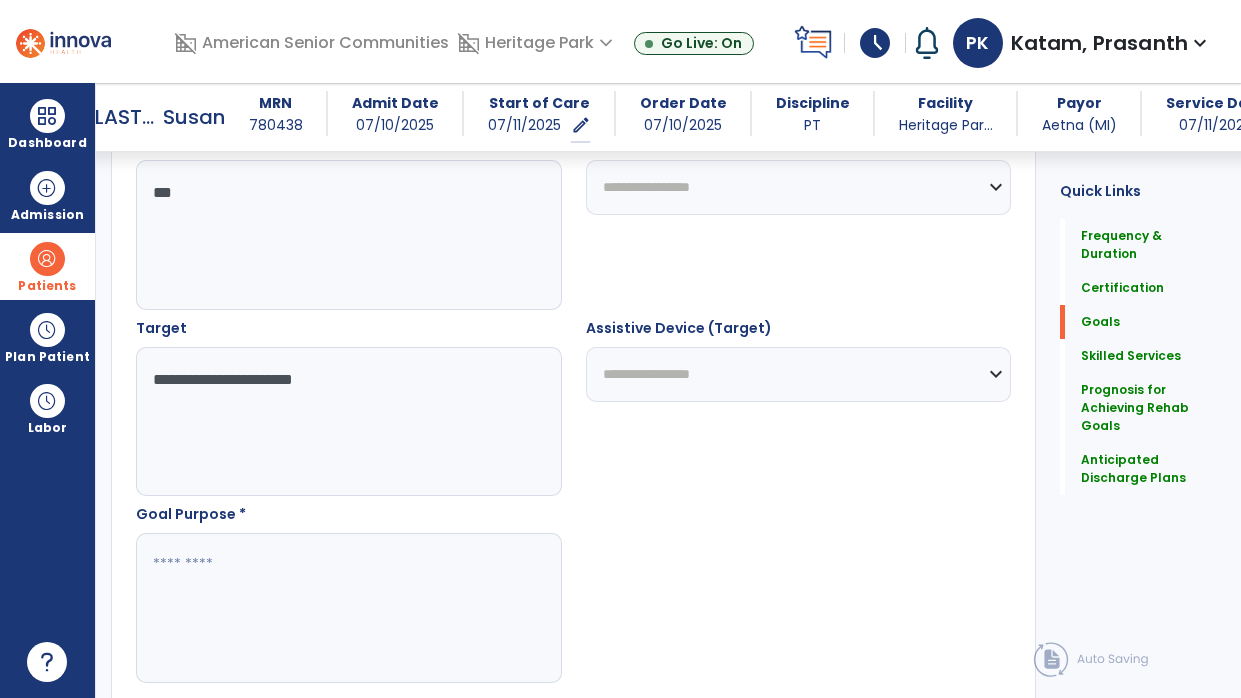 type on "**********" 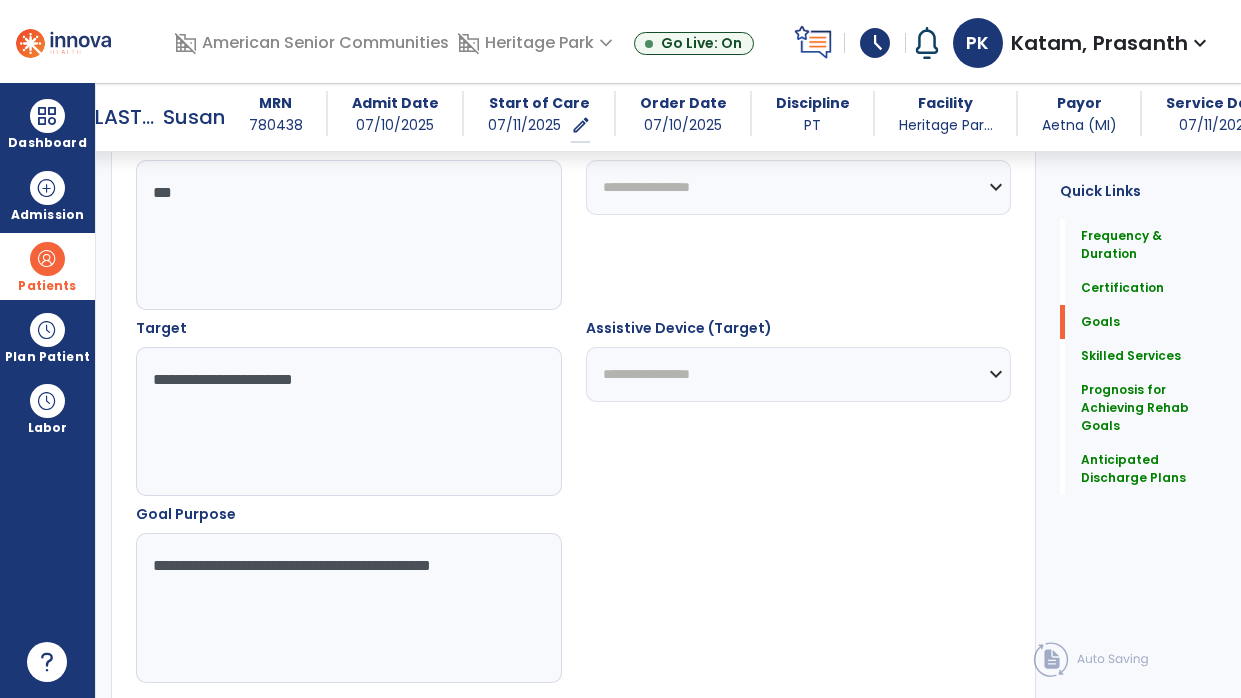 type on "**********" 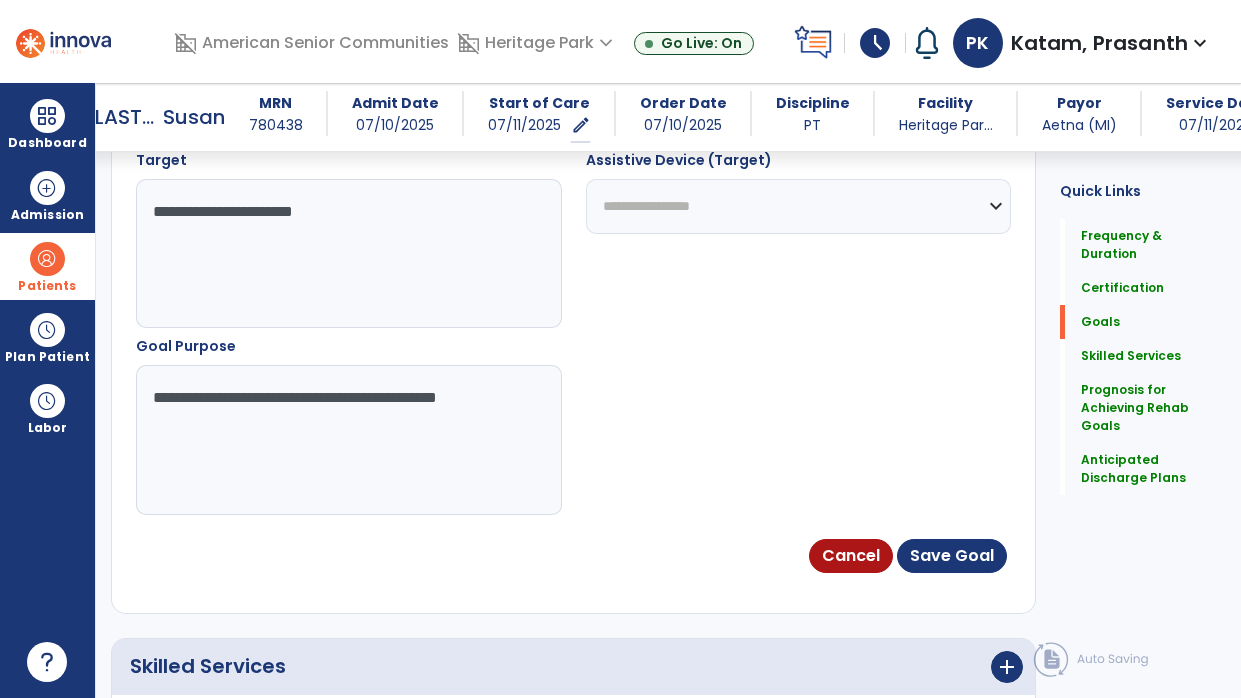 scroll, scrollTop: 1164, scrollLeft: 0, axis: vertical 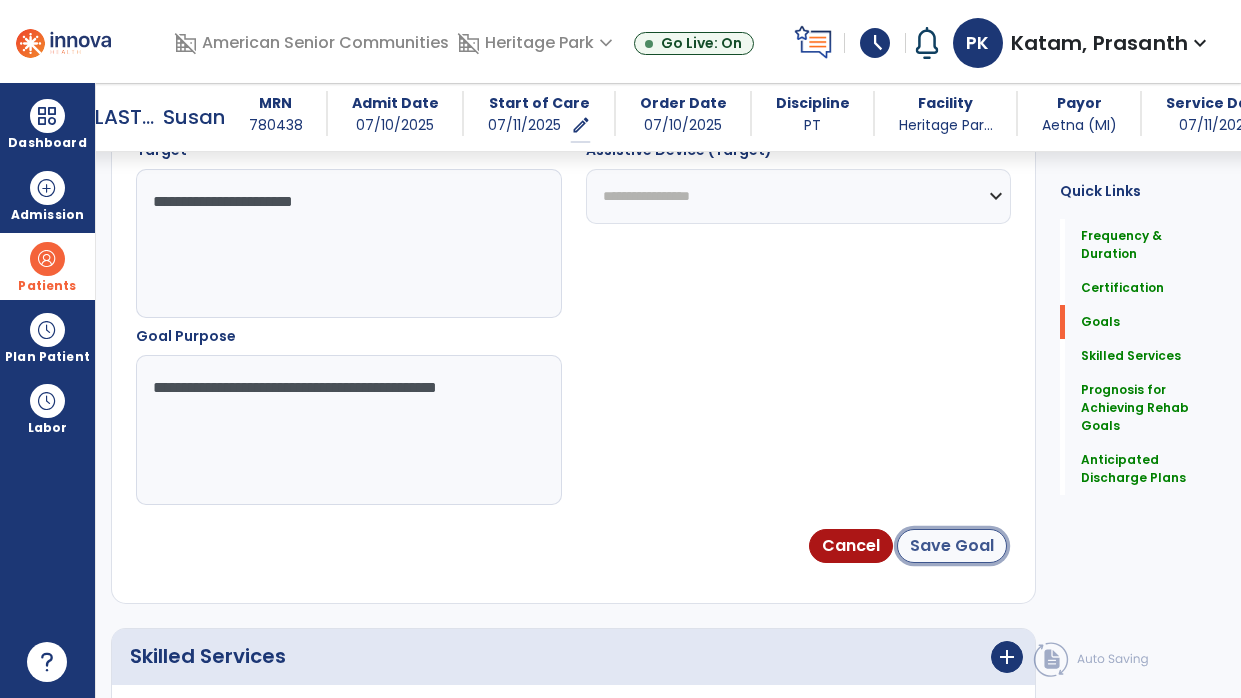 click on "Save Goal" at bounding box center [952, 546] 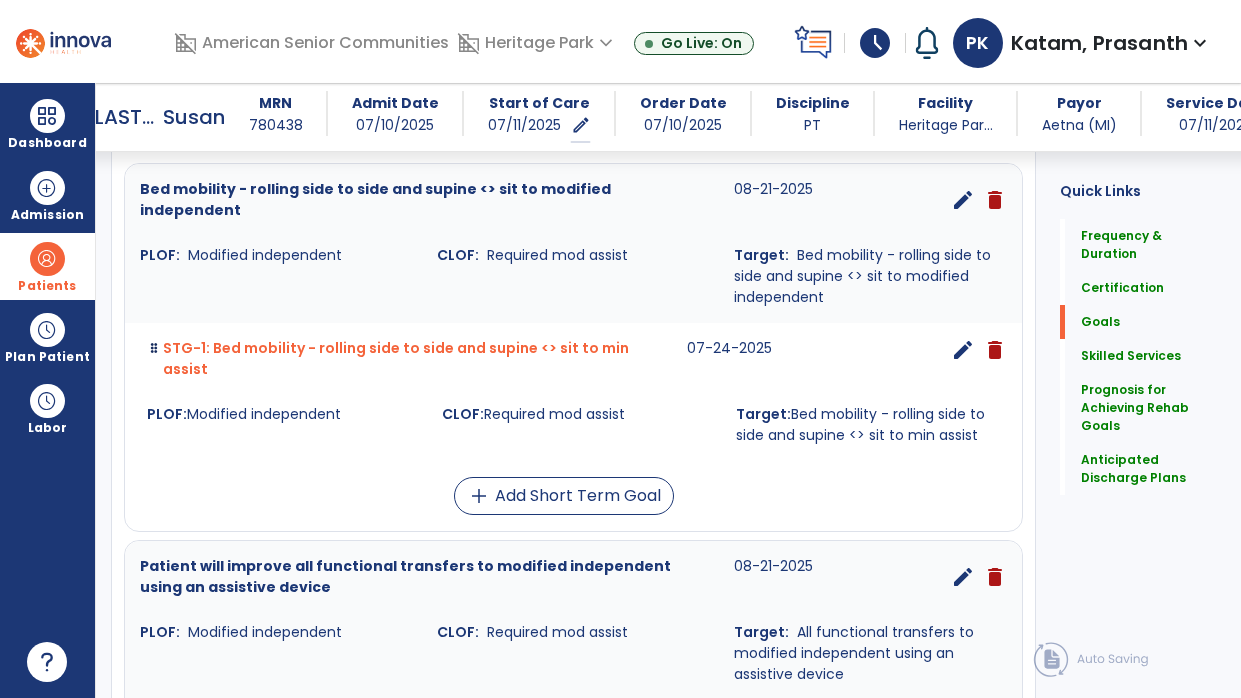 scroll, scrollTop: 456, scrollLeft: 0, axis: vertical 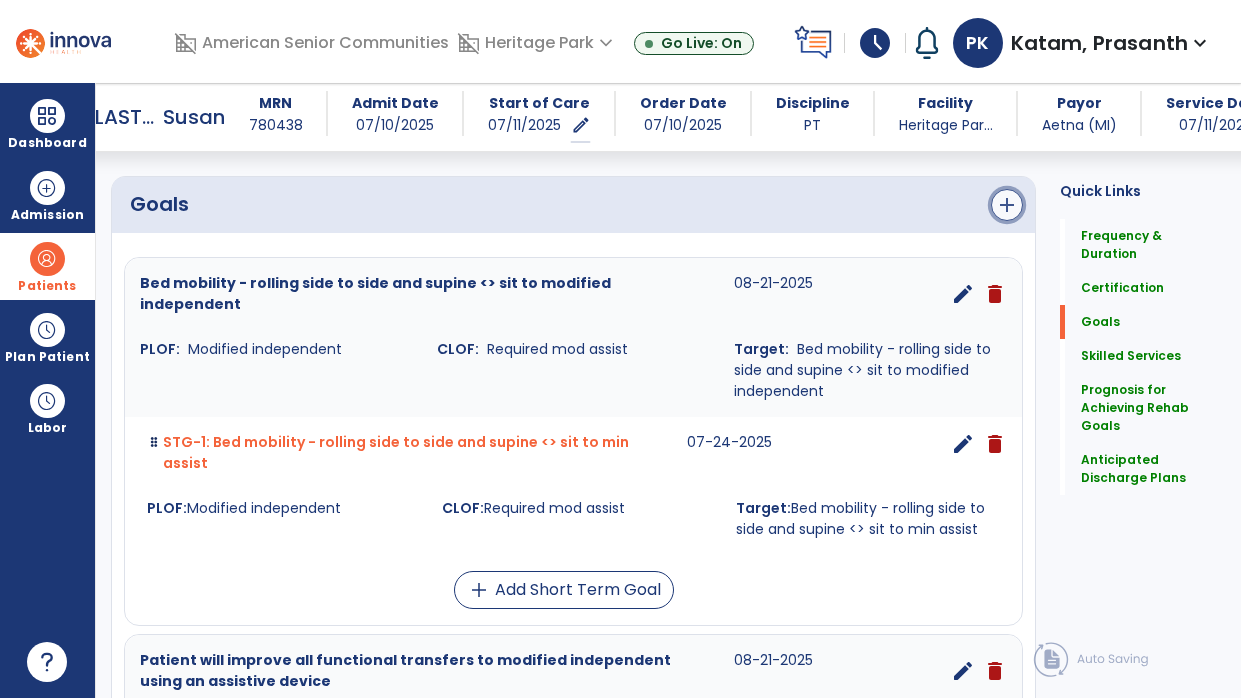 click on "add" at bounding box center [1007, 205] 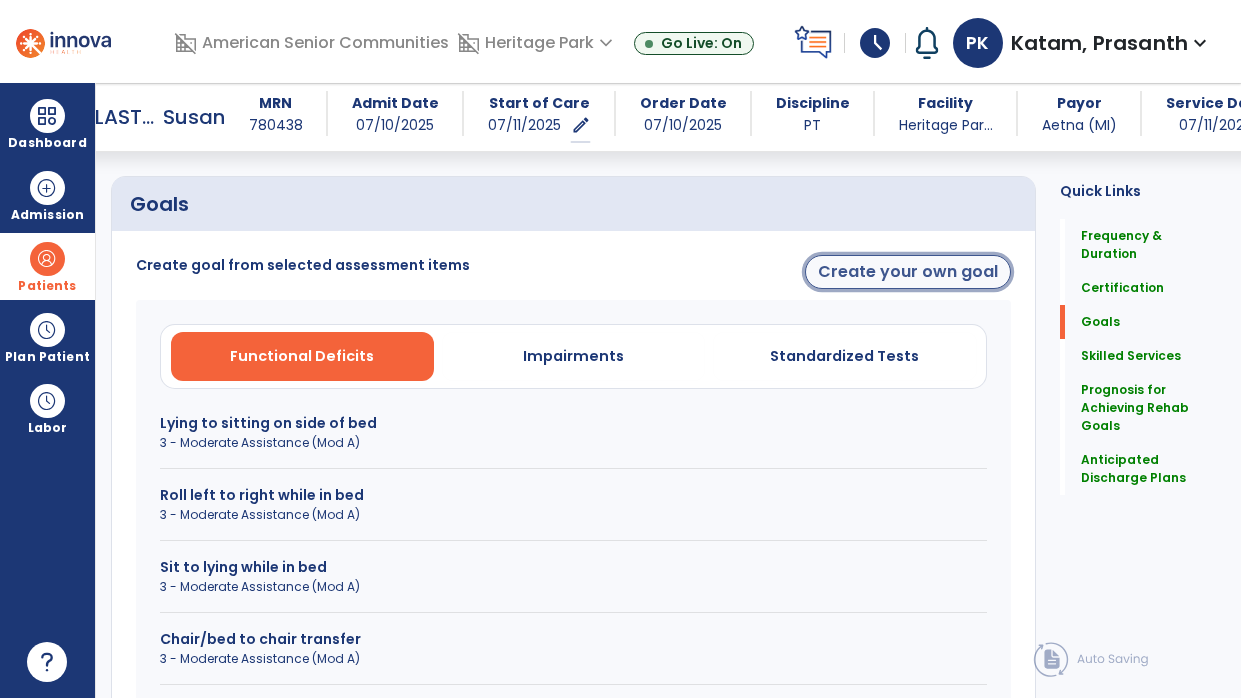 click on "Create your own goal" at bounding box center [908, 272] 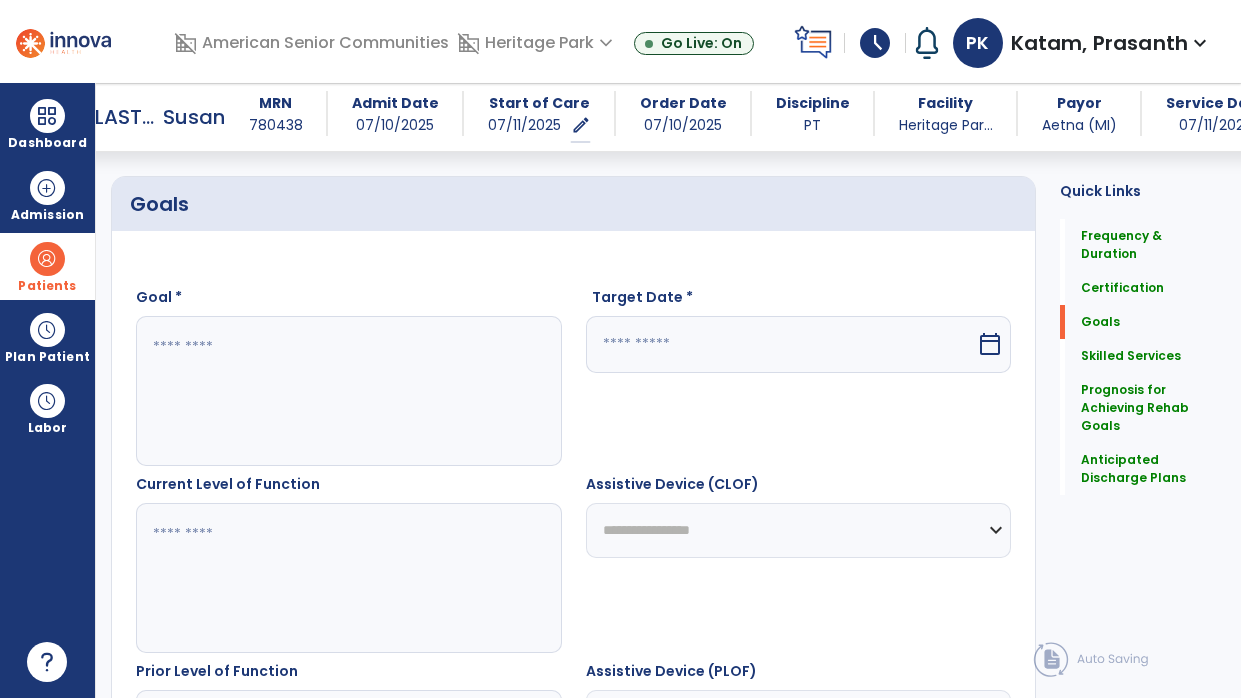 click at bounding box center [348, 391] 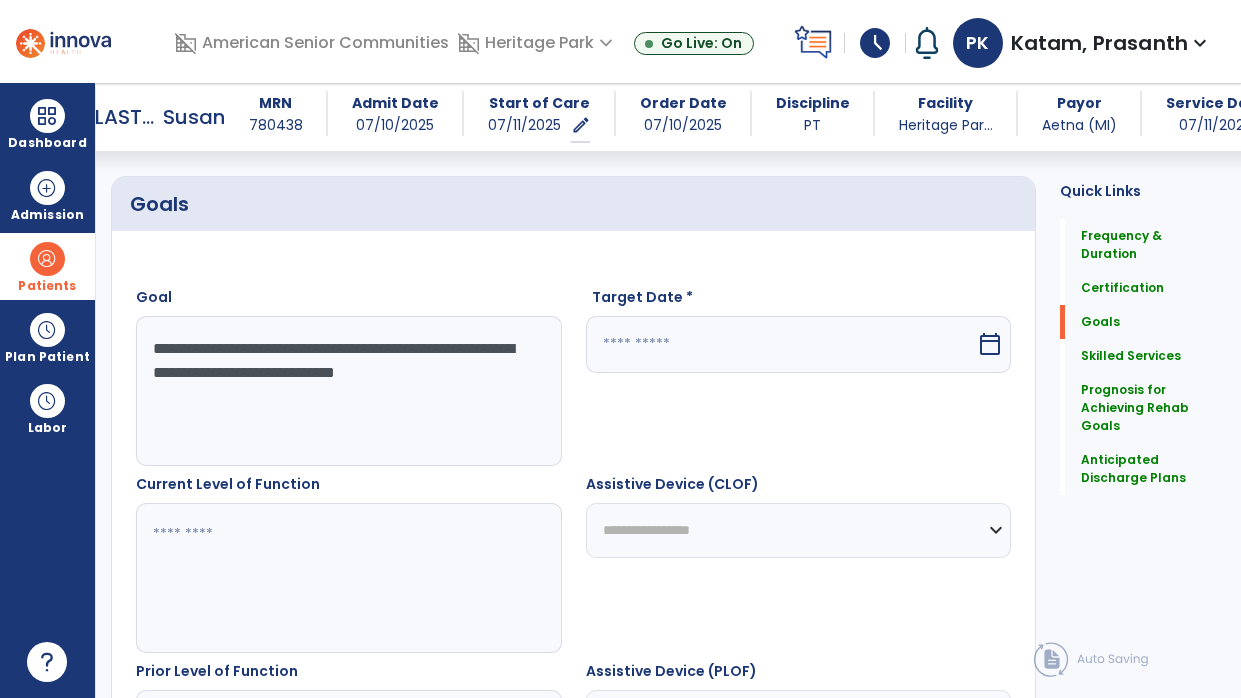 type on "**********" 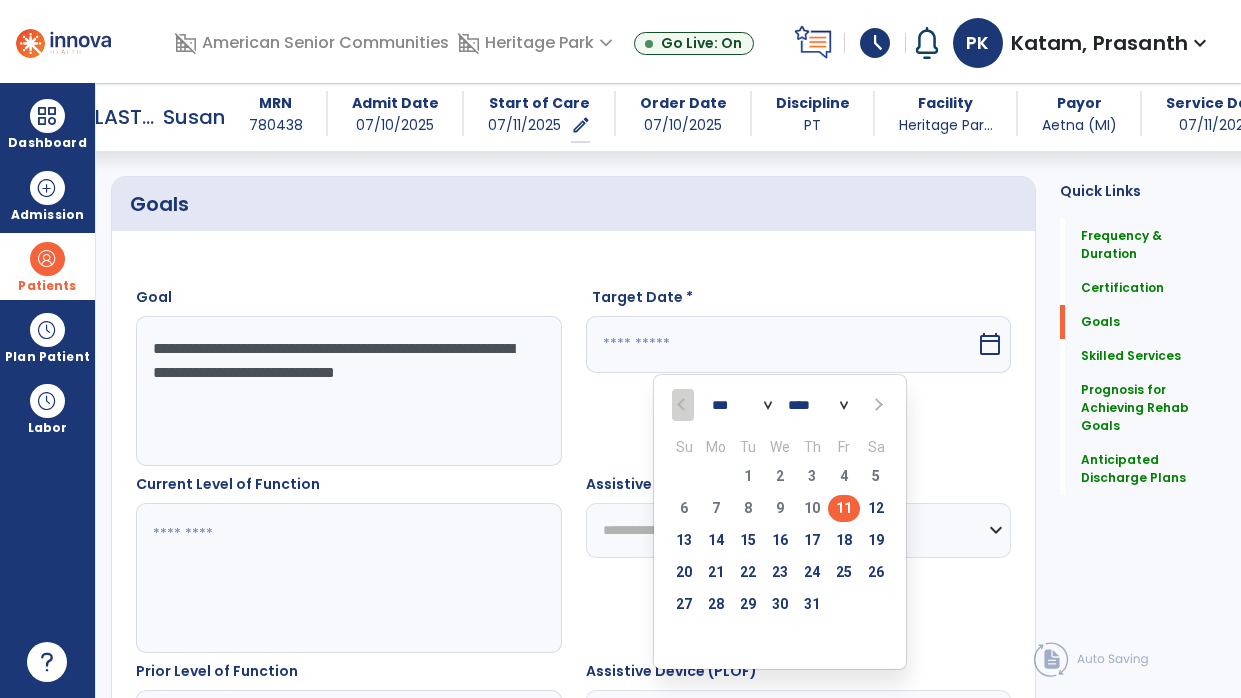 click at bounding box center (876, 404) 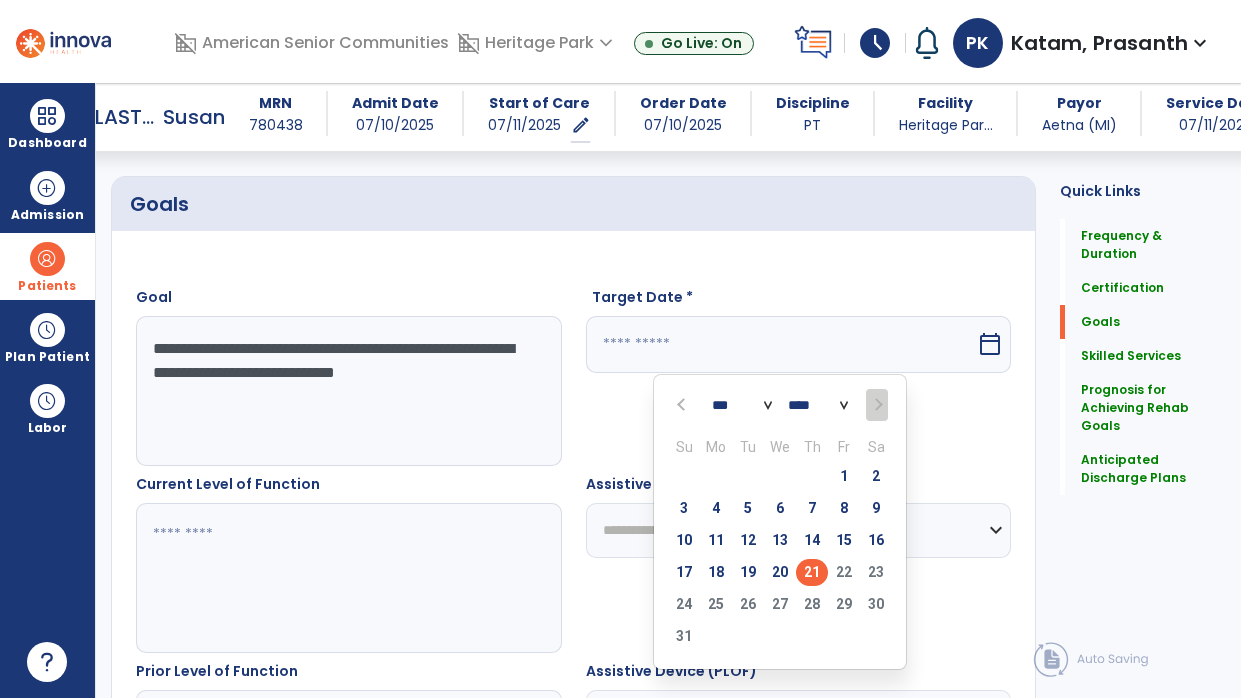 click on "21" at bounding box center [812, 572] 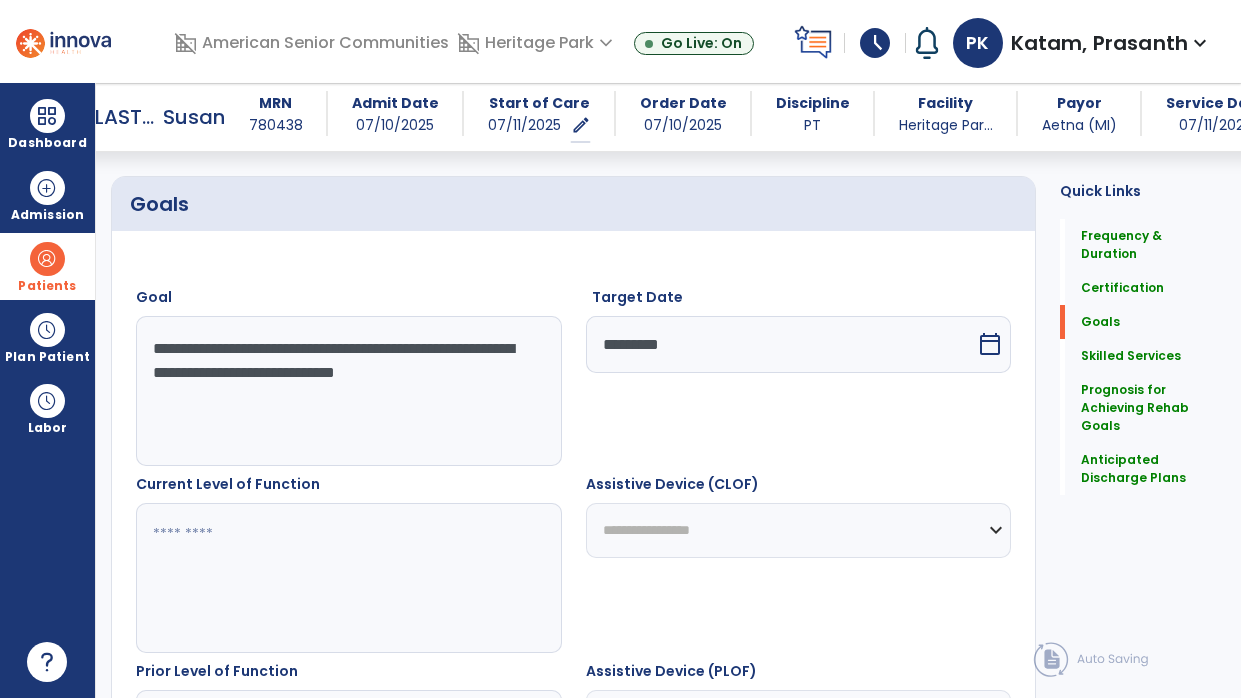 click at bounding box center [348, 578] 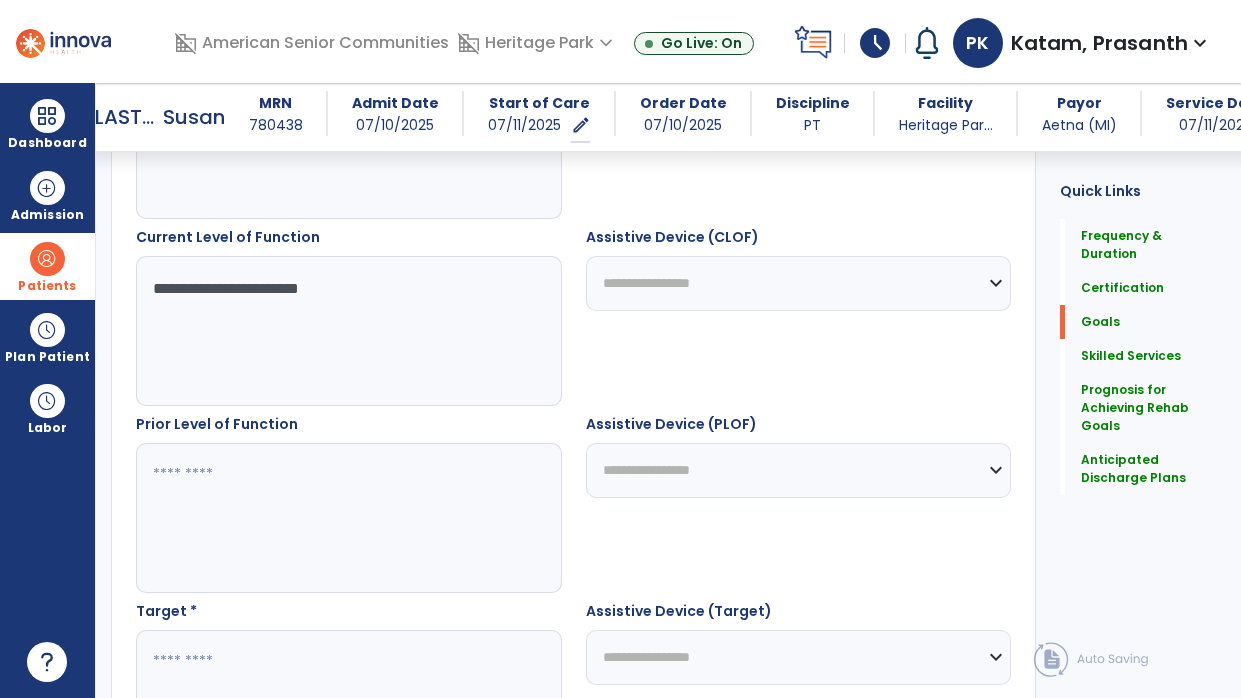 scroll, scrollTop: 709, scrollLeft: 0, axis: vertical 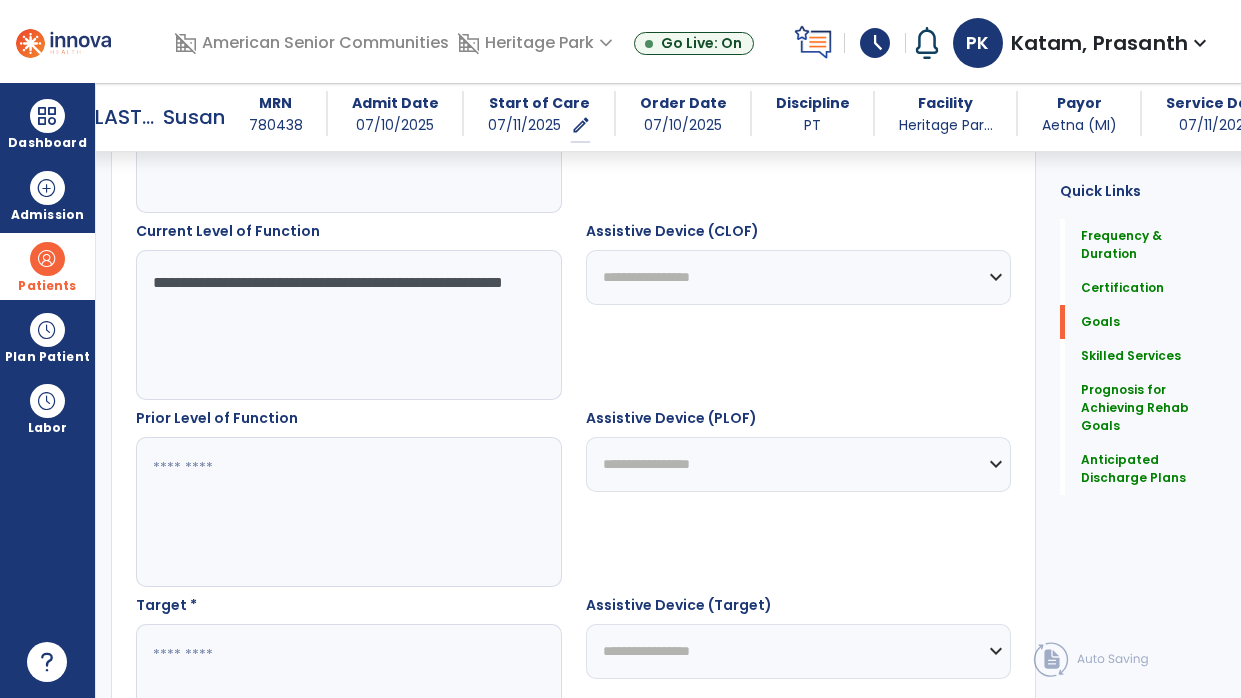 click at bounding box center [348, 512] 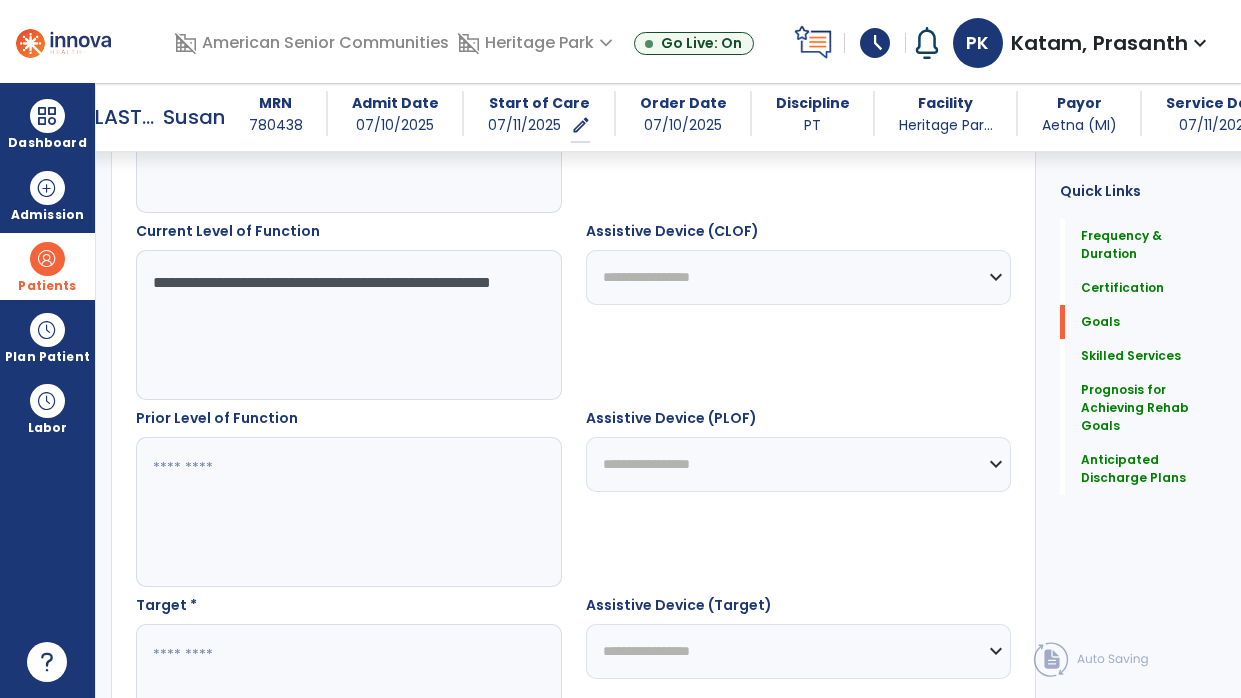 type on "**********" 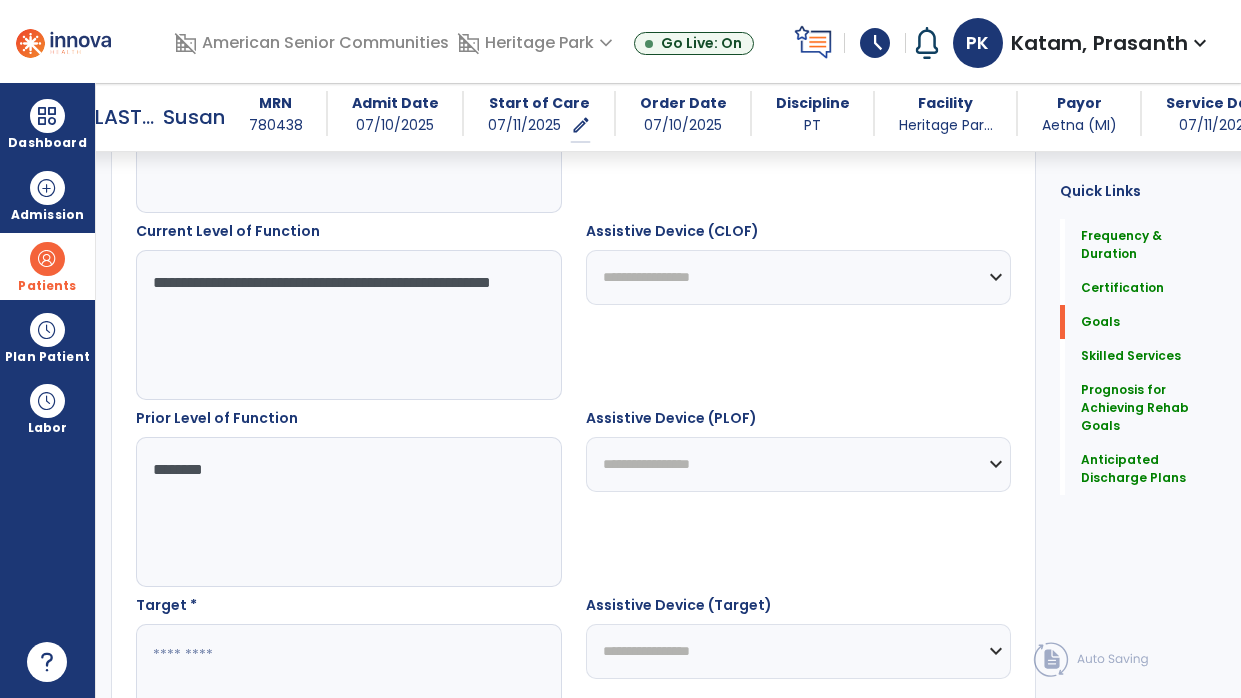 type on "*********" 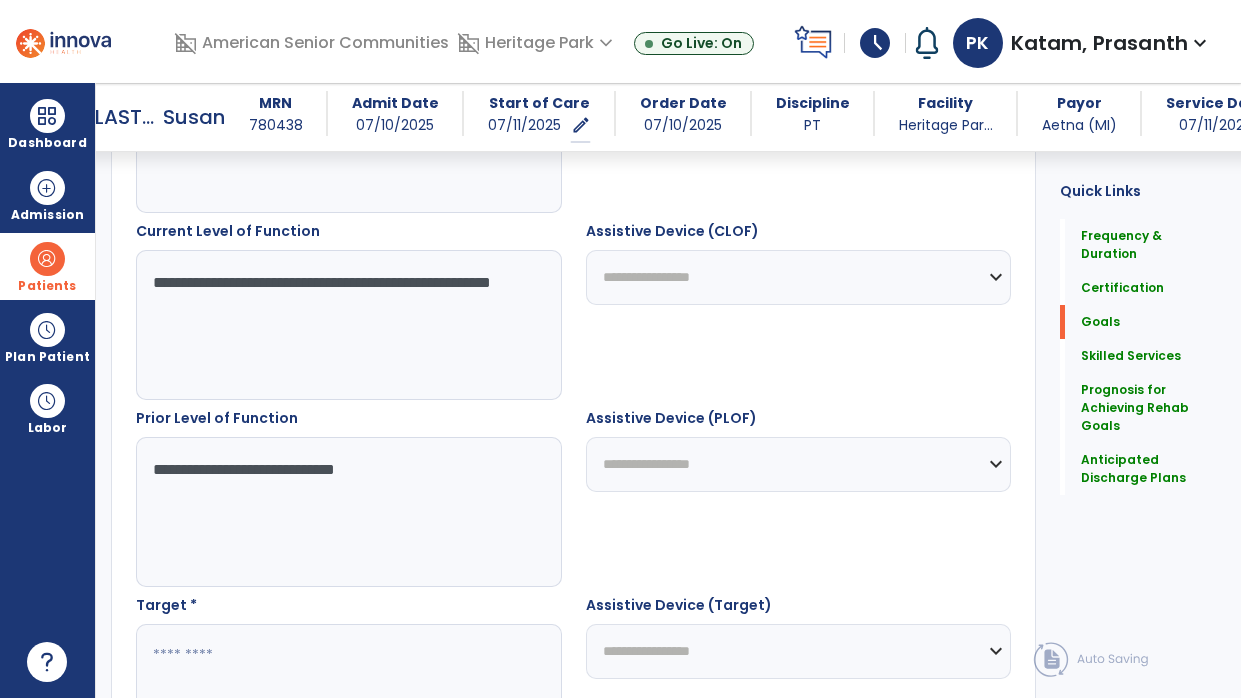 type on "**********" 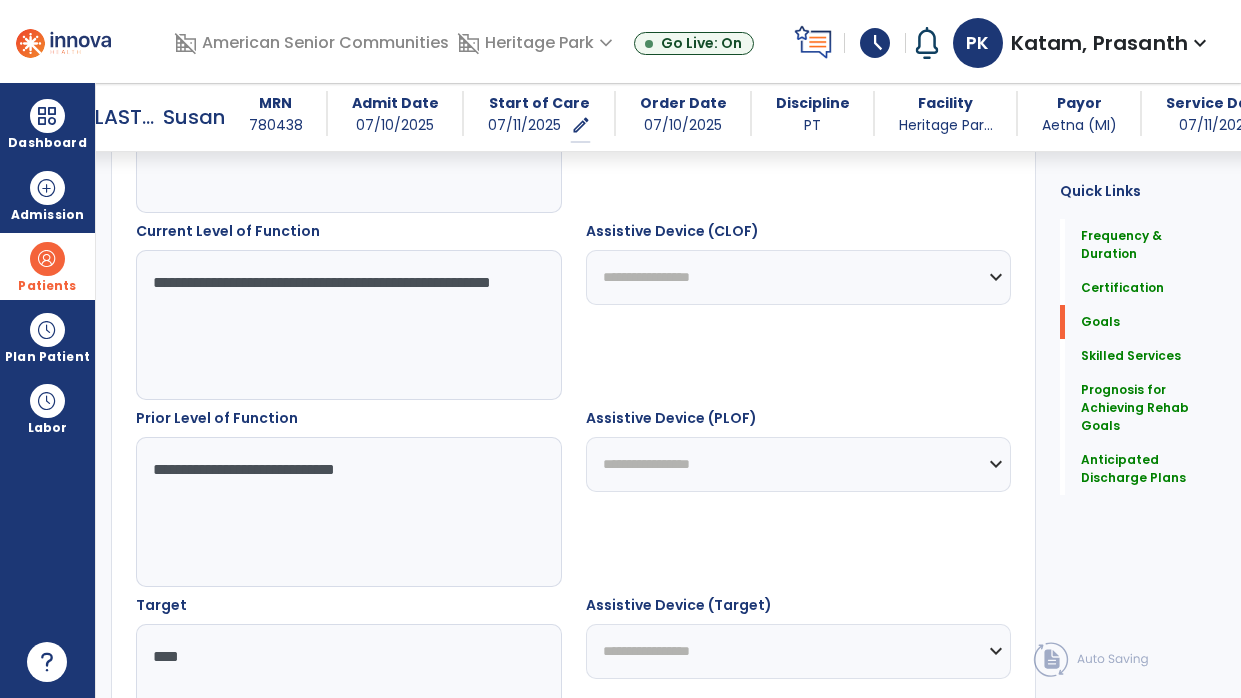 type on "*****" 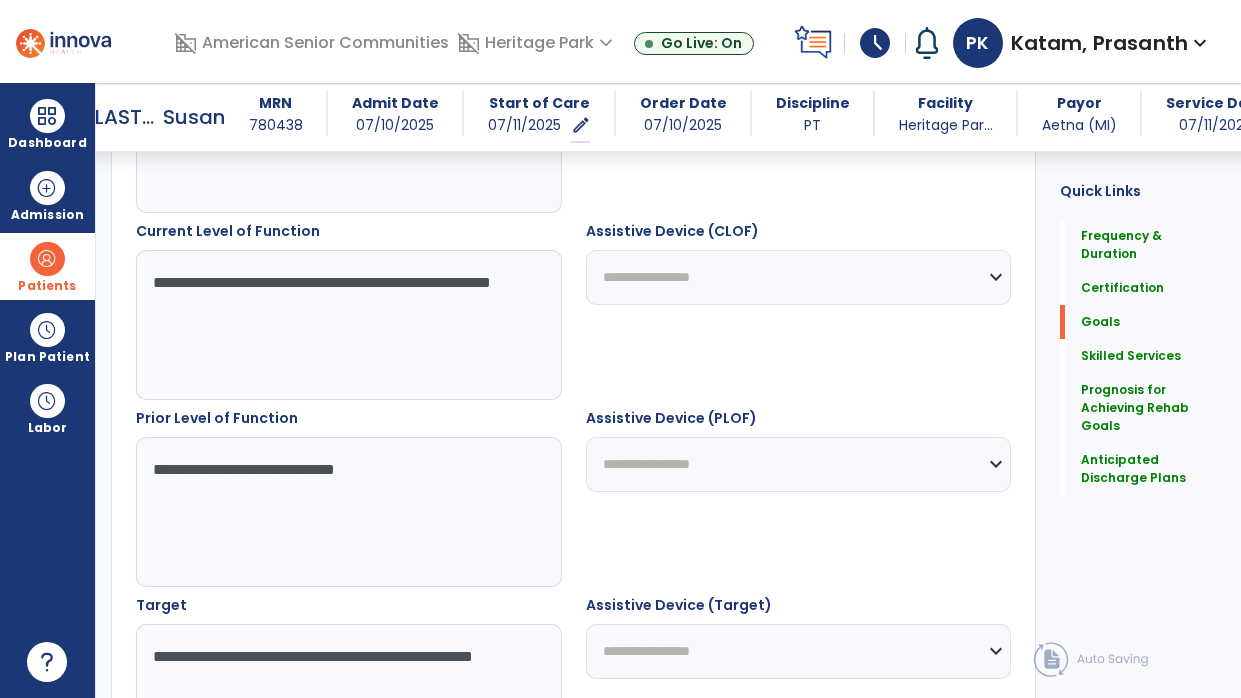 scroll, scrollTop: 898, scrollLeft: 0, axis: vertical 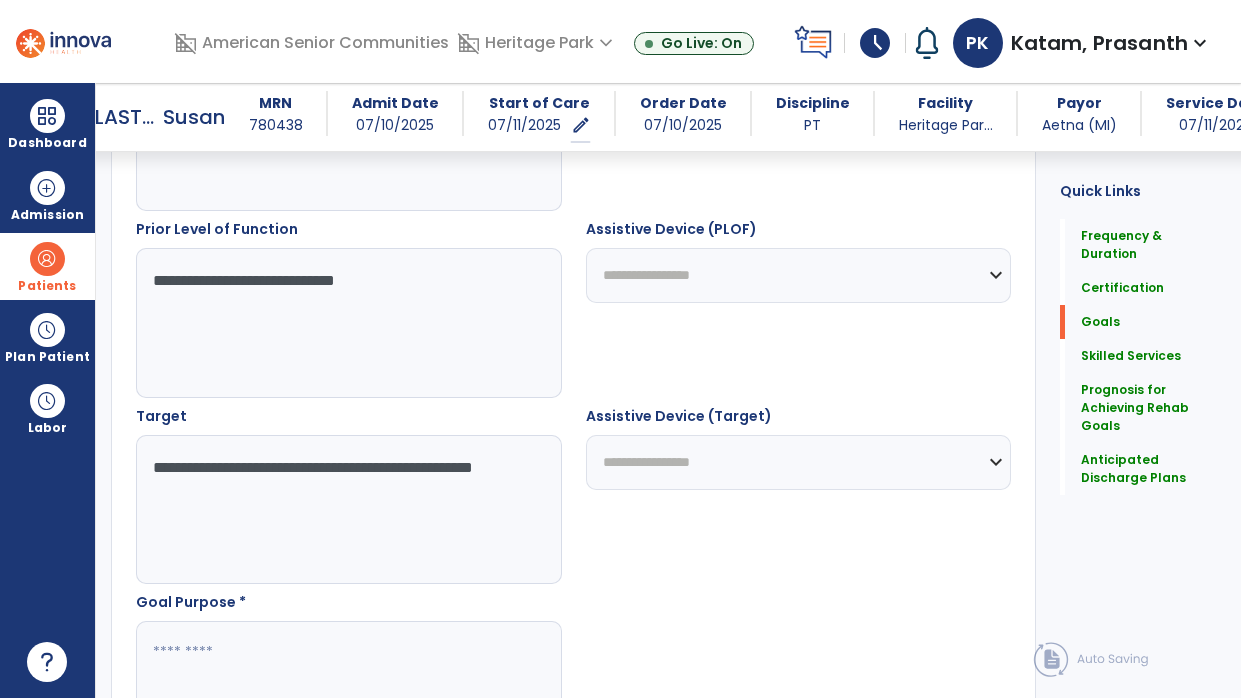 type on "**********" 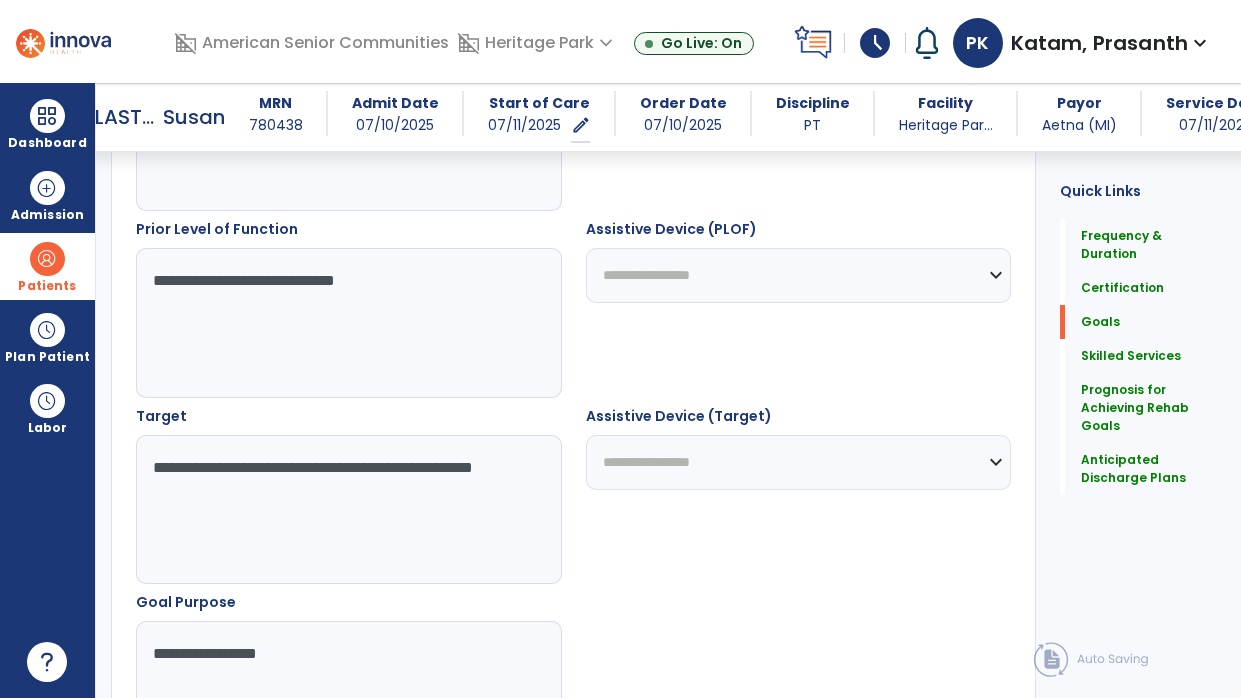 type on "**********" 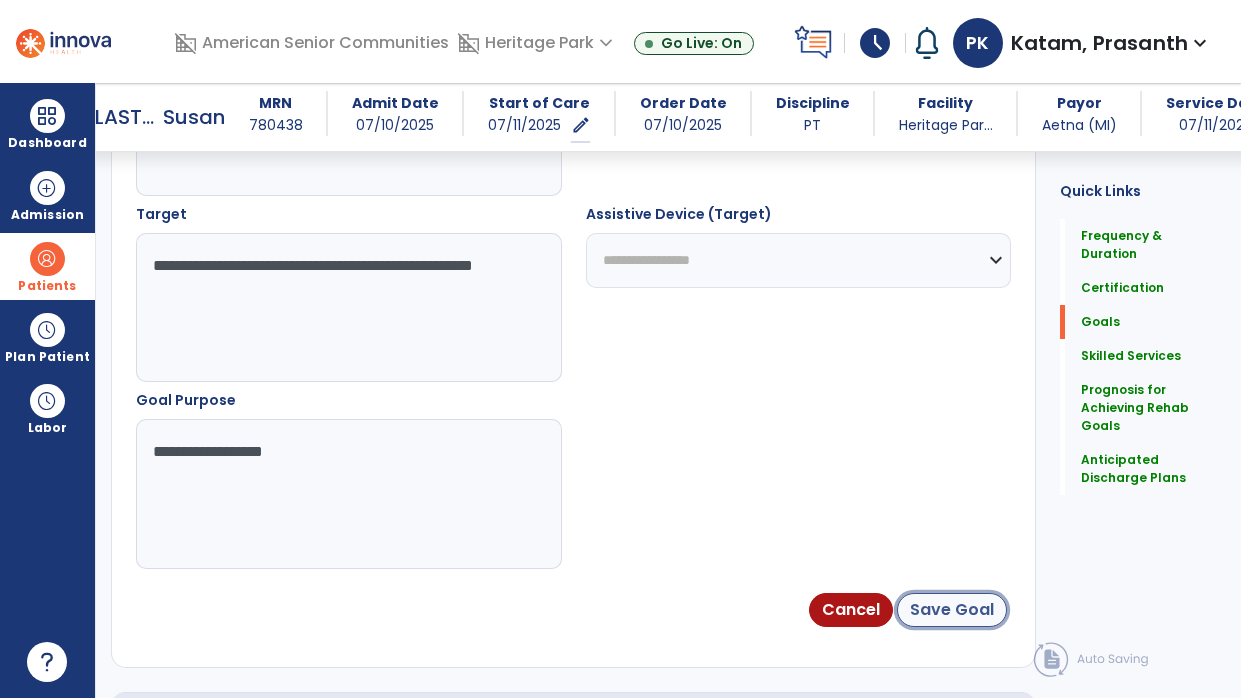 click on "Save Goal" at bounding box center (952, 610) 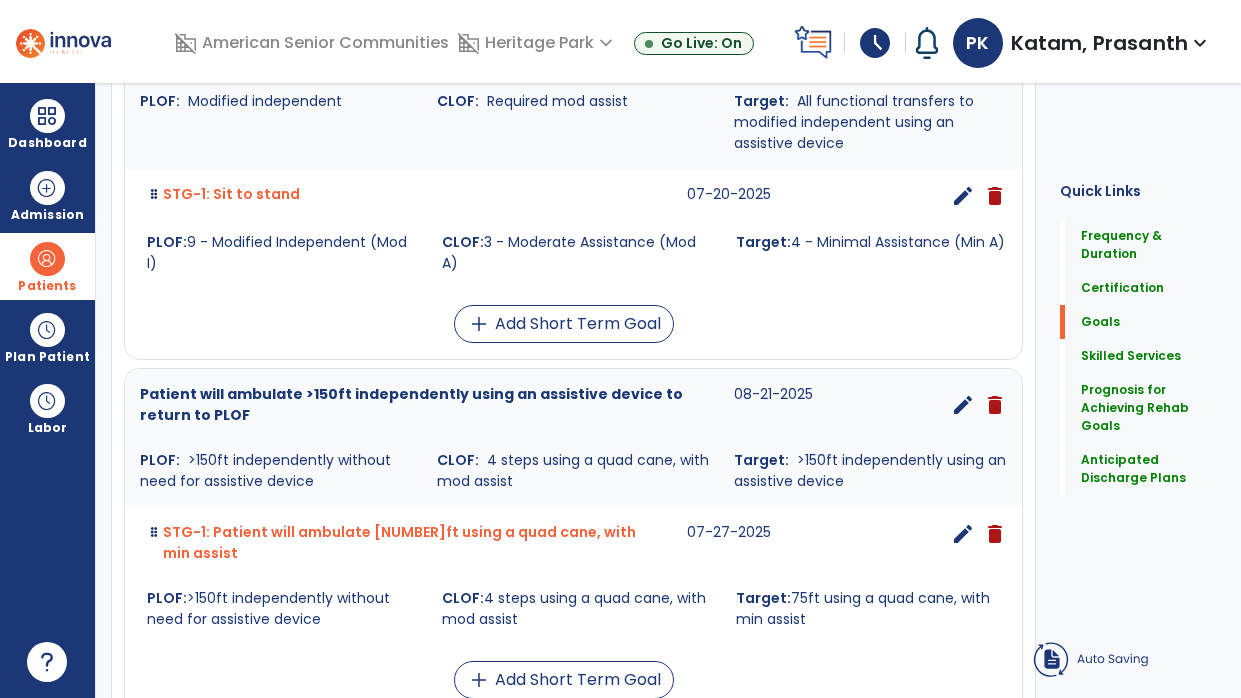scroll, scrollTop: 22, scrollLeft: 0, axis: vertical 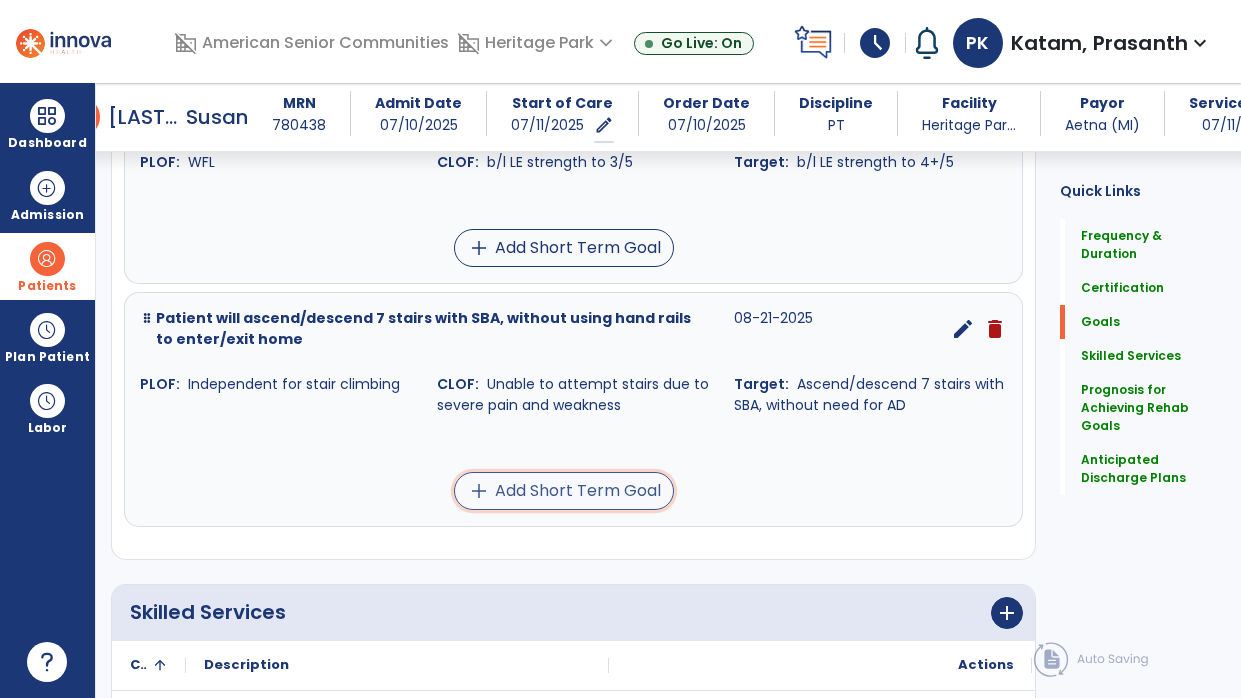 click on "add  Add Short Term Goal" at bounding box center [564, 491] 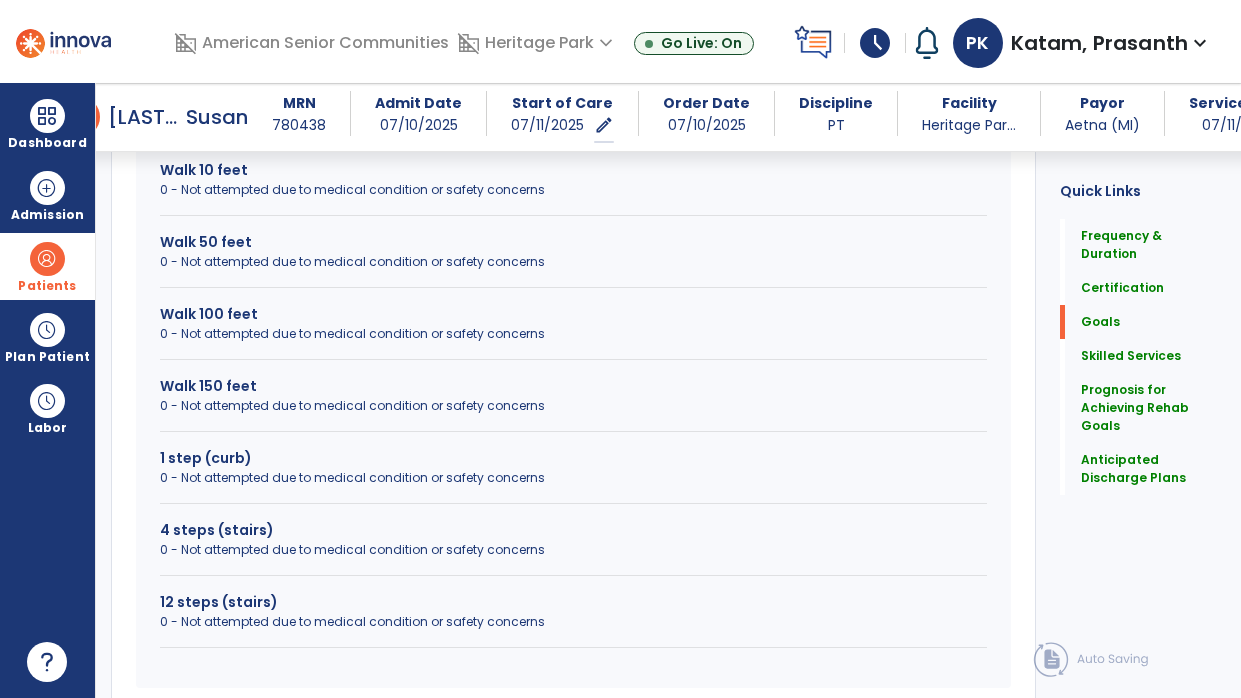 scroll, scrollTop: 1079, scrollLeft: 0, axis: vertical 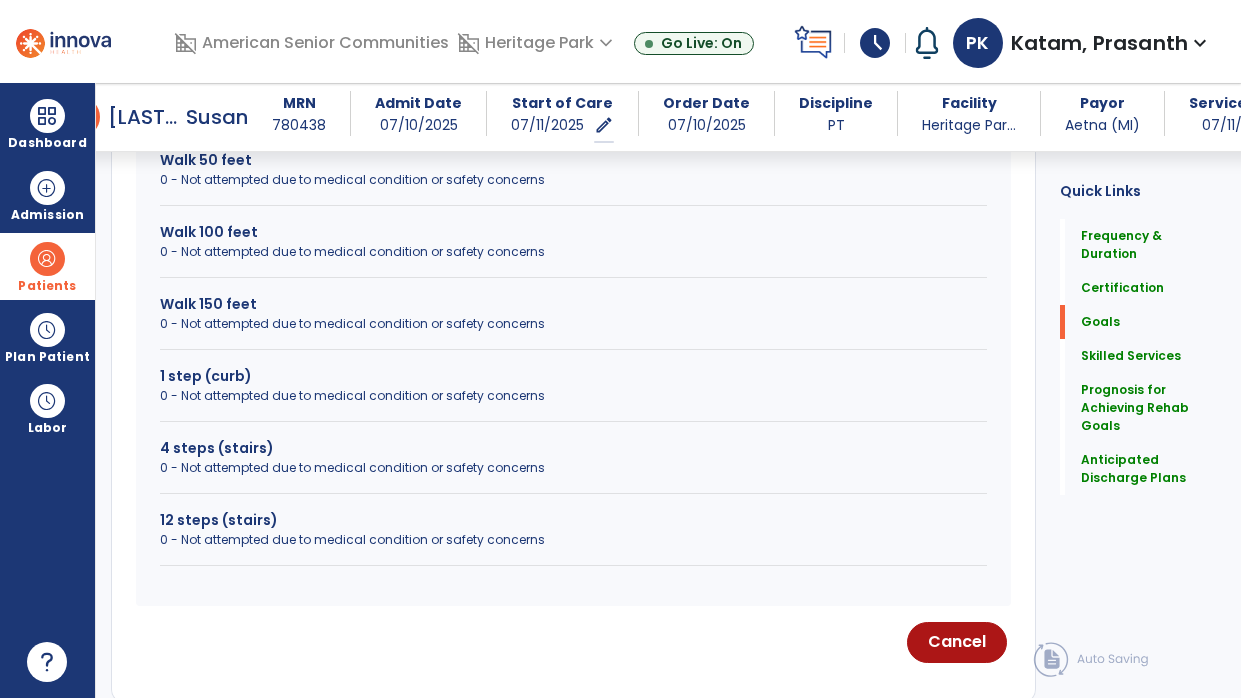 click on "0 - Not attempted due to medical condition or safety concerns" at bounding box center [573, 468] 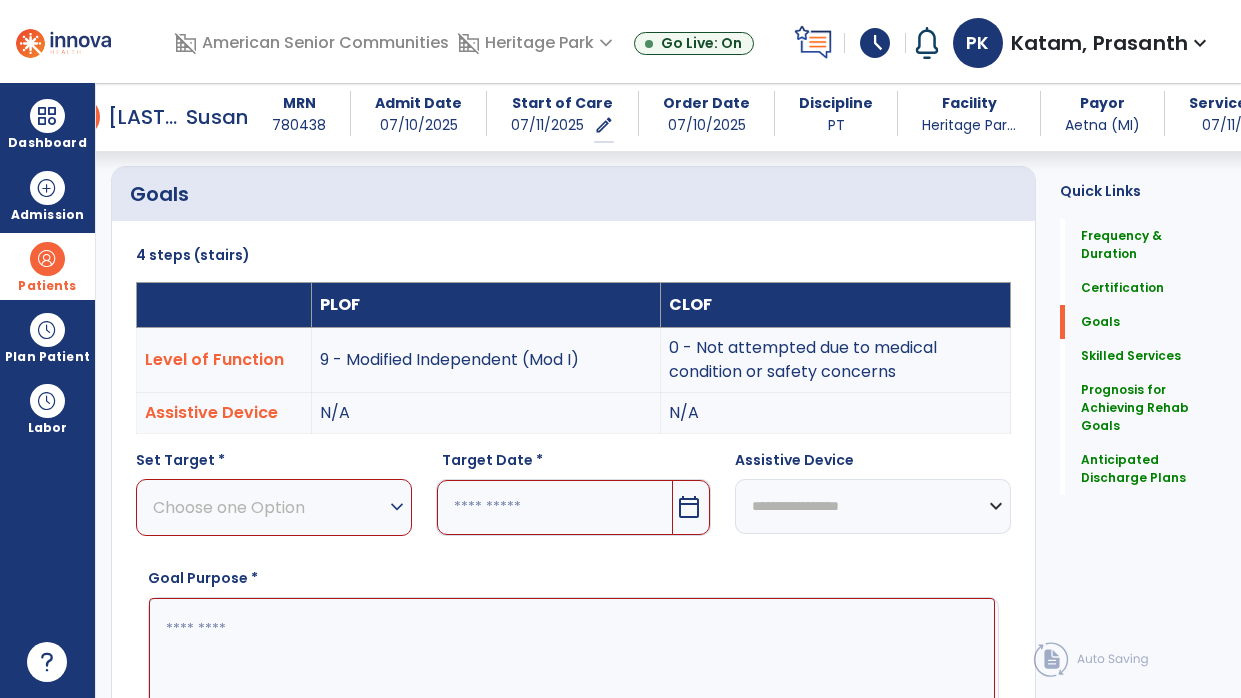 scroll, scrollTop: 488, scrollLeft: 0, axis: vertical 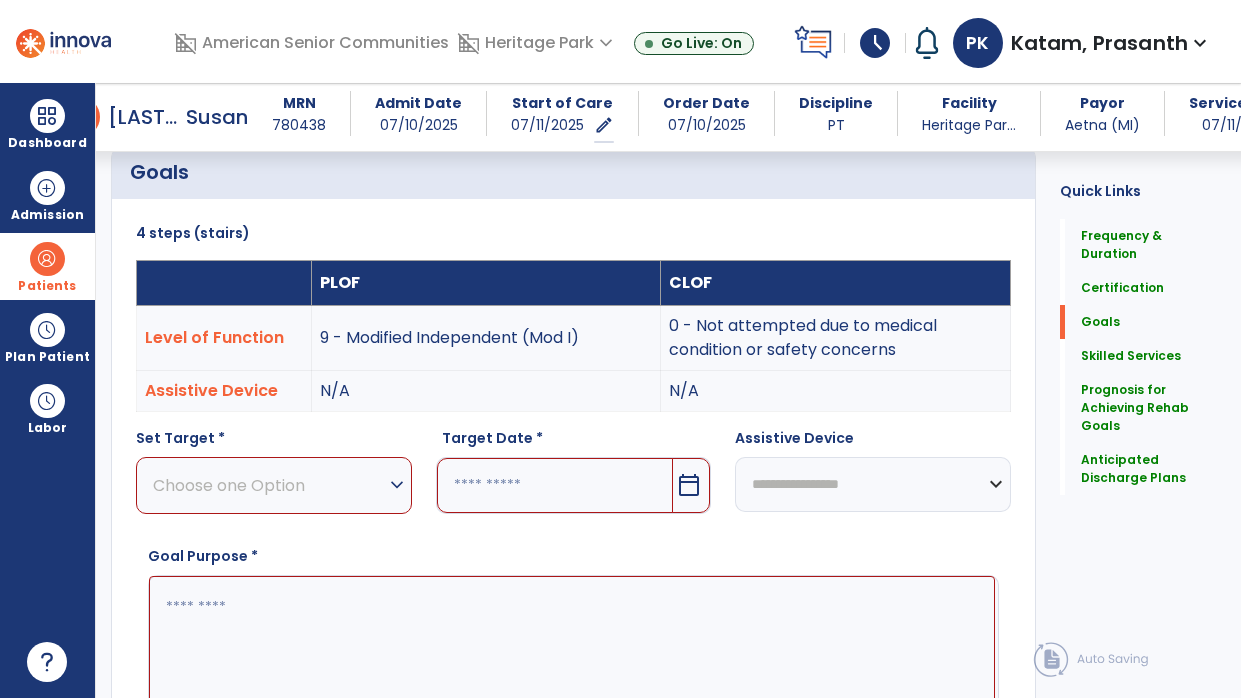 click on "expand_more" at bounding box center [397, 485] 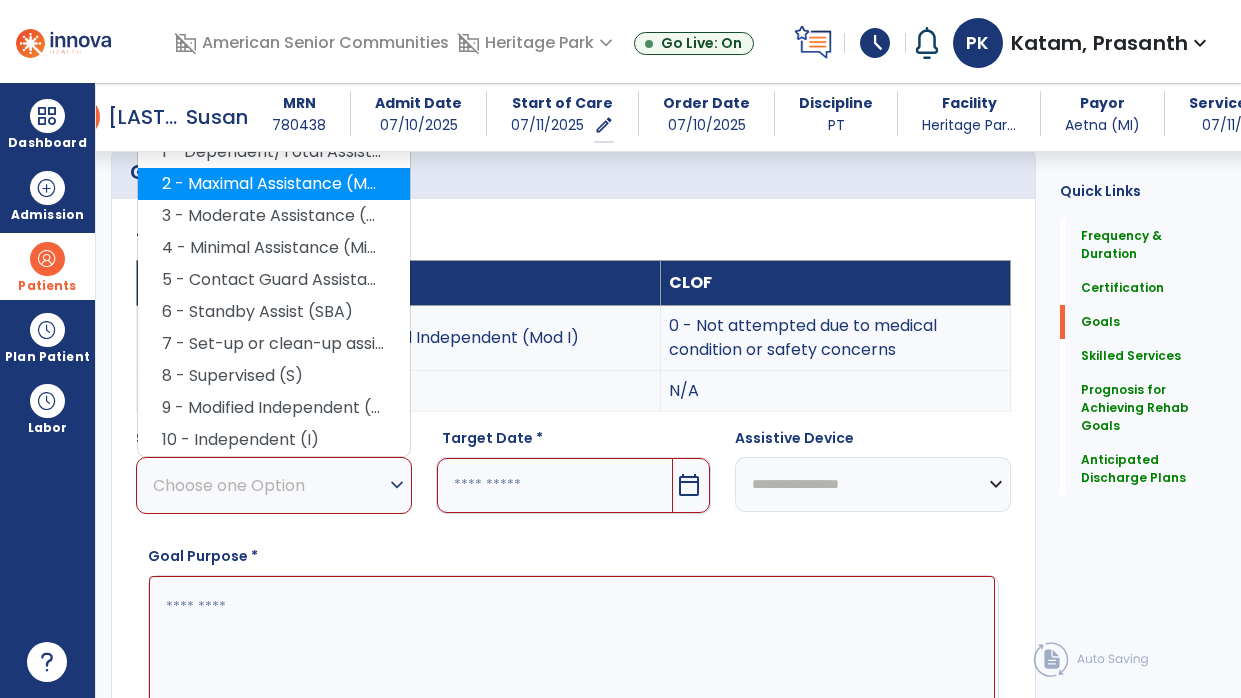 click on "2 - Maximal Assistance (Max A)" at bounding box center [274, 184] 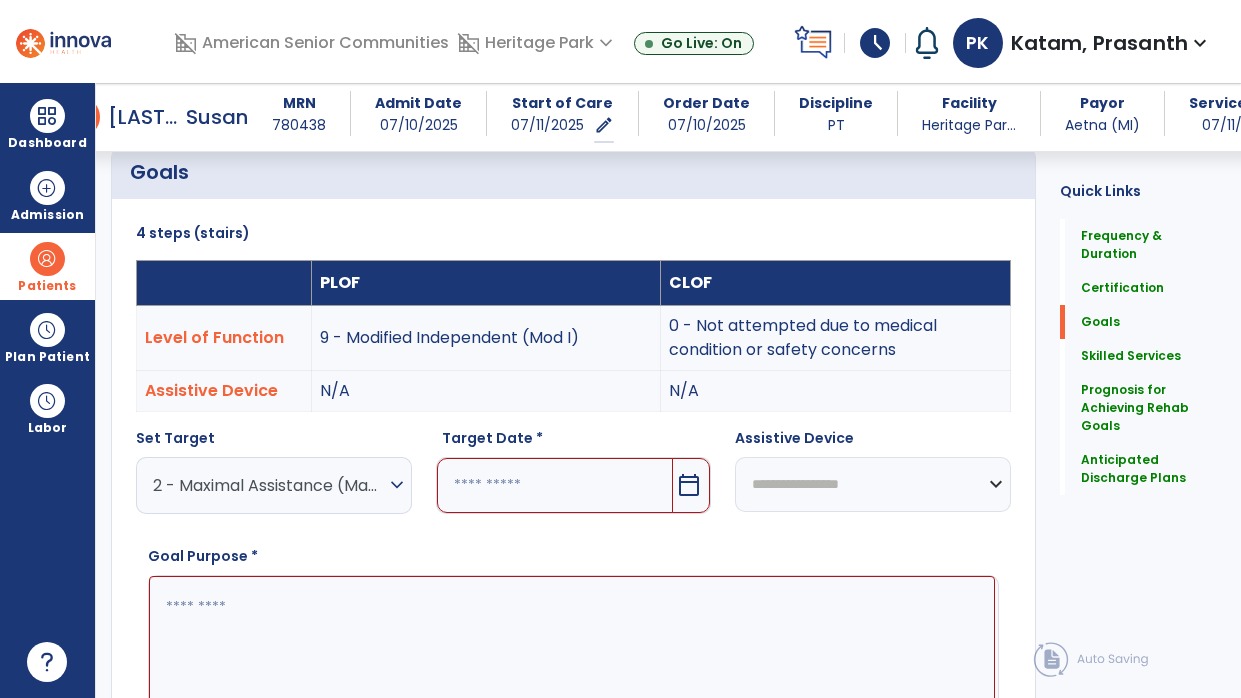 click on "2 - Maximal Assistance (Max A)" at bounding box center [269, 485] 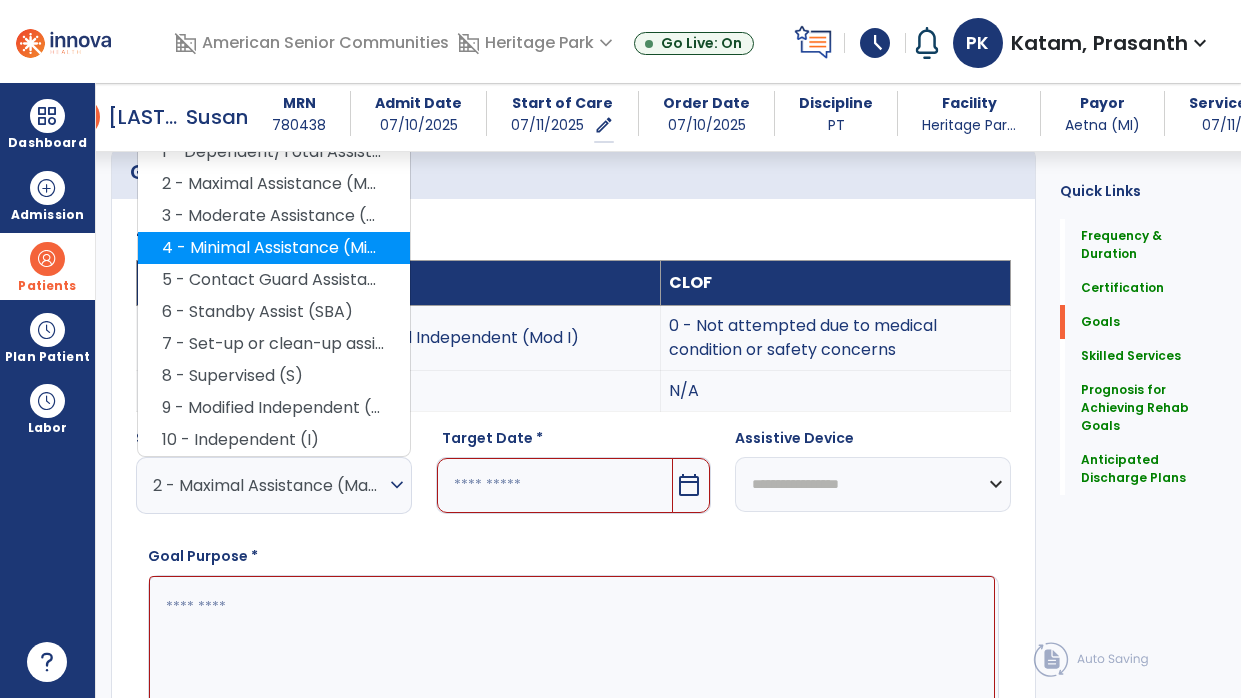 click on "4 - Minimal Assistance (Min A)" at bounding box center (274, 248) 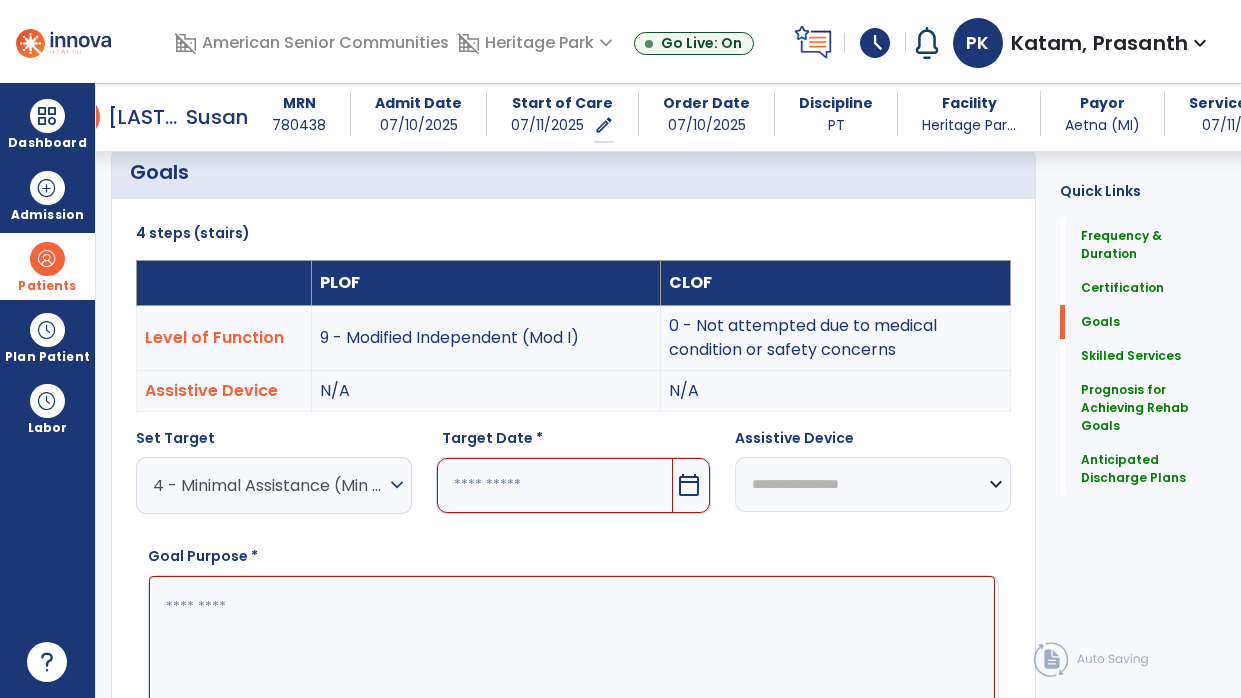 click on "calendar_today" at bounding box center (689, 485) 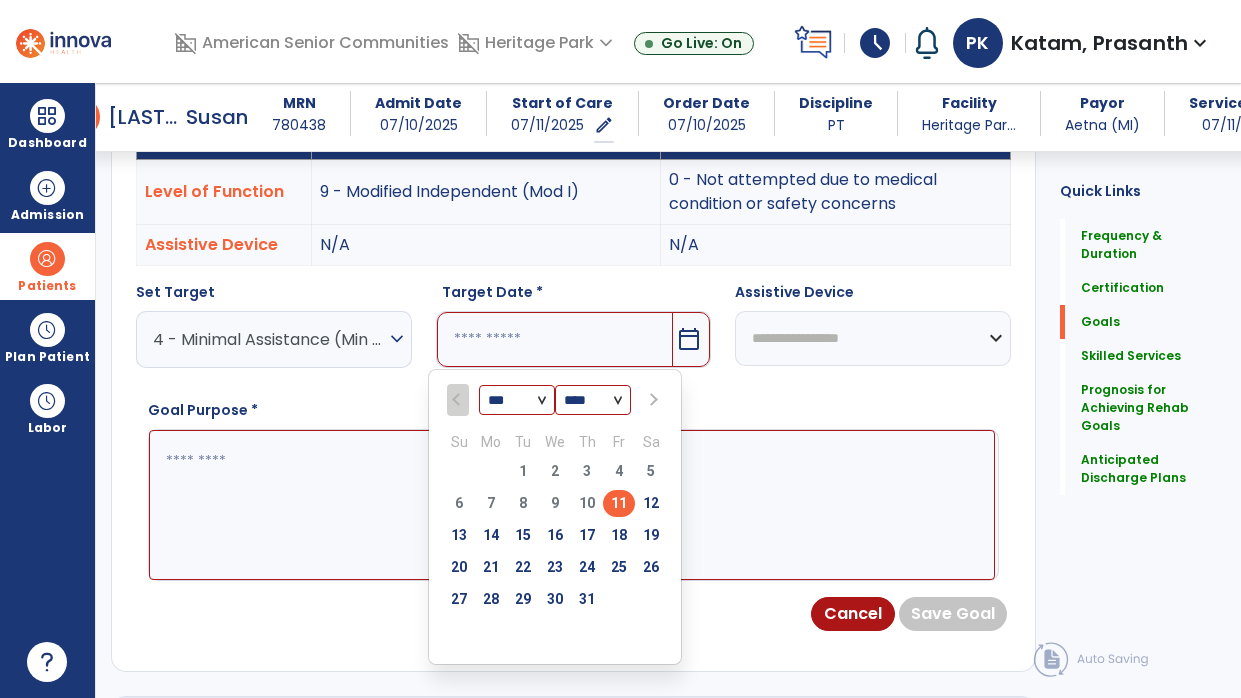 scroll, scrollTop: 636, scrollLeft: 0, axis: vertical 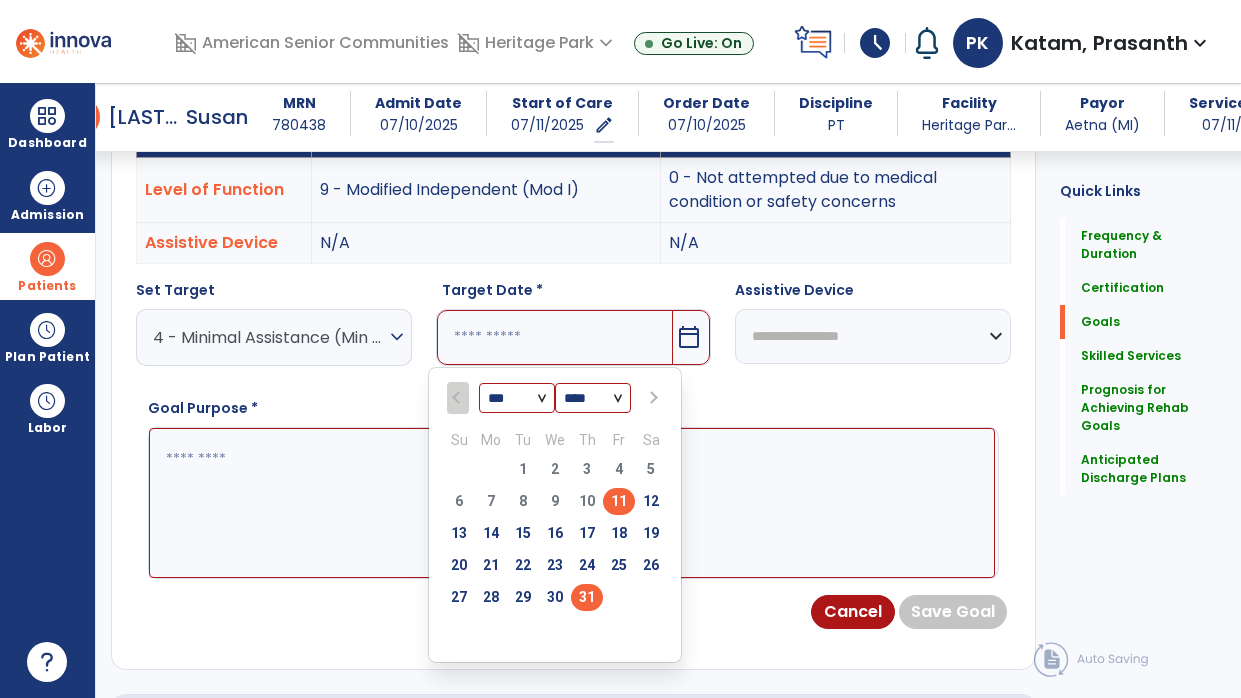 click on "31" at bounding box center [587, 597] 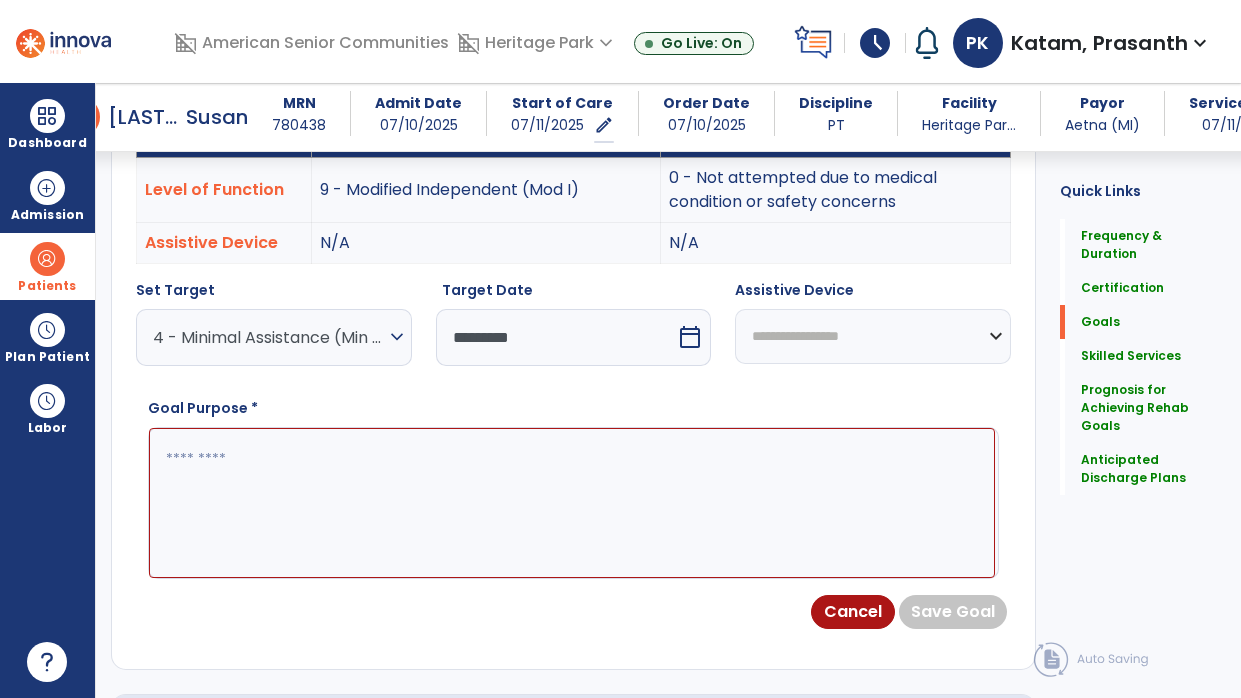 click at bounding box center [572, 503] 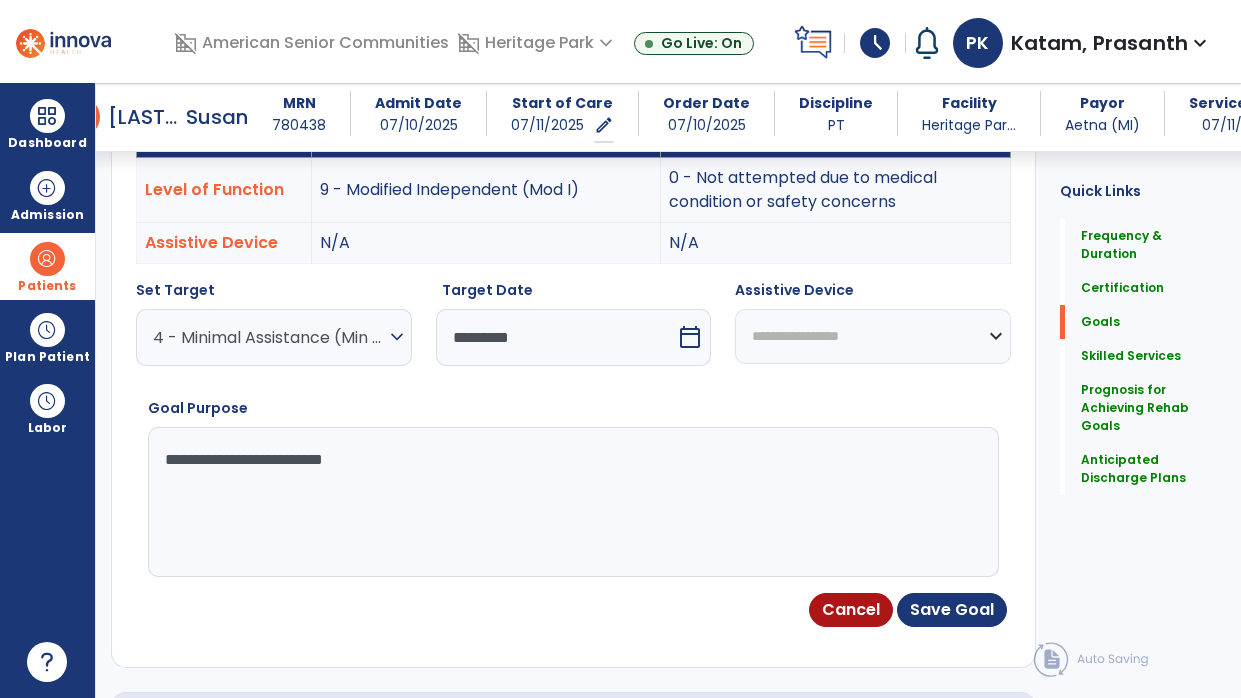 type on "**********" 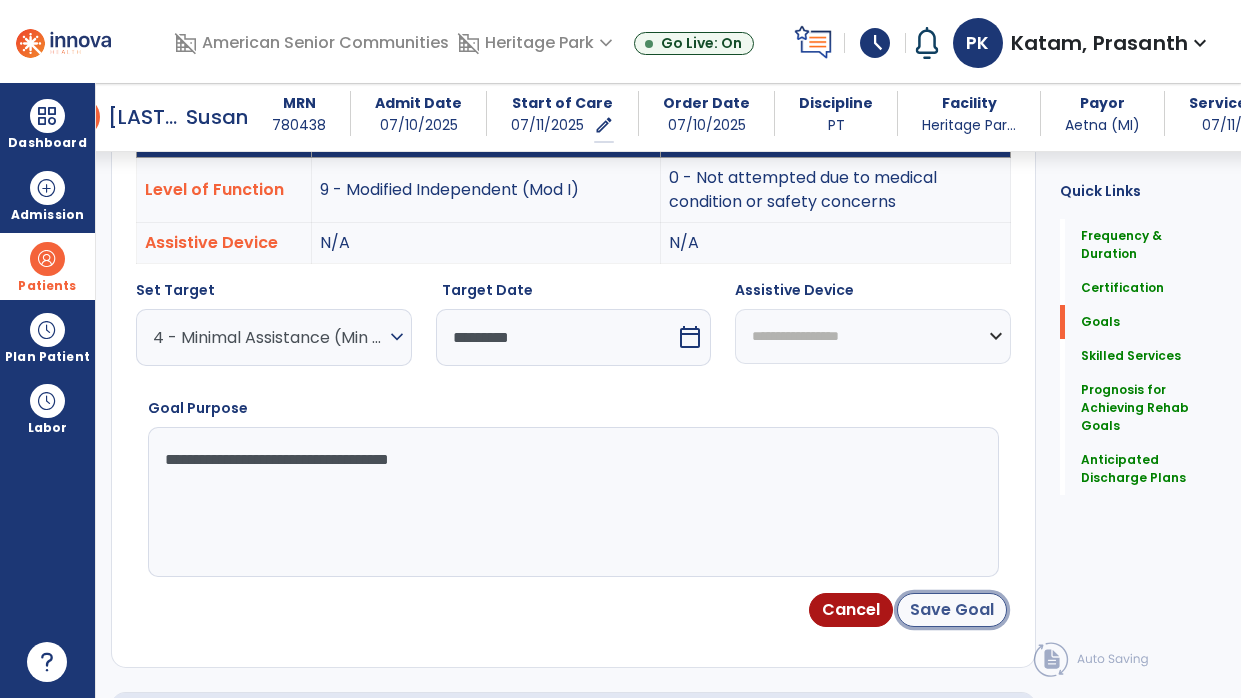 click on "Save Goal" at bounding box center [952, 610] 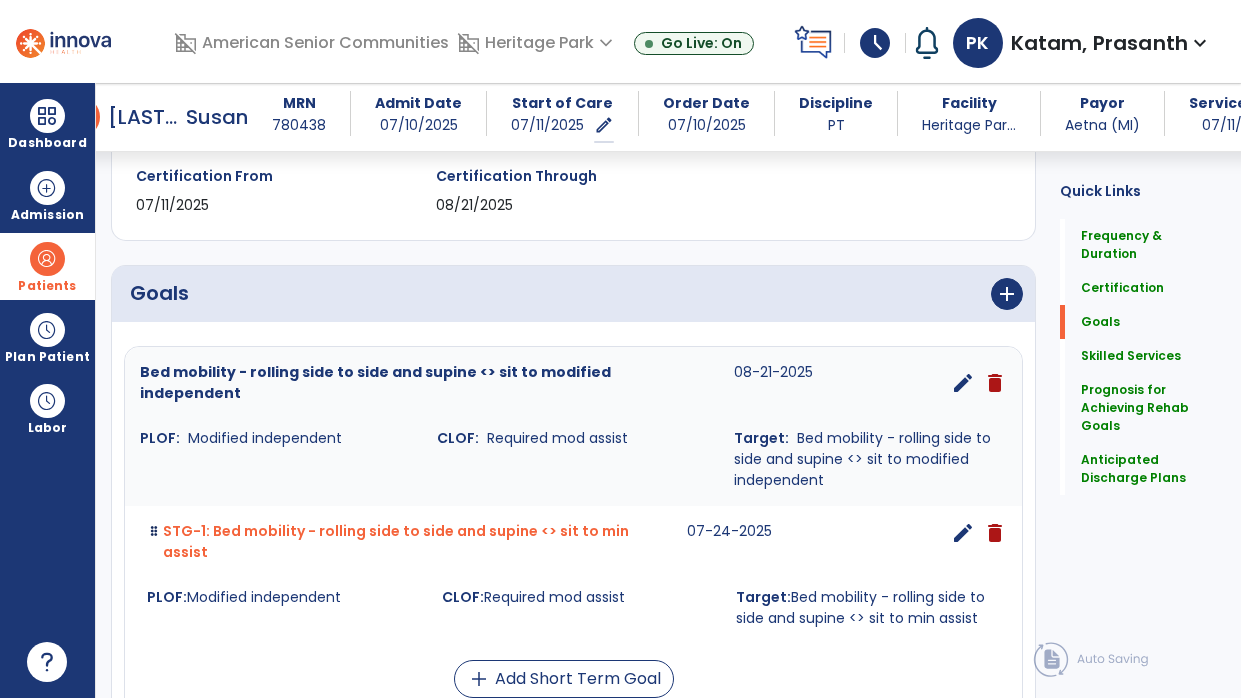 scroll, scrollTop: 296, scrollLeft: 0, axis: vertical 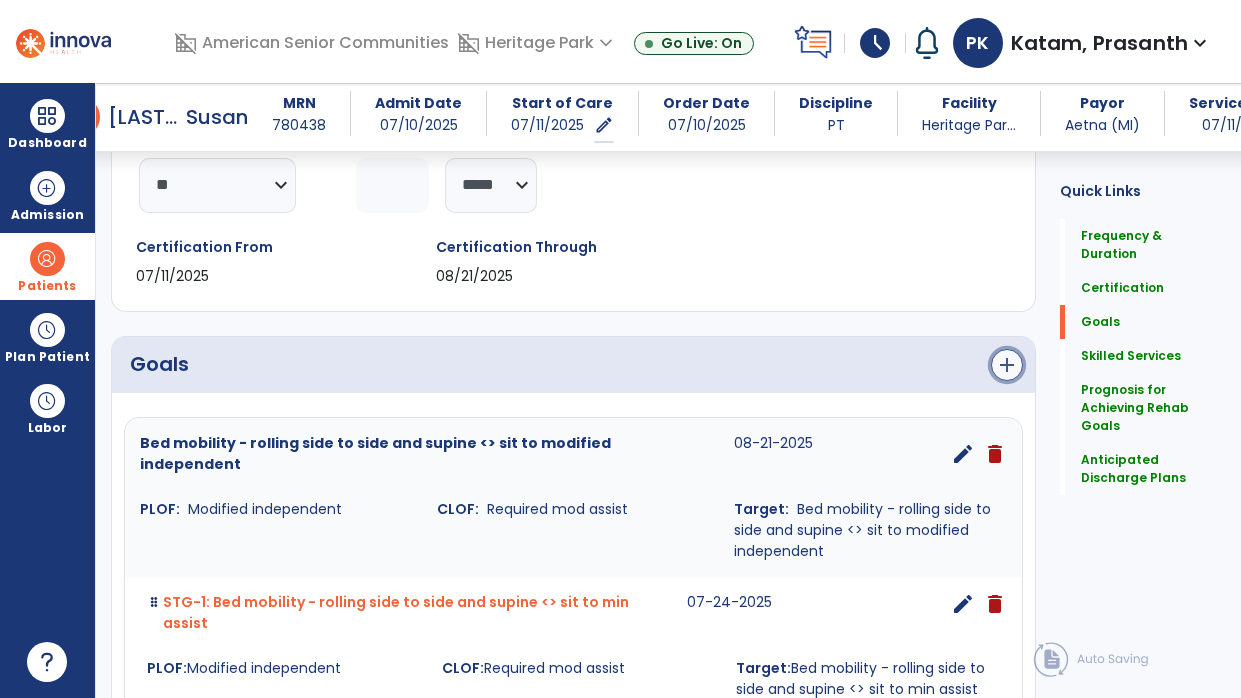 click on "add" at bounding box center [1007, 365] 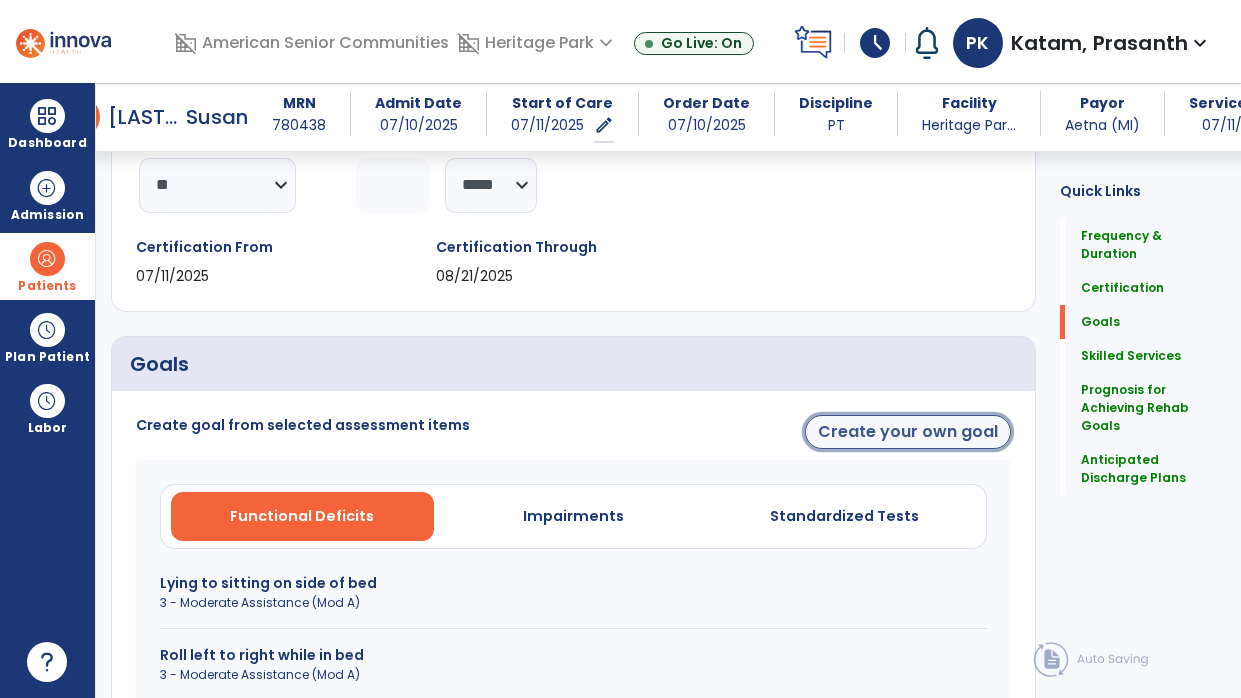 click on "Create your own goal" at bounding box center [908, 432] 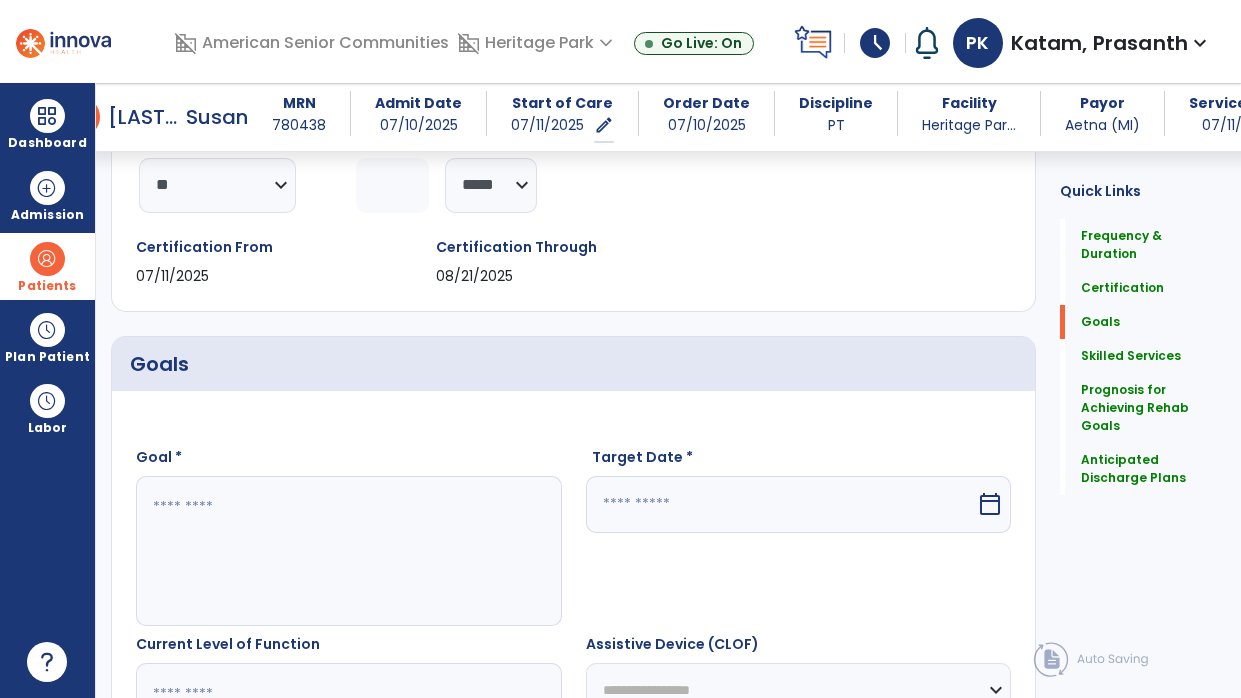 click at bounding box center (348, 551) 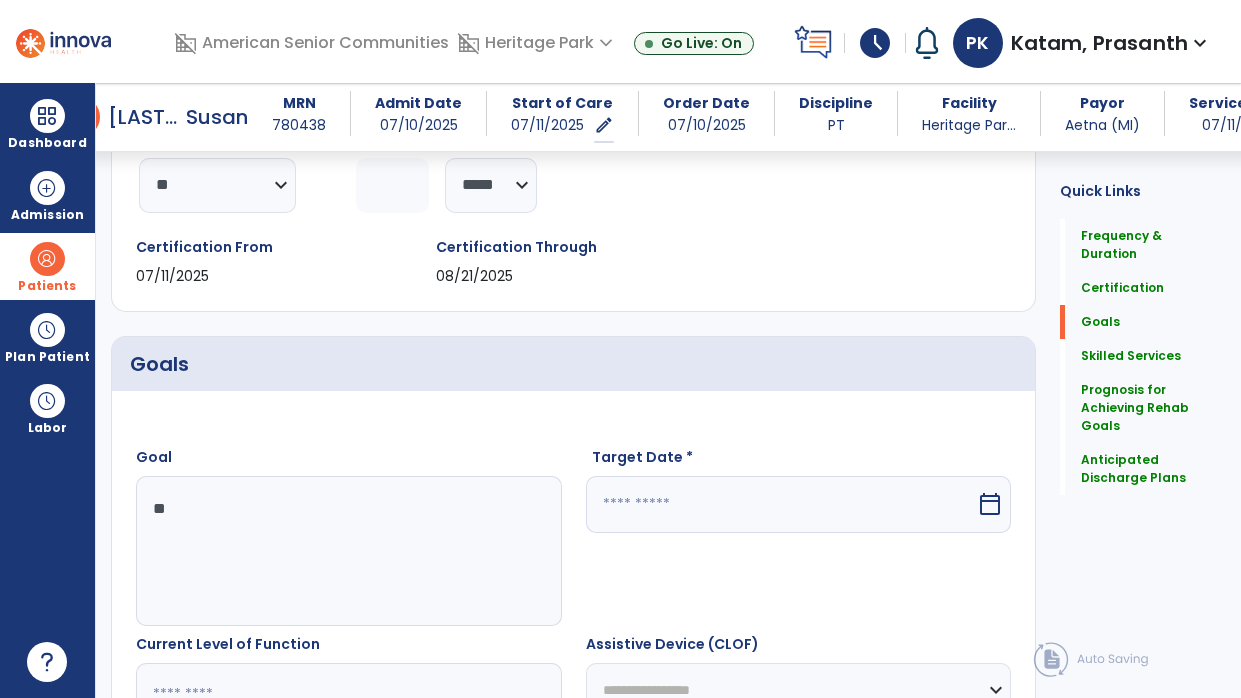 type on "*" 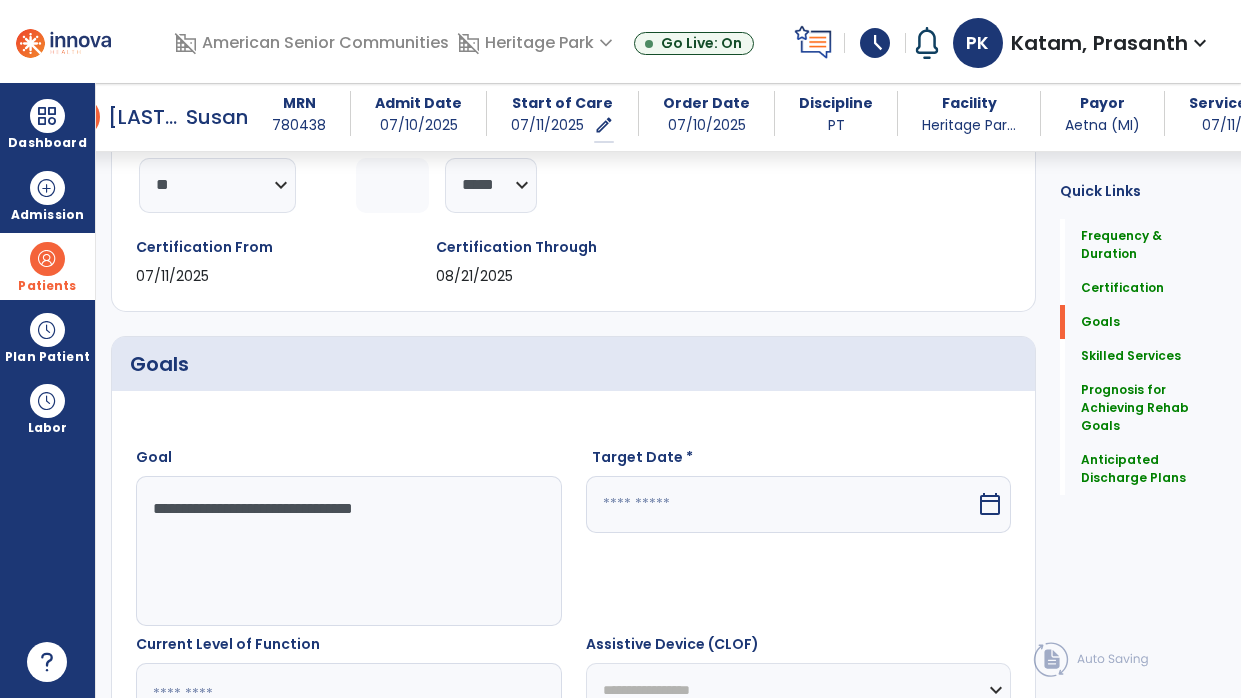 type on "**********" 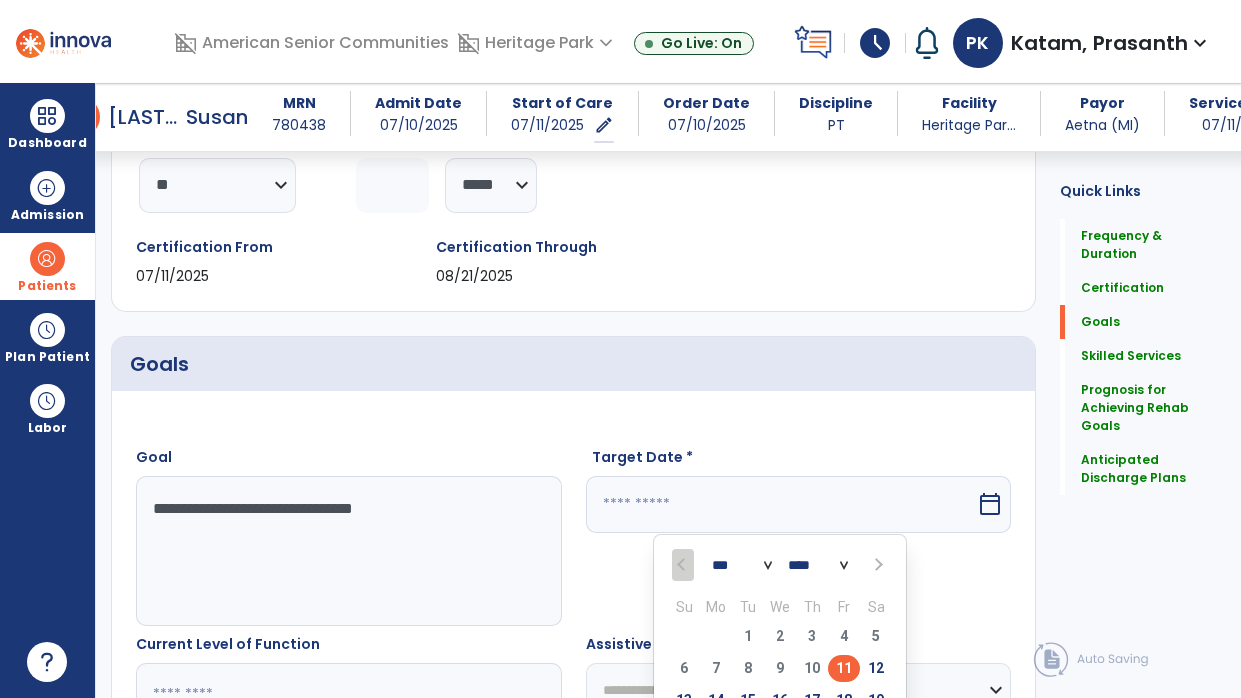 click at bounding box center (876, 564) 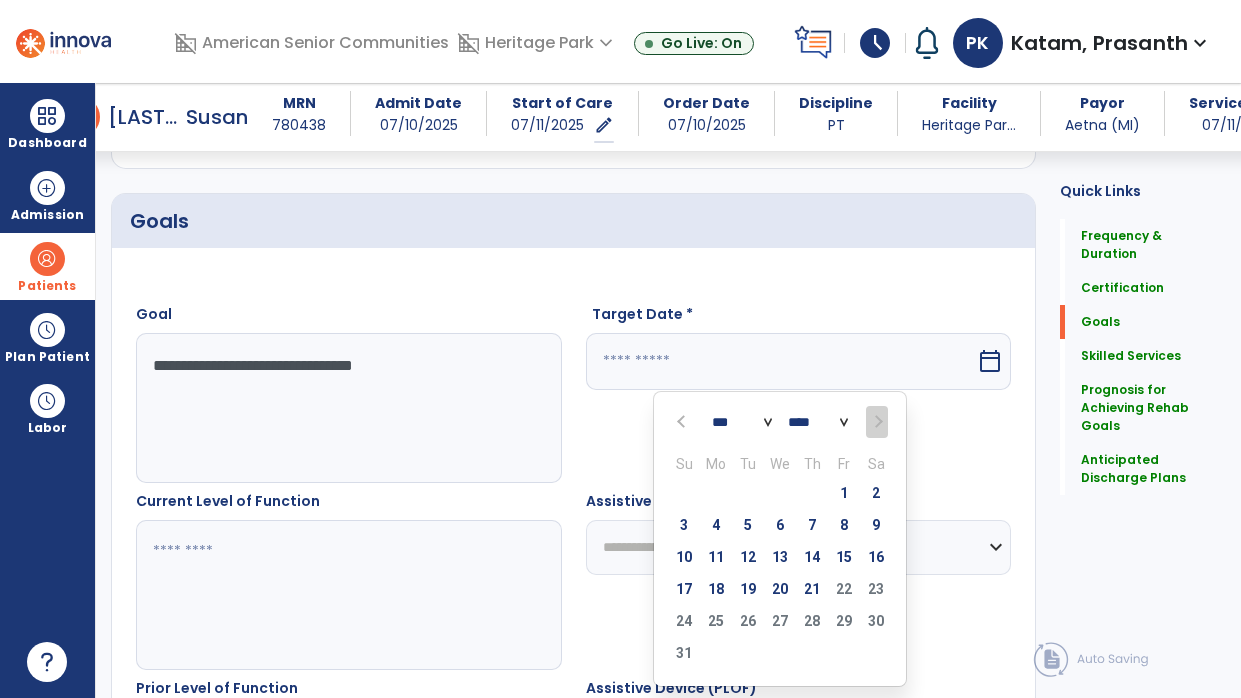 scroll, scrollTop: 503, scrollLeft: 0, axis: vertical 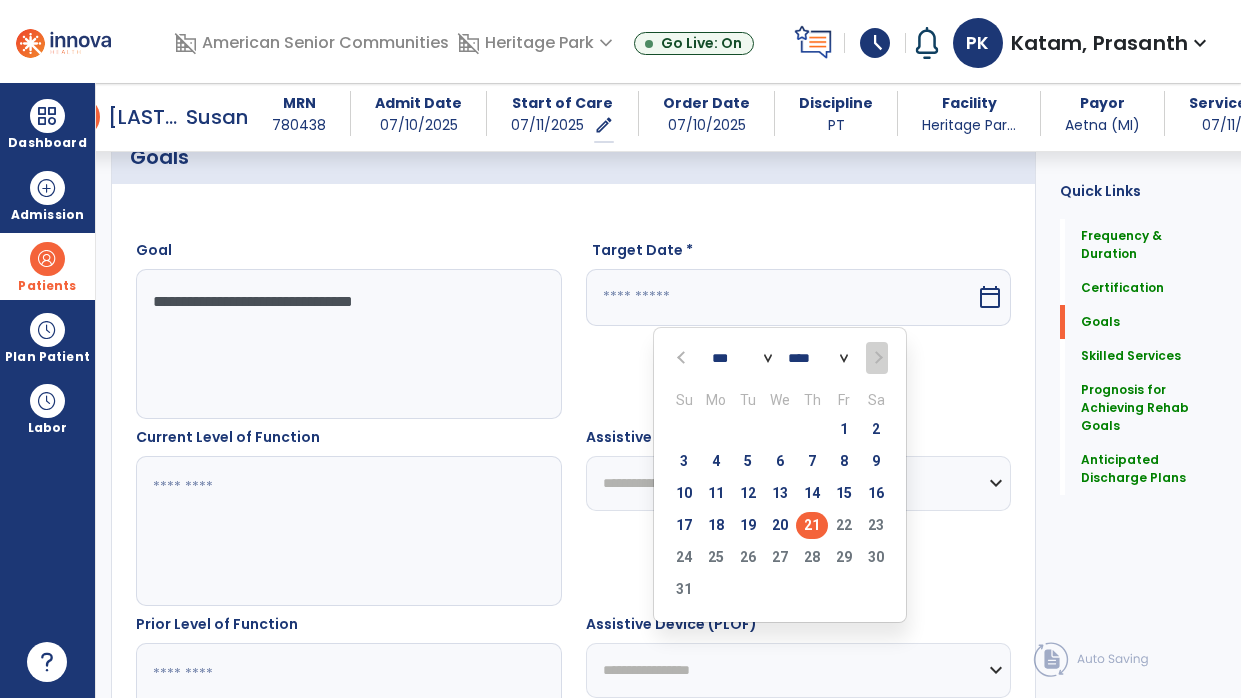 click on "21" at bounding box center (812, 525) 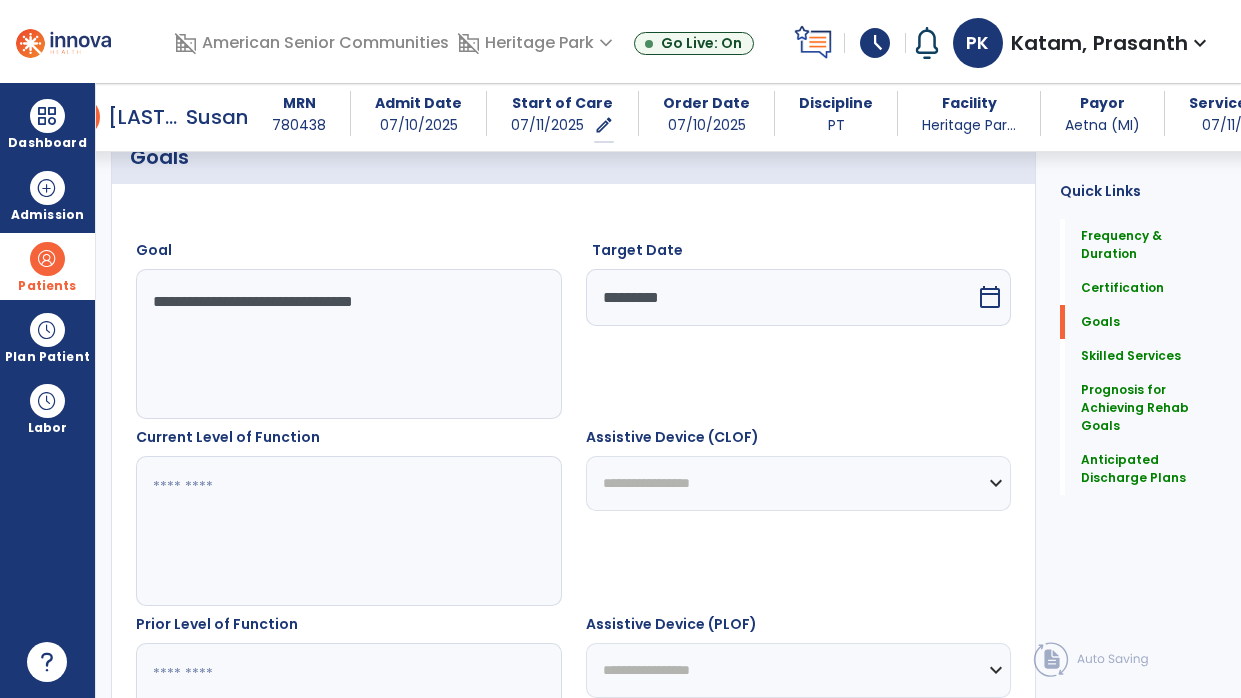 click at bounding box center (348, 531) 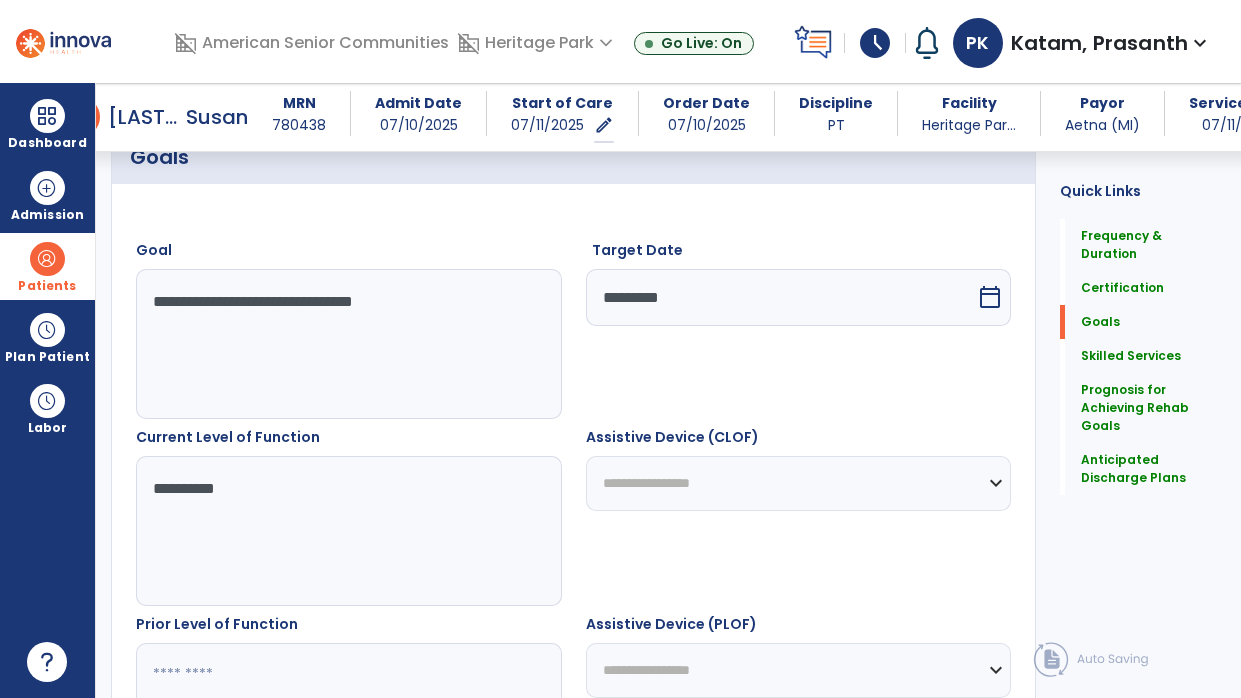 type on "**********" 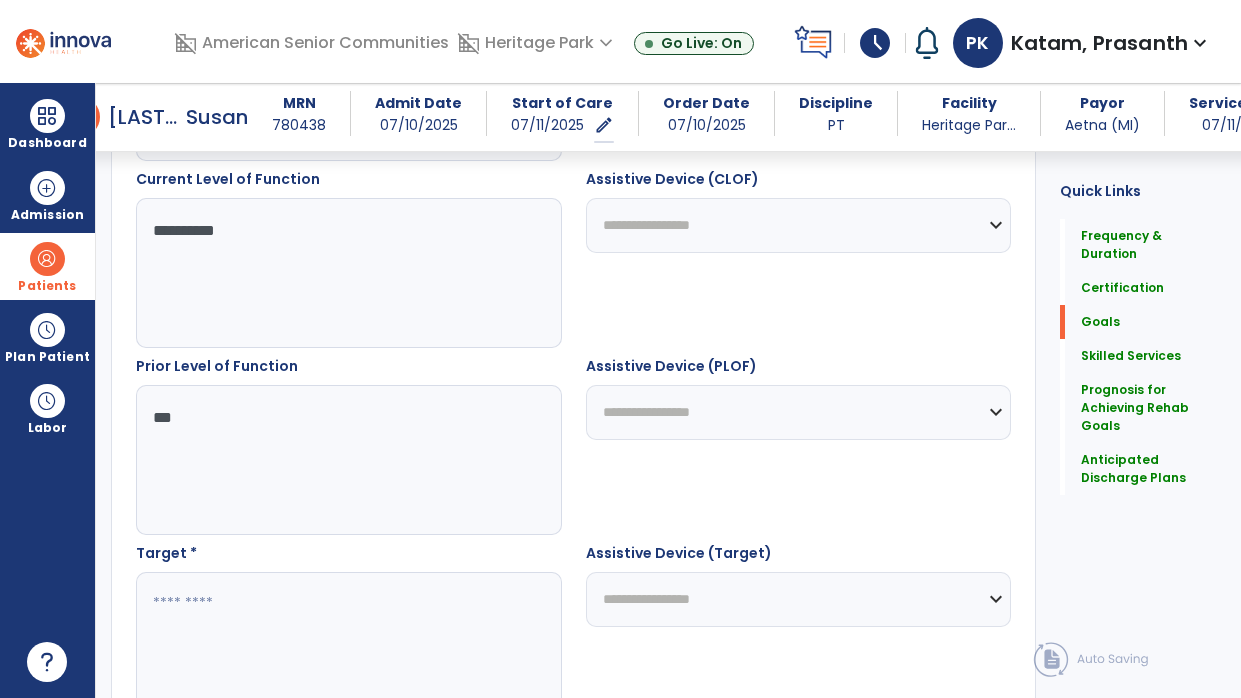 scroll, scrollTop: 770, scrollLeft: 0, axis: vertical 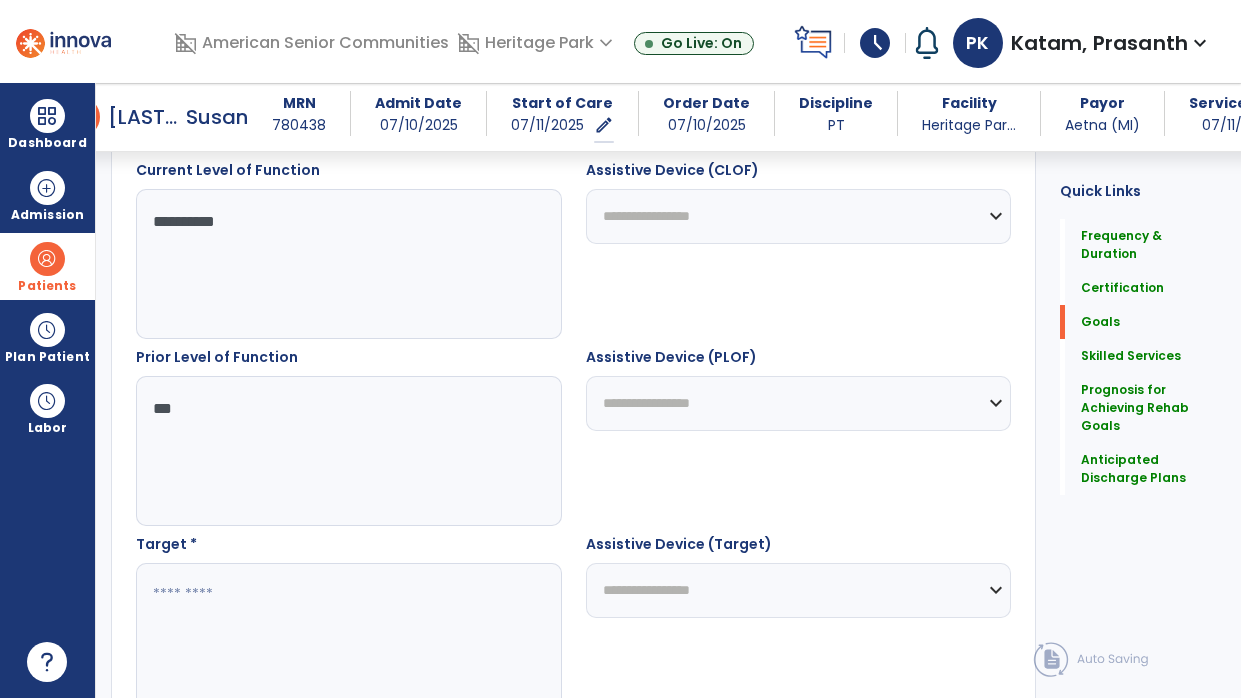 type on "***" 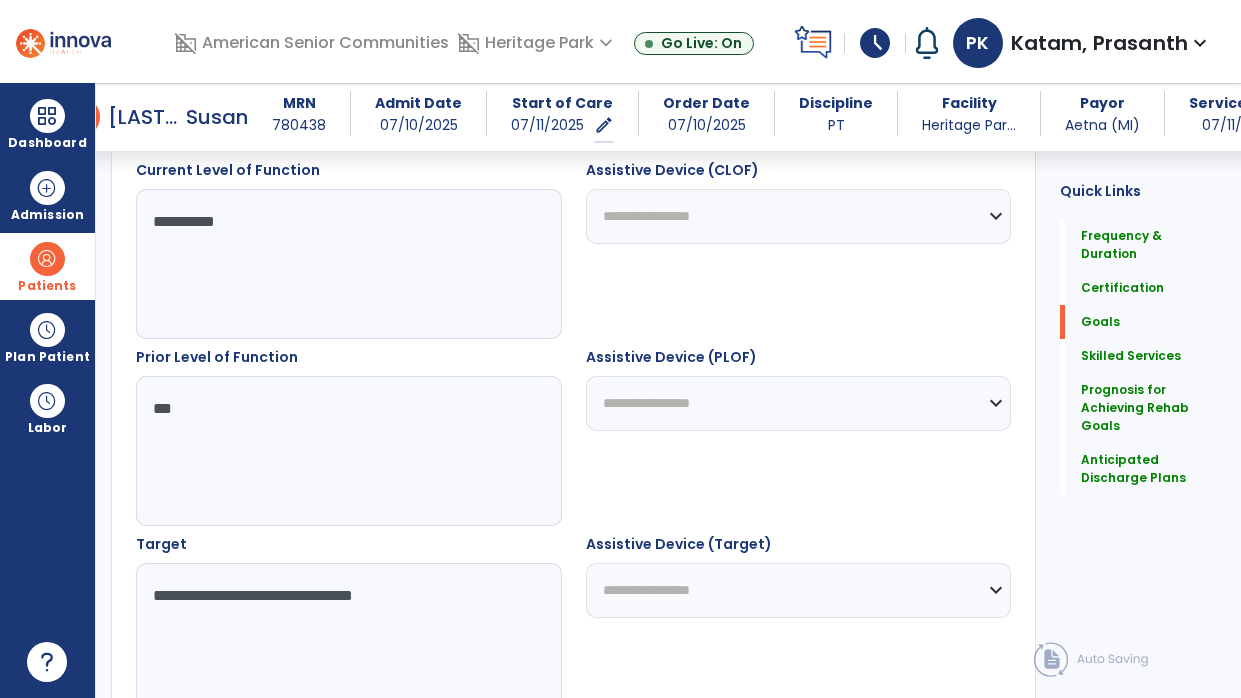 scroll, scrollTop: 965, scrollLeft: 0, axis: vertical 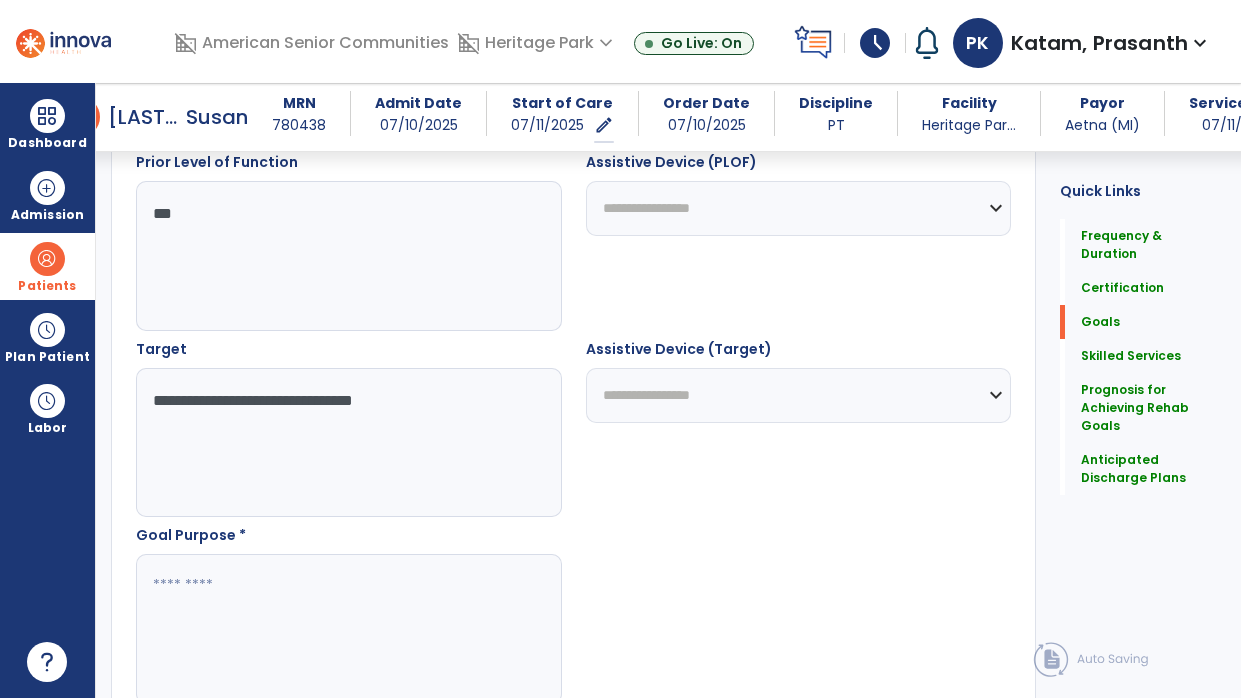 type on "**********" 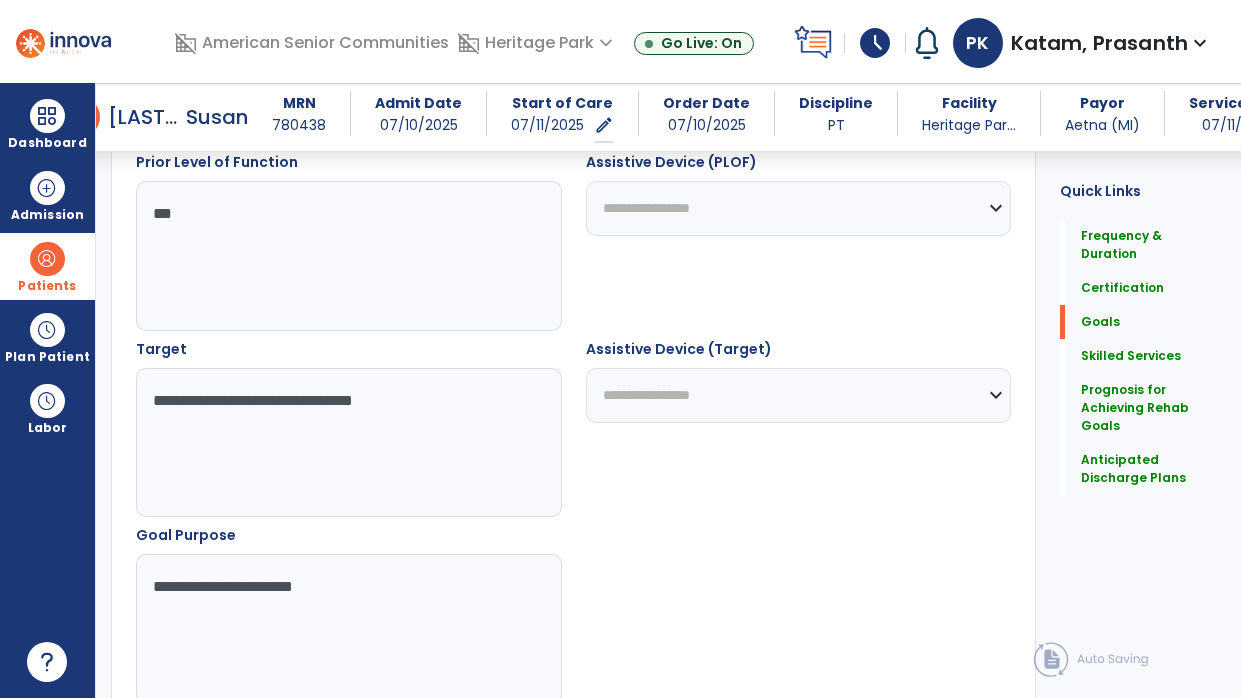 type on "**********" 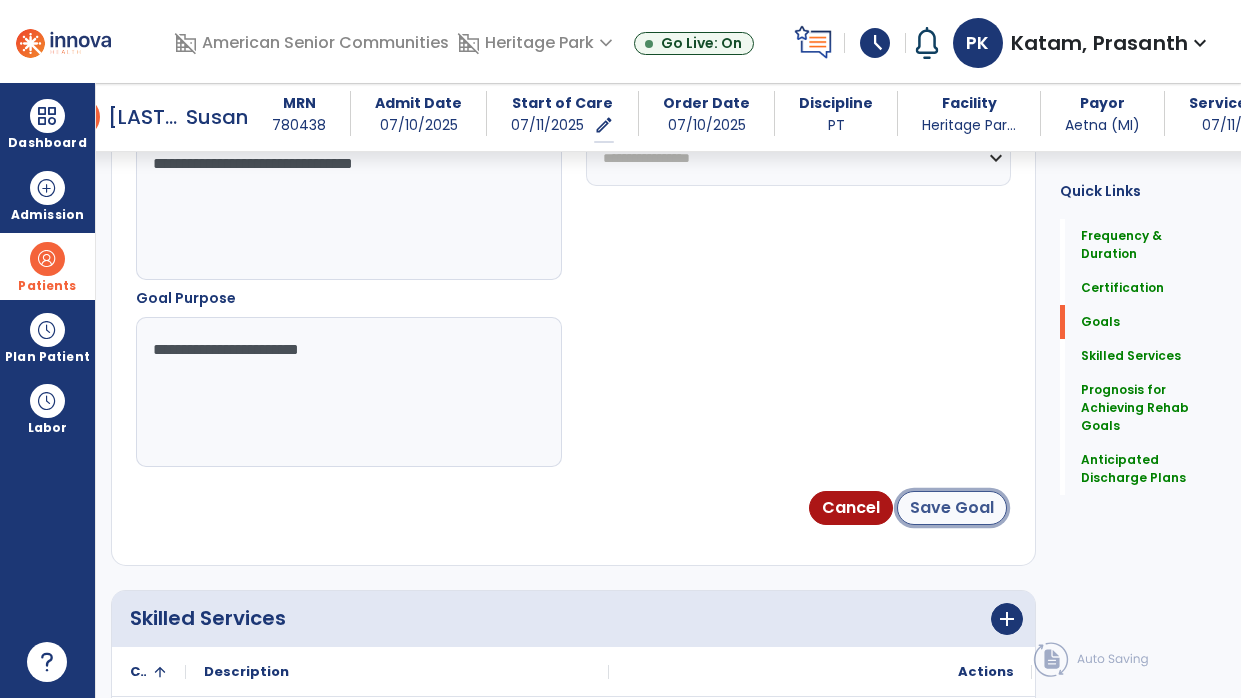 click on "Save Goal" at bounding box center [952, 508] 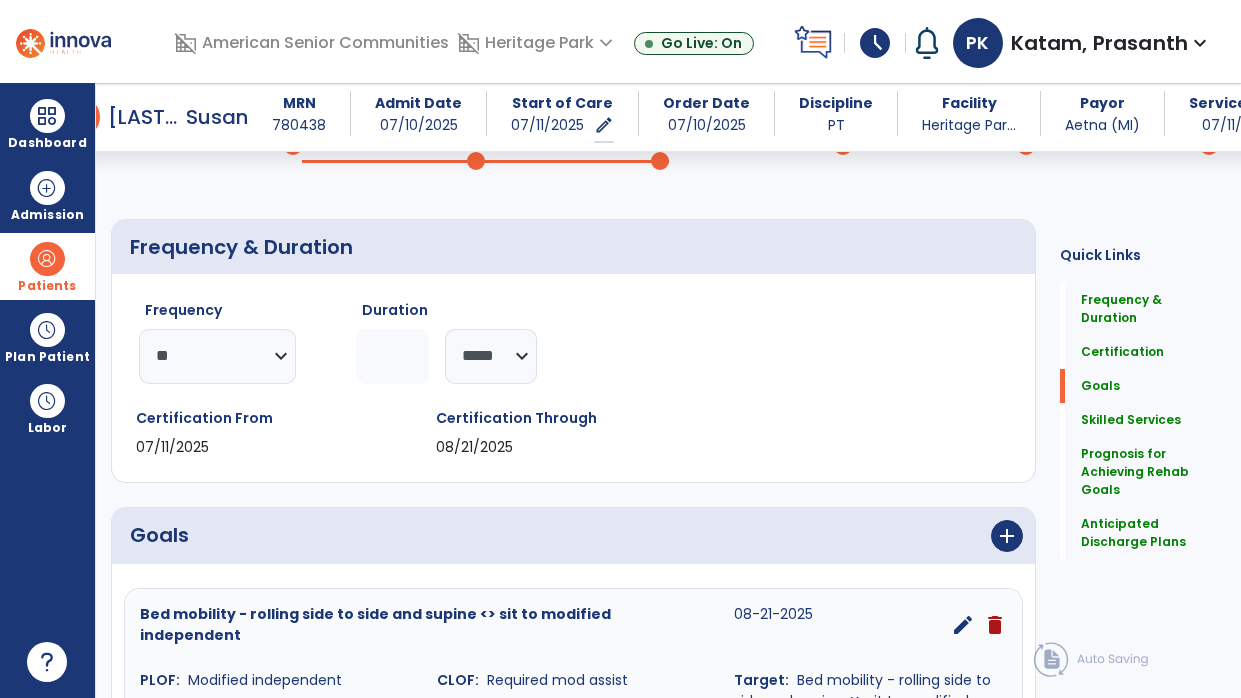 scroll, scrollTop: 1055, scrollLeft: 0, axis: vertical 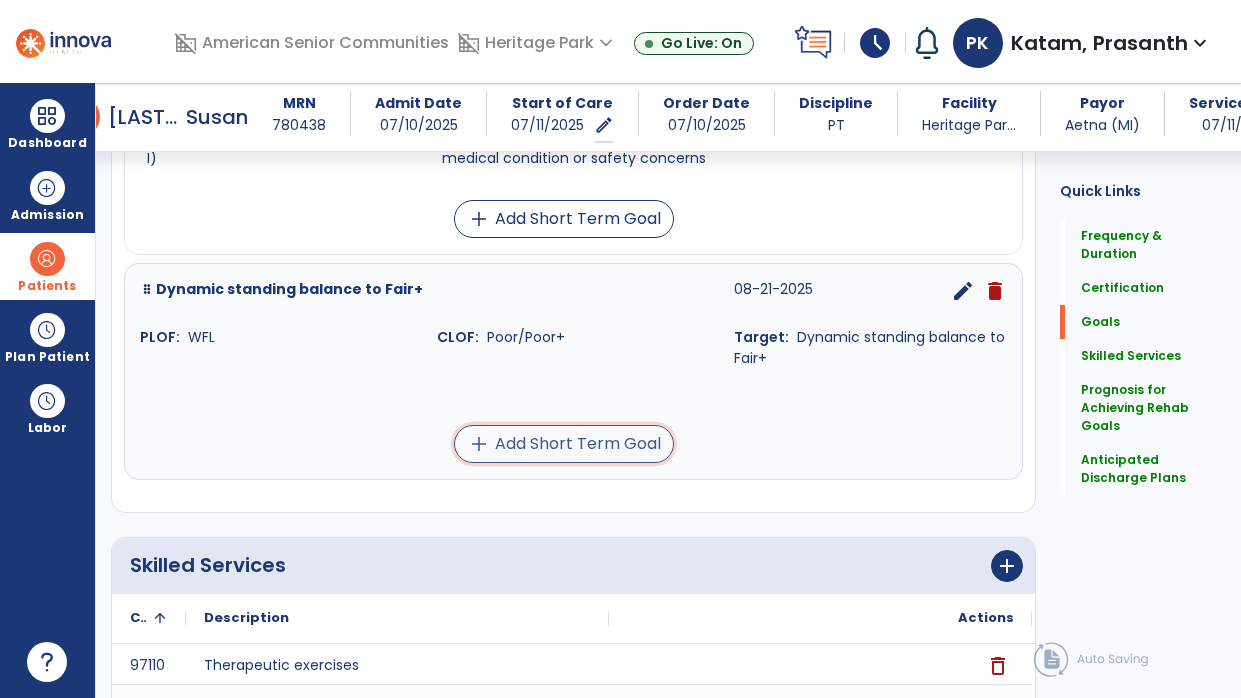 click on "add  Add Short Term Goal" at bounding box center (564, 444) 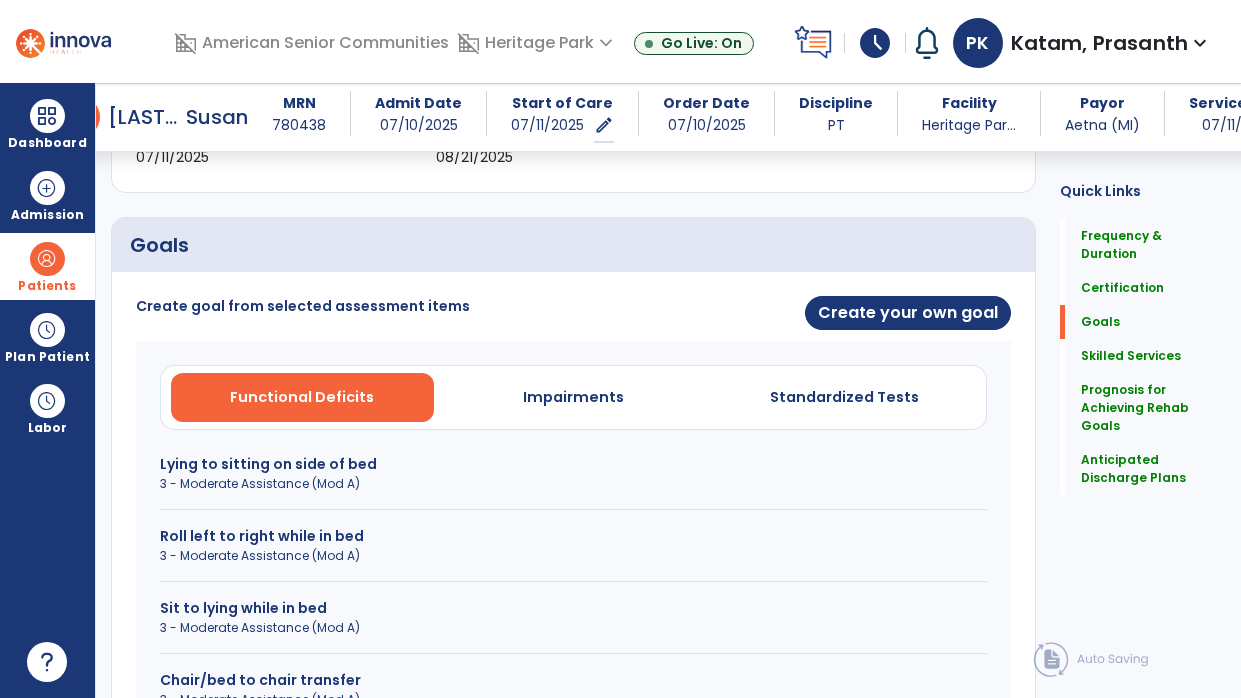 scroll, scrollTop: 397, scrollLeft: 0, axis: vertical 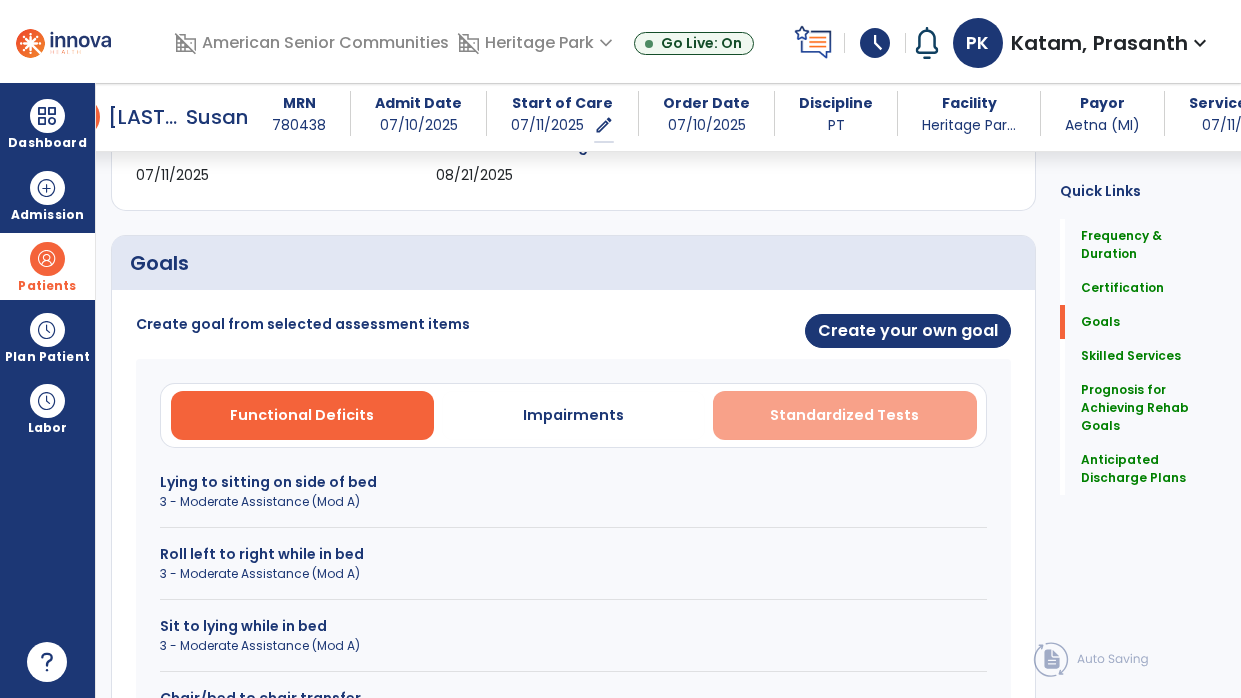 click on "Standardized Tests" at bounding box center [844, 415] 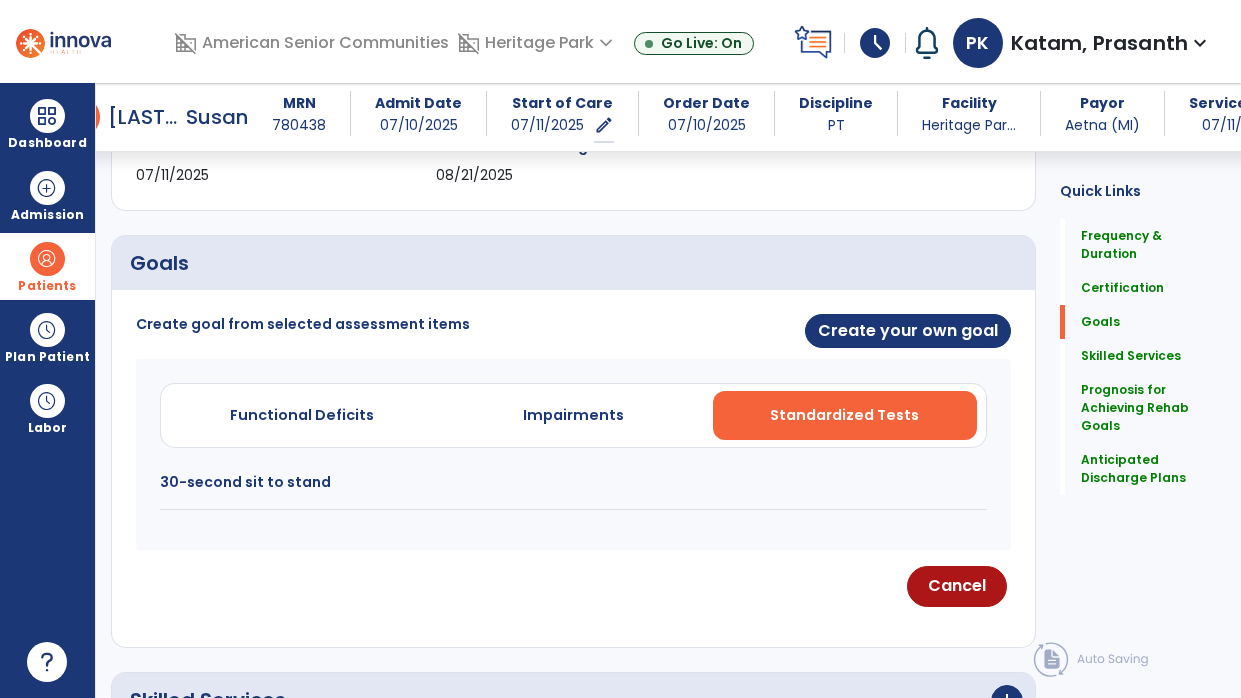 click on "30-second sit to stand" at bounding box center [573, 482] 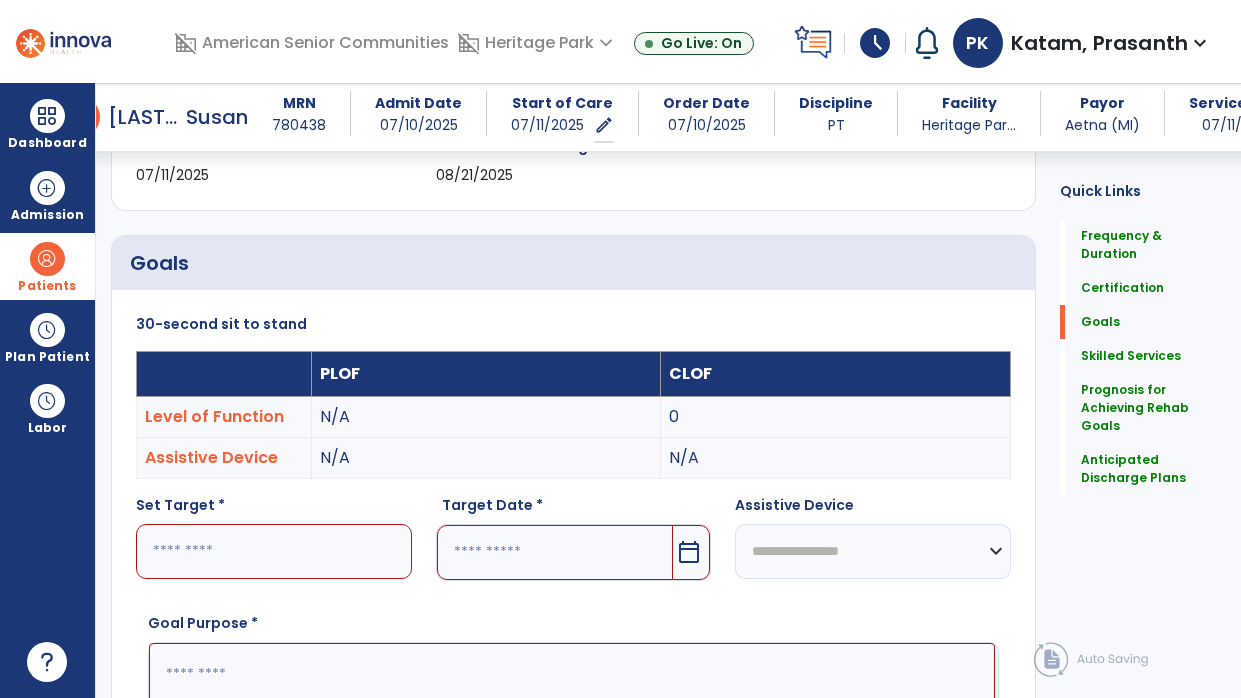 click at bounding box center [274, 551] 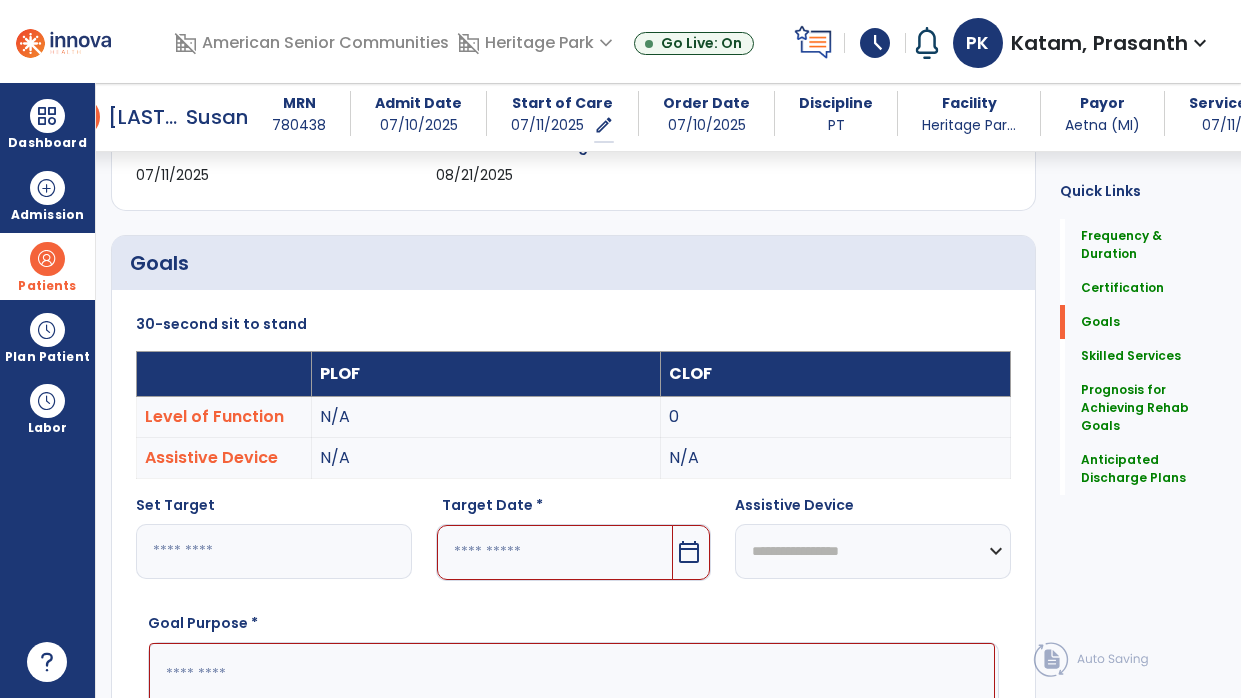 type on "*" 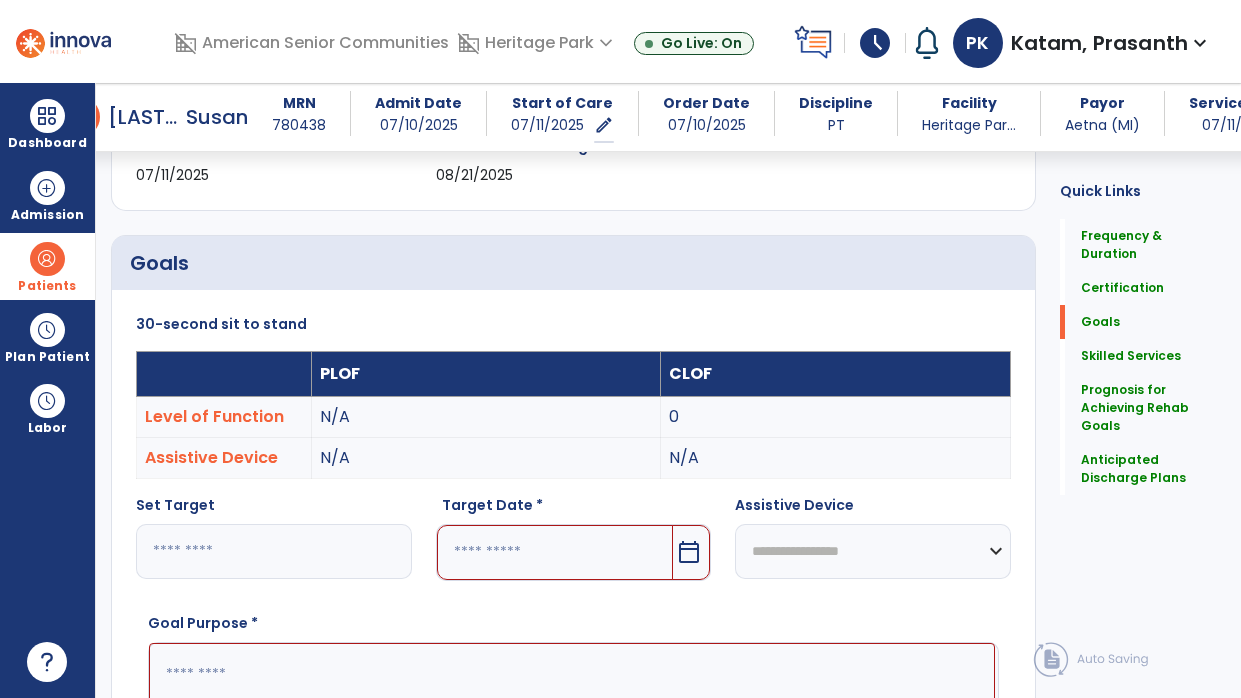 click on "calendar_today" at bounding box center (689, 552) 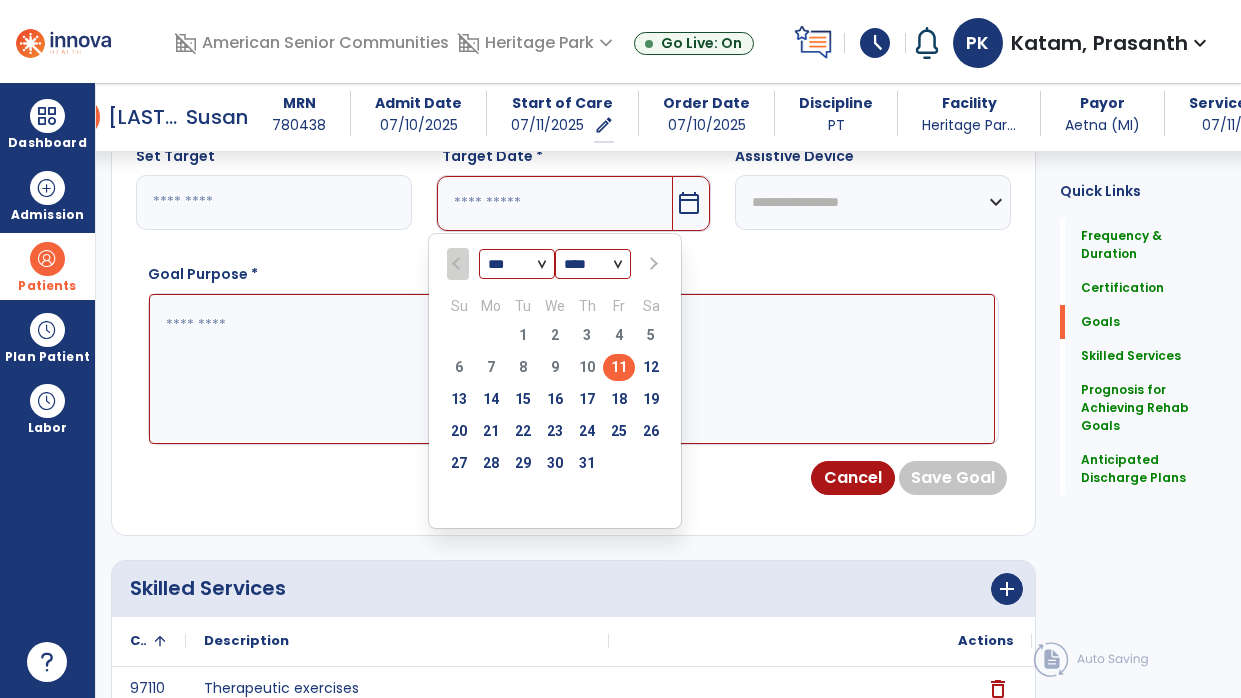 scroll, scrollTop: 668, scrollLeft: 0, axis: vertical 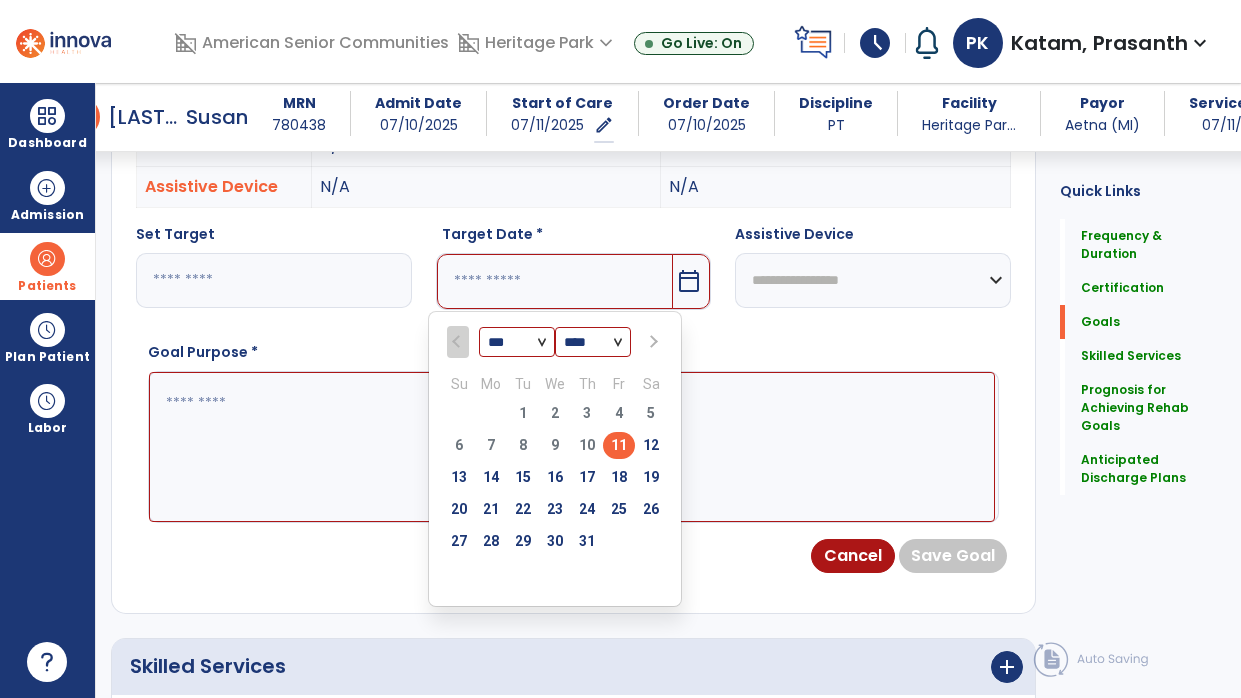 click at bounding box center [651, 341] 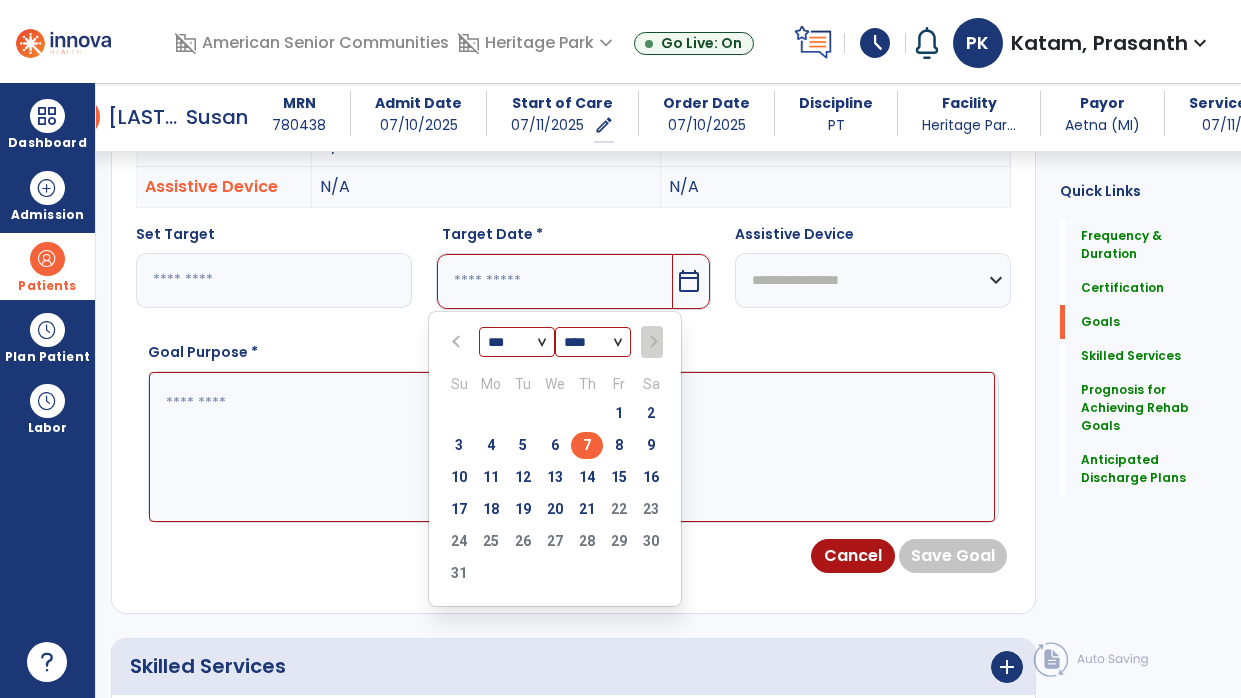 click on "7" at bounding box center [587, 445] 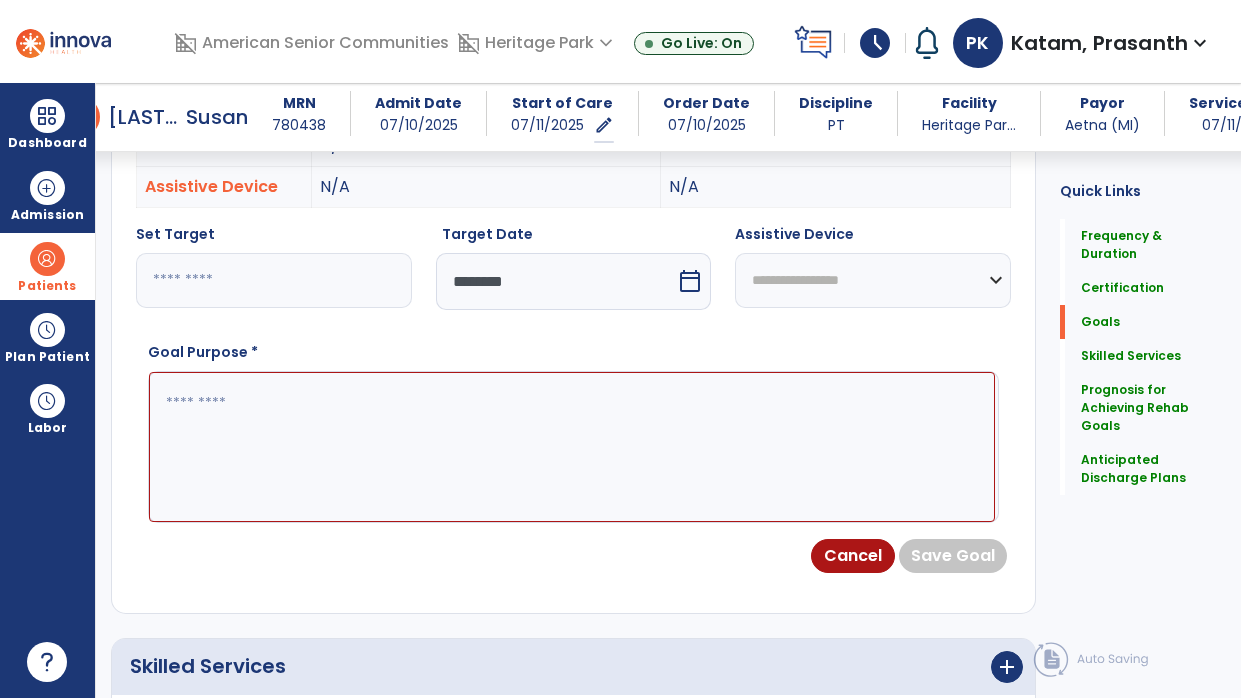 click at bounding box center (572, 447) 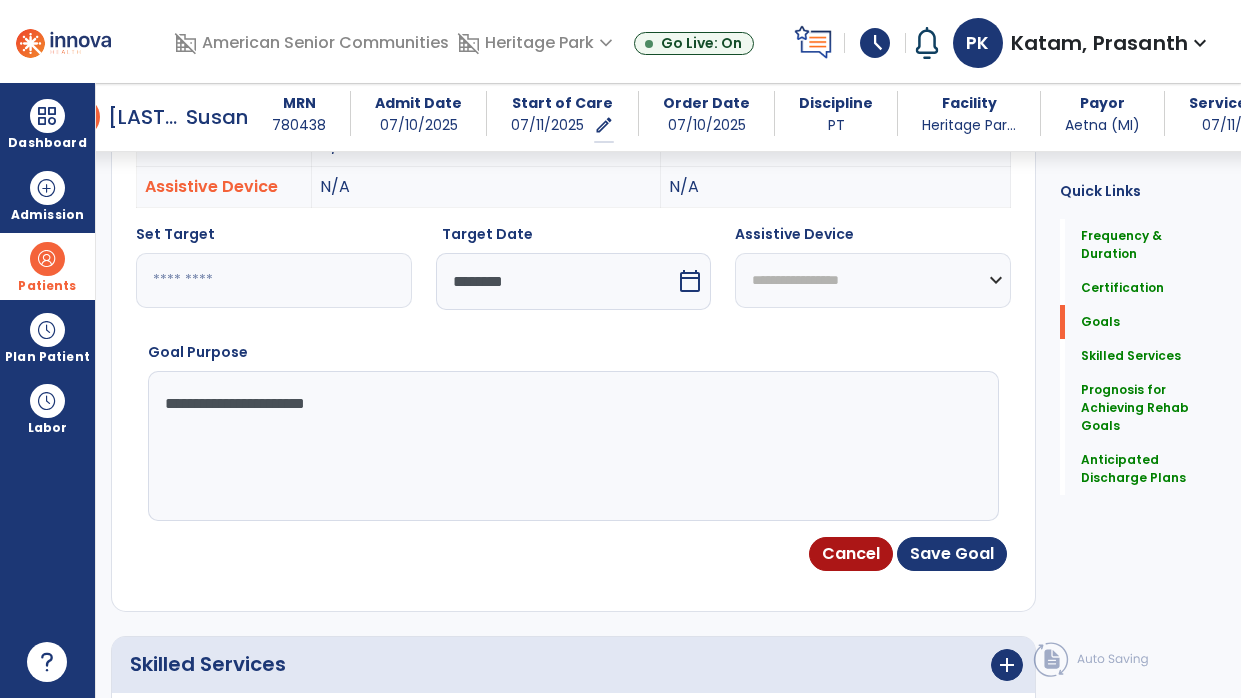 type on "**********" 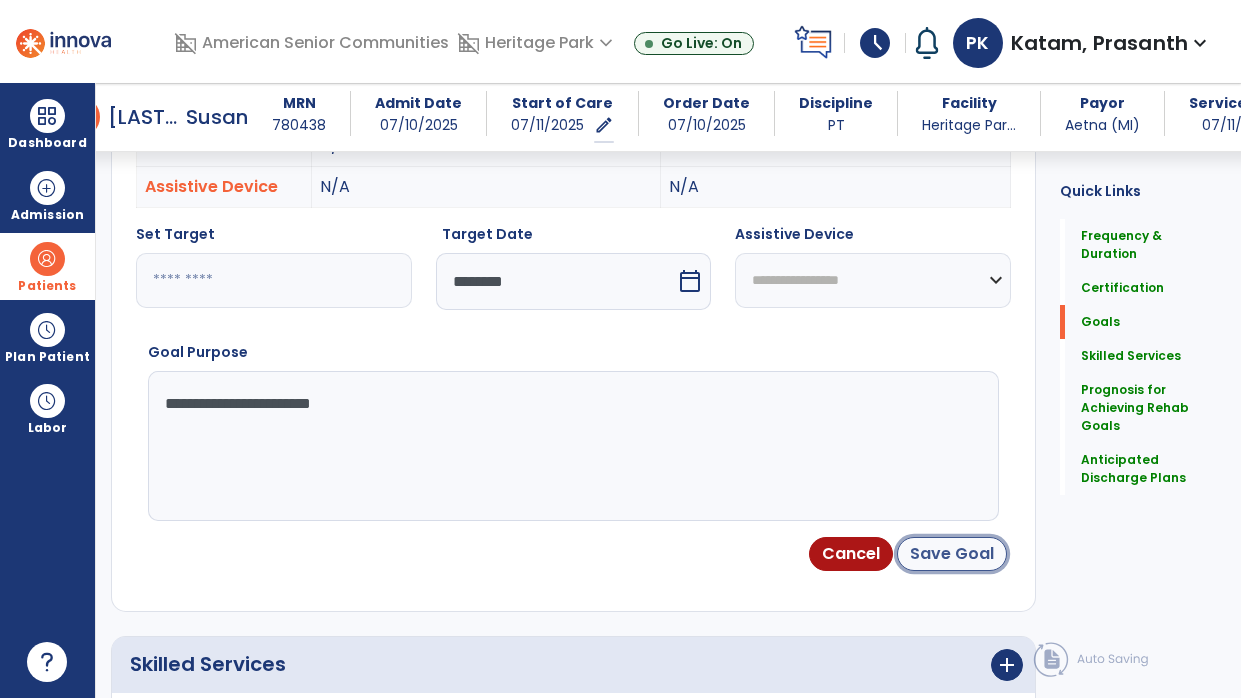 click on "Save Goal" at bounding box center [952, 554] 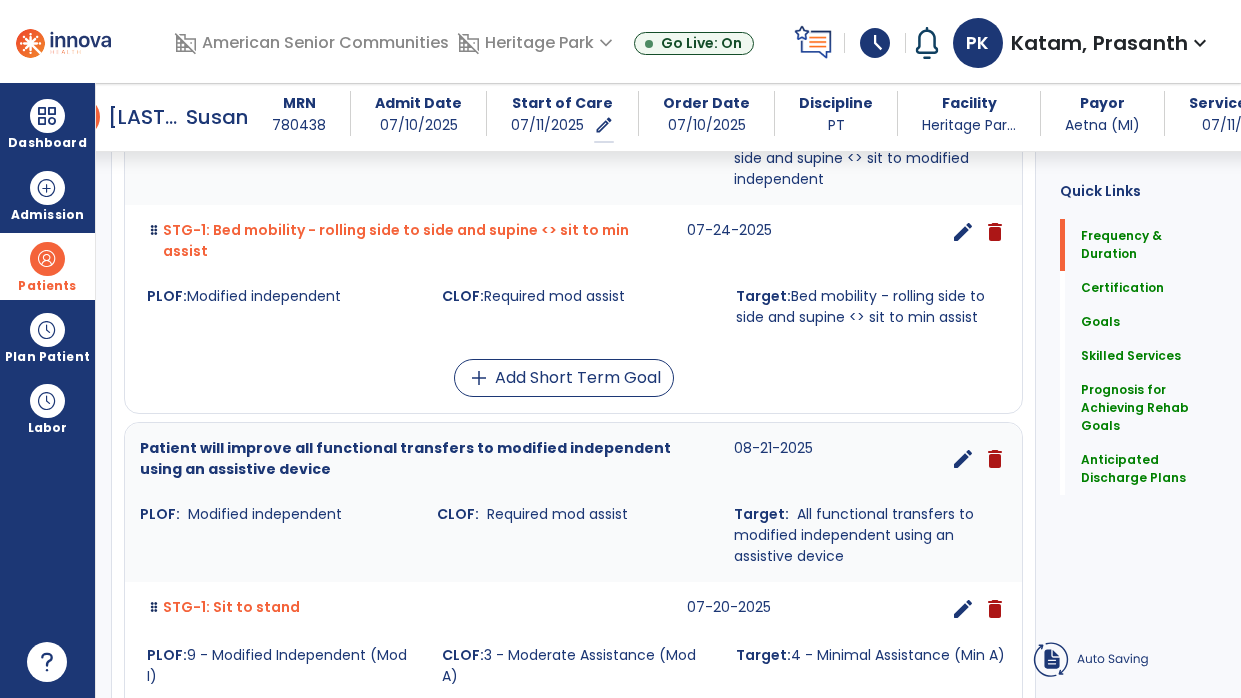 scroll, scrollTop: 79, scrollLeft: 0, axis: vertical 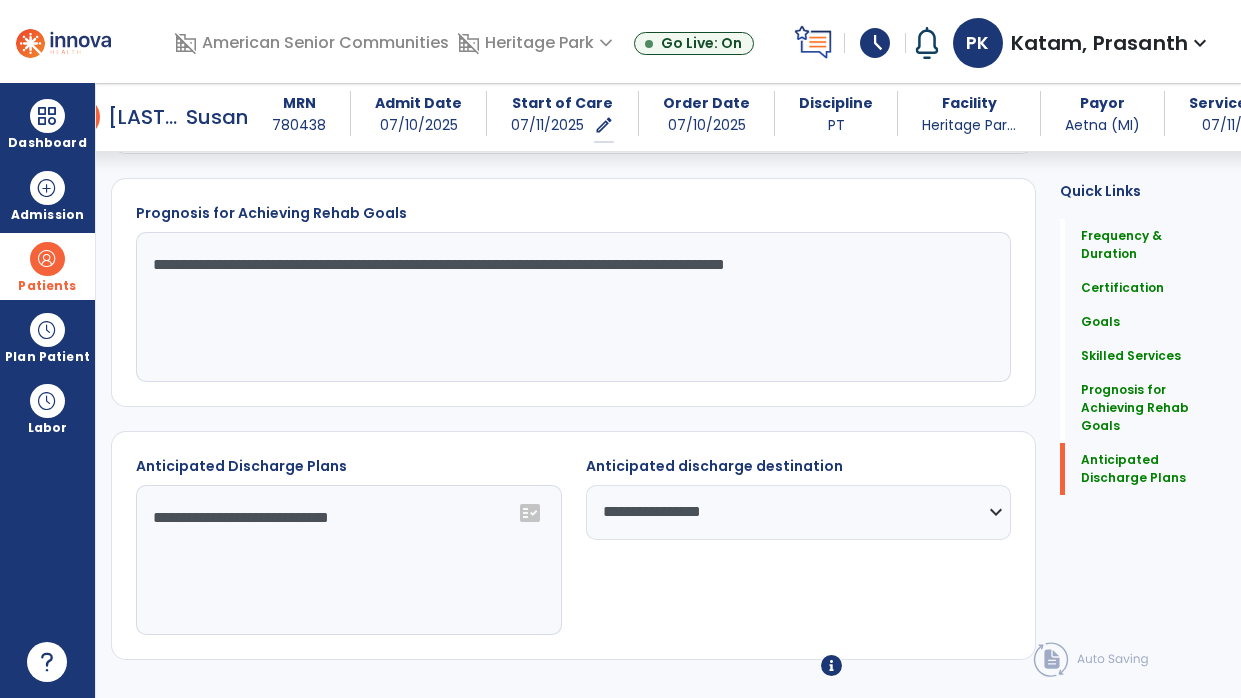 click on "Sign Doc" 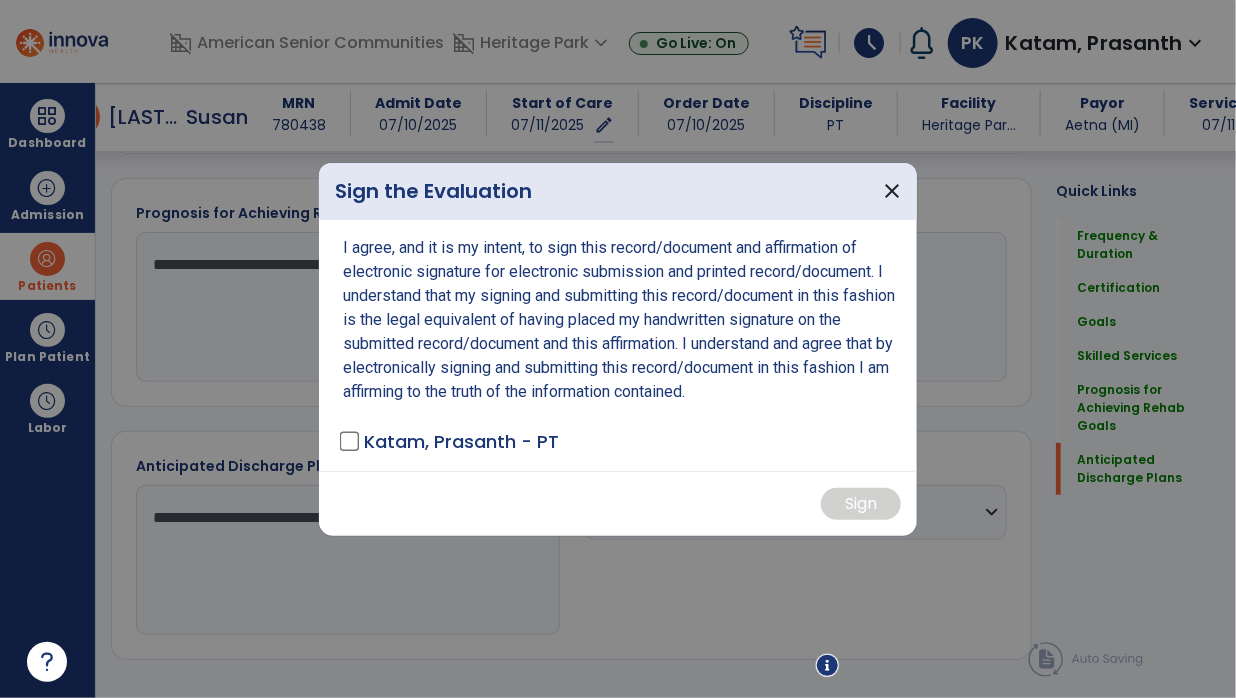 scroll, scrollTop: 2947, scrollLeft: 0, axis: vertical 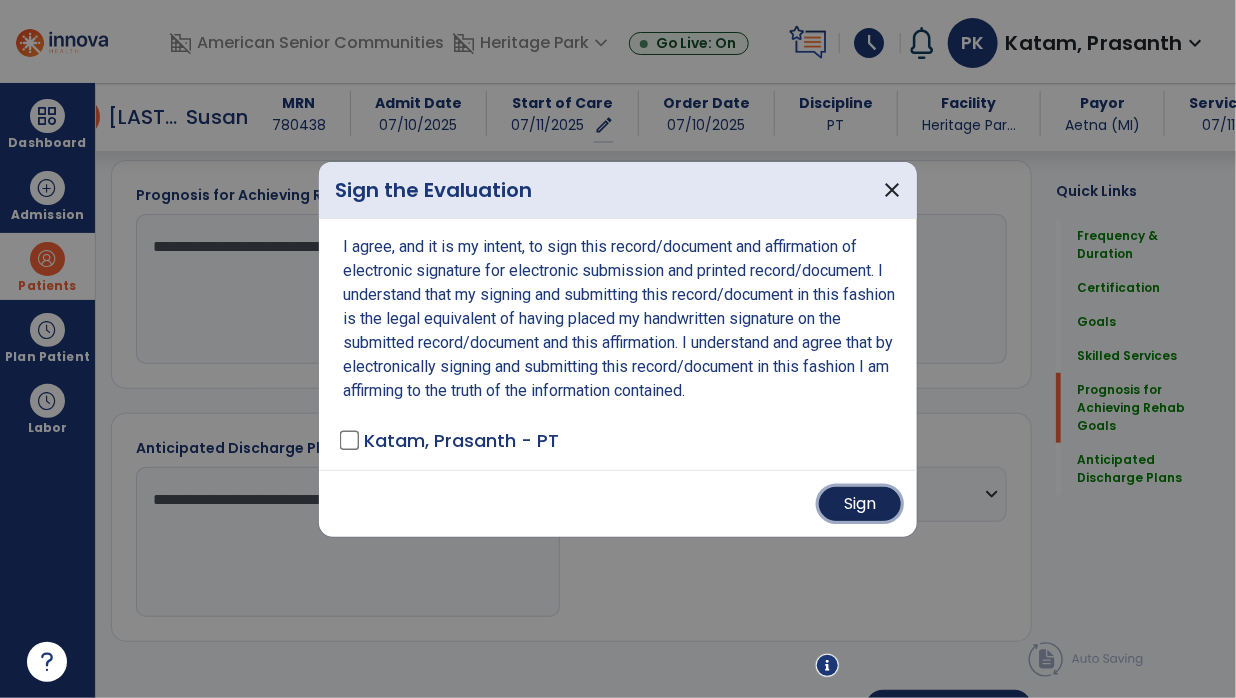 click on "Sign" at bounding box center (860, 504) 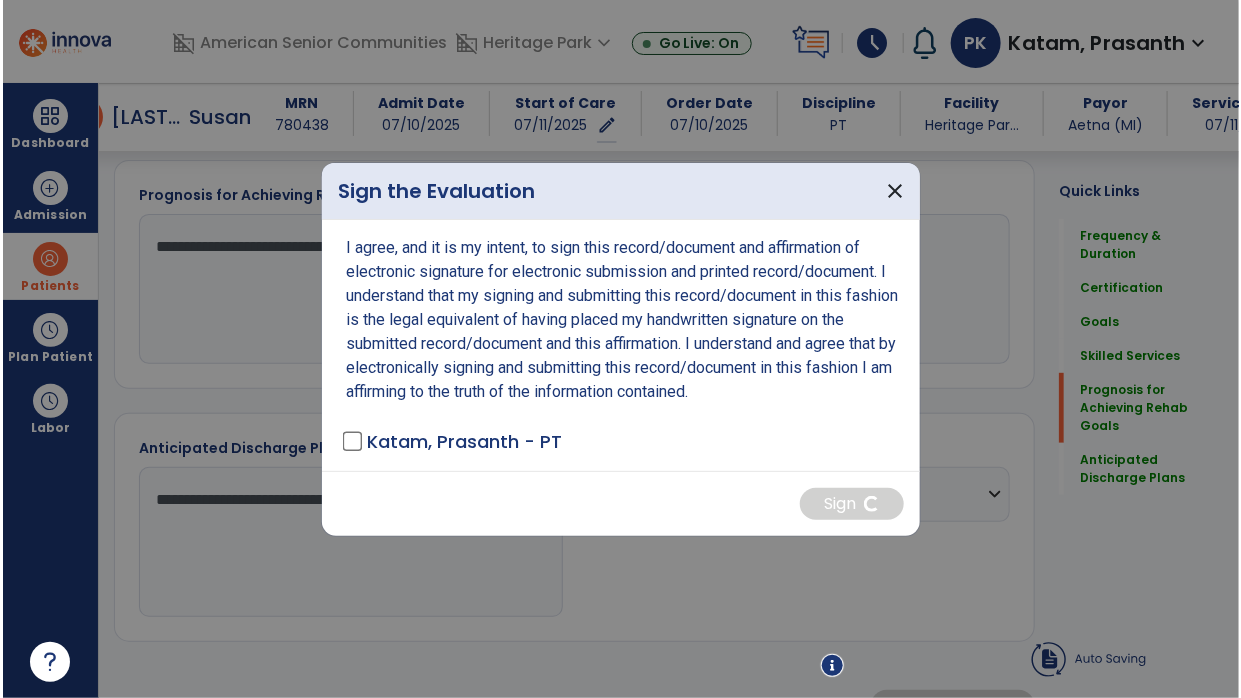 scroll, scrollTop: 2946, scrollLeft: 0, axis: vertical 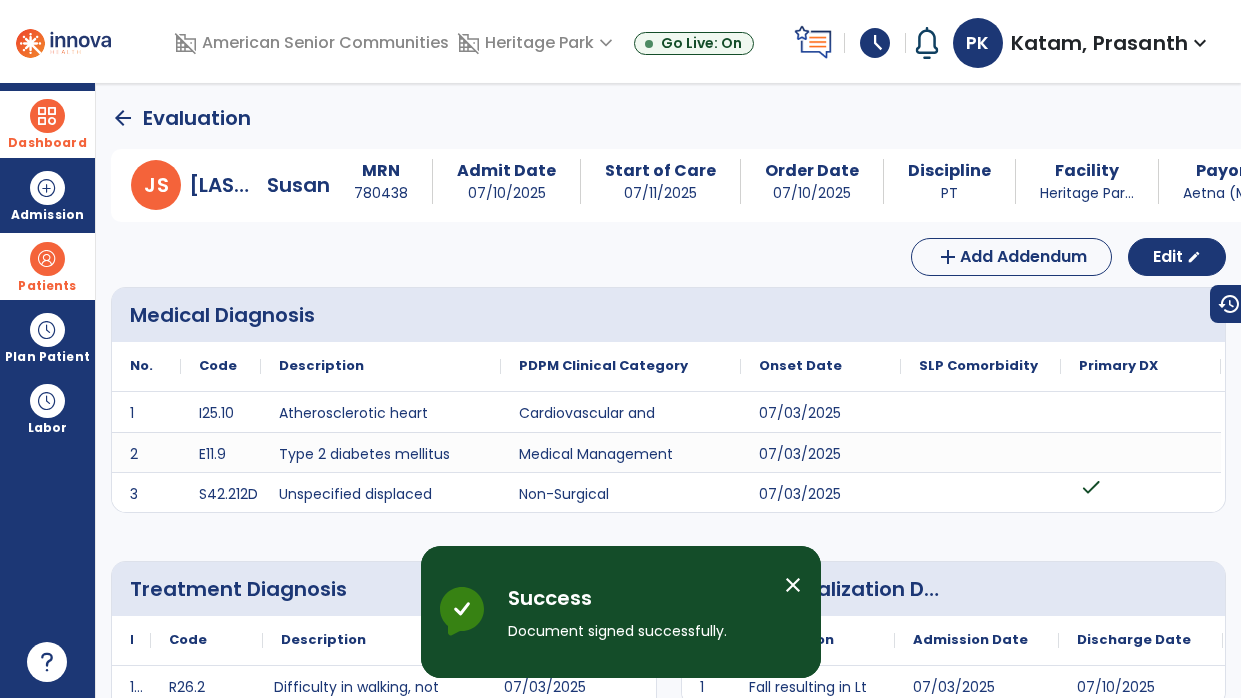 click at bounding box center [47, 116] 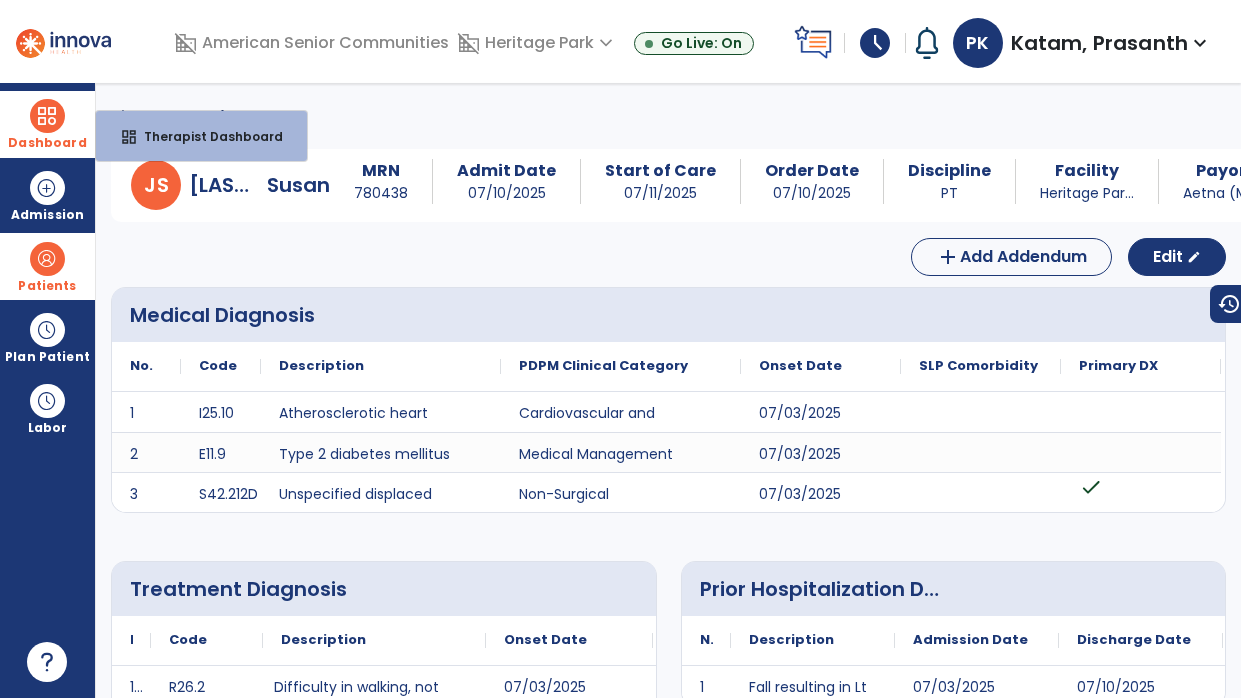 click at bounding box center [47, 116] 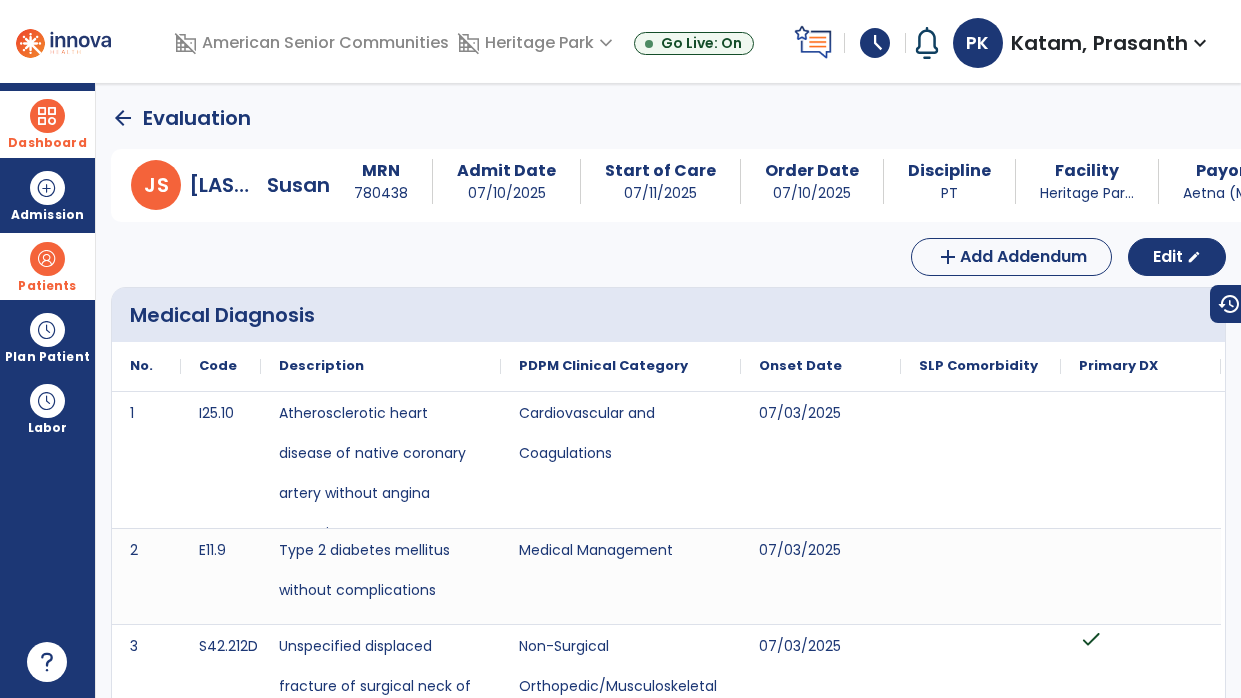 click on "Dashboard" at bounding box center (47, 143) 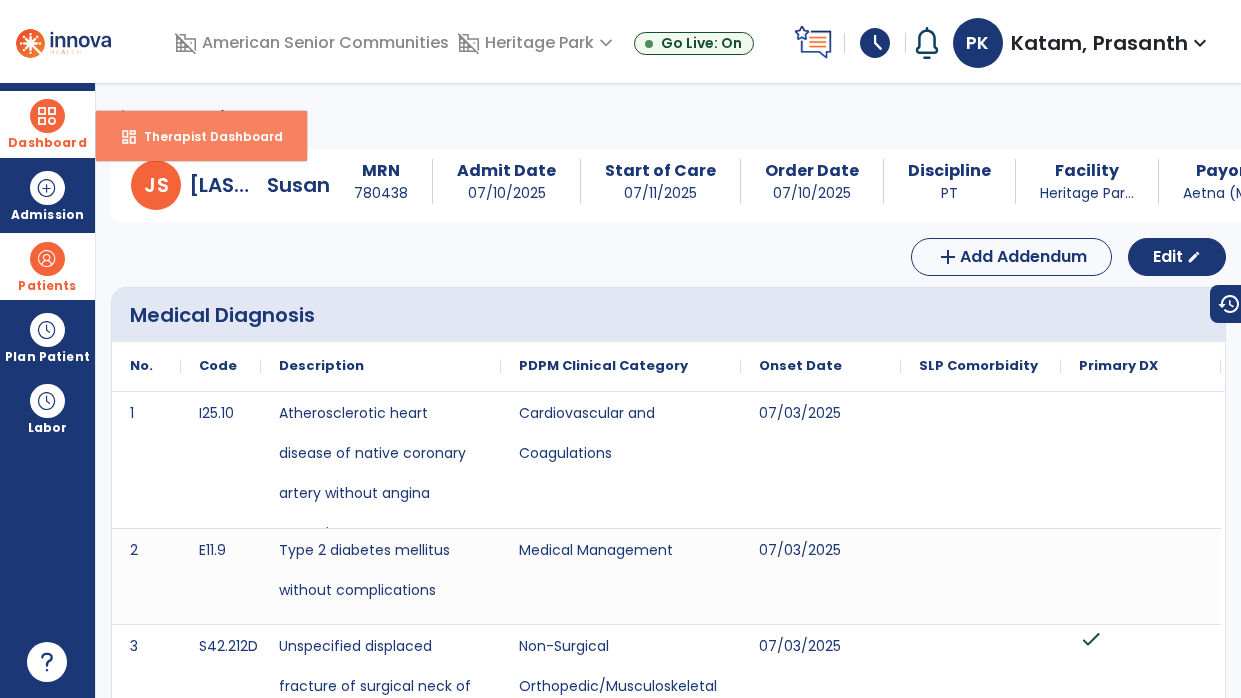 click on "dashboard  Therapist Dashboard" at bounding box center [201, 136] 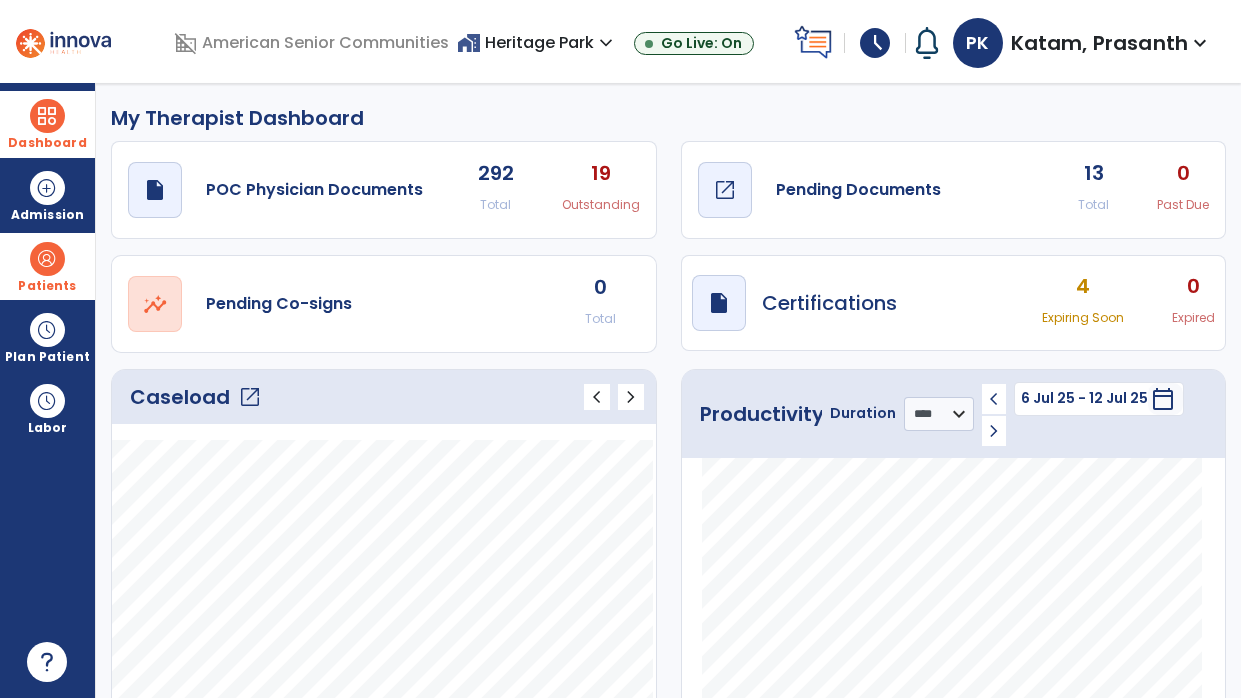 click on "Pending Documents" 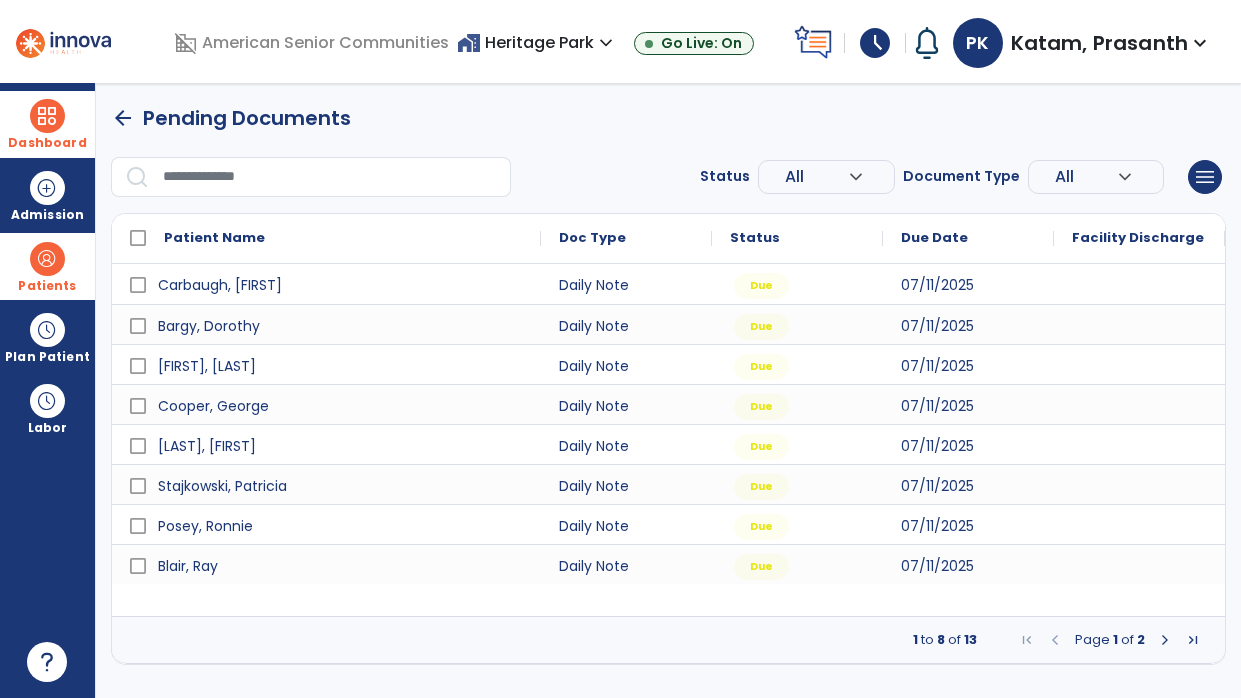 click at bounding box center (1165, 640) 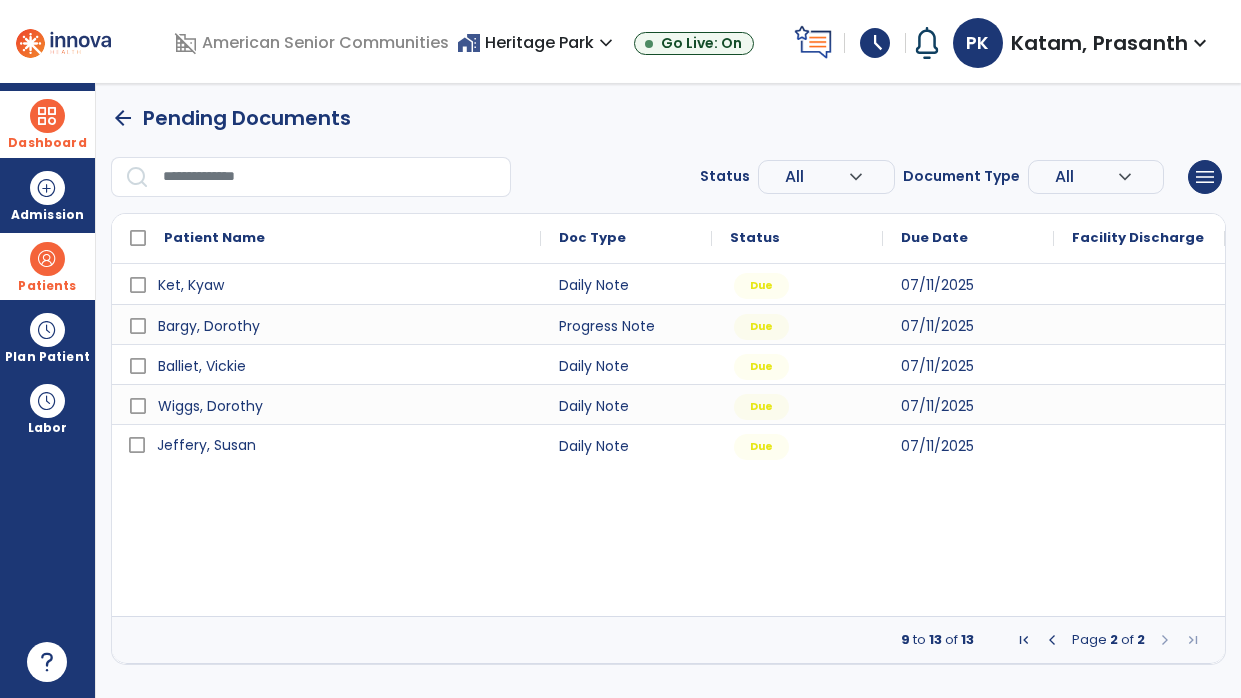 click on "Jeffery, Susan" at bounding box center (340, 445) 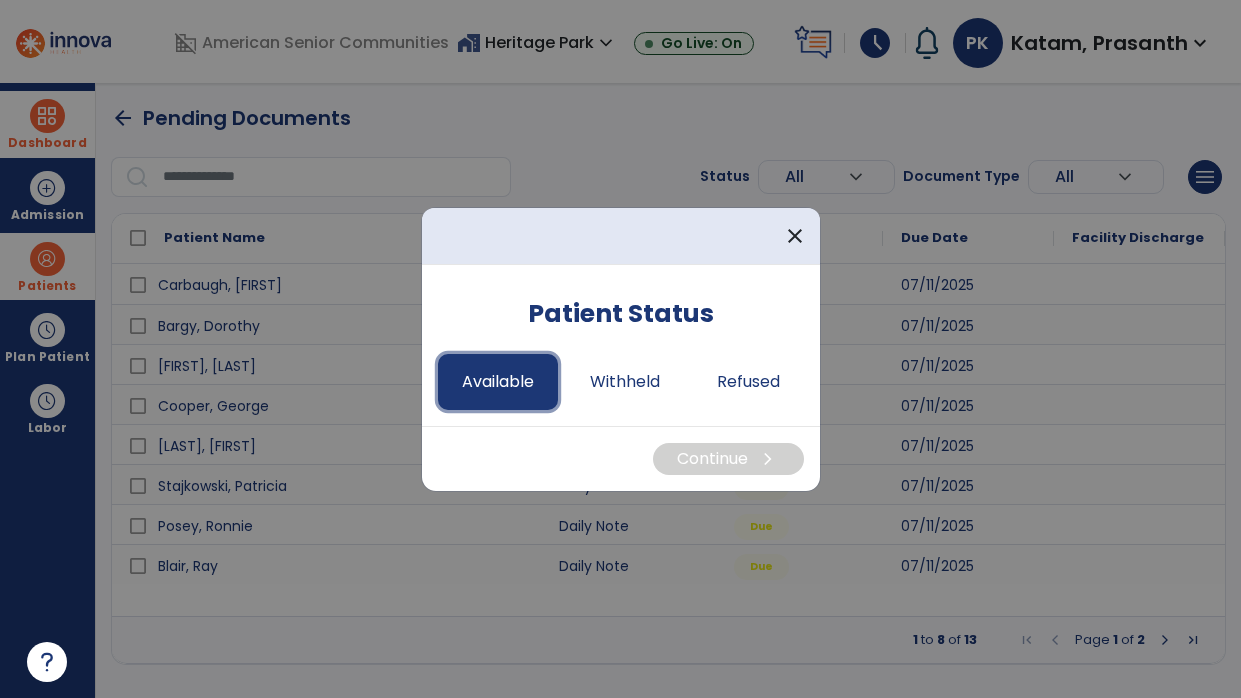 click on "Available" at bounding box center [498, 382] 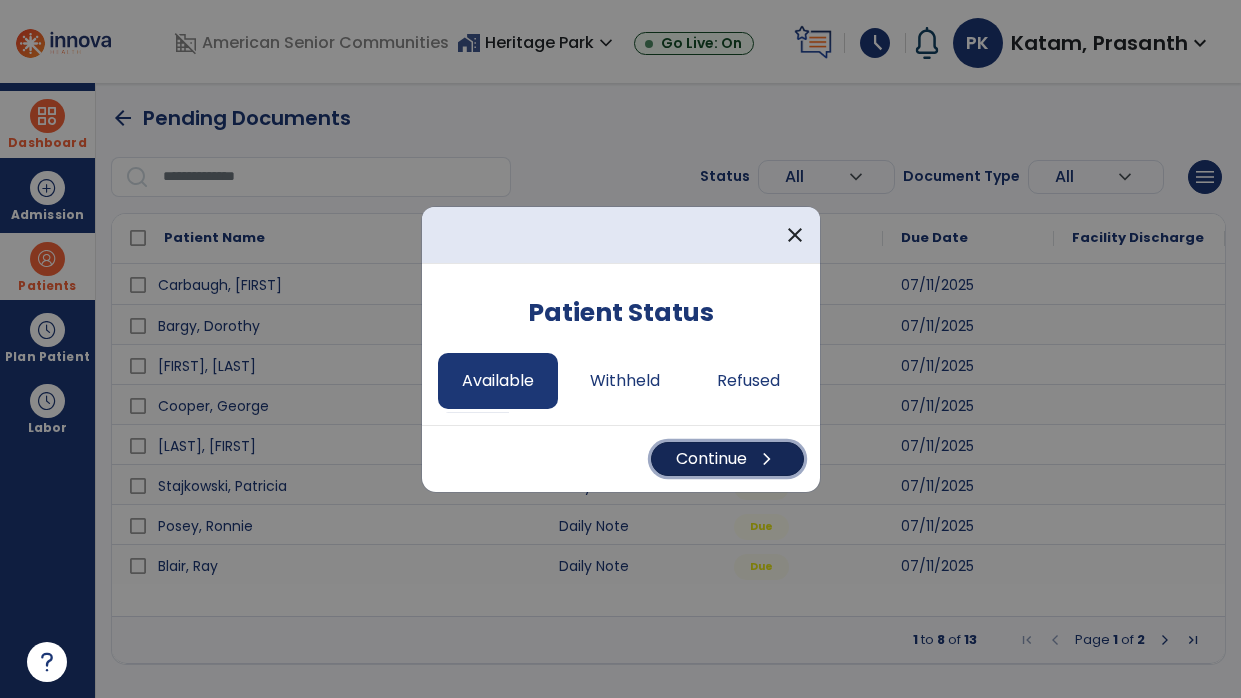click on "Continue   chevron_right" at bounding box center (727, 459) 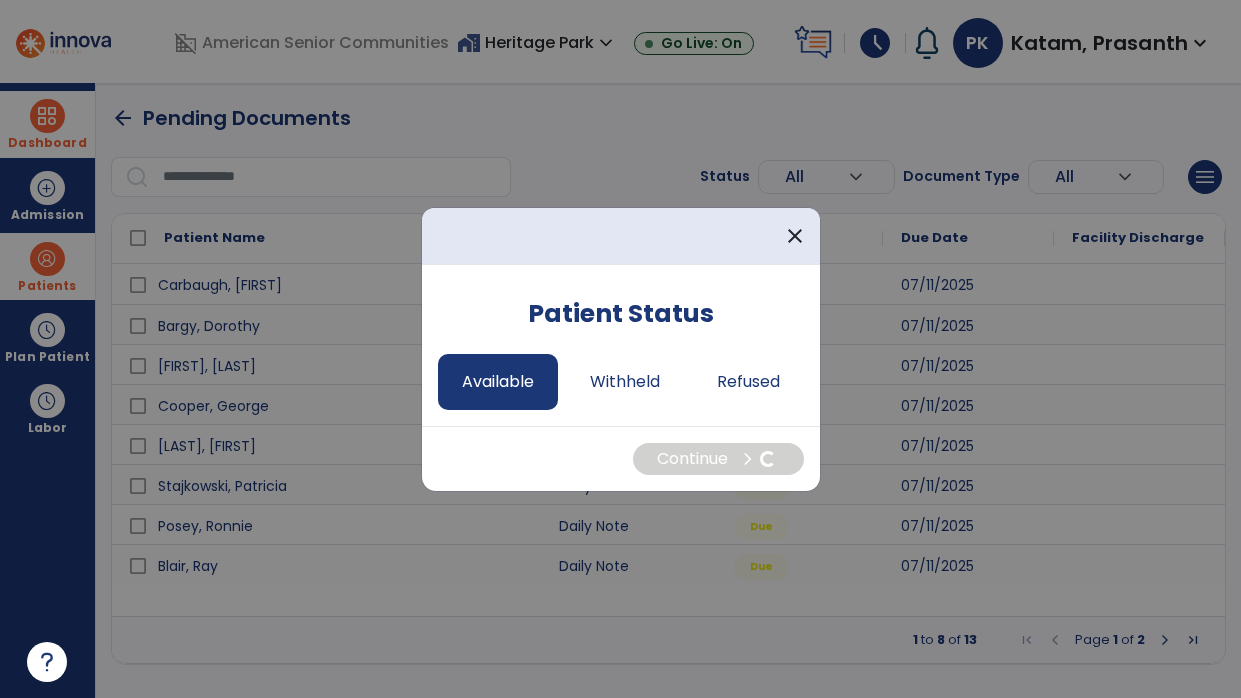 select on "*" 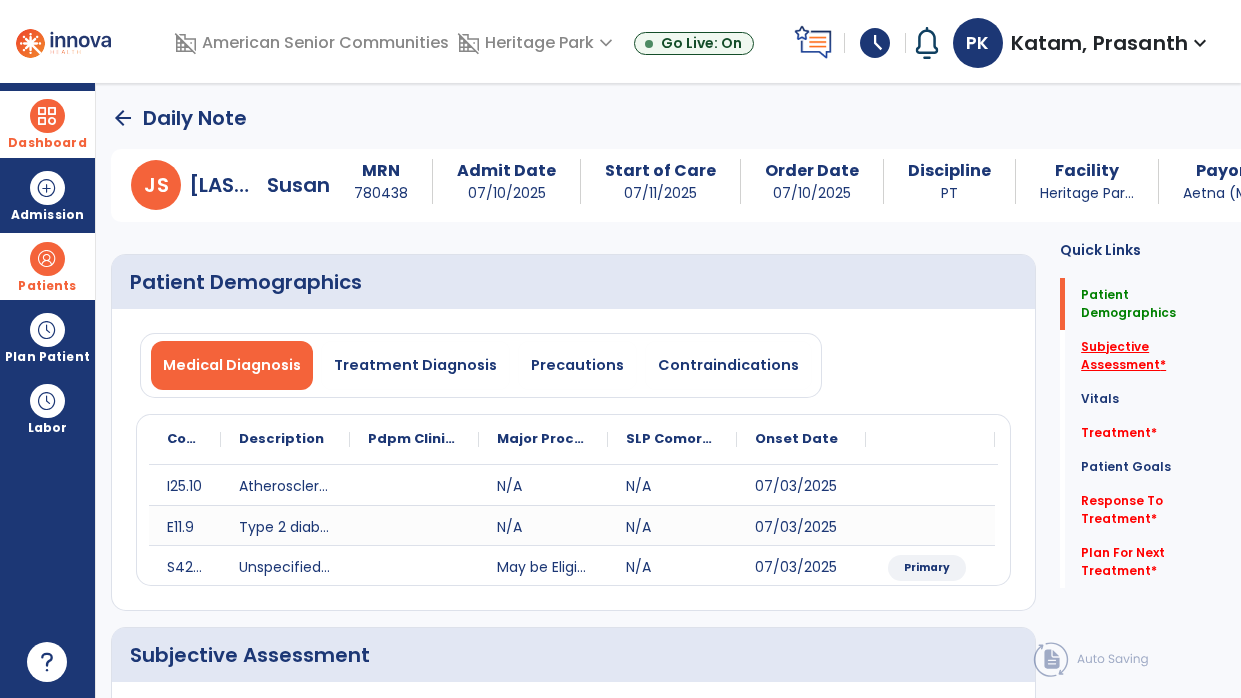 click on "Subjective Assessment   *" 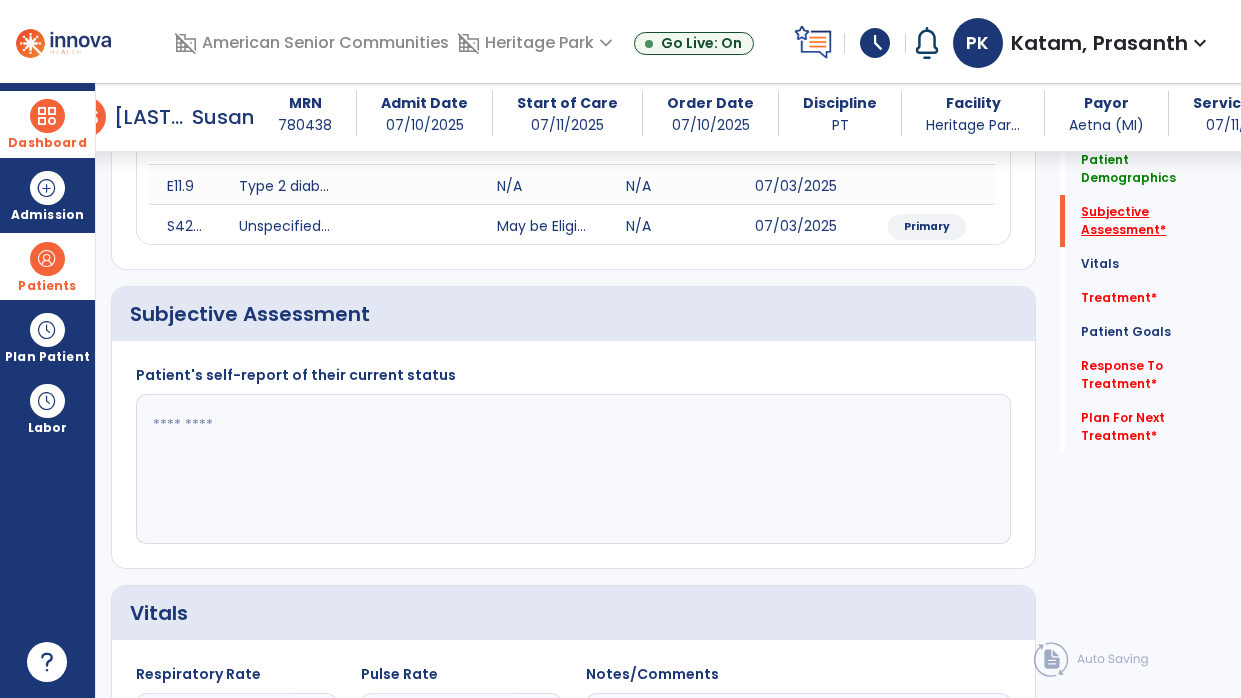 scroll, scrollTop: 377, scrollLeft: 0, axis: vertical 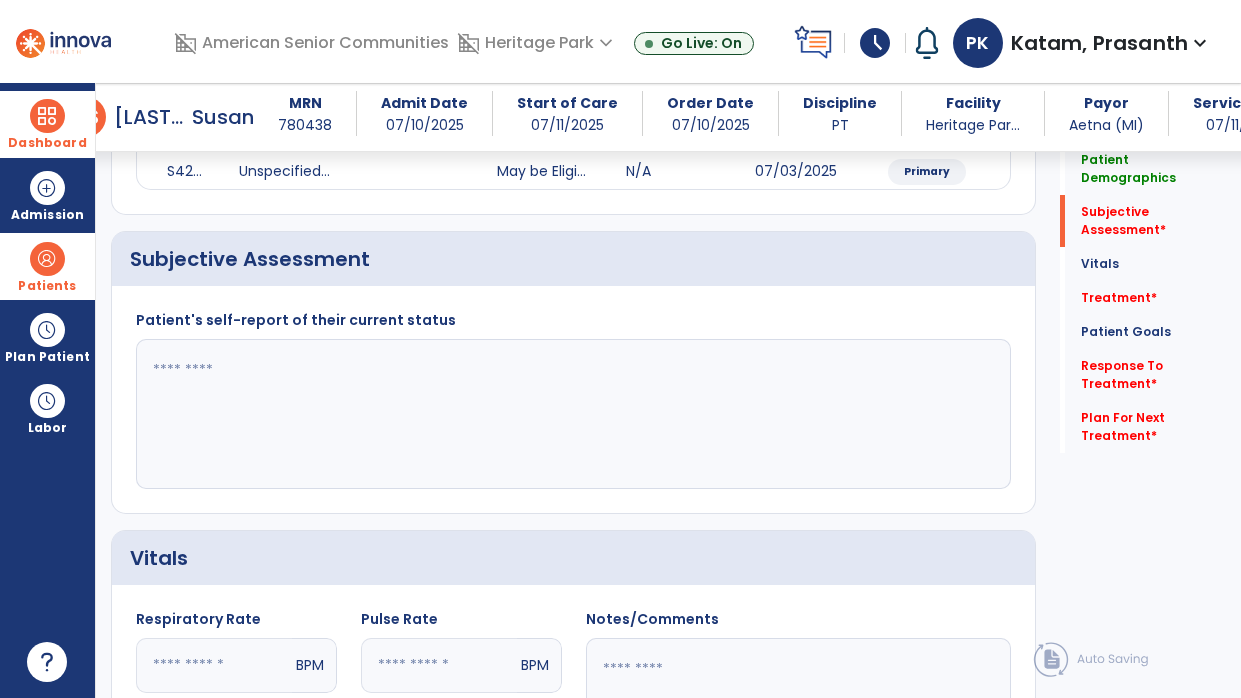 click 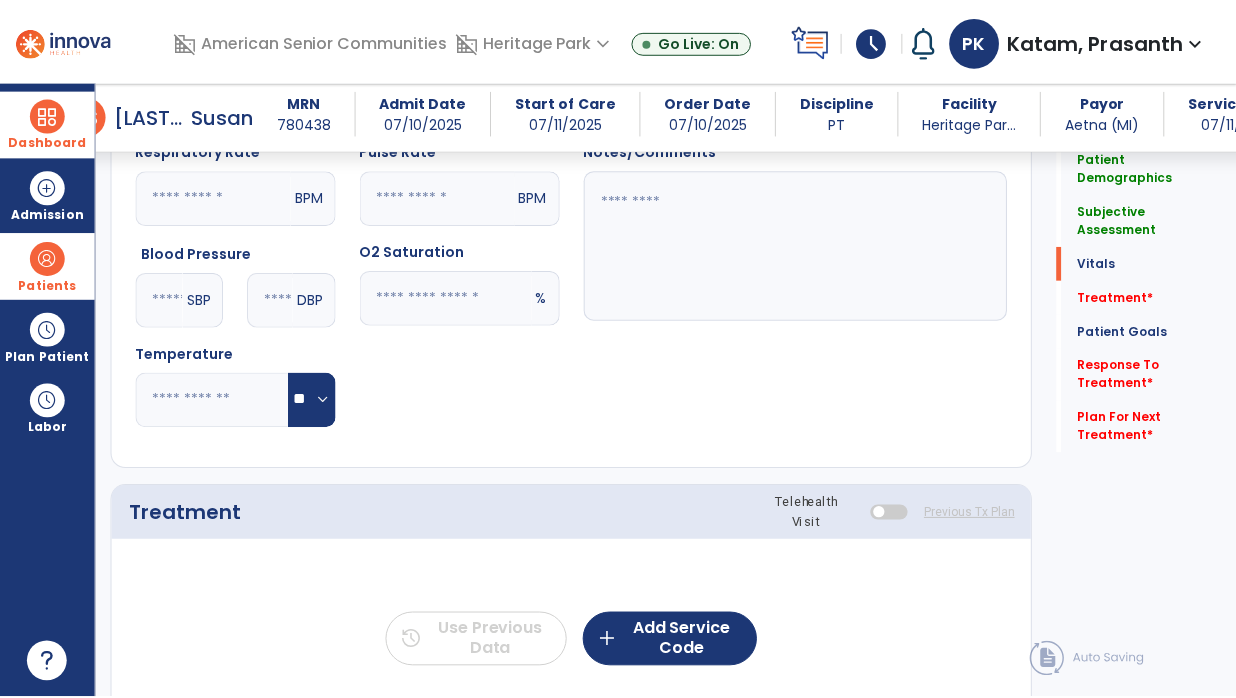 scroll, scrollTop: 923, scrollLeft: 0, axis: vertical 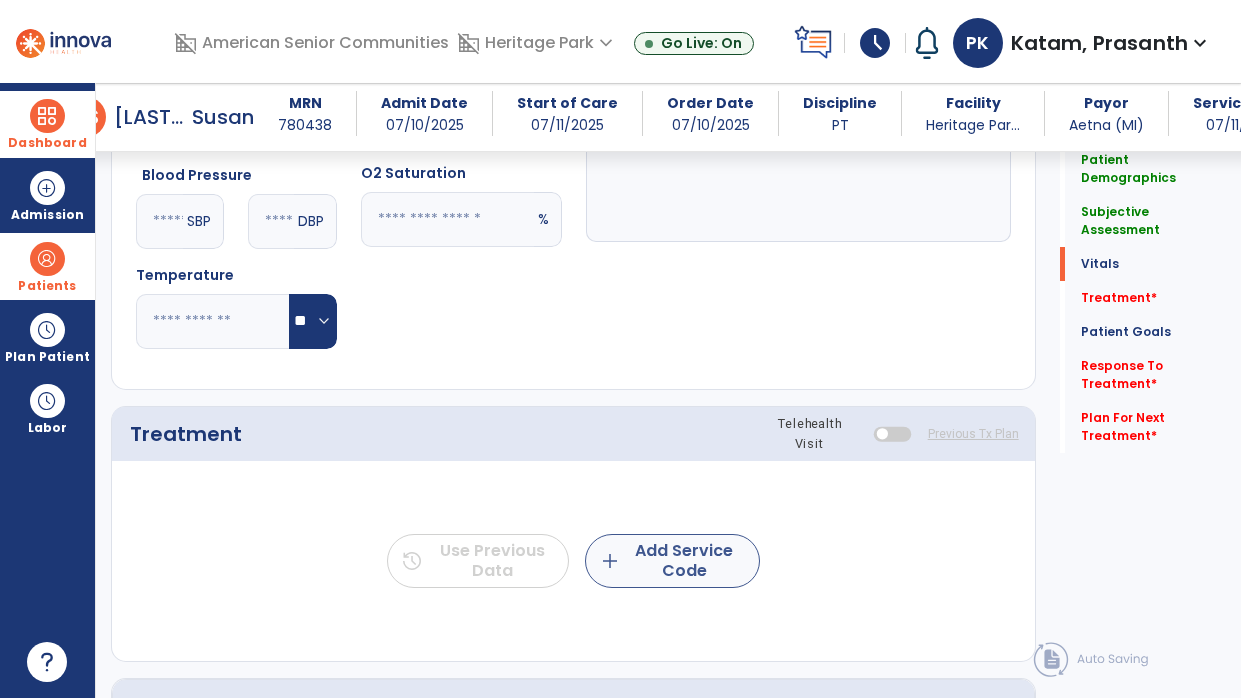 type on "**********" 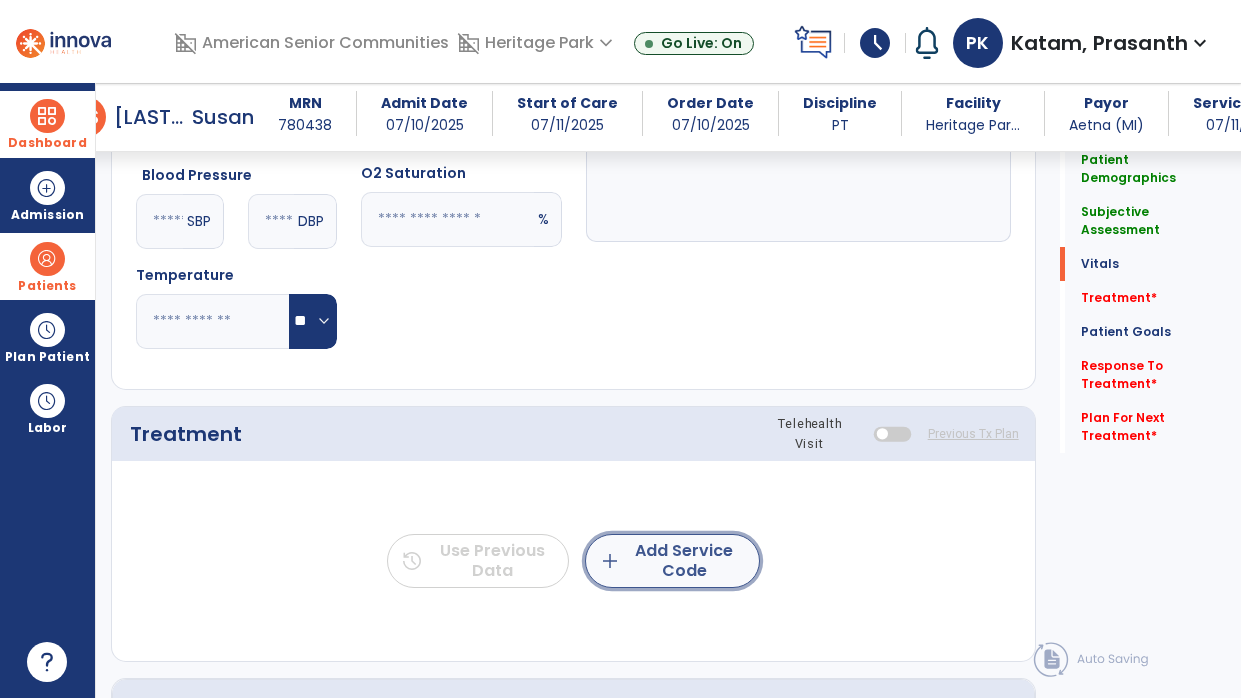 click on "add  Add Service Code" 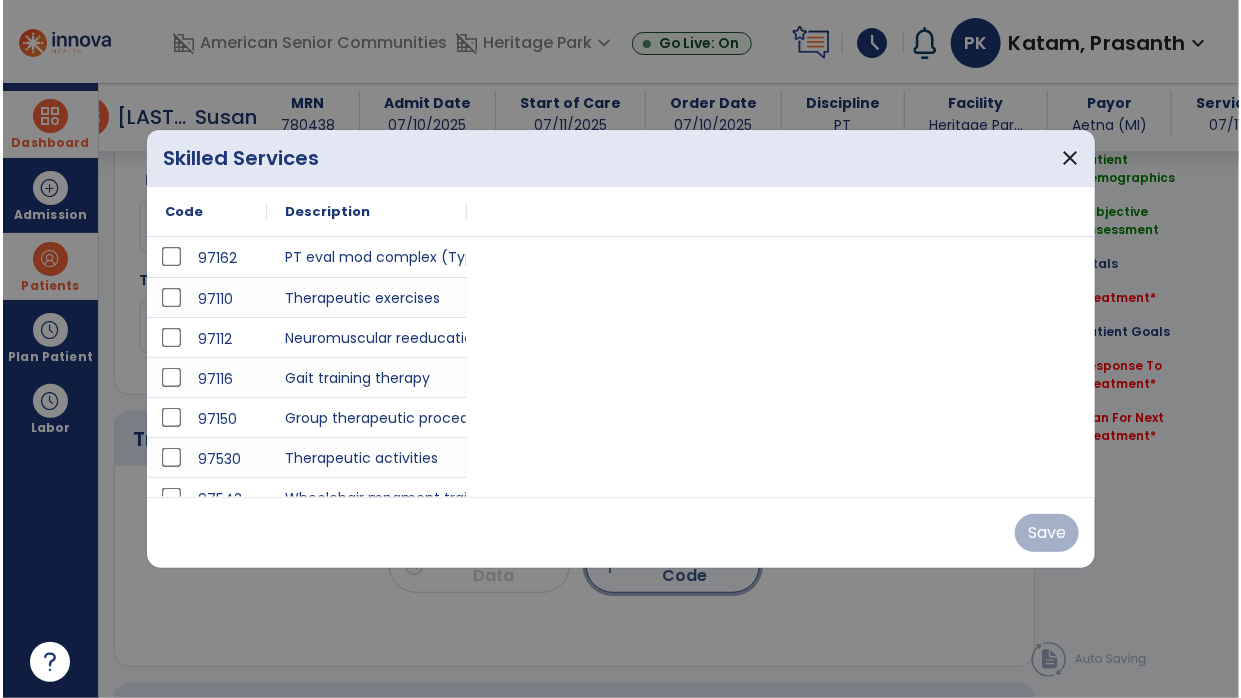 scroll, scrollTop: 923, scrollLeft: 0, axis: vertical 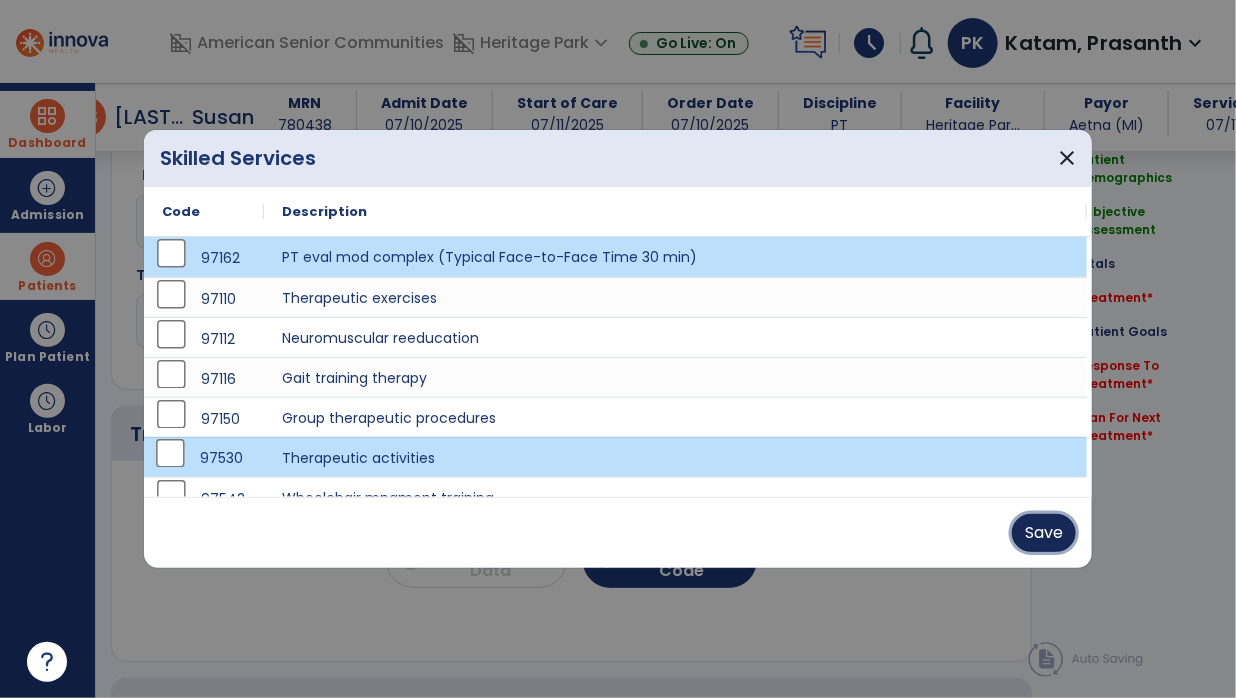 click on "Save" at bounding box center [1044, 533] 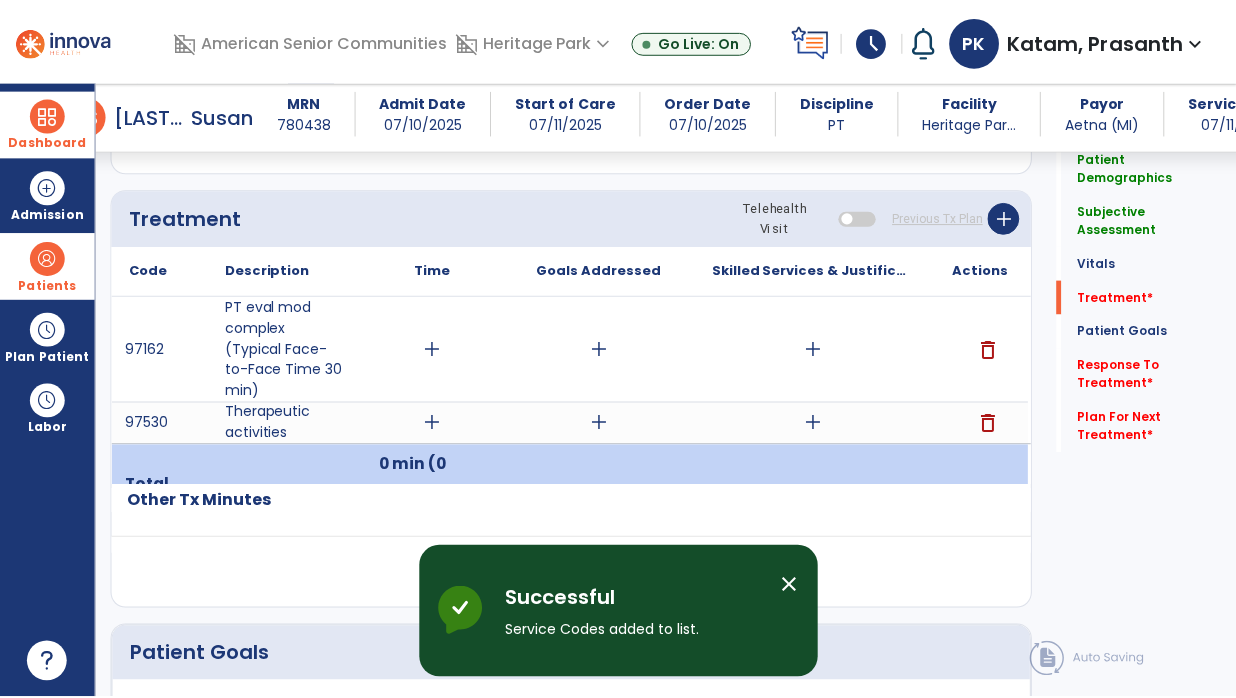 scroll, scrollTop: 1152, scrollLeft: 0, axis: vertical 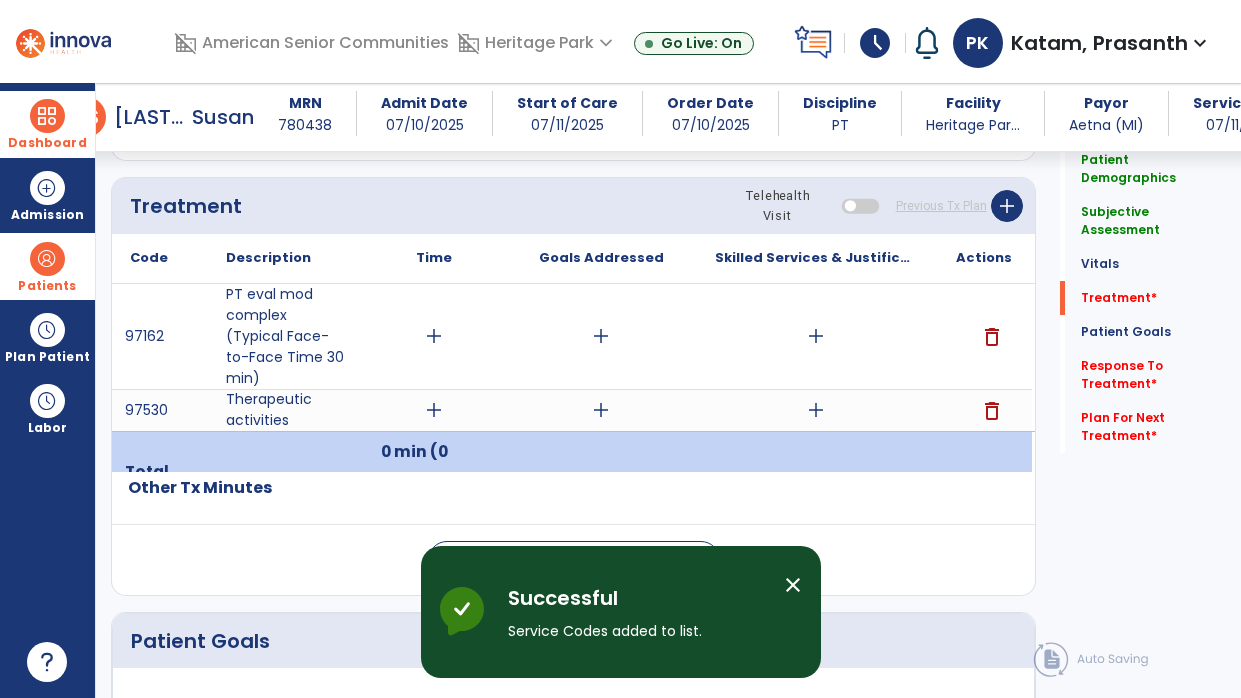click on "add" at bounding box center (434, 336) 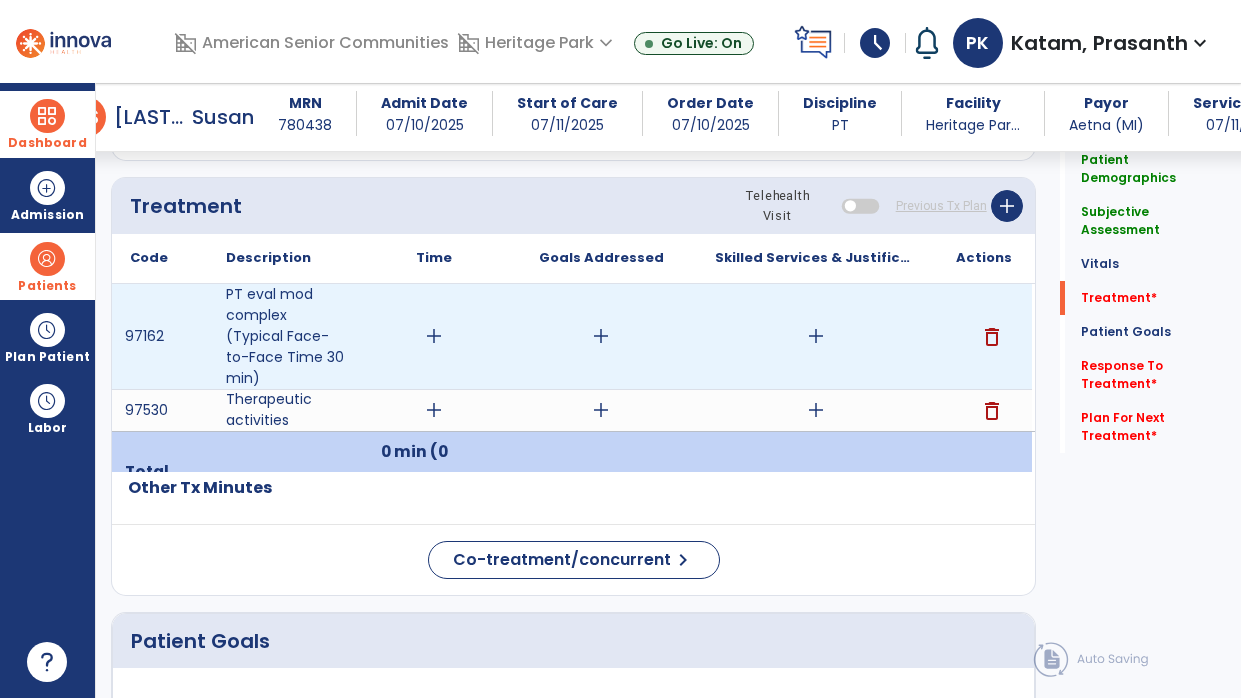 click on "add" at bounding box center [434, 336] 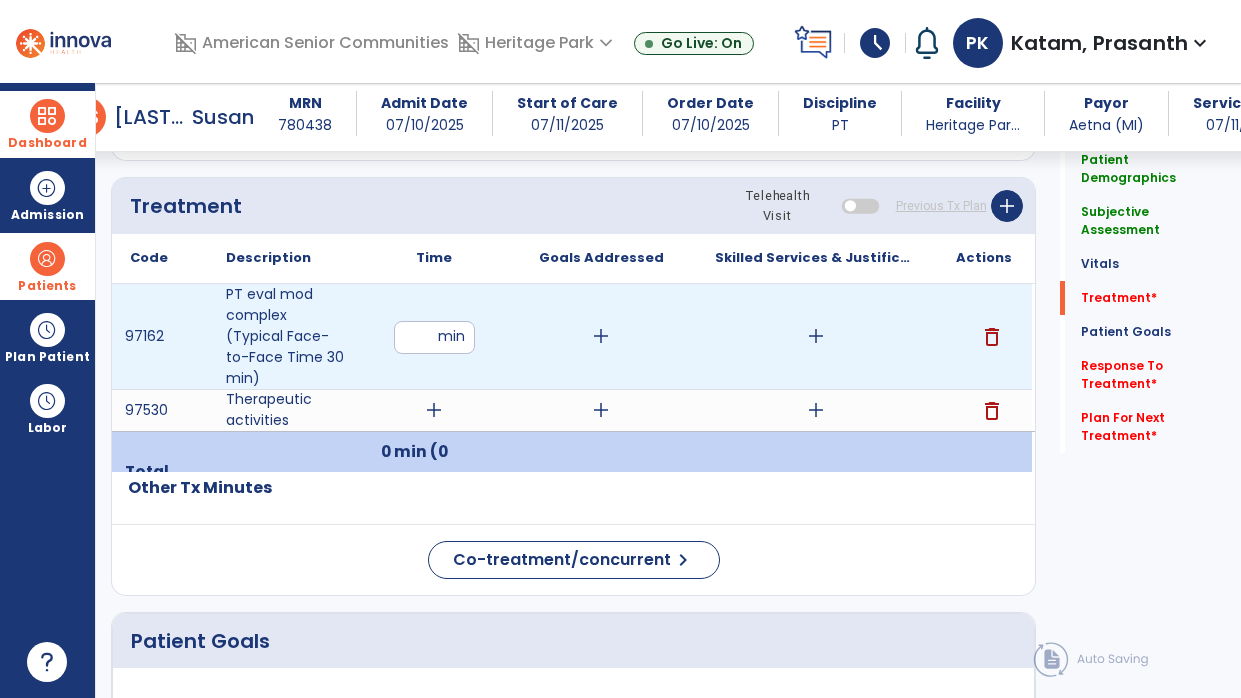 type on "**" 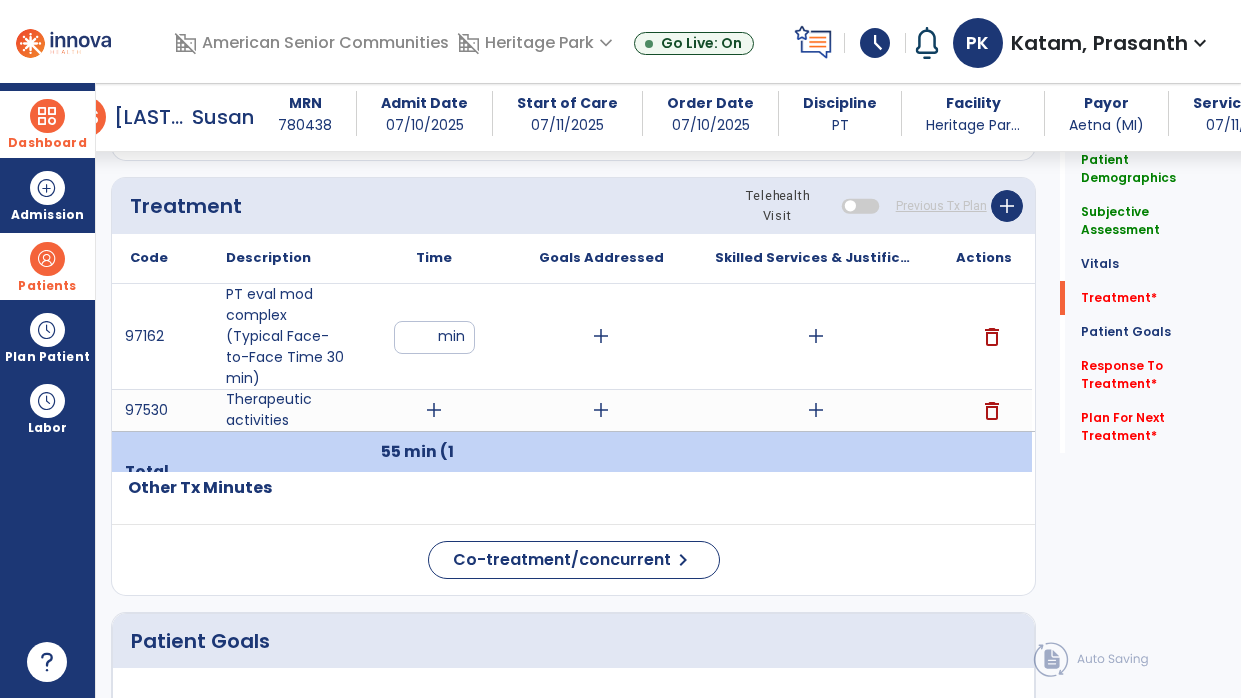 click on "add" at bounding box center [434, 410] 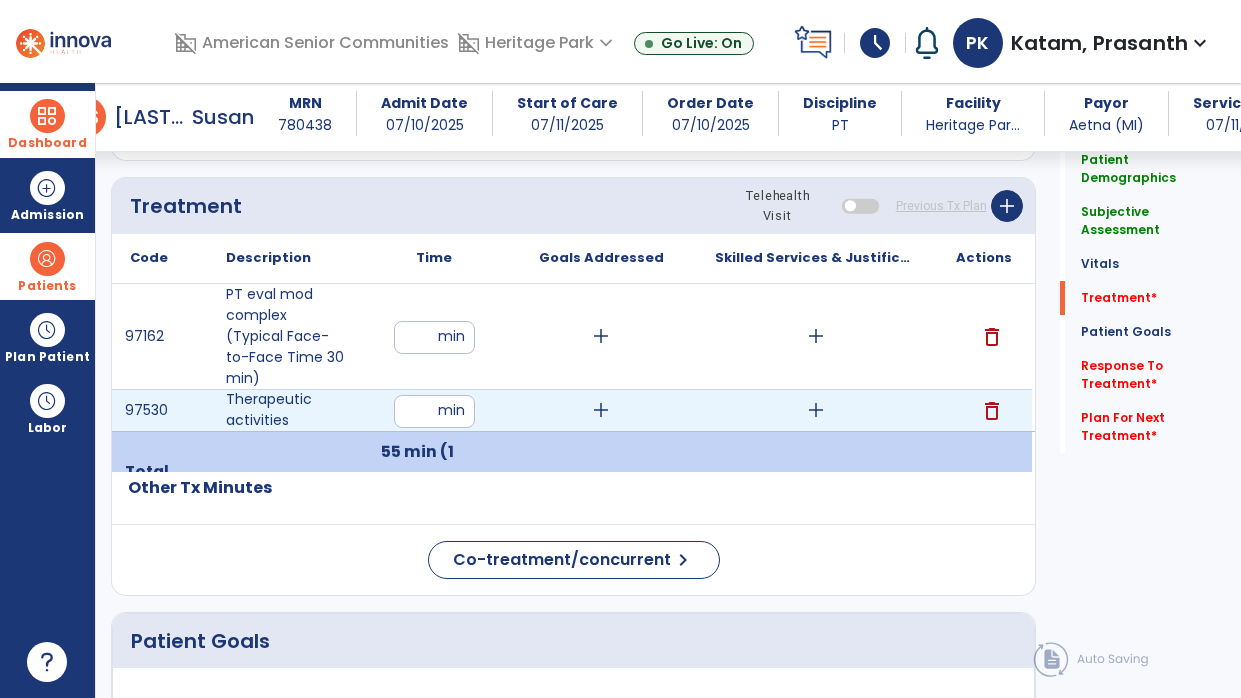 type on "**" 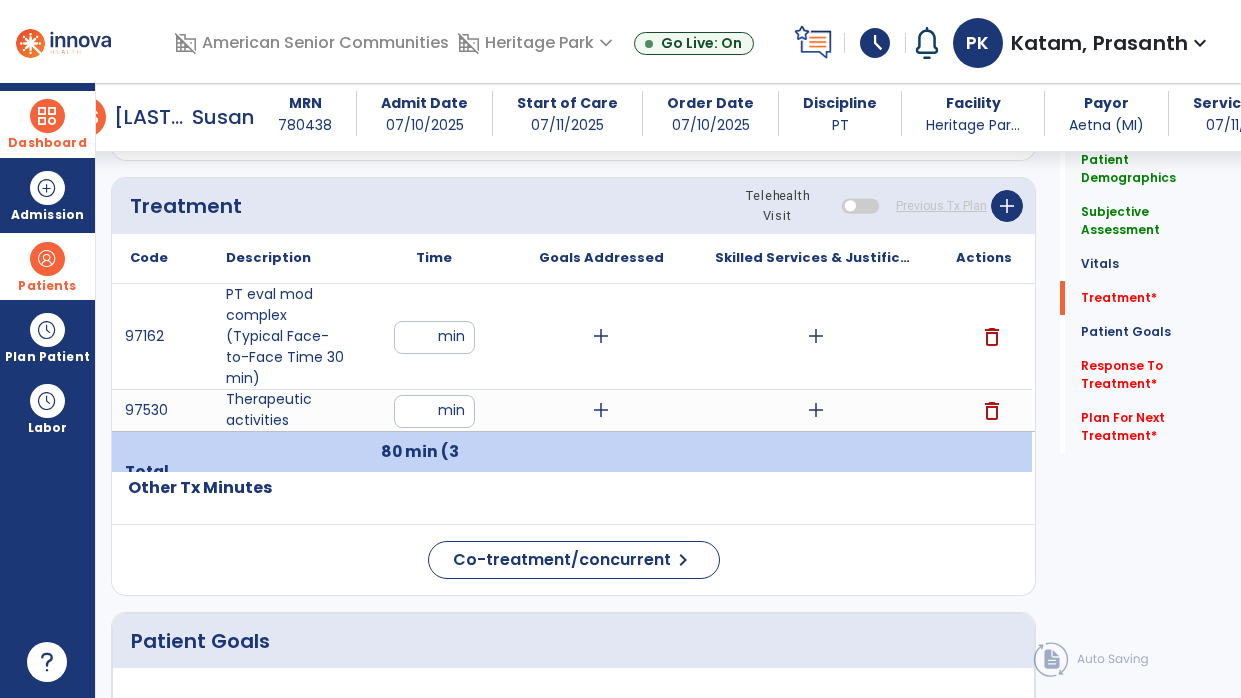 click on "**" at bounding box center [434, 411] 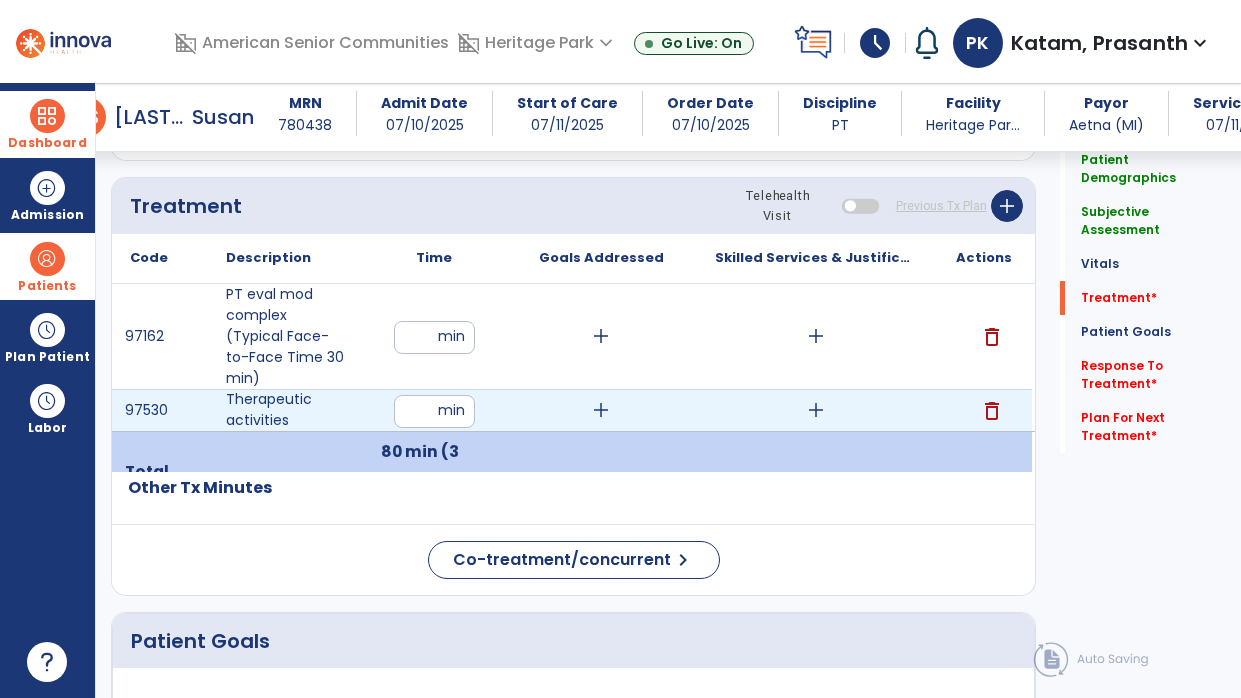 type on "**" 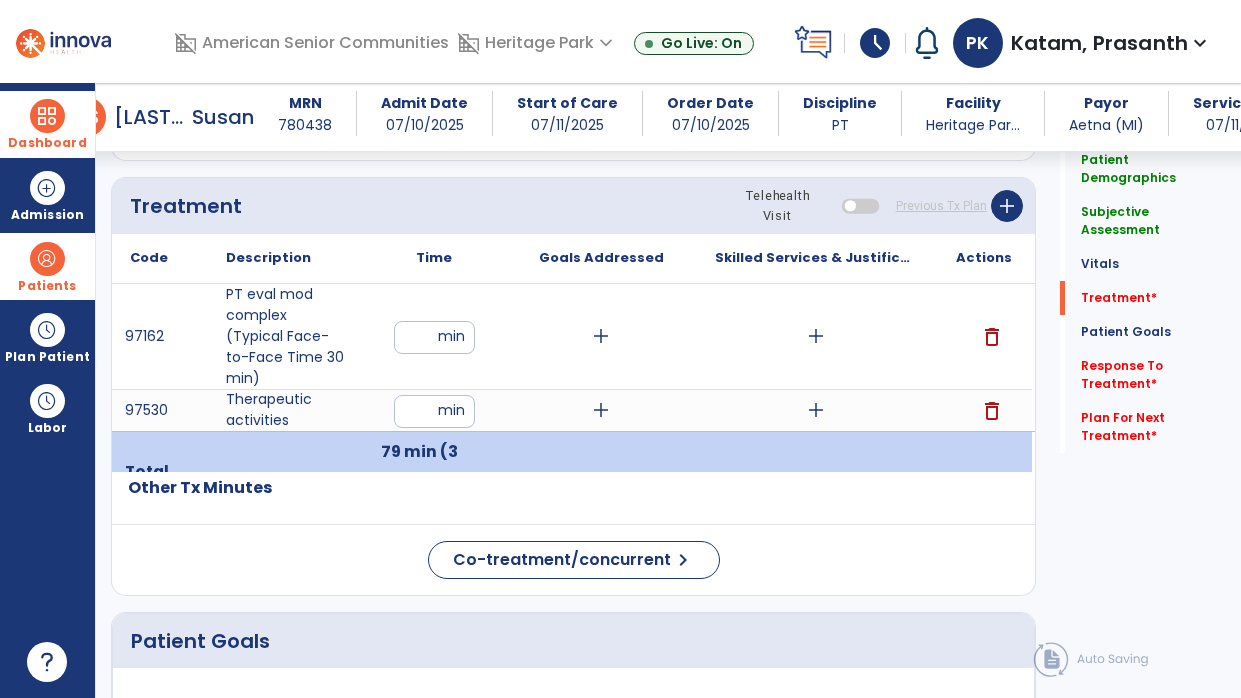 click on "add" at bounding box center (601, 336) 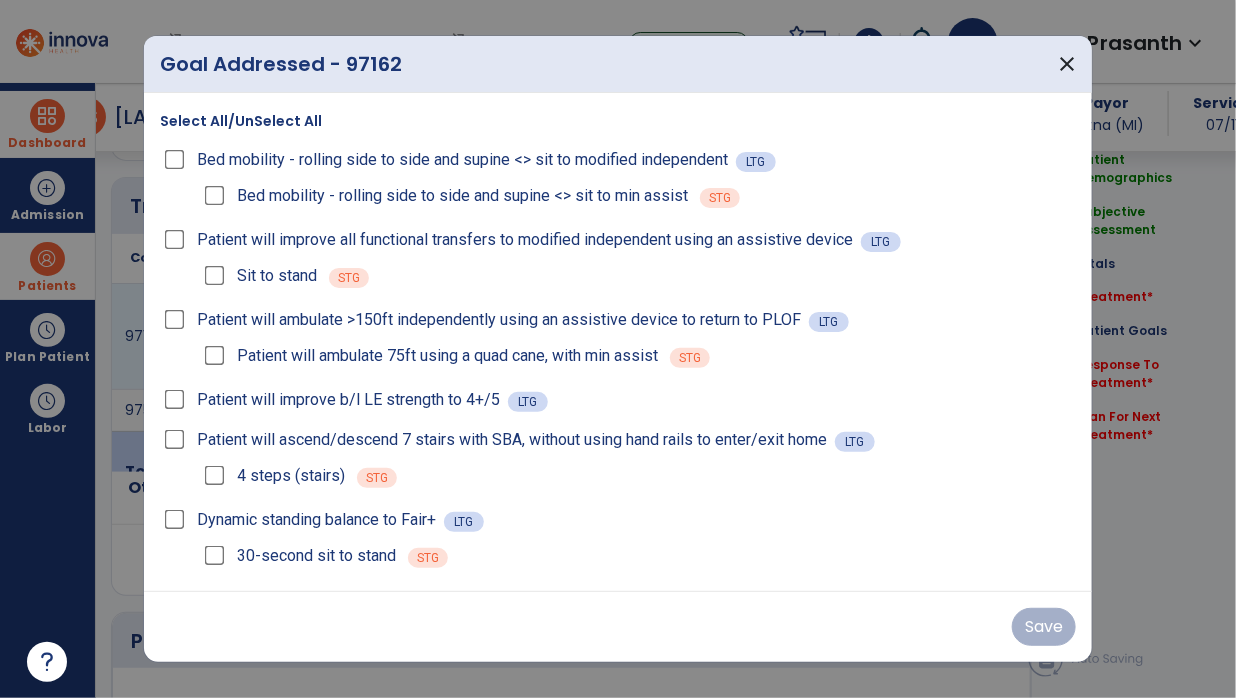 scroll, scrollTop: 1152, scrollLeft: 0, axis: vertical 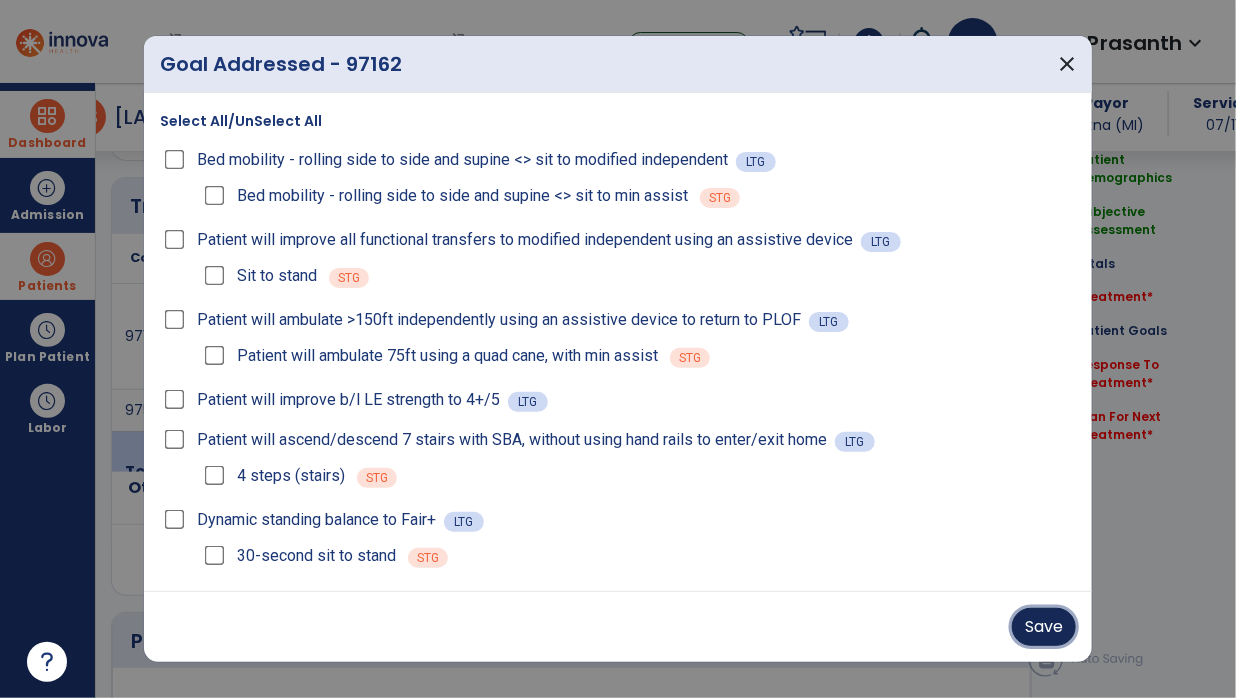 click on "Save" at bounding box center (1044, 627) 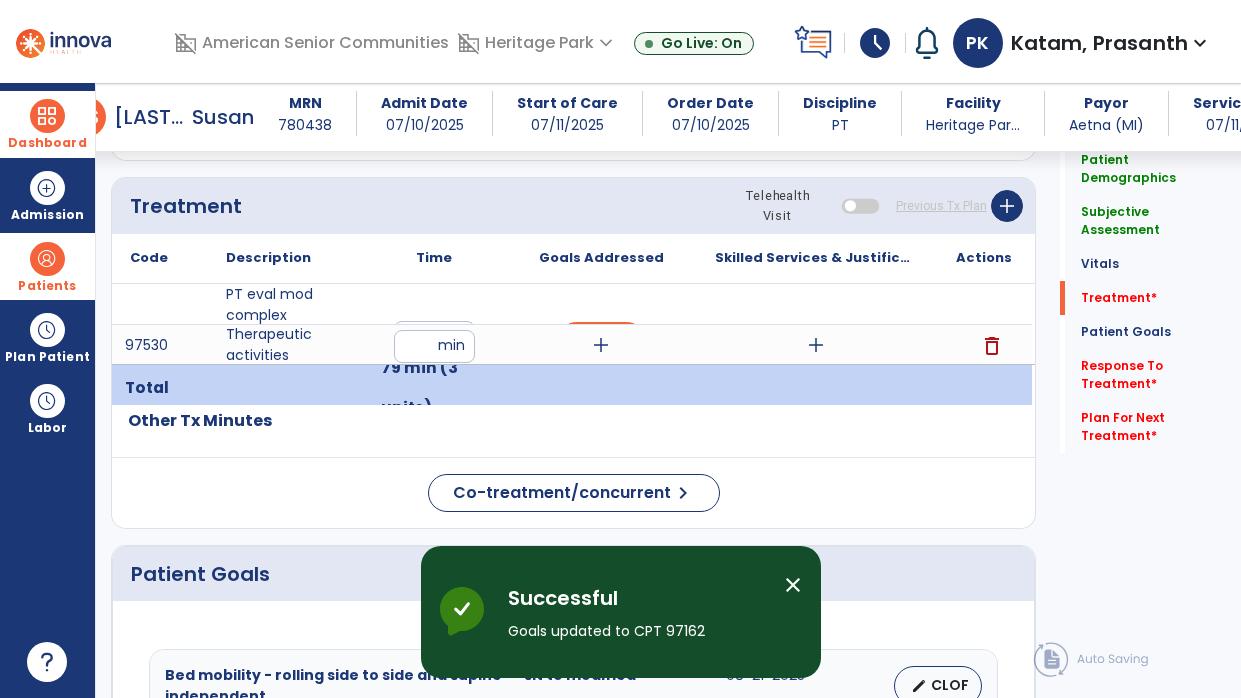 click on "add" at bounding box center (601, 345) 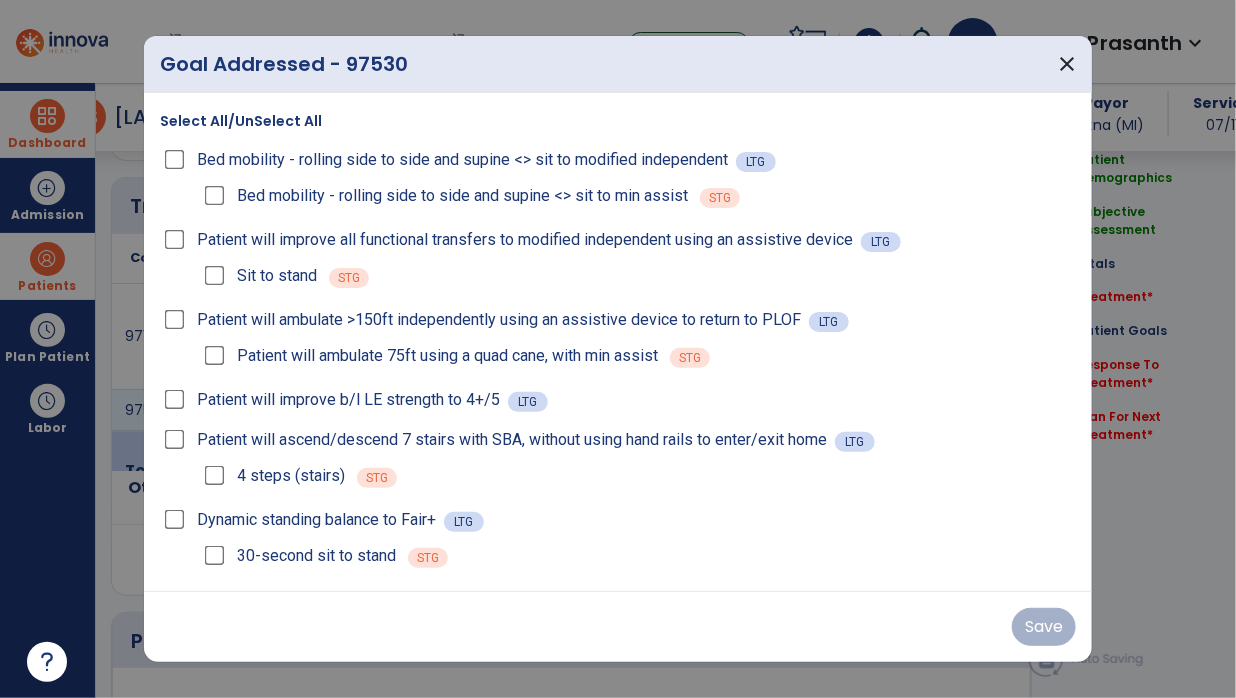 scroll, scrollTop: 1152, scrollLeft: 0, axis: vertical 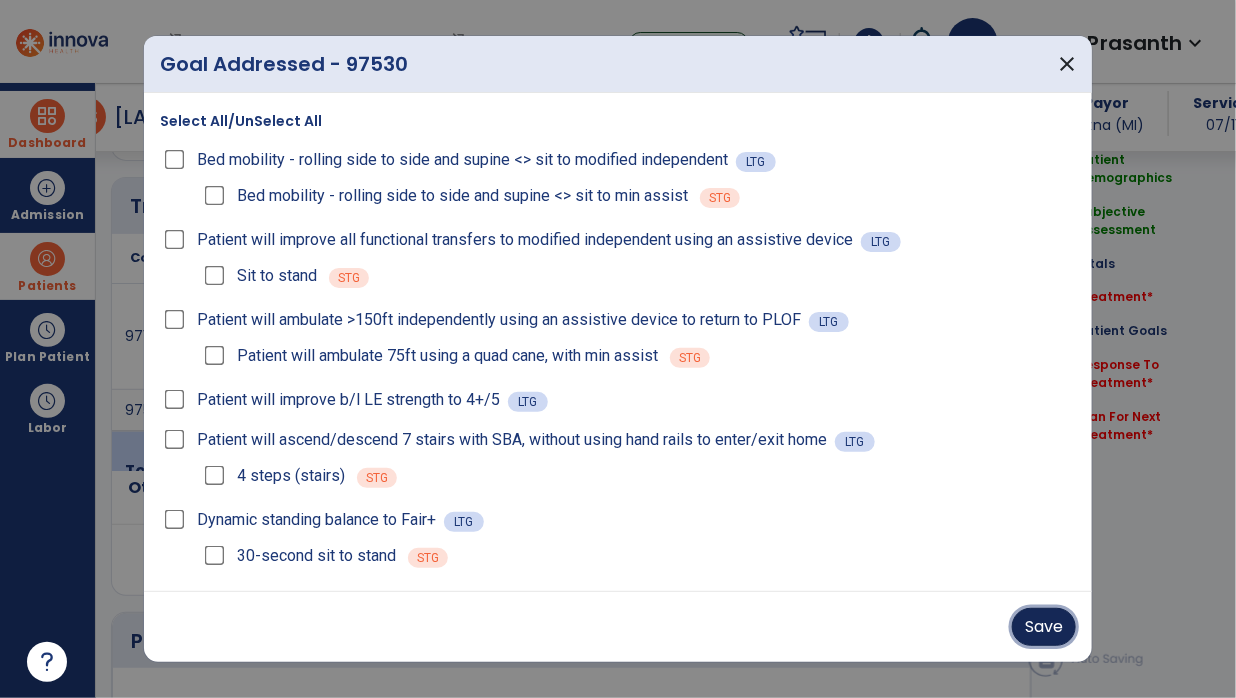 click on "Save" at bounding box center [1044, 627] 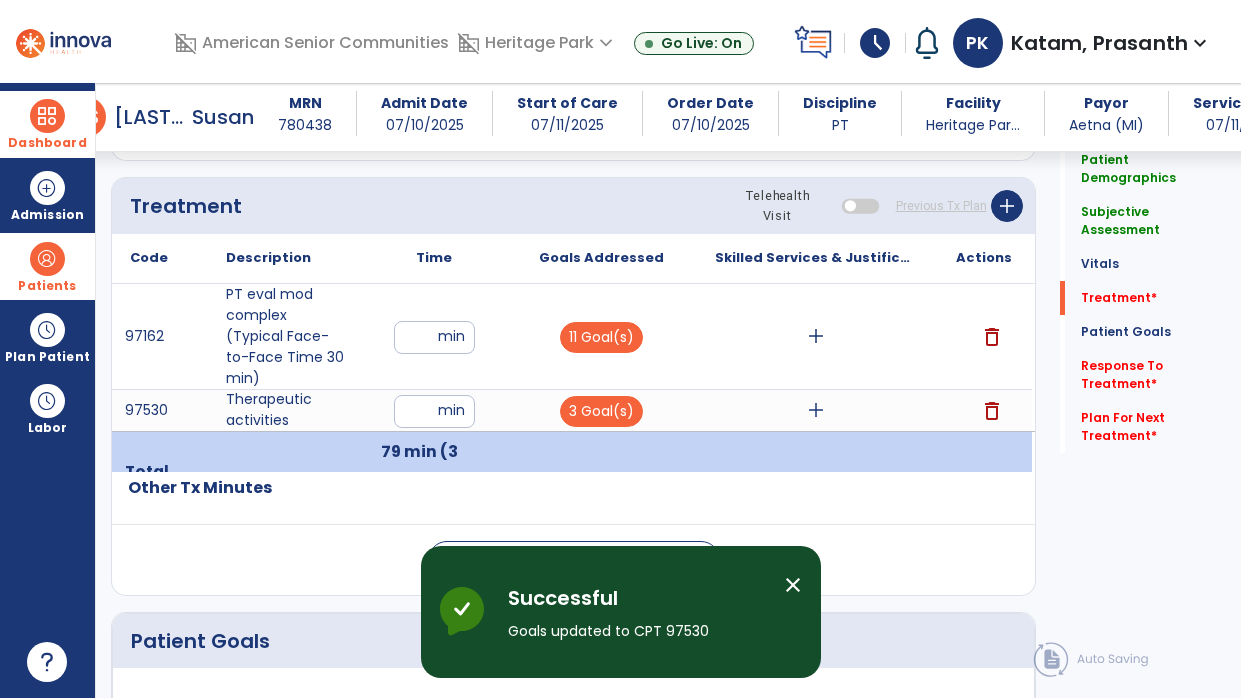 click on "add" at bounding box center [816, 336] 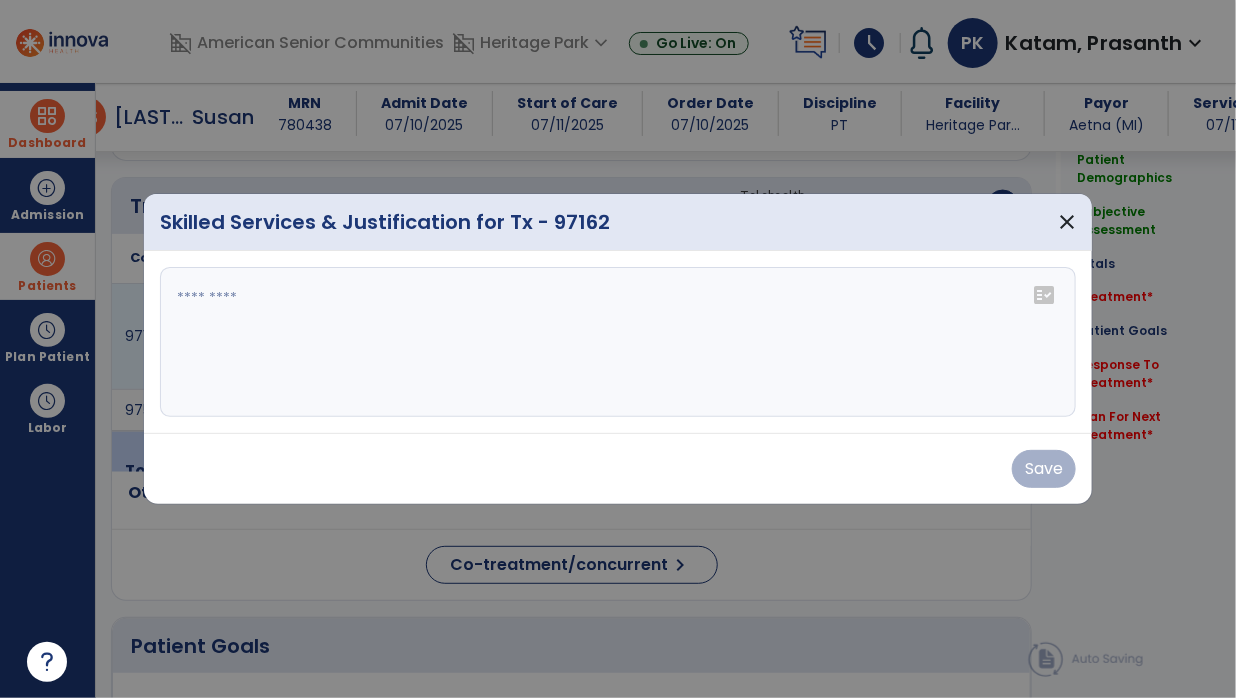 scroll, scrollTop: 1152, scrollLeft: 0, axis: vertical 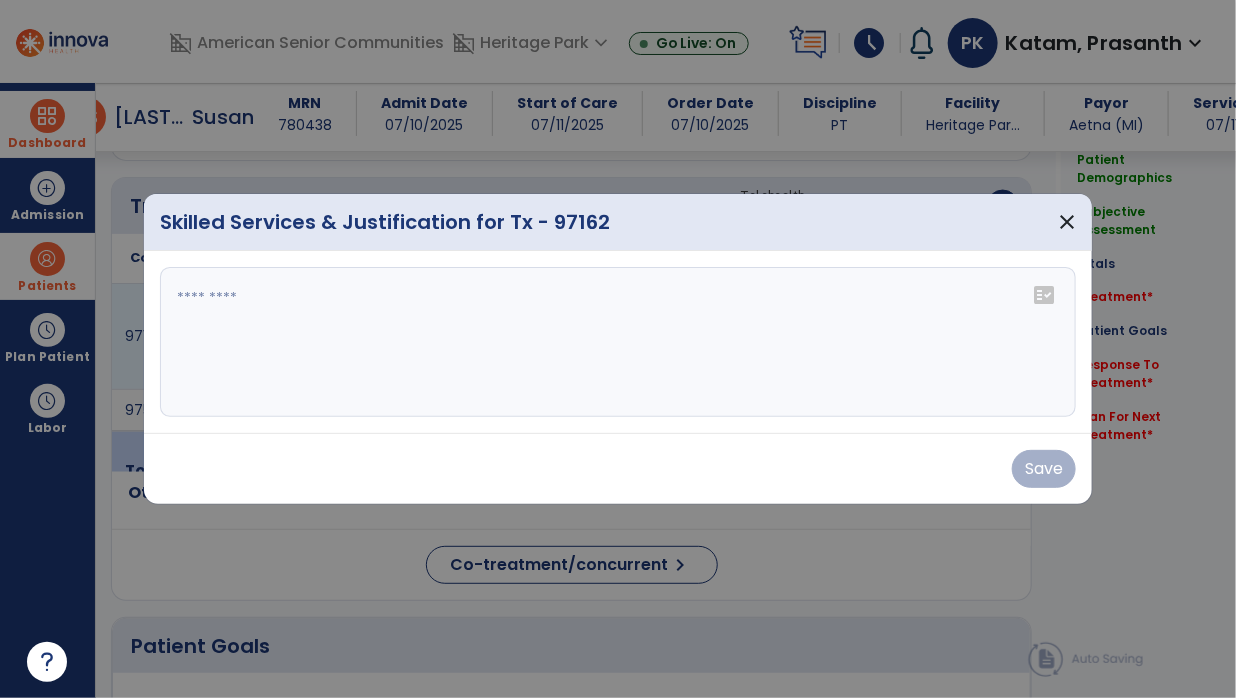 click at bounding box center (618, 342) 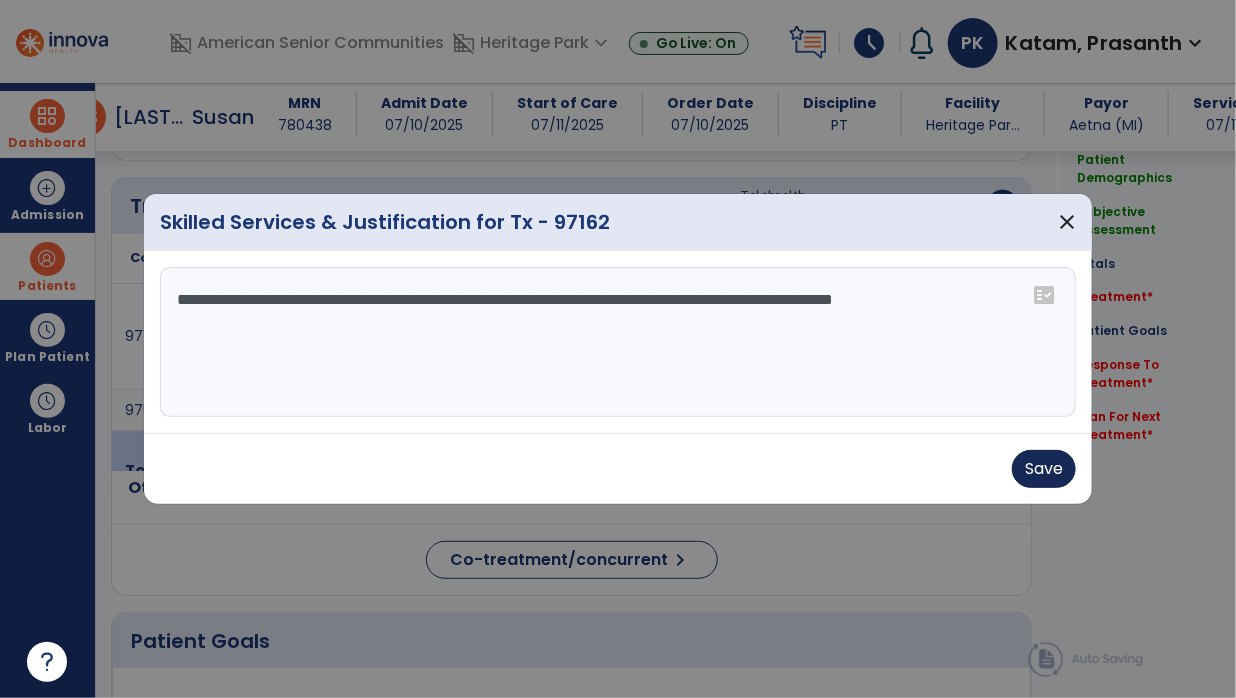 type on "**********" 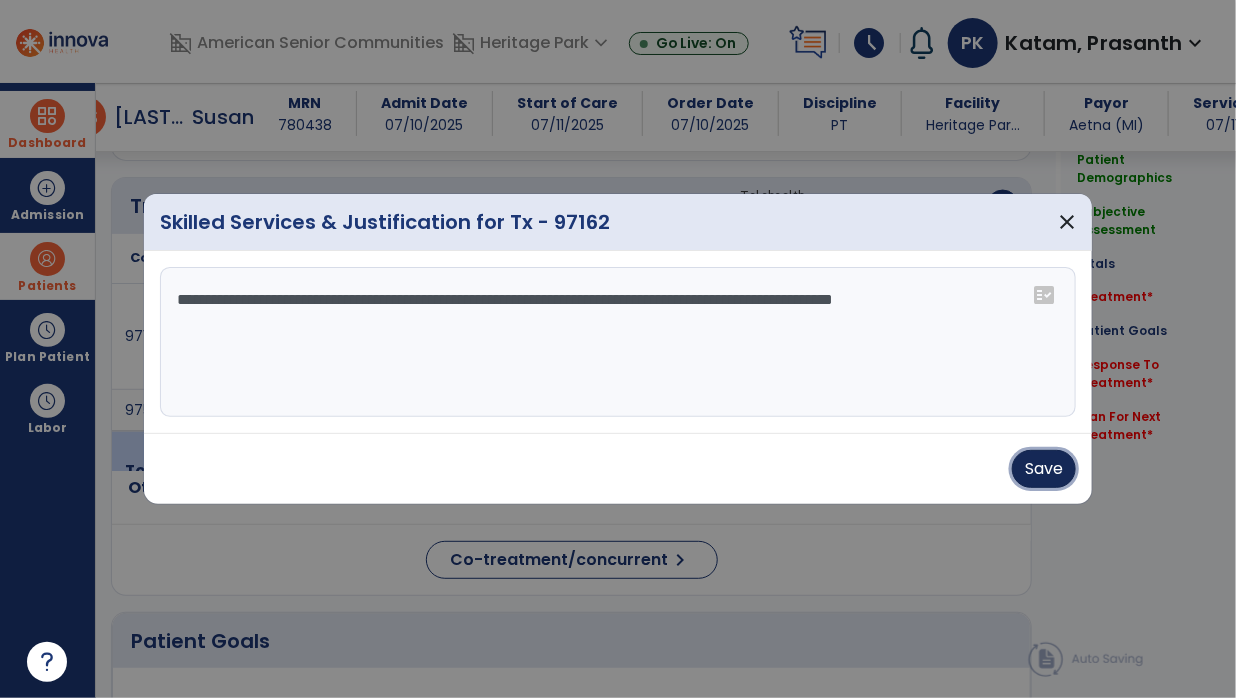 click on "Save" at bounding box center [1044, 469] 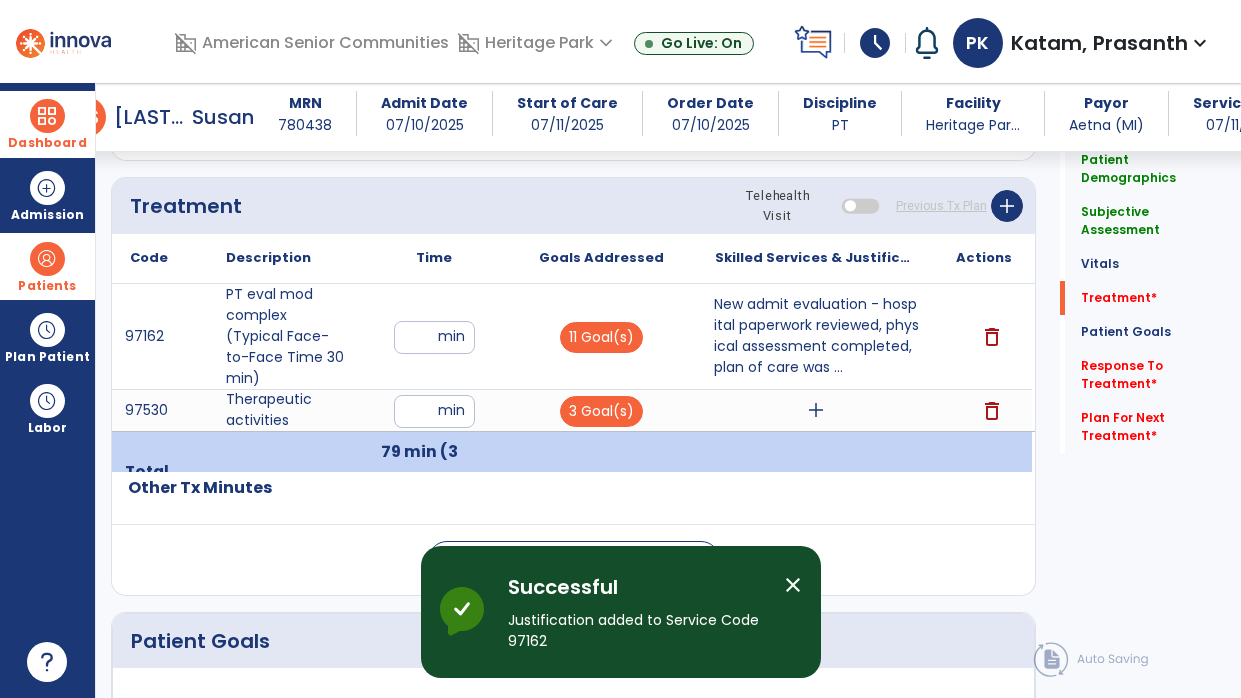 click on "add" at bounding box center [816, 410] 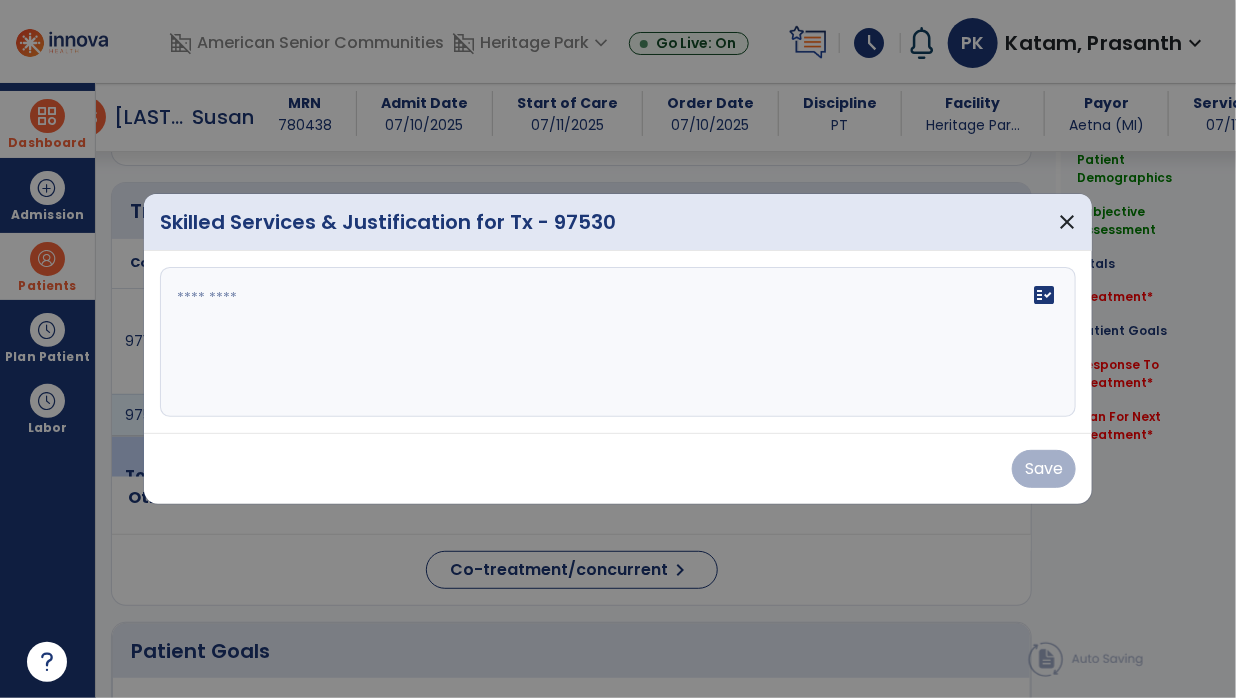 scroll, scrollTop: 1152, scrollLeft: 0, axis: vertical 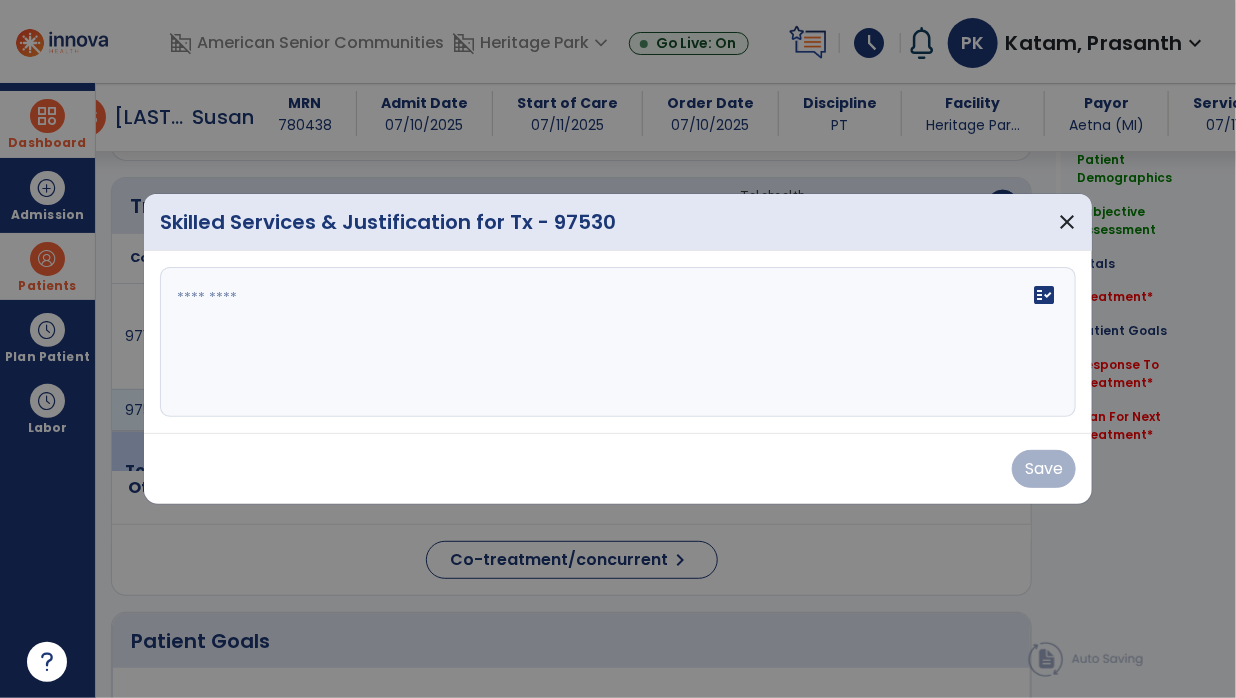 click on "fact_check" at bounding box center (618, 342) 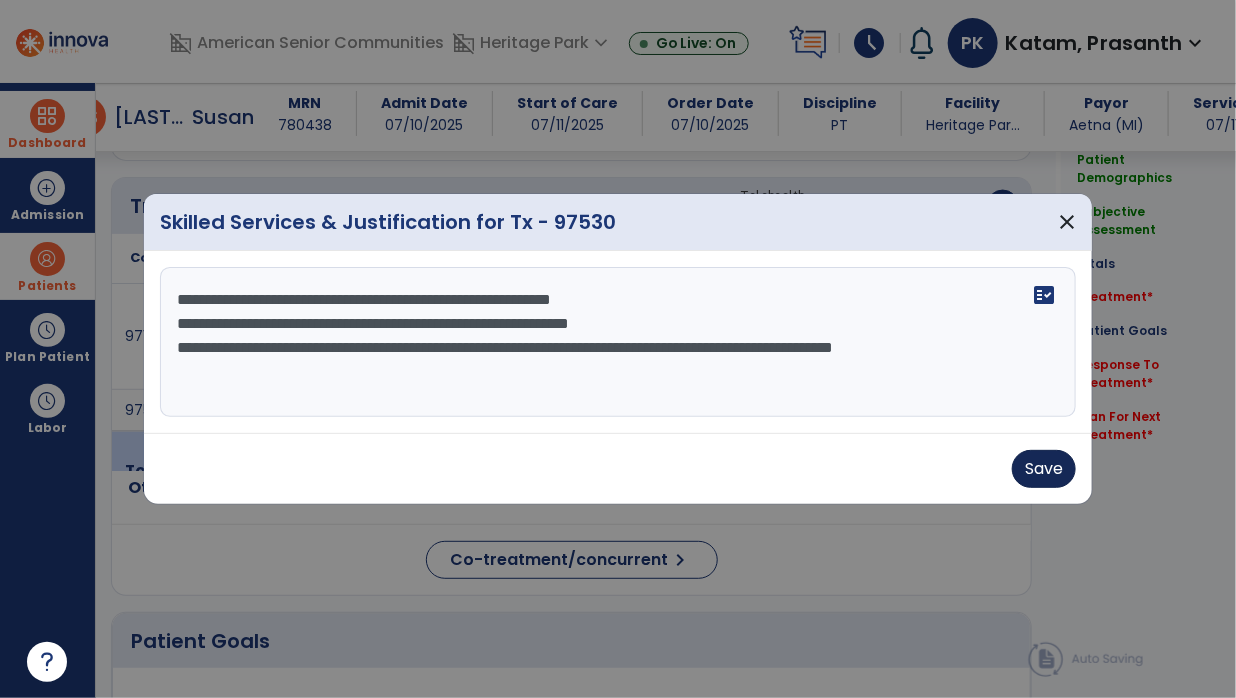 type on "**********" 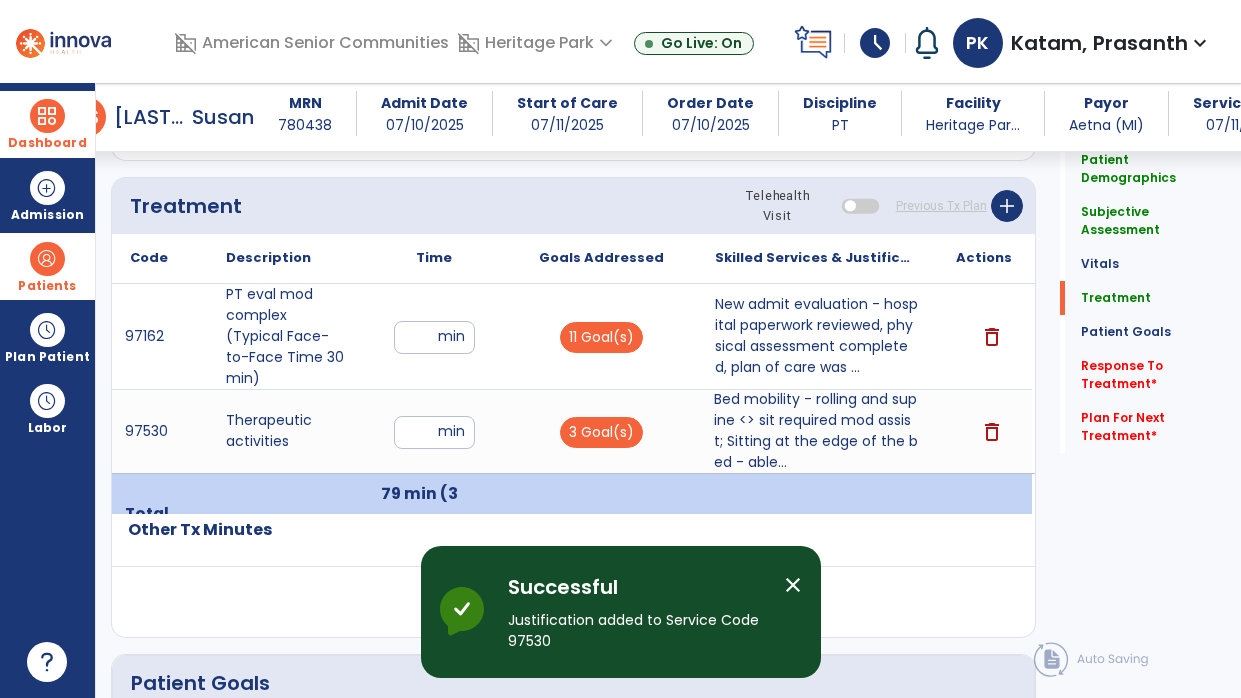 click on "Bed mobility - rolling and supine <> sit required mod assist;
Sitting at the edge of the bed - able..." at bounding box center (816, 431) 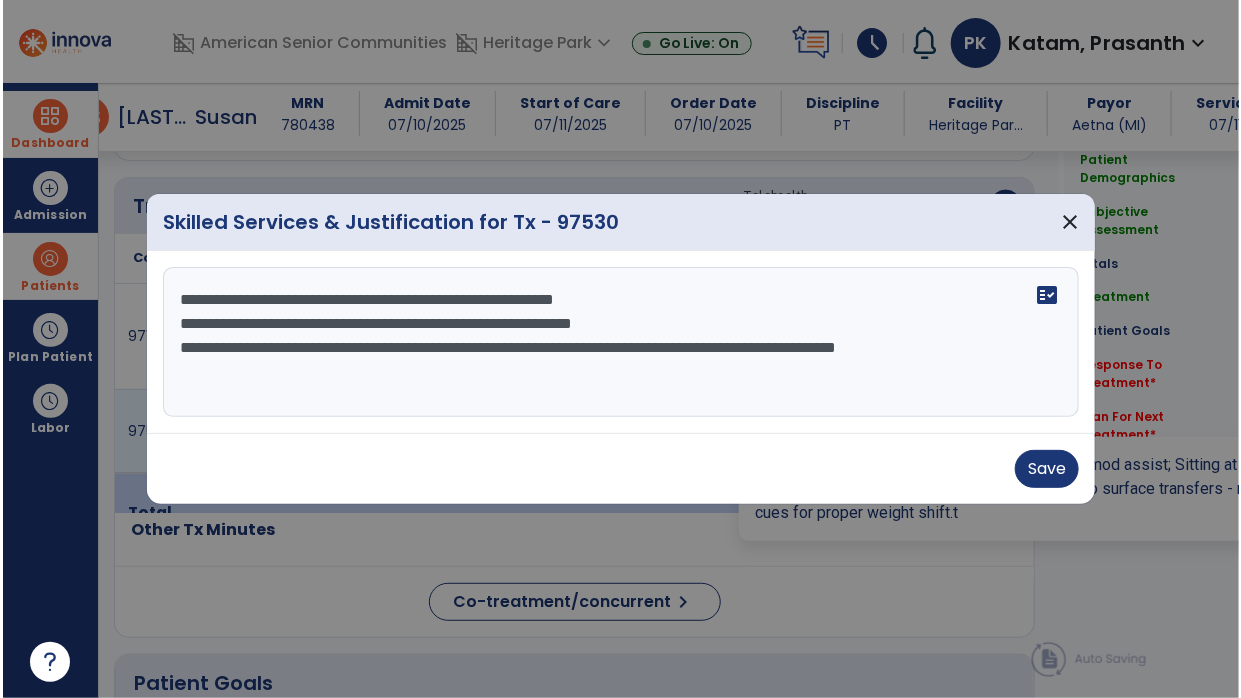 scroll, scrollTop: 1152, scrollLeft: 0, axis: vertical 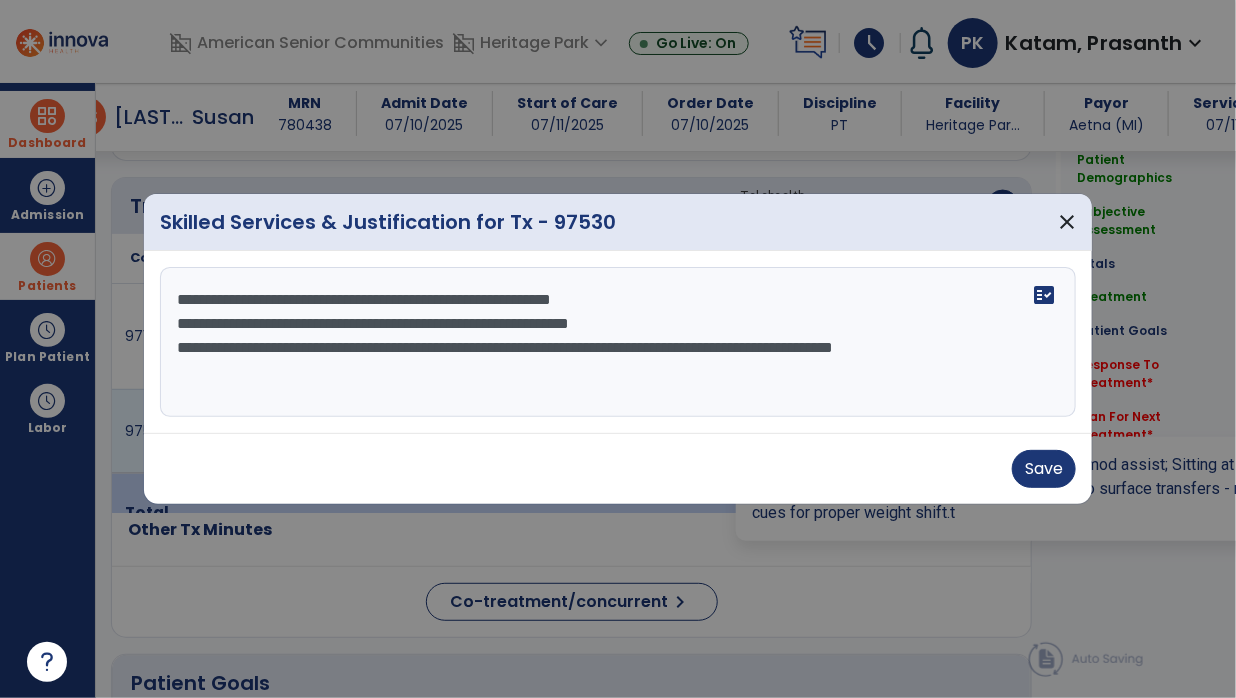 click on "**********" at bounding box center (618, 342) 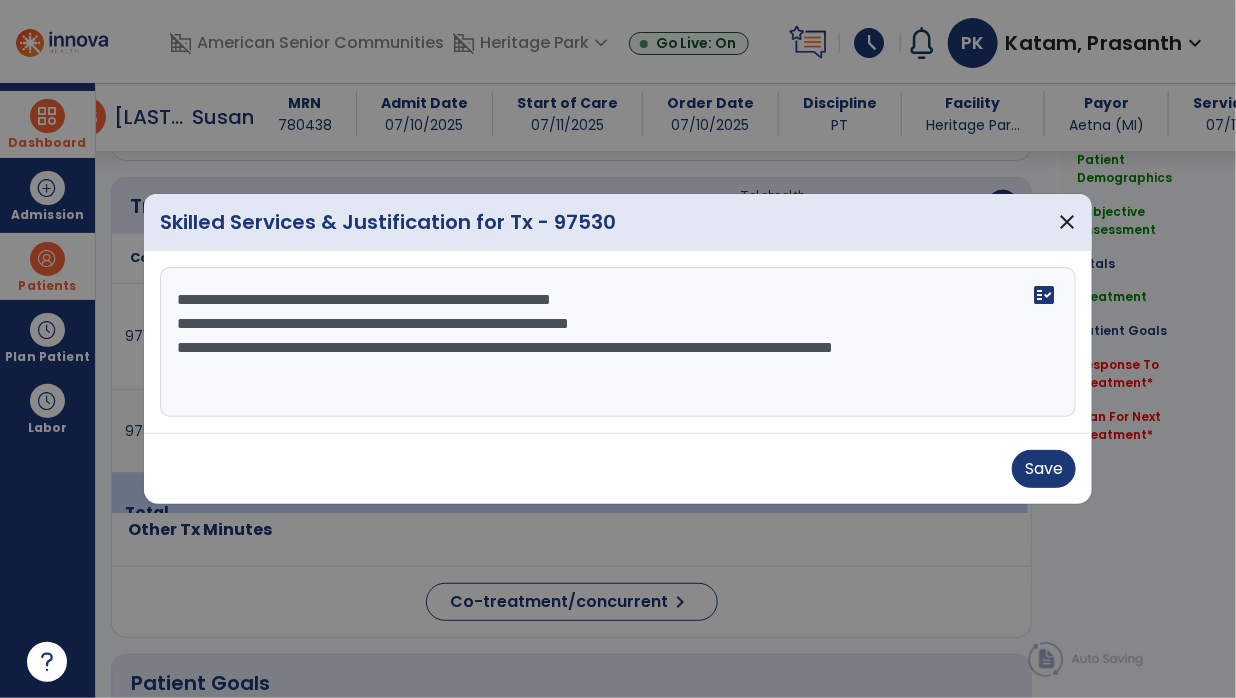 type on "**********" 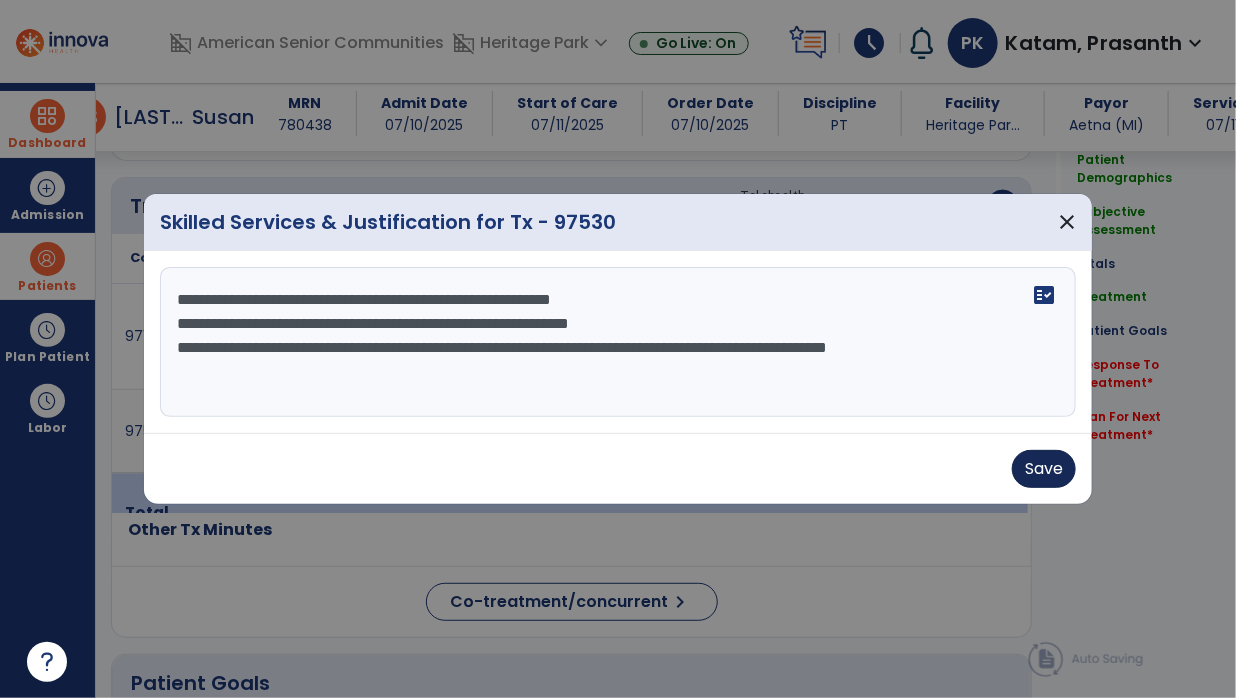 click on "Save" at bounding box center [1044, 469] 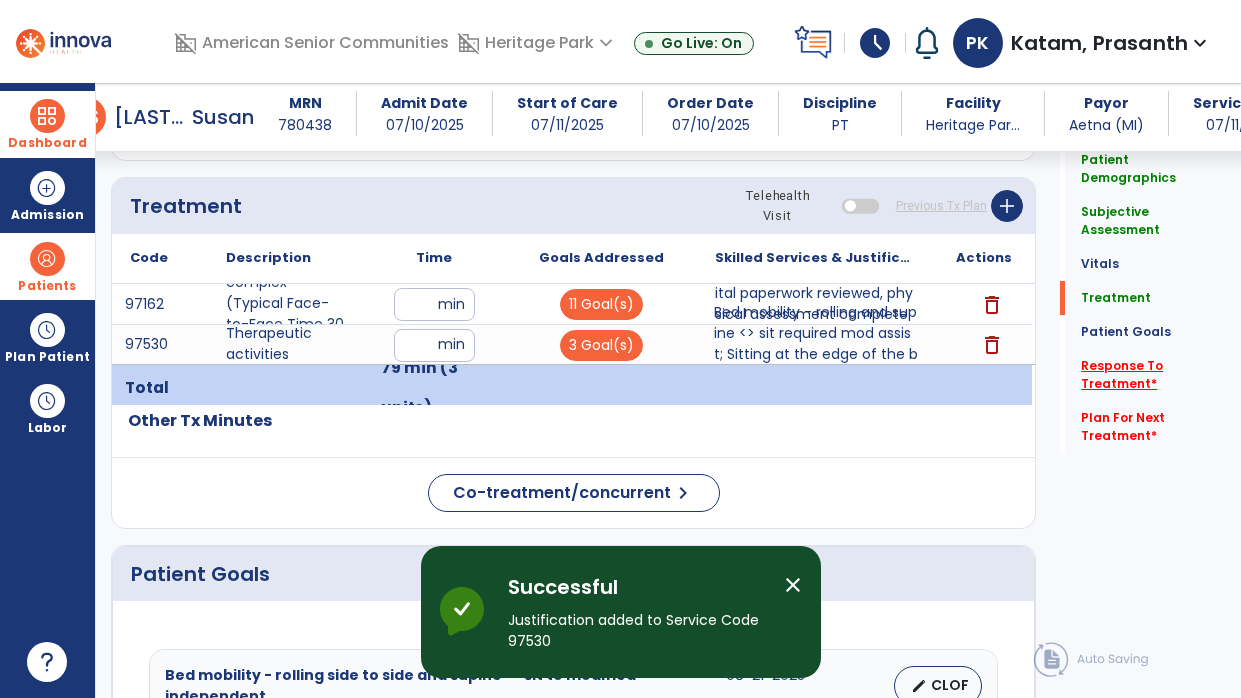 click on "Response To Treatment   *" 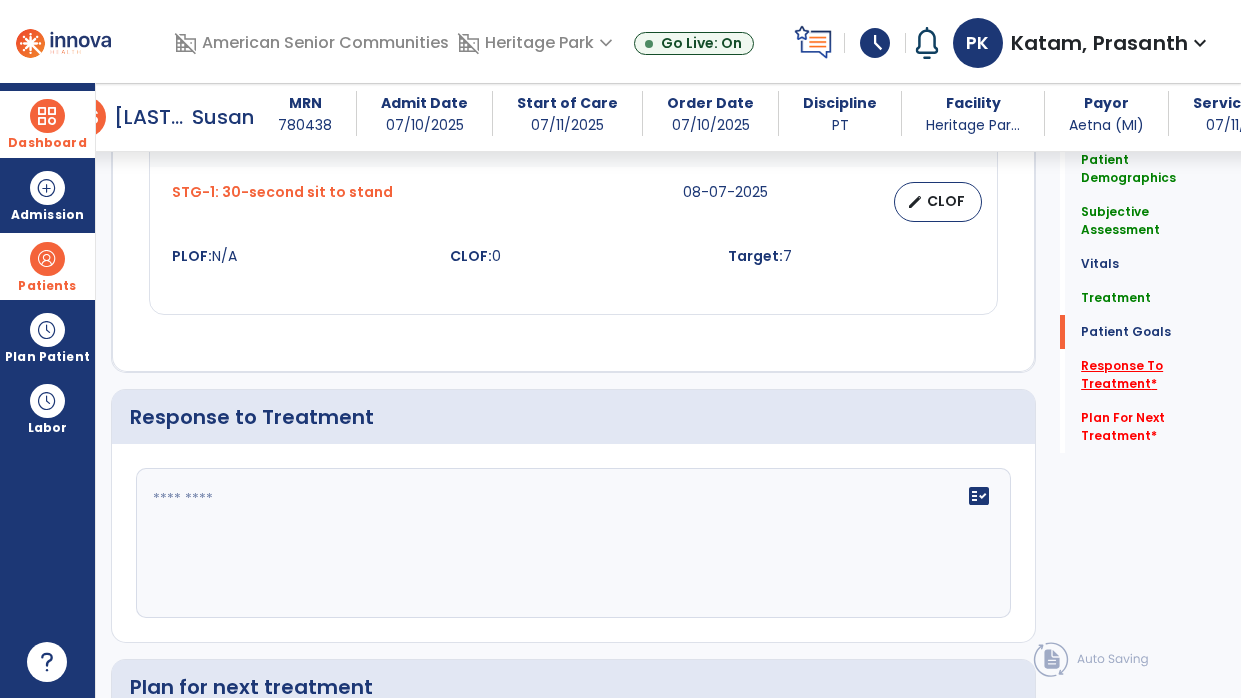 scroll, scrollTop: 3403, scrollLeft: 0, axis: vertical 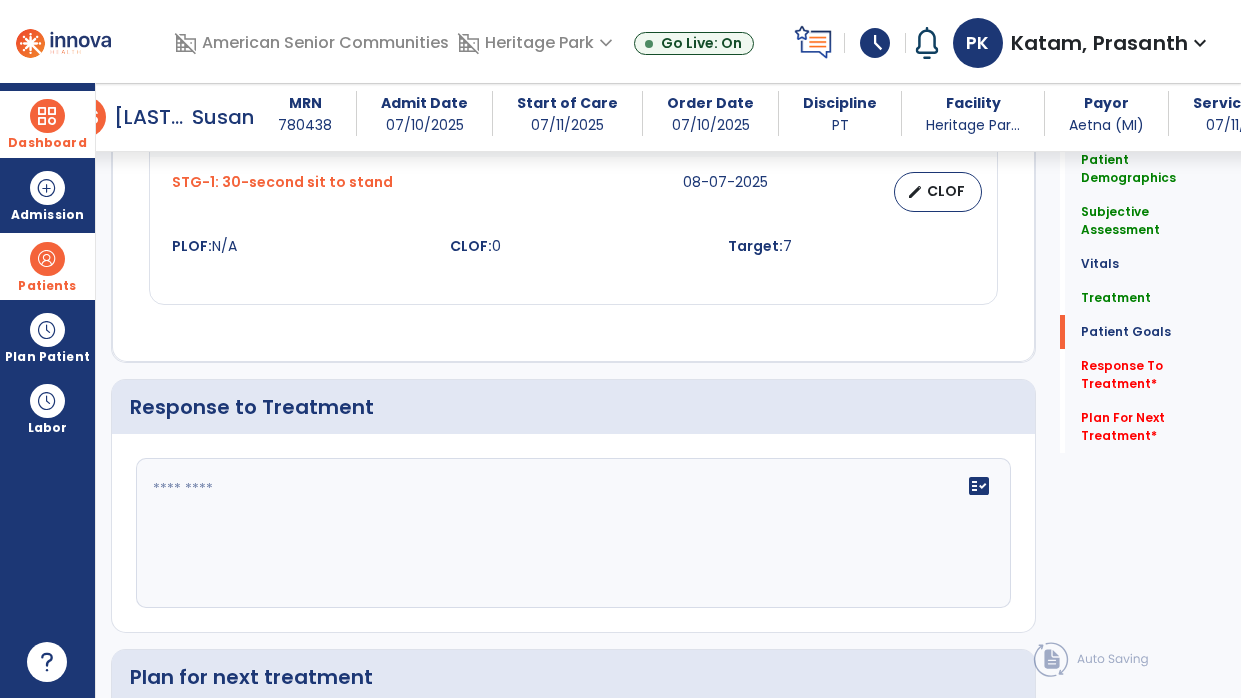 click 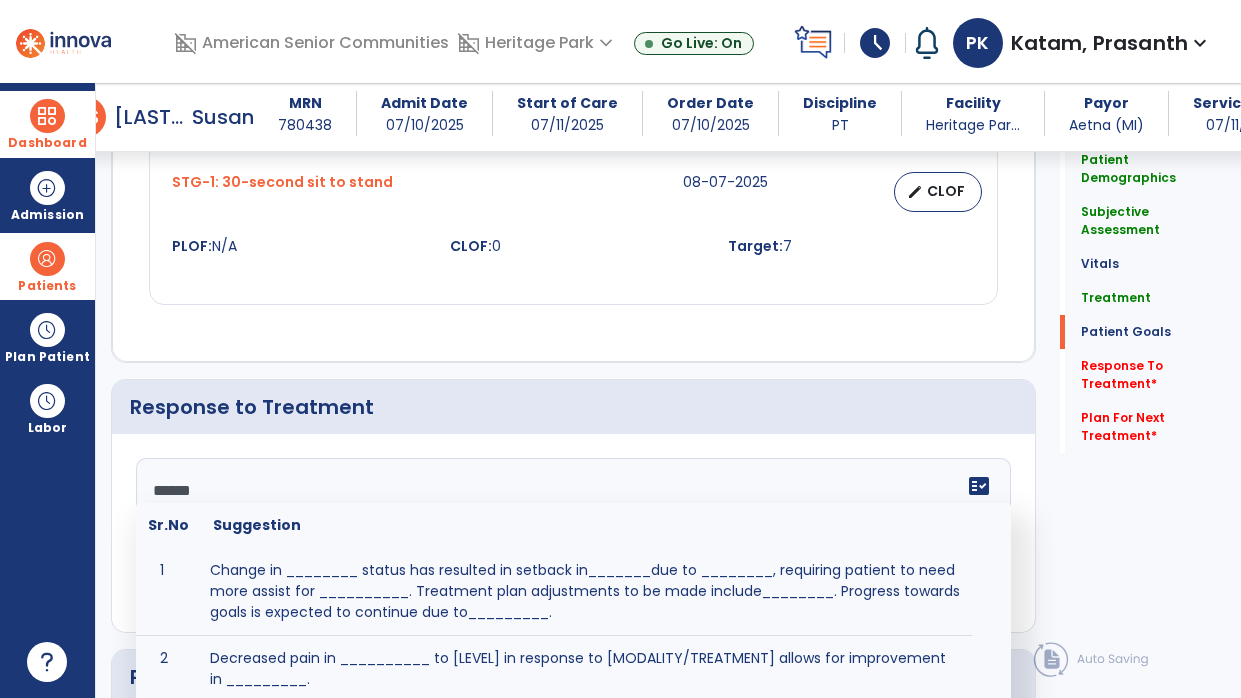 type on "*******" 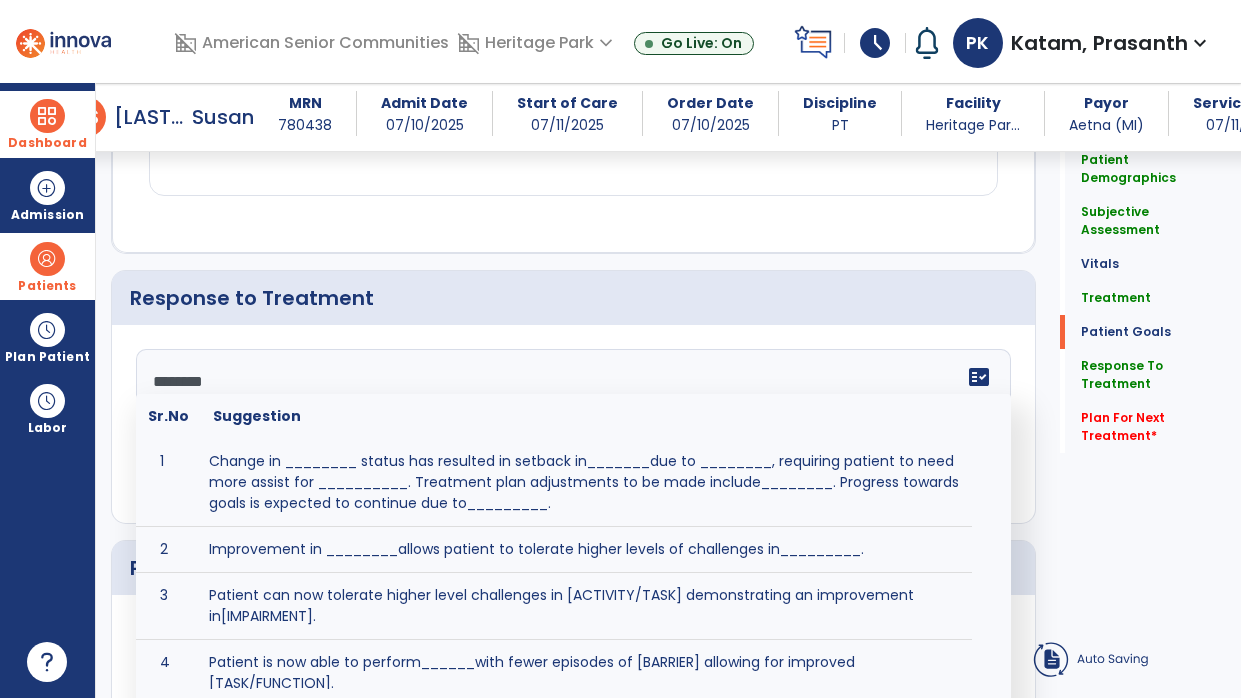 scroll, scrollTop: 3294, scrollLeft: 0, axis: vertical 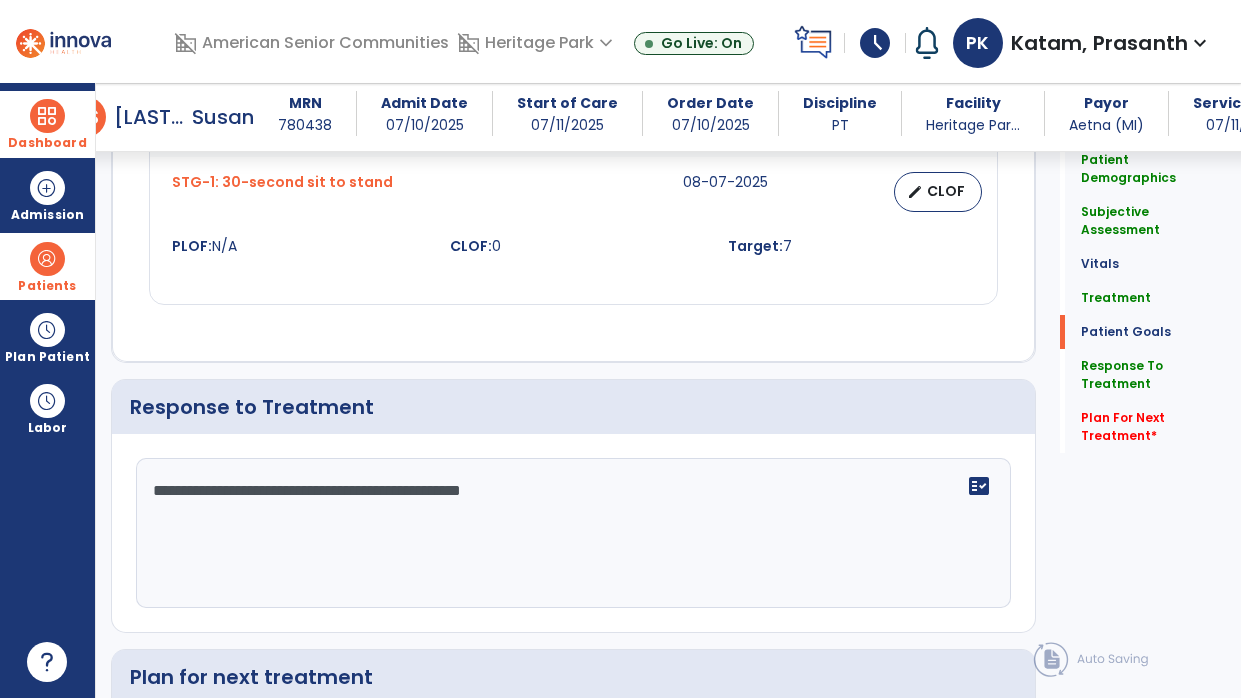 type on "**********" 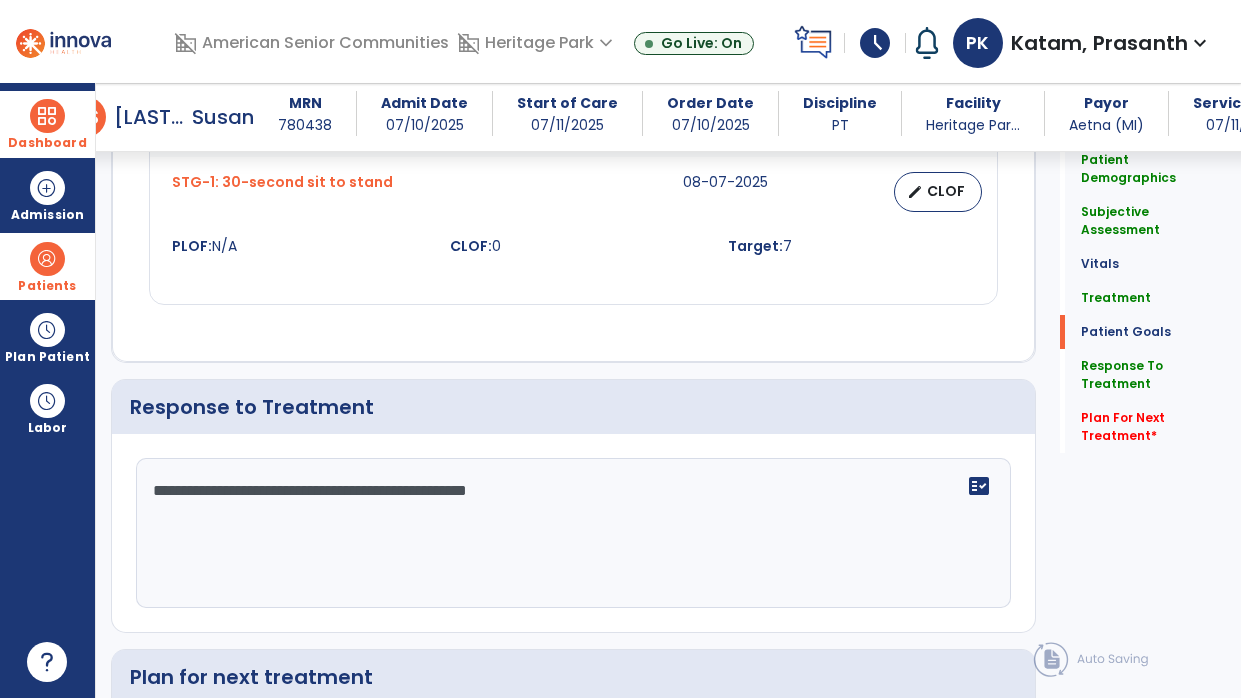 scroll, scrollTop: 3294, scrollLeft: 0, axis: vertical 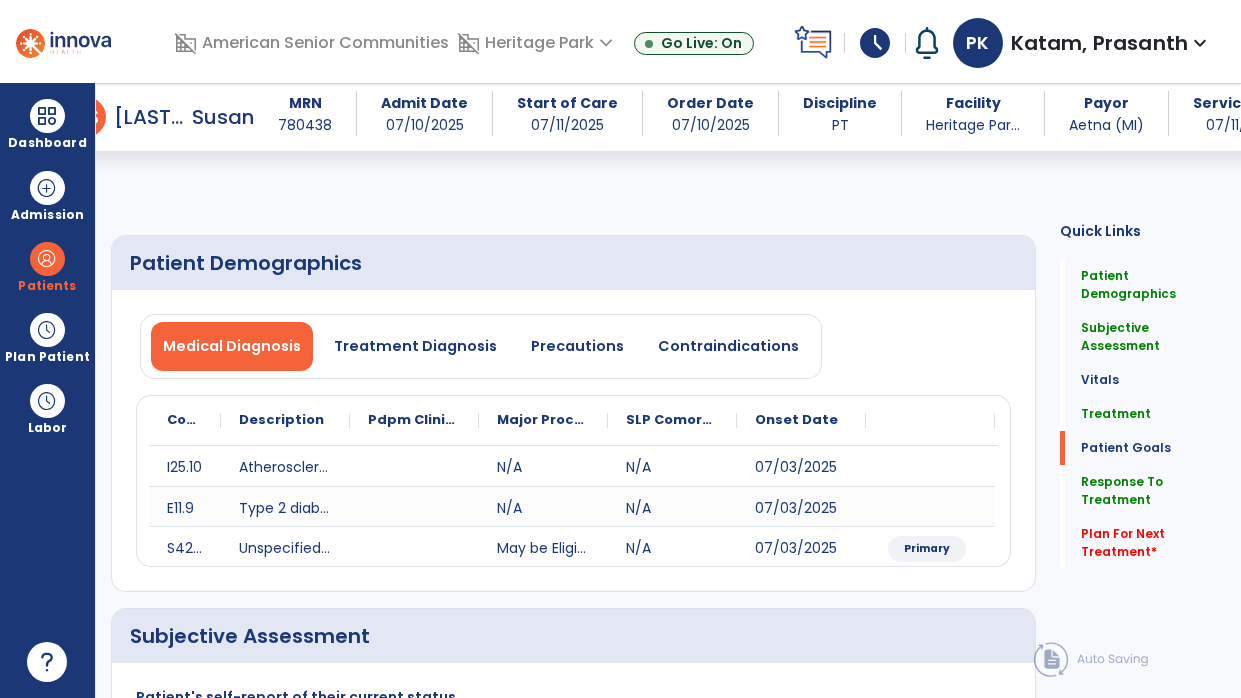 select on "*" 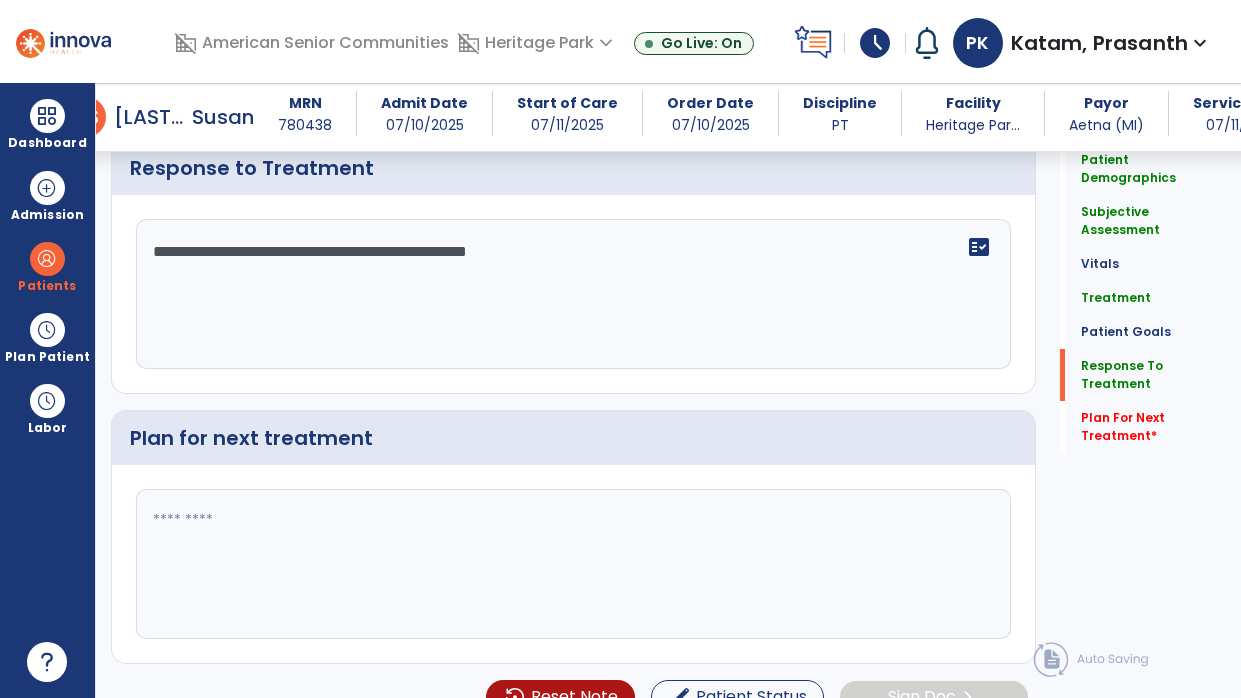 scroll, scrollTop: 3666, scrollLeft: 0, axis: vertical 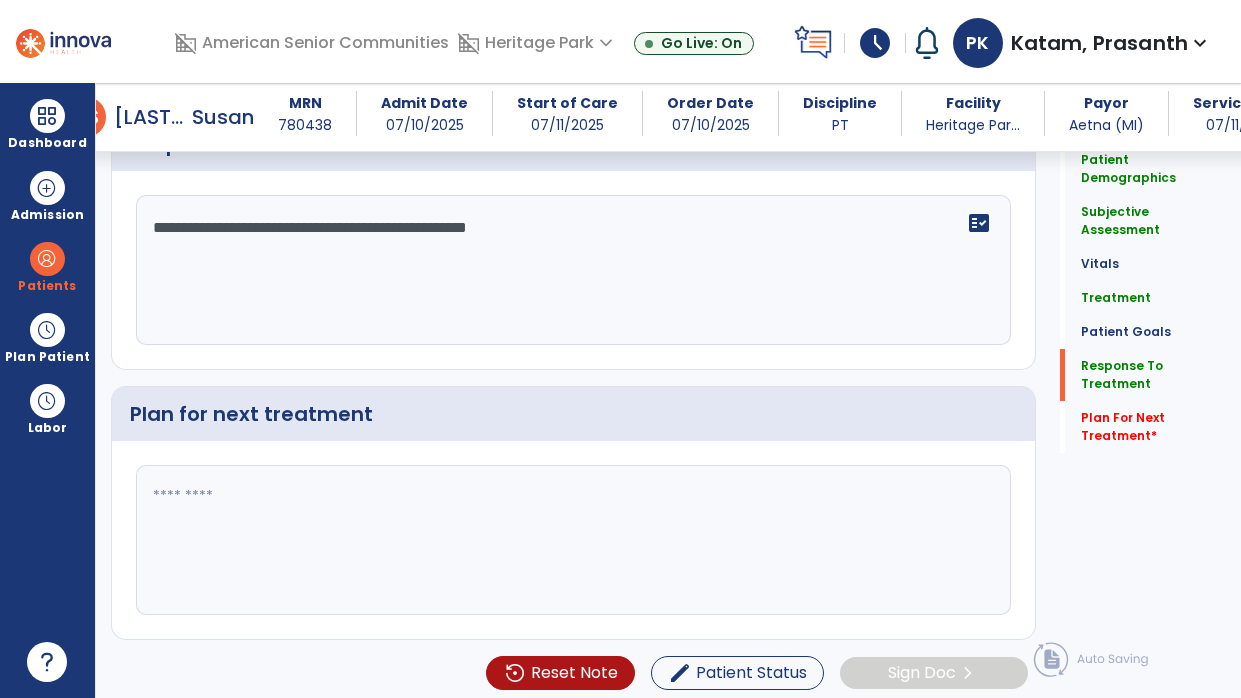 type on "**********" 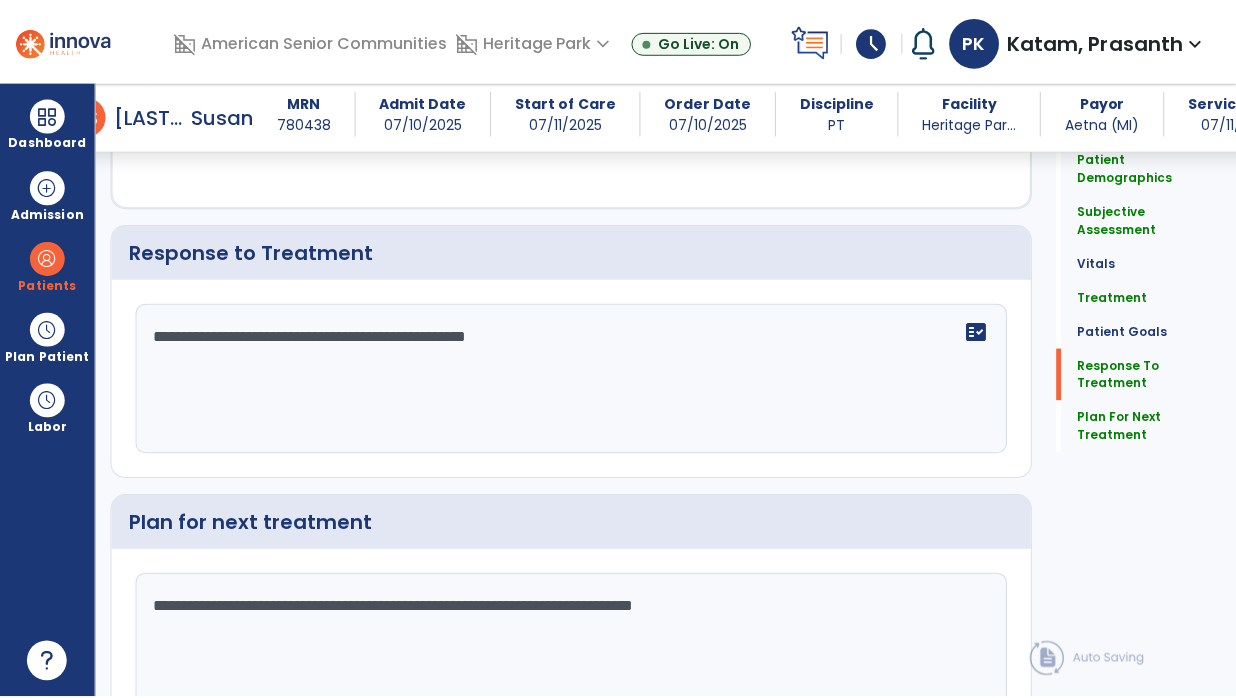 scroll, scrollTop: 3666, scrollLeft: 0, axis: vertical 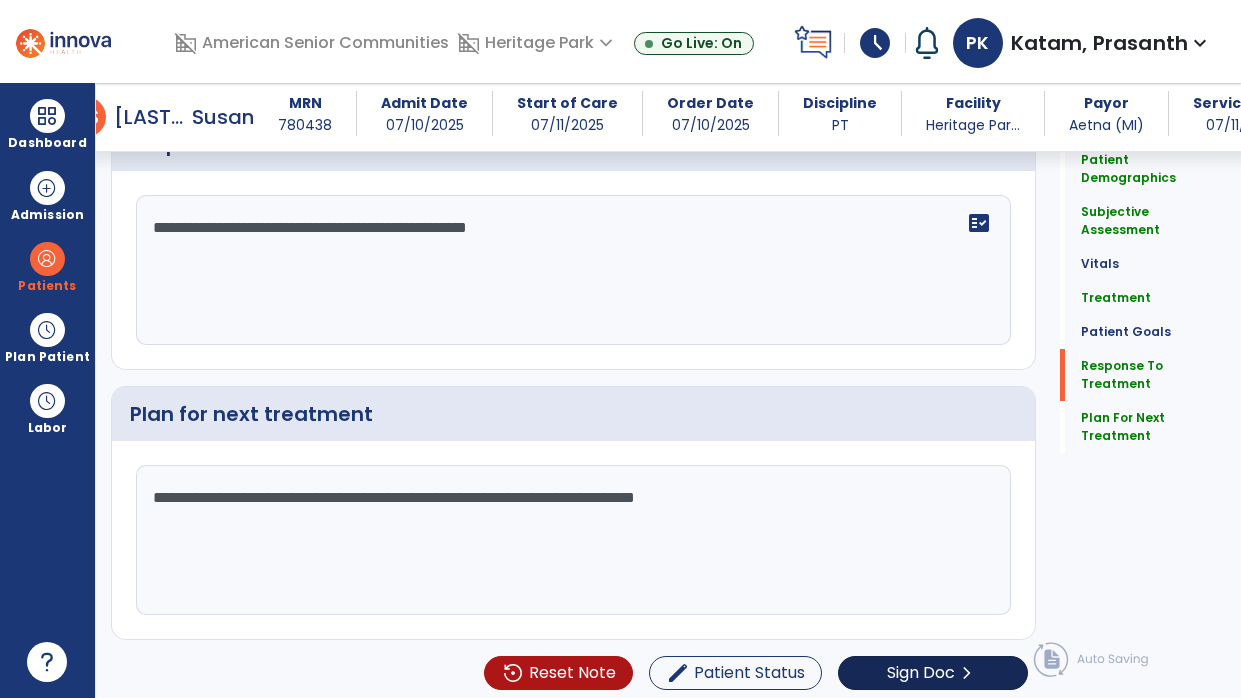 type on "**********" 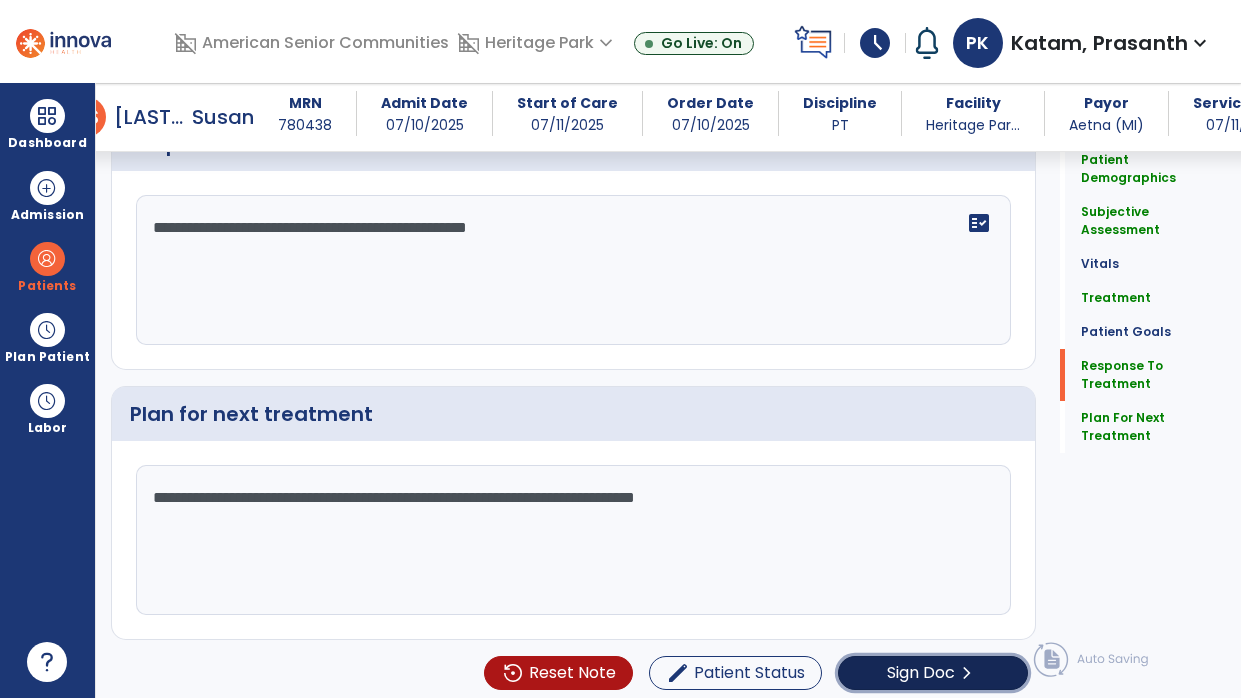 click on "chevron_right" 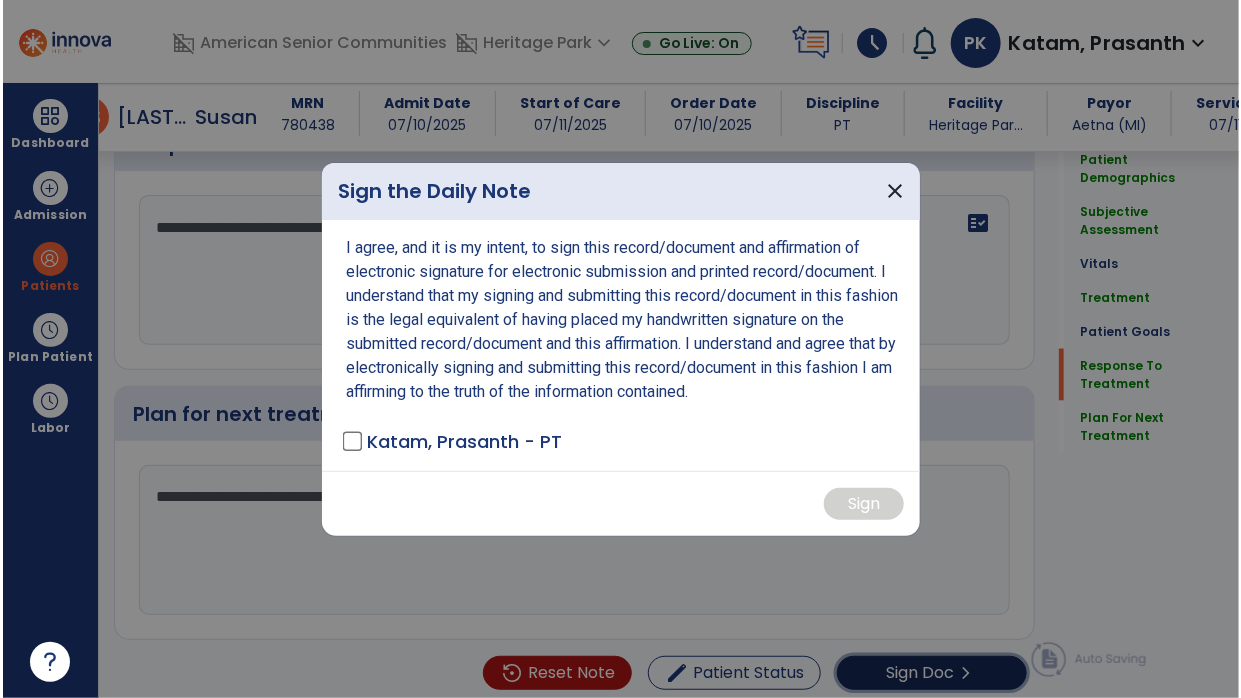 scroll, scrollTop: 3666, scrollLeft: 0, axis: vertical 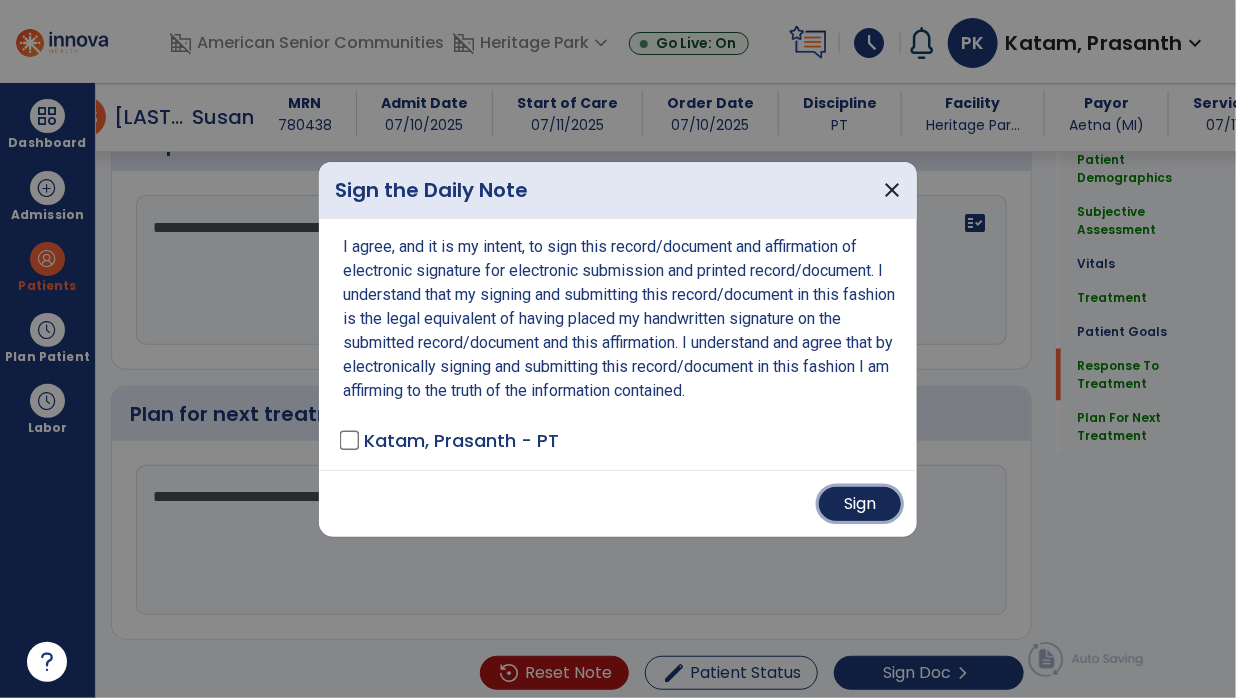 click on "Sign" at bounding box center (860, 504) 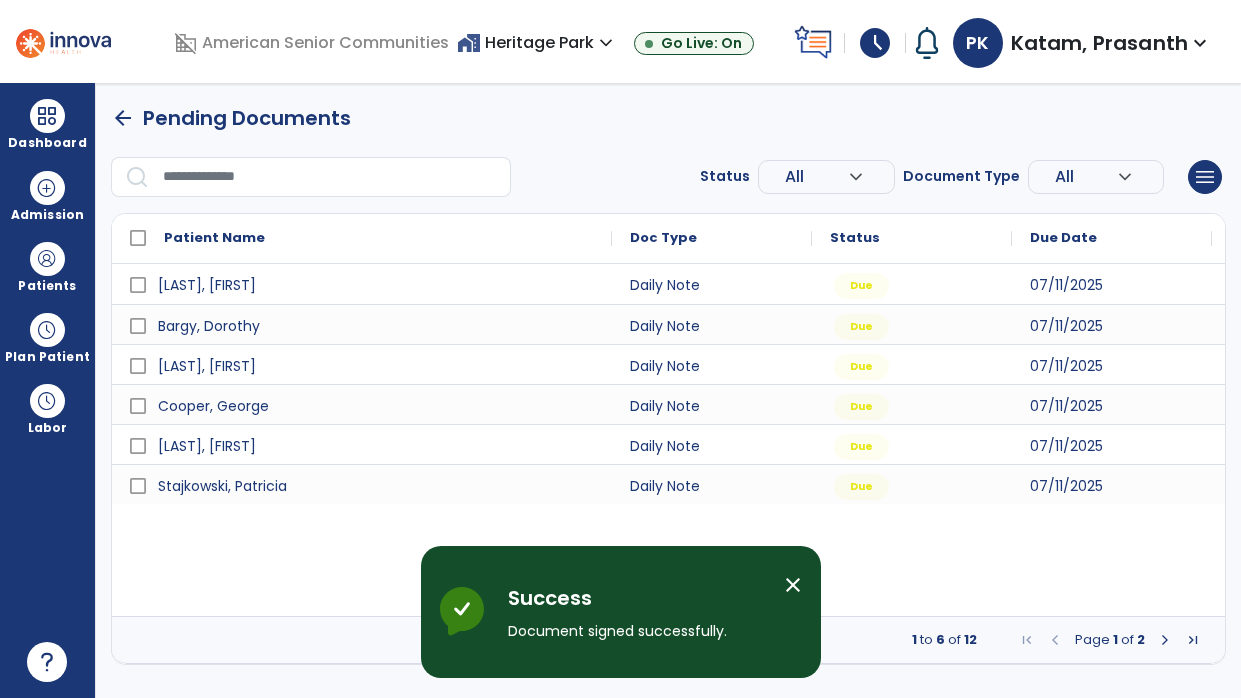 scroll, scrollTop: 0, scrollLeft: 0, axis: both 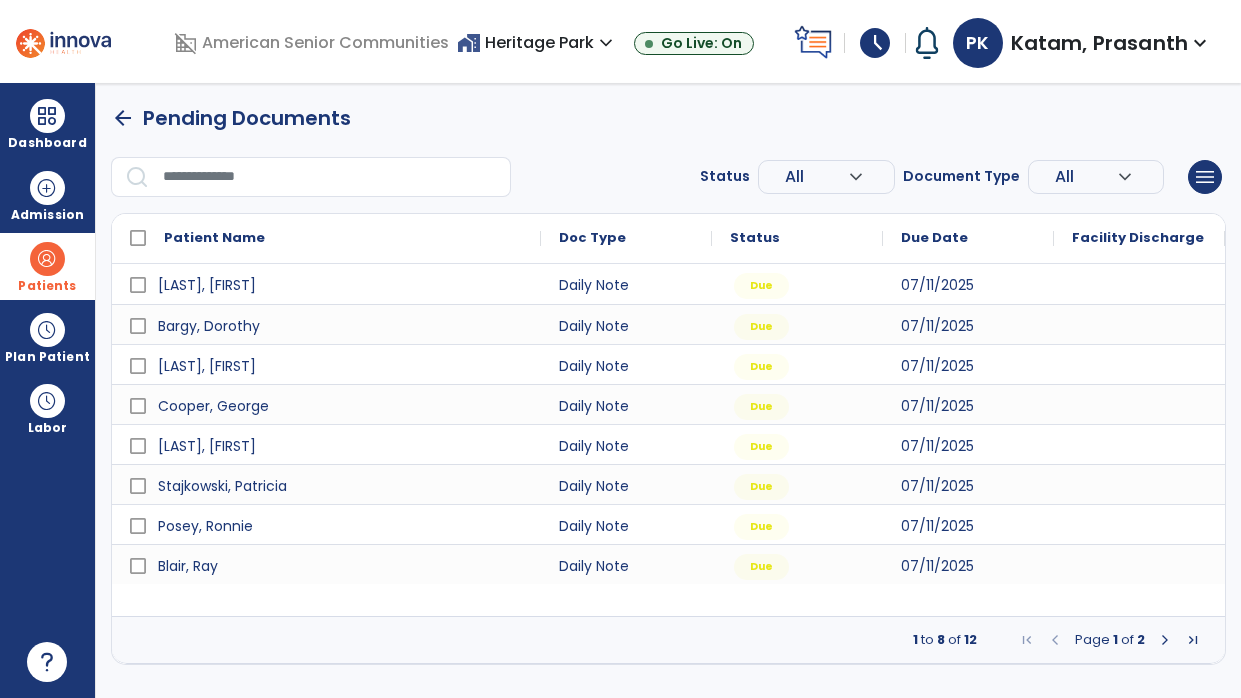 click on "Patients" at bounding box center (47, 286) 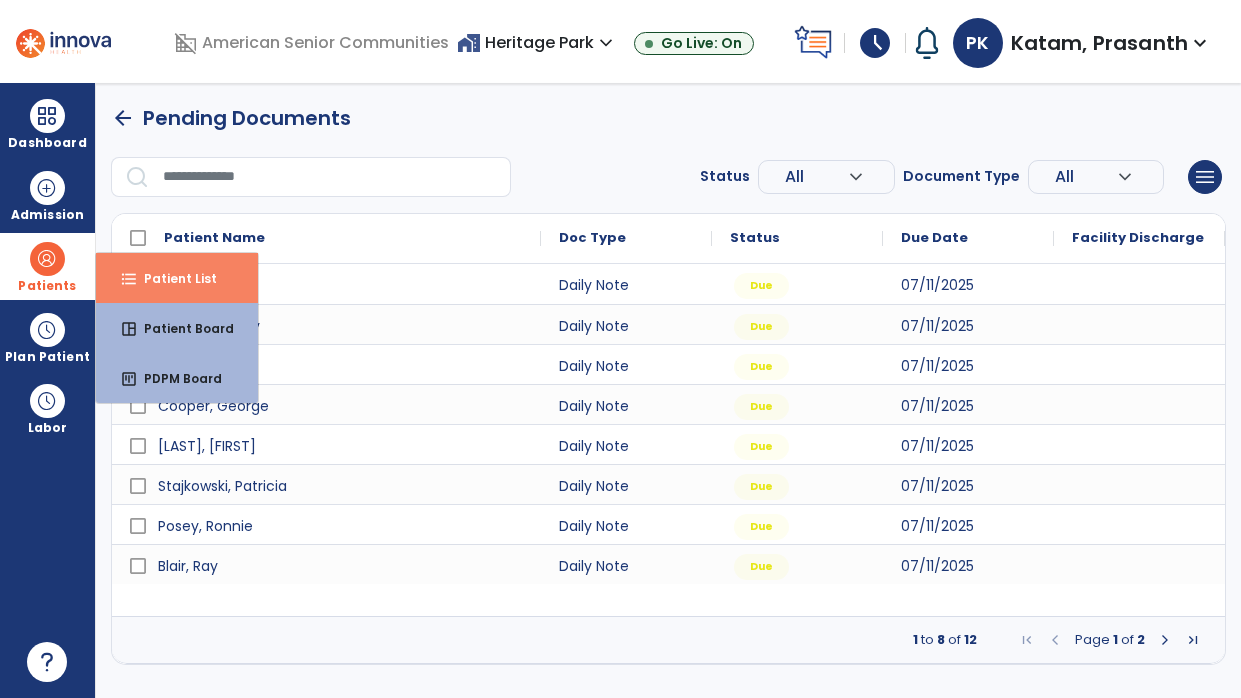click on "format_list_bulleted  Patient List" at bounding box center [177, 278] 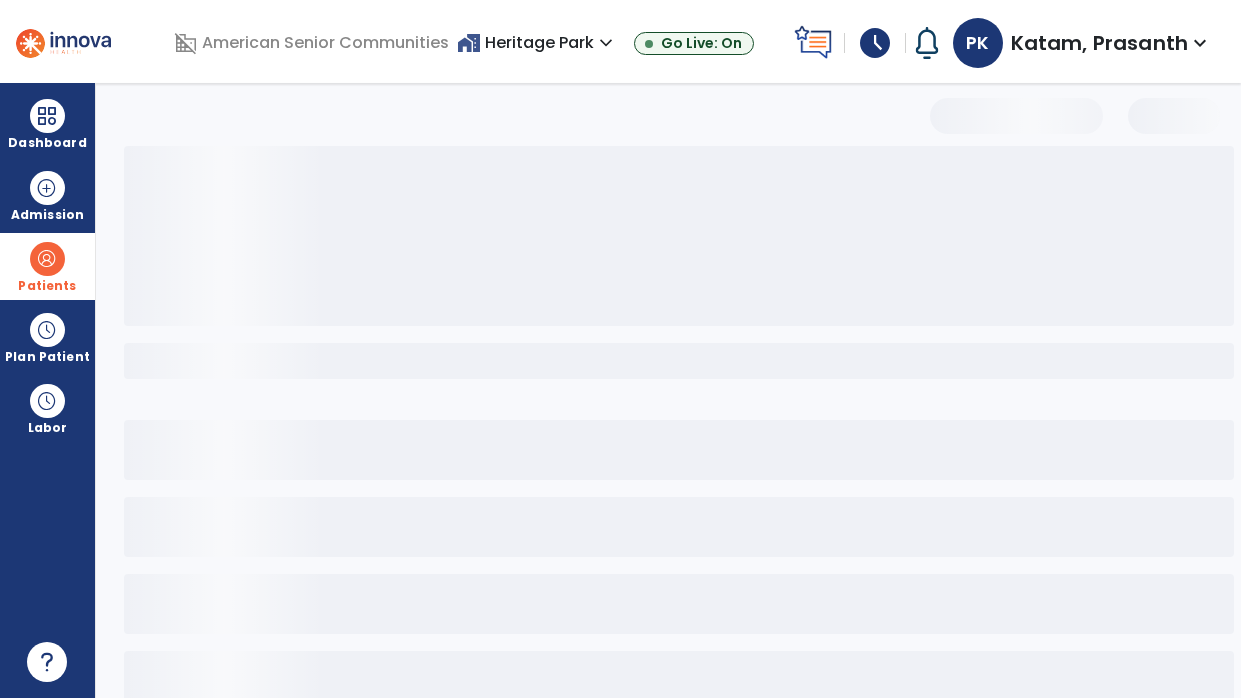 select on "***" 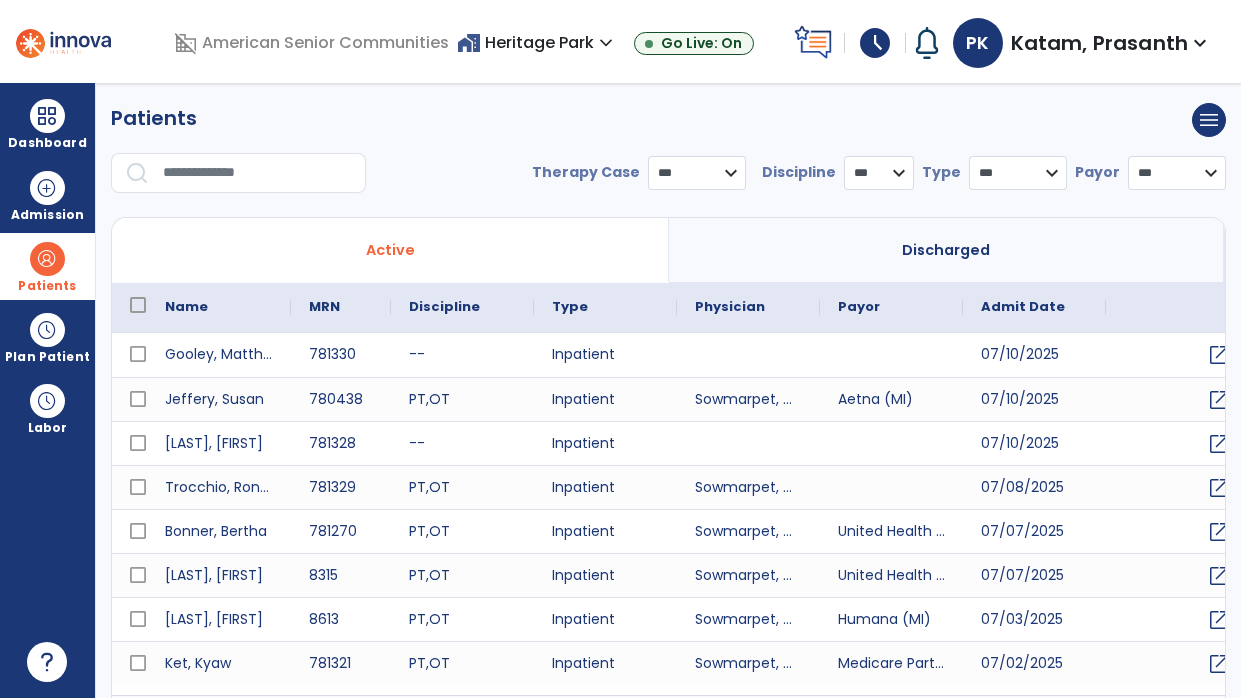 click at bounding box center (257, 173) 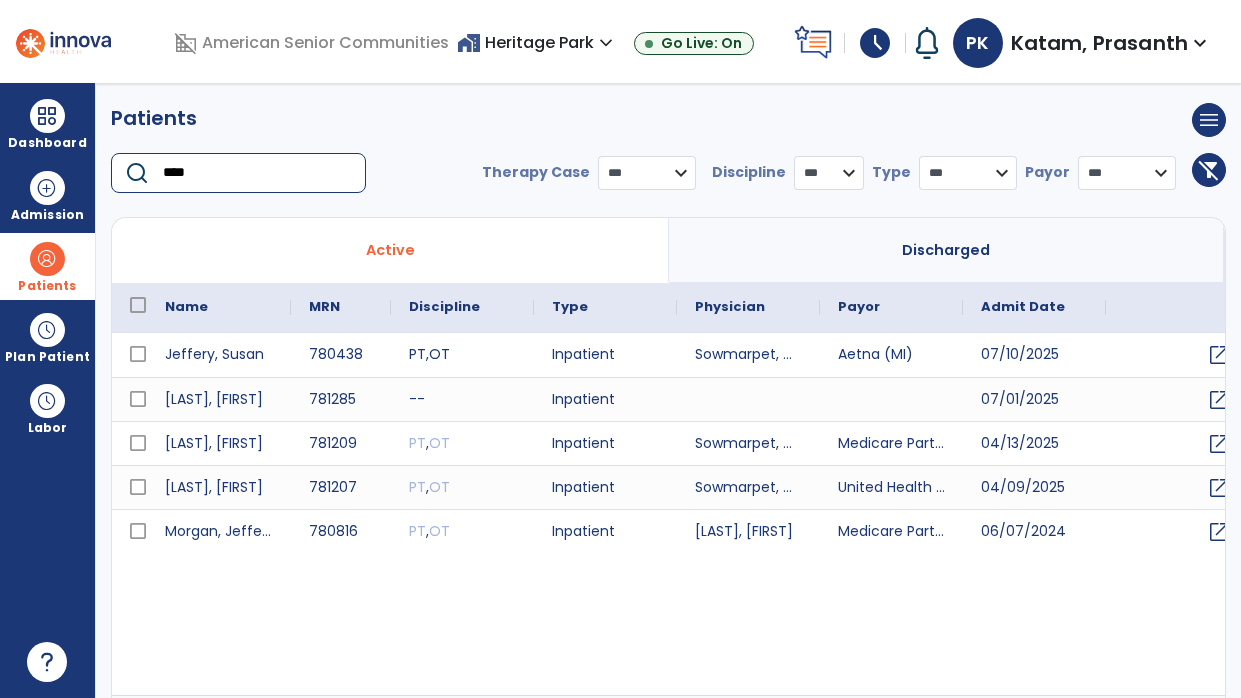 type on "****" 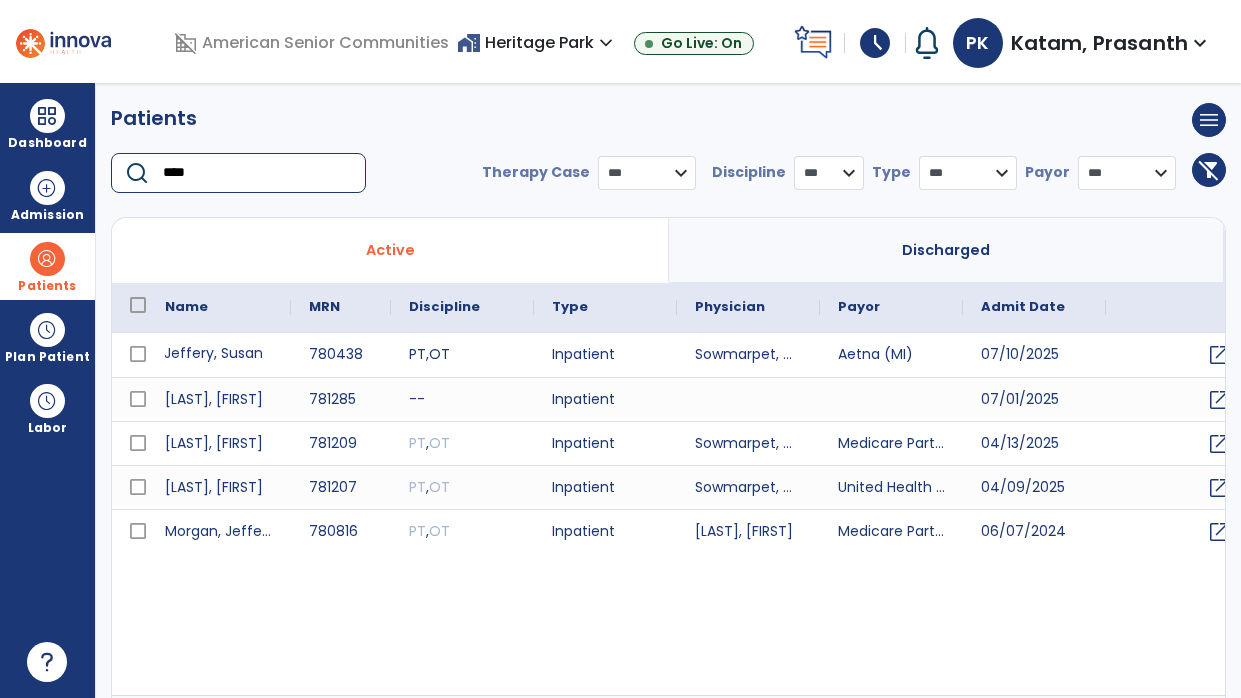 click on "Jeffery, Susan" at bounding box center (219, 355) 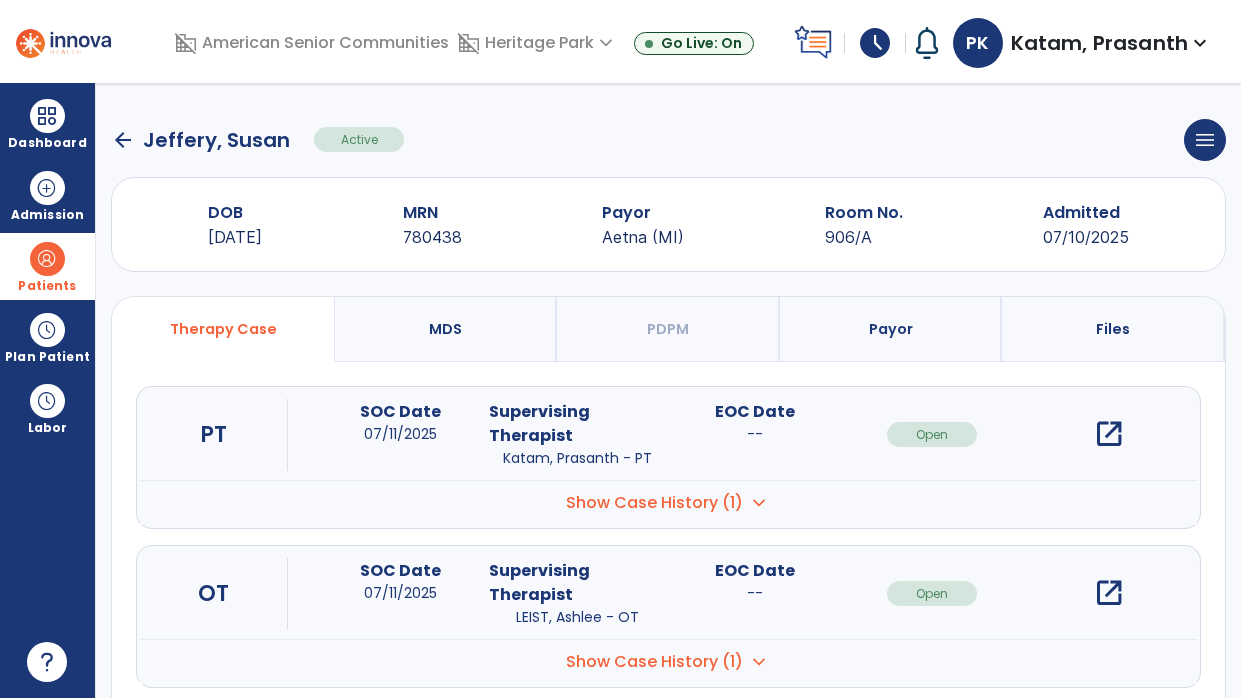 click on "open_in_new" at bounding box center (1109, 434) 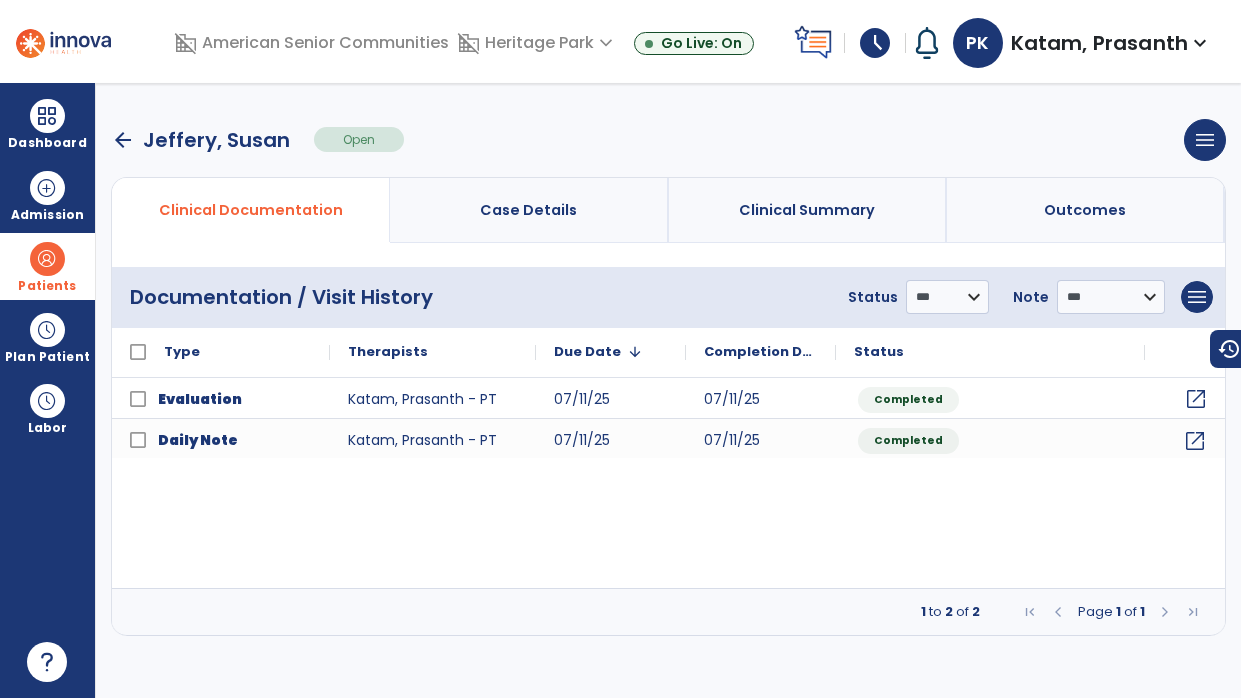 click on "open_in_new" 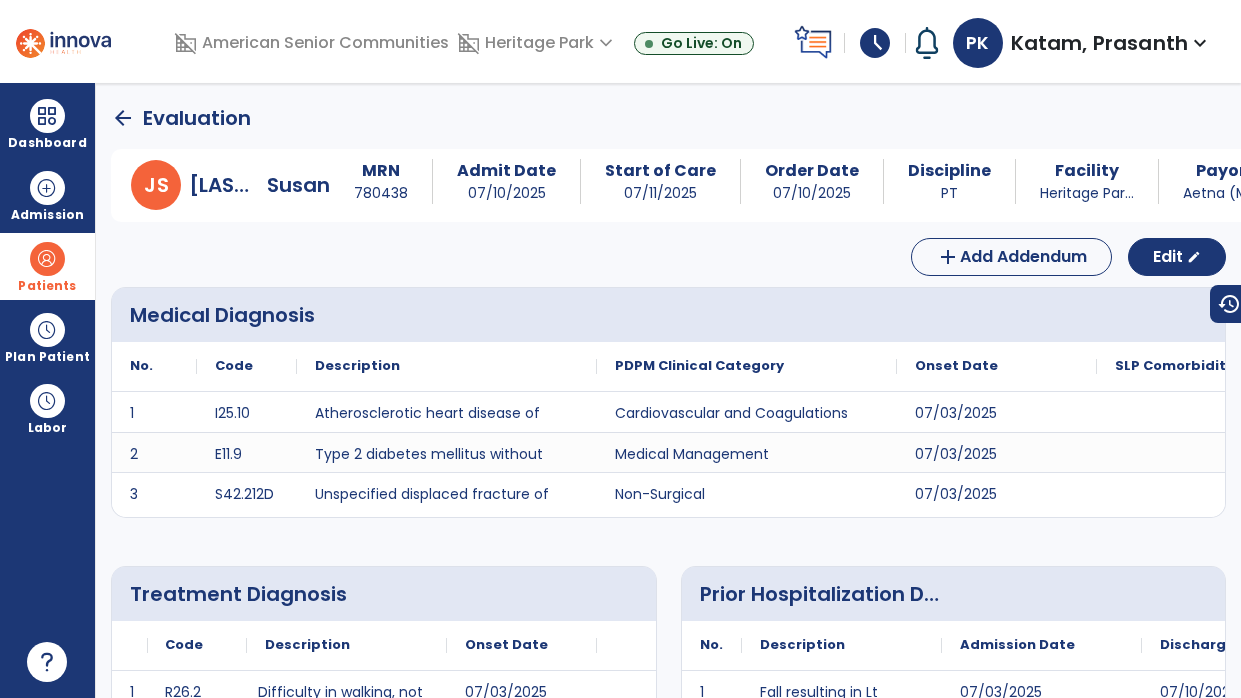 click on "arrow_back" 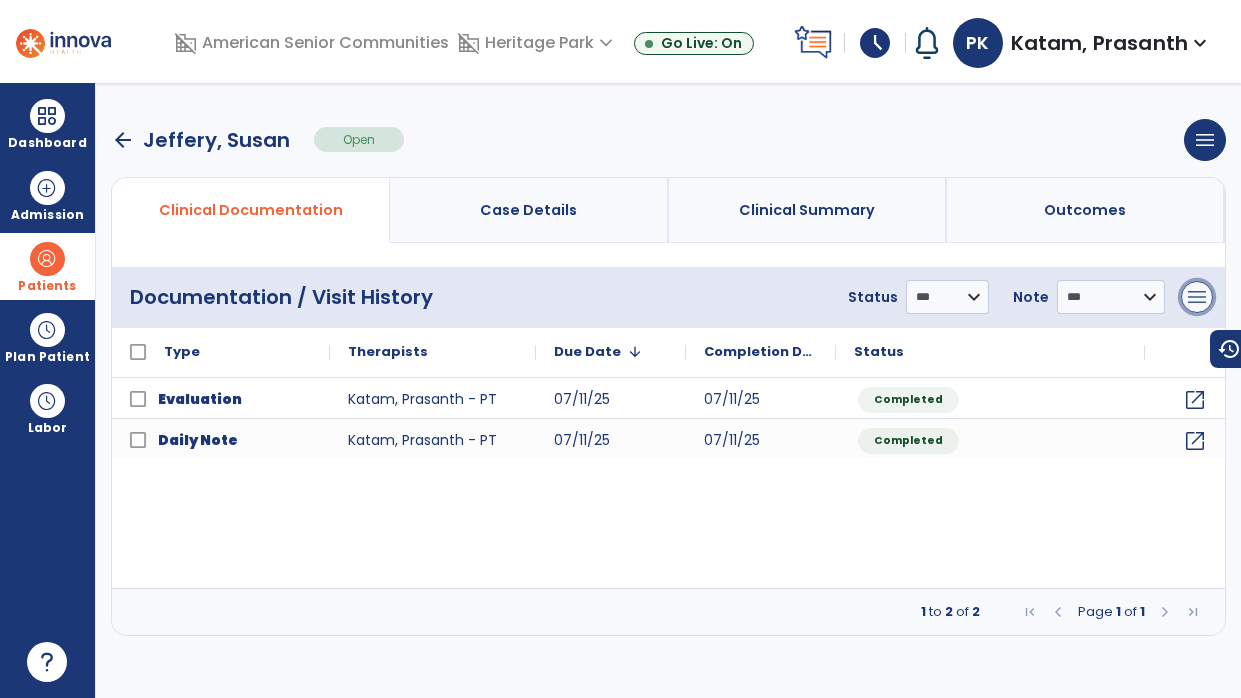 click on "menu" at bounding box center (1197, 297) 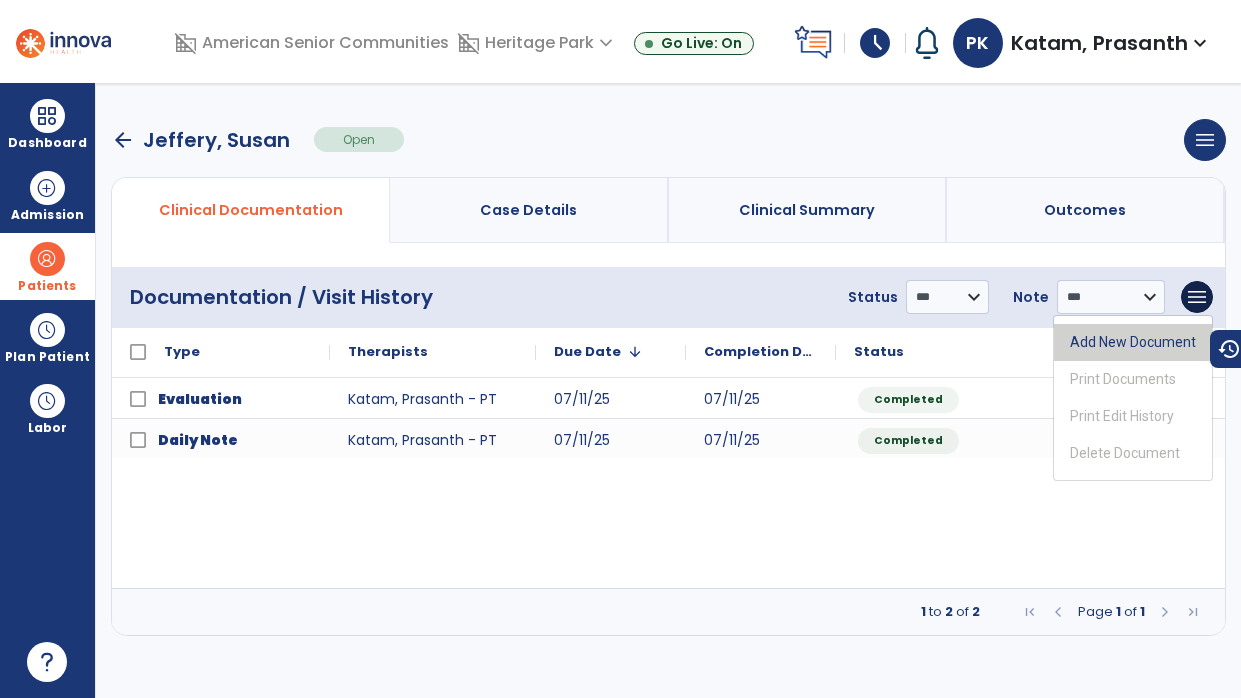 click on "Add New Document" at bounding box center (1133, 342) 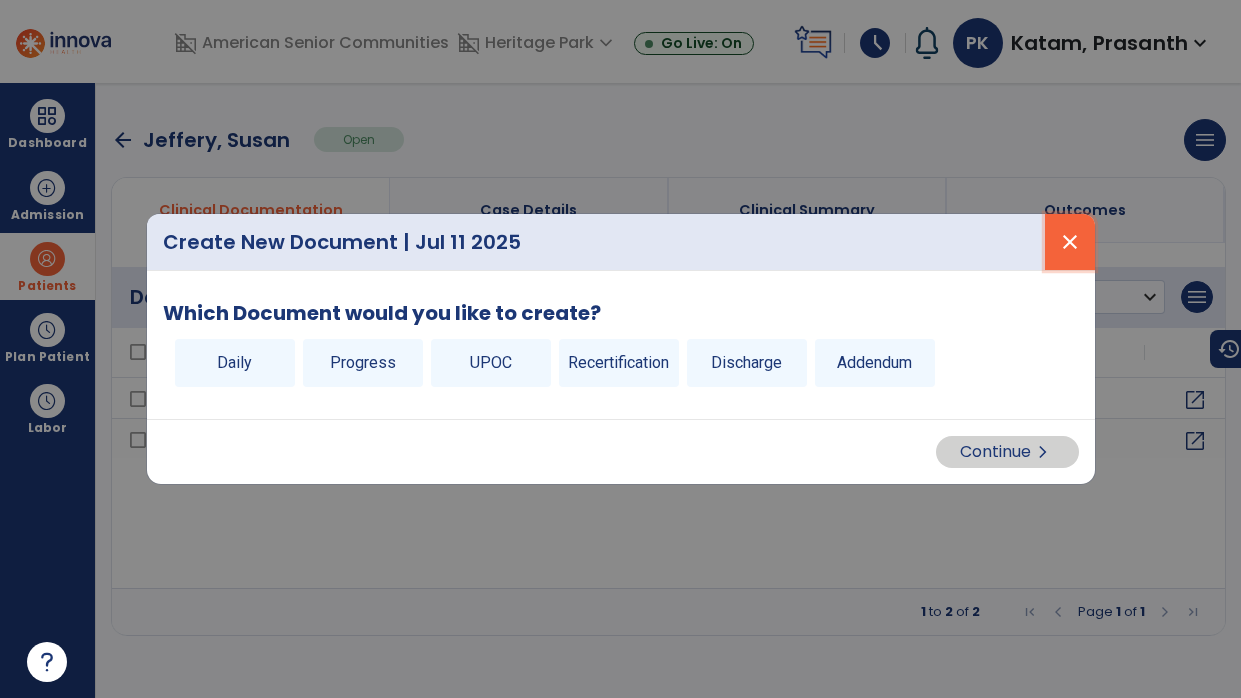 click on "close" at bounding box center [1070, 242] 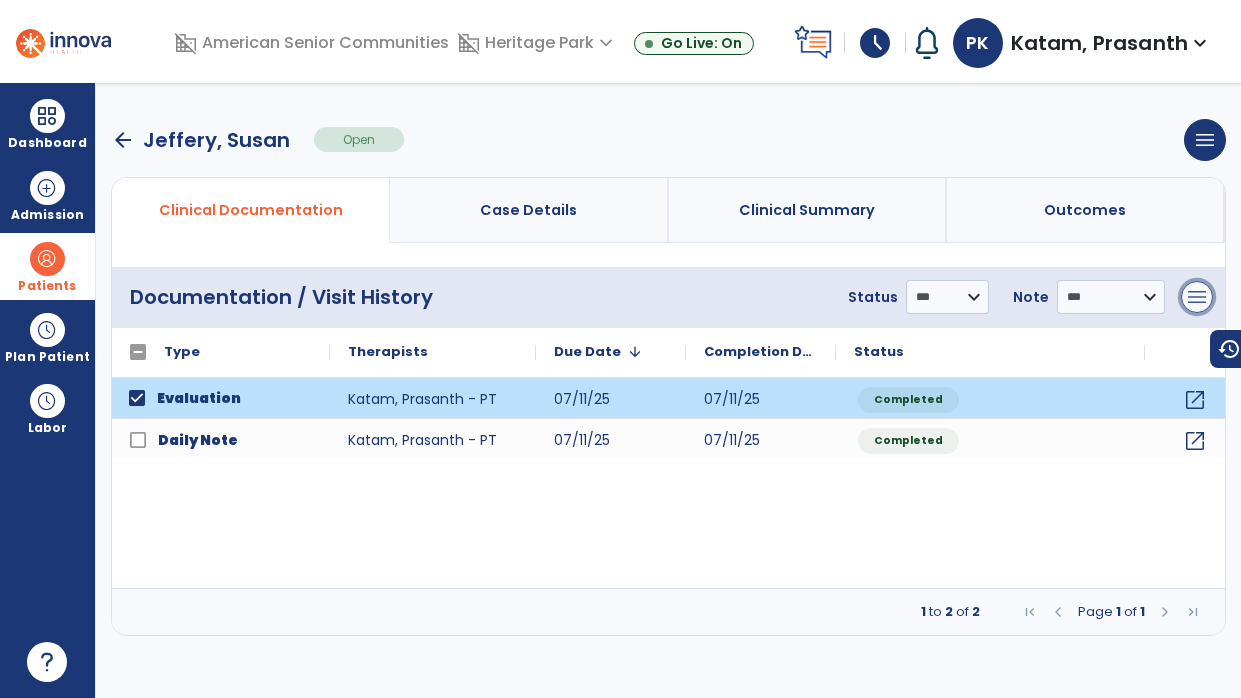 click on "menu" at bounding box center (1197, 297) 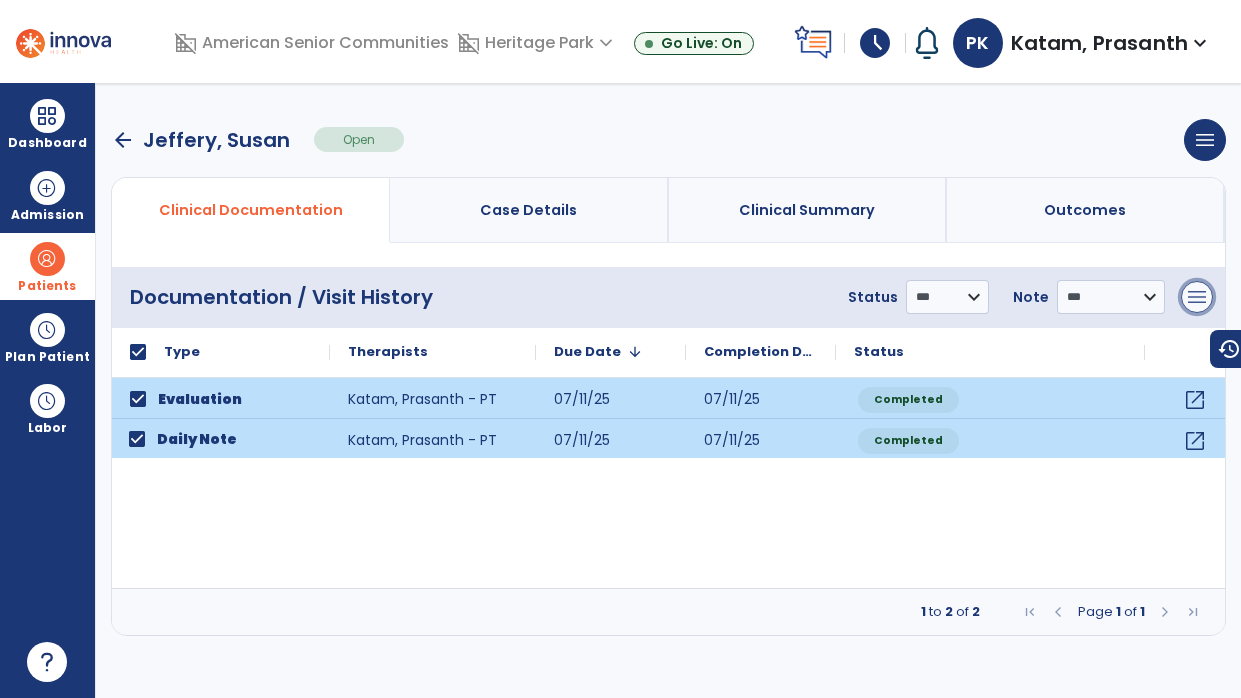 click on "menu" at bounding box center (1197, 297) 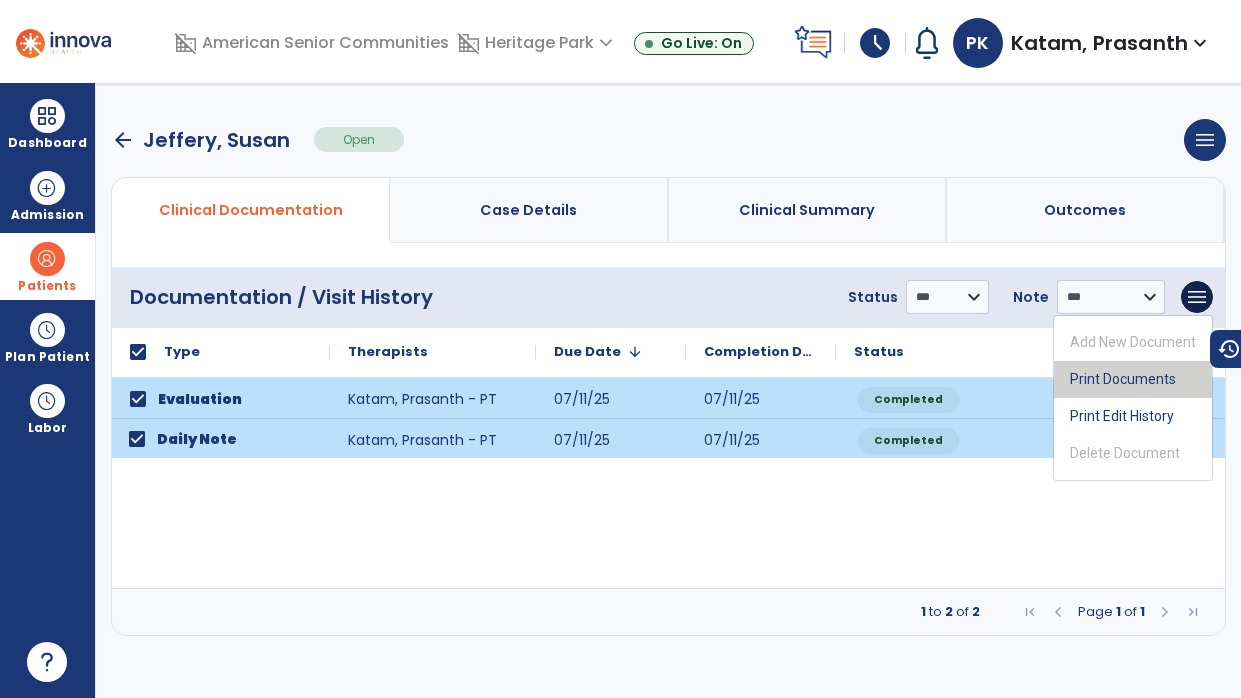 click on "Print Documents" at bounding box center [1133, 379] 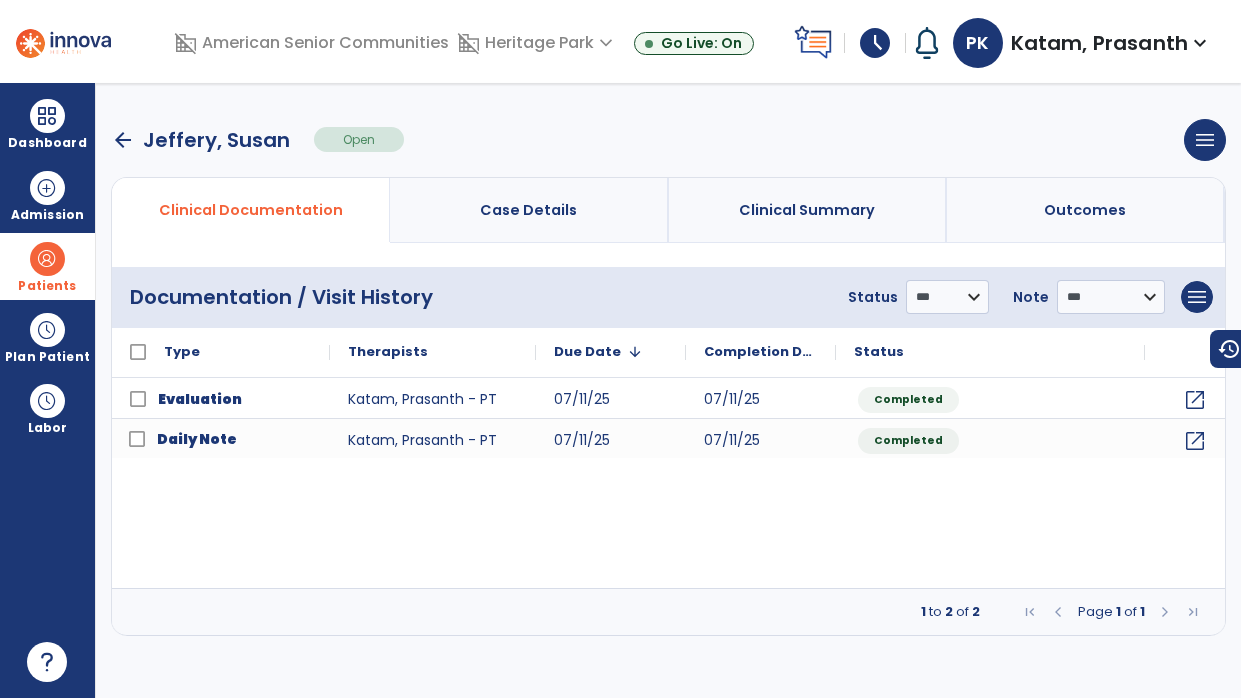 click on "arrow_back" at bounding box center (123, 140) 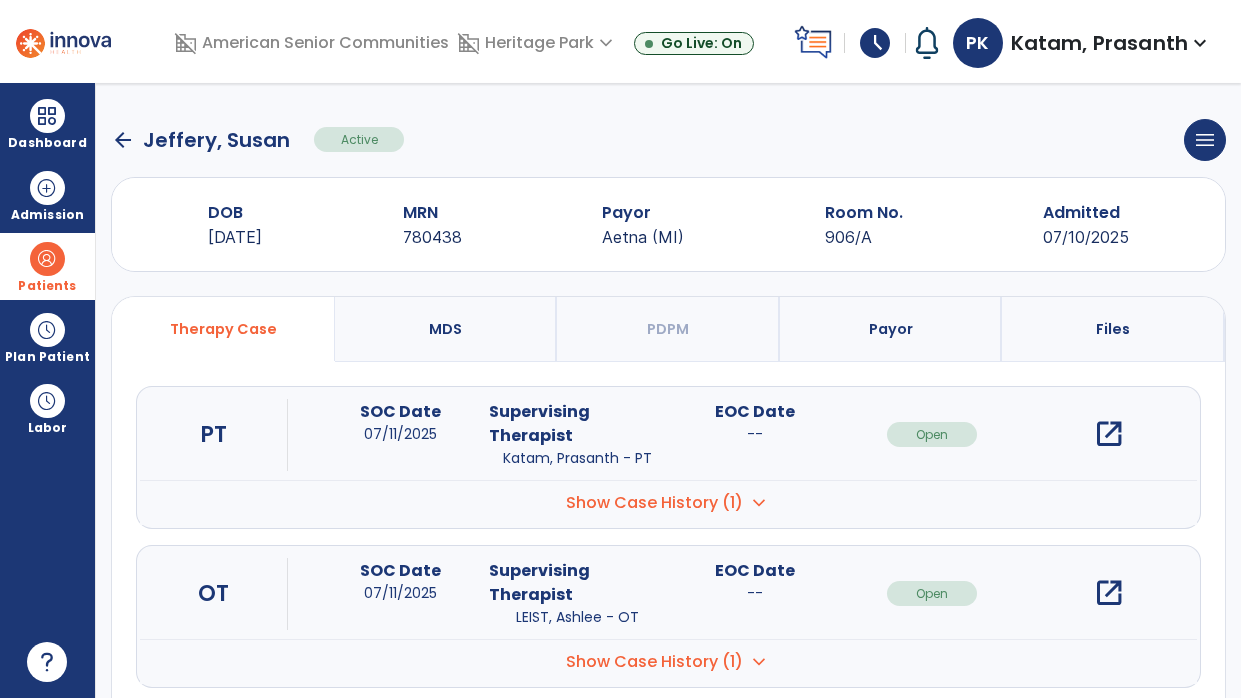 click on "open_in_new" at bounding box center (1109, 593) 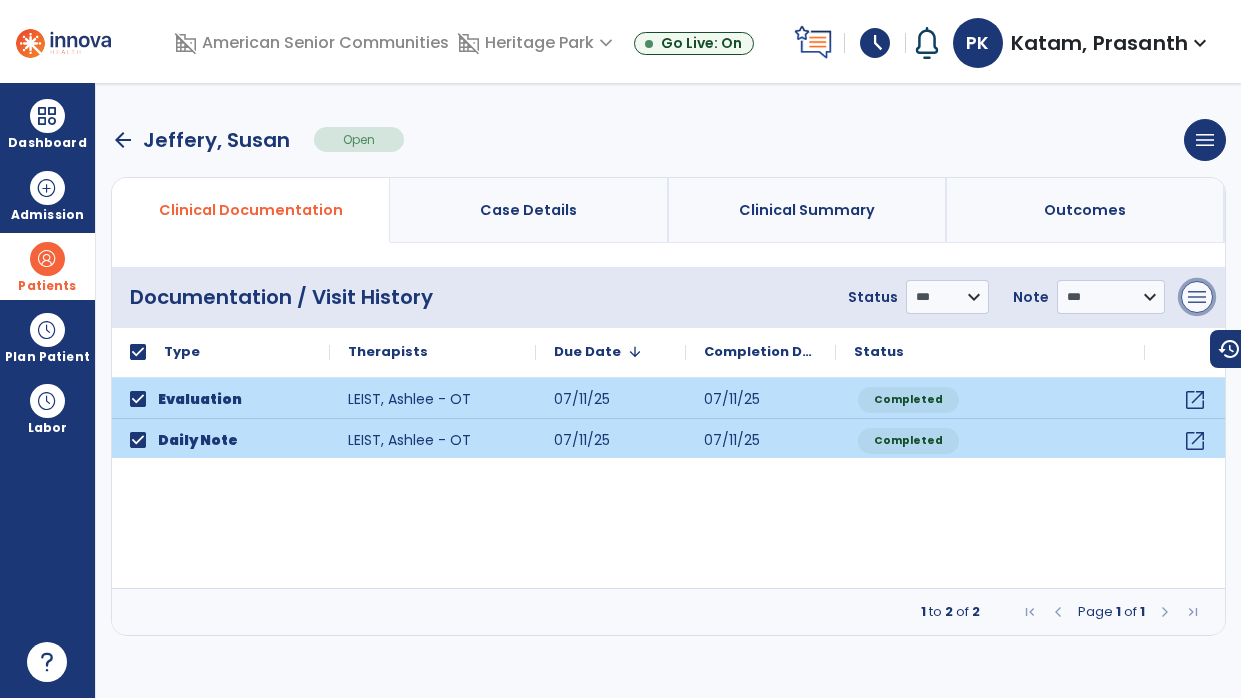 click on "menu" at bounding box center [1197, 297] 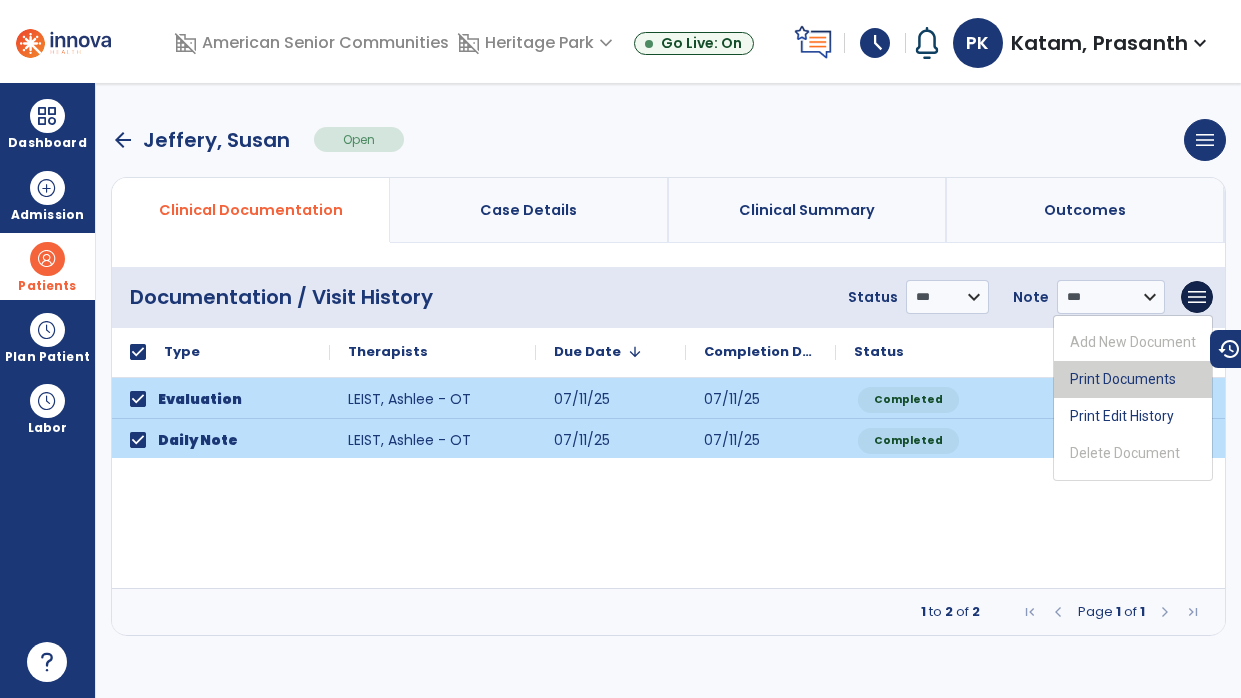 click on "Print Documents" at bounding box center [1133, 379] 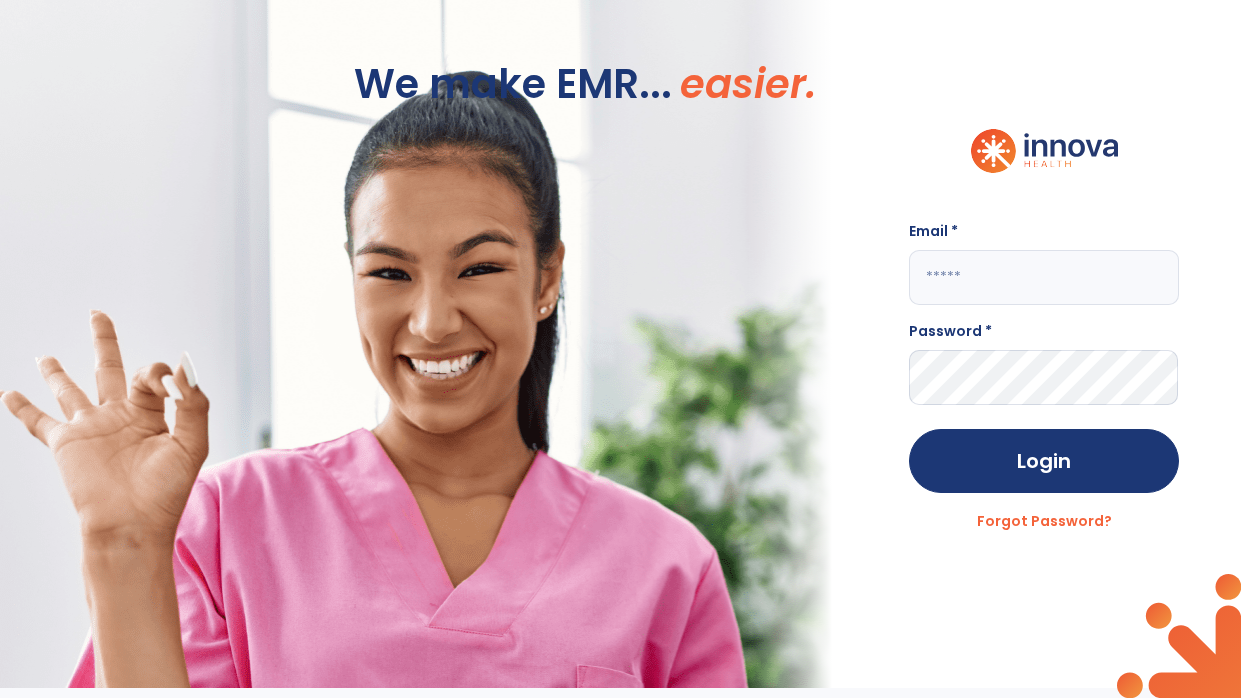 click 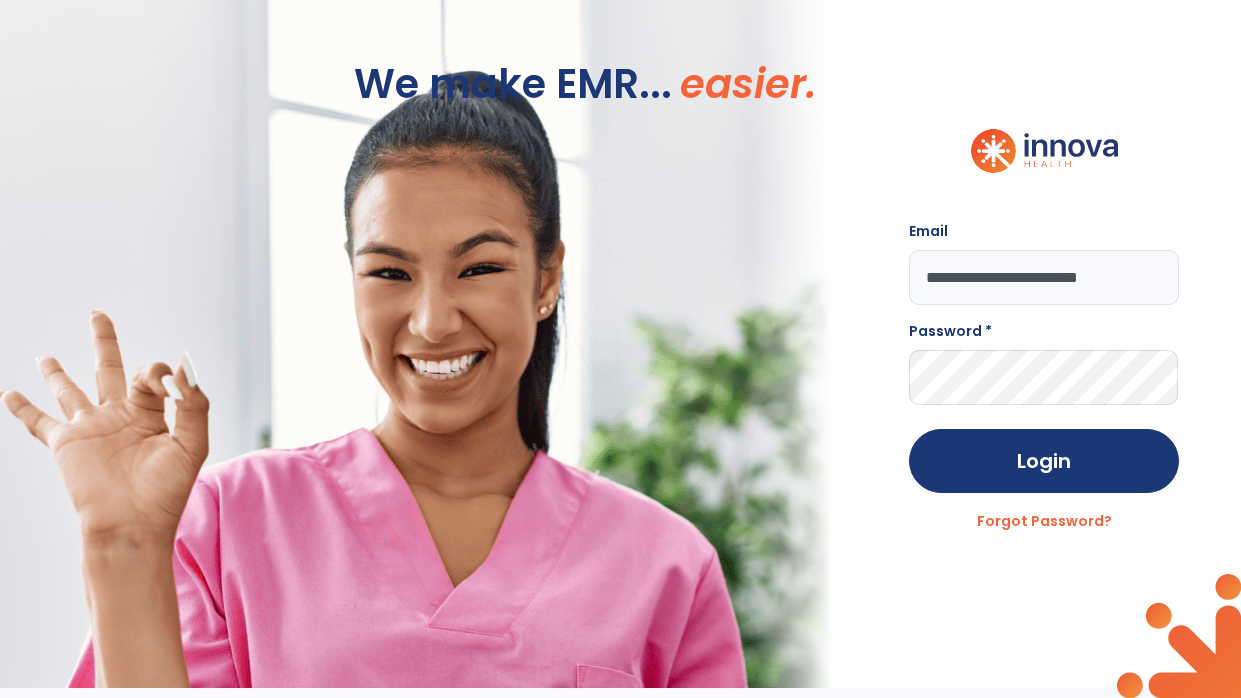 scroll, scrollTop: 0, scrollLeft: 11, axis: horizontal 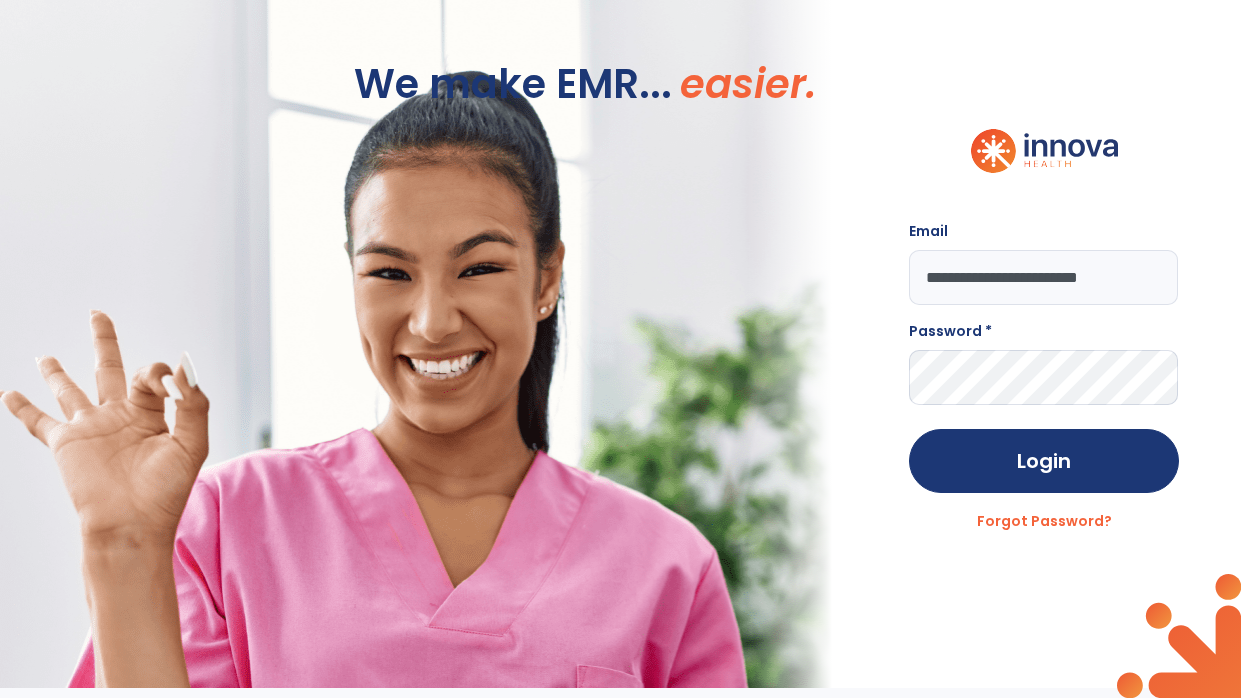 type on "**********" 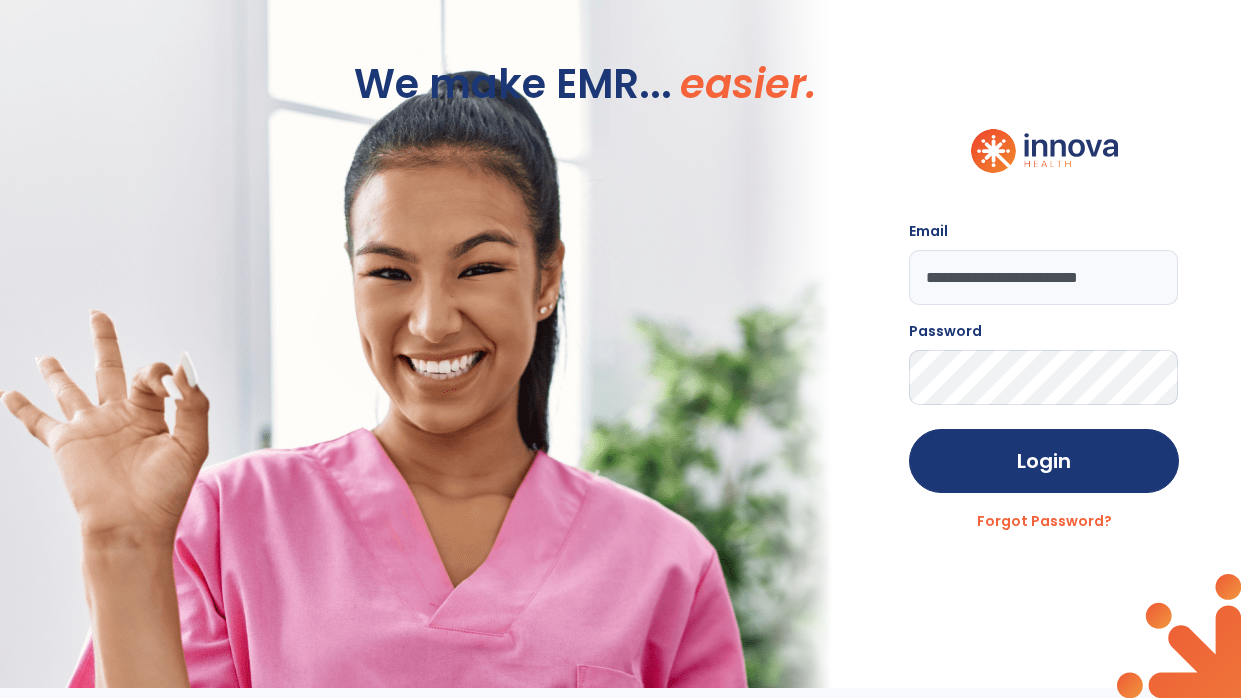click on "Login" 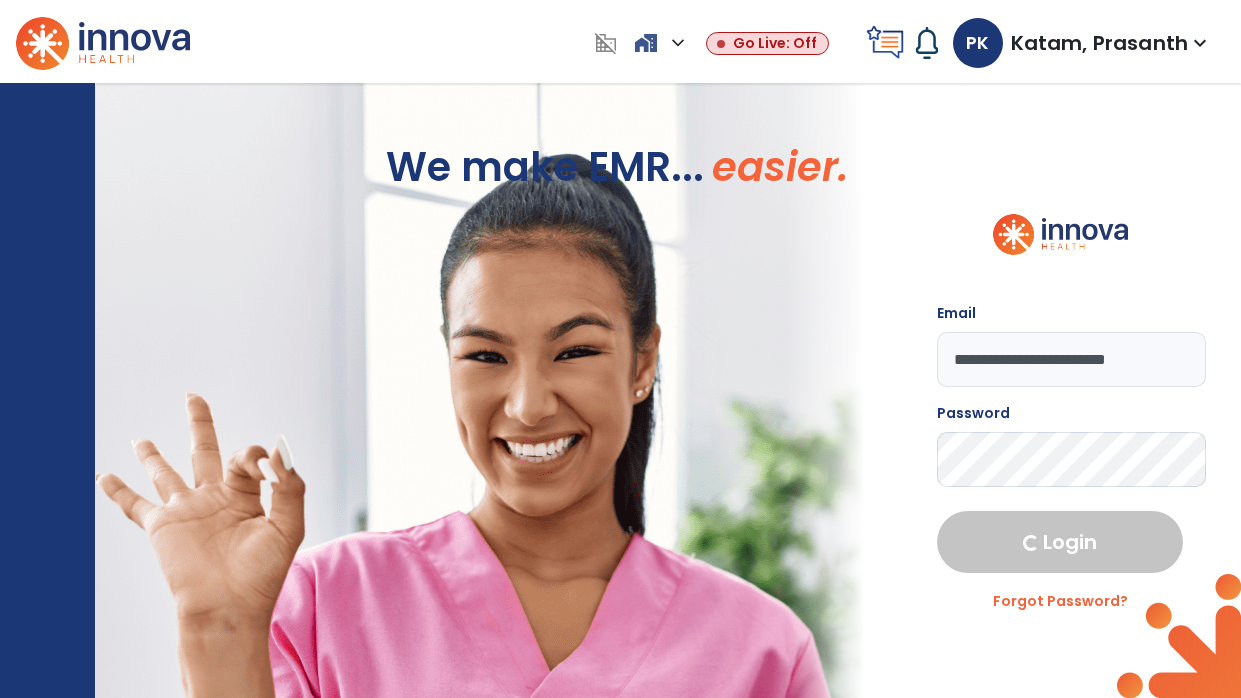 select on "****" 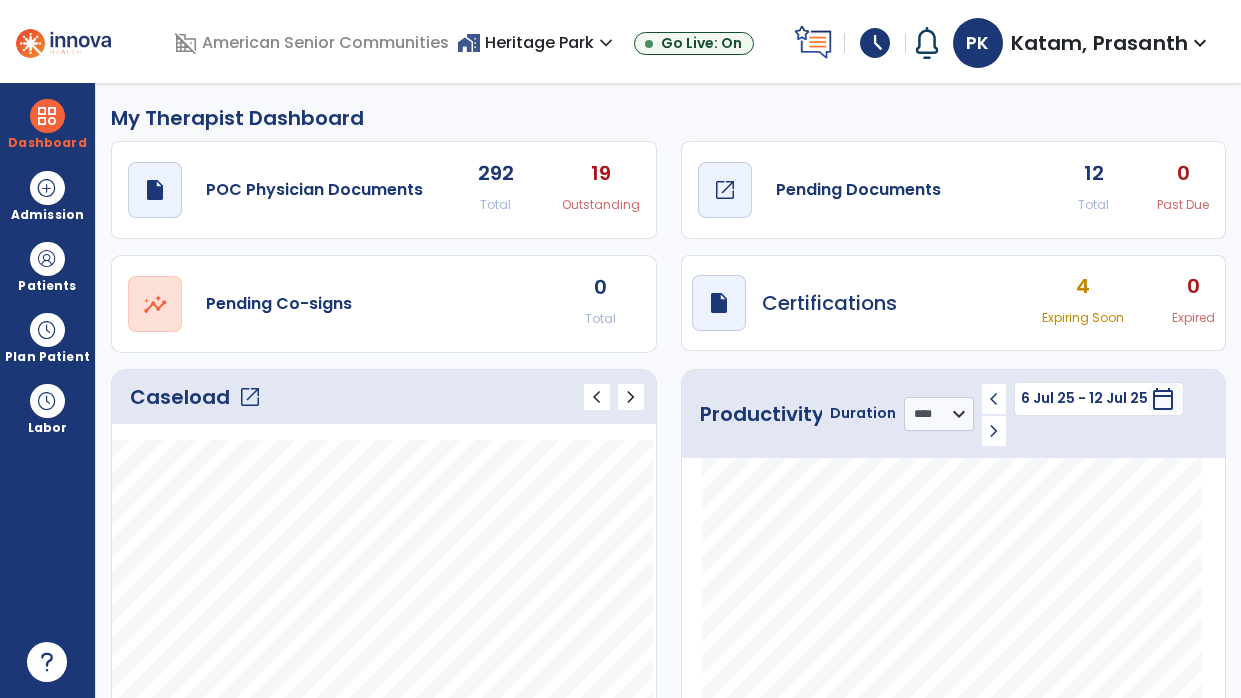 click on "draft   open_in_new  Pending Documents" 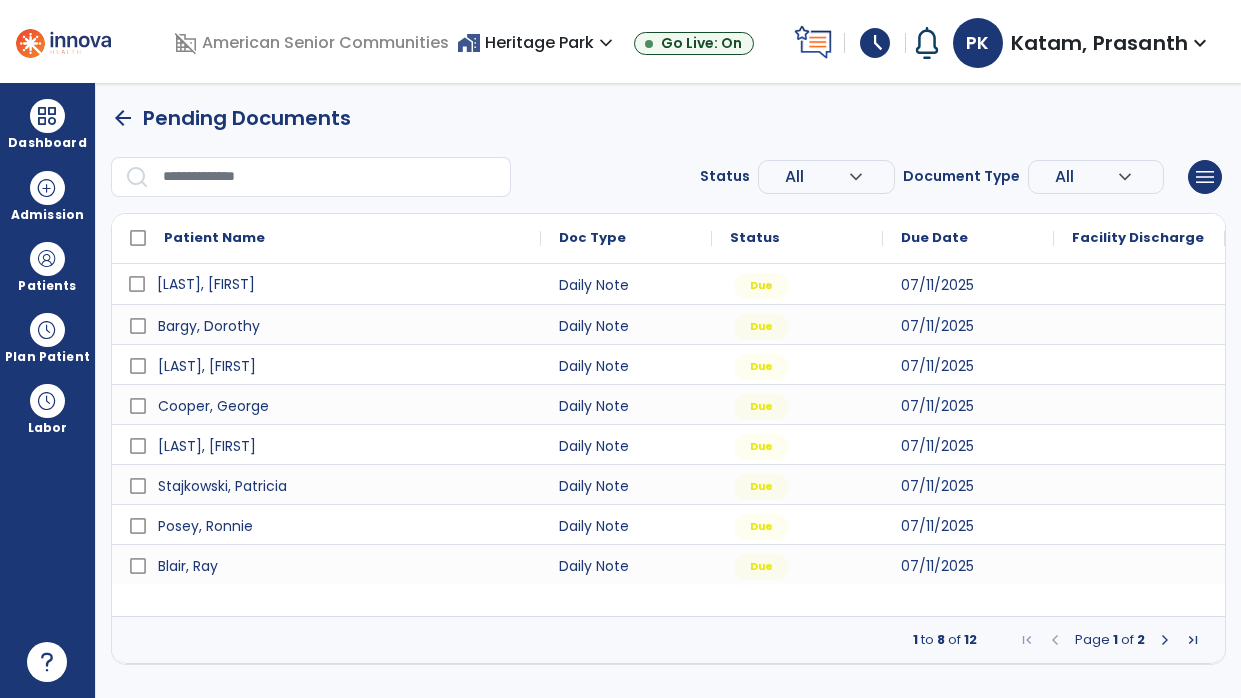 click on "Carbaugh, [FIRST]" at bounding box center (340, 284) 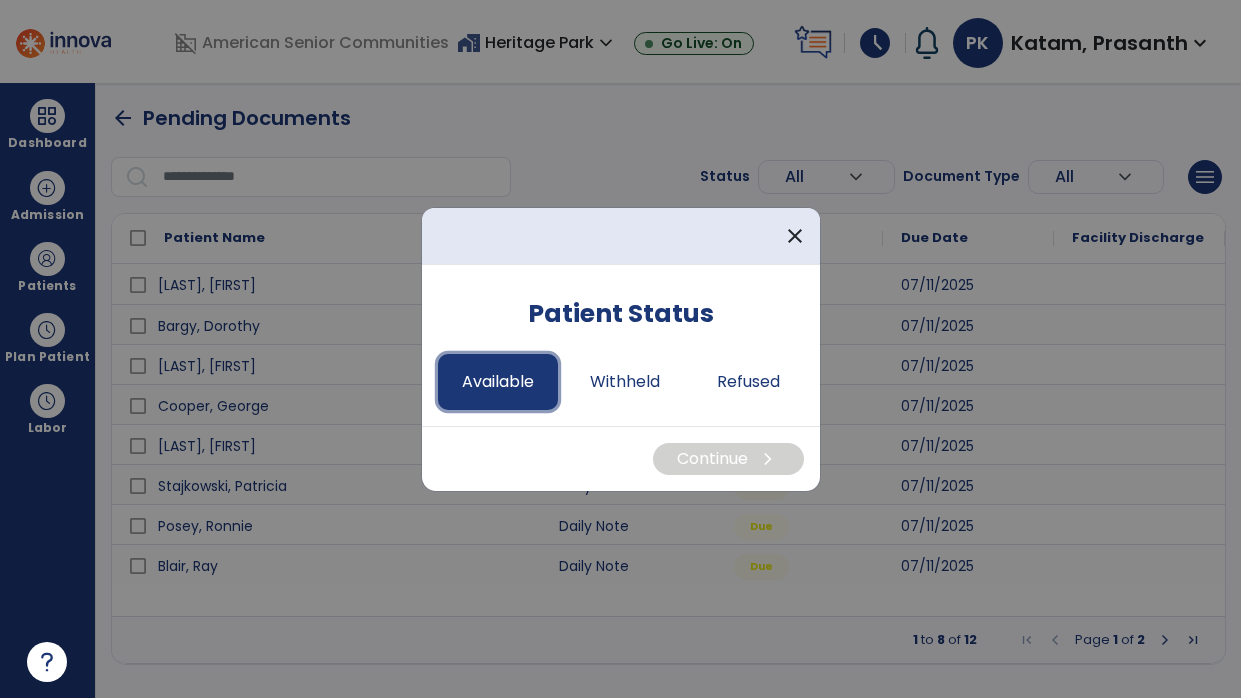 click on "Available" at bounding box center (498, 382) 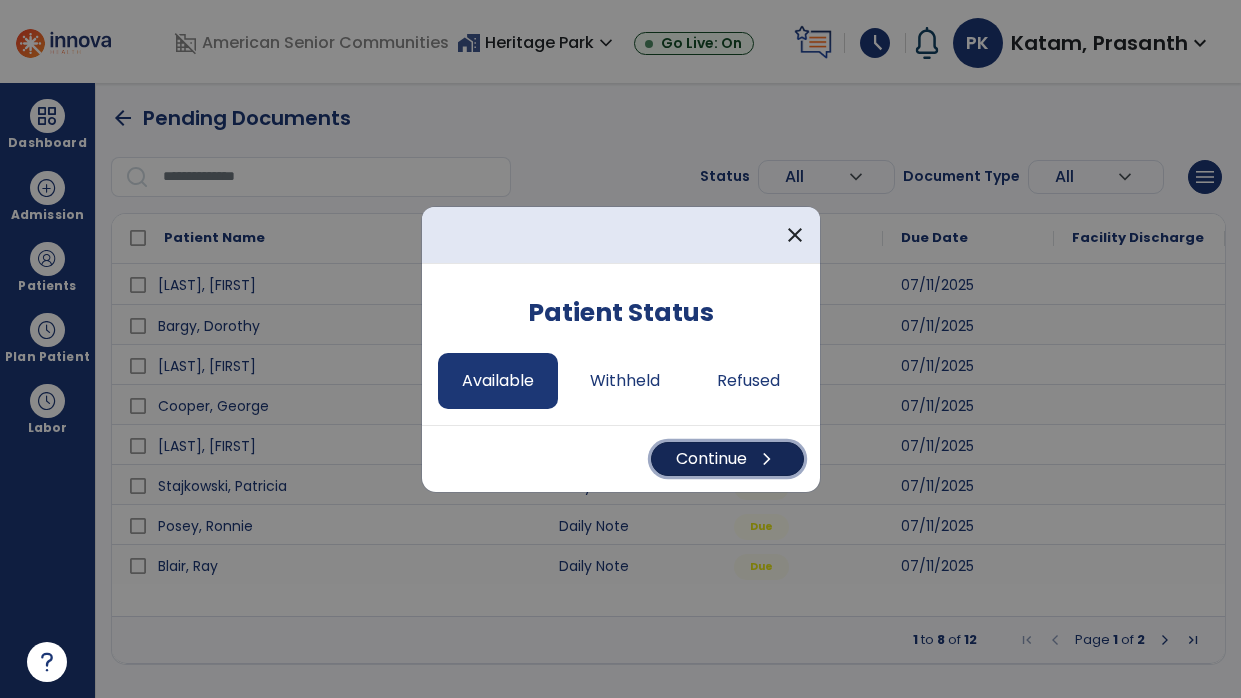 click on "Continue   chevron_right" at bounding box center (727, 459) 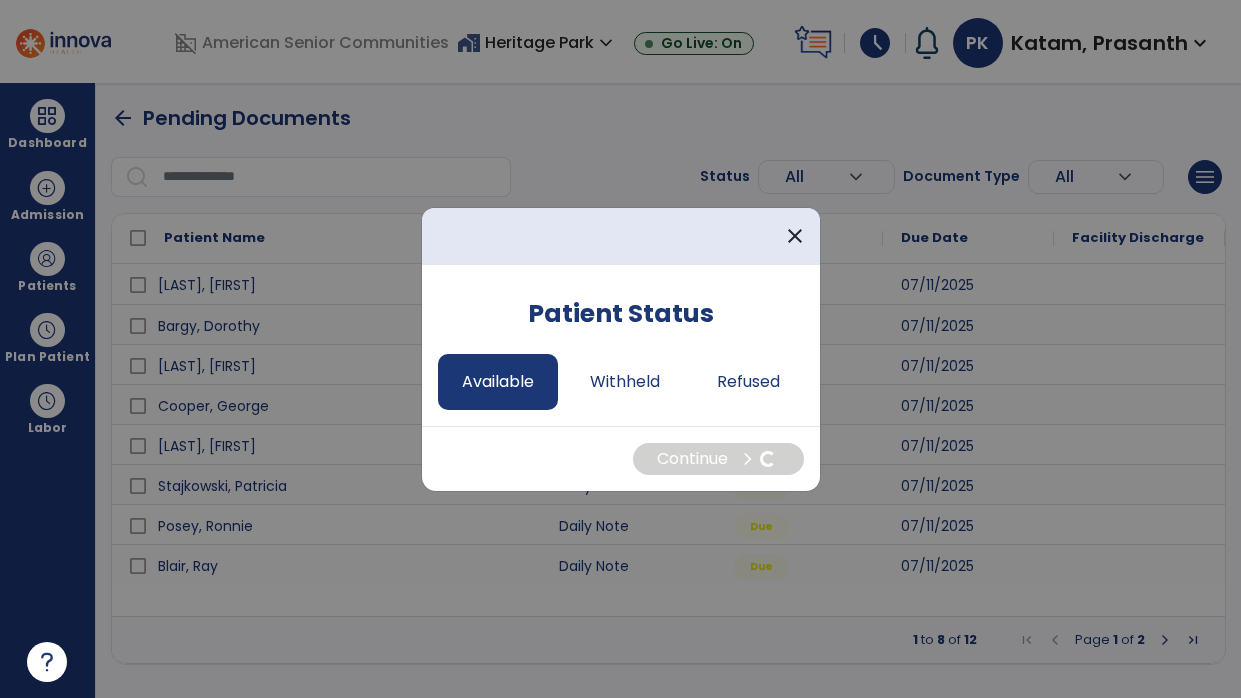 select on "*" 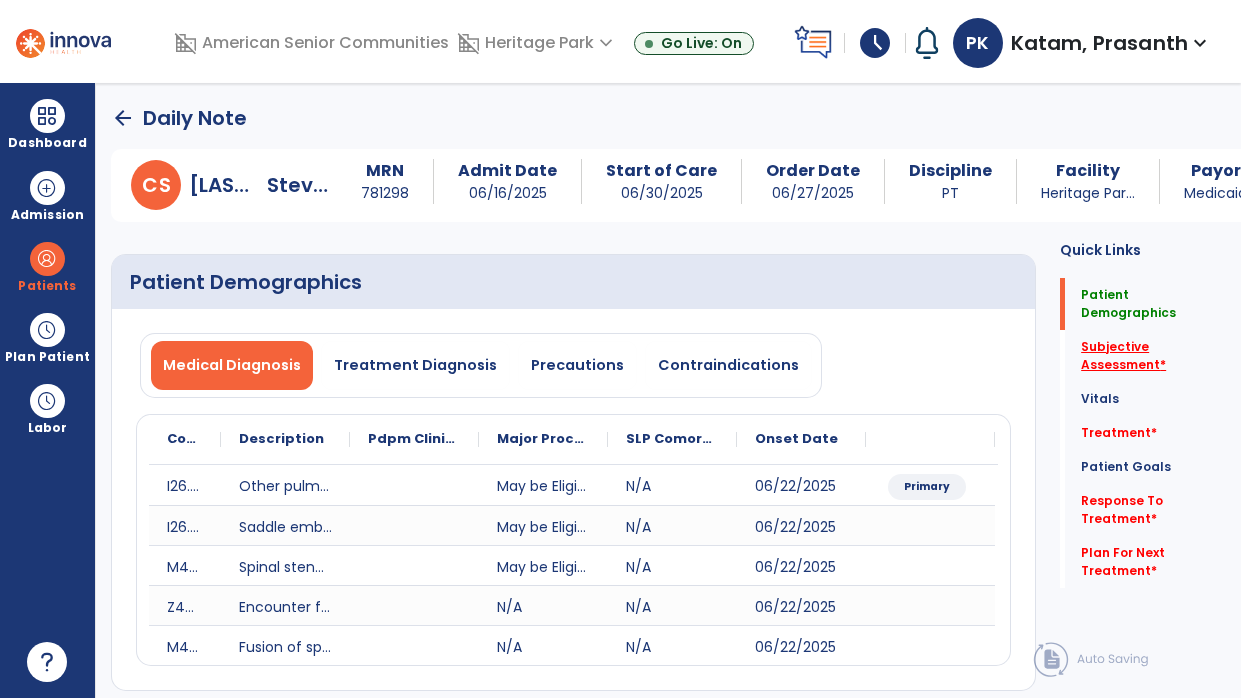 click on "Subjective Assessment   *" 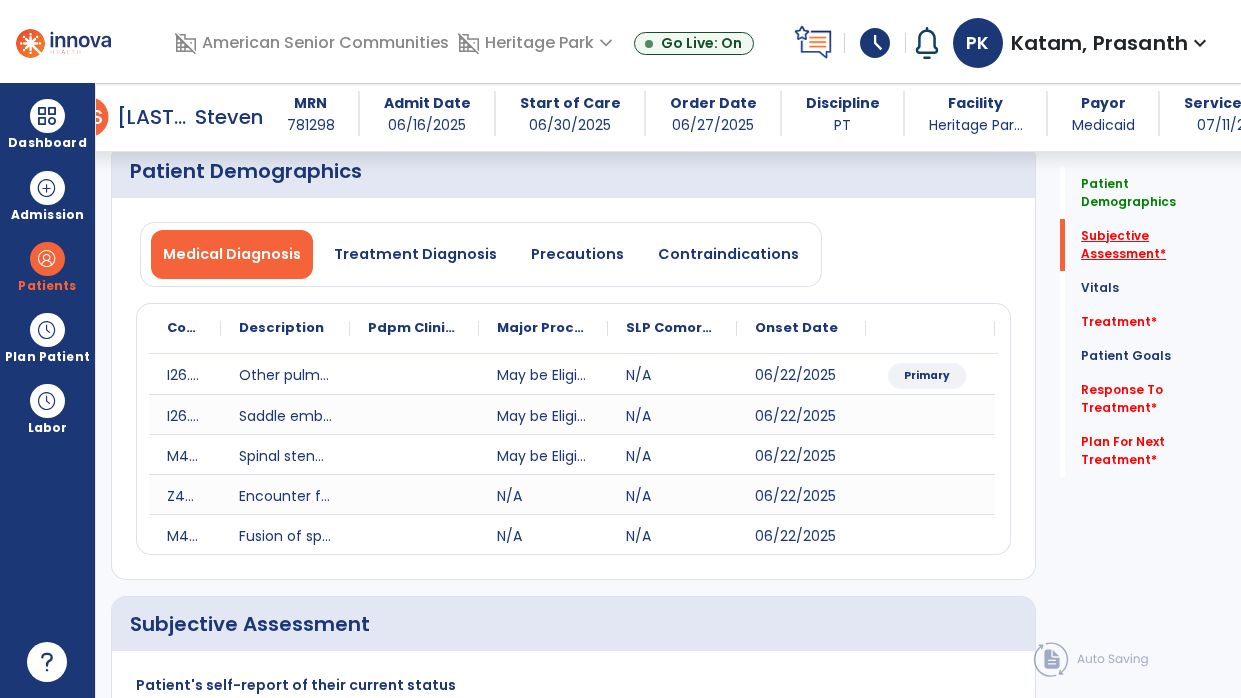 scroll, scrollTop: 456, scrollLeft: 0, axis: vertical 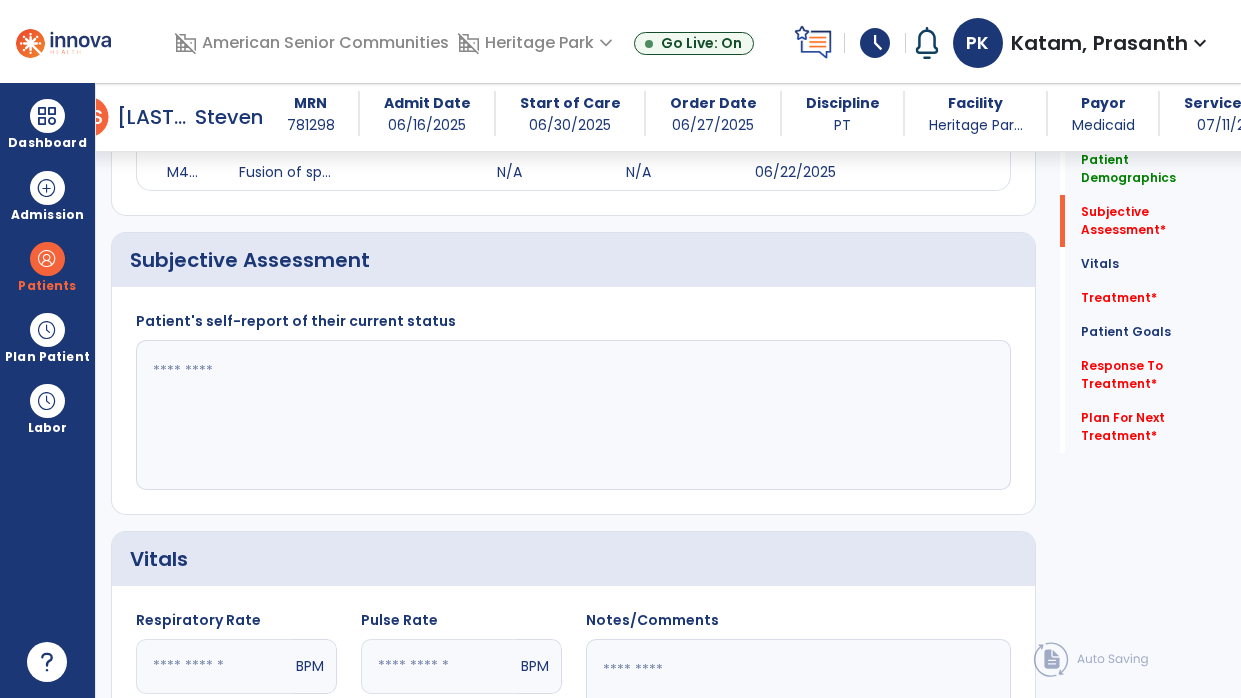 click 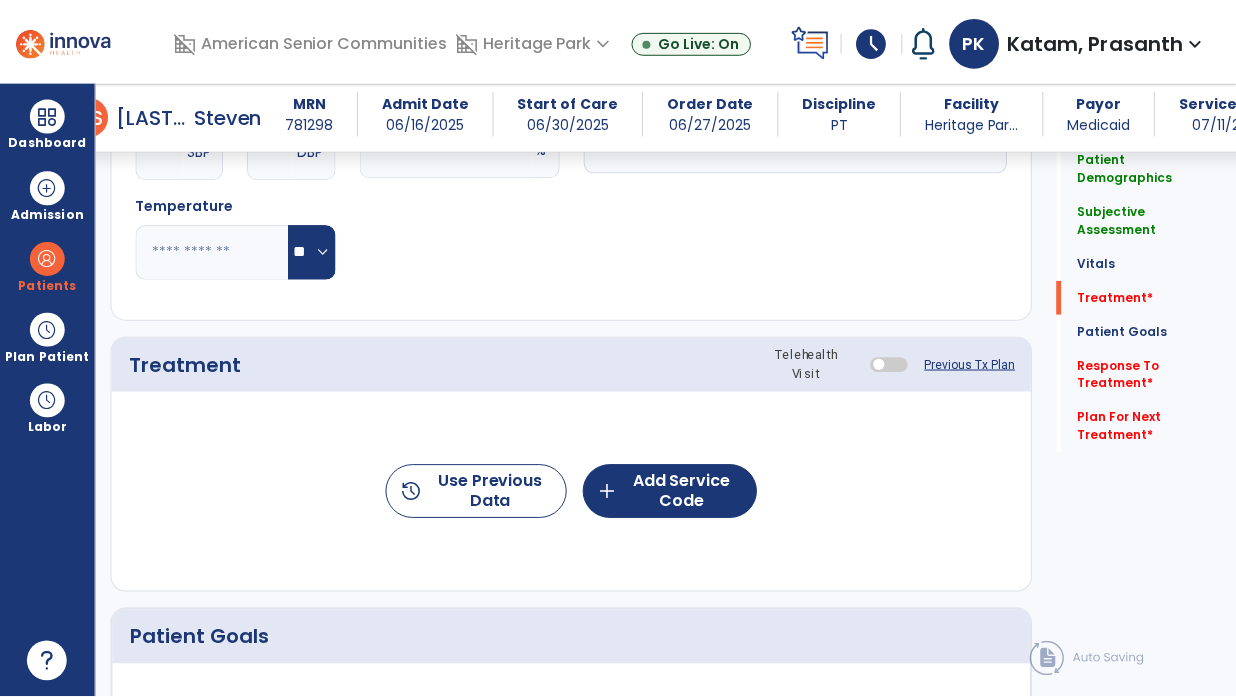 scroll, scrollTop: 1116, scrollLeft: 0, axis: vertical 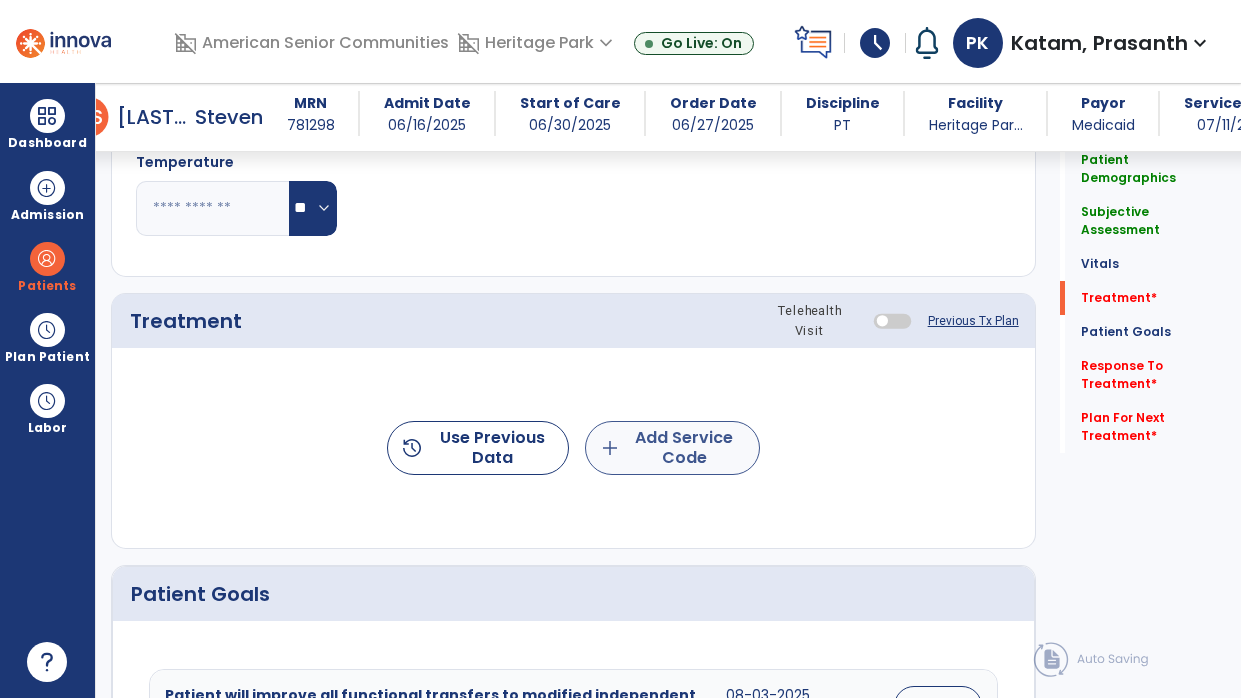 type on "**********" 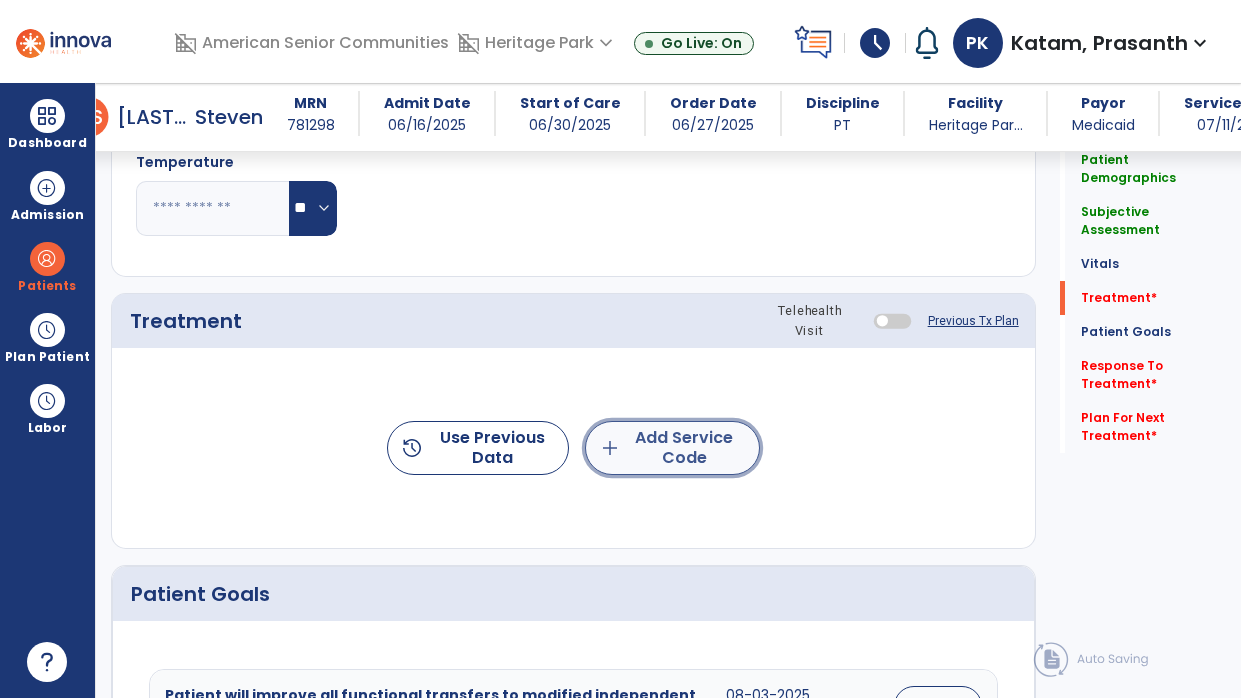 click on "add  Add Service Code" 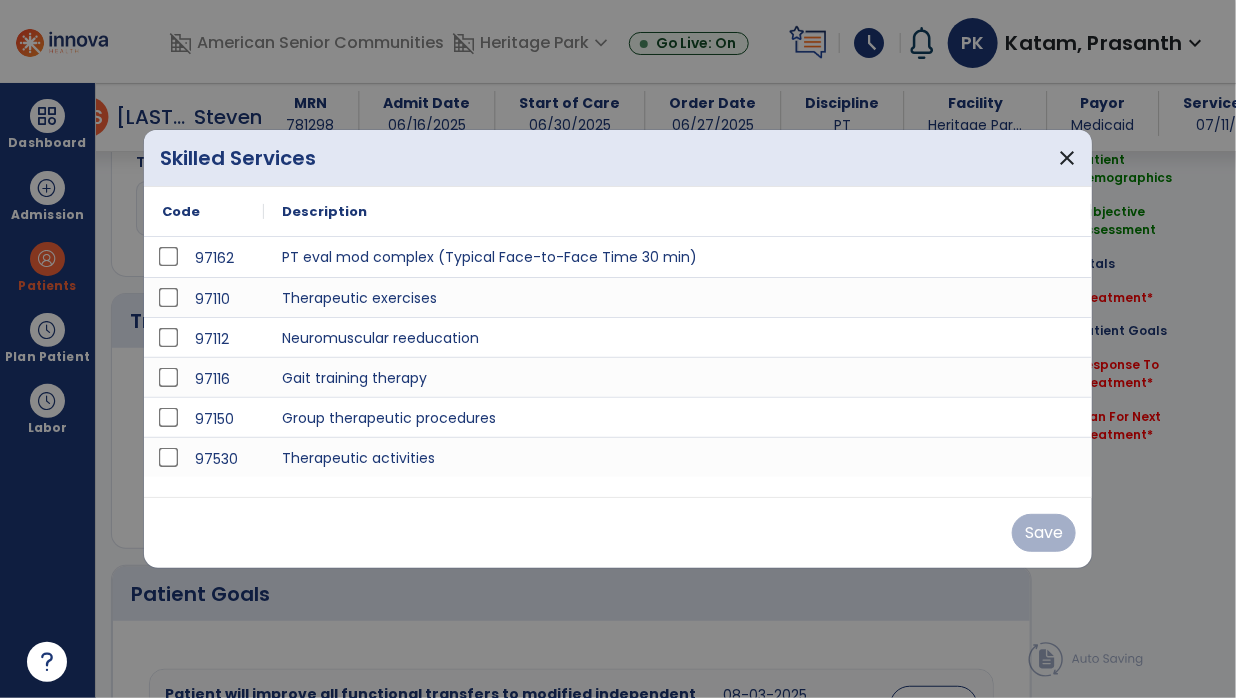 scroll, scrollTop: 1116, scrollLeft: 0, axis: vertical 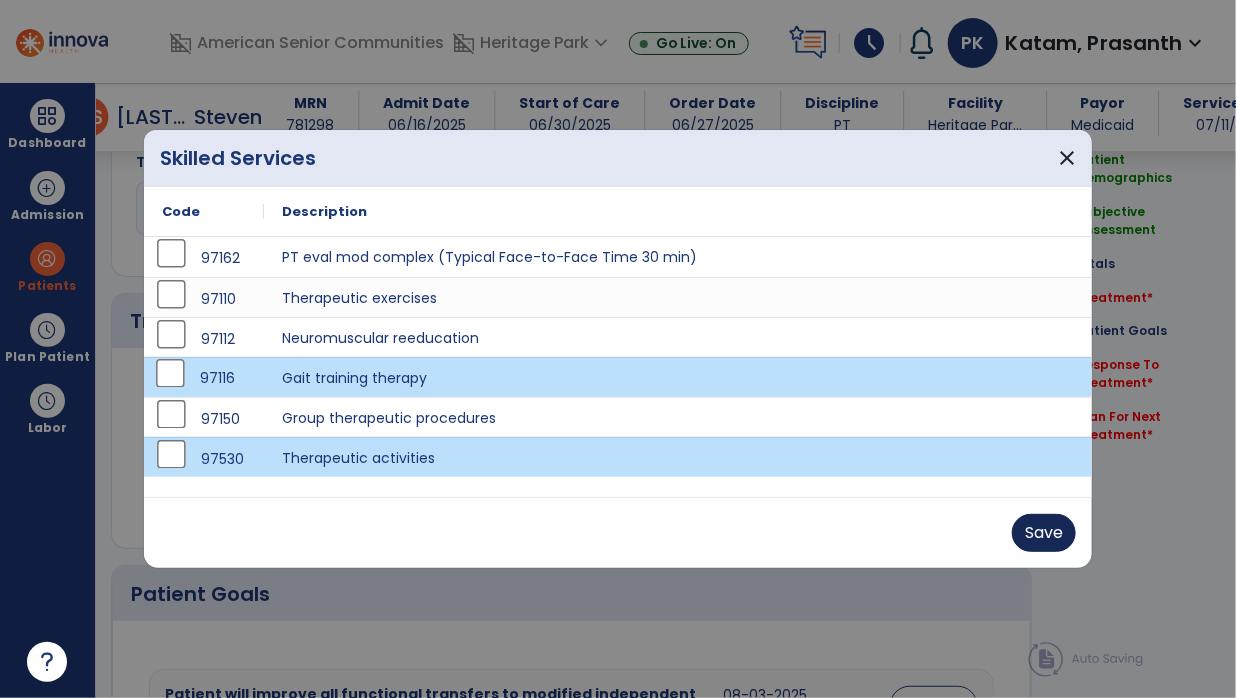 click on "Save" at bounding box center [1044, 533] 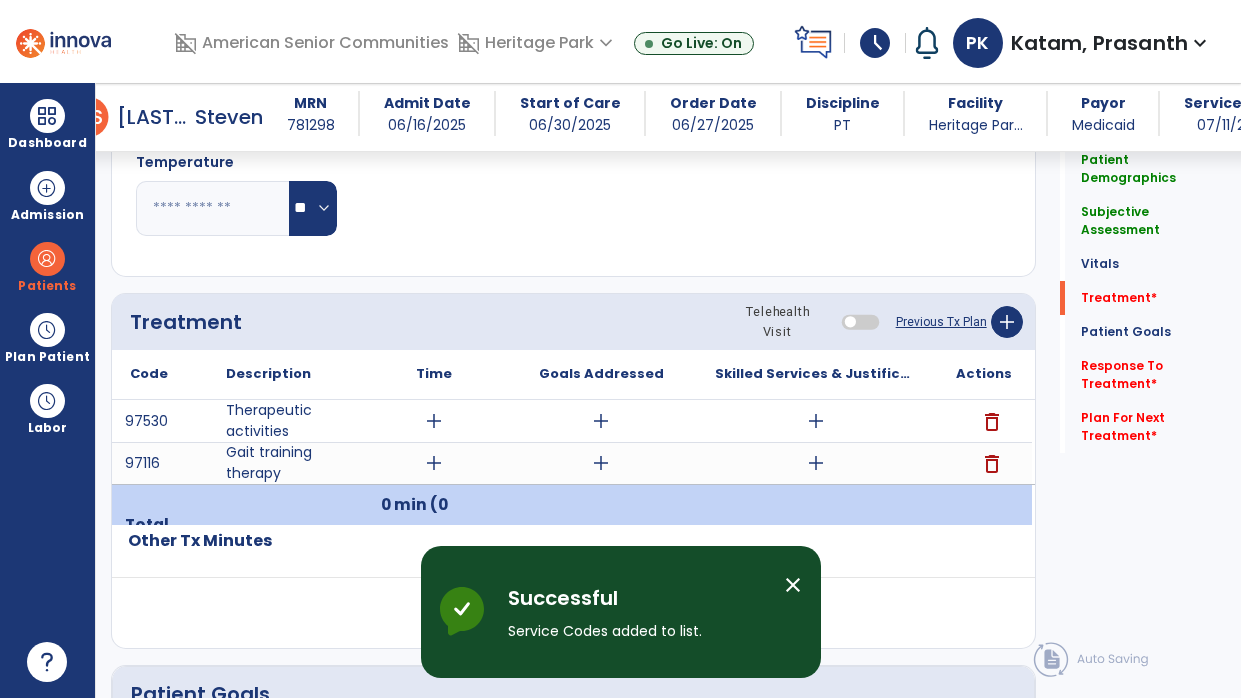 click on "add" at bounding box center [434, 421] 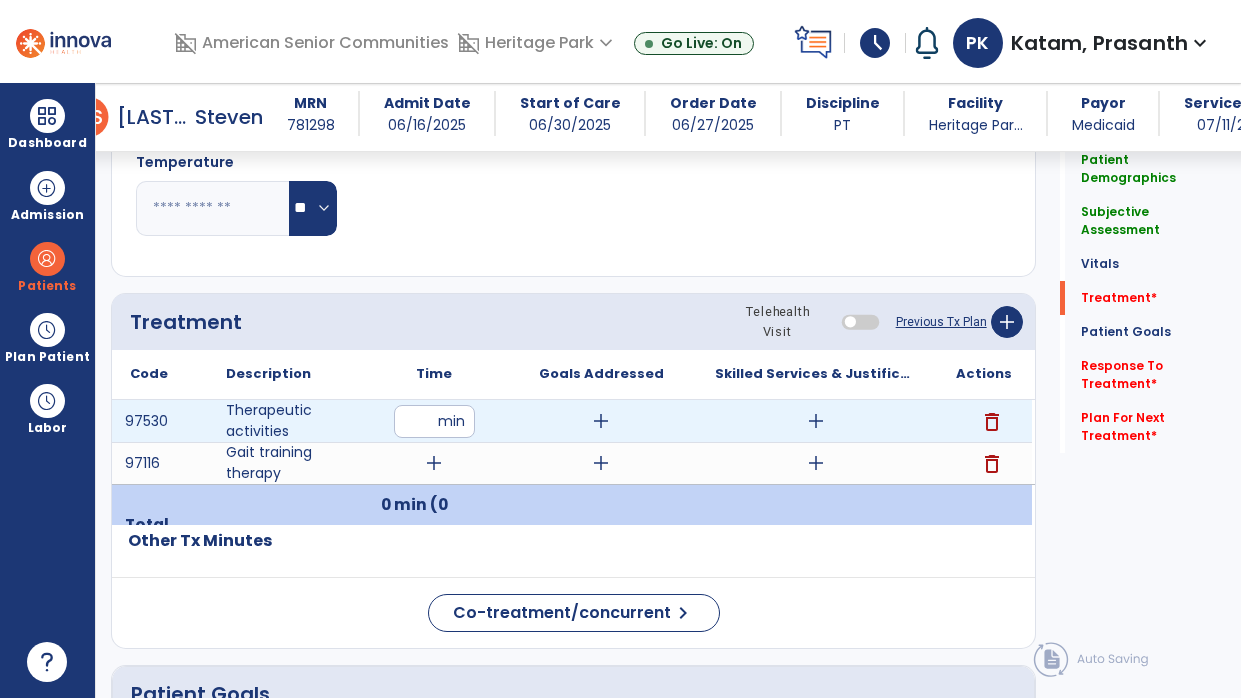 type on "**" 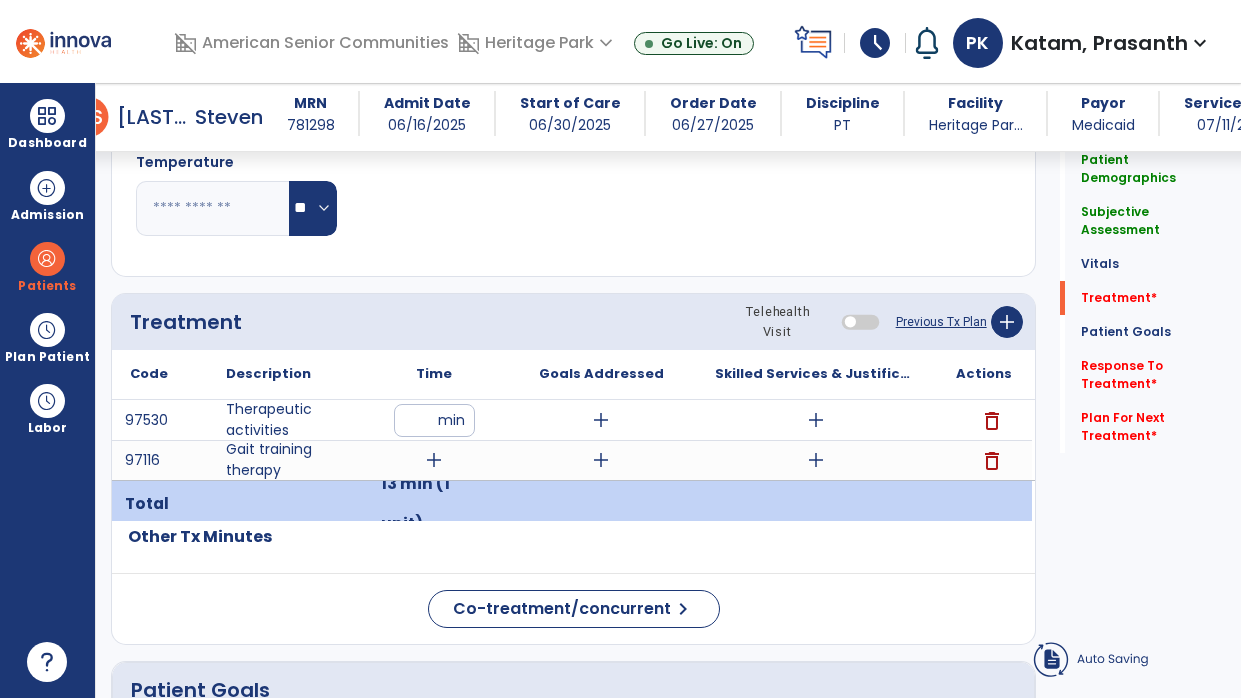 click on "add" at bounding box center (434, 460) 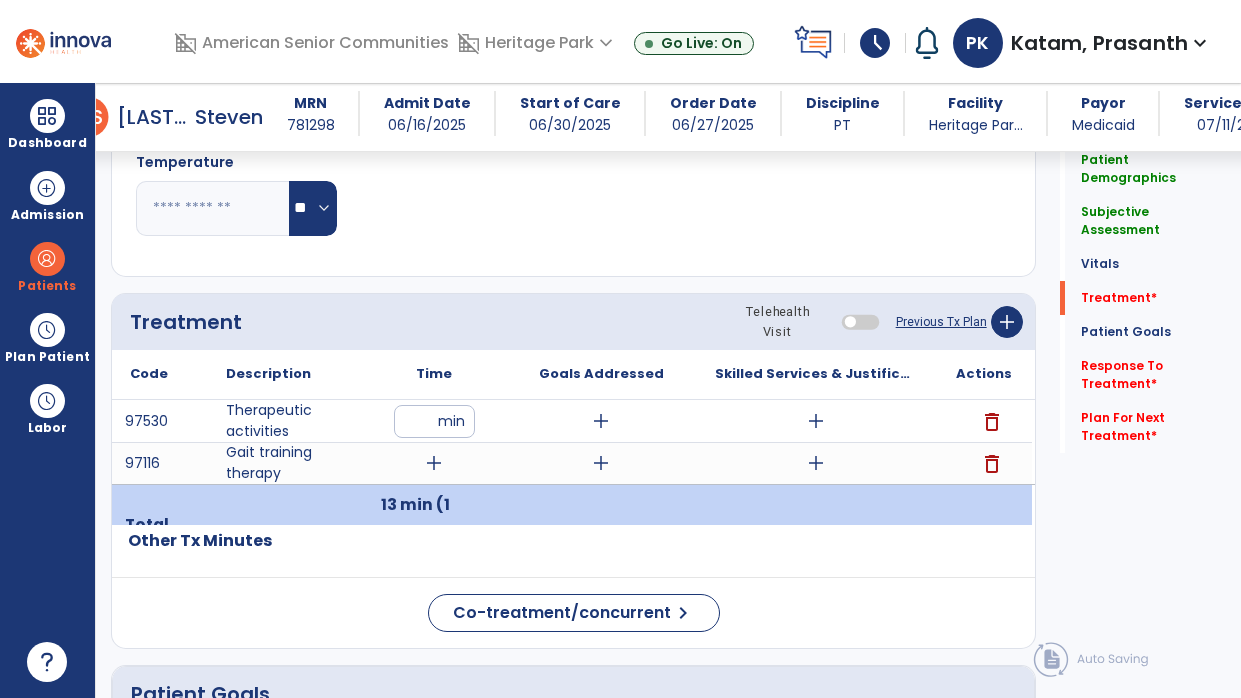 click on "add" at bounding box center [434, 463] 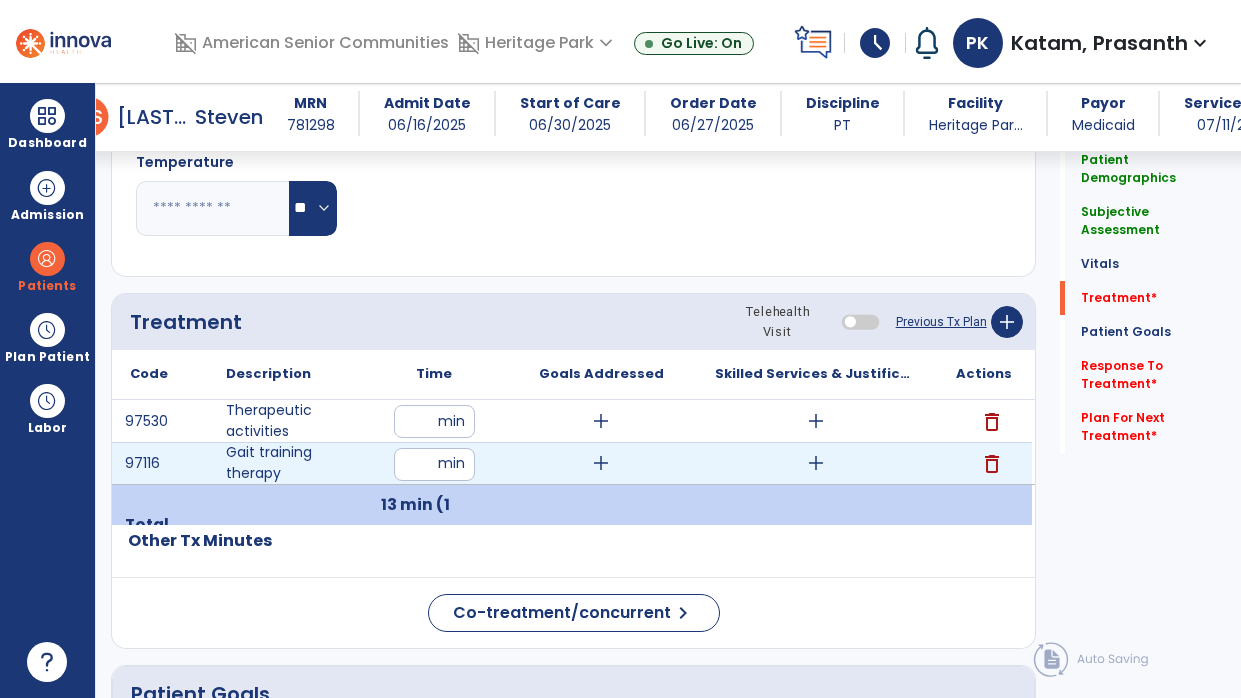 type on "**" 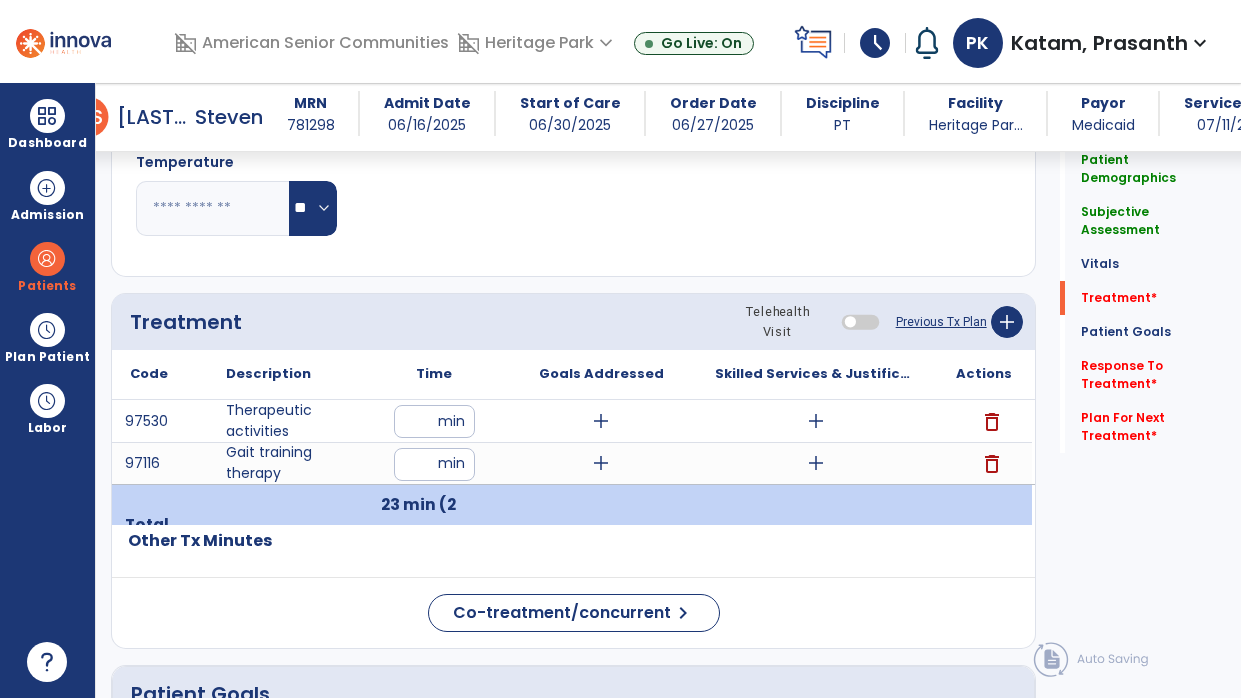 click on "add" at bounding box center [601, 421] 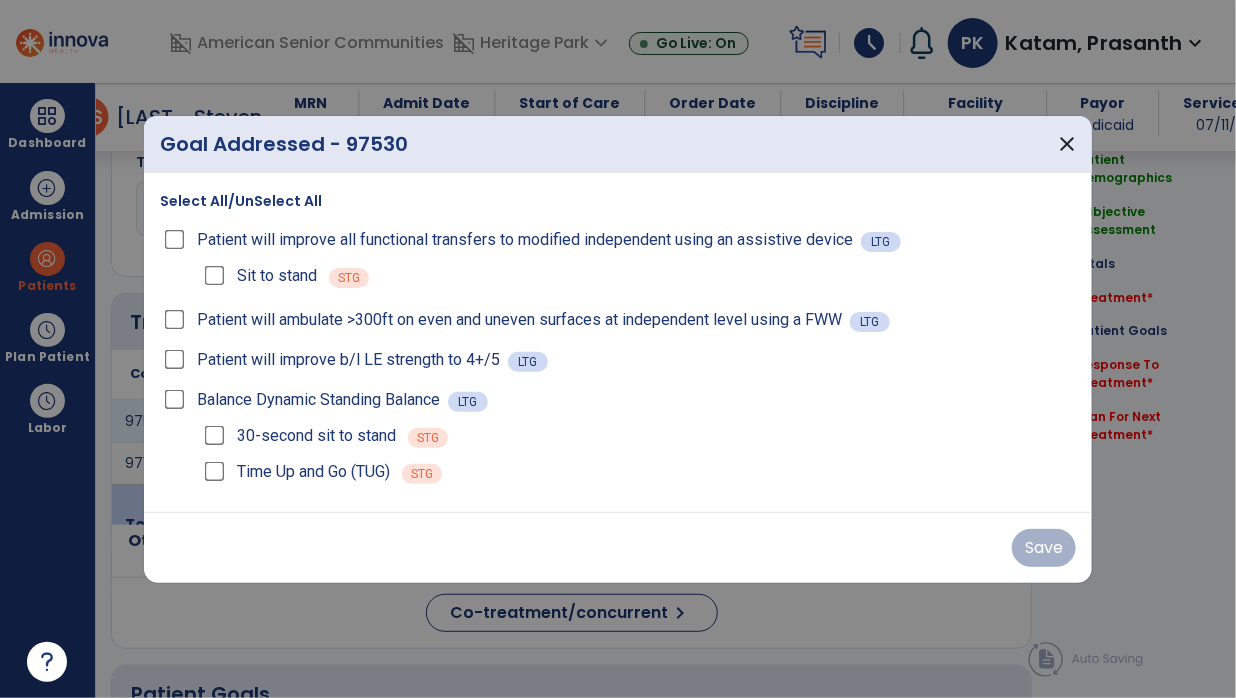 scroll, scrollTop: 1116, scrollLeft: 0, axis: vertical 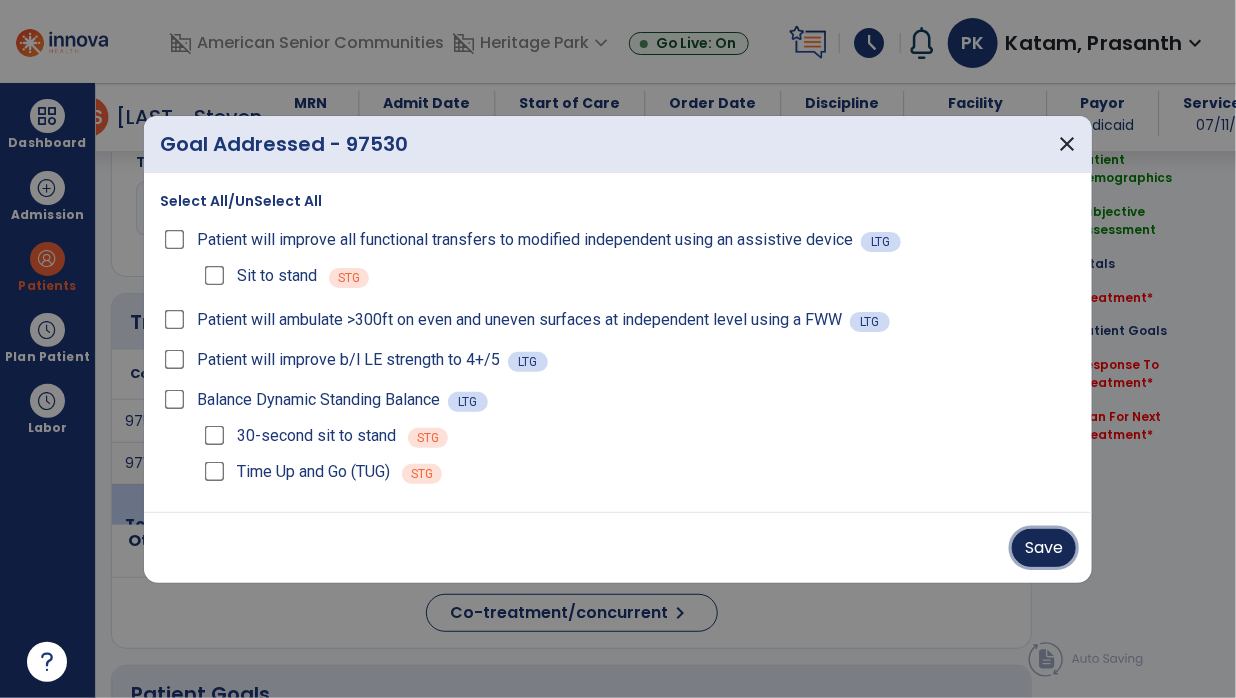 click on "Save" at bounding box center [1044, 548] 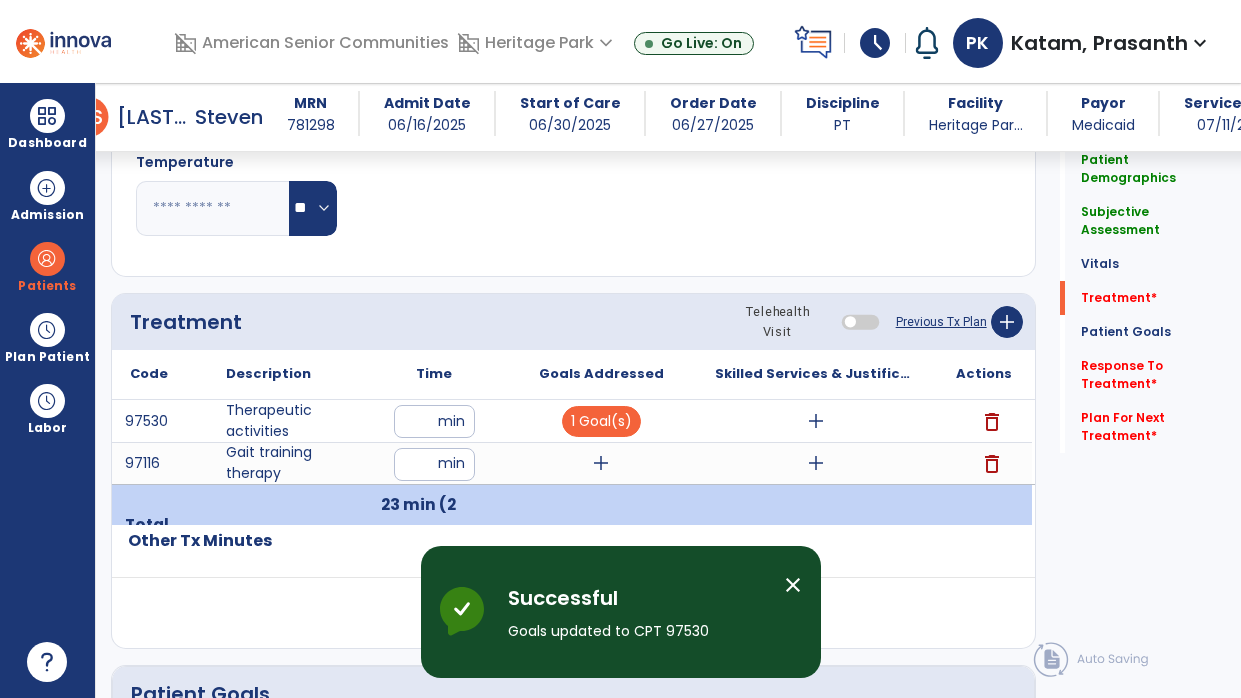 click on "add" at bounding box center (601, 463) 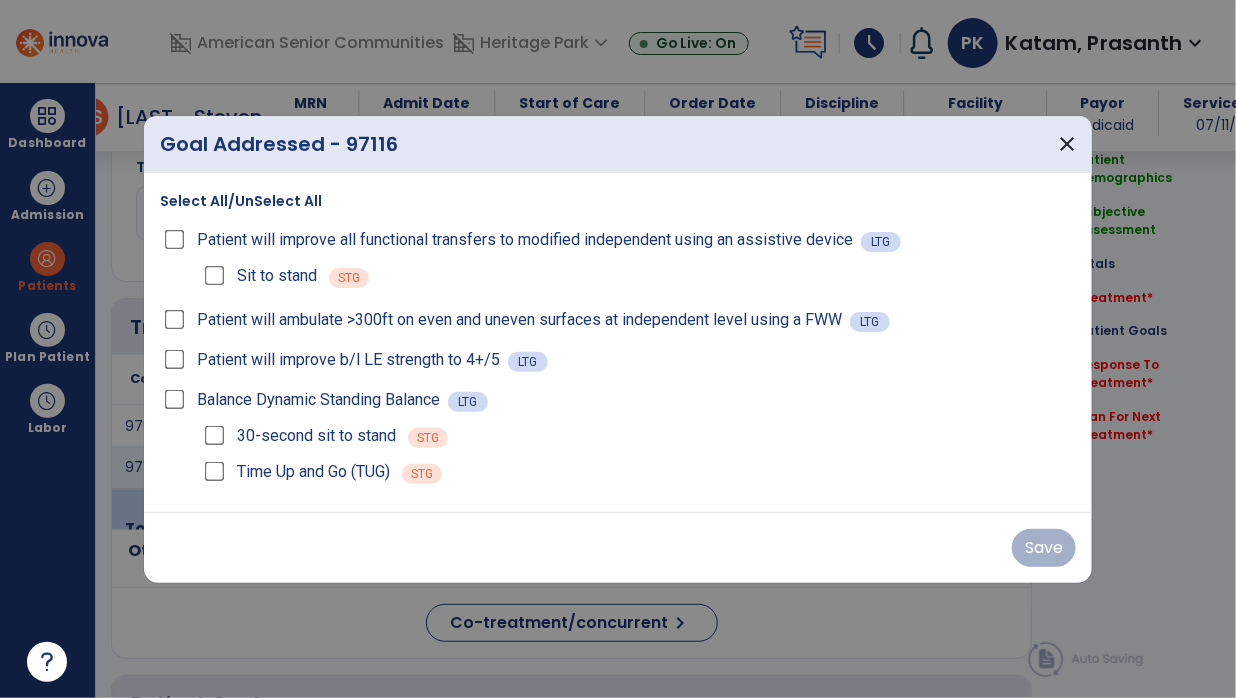 scroll, scrollTop: 1116, scrollLeft: 0, axis: vertical 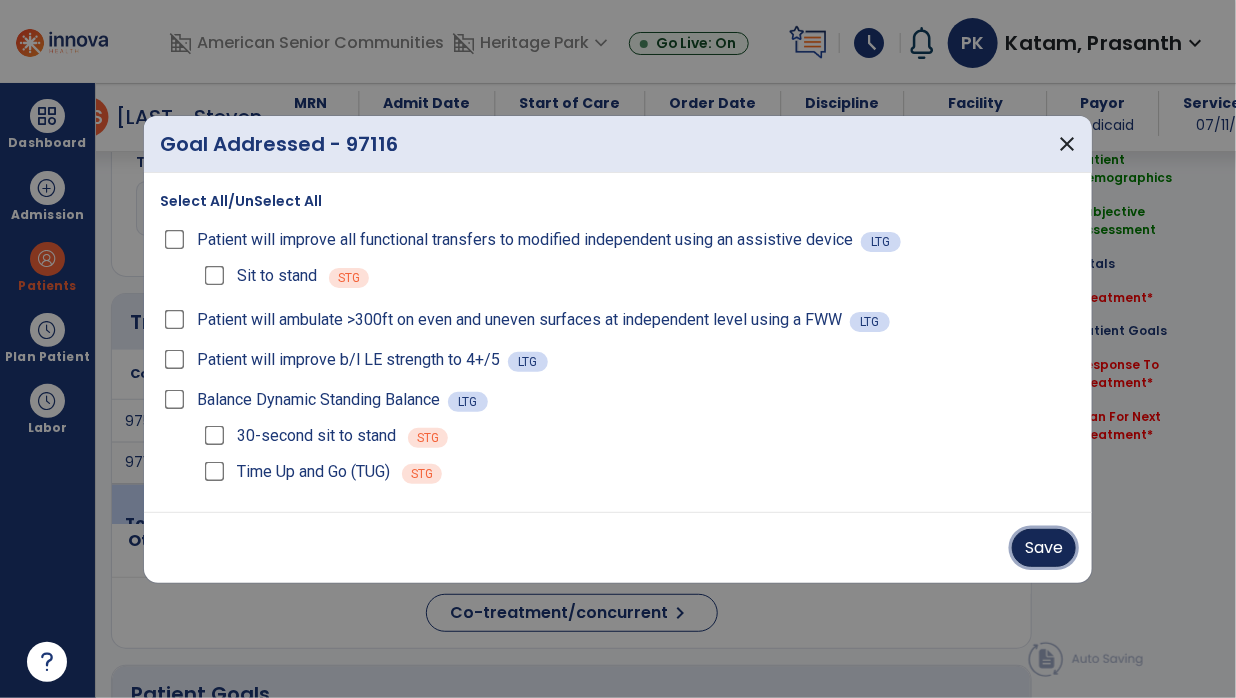 click on "Save" at bounding box center (1044, 548) 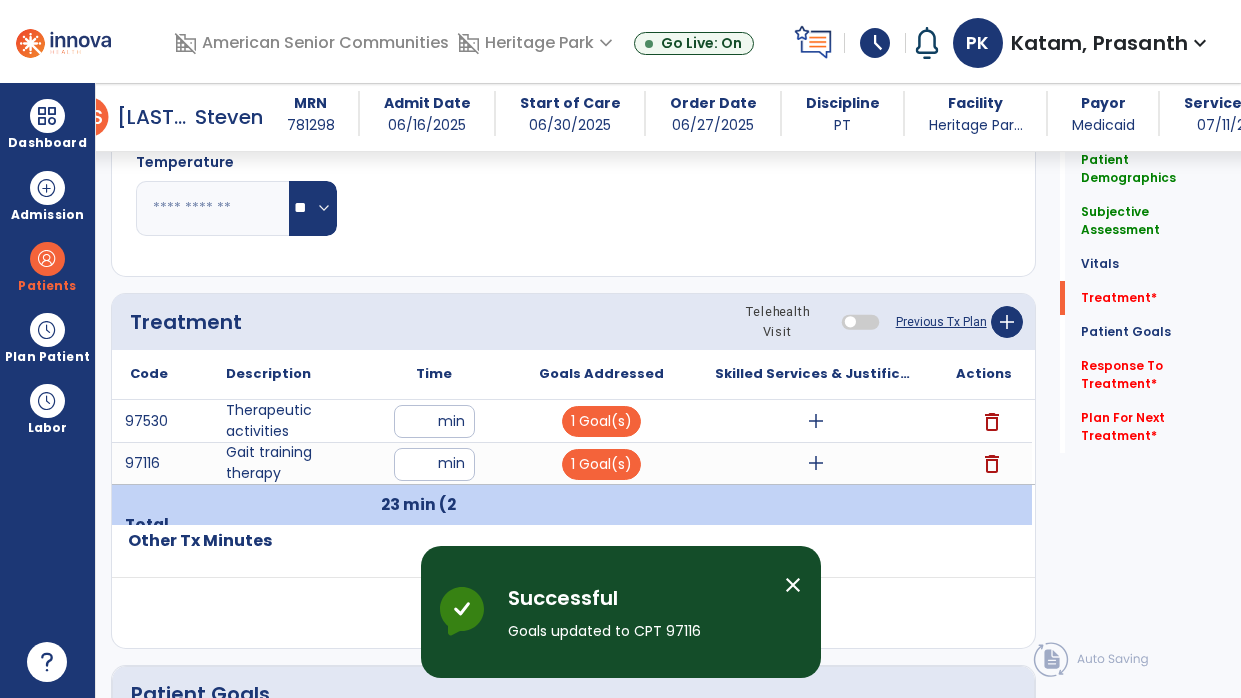 click on "add" at bounding box center [816, 421] 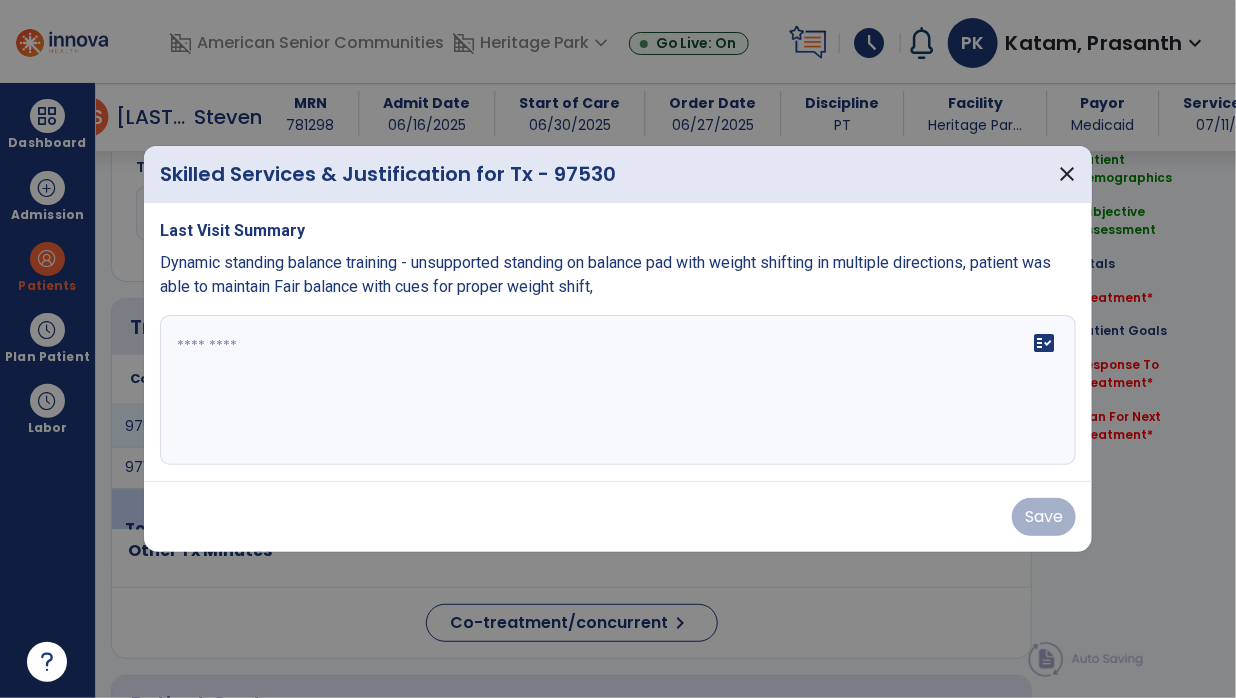 scroll, scrollTop: 1116, scrollLeft: 0, axis: vertical 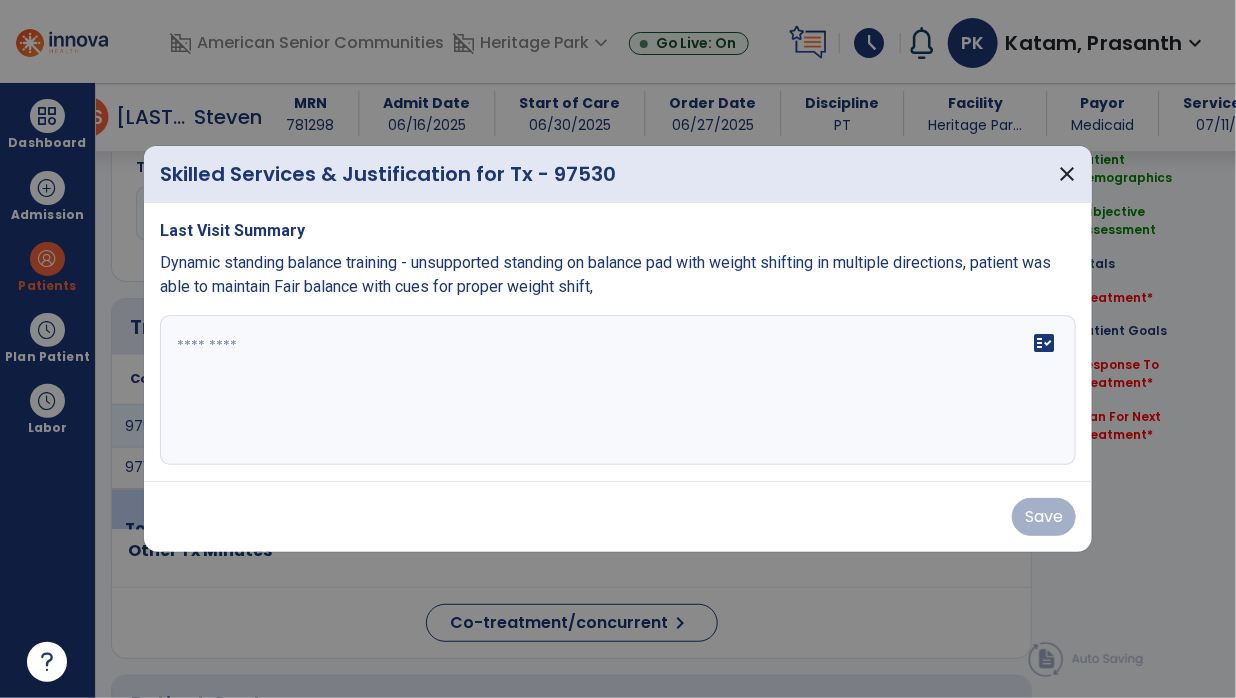 click on "fact_check" at bounding box center (618, 390) 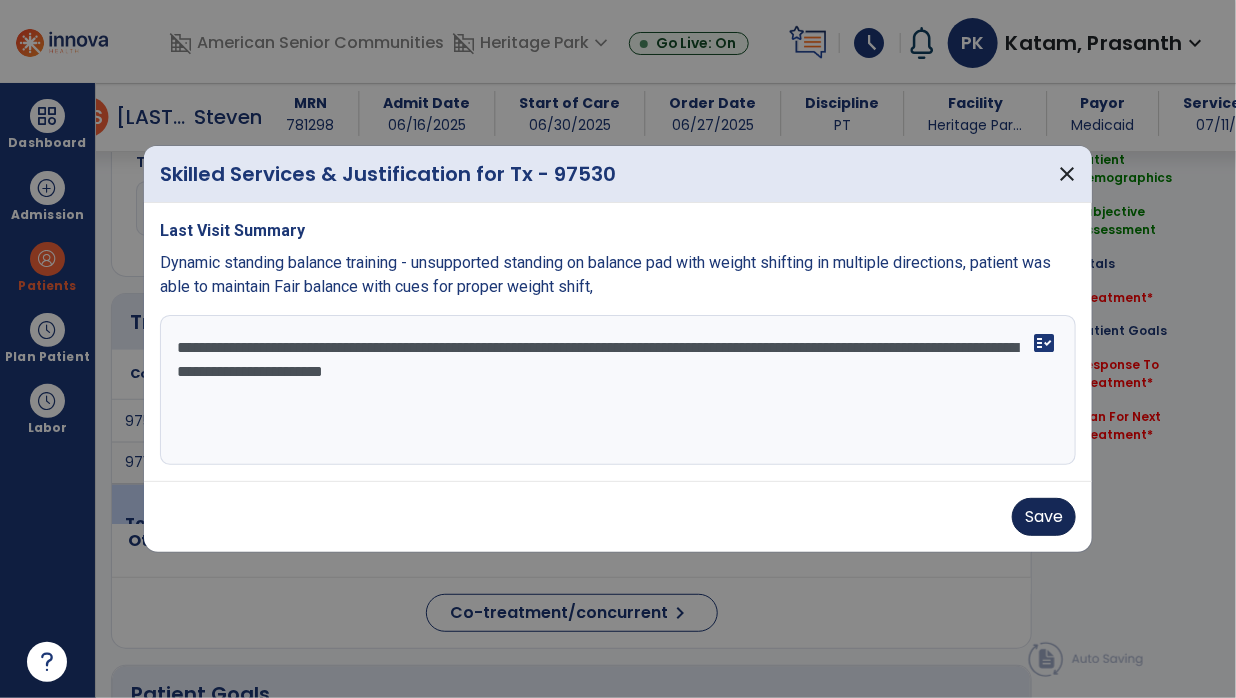 type on "**********" 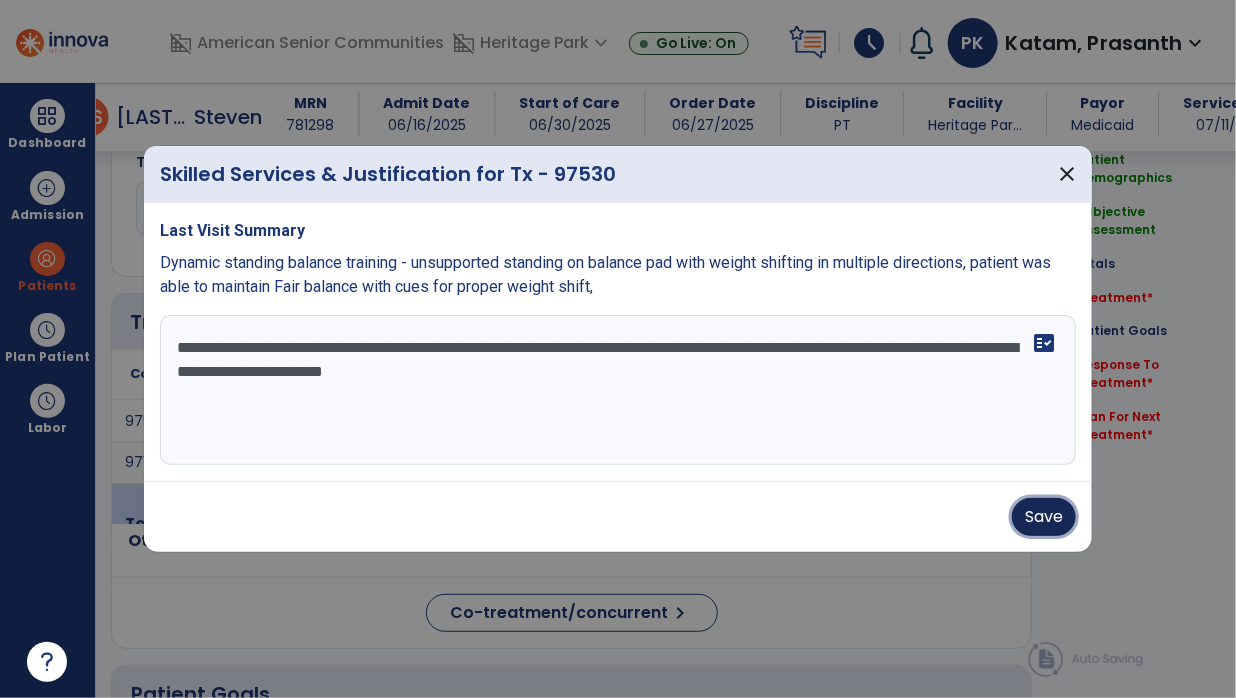 click on "Save" at bounding box center [1044, 517] 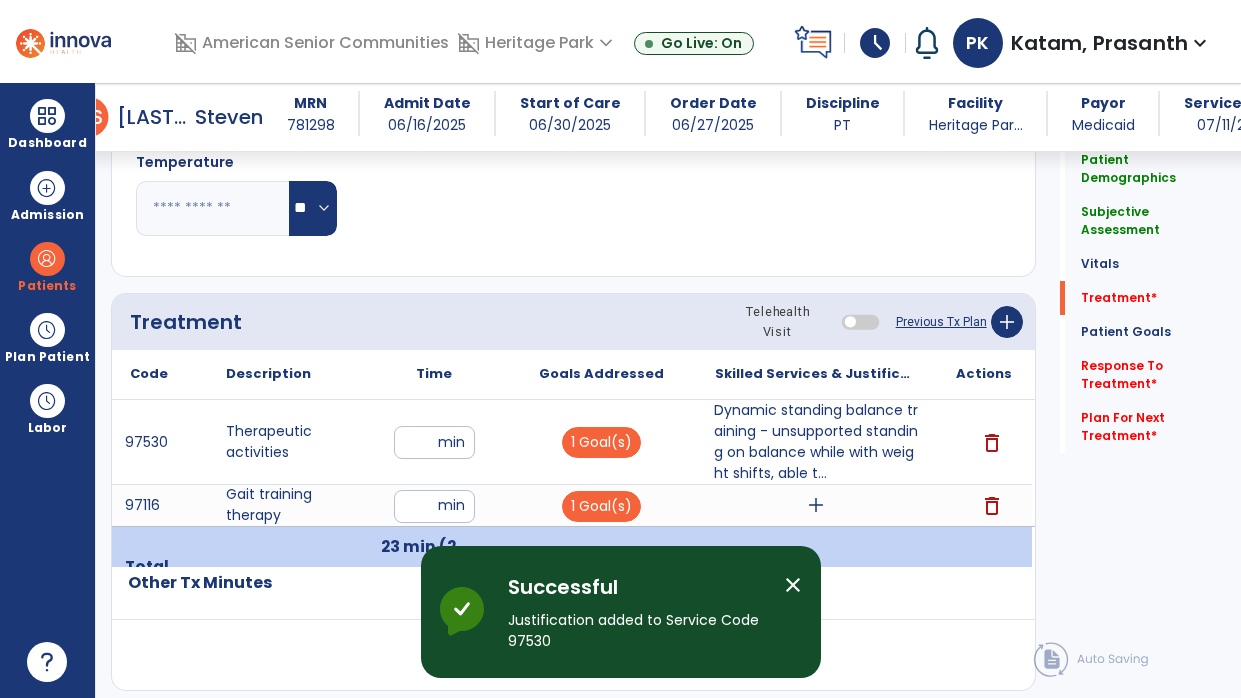 click on "add" at bounding box center [816, 505] 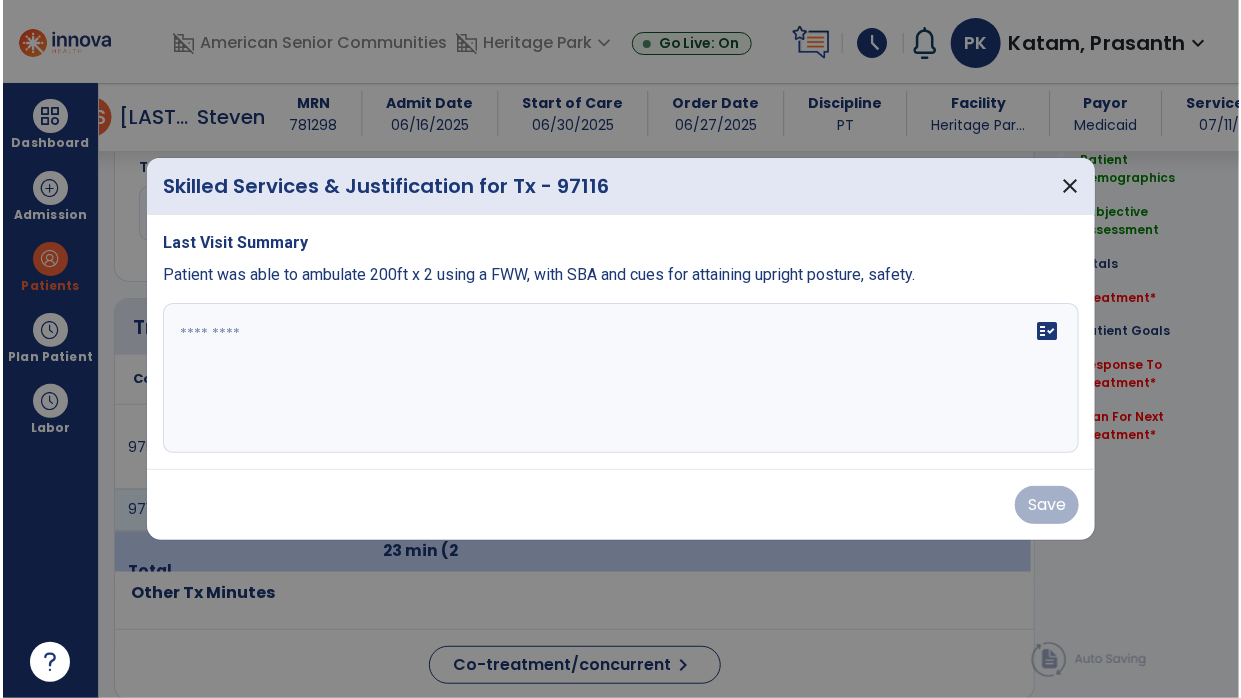 scroll, scrollTop: 1116, scrollLeft: 0, axis: vertical 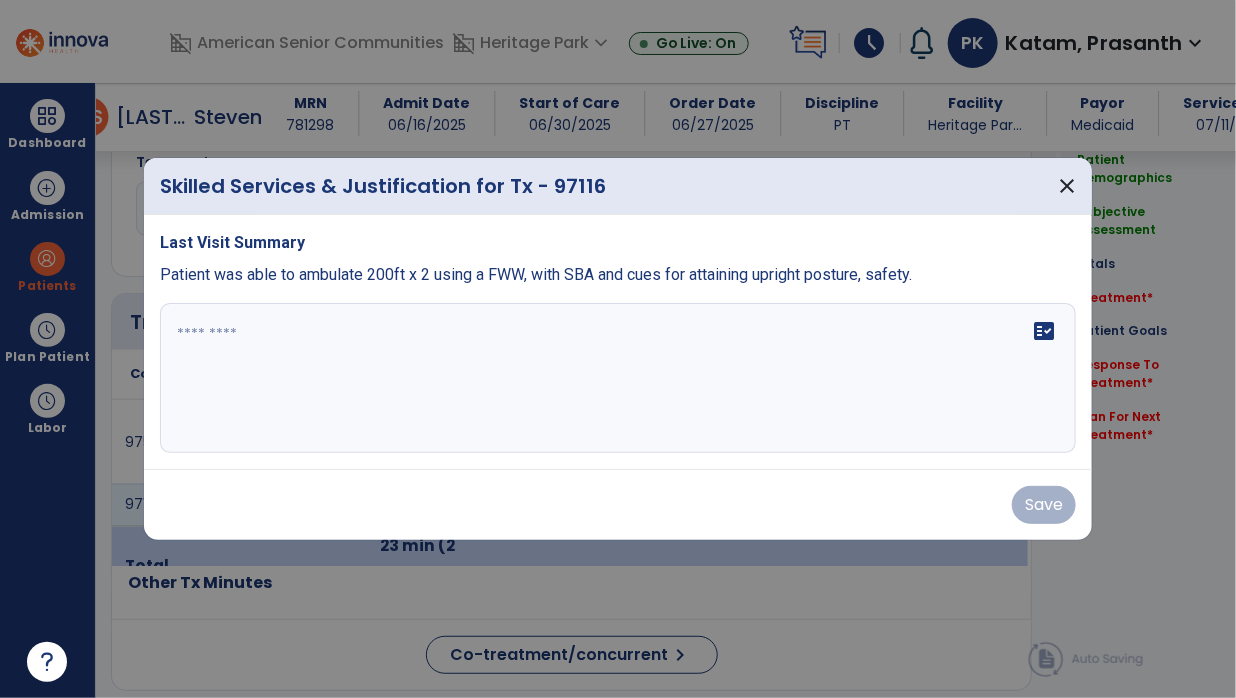 click on "fact_check" at bounding box center [618, 378] 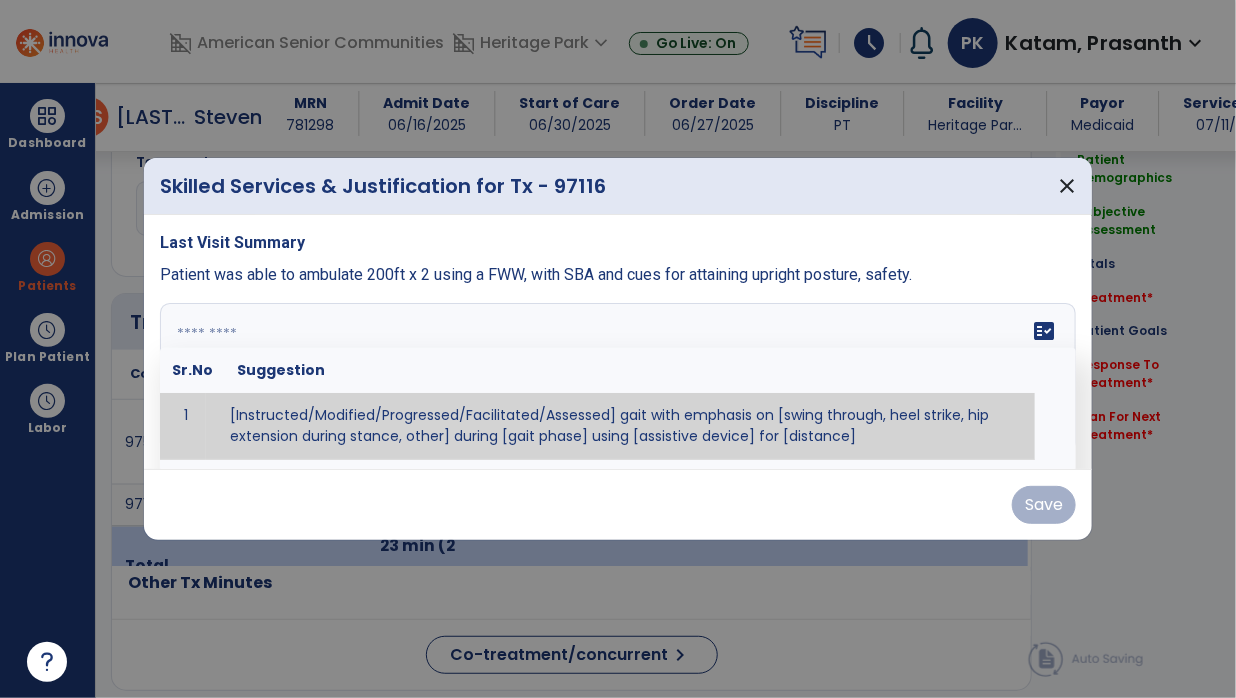 type on "*" 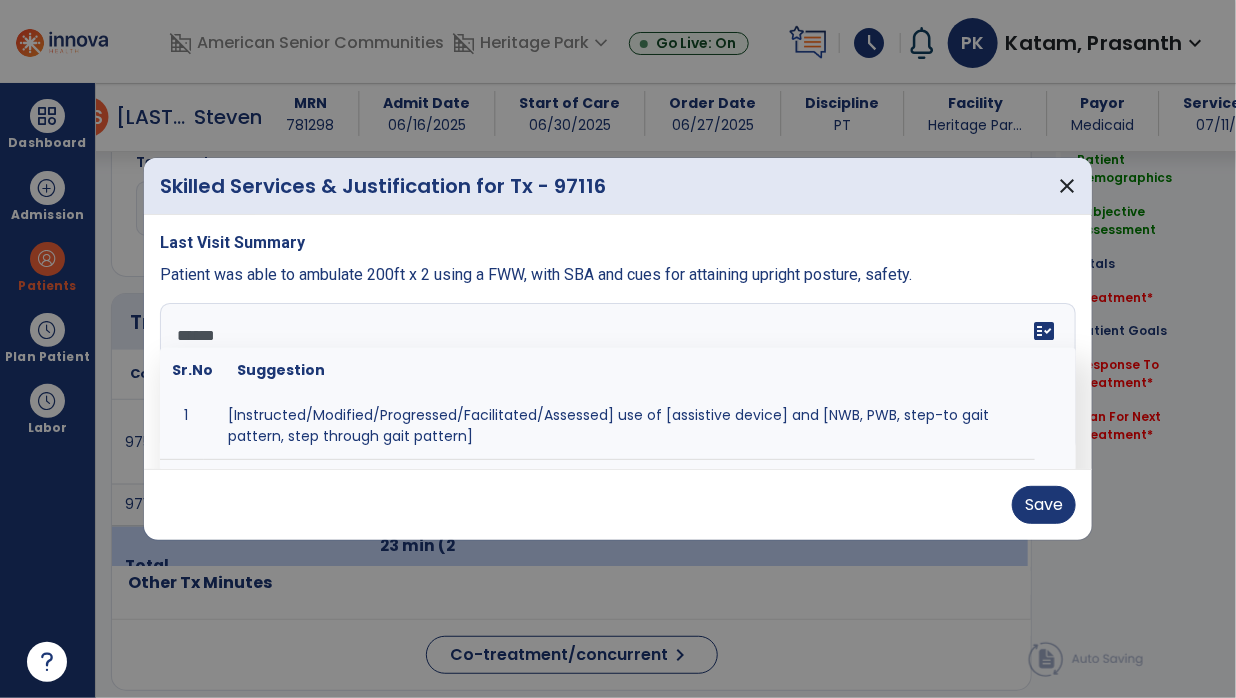 type on "*******" 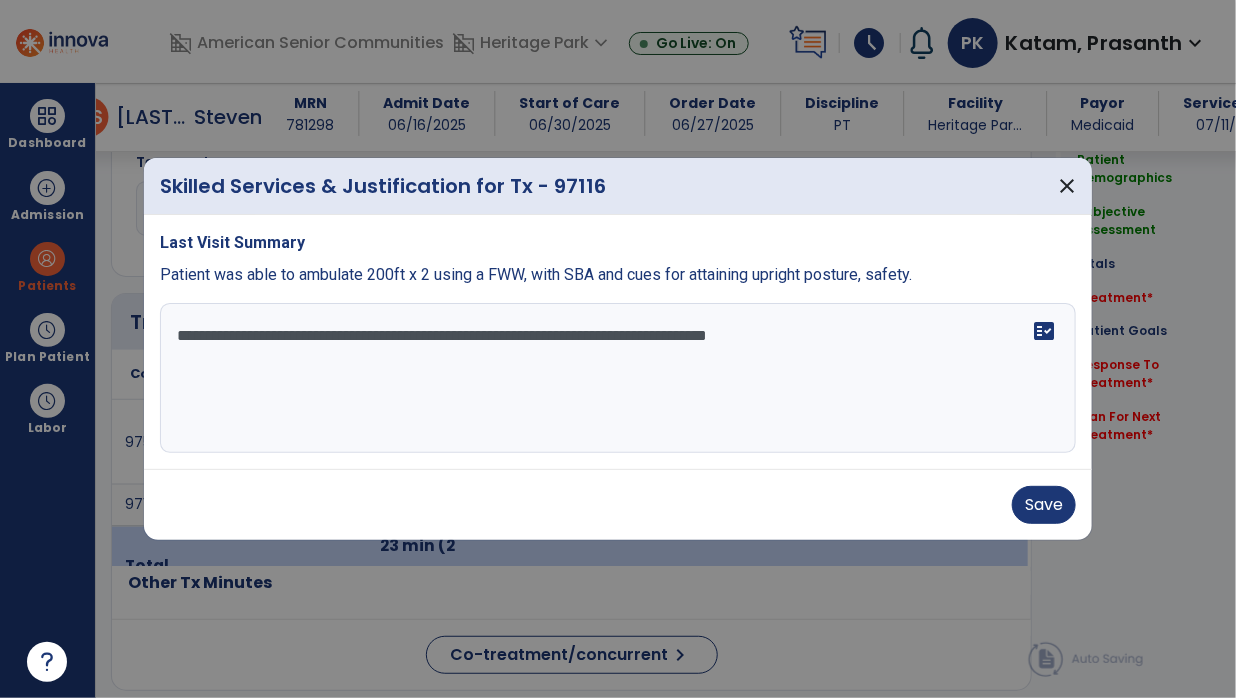 type on "**********" 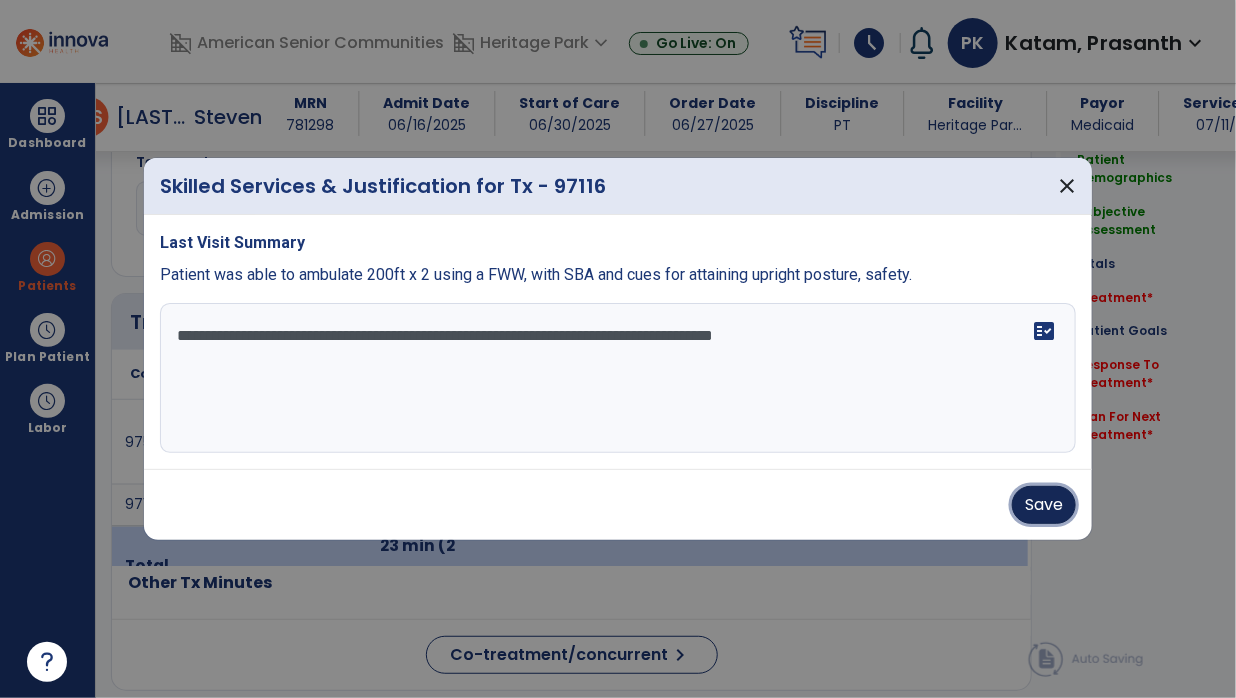 click on "Save" at bounding box center (1044, 505) 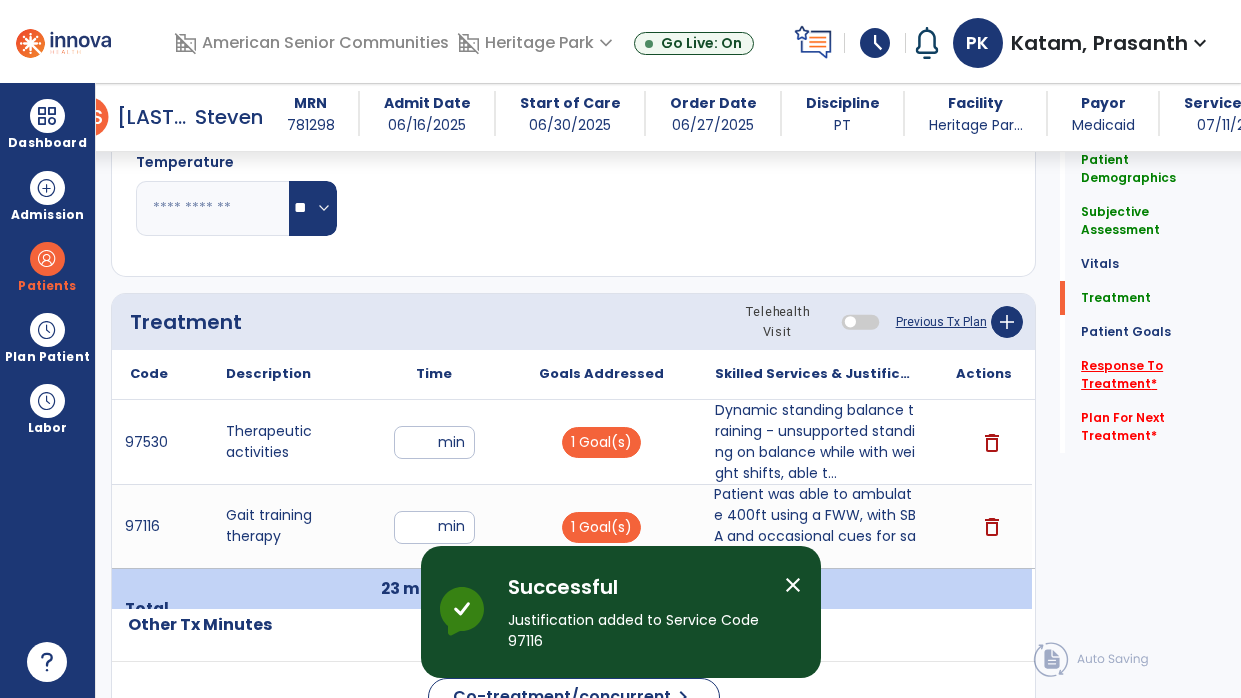 click on "Response To Treatment   *" 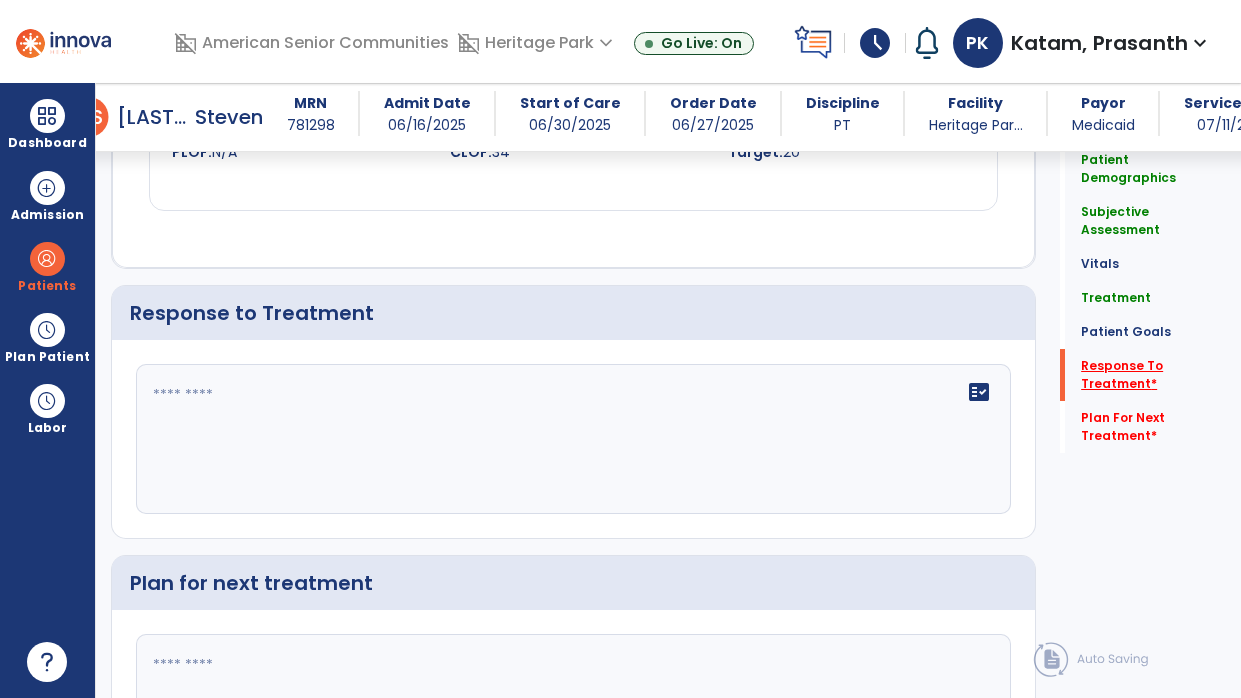 scroll, scrollTop: 2888, scrollLeft: 0, axis: vertical 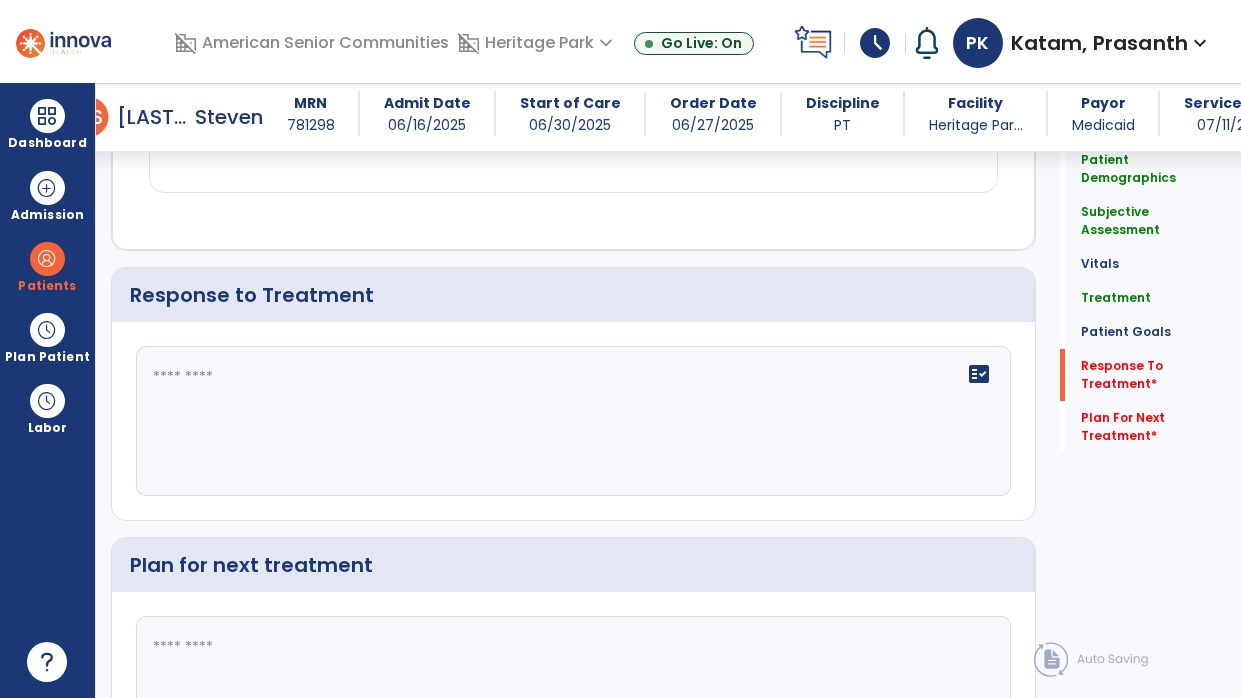 click on "fact_check" 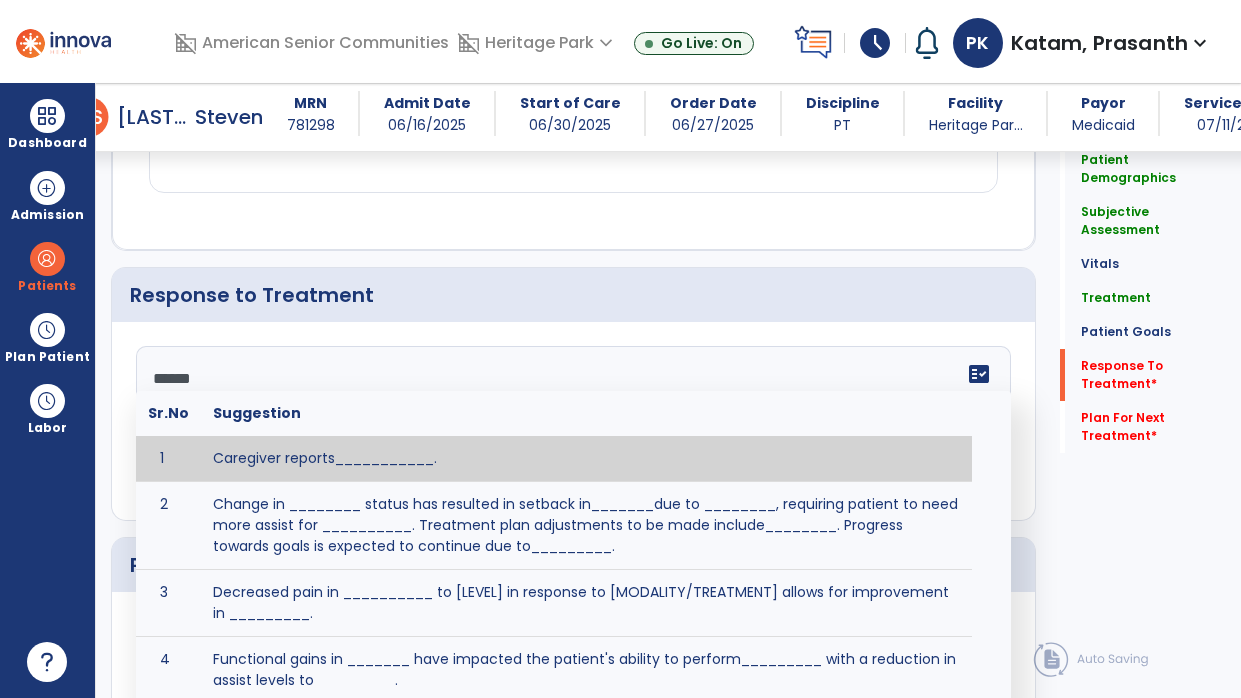 type on "*******" 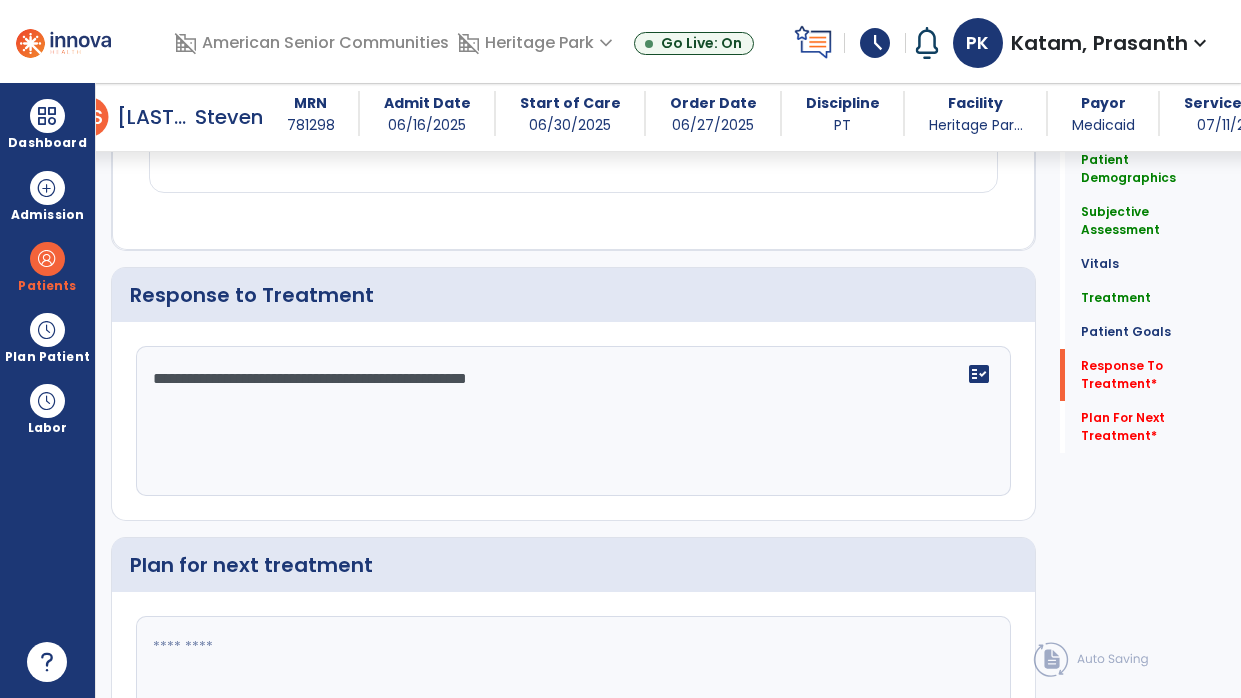 type on "**********" 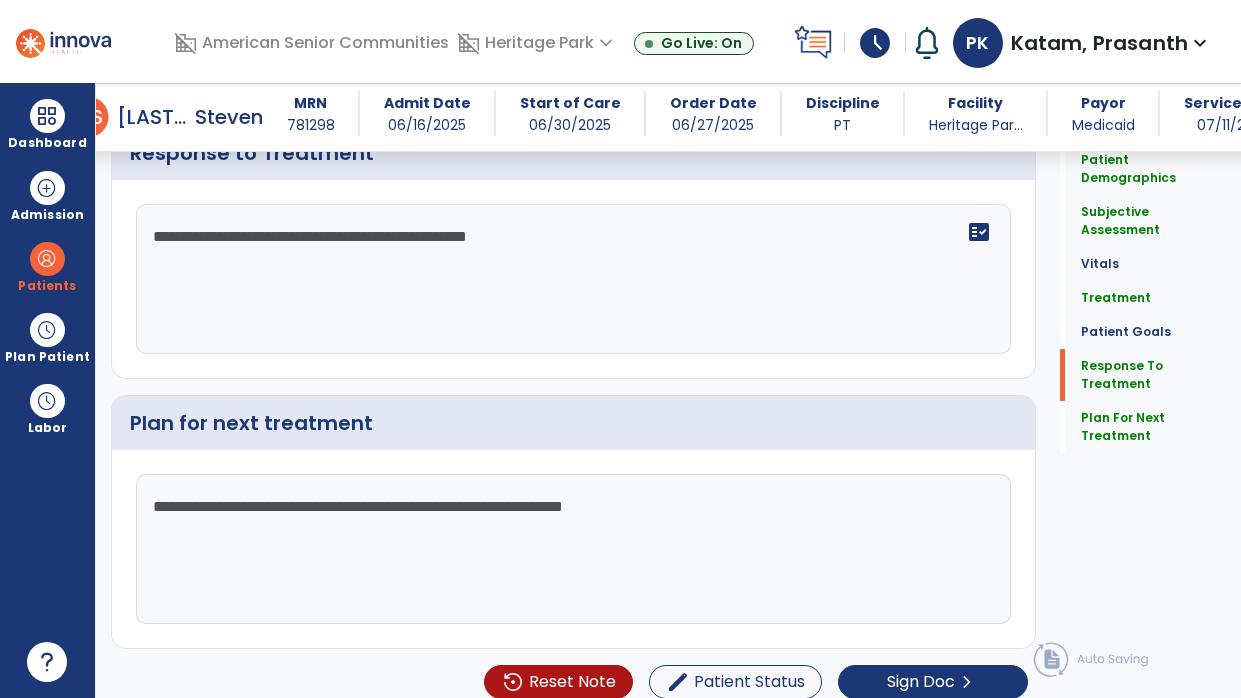 scroll, scrollTop: 3042, scrollLeft: 0, axis: vertical 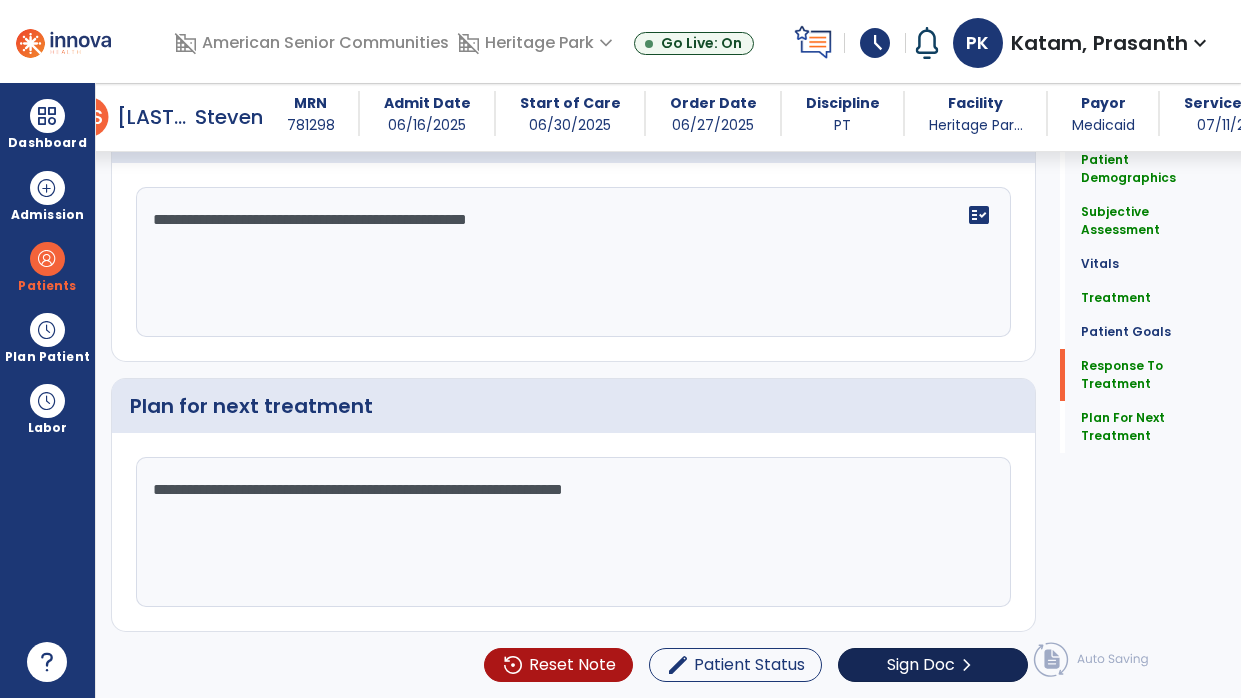 type on "**********" 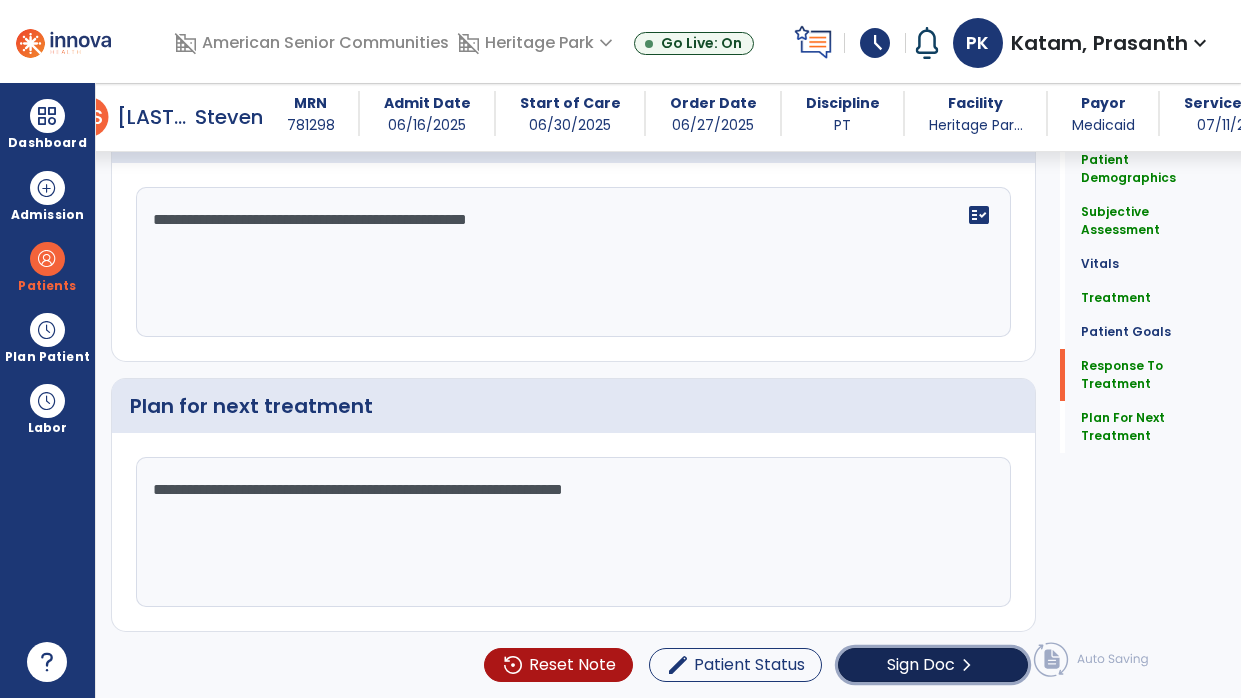 click on "chevron_right" 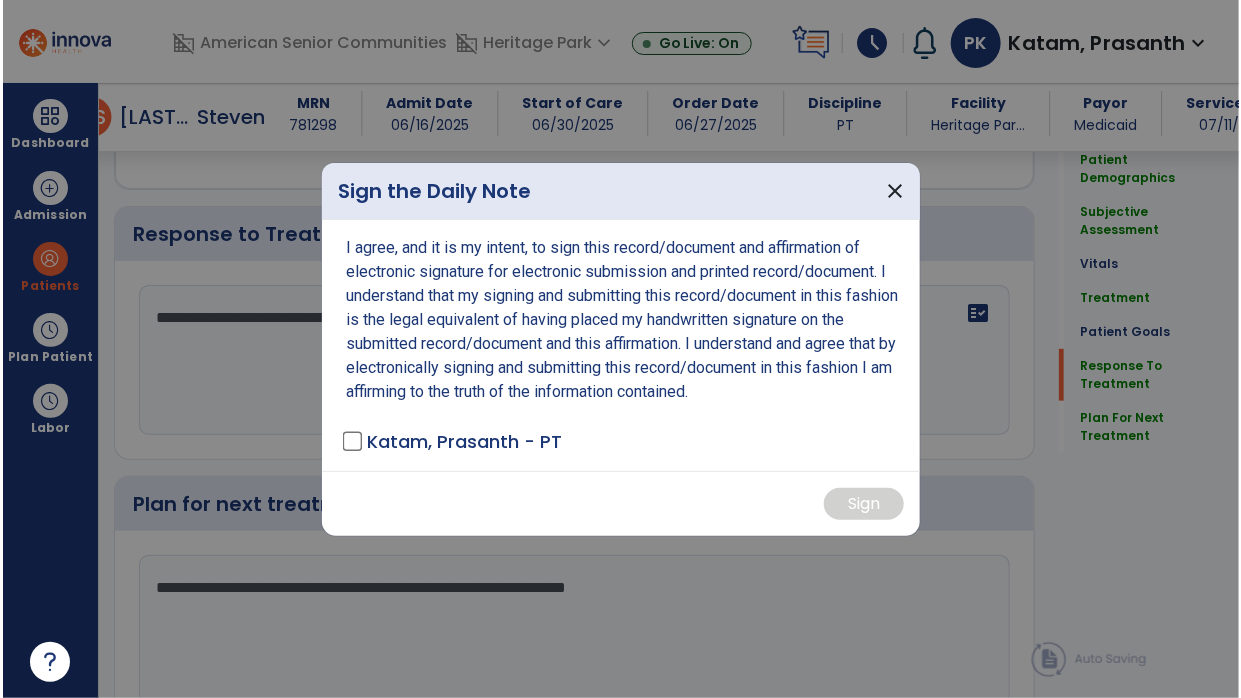 scroll, scrollTop: 3042, scrollLeft: 0, axis: vertical 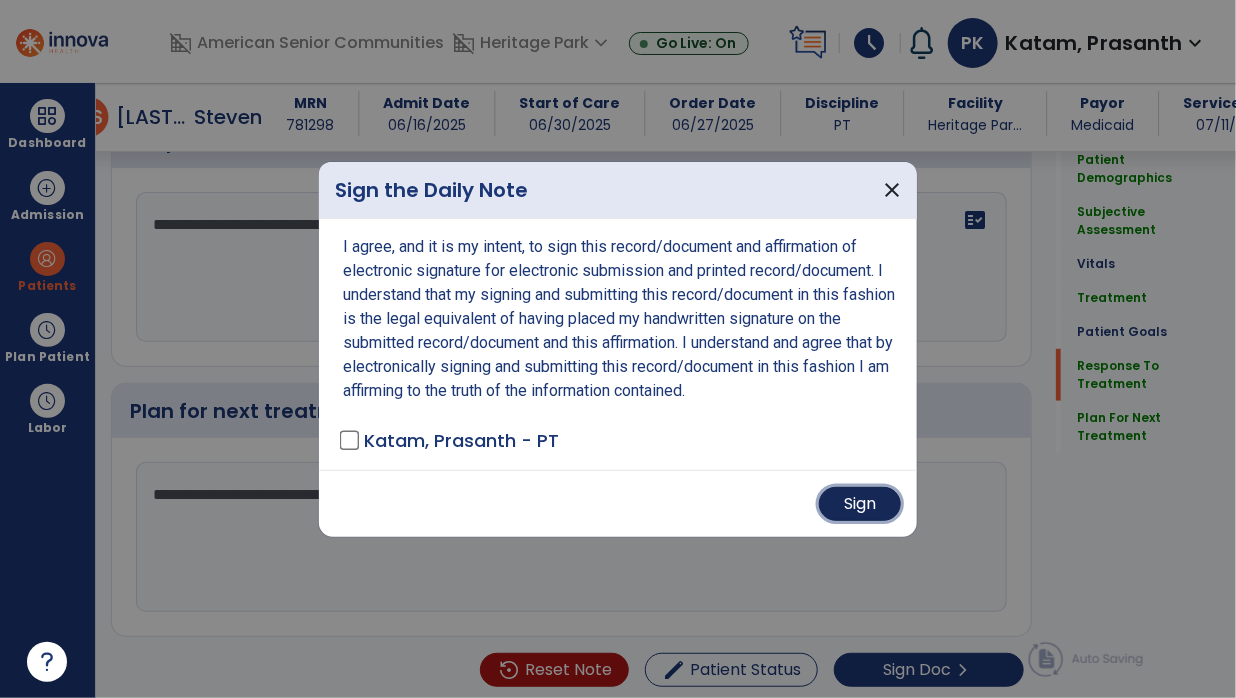 click on "Sign" at bounding box center [860, 504] 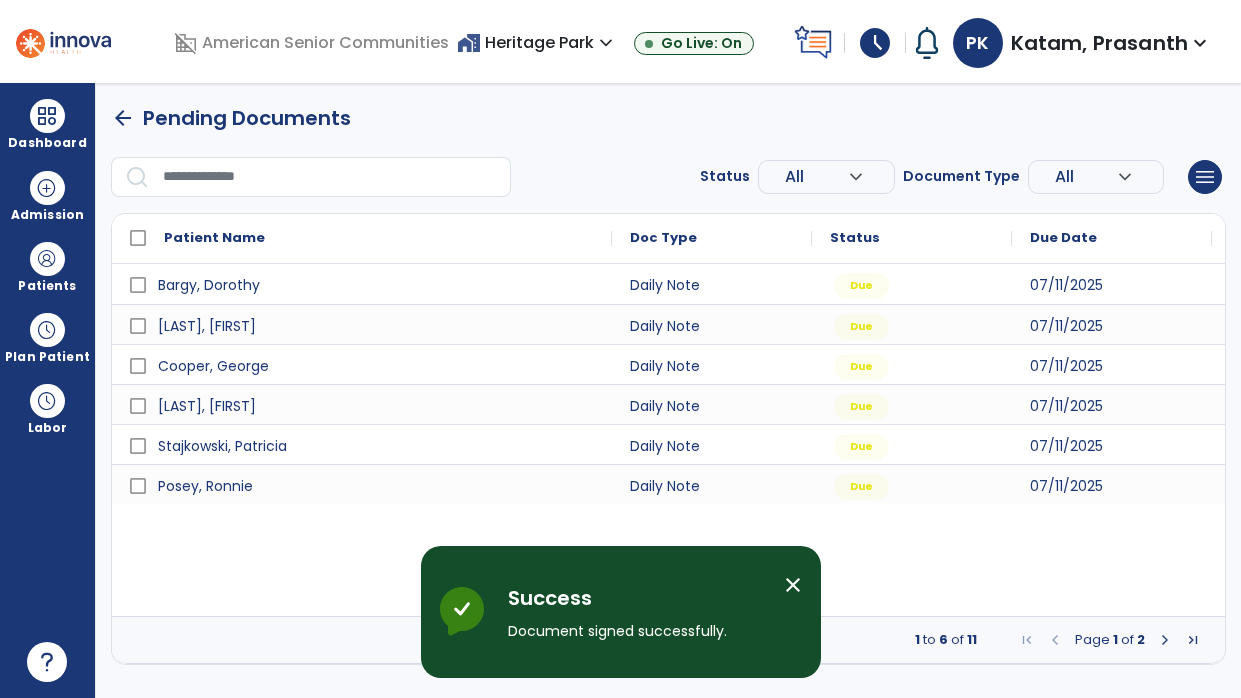 scroll, scrollTop: 0, scrollLeft: 0, axis: both 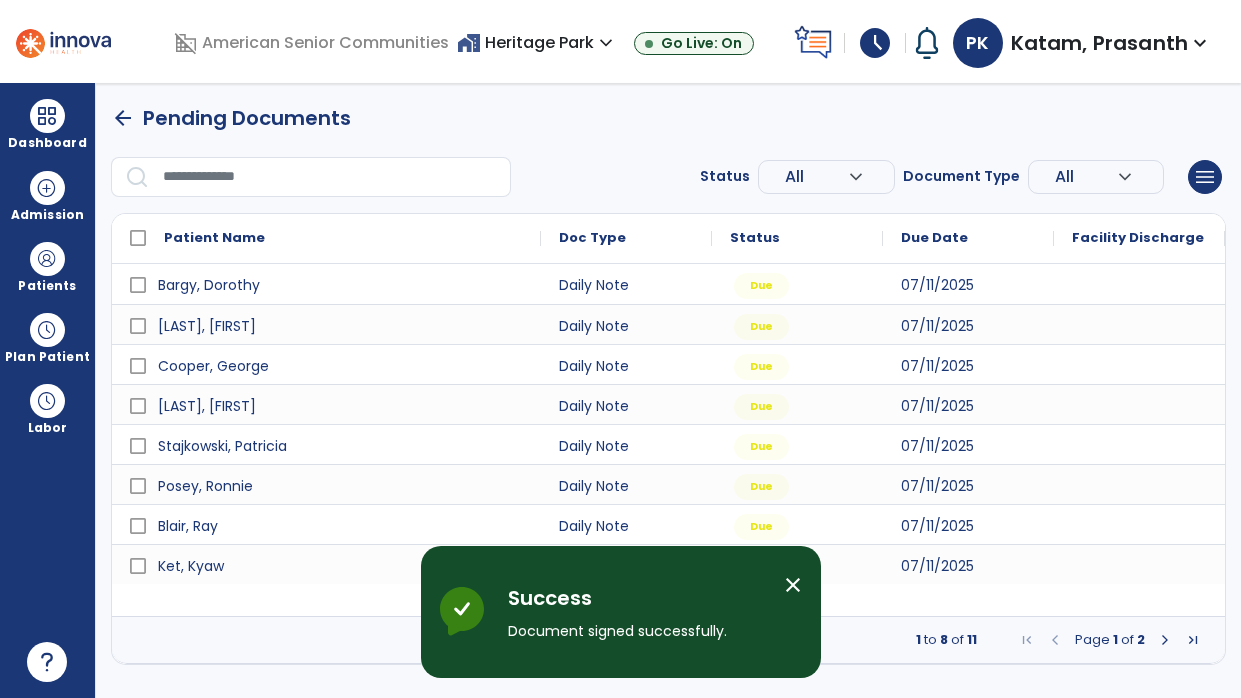 click at bounding box center [1165, 640] 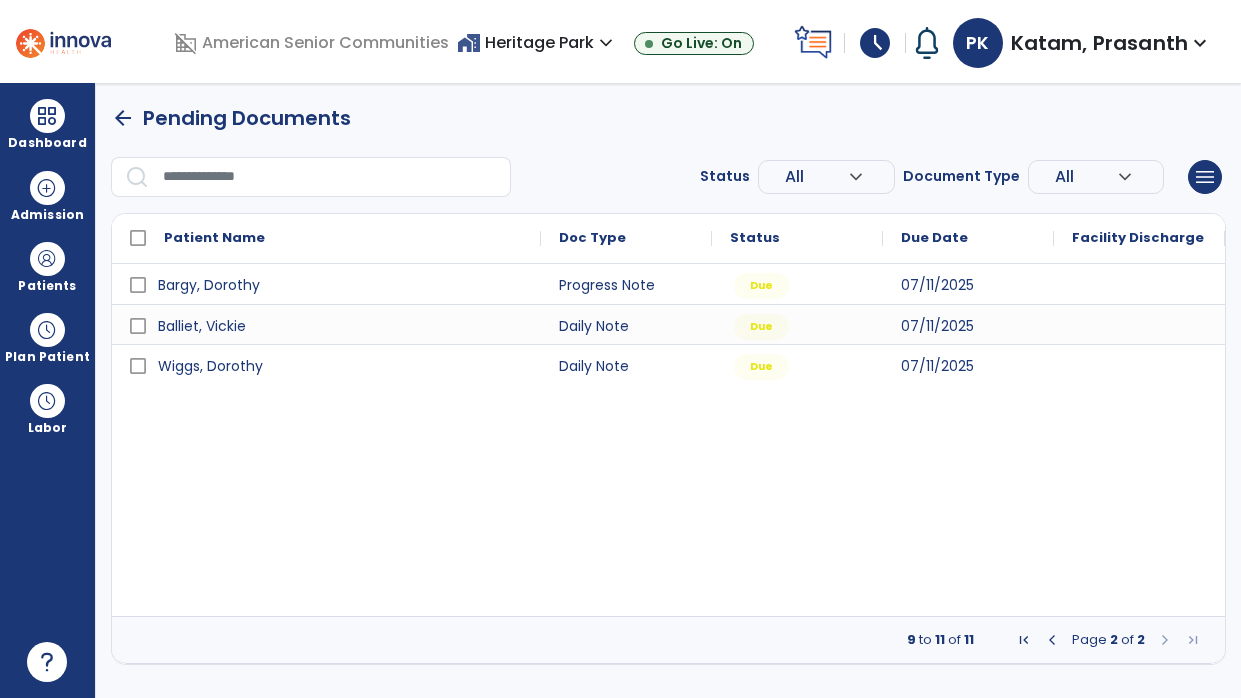 click at bounding box center (1052, 640) 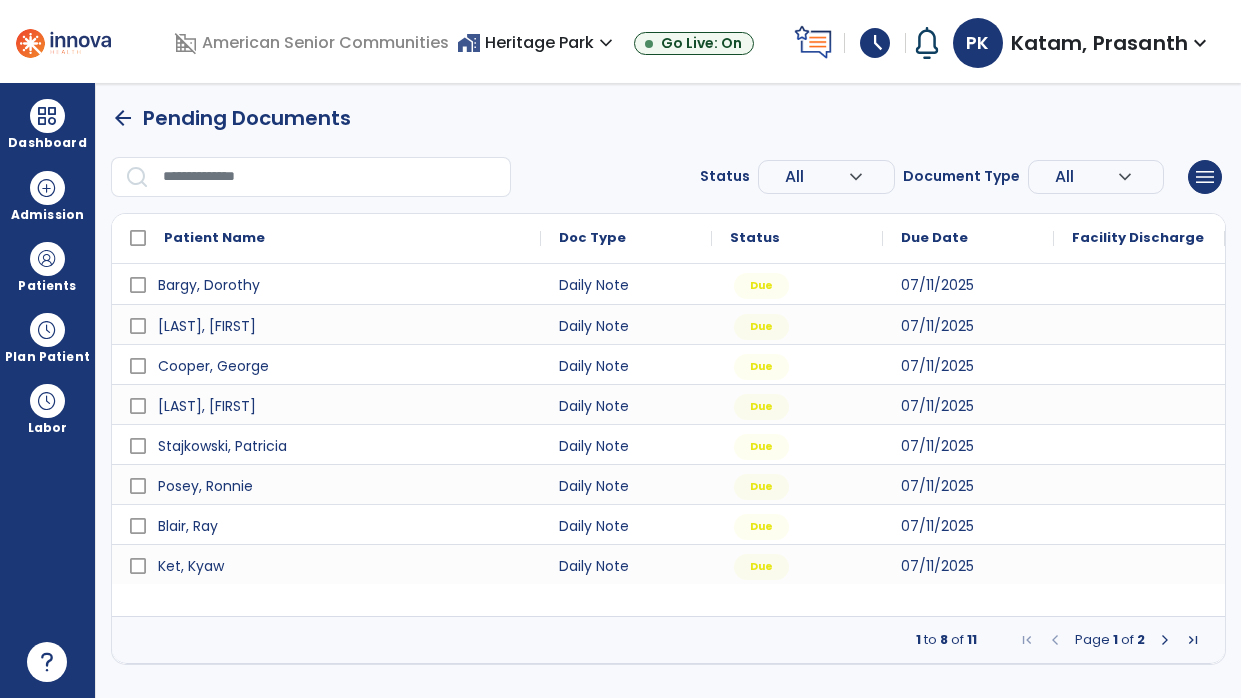click at bounding box center [1165, 640] 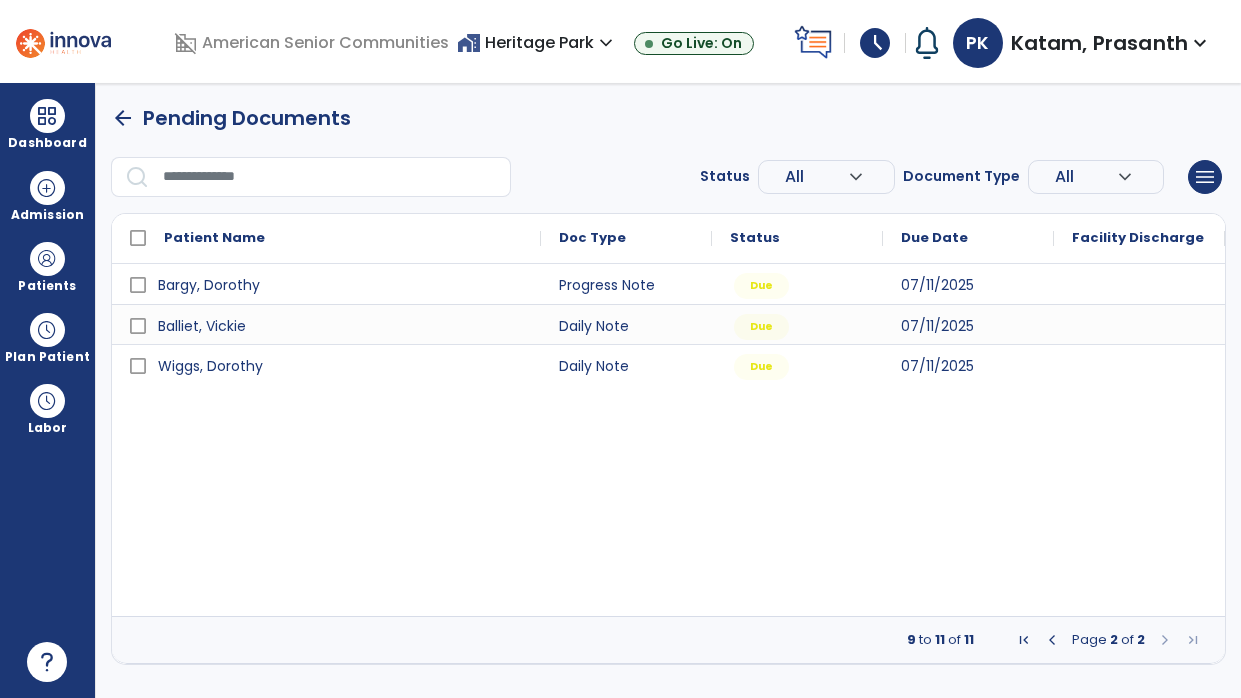click at bounding box center (1052, 640) 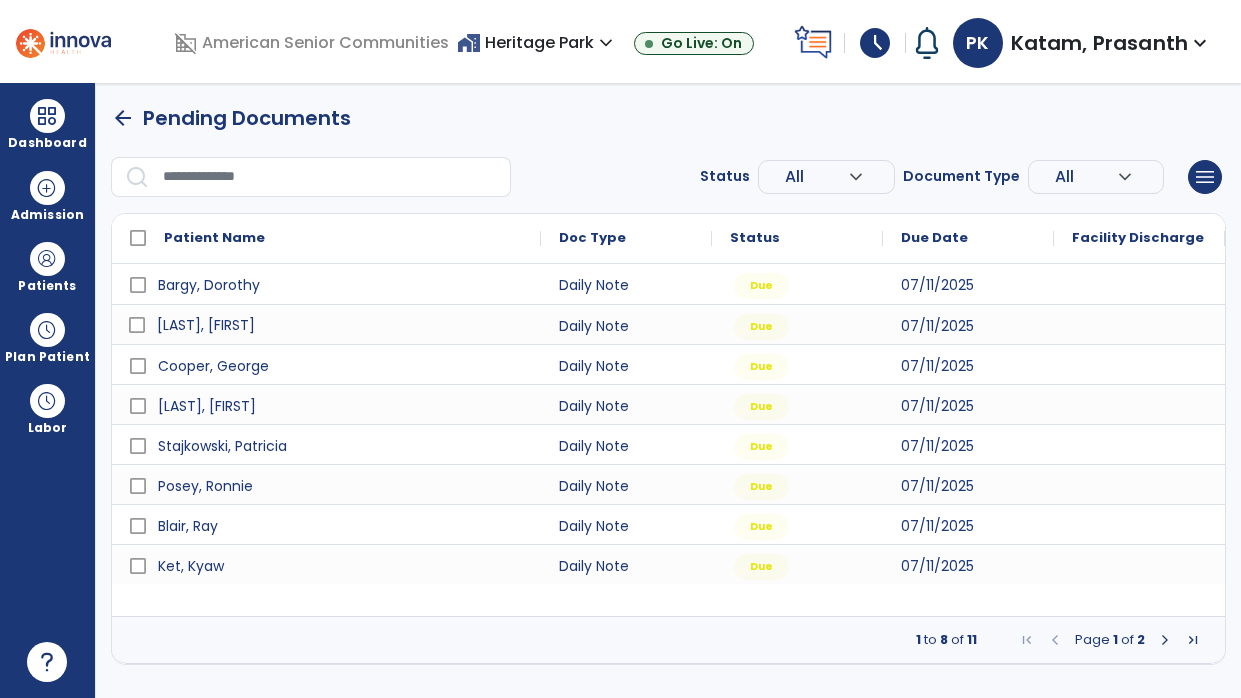 click on "[FIRST], [LAST]" at bounding box center [340, 325] 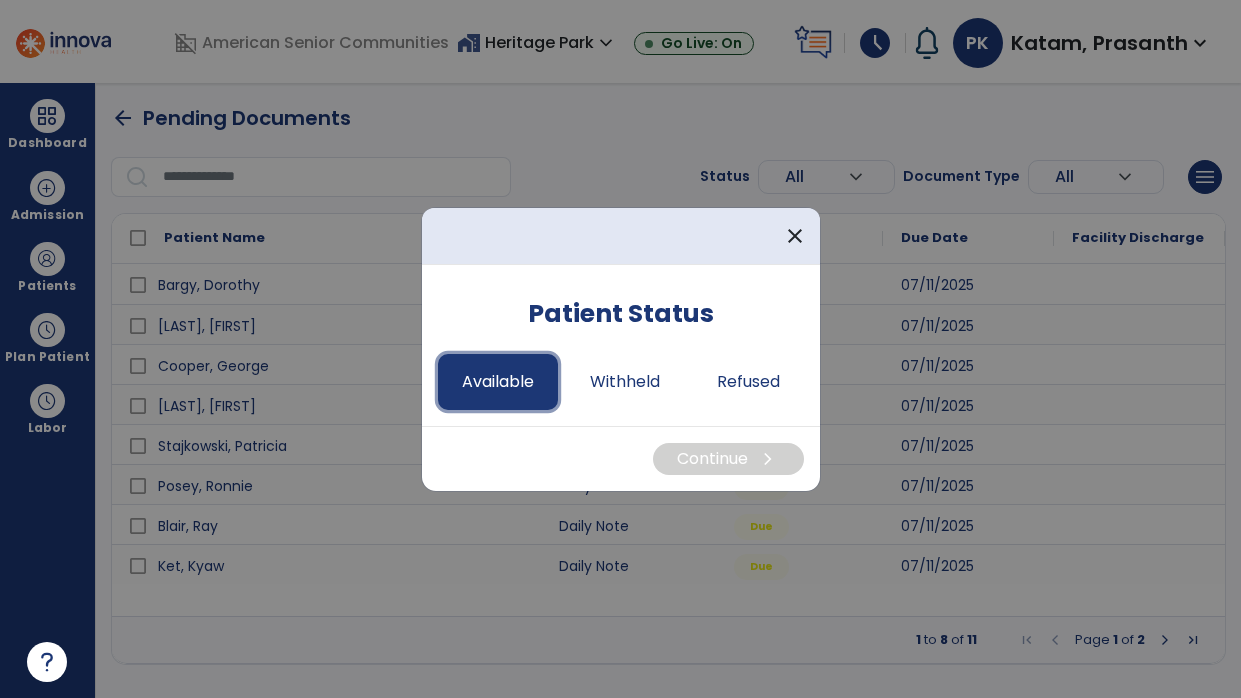 click on "Available" at bounding box center [498, 382] 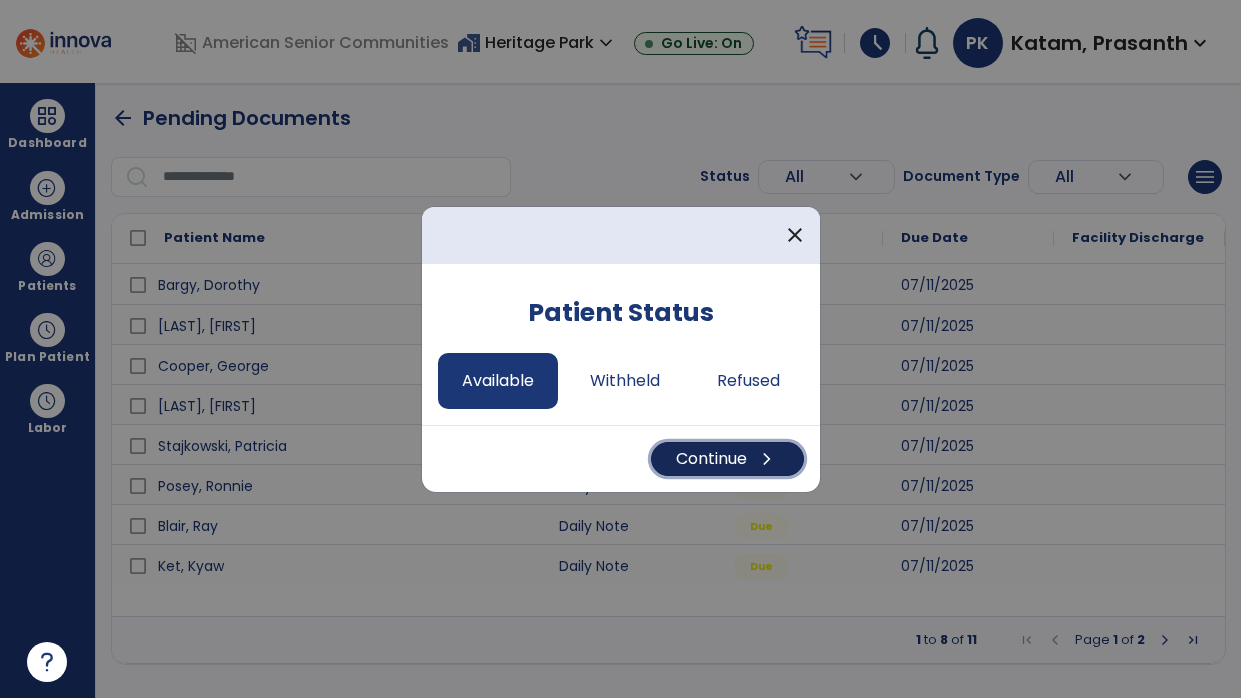 click on "Continue   chevron_right" at bounding box center [727, 459] 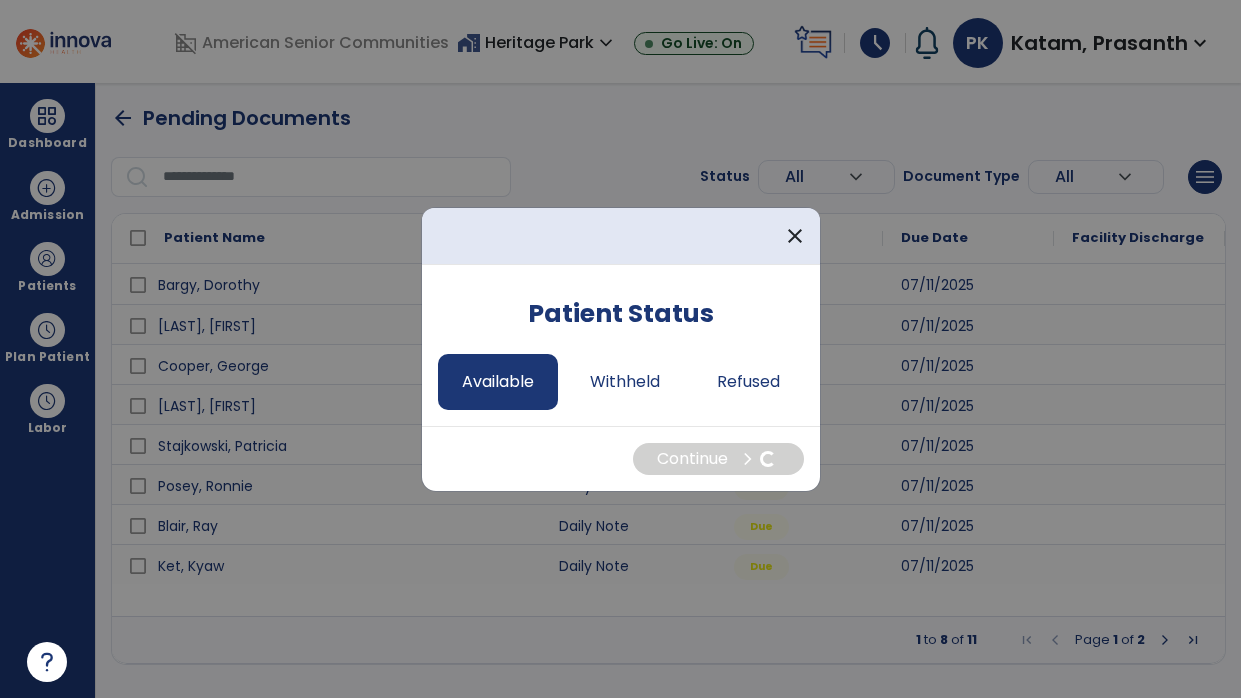 select on "*" 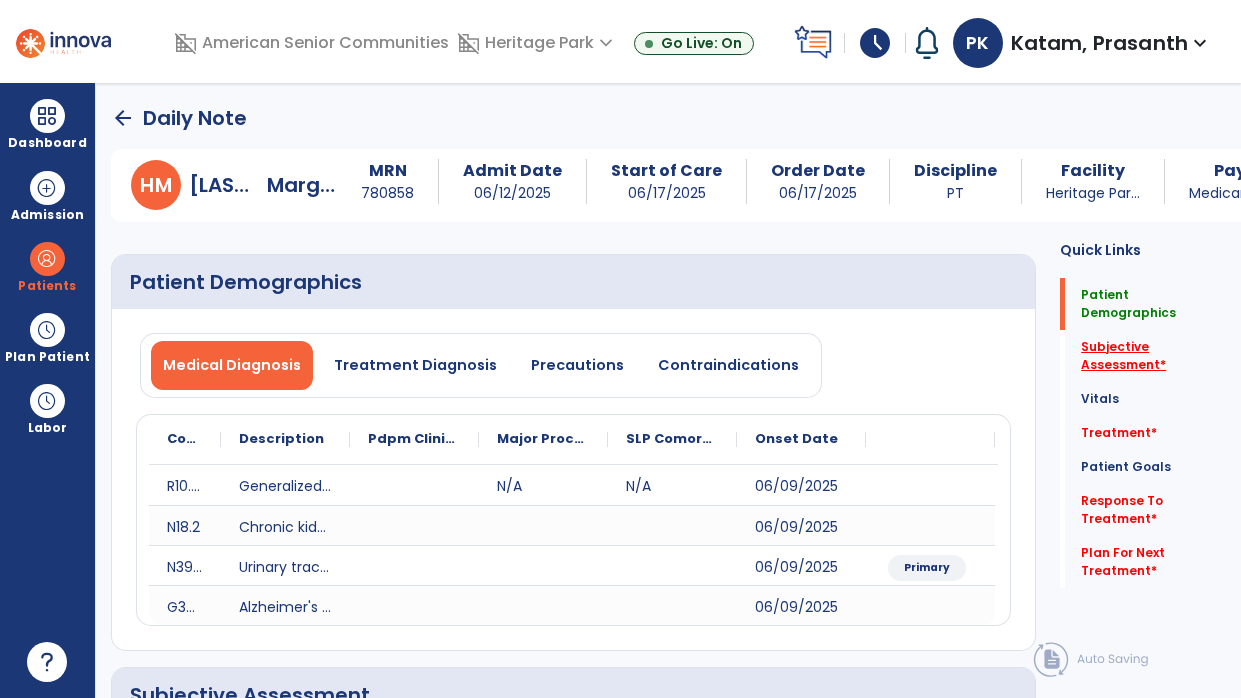 click on "Subjective Assessment   *" 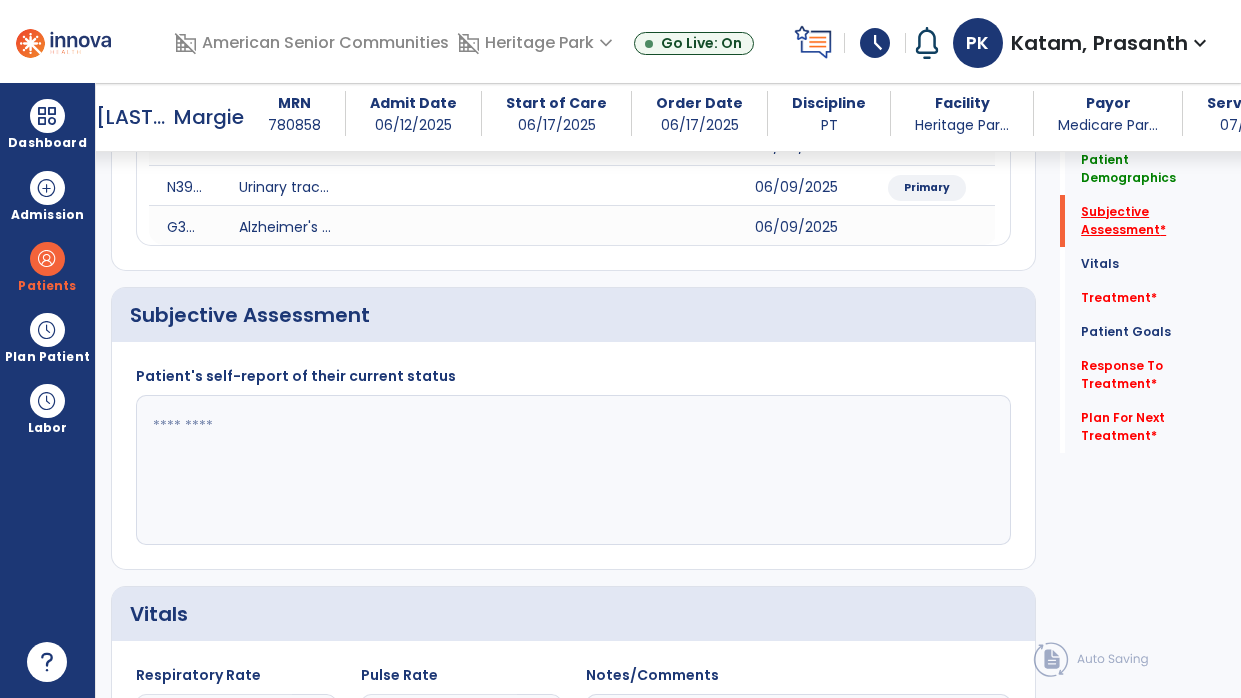 scroll, scrollTop: 416, scrollLeft: 0, axis: vertical 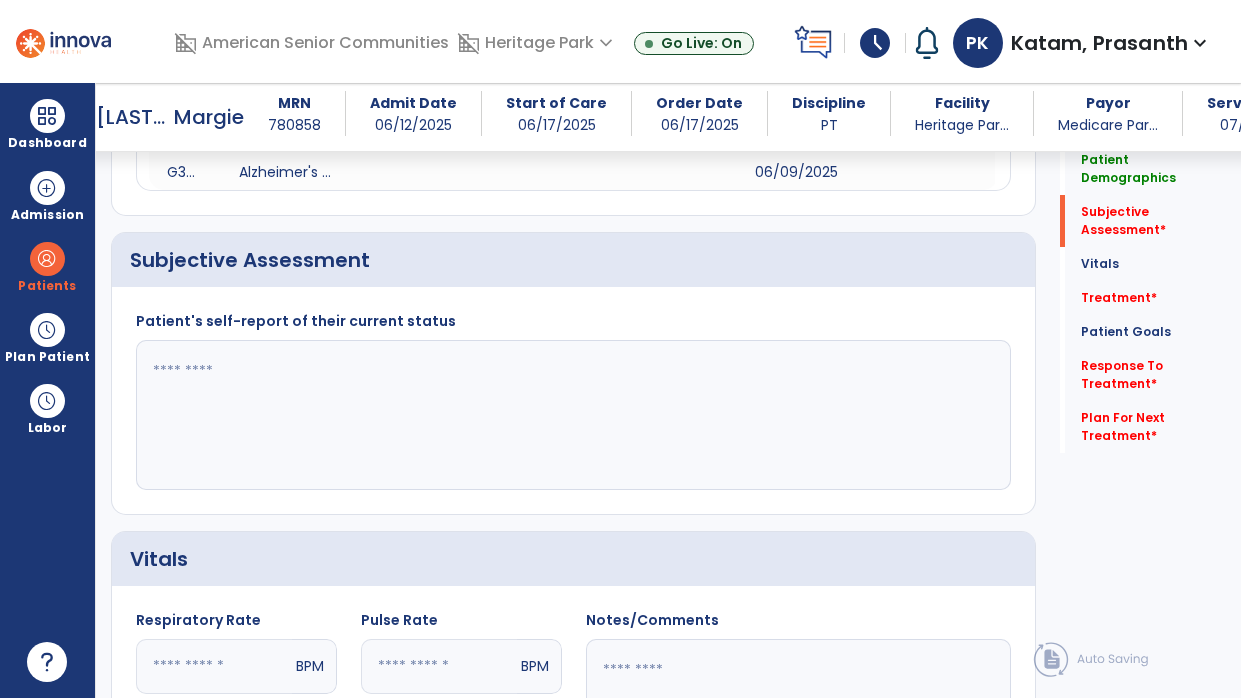 click 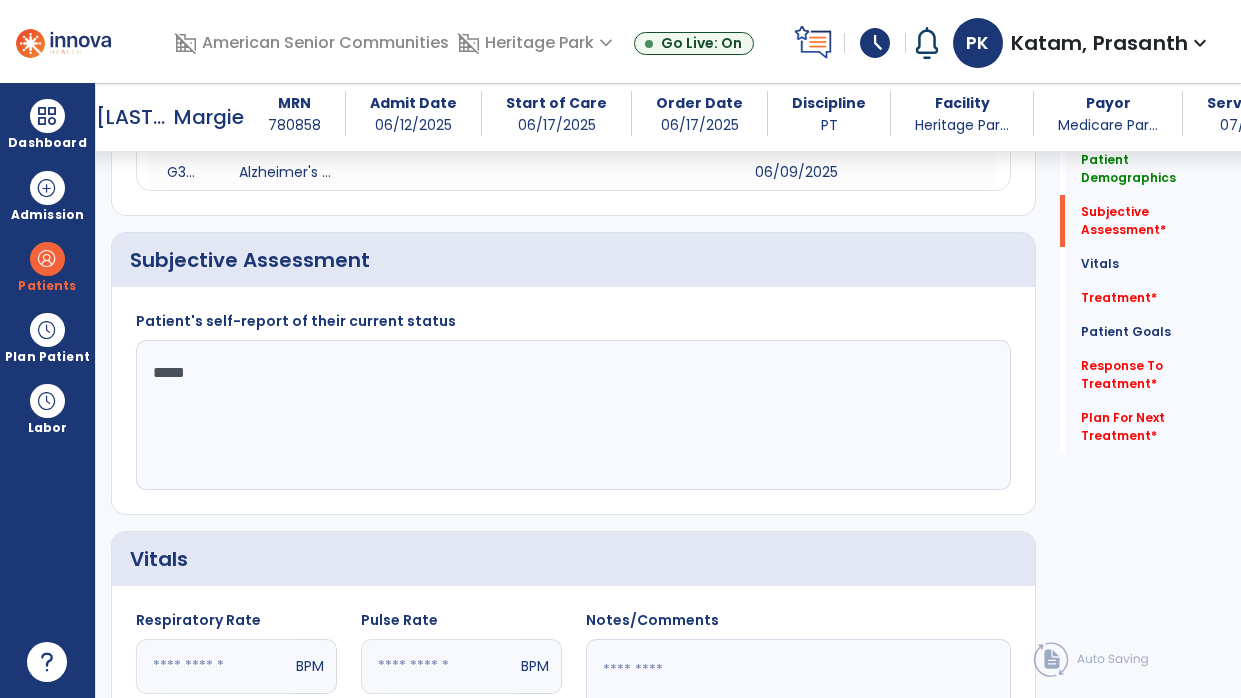 type on "******" 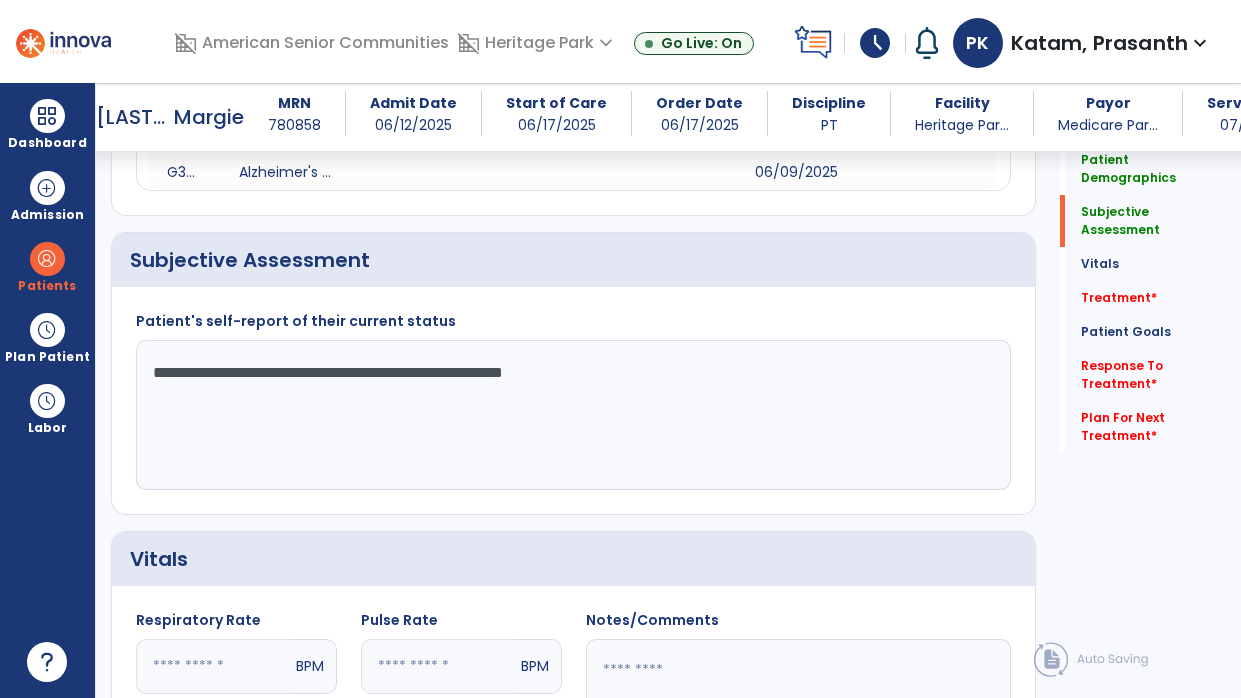 click on "**********" 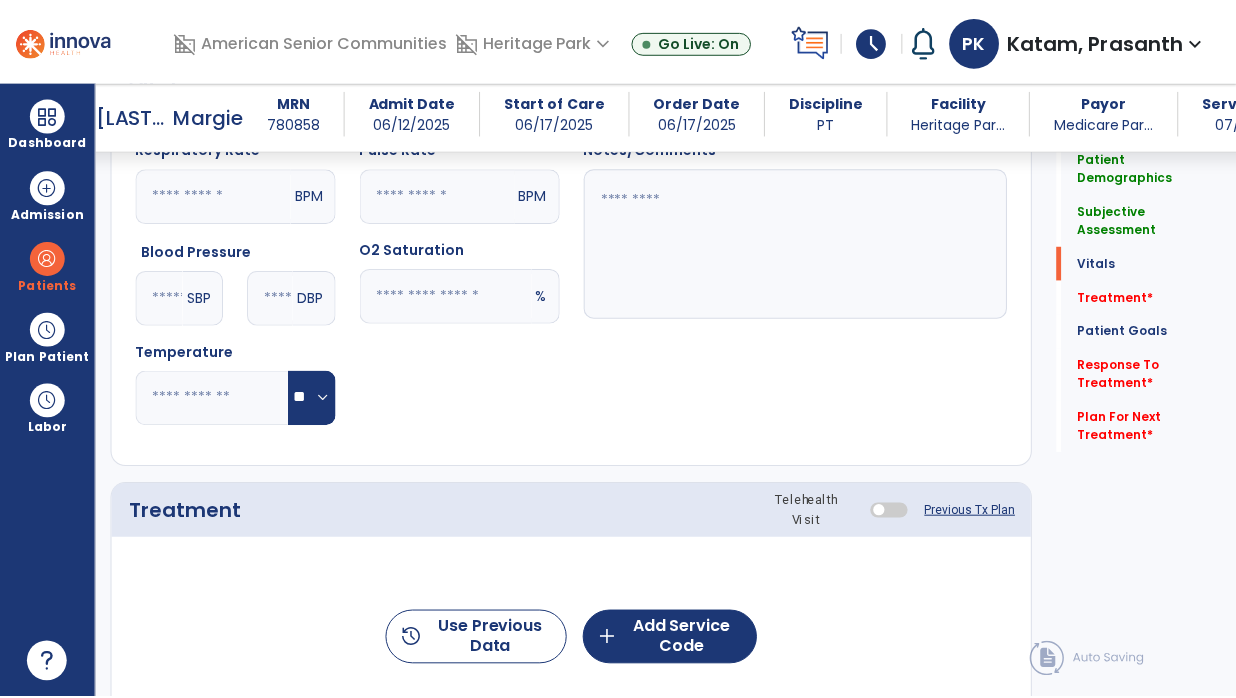 scroll, scrollTop: 992, scrollLeft: 0, axis: vertical 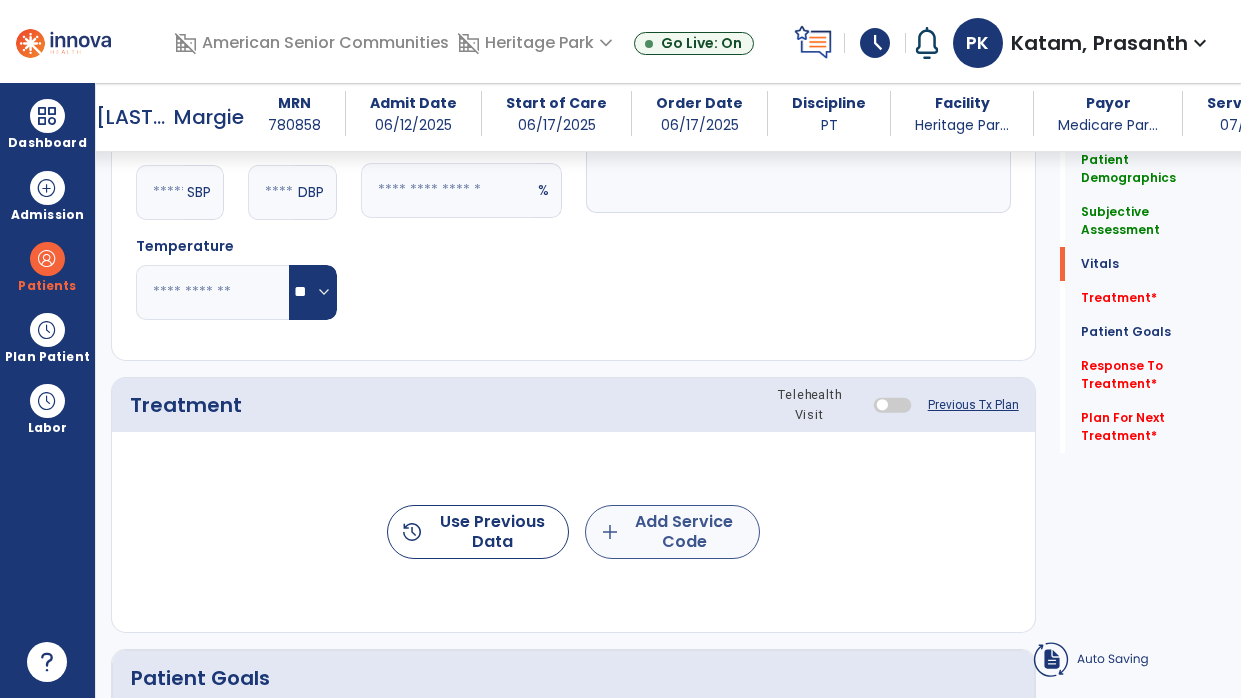 type on "**********" 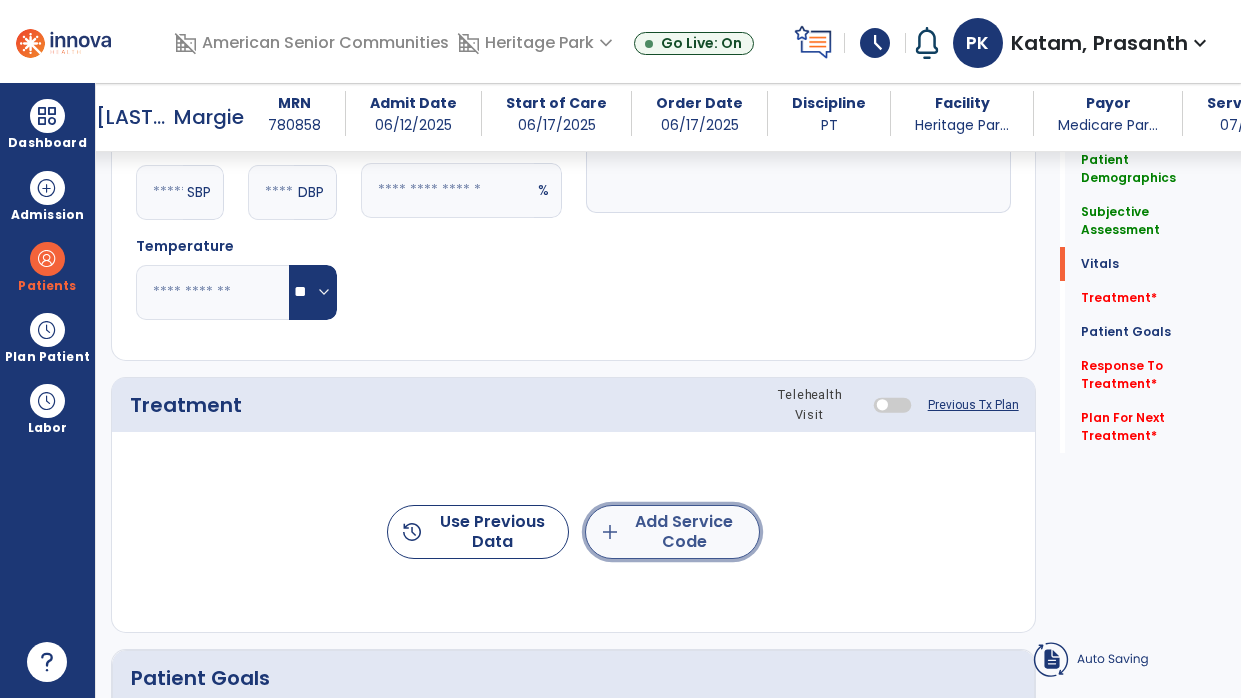 click on "add  Add Service Code" 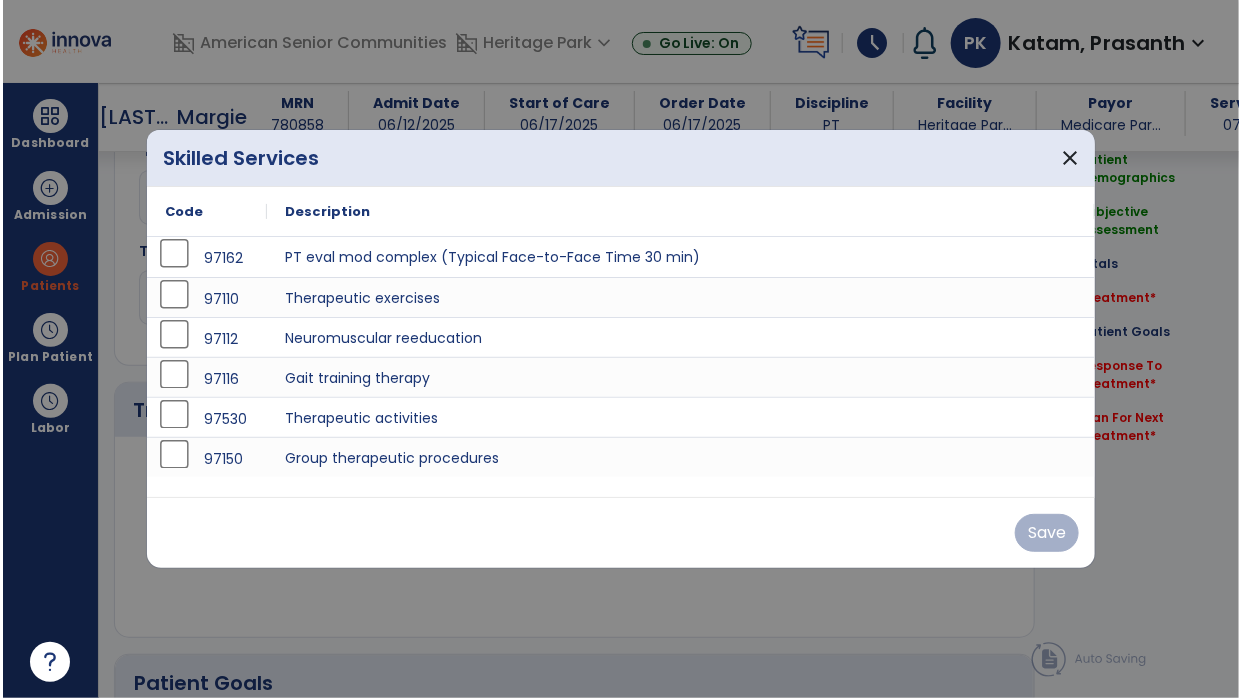 scroll, scrollTop: 992, scrollLeft: 0, axis: vertical 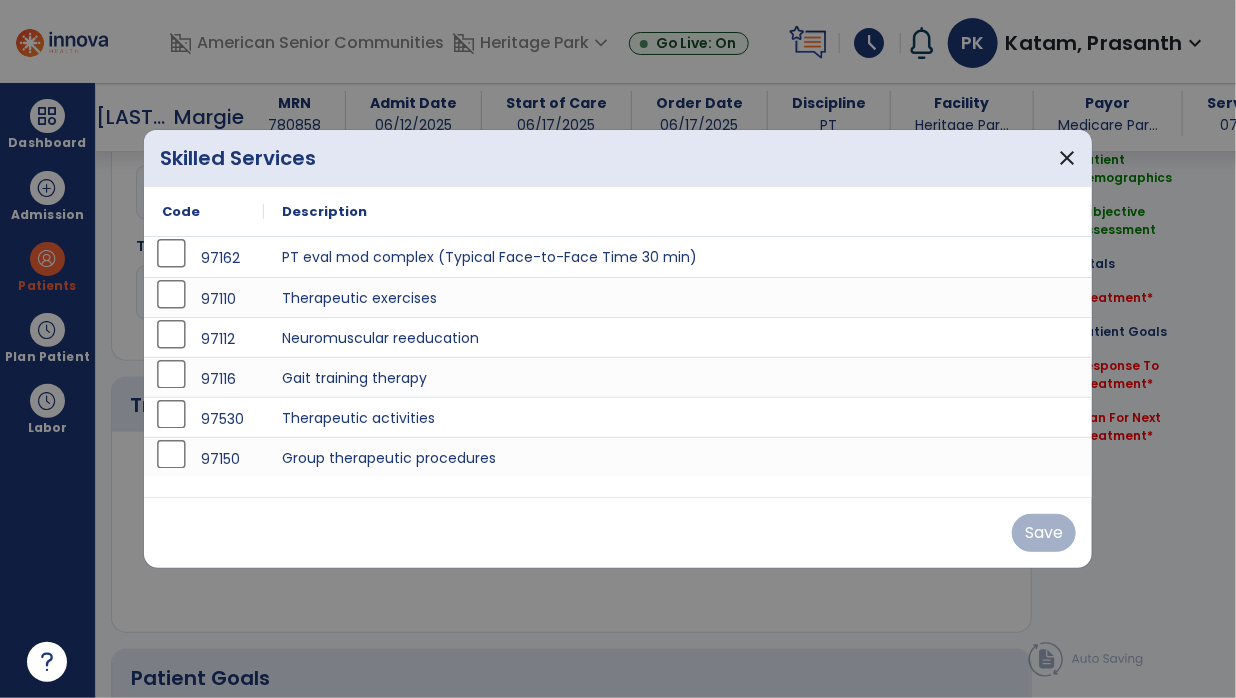 click on "97530" at bounding box center [204, 419] 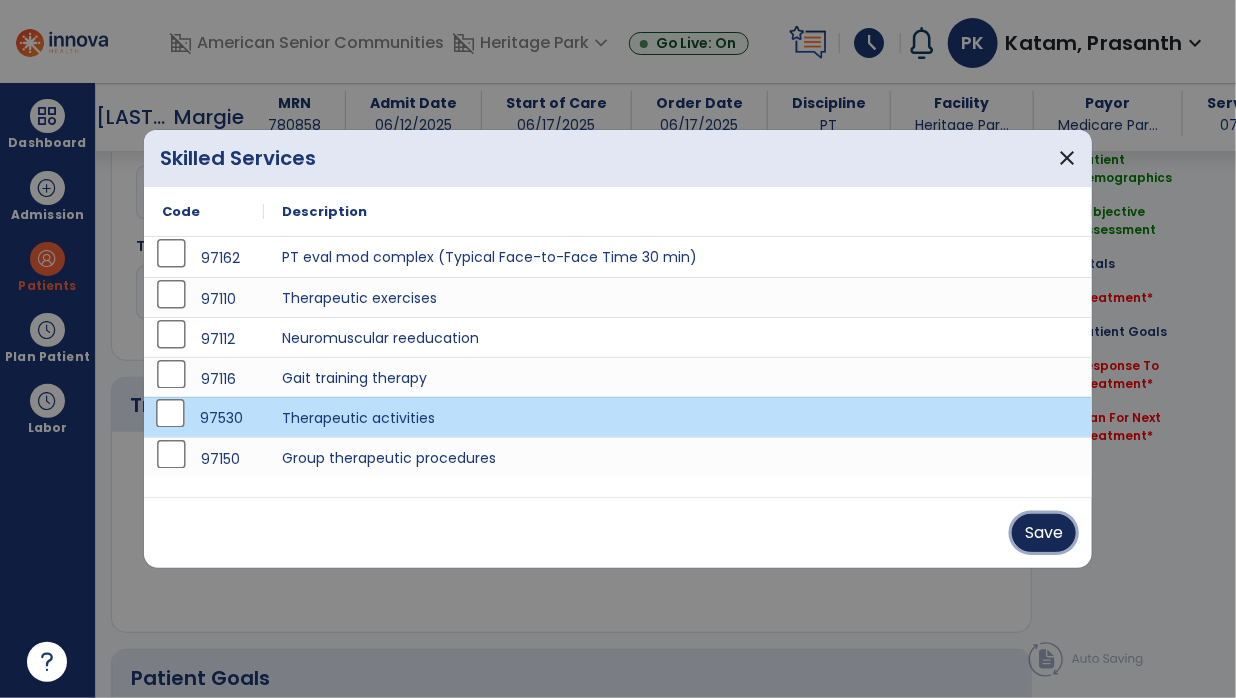 click on "Save" at bounding box center [1044, 533] 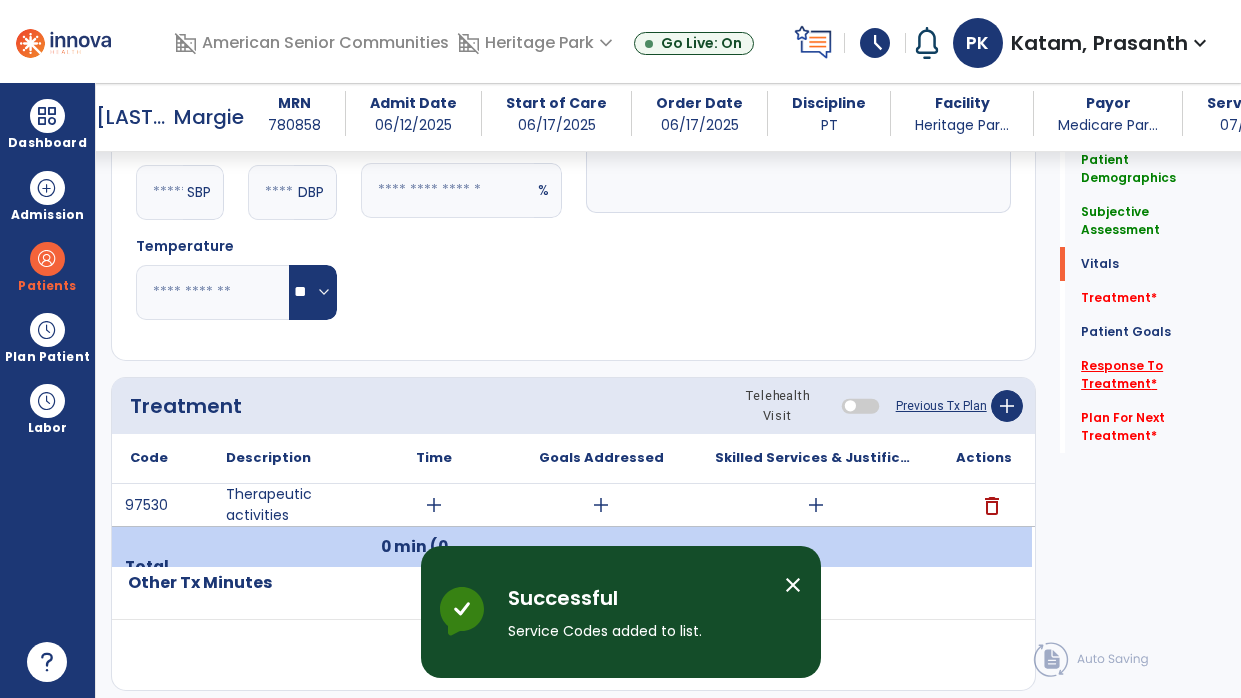 click on "Response To Treatment   *" 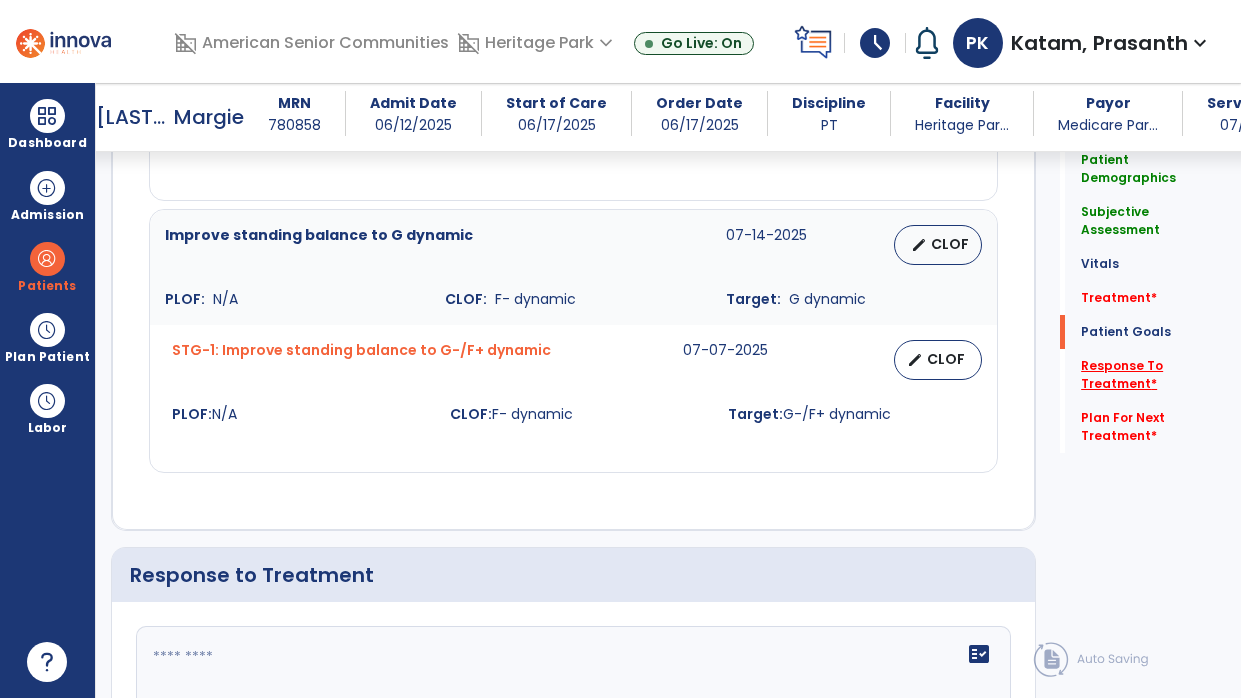 scroll, scrollTop: 2955, scrollLeft: 0, axis: vertical 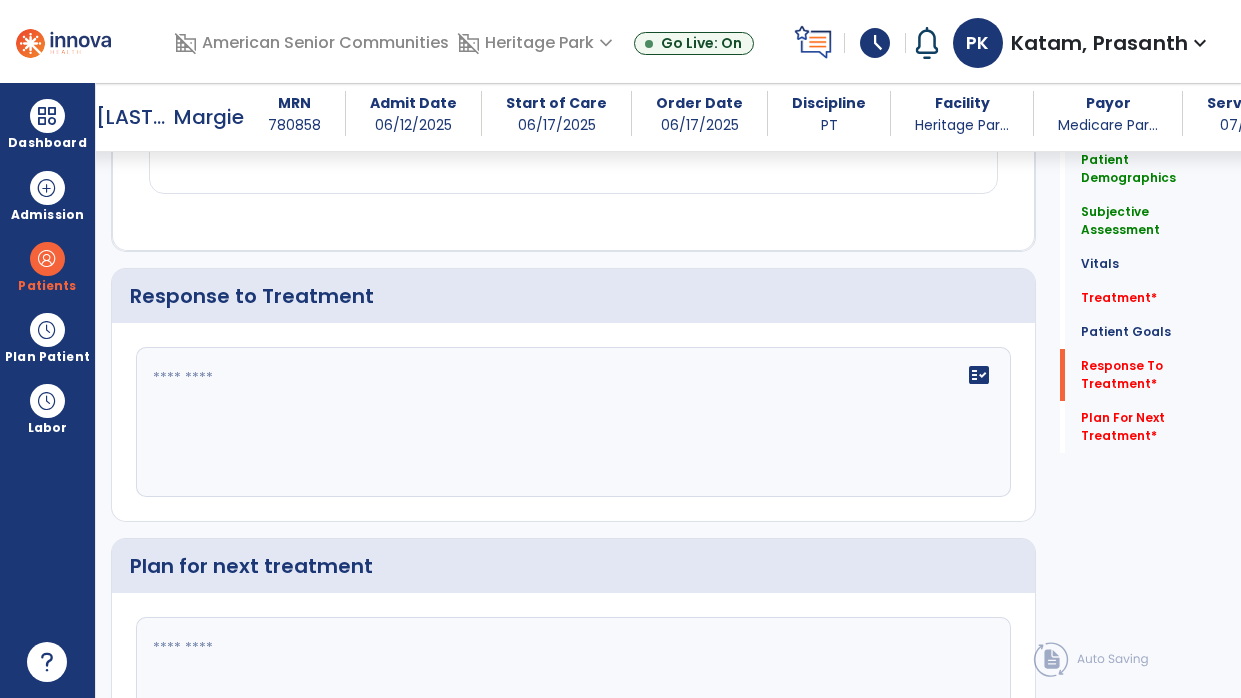 click on "fact_check" 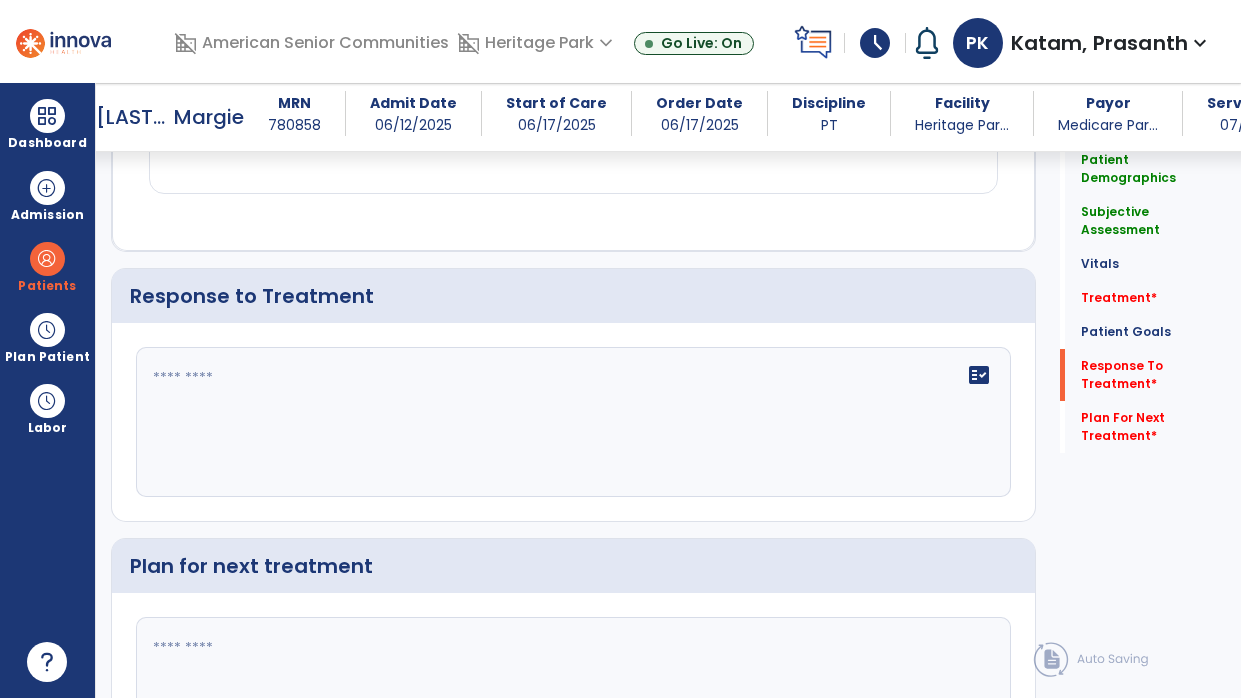 click on "fact_check" 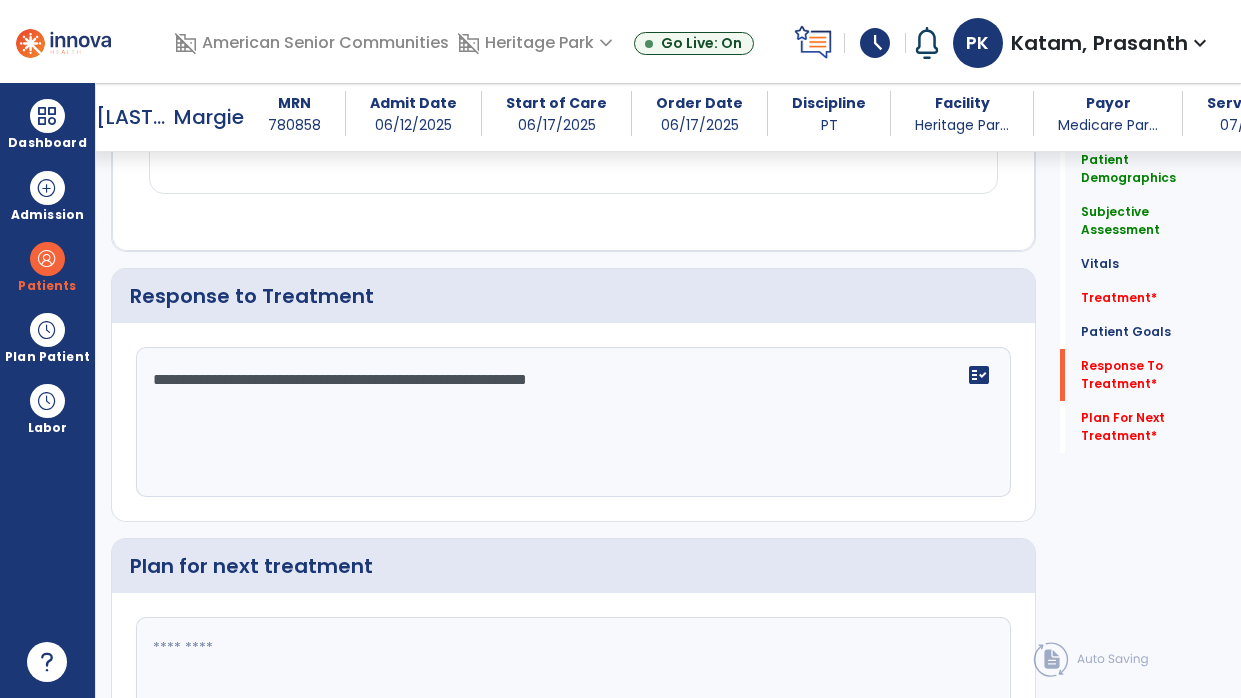type on "**********" 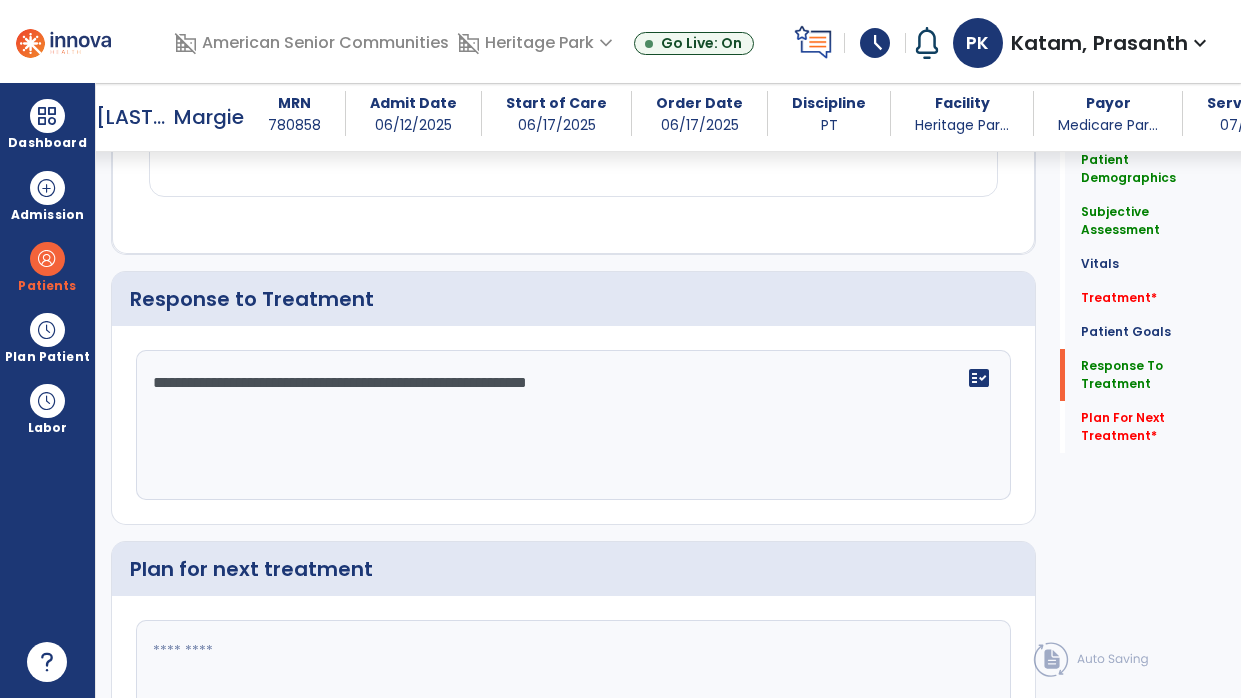 scroll, scrollTop: 2954, scrollLeft: 0, axis: vertical 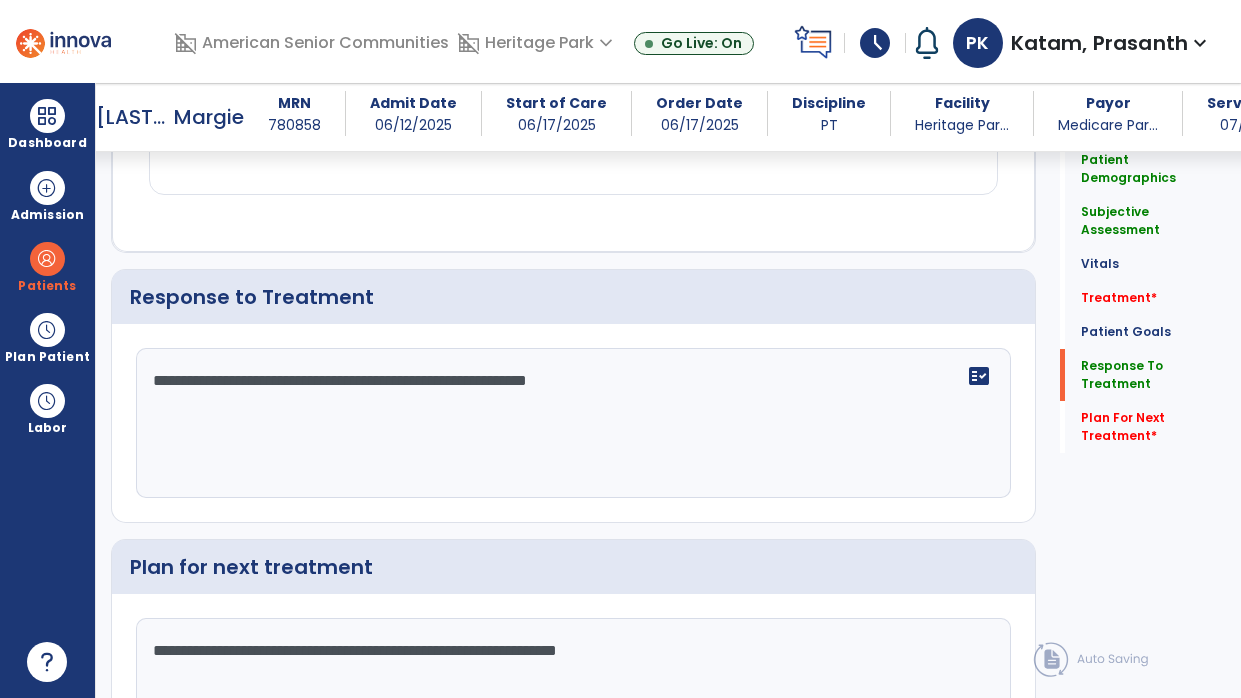 type on "**********" 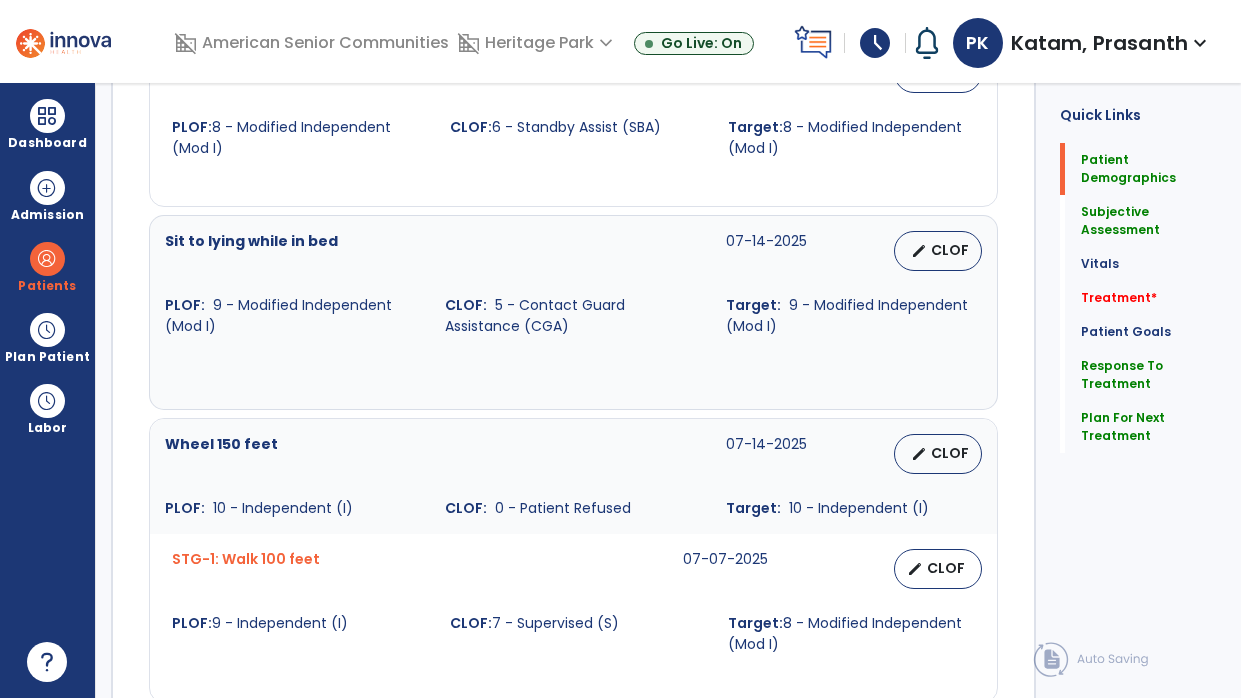 scroll, scrollTop: 0, scrollLeft: 0, axis: both 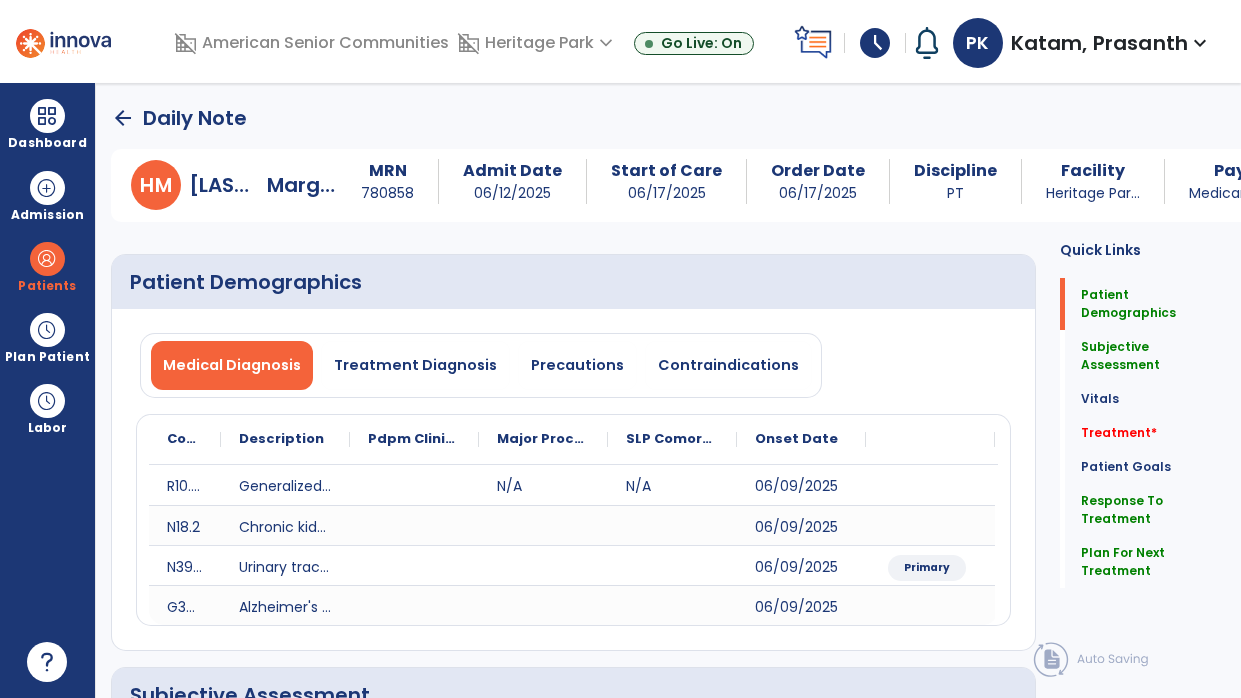click on "arrow_back" 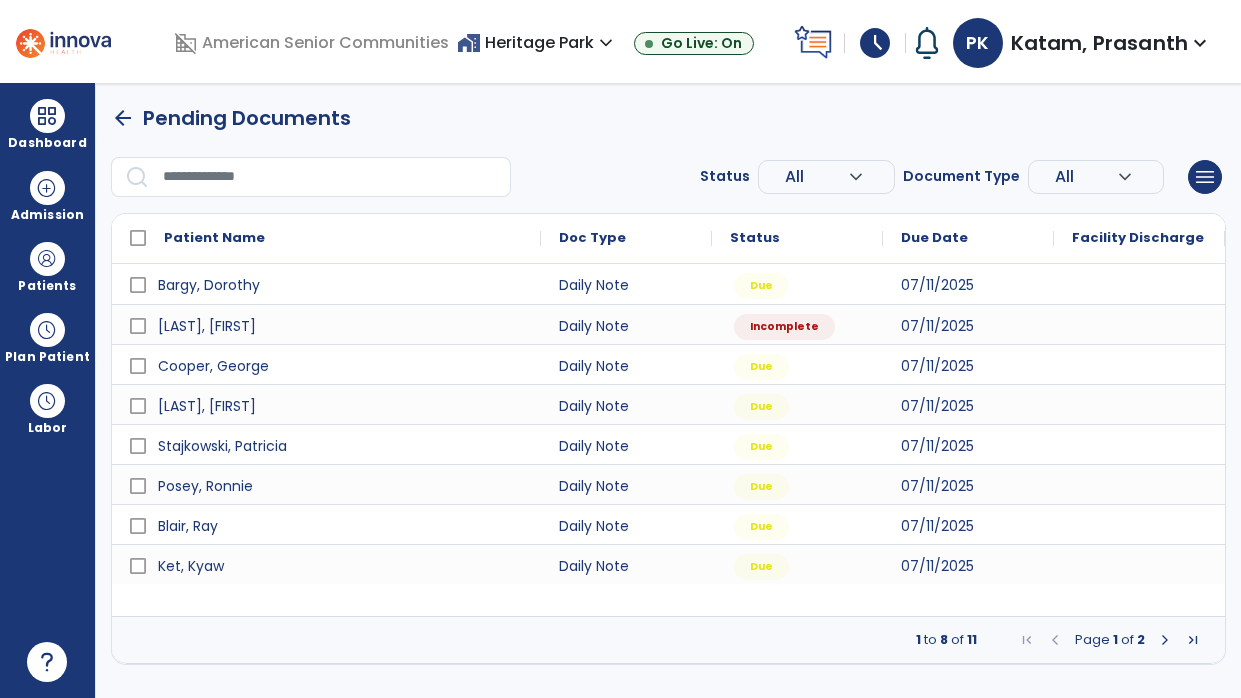click at bounding box center [1165, 640] 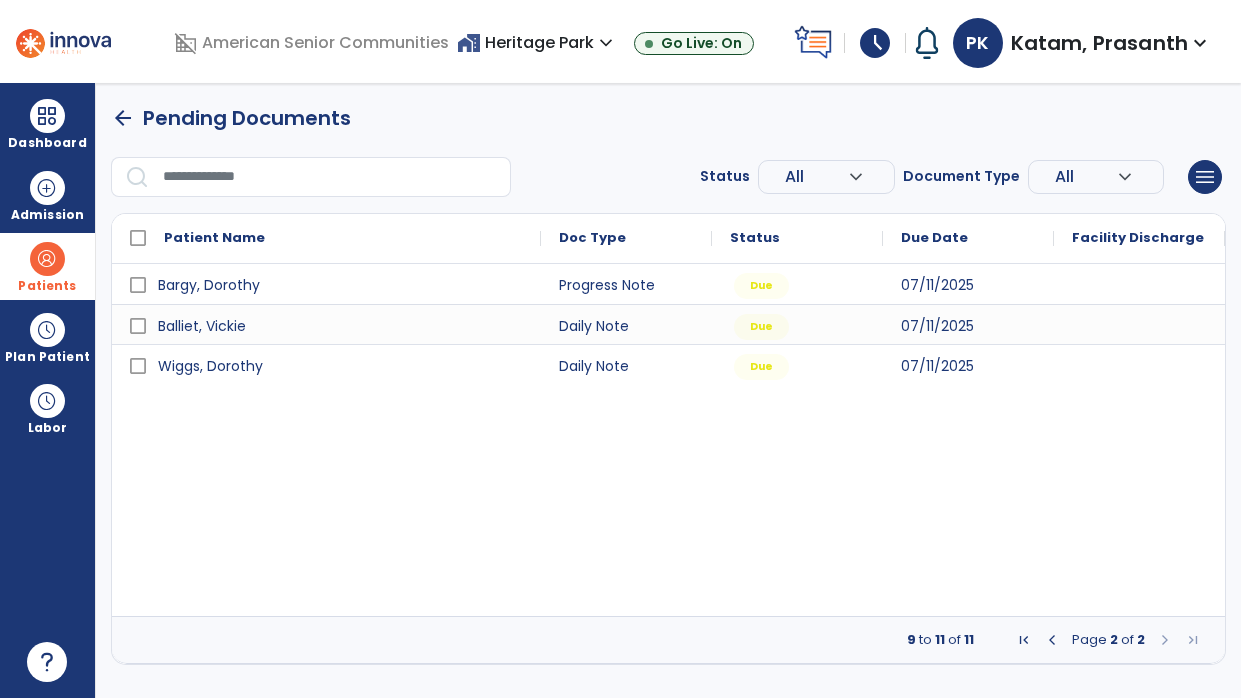 click on "Patients" at bounding box center [47, 286] 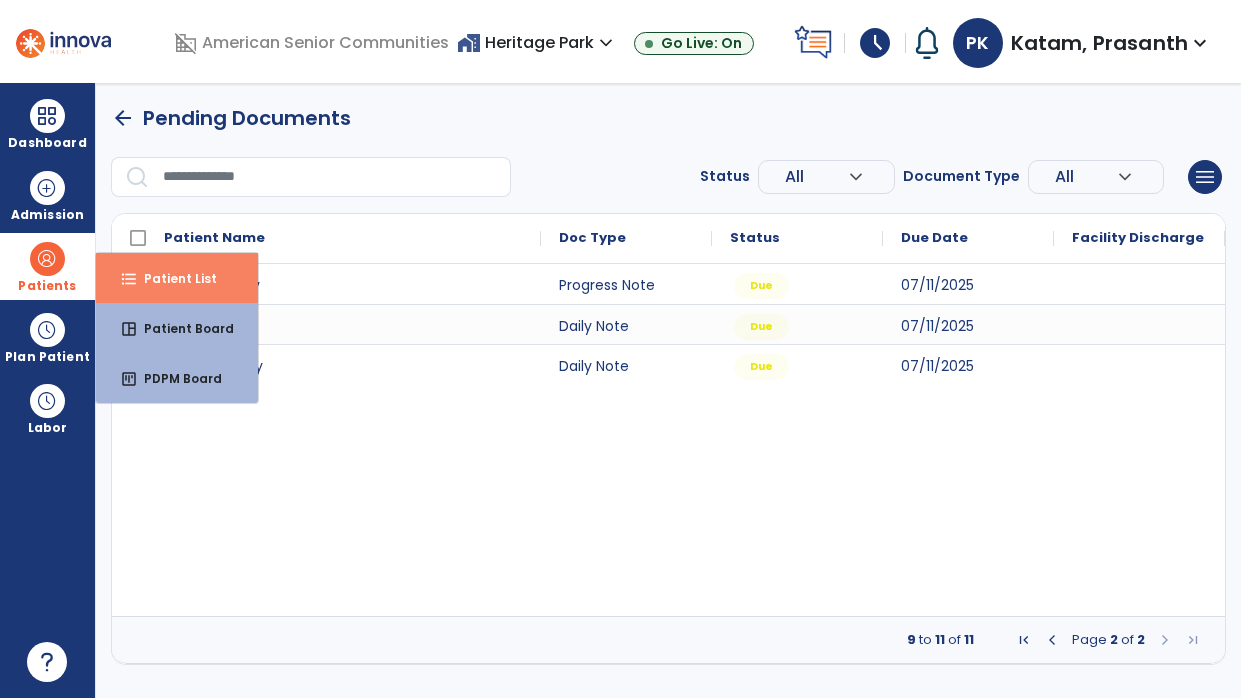 click on "Patient List" at bounding box center (172, 278) 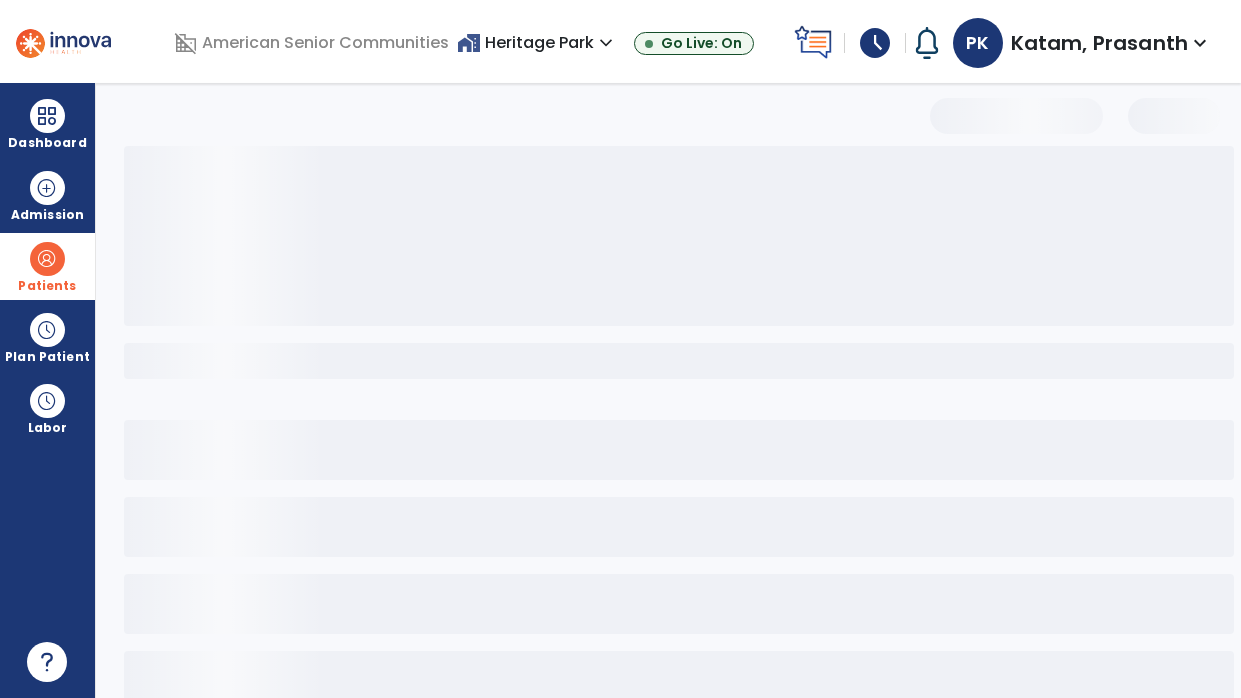select on "***" 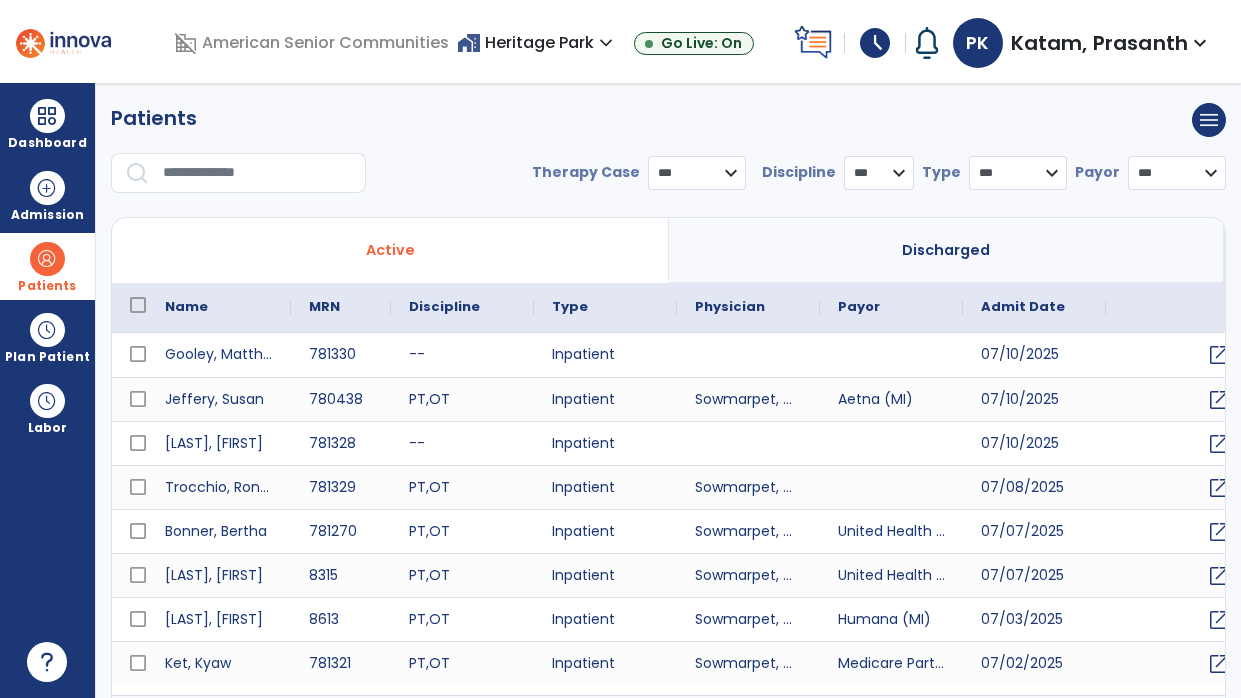 click at bounding box center (257, 173) 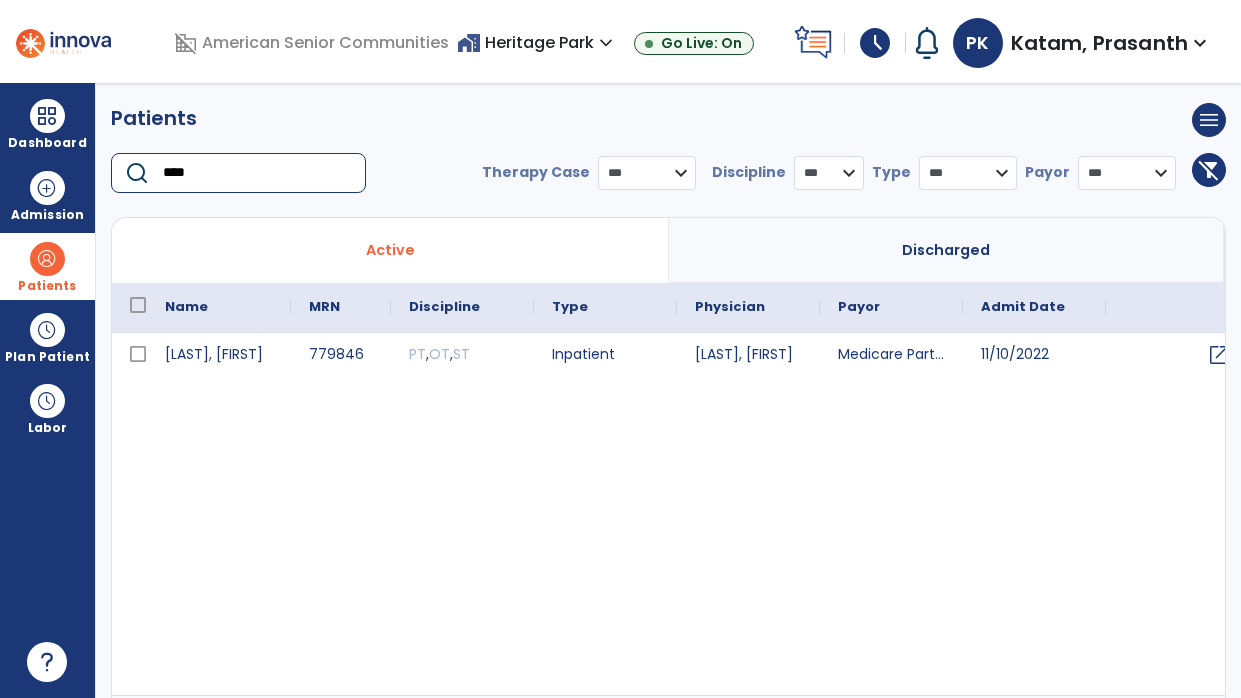 type on "****" 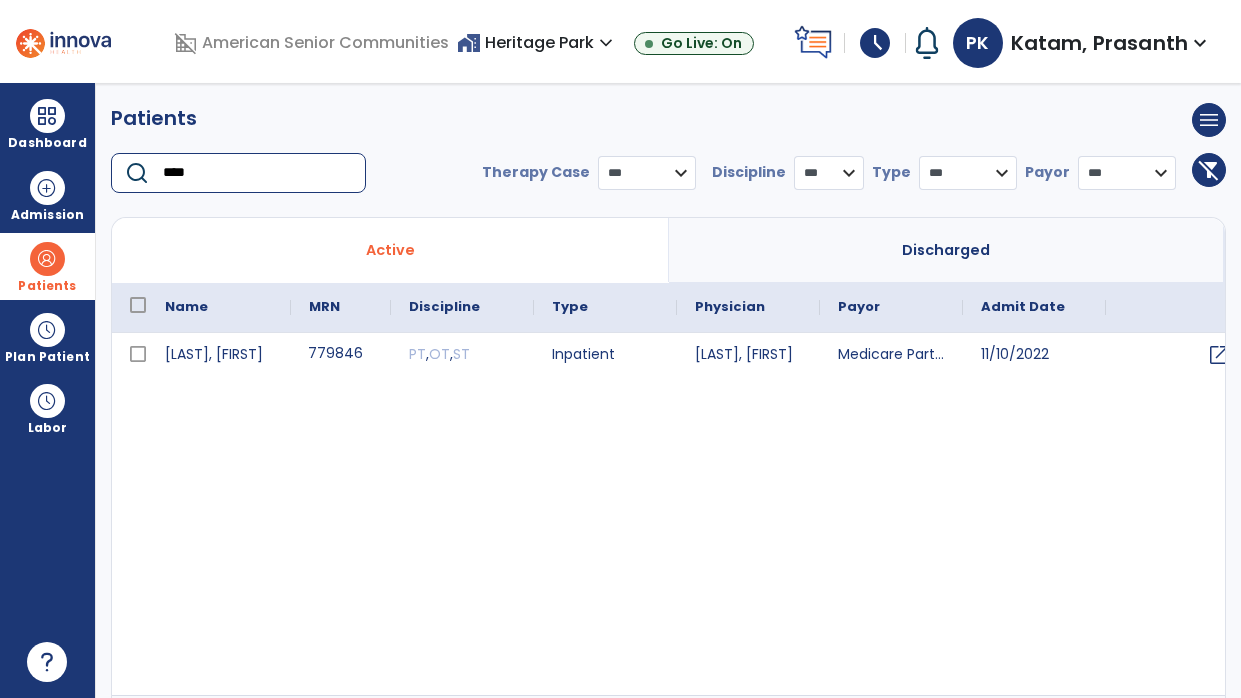 click on "779846" at bounding box center [341, 355] 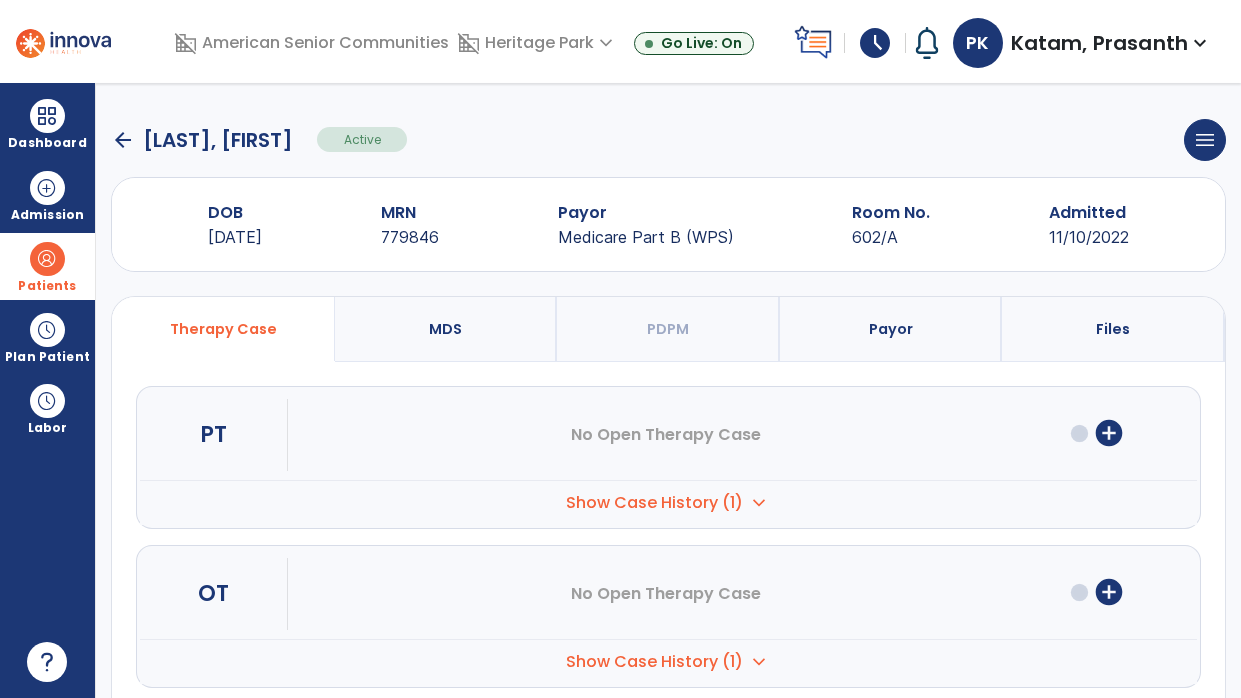 click on "add_circle" at bounding box center (1109, 433) 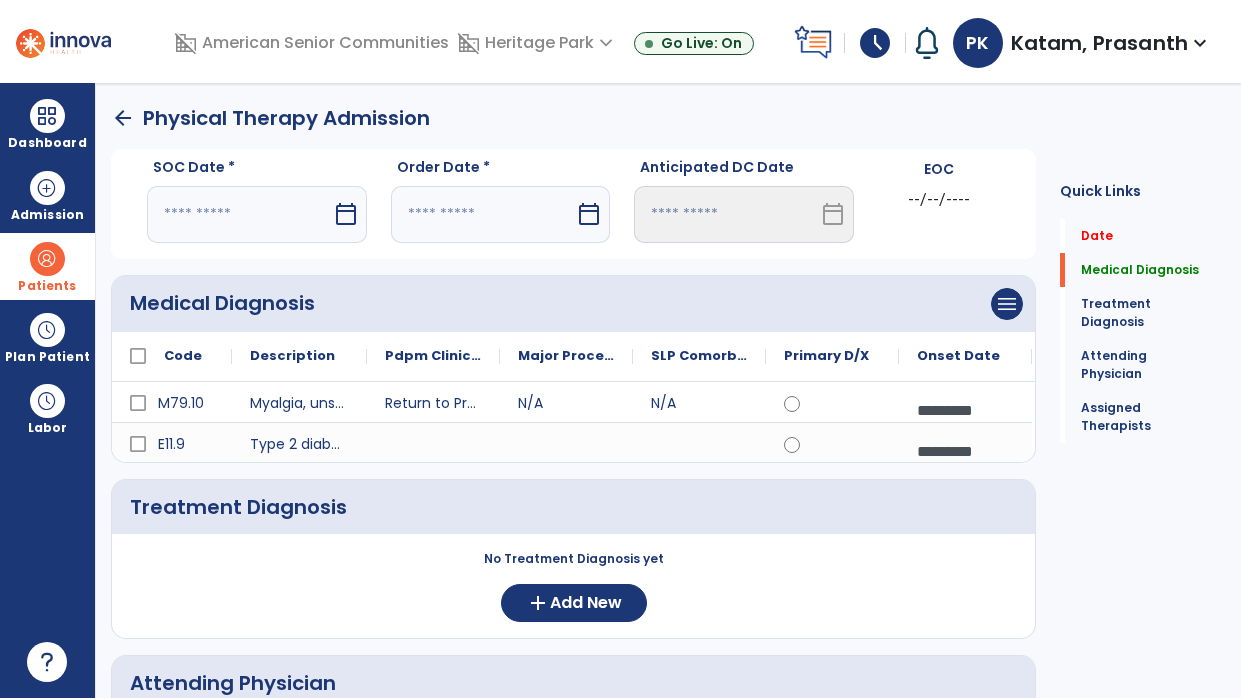 click at bounding box center (239, 214) 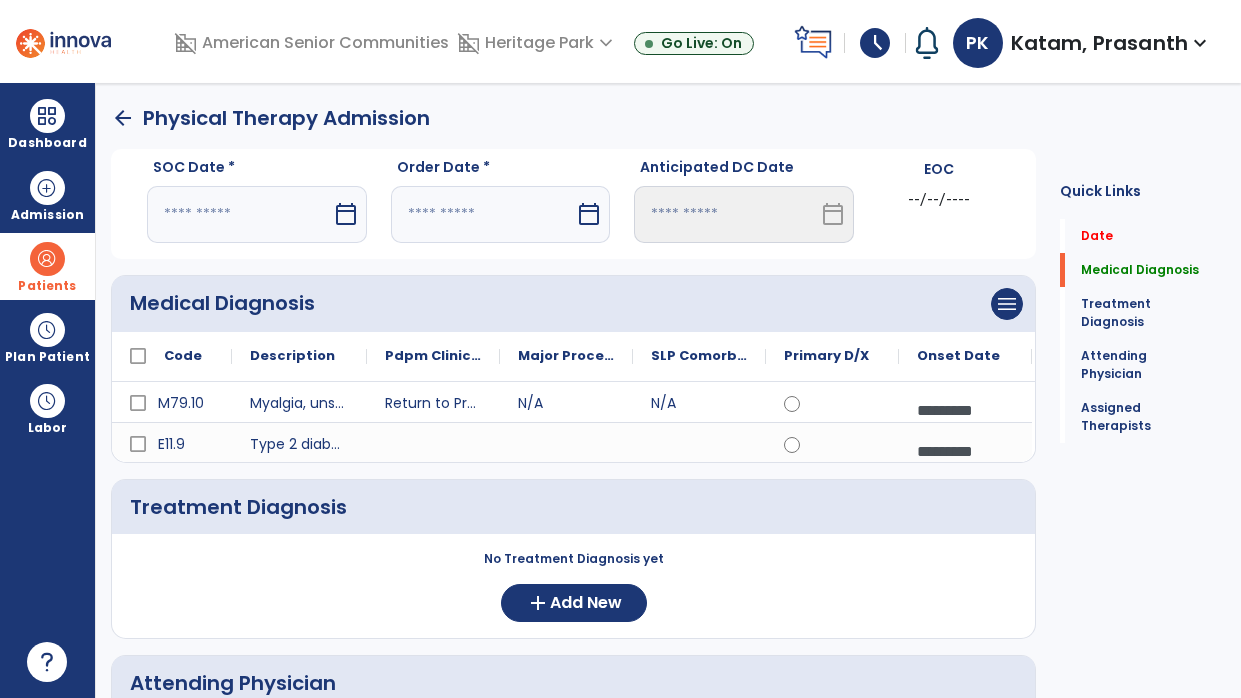 select on "*" 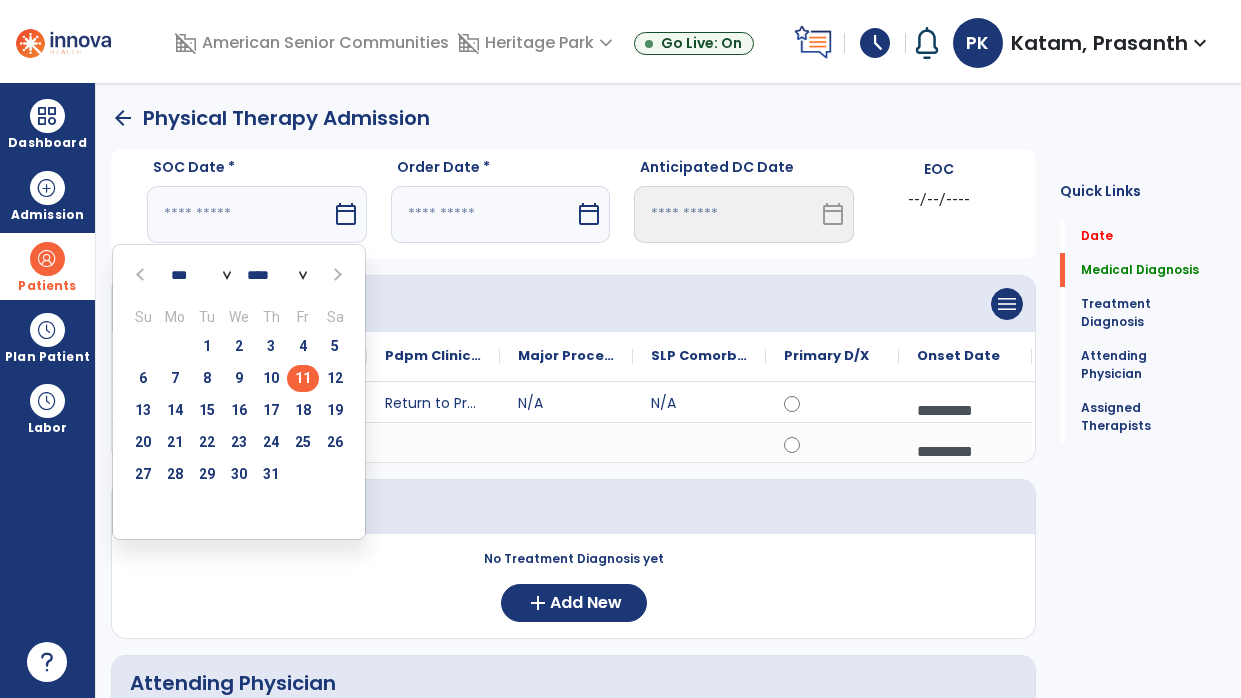 click on "11" at bounding box center (303, 378) 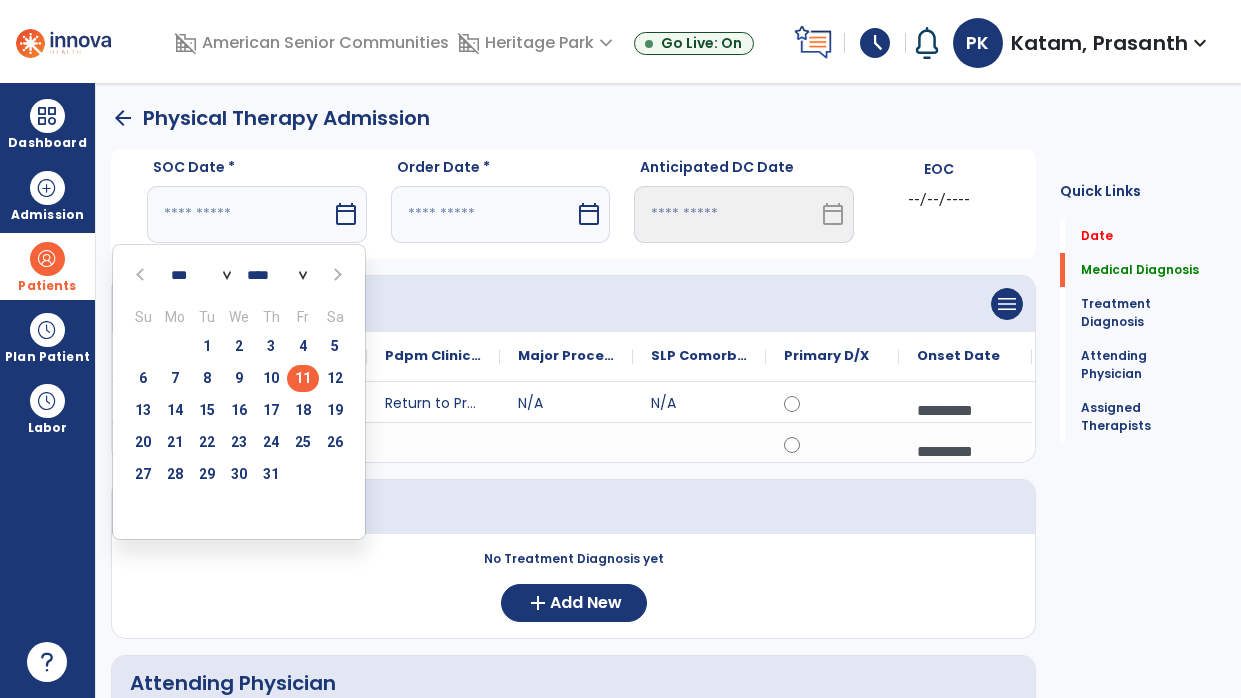 type on "*********" 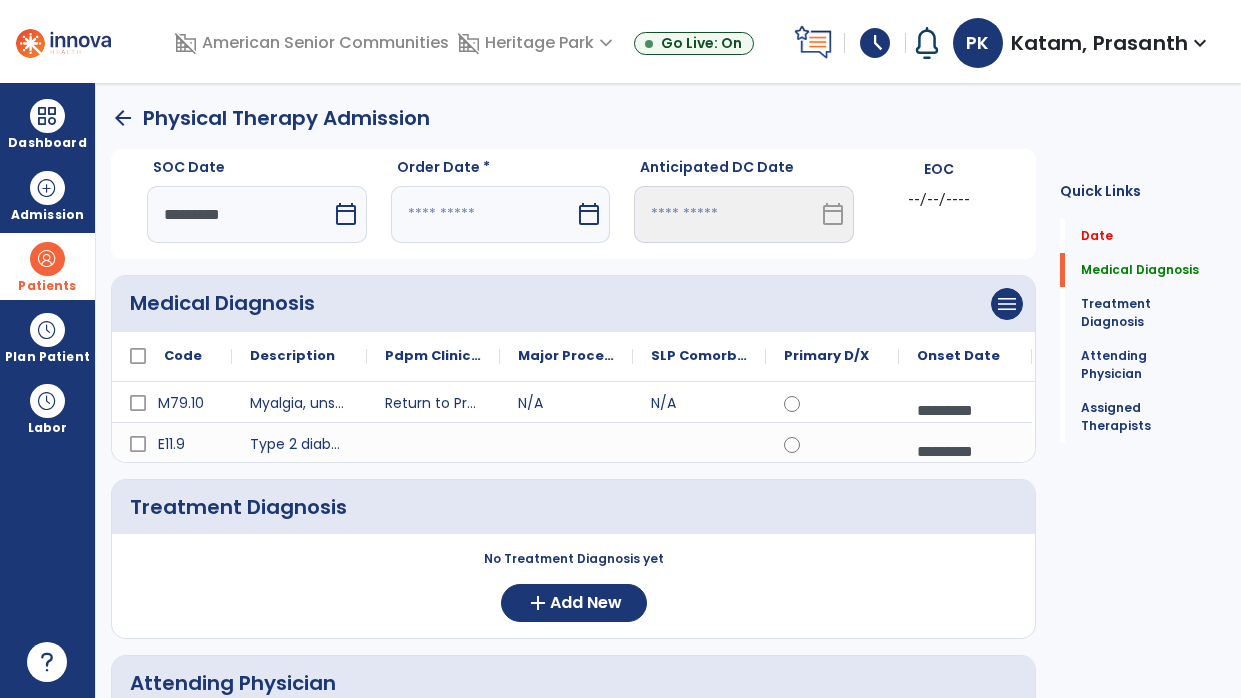 click on "calendar_today" at bounding box center (589, 214) 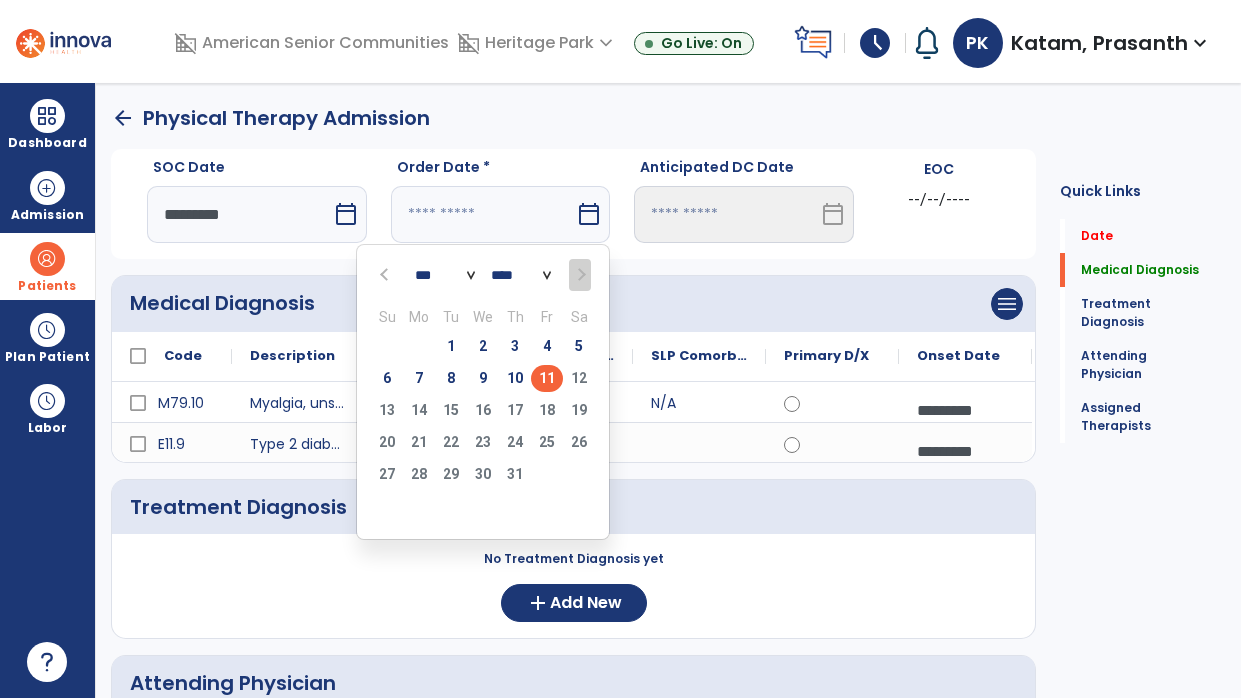 click on "11" at bounding box center [547, 378] 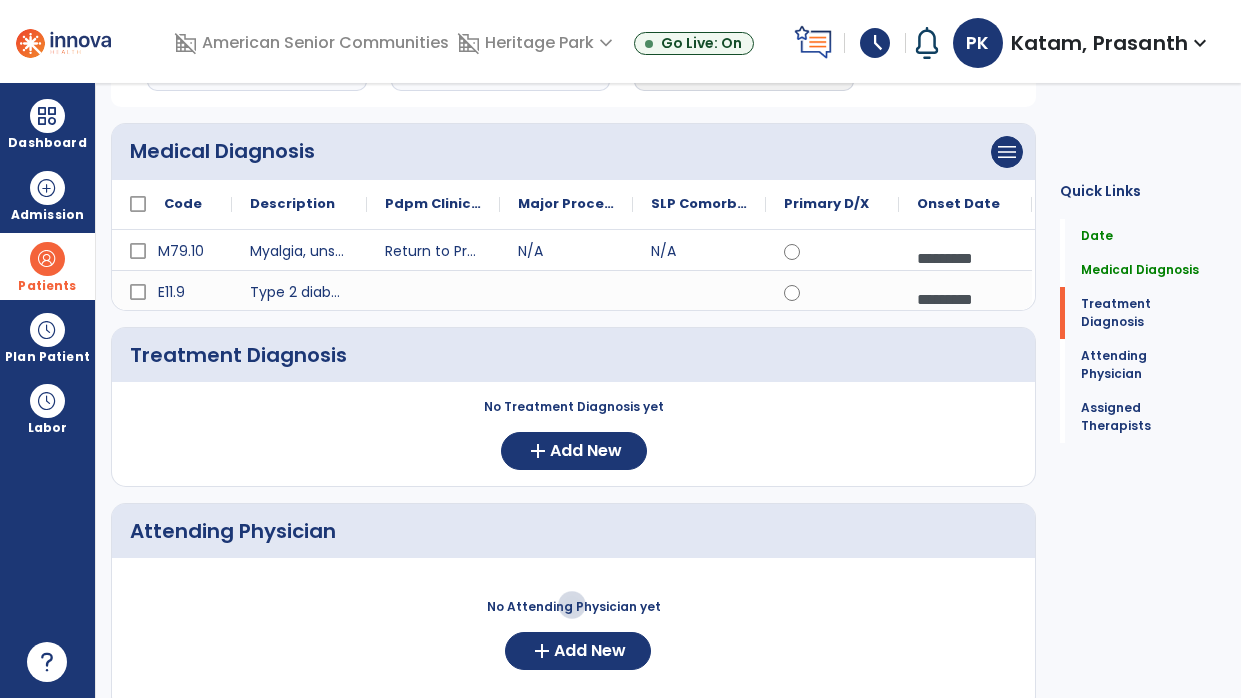 scroll, scrollTop: 0, scrollLeft: 0, axis: both 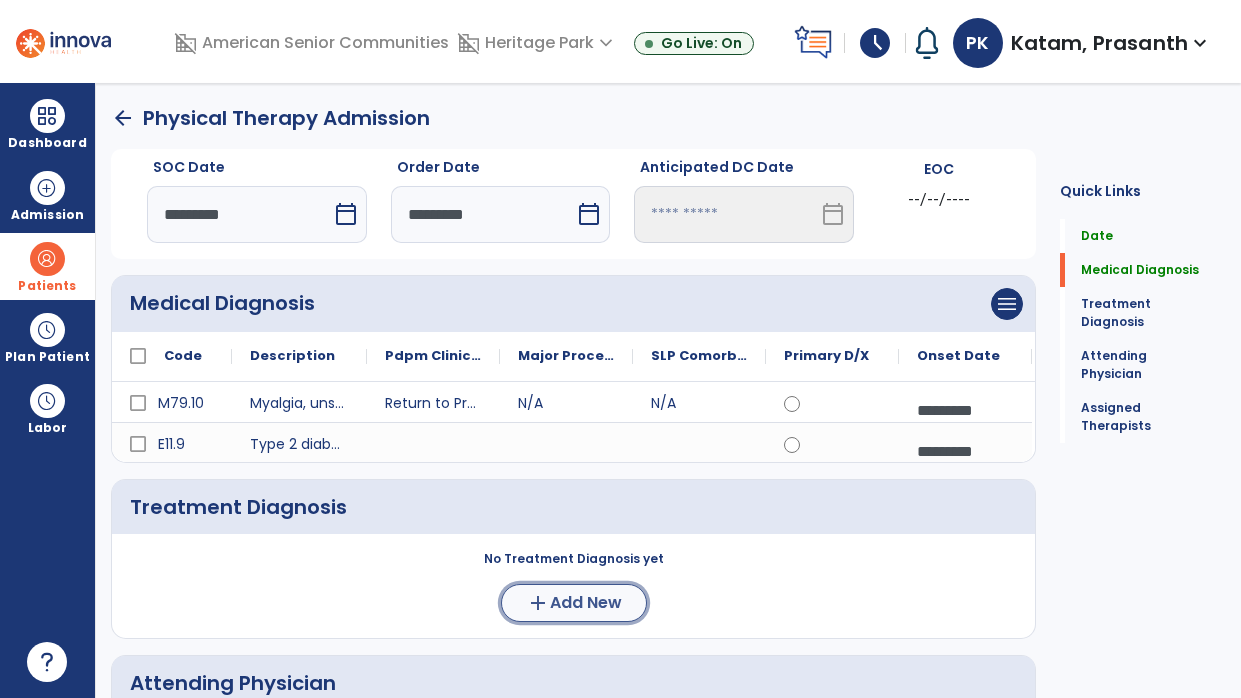 click on "Add New" 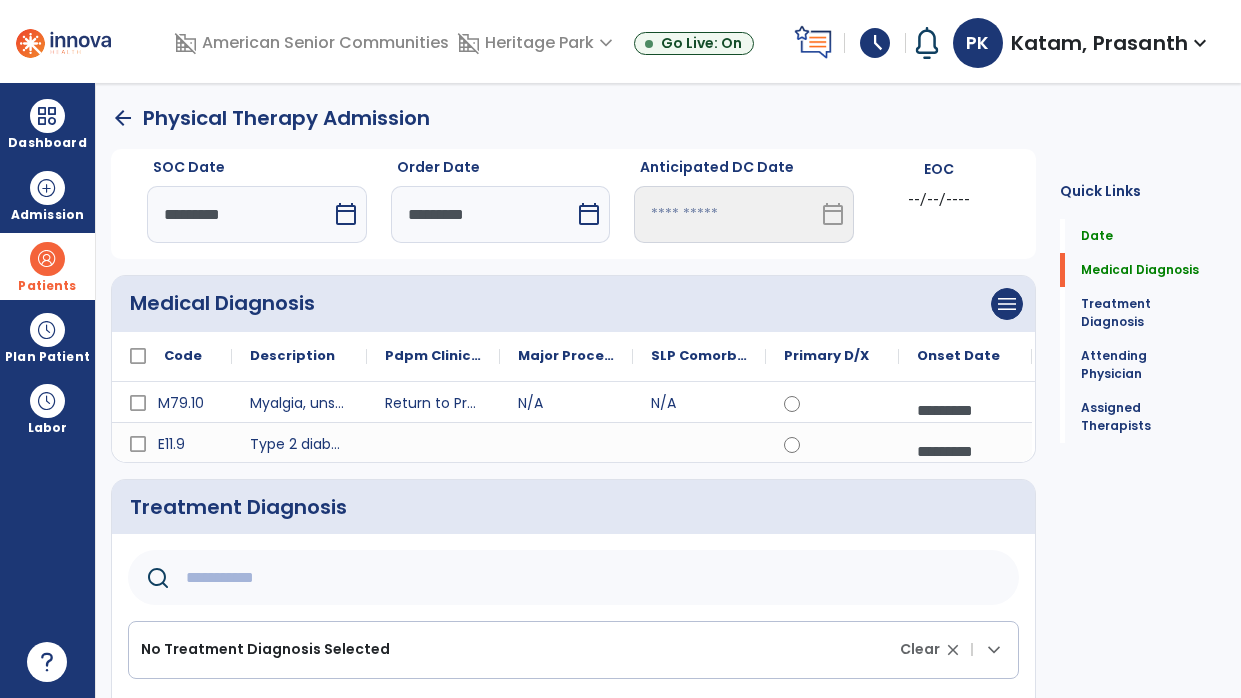 click 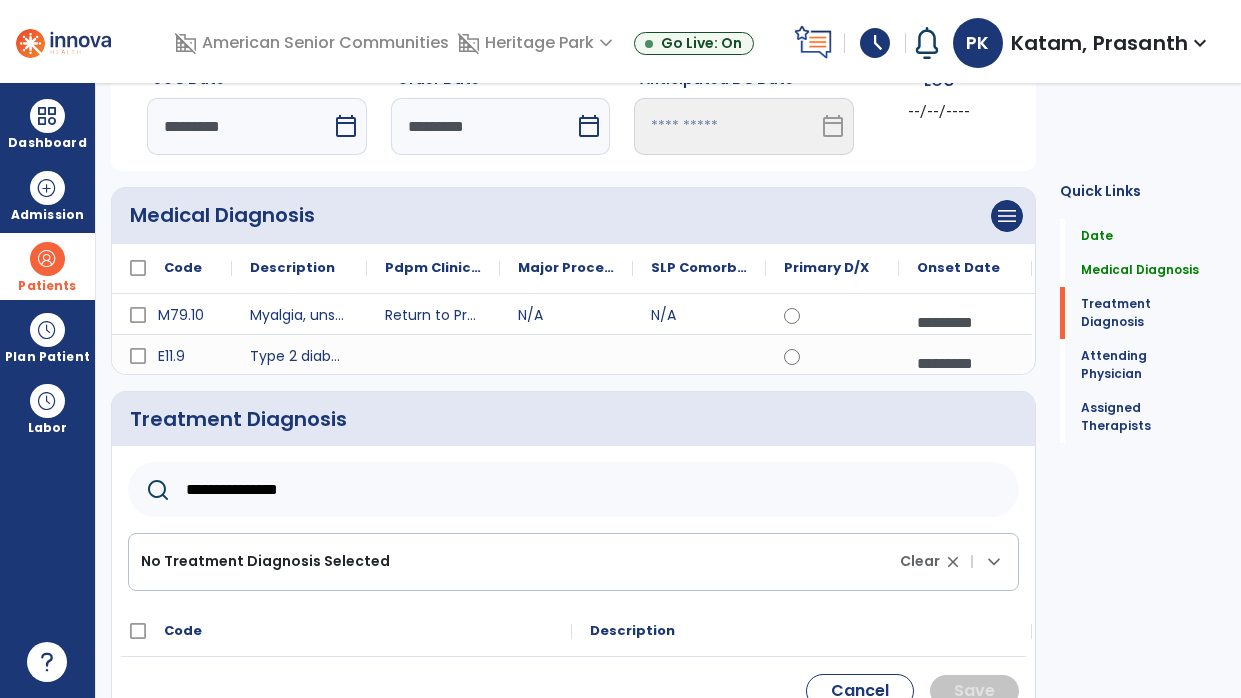 scroll, scrollTop: 171, scrollLeft: 0, axis: vertical 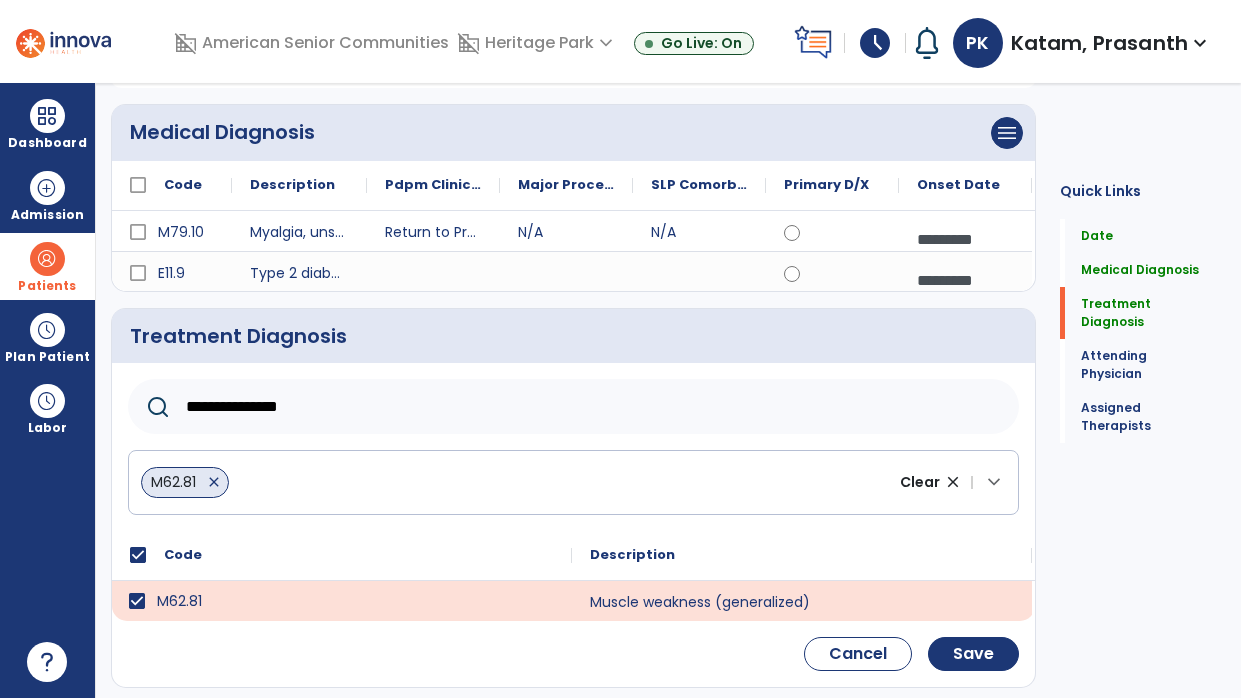 click on "**********" 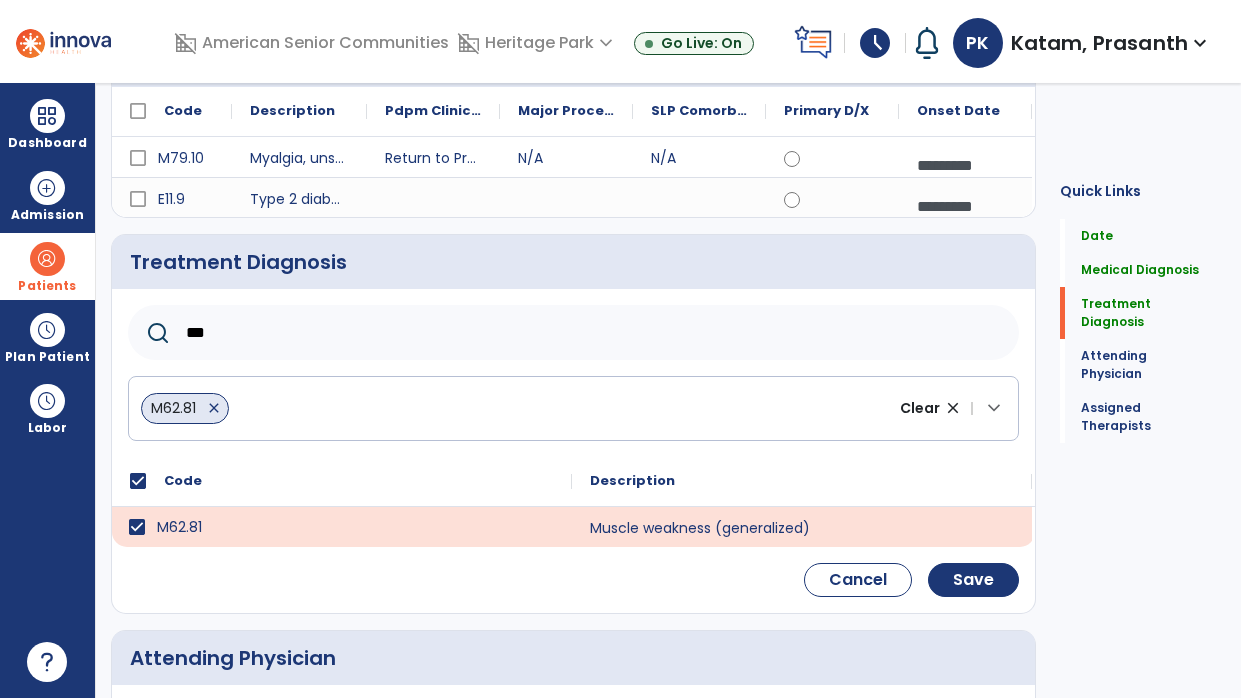 scroll, scrollTop: 261, scrollLeft: 0, axis: vertical 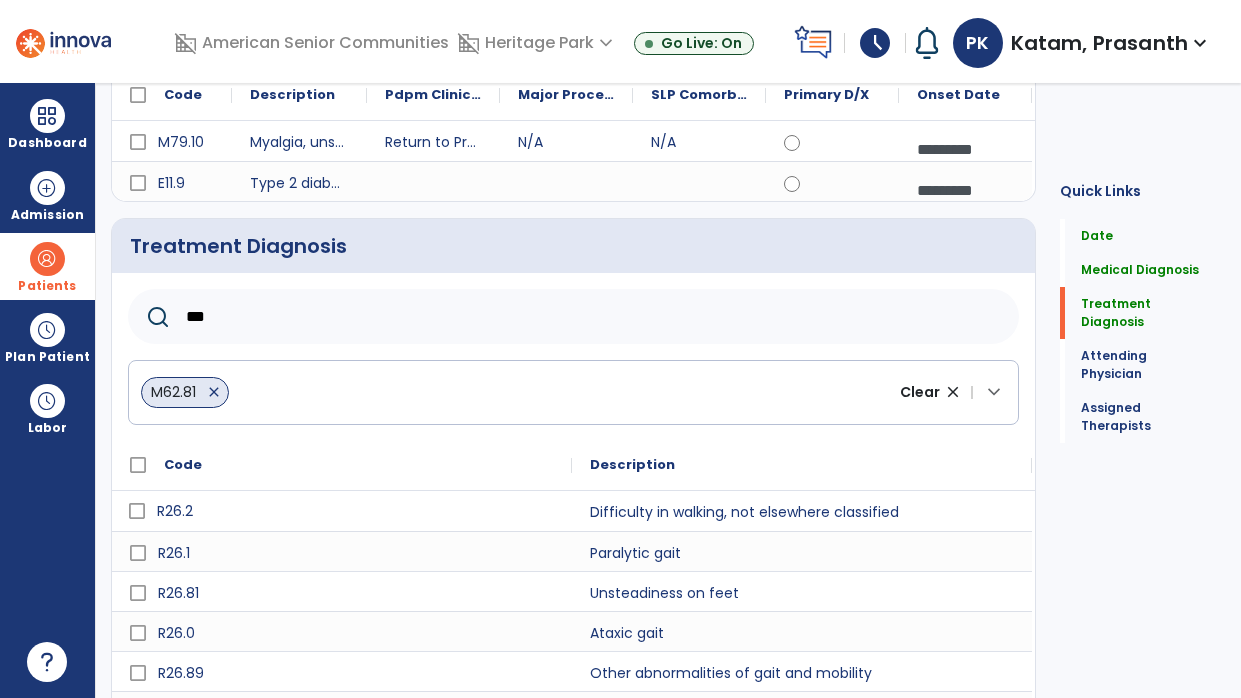 type on "***" 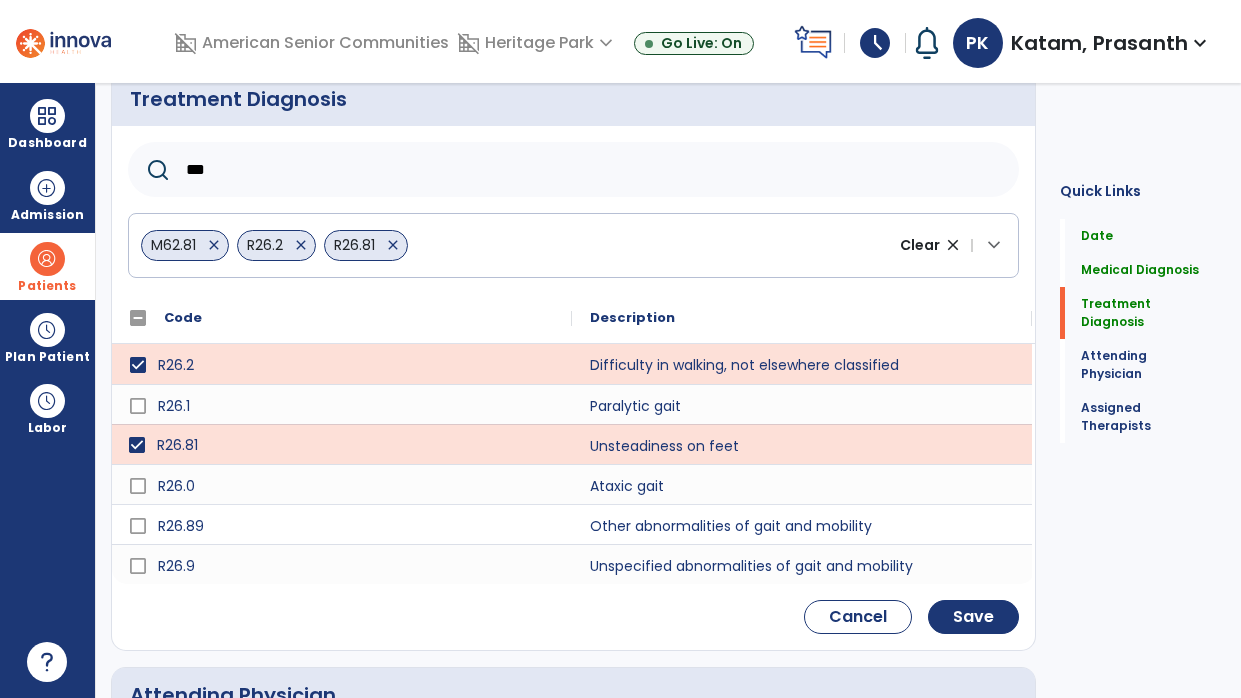 scroll, scrollTop: 415, scrollLeft: 0, axis: vertical 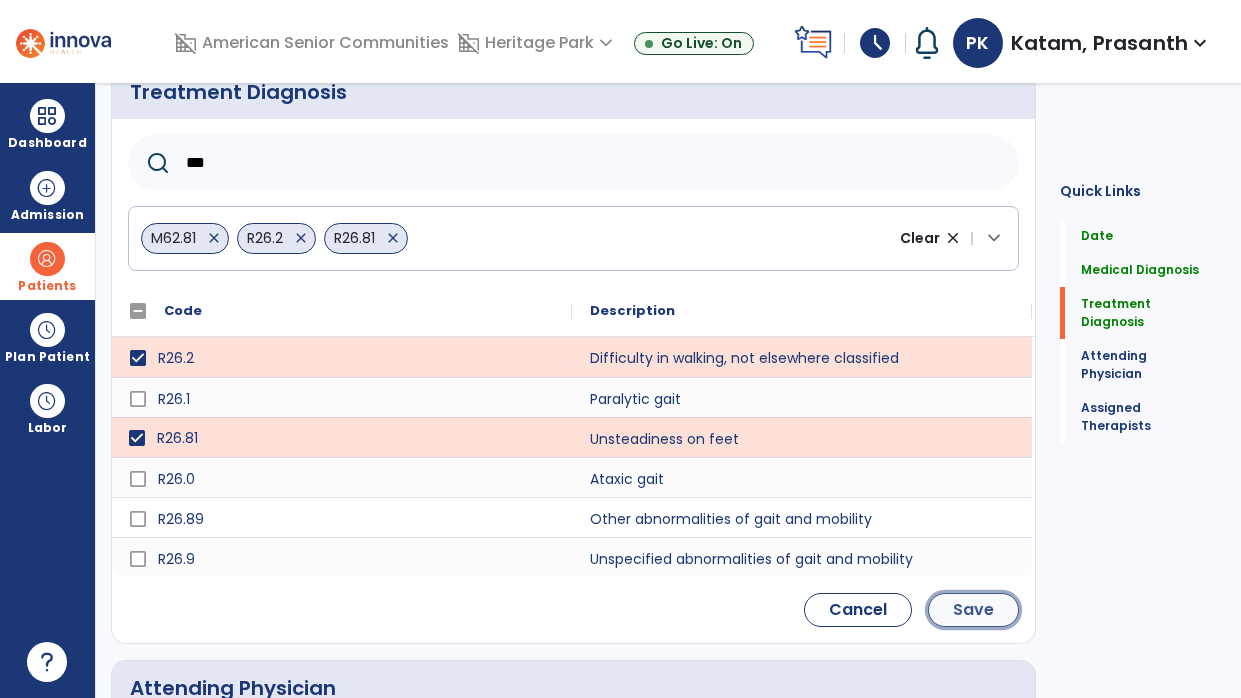 click on "Save" 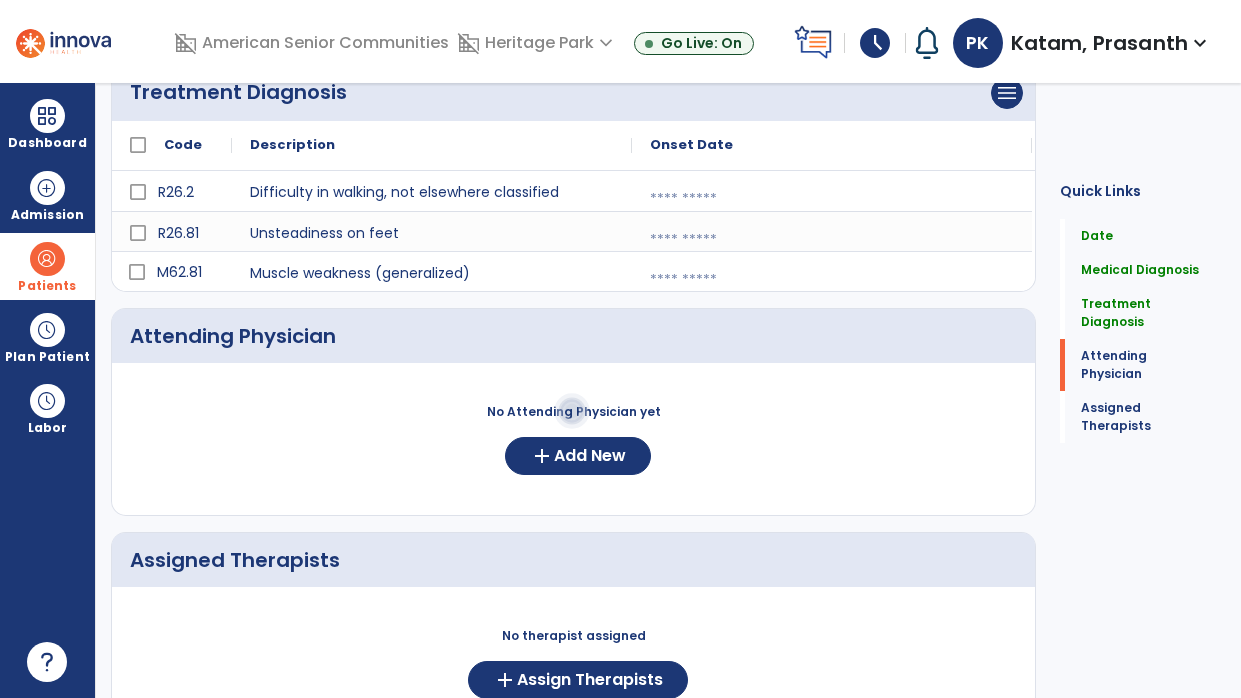 click at bounding box center [965, -5] 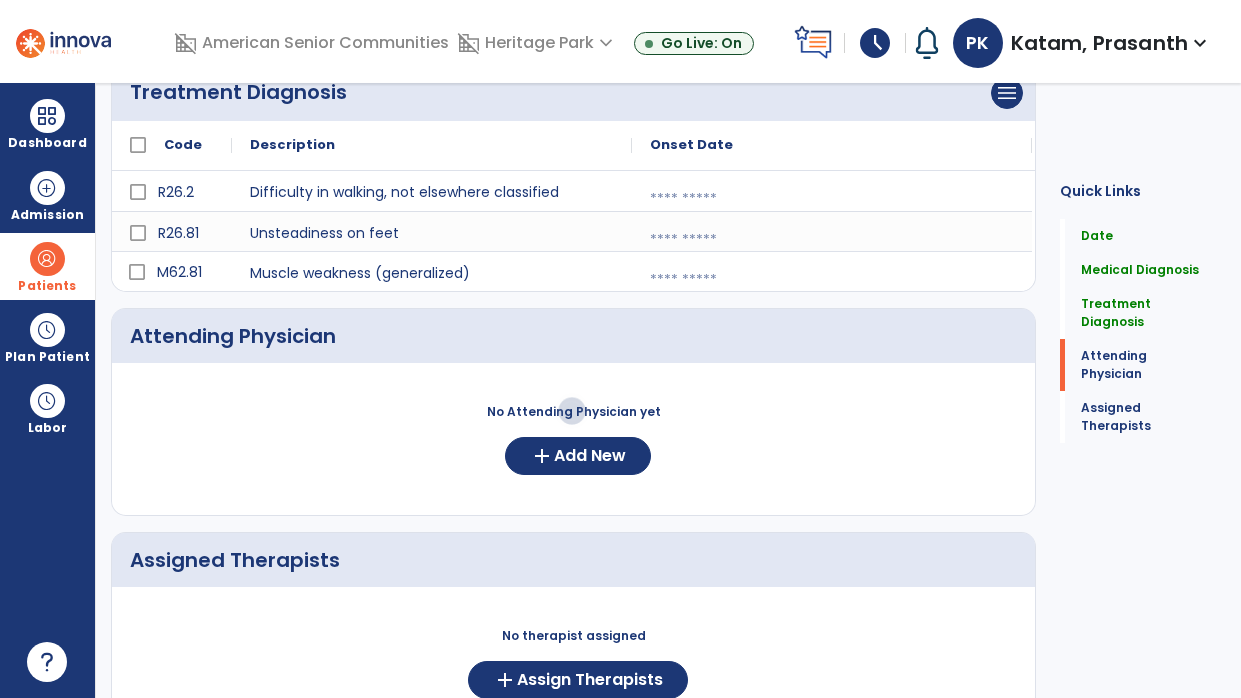 select on "*" 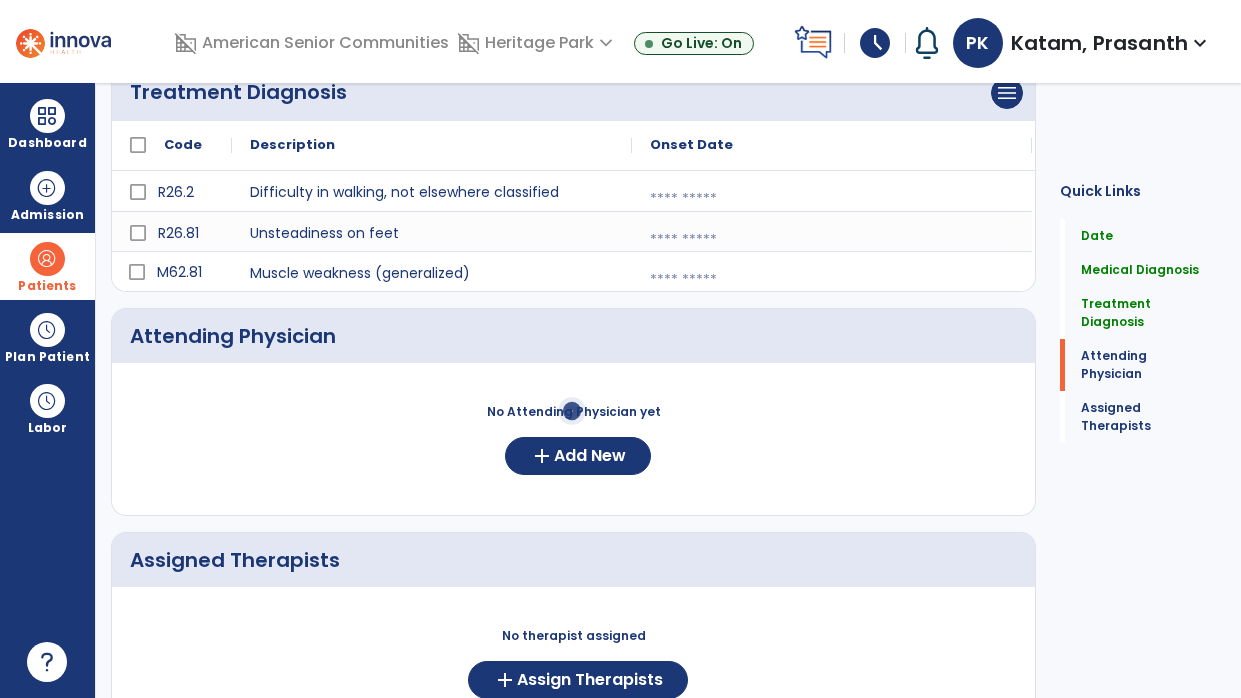 select on "****" 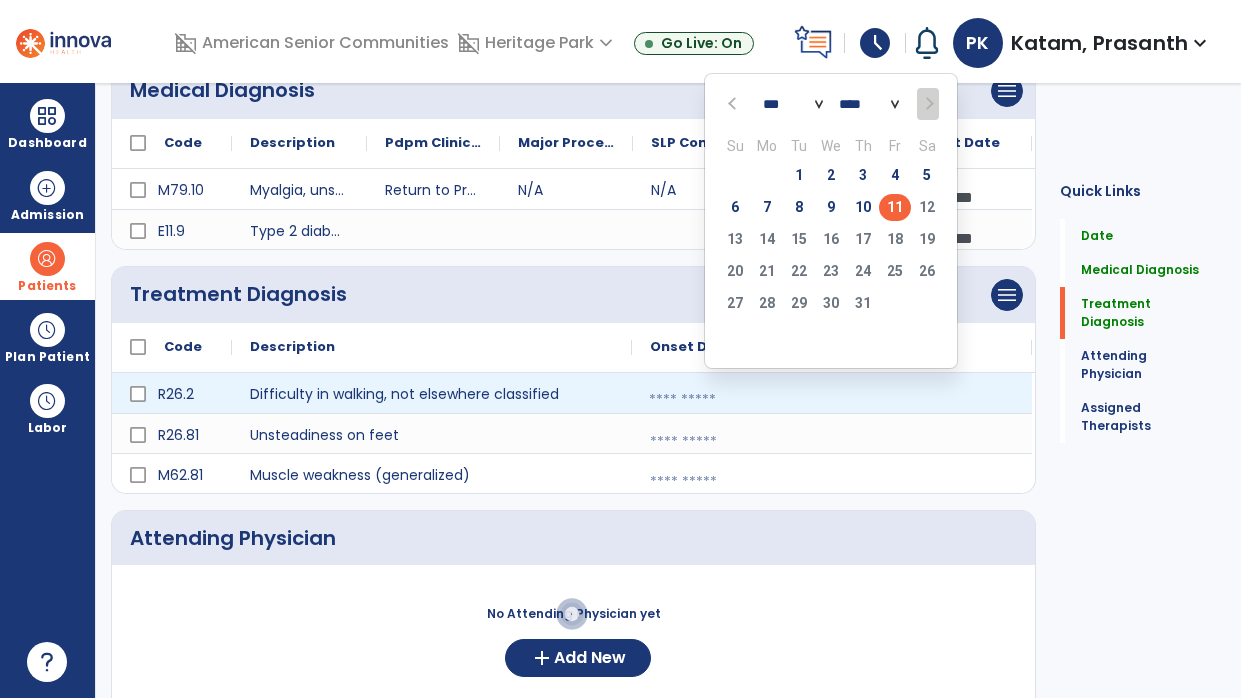 scroll, scrollTop: 211, scrollLeft: 0, axis: vertical 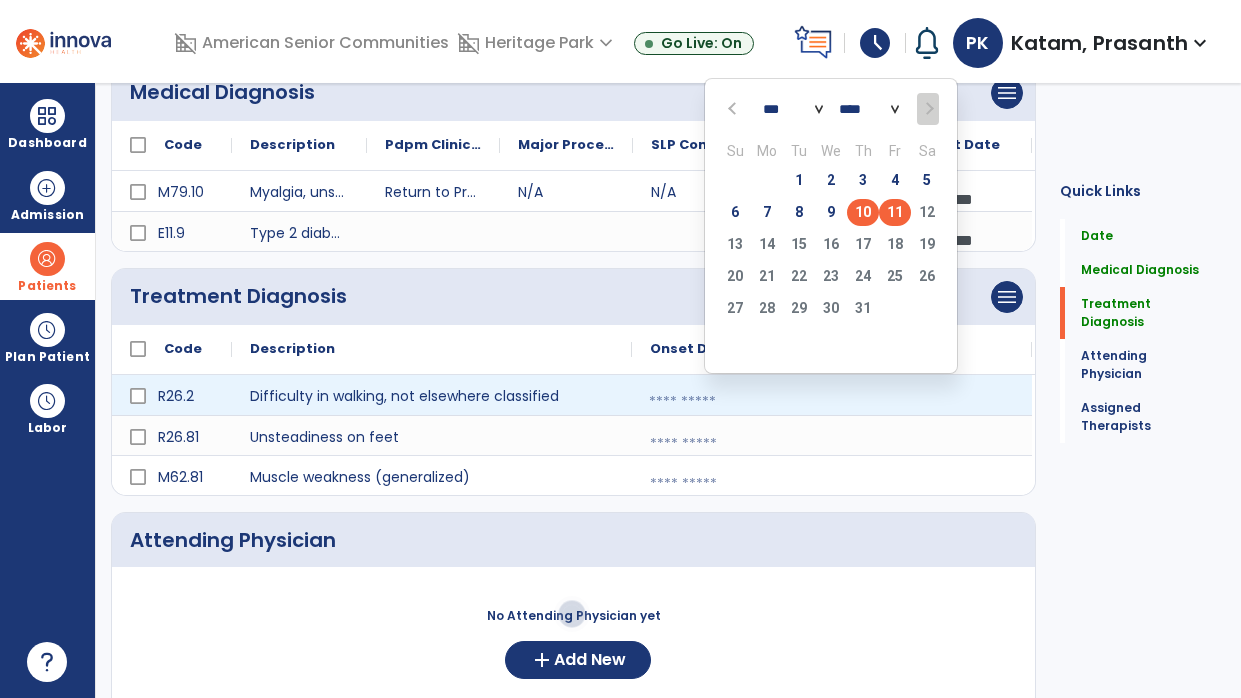 click on "10" 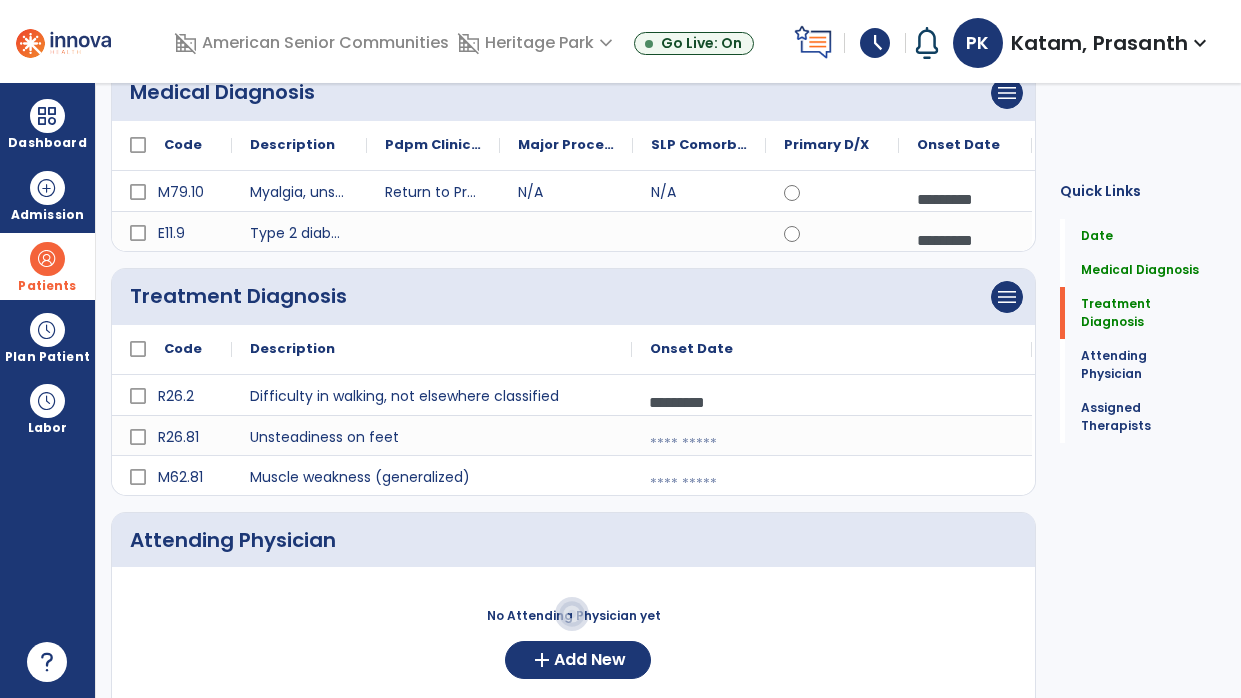 click at bounding box center (965, 240) 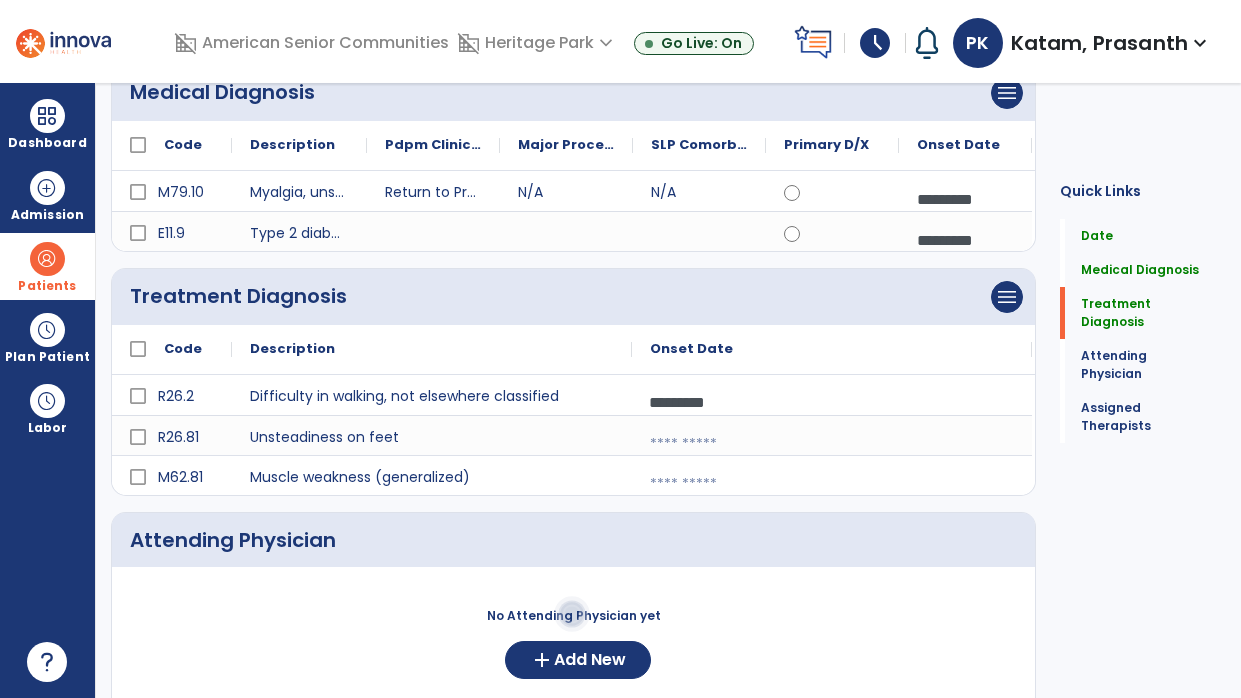 select on "*" 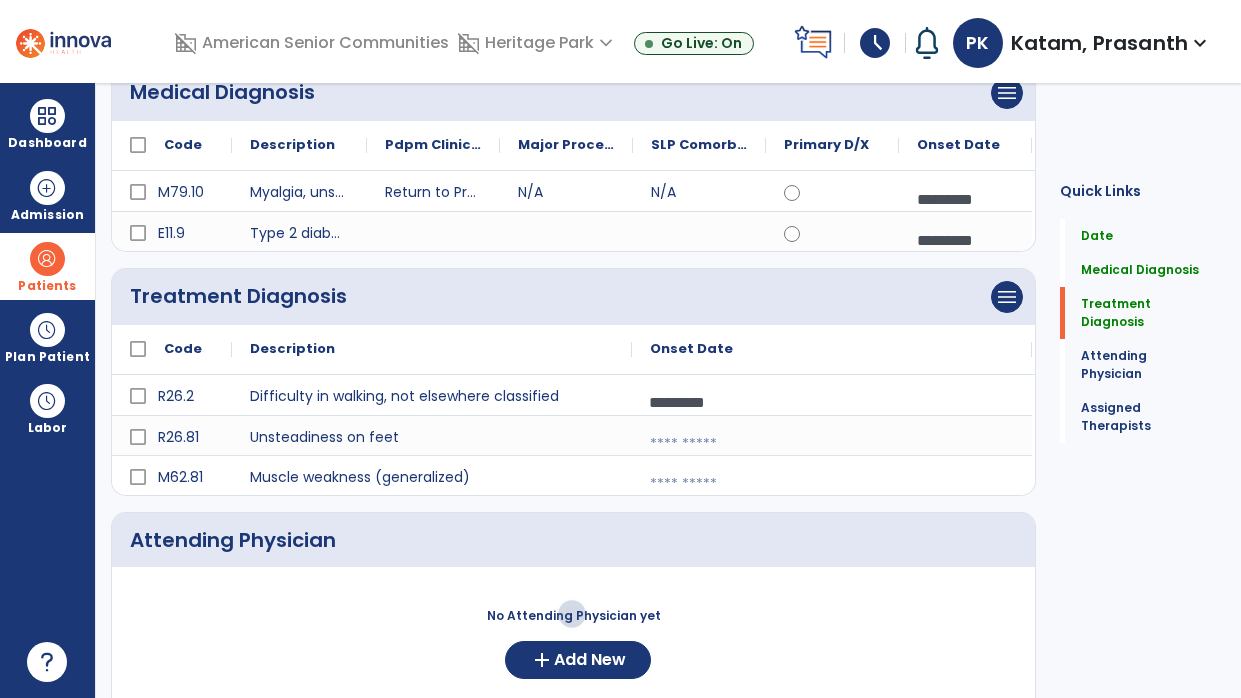select on "****" 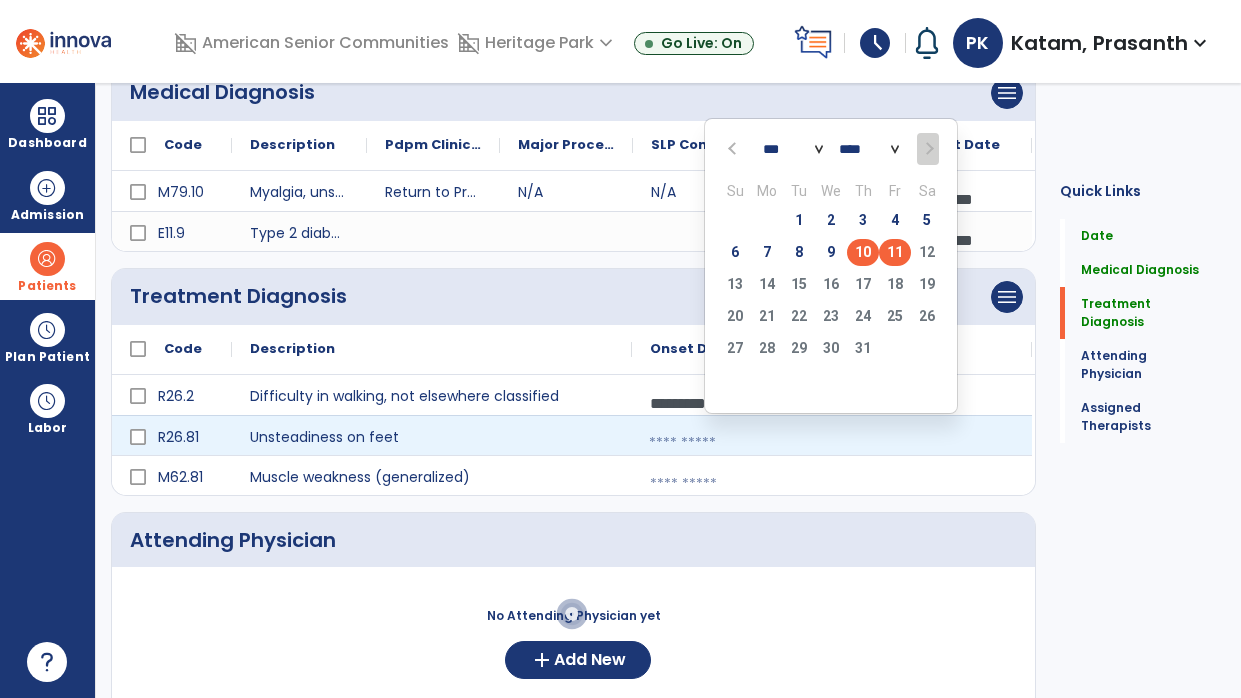 click on "10" 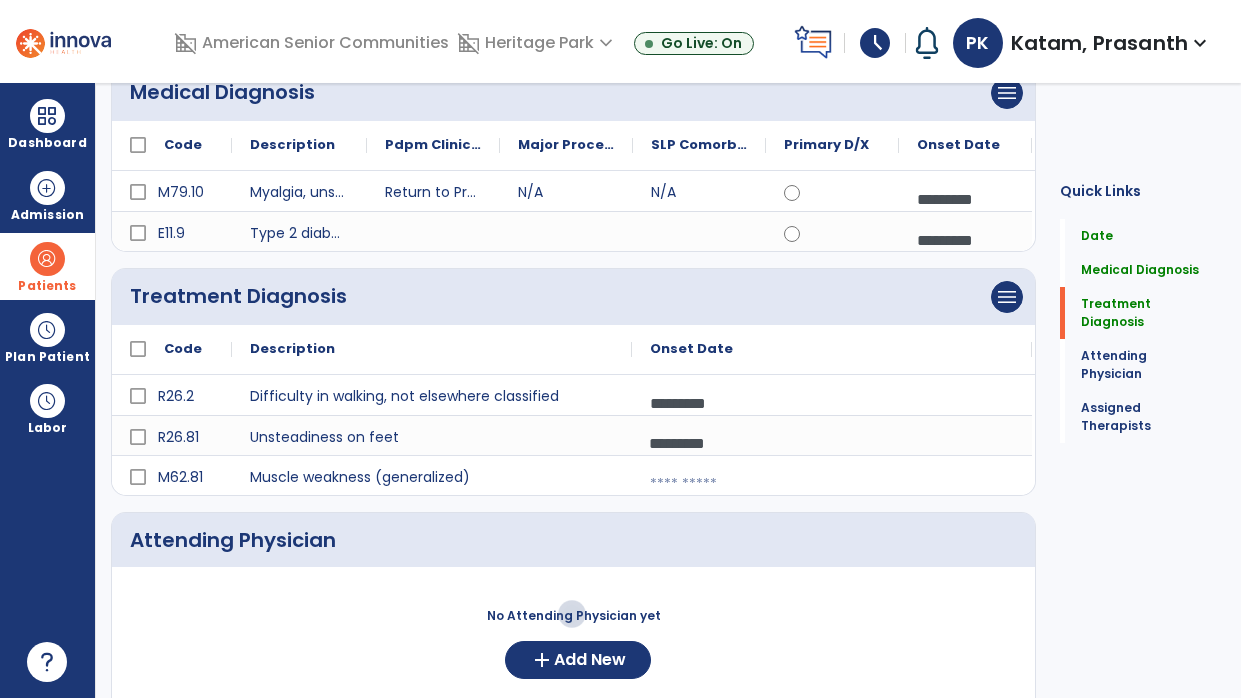 click at bounding box center [832, 484] 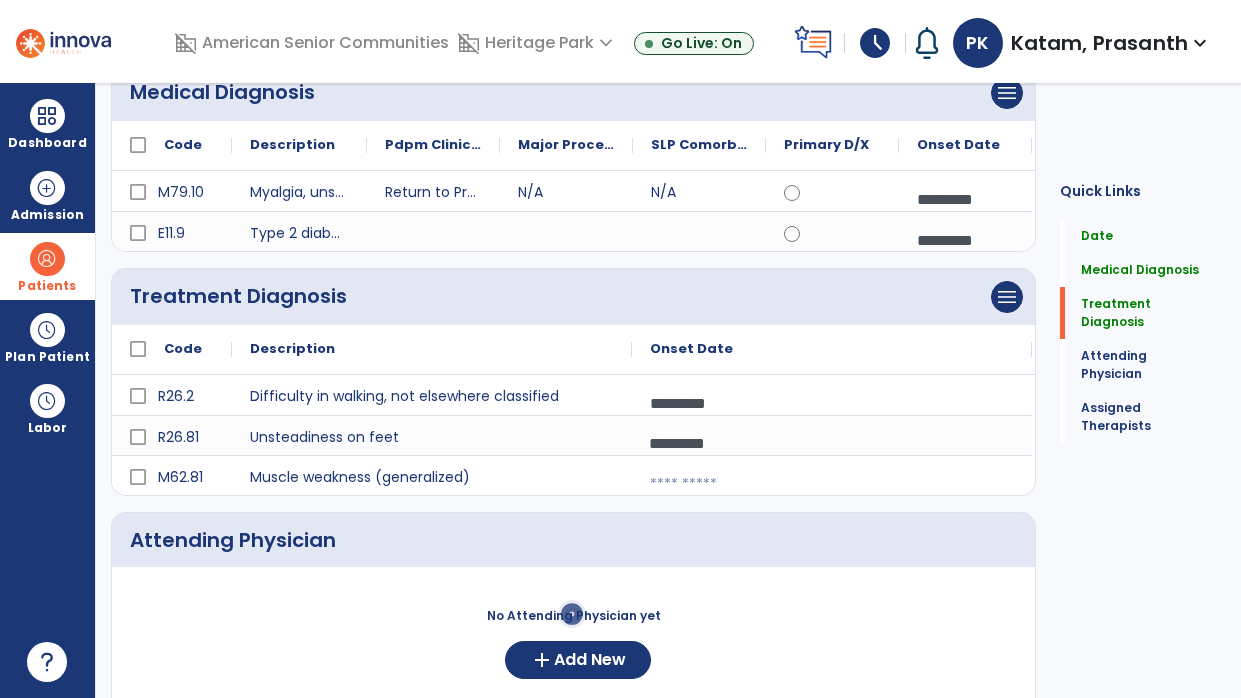 select on "*" 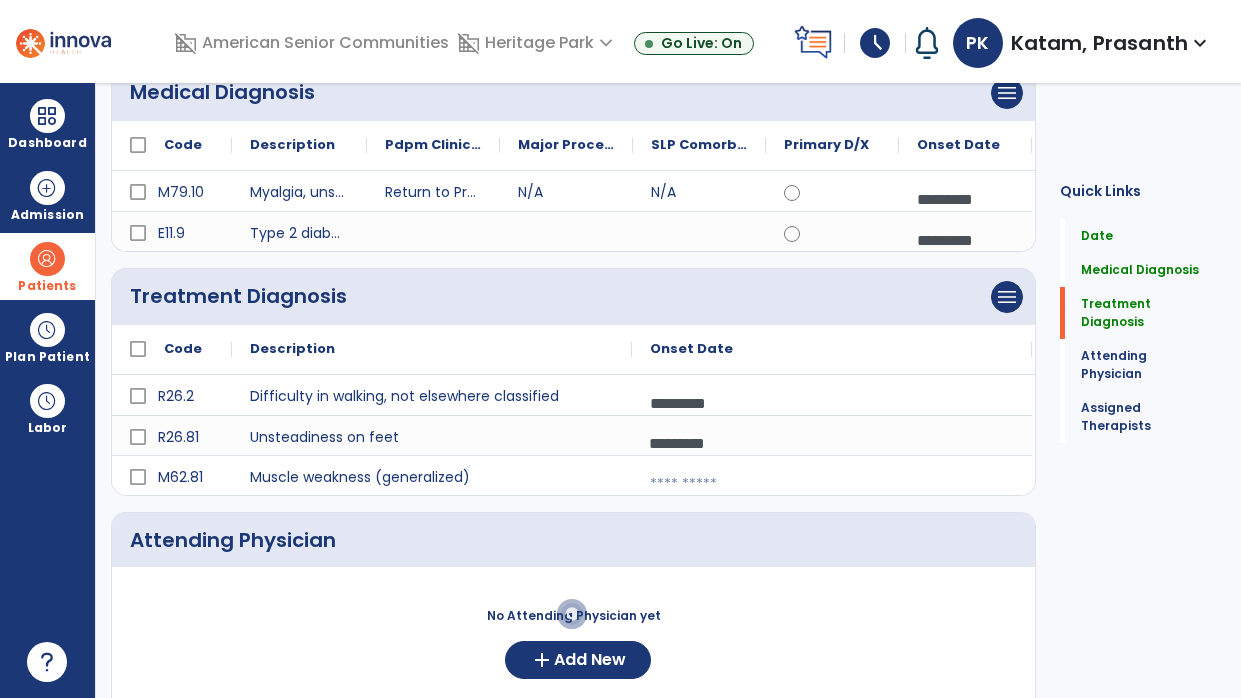 select on "****" 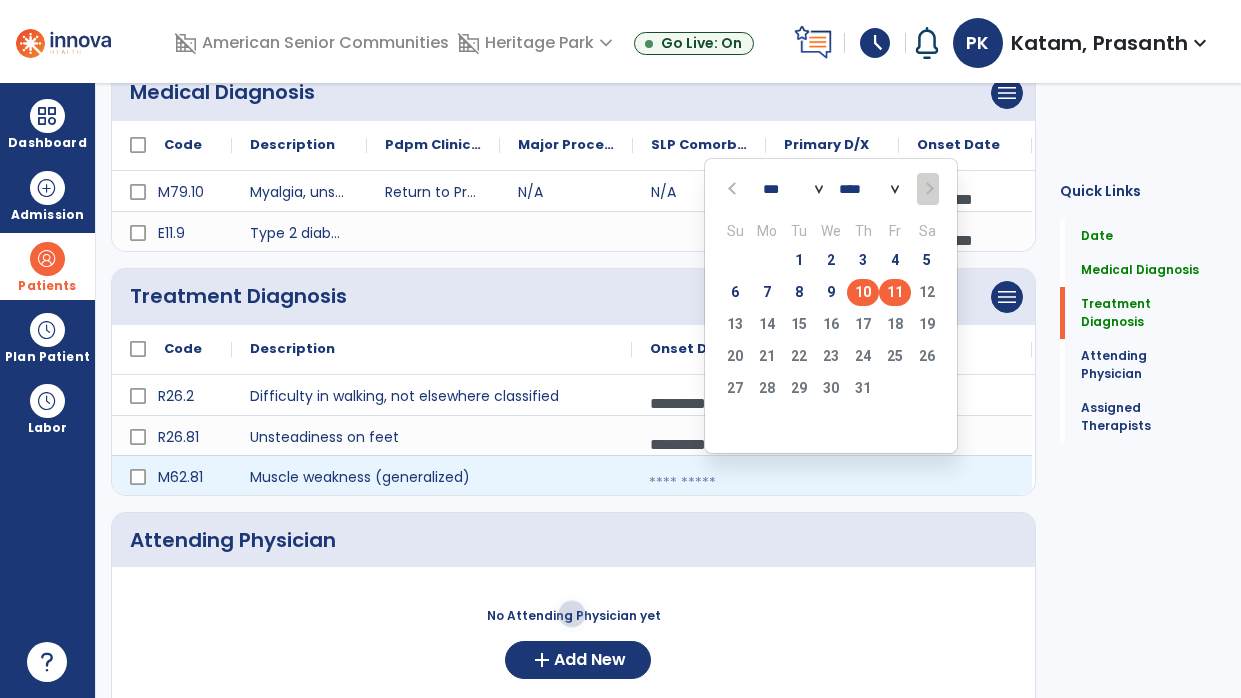 click on "10" 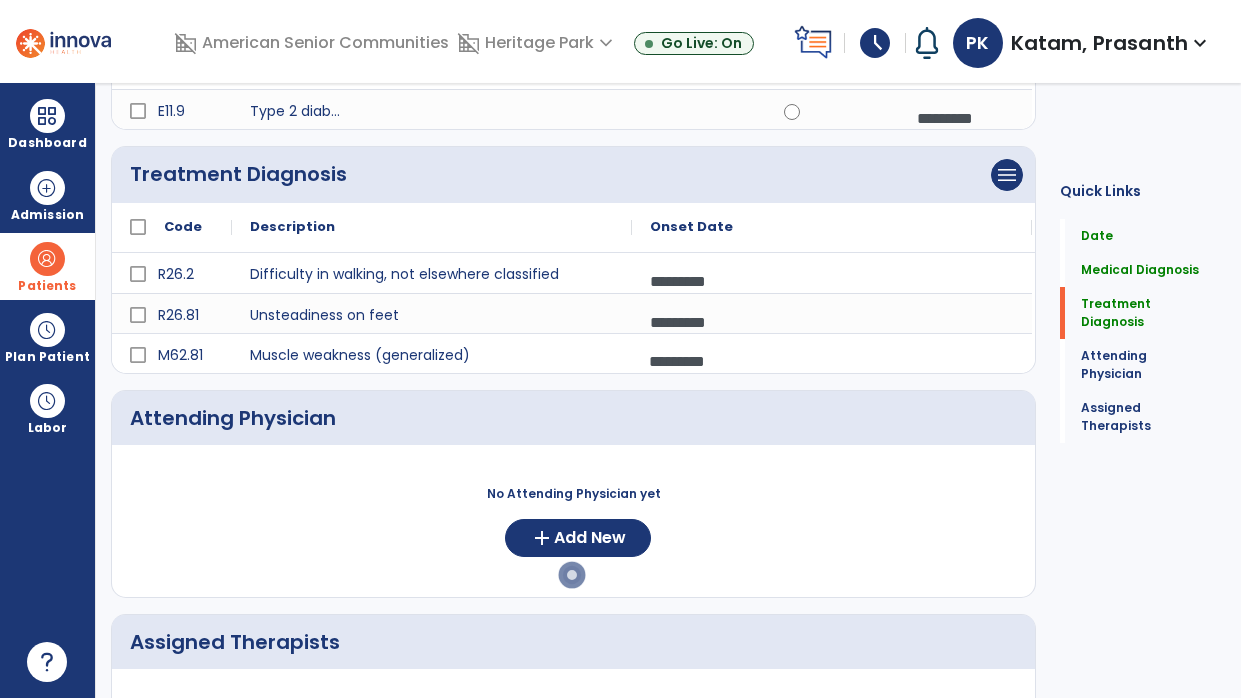 scroll, scrollTop: 420, scrollLeft: 0, axis: vertical 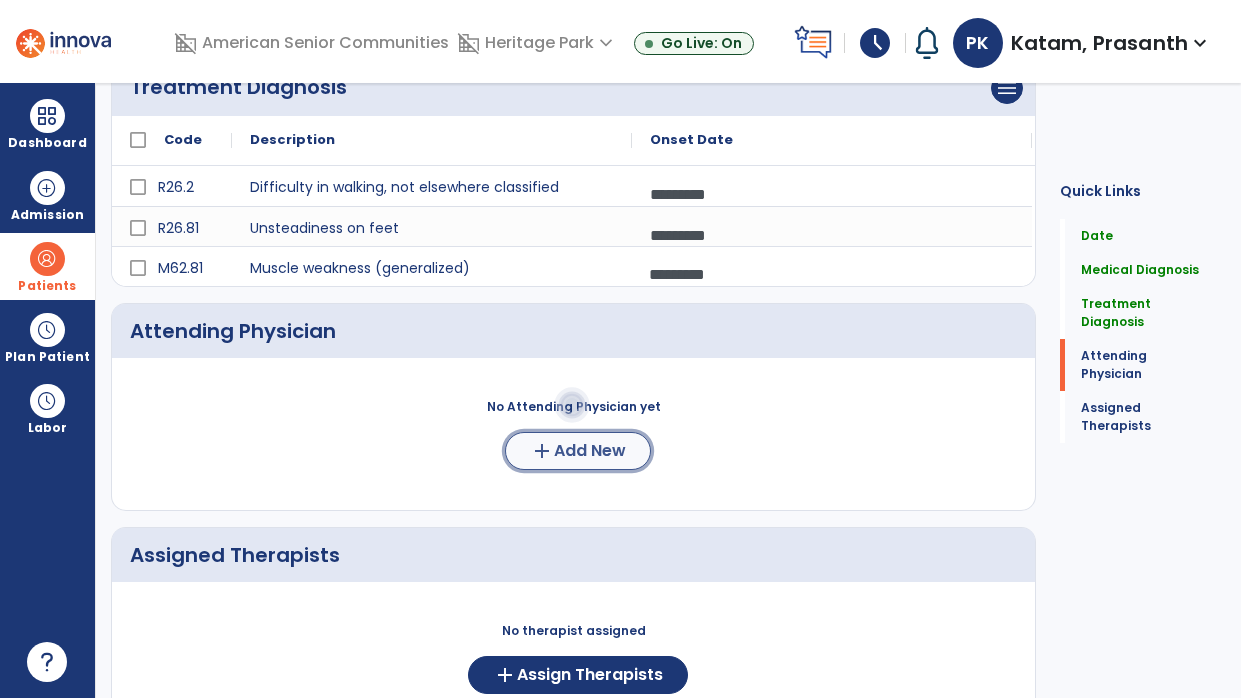 click on "add  Add New" 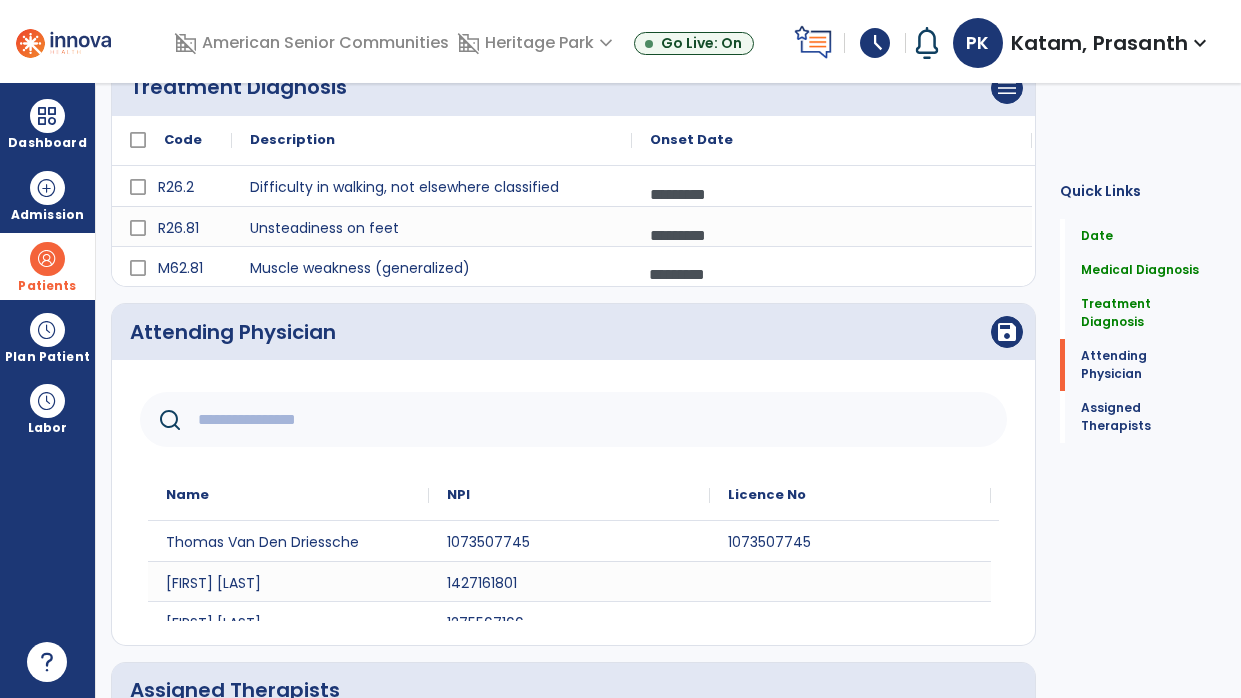 click 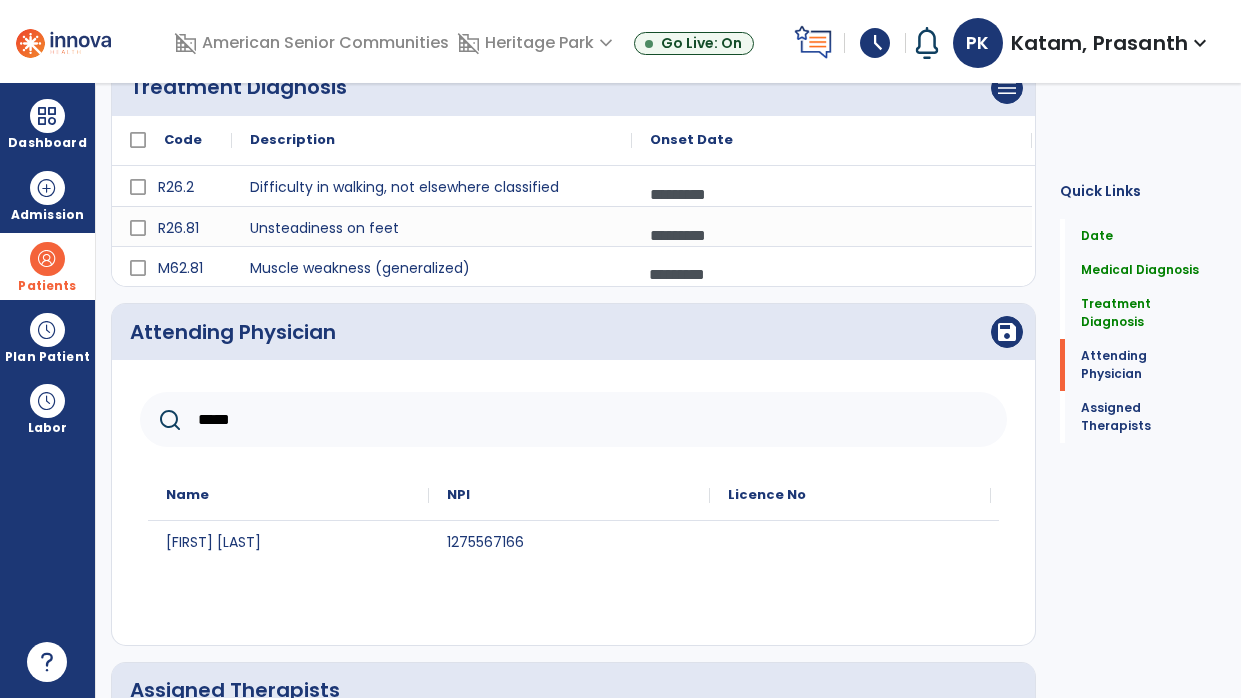 type on "*****" 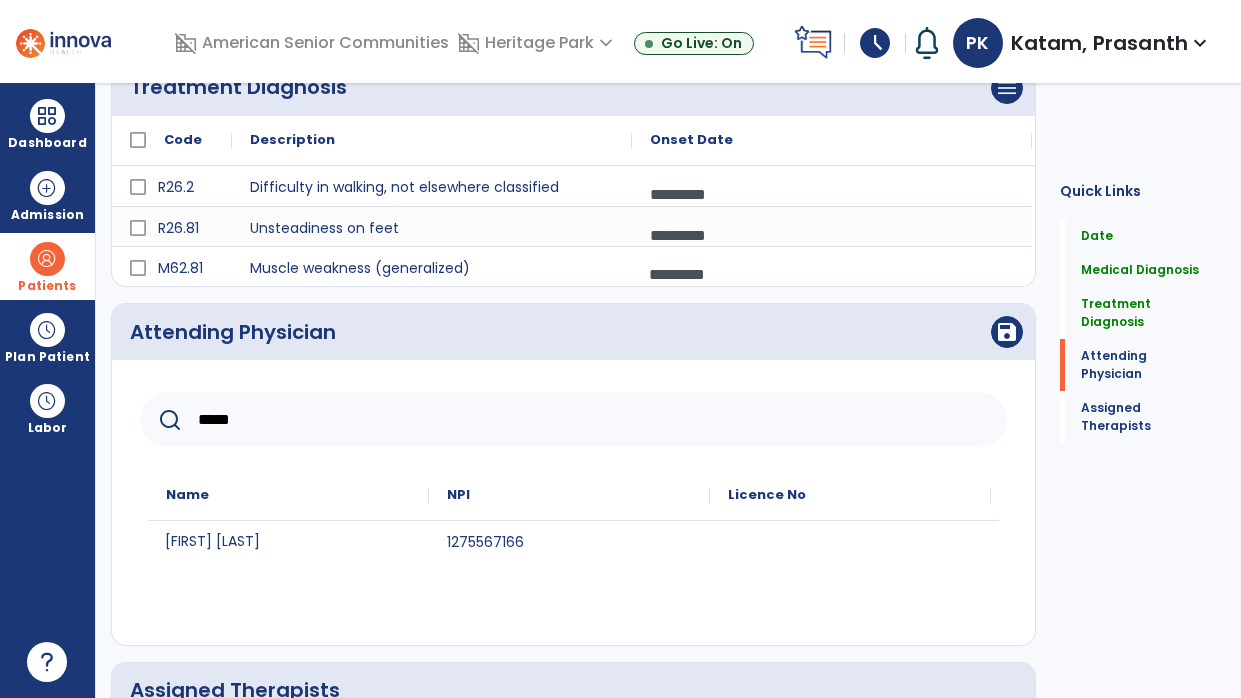 click on "[FIRST] [LAST]" 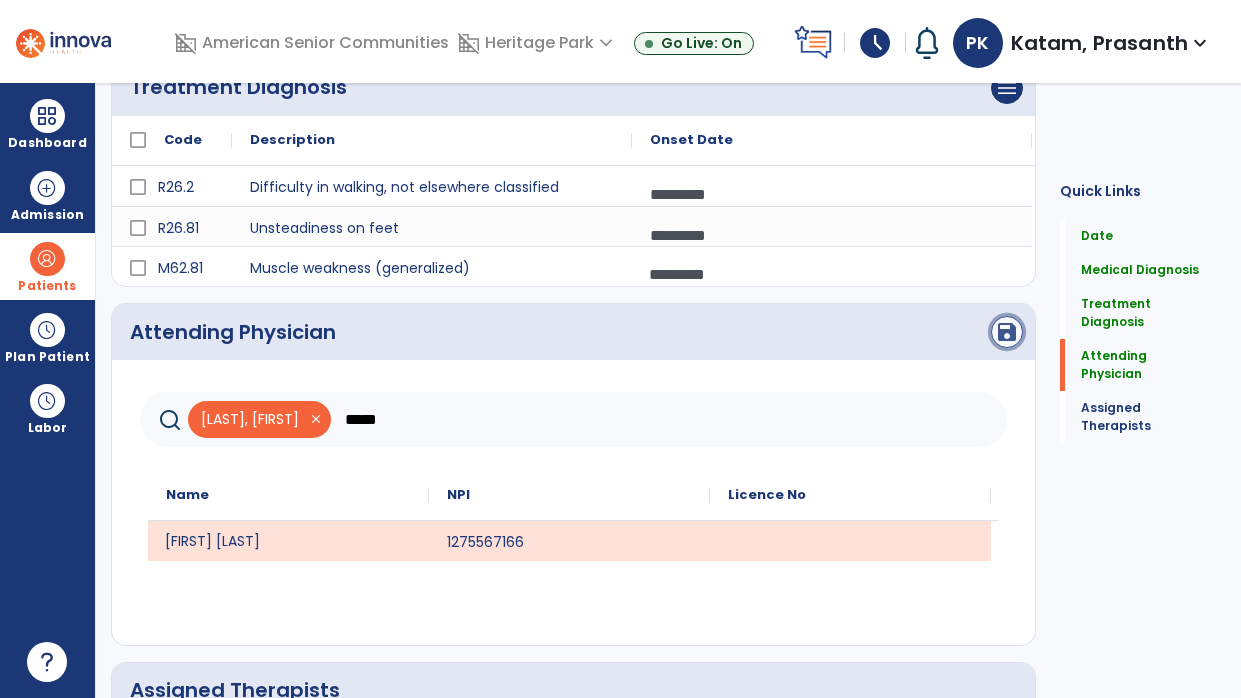 click on "save" 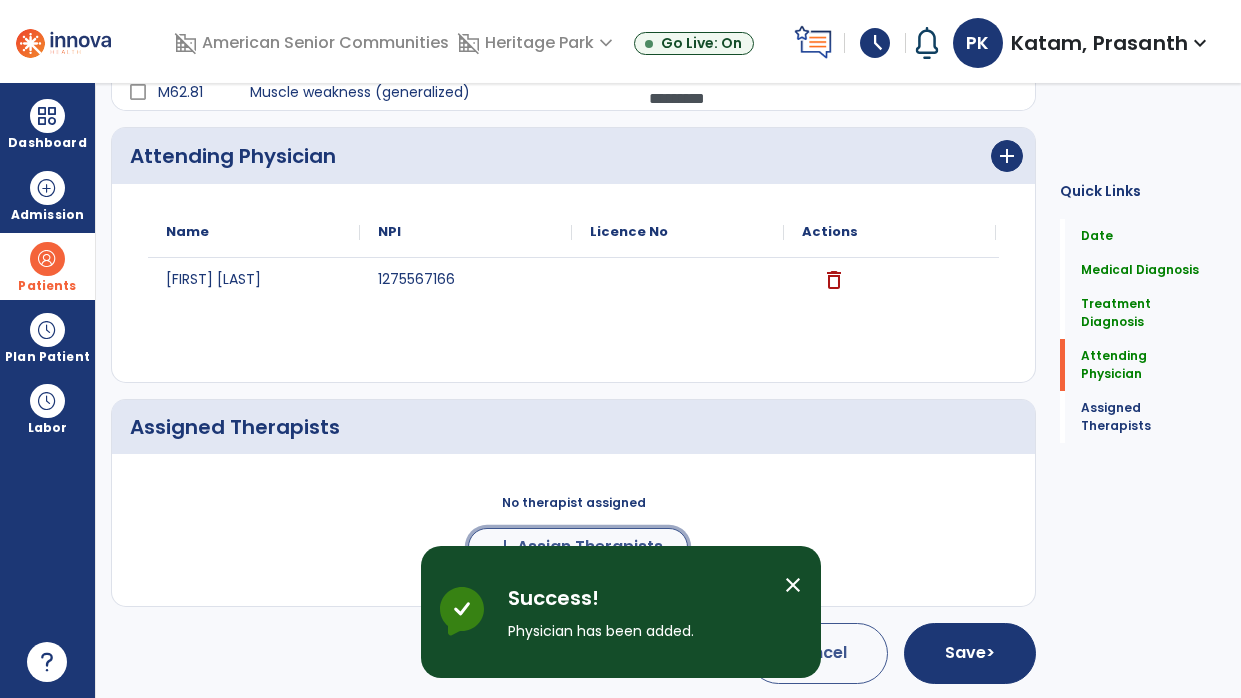 click on "Assign Therapists" 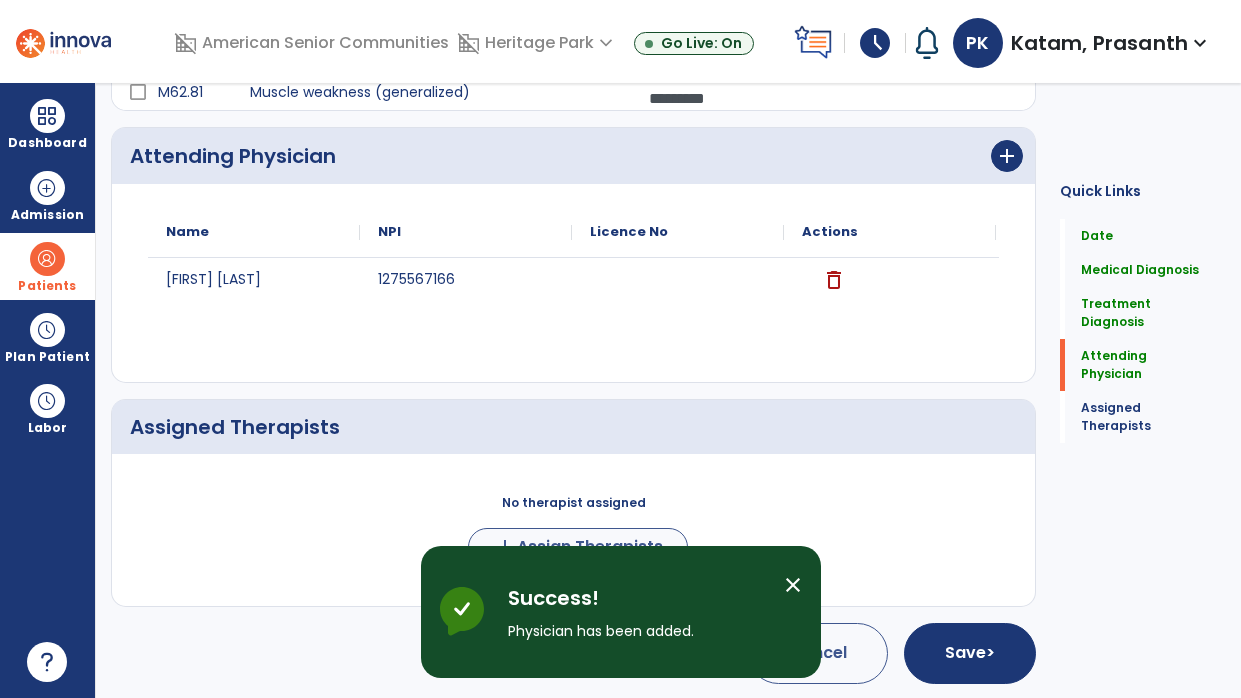 scroll, scrollTop: 593, scrollLeft: 0, axis: vertical 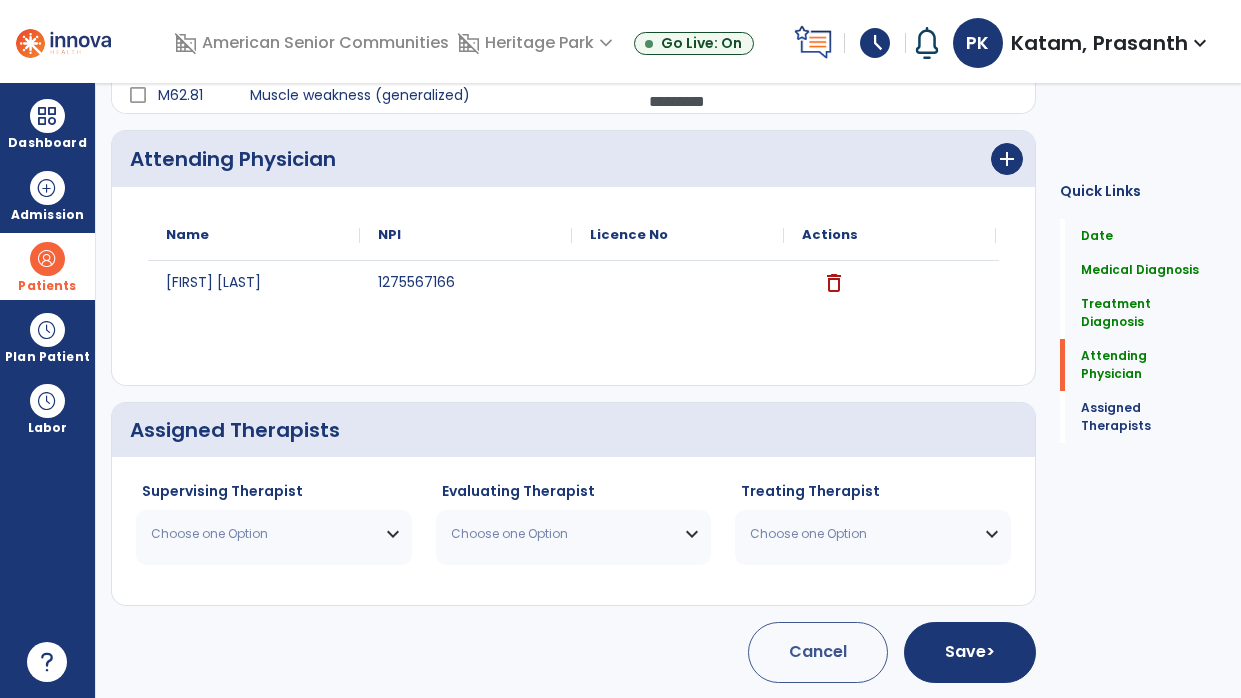 click on "Choose one Option" at bounding box center [261, 534] 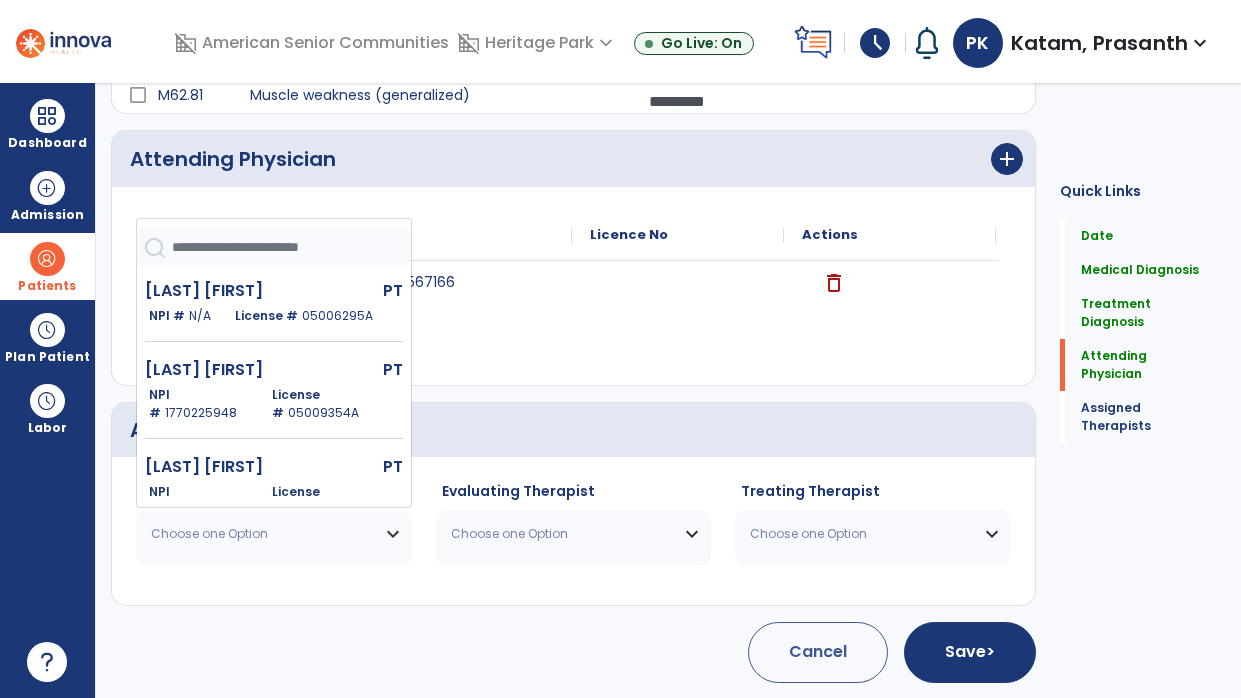 click 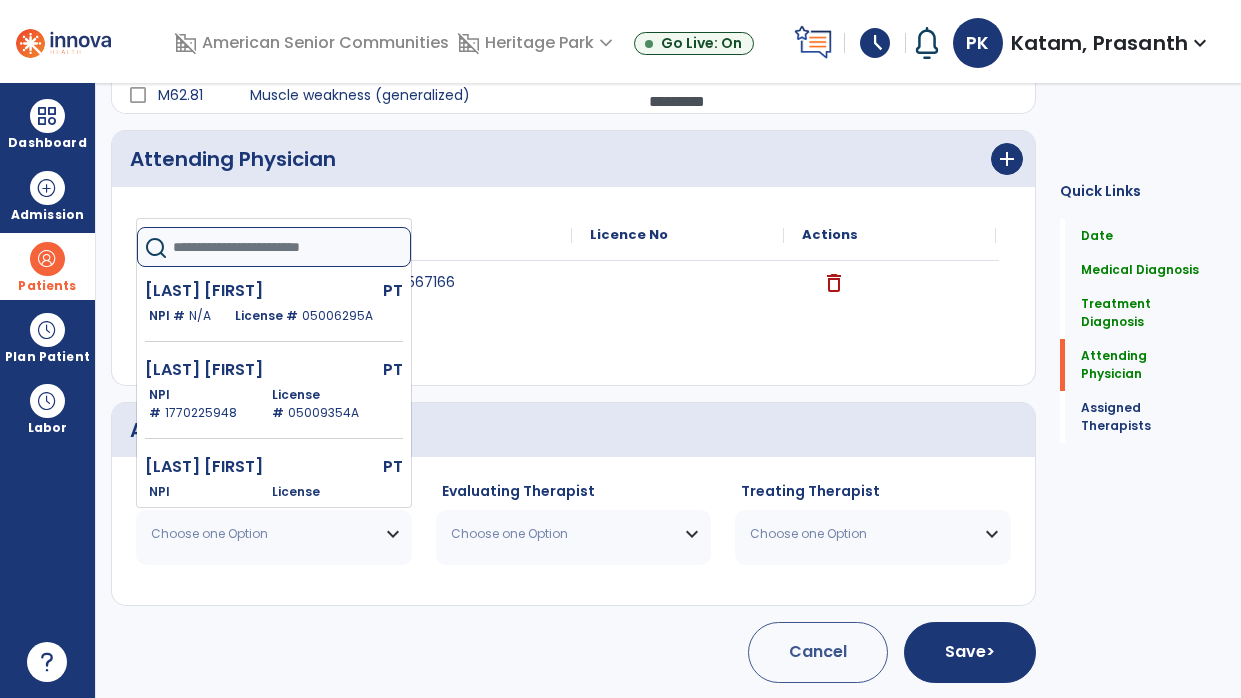 type on "*" 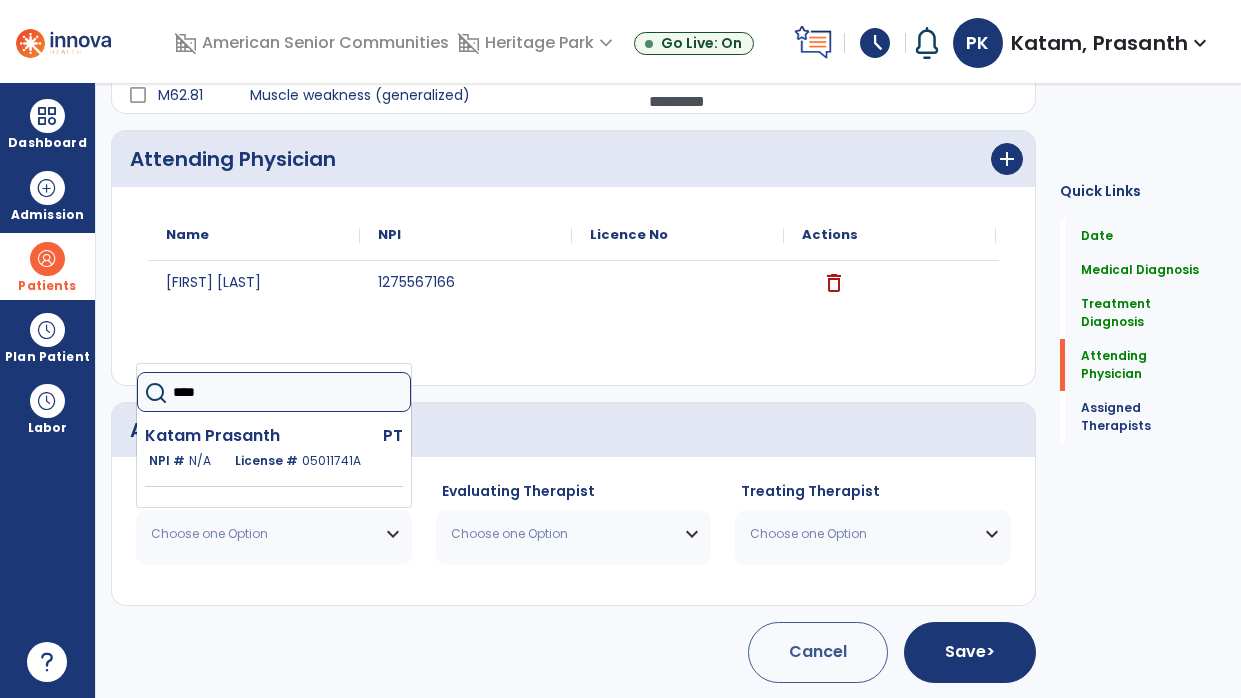 type on "*****" 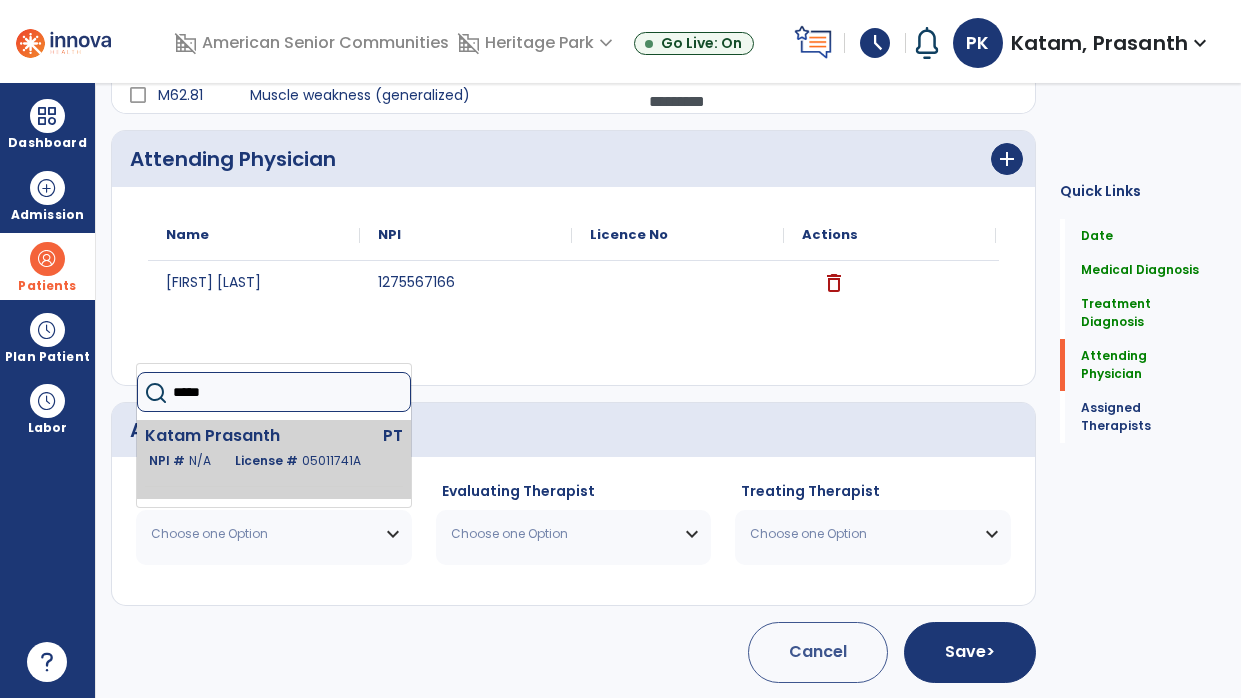 click on "Katam Prasanth" 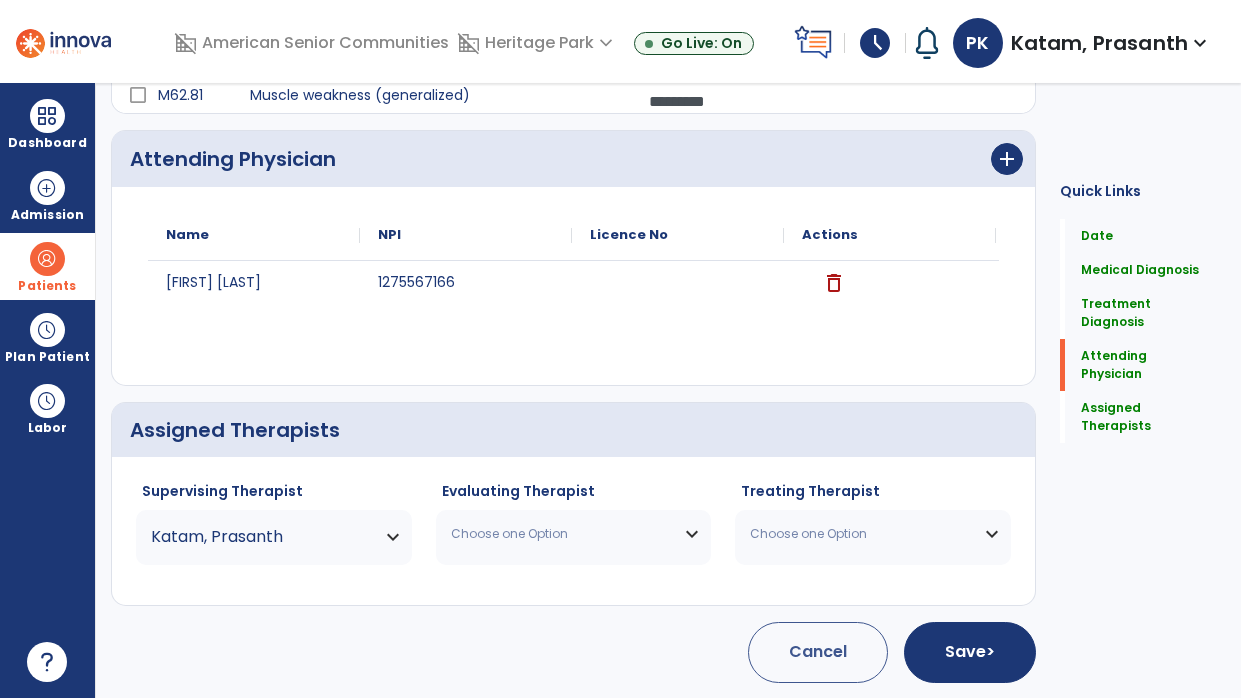 click on "Choose one Option" at bounding box center [574, 534] 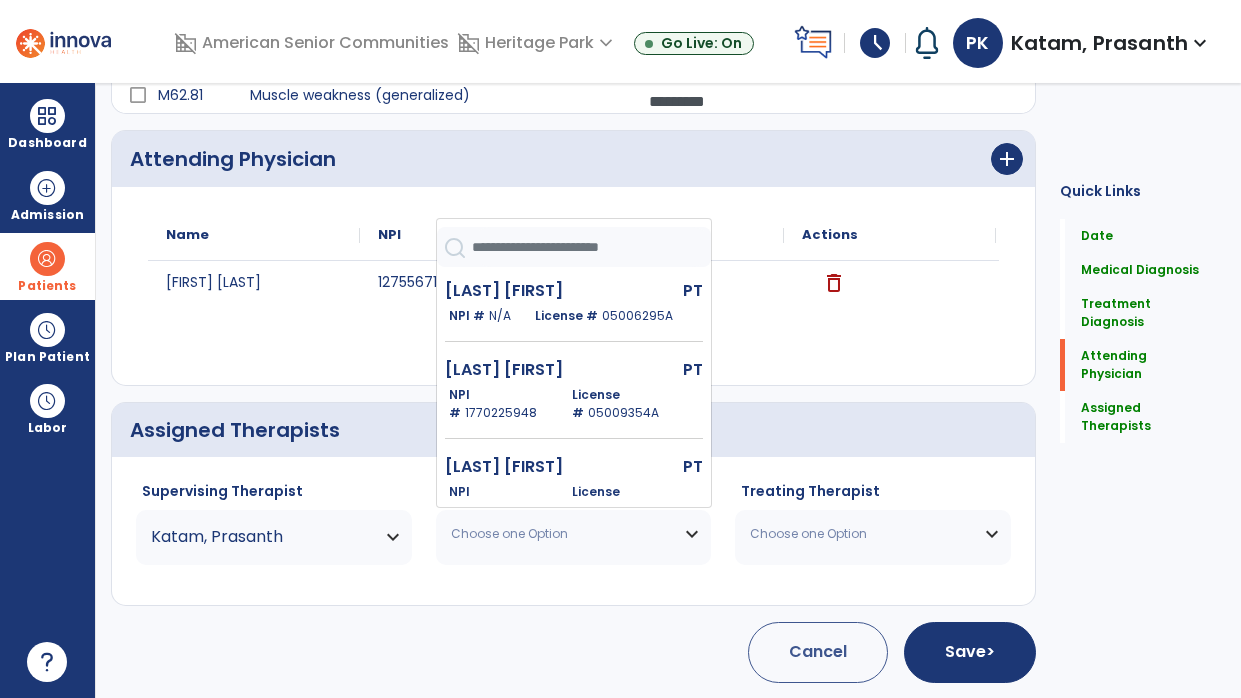 click 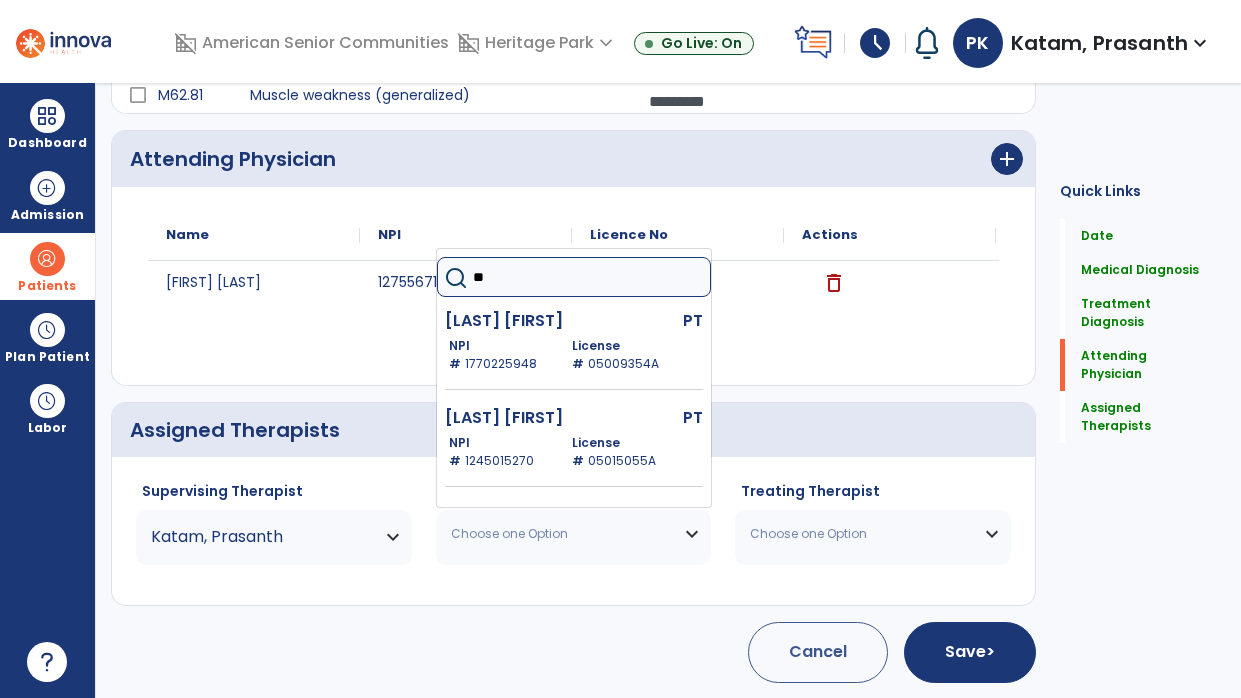 type on "*" 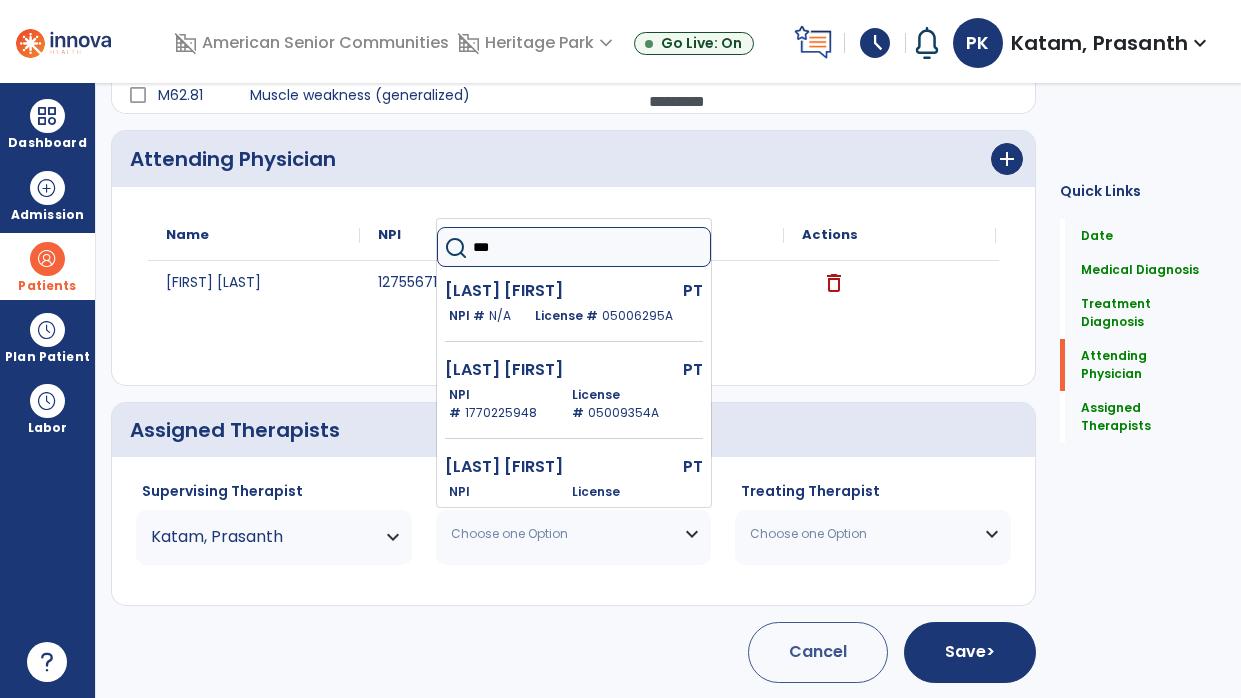 type on "****" 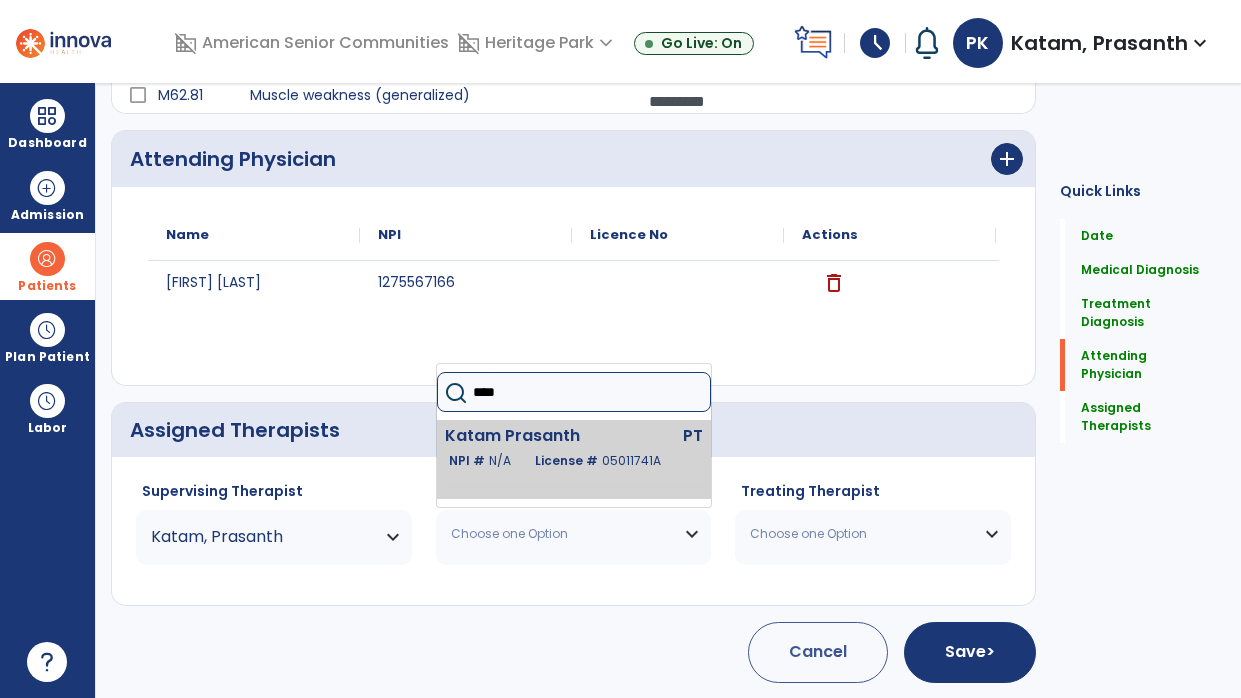 click on "PT" 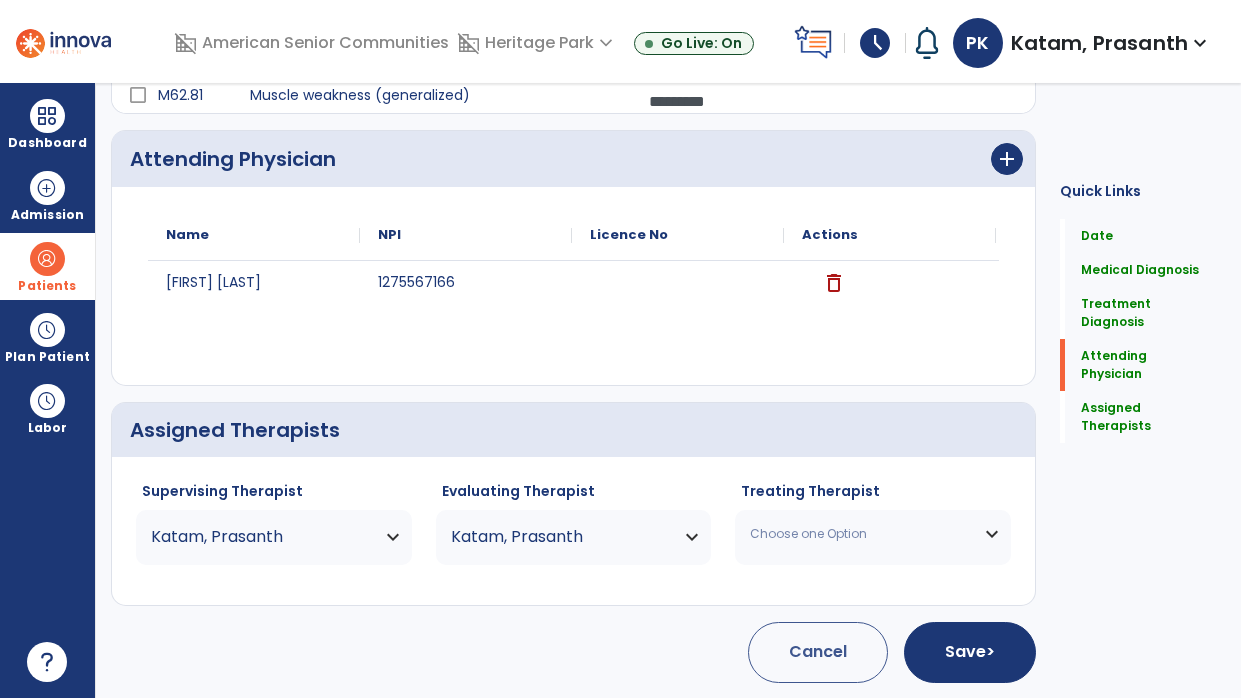 click on "Choose one Option" at bounding box center (860, 534) 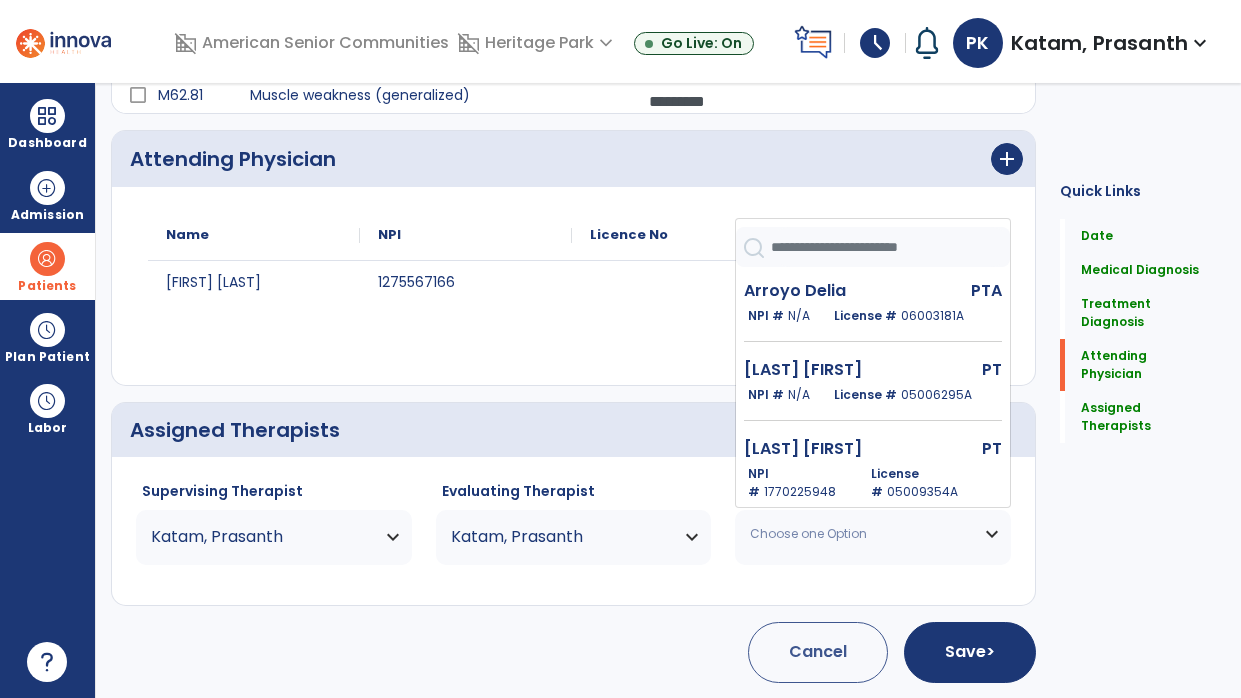 click 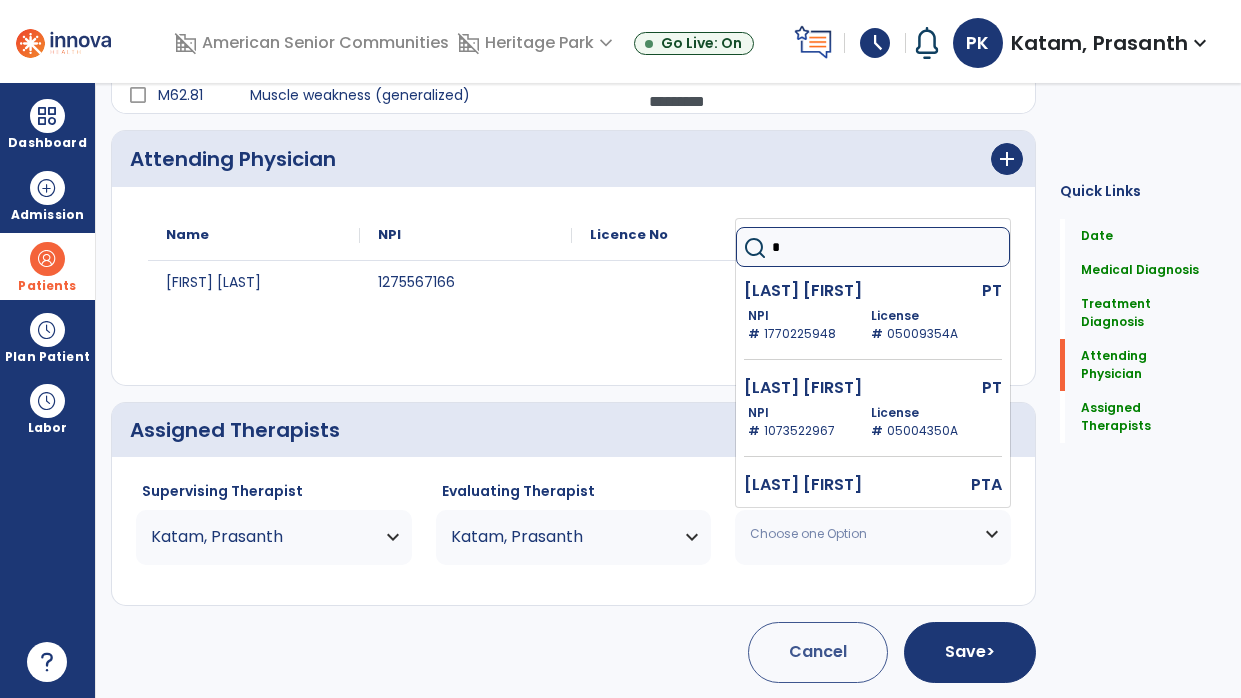 type on "**" 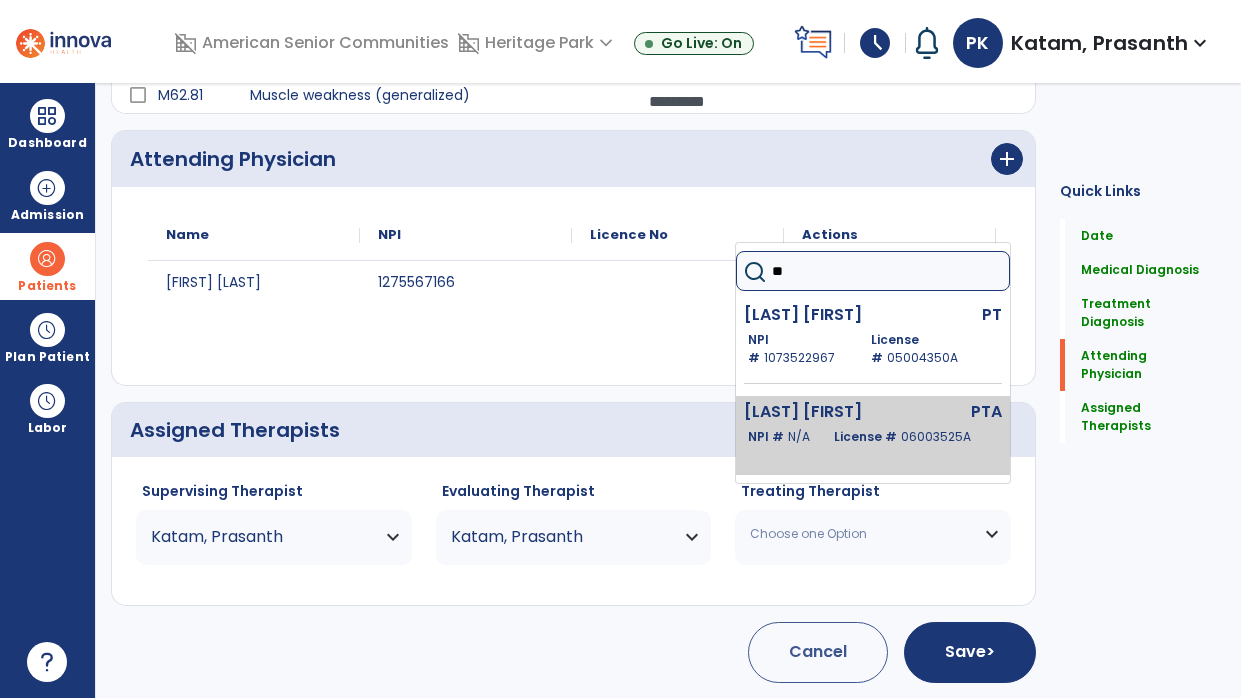 click on "[LAST] [FIRST]" 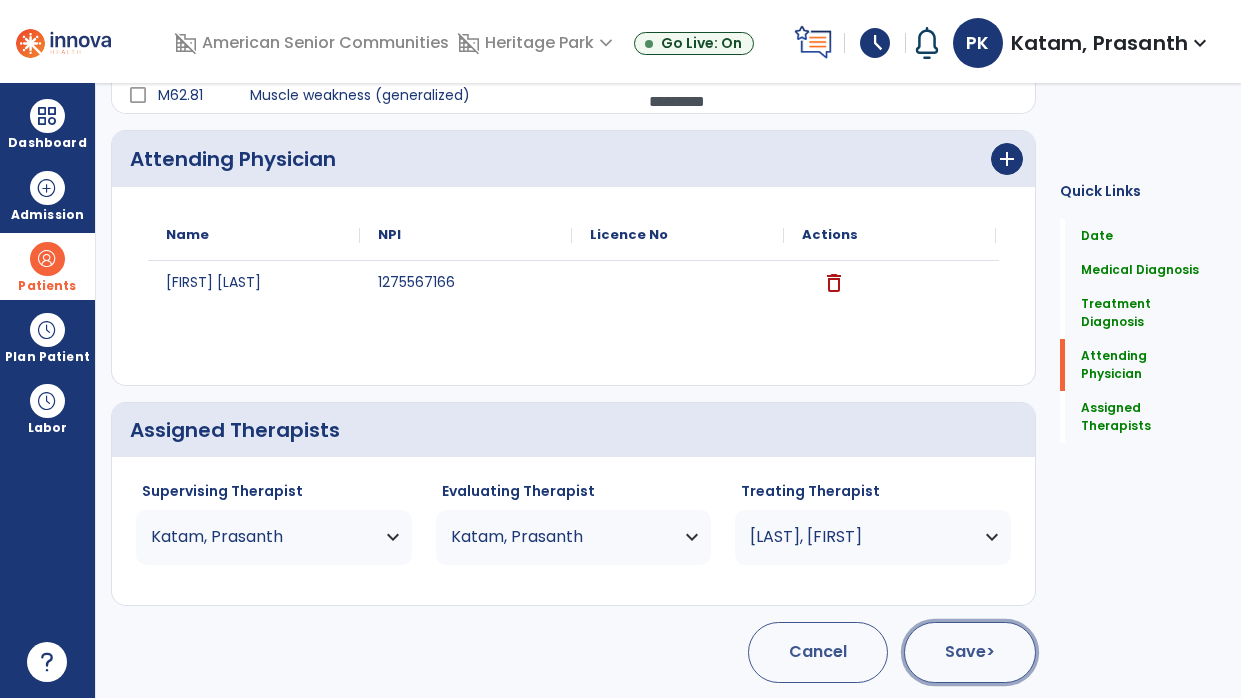 click on "Save  >" 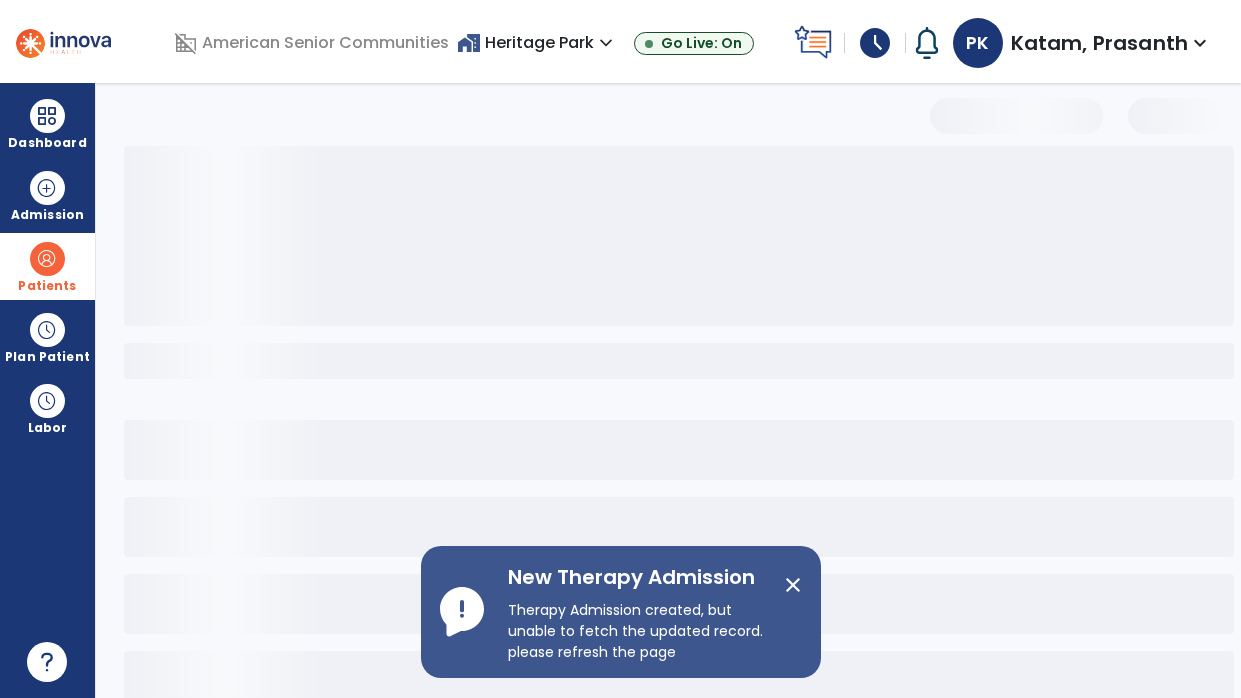 scroll, scrollTop: 0, scrollLeft: 0, axis: both 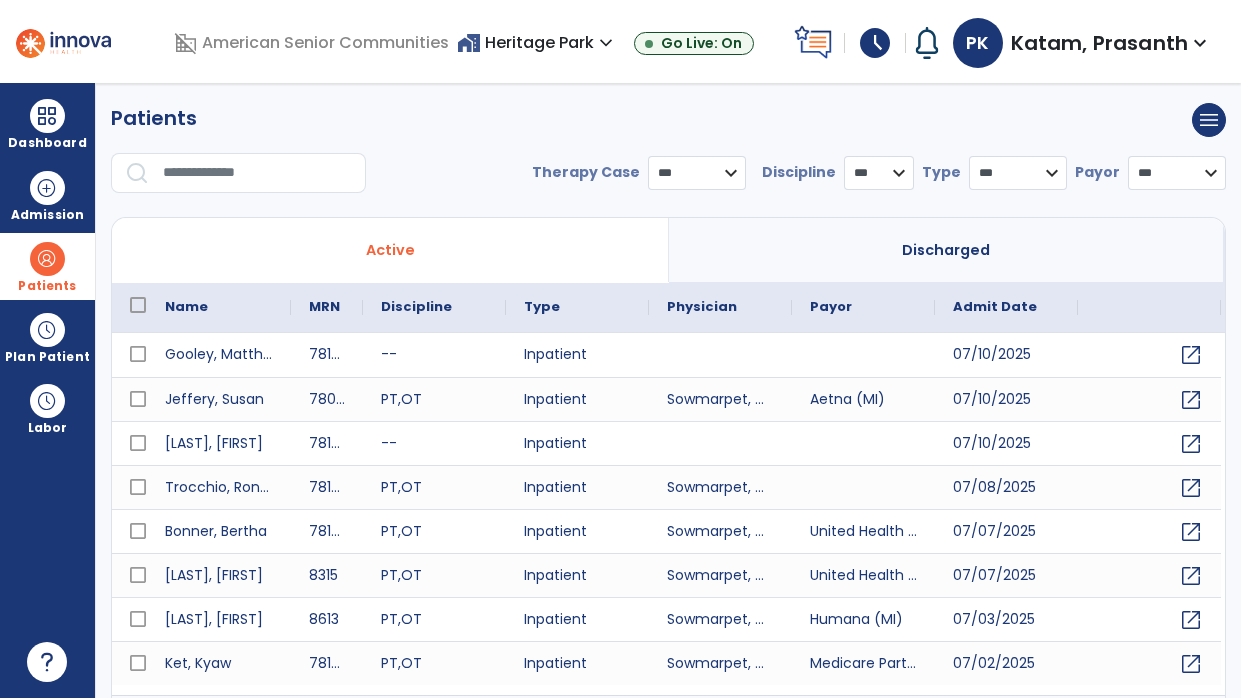 click at bounding box center (257, 173) 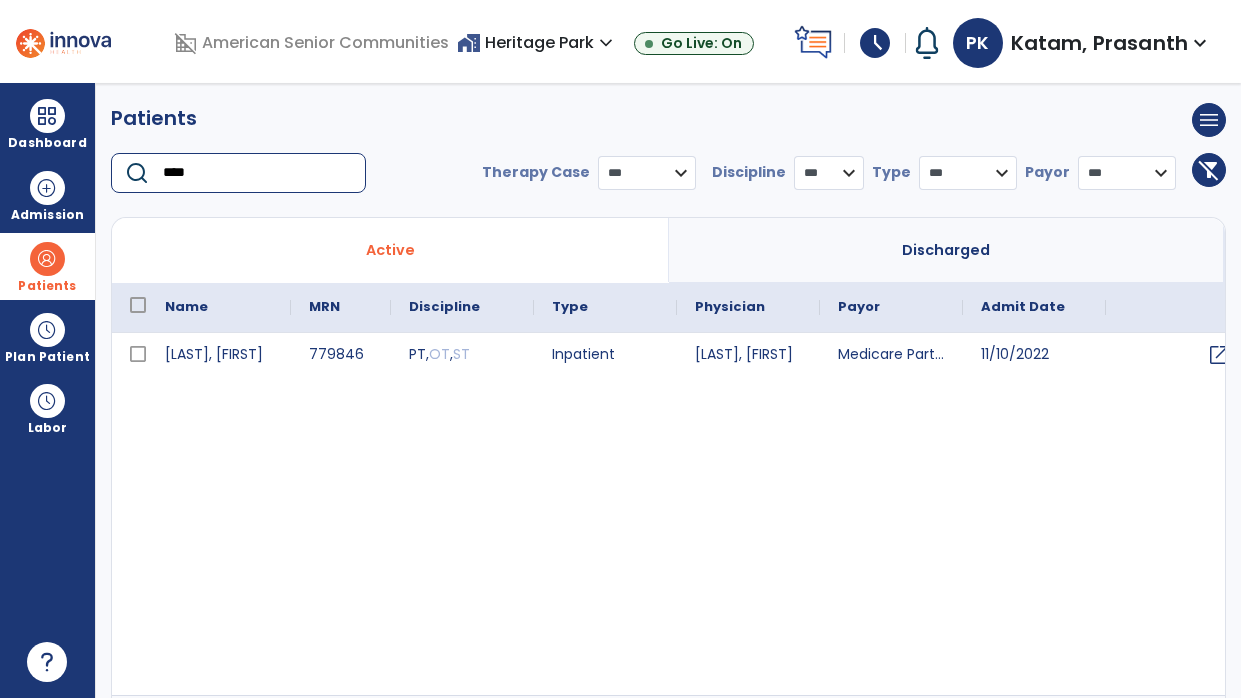 type on "****" 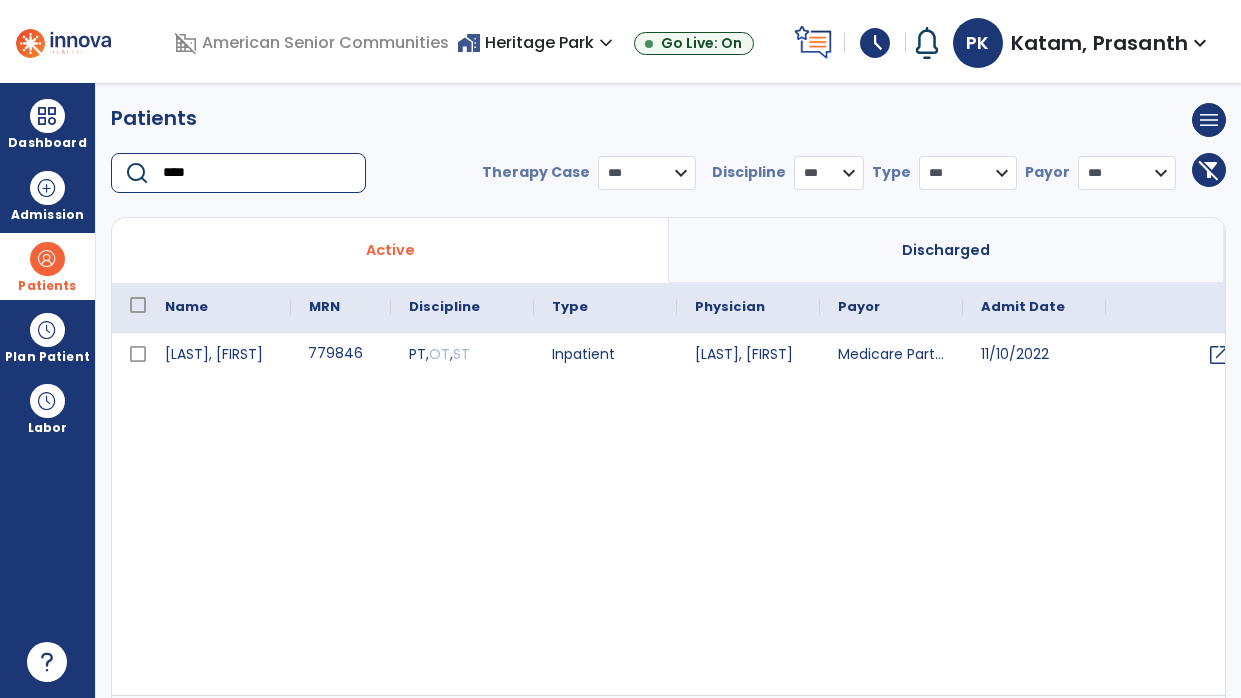 click on "779846" at bounding box center (341, 355) 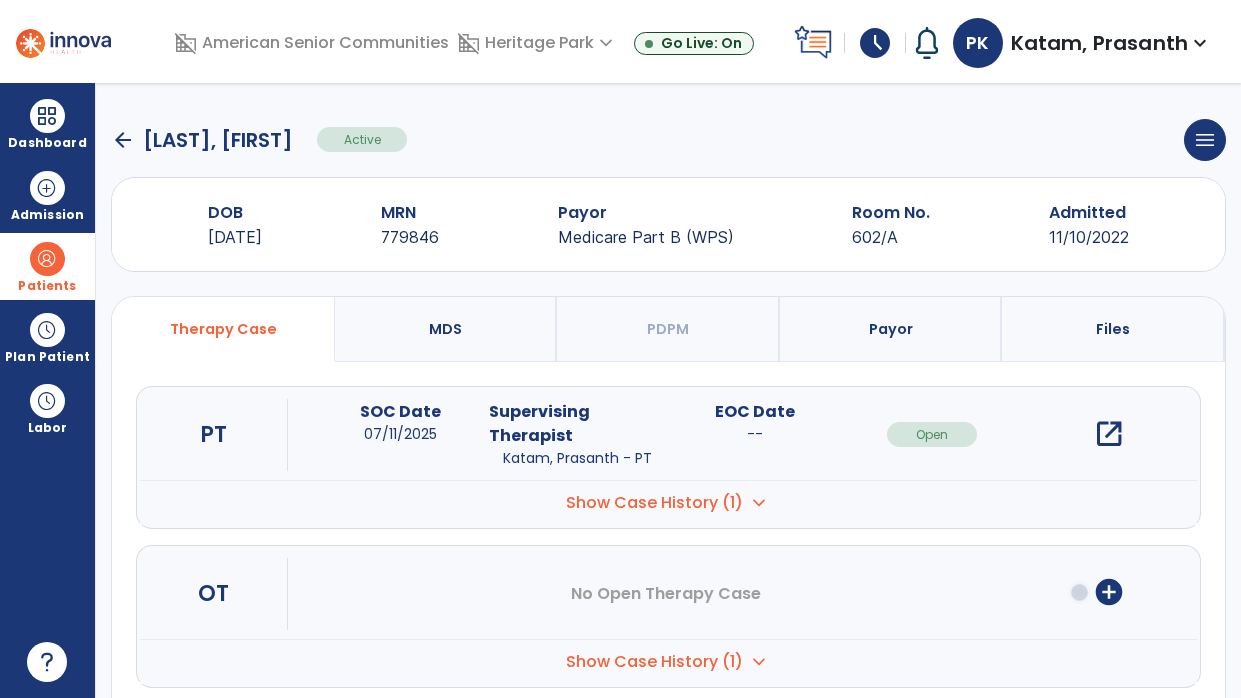 click on "open_in_new" at bounding box center (1109, 434) 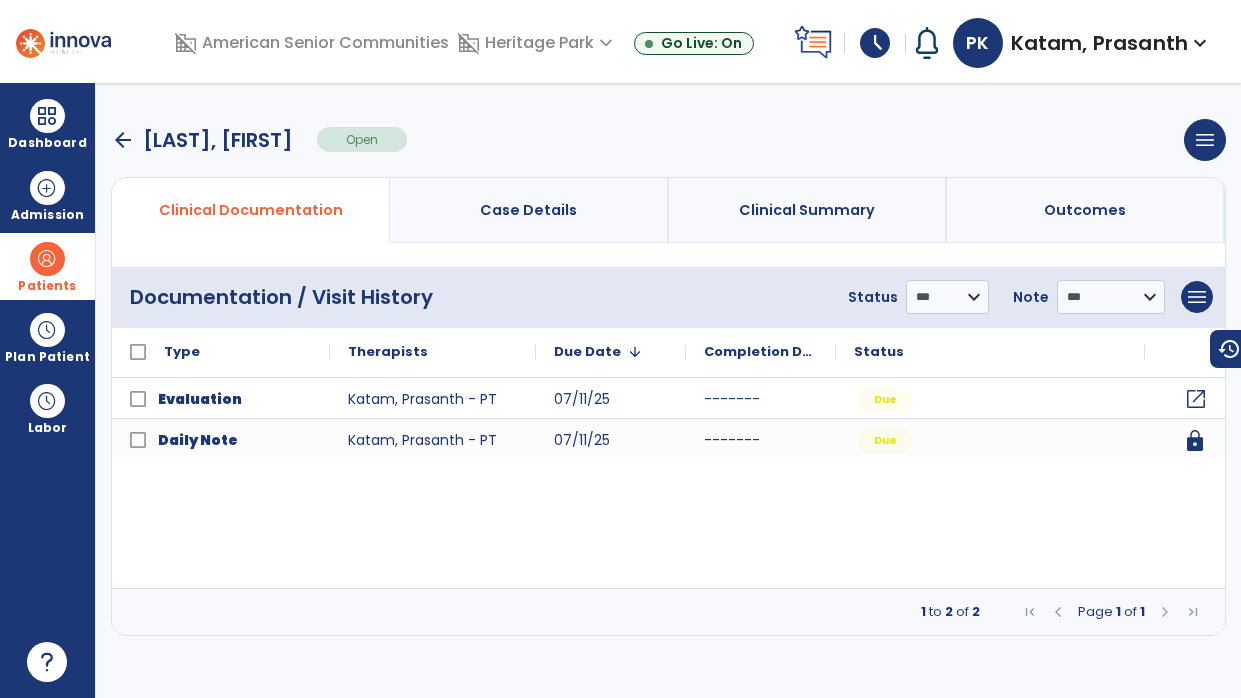 click on "open_in_new" 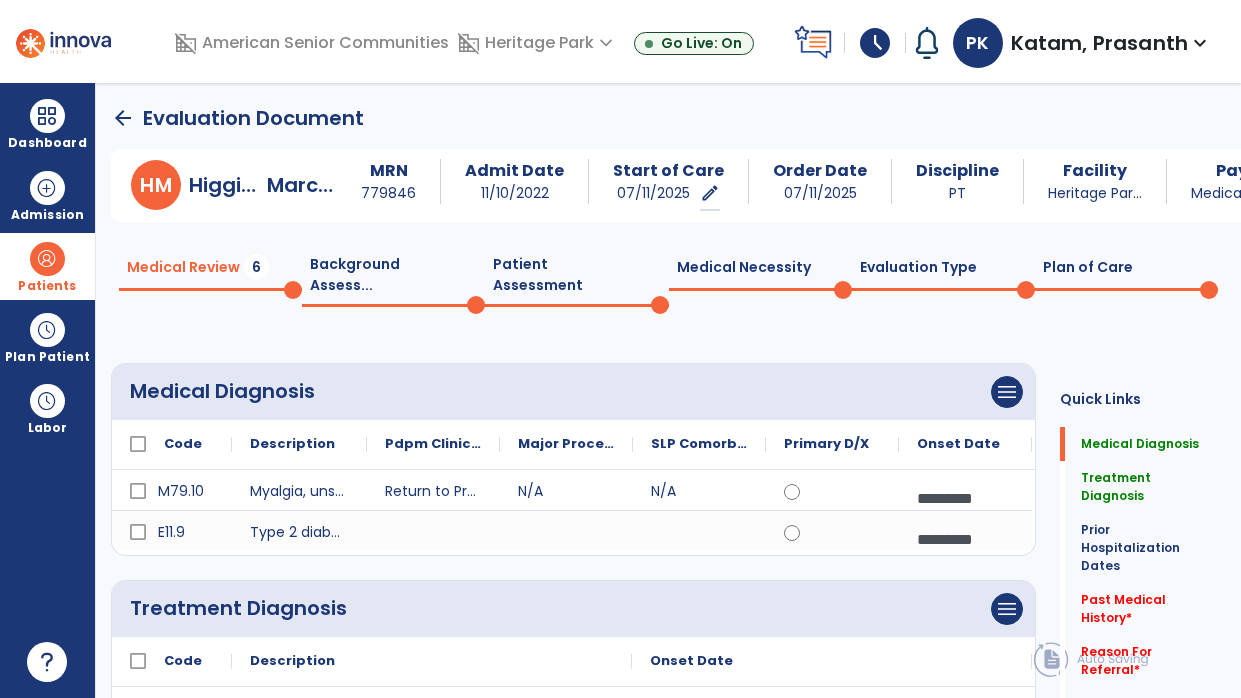 click on "Medical Necessity  0" 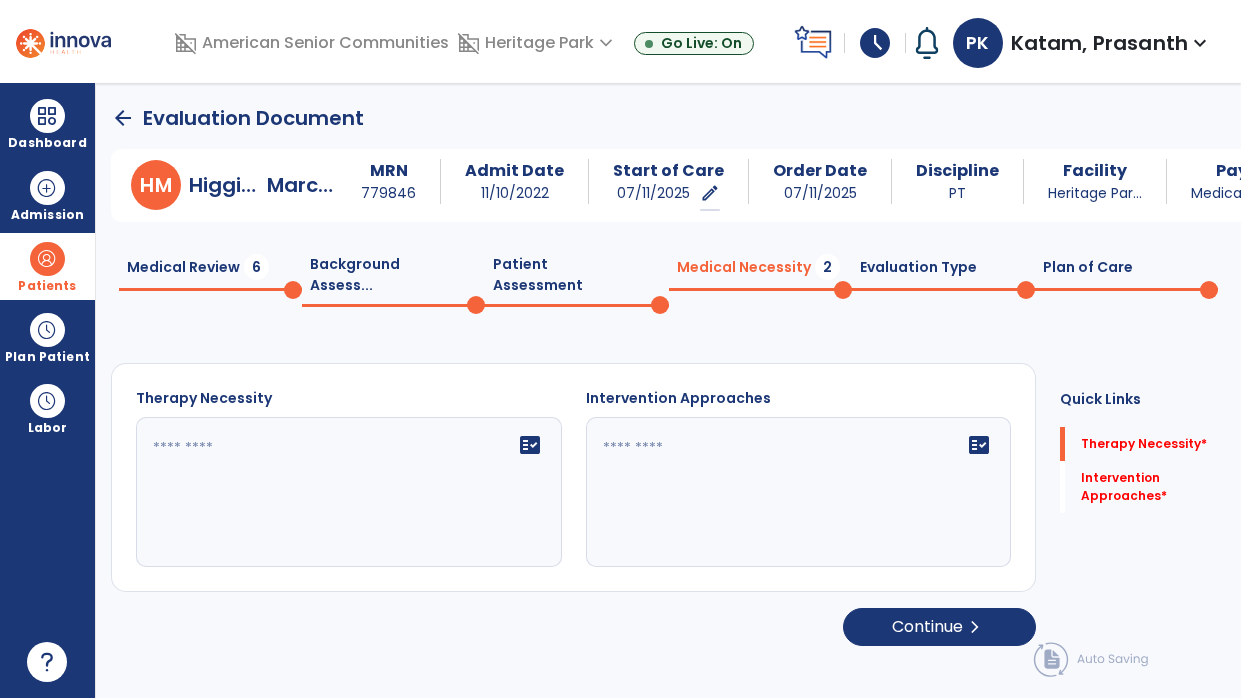 click on "fact_check" 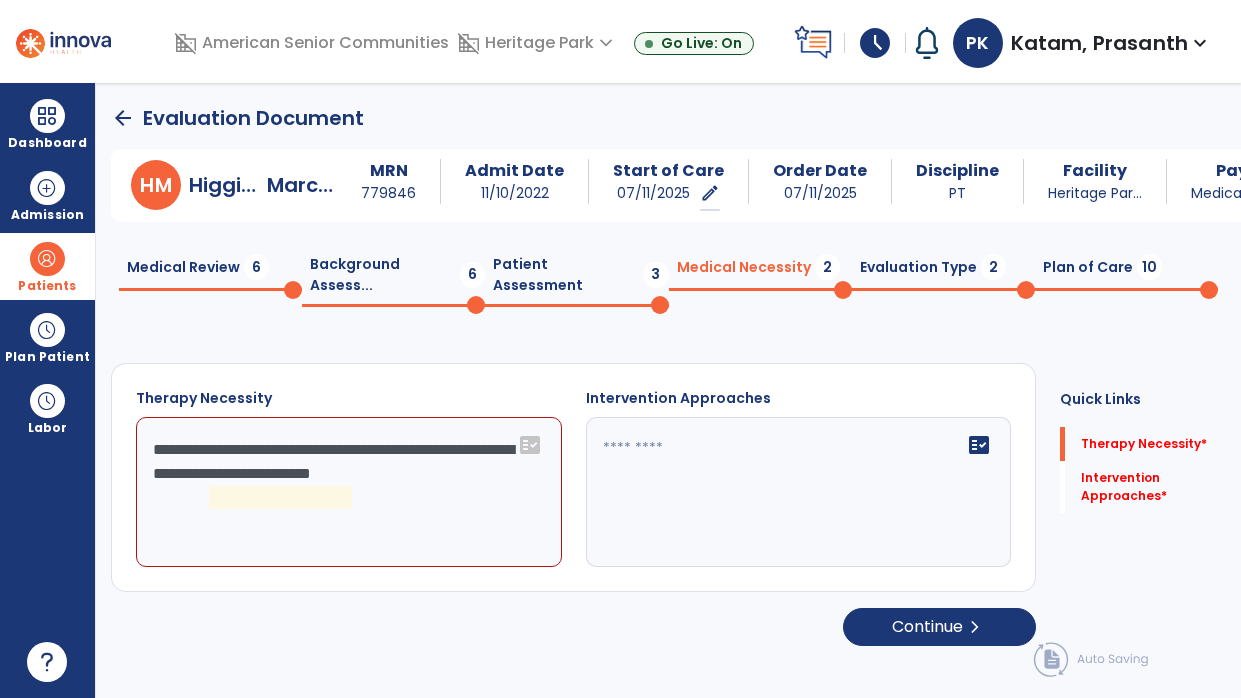 type on "**********" 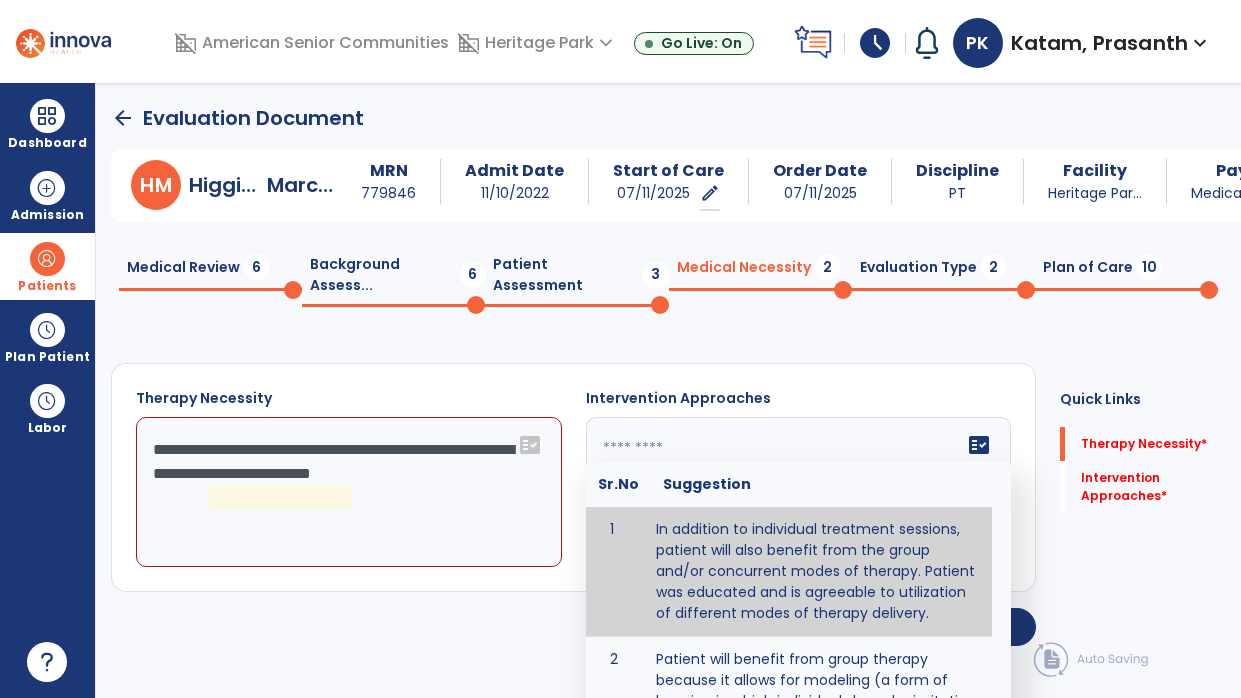 type on "**********" 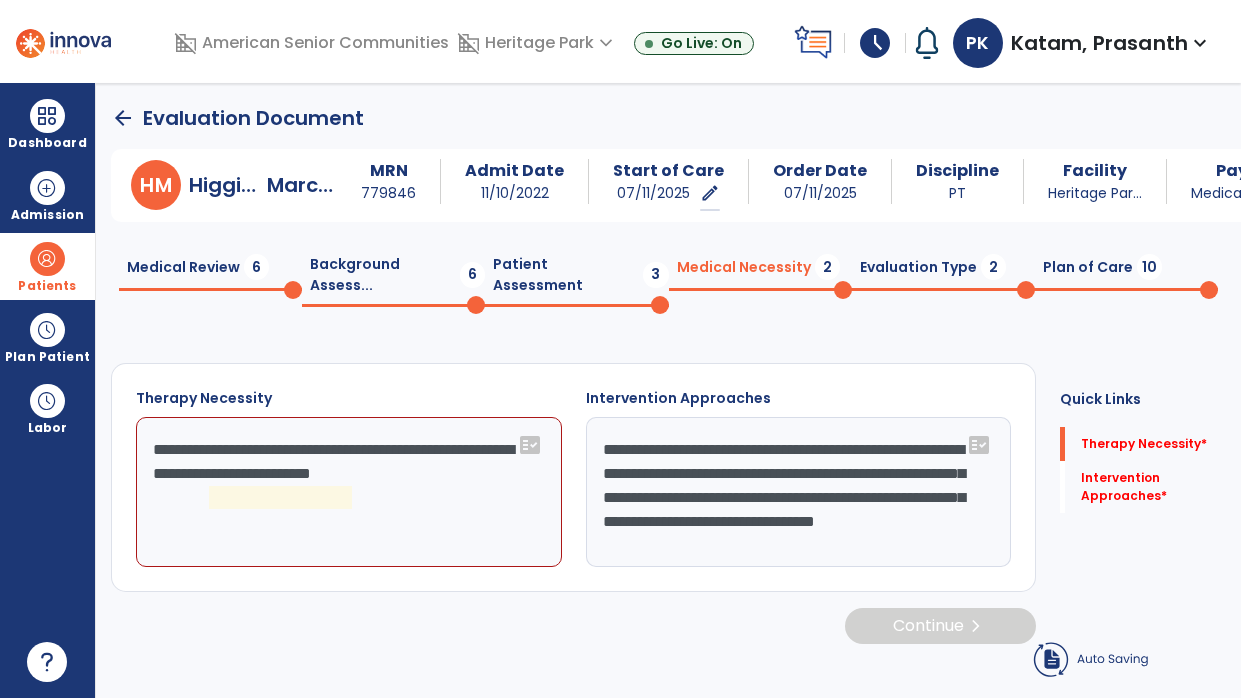 click on "**********" 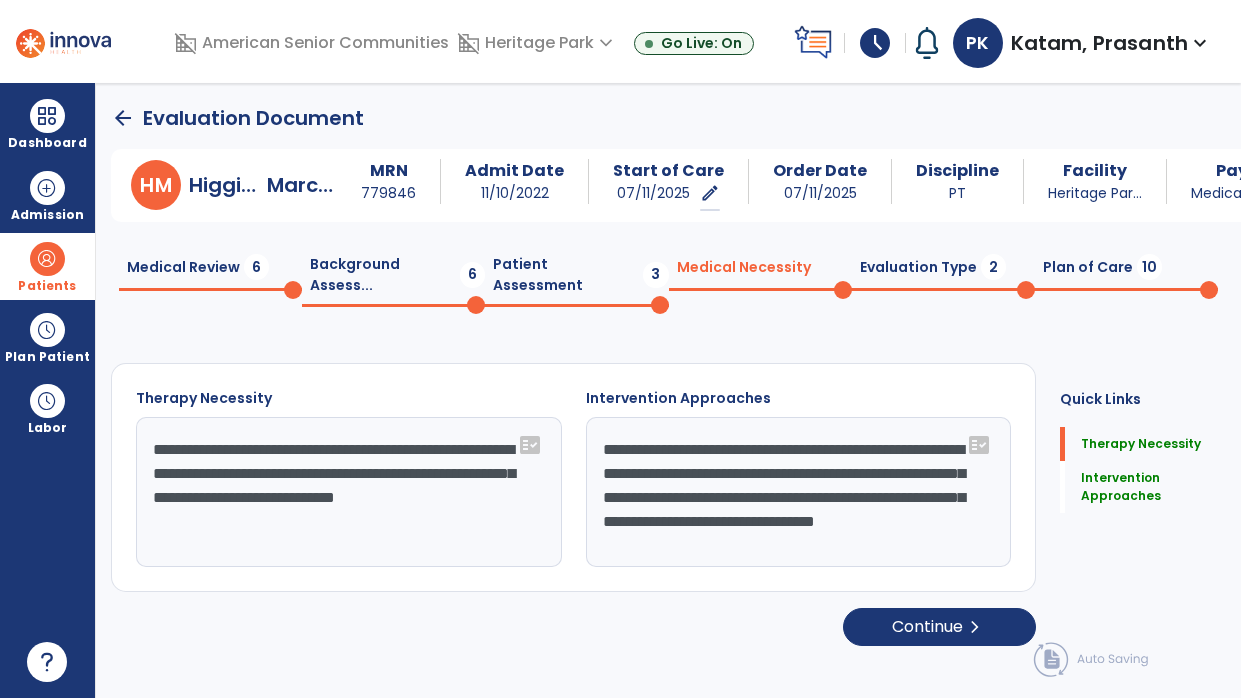 type on "**********" 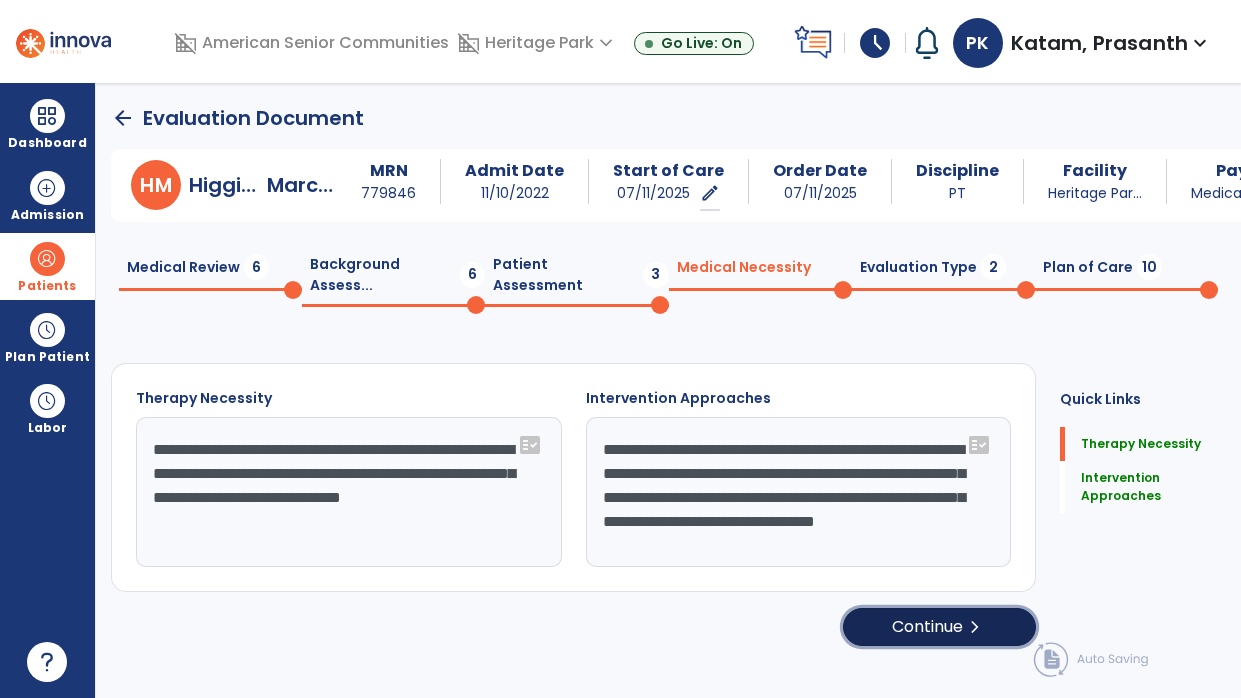 click on "Continue  chevron_right" 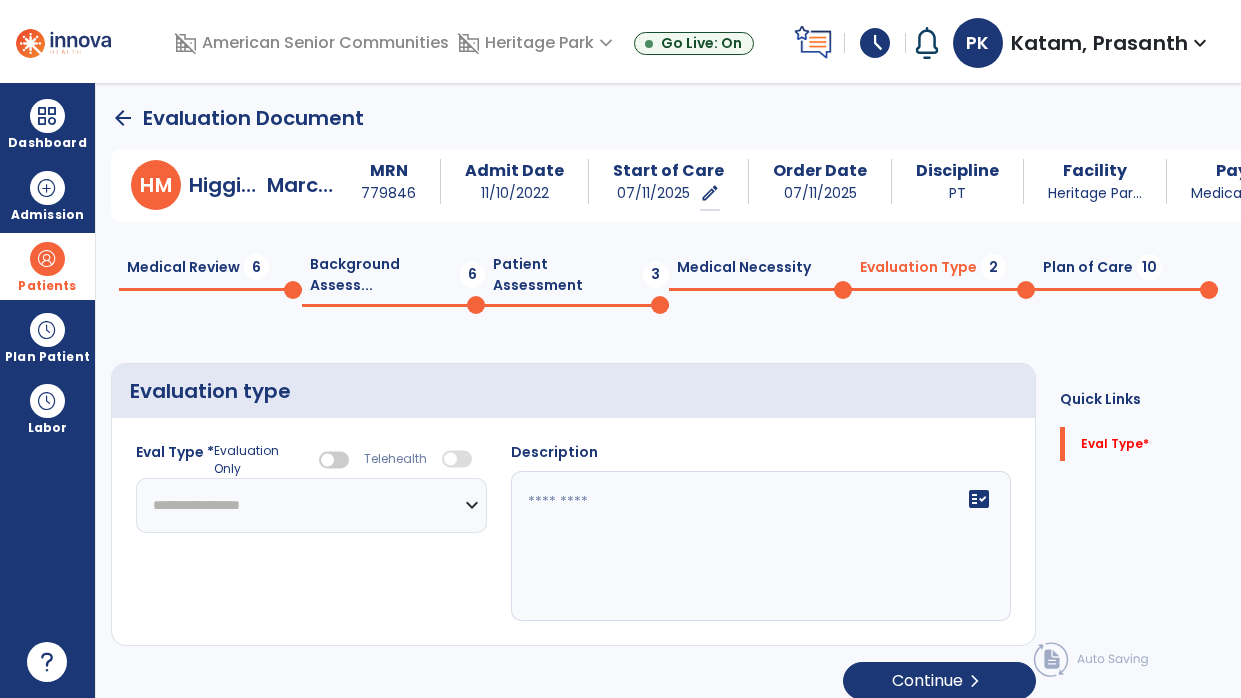 click on "**********" 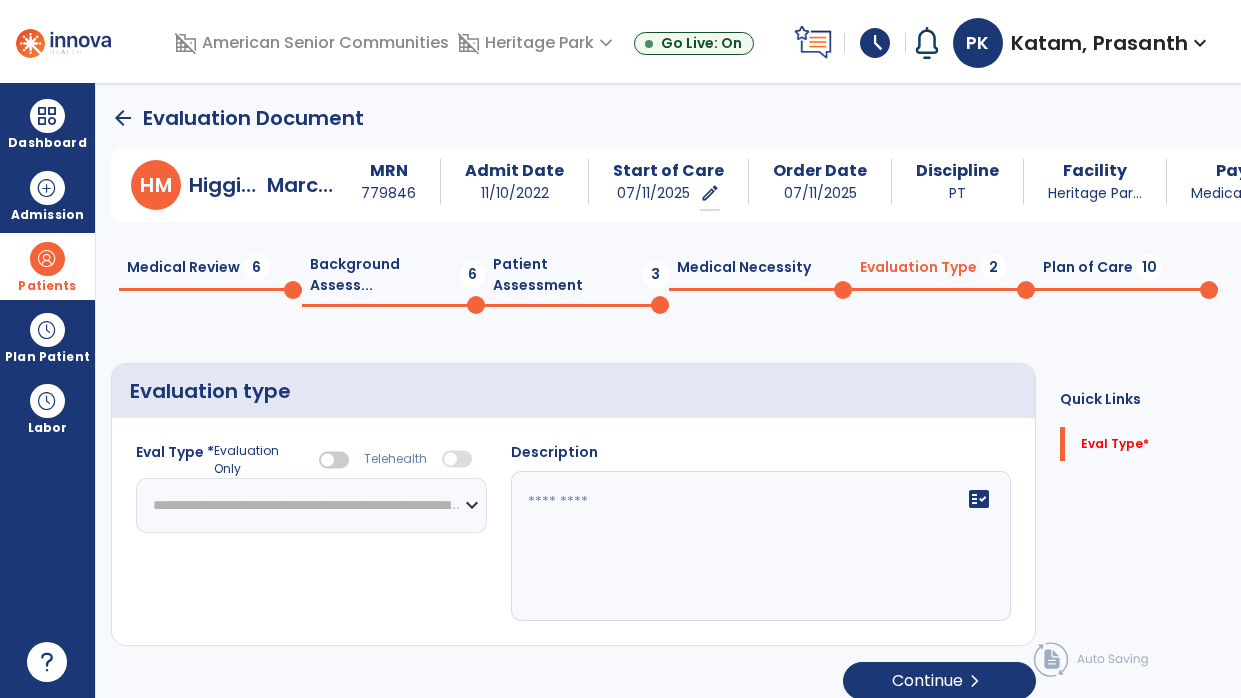 click on "**********" 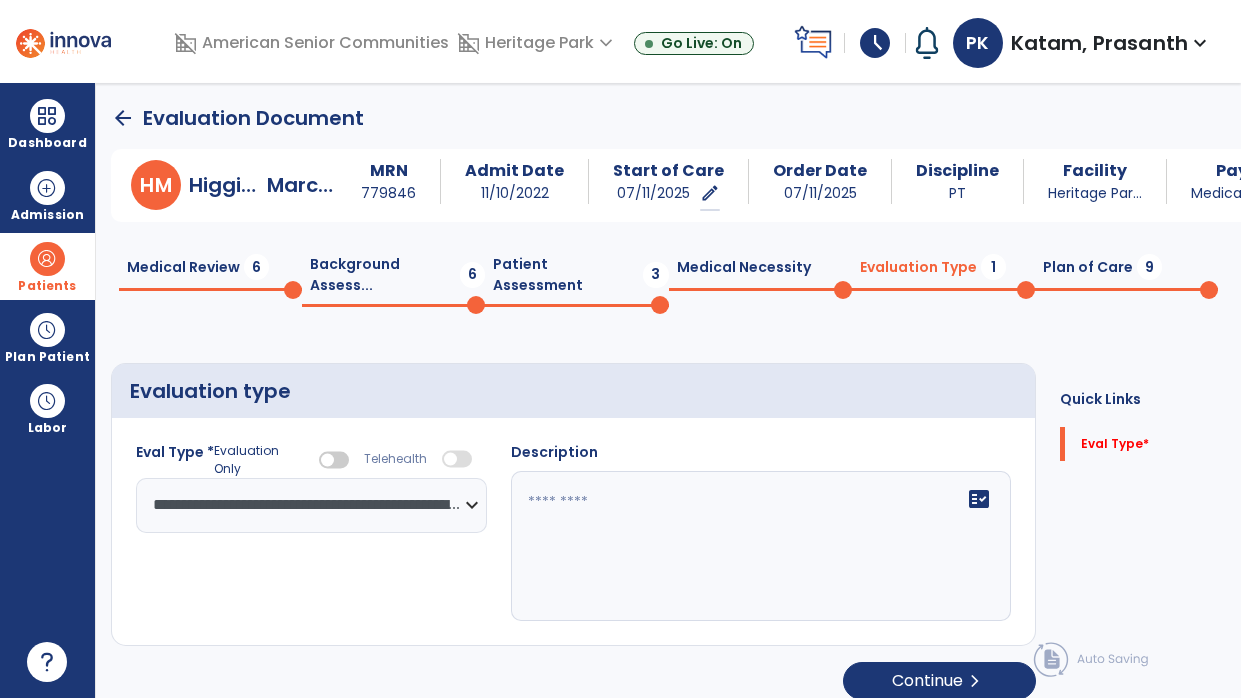 click on "fact_check" 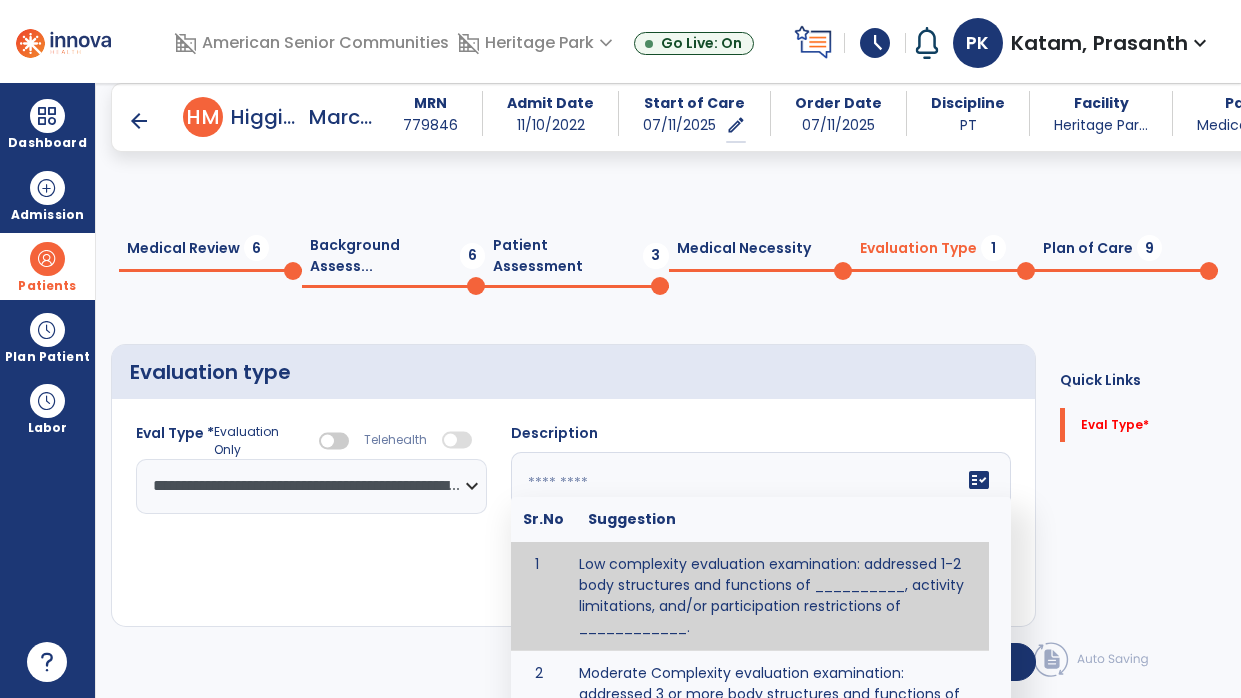 scroll, scrollTop: 90, scrollLeft: 0, axis: vertical 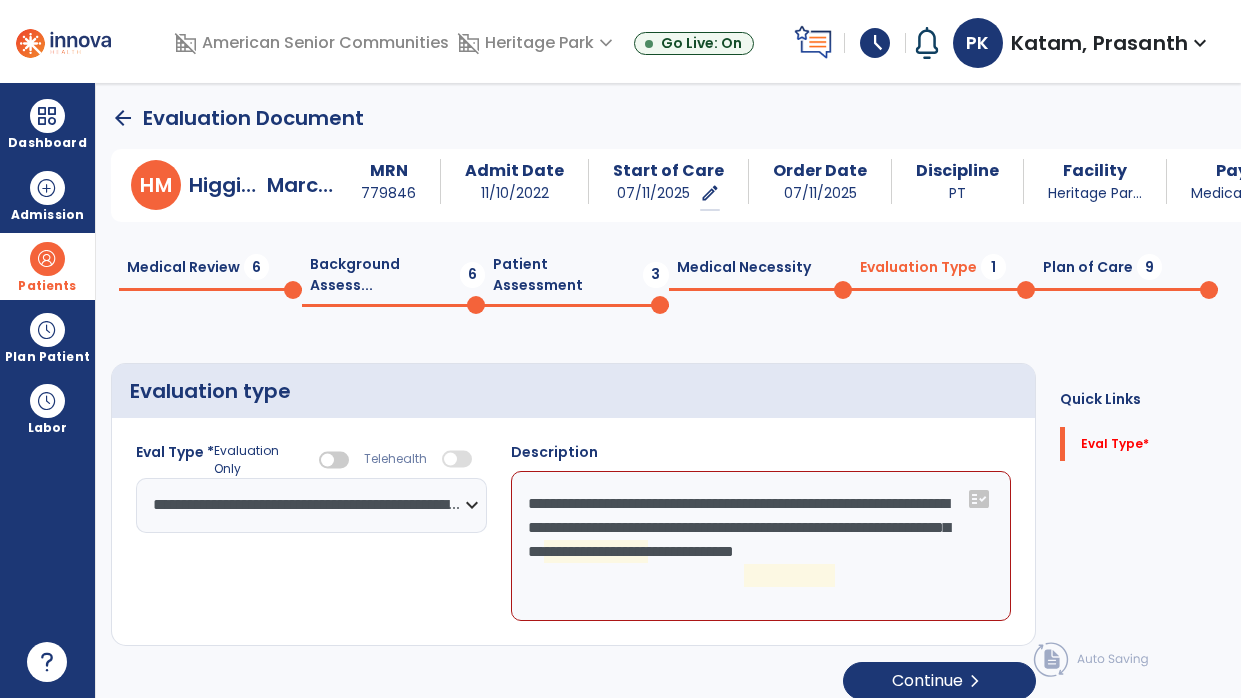 click on "**********" 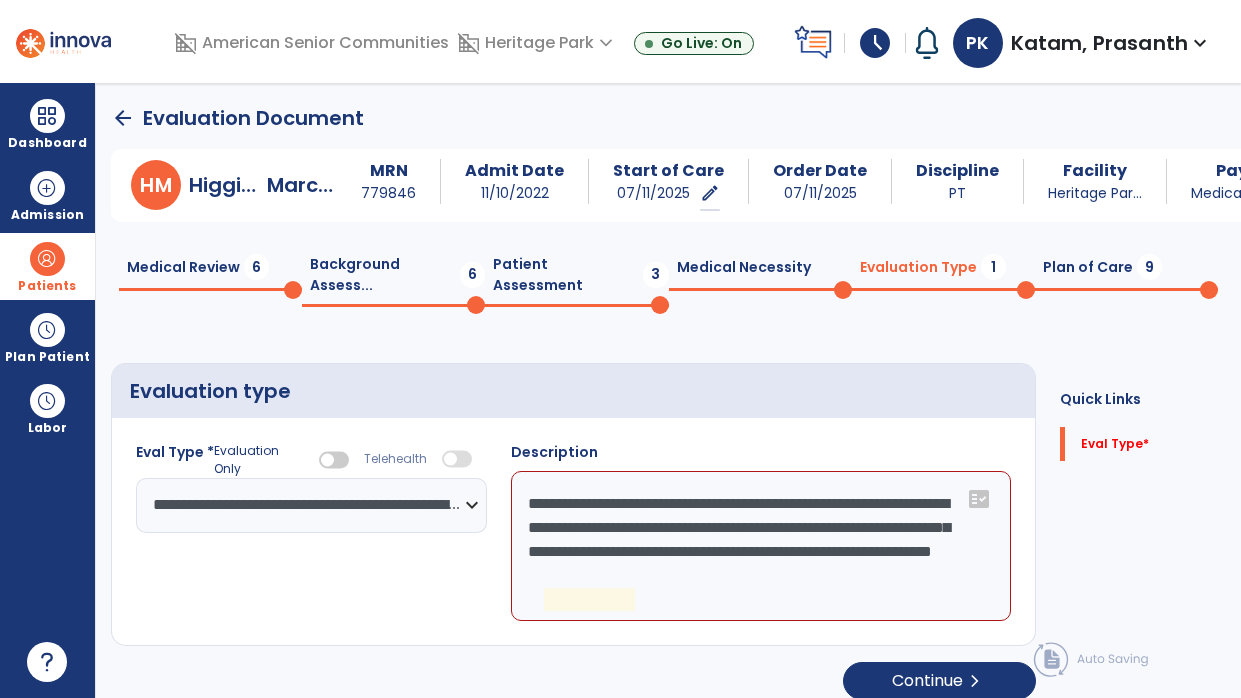 click on "**********" 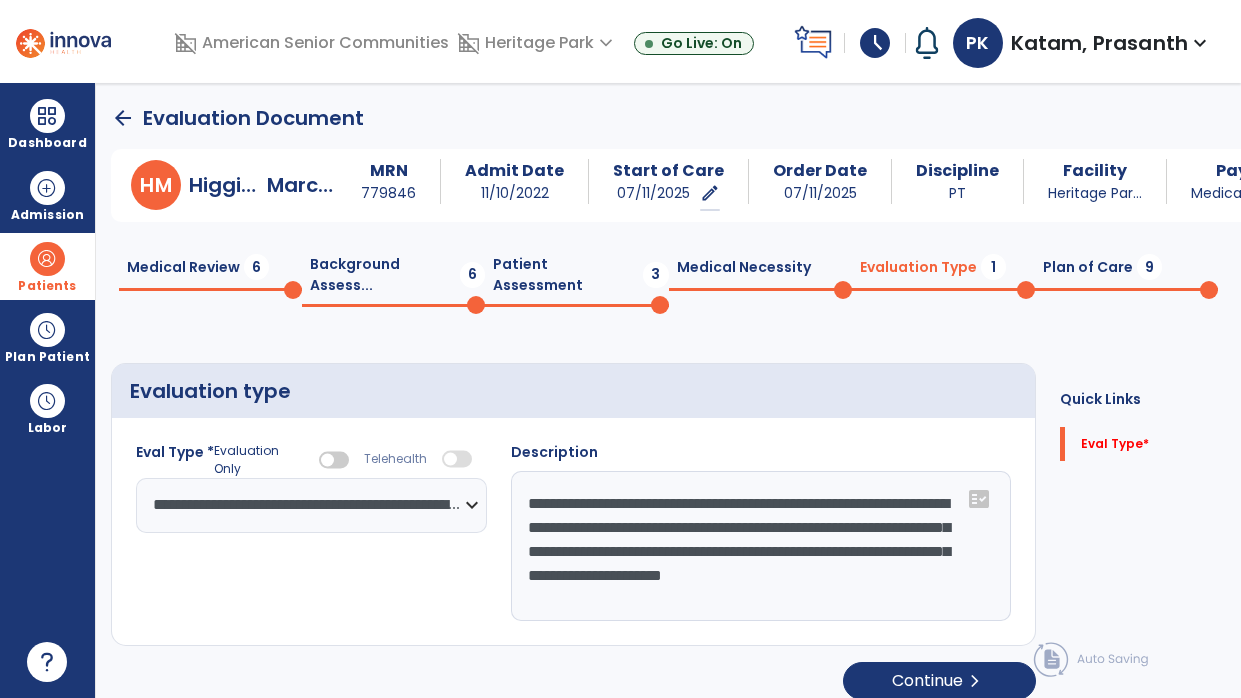 type on "**********" 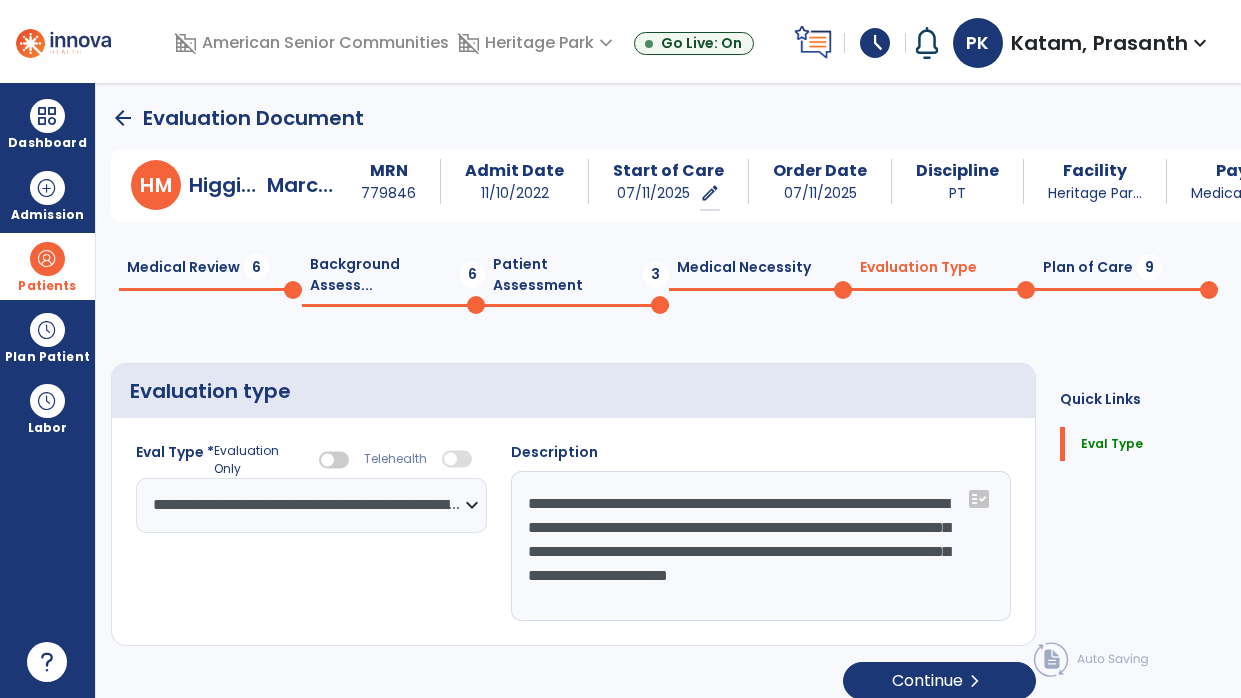 click on "arrow_back" 